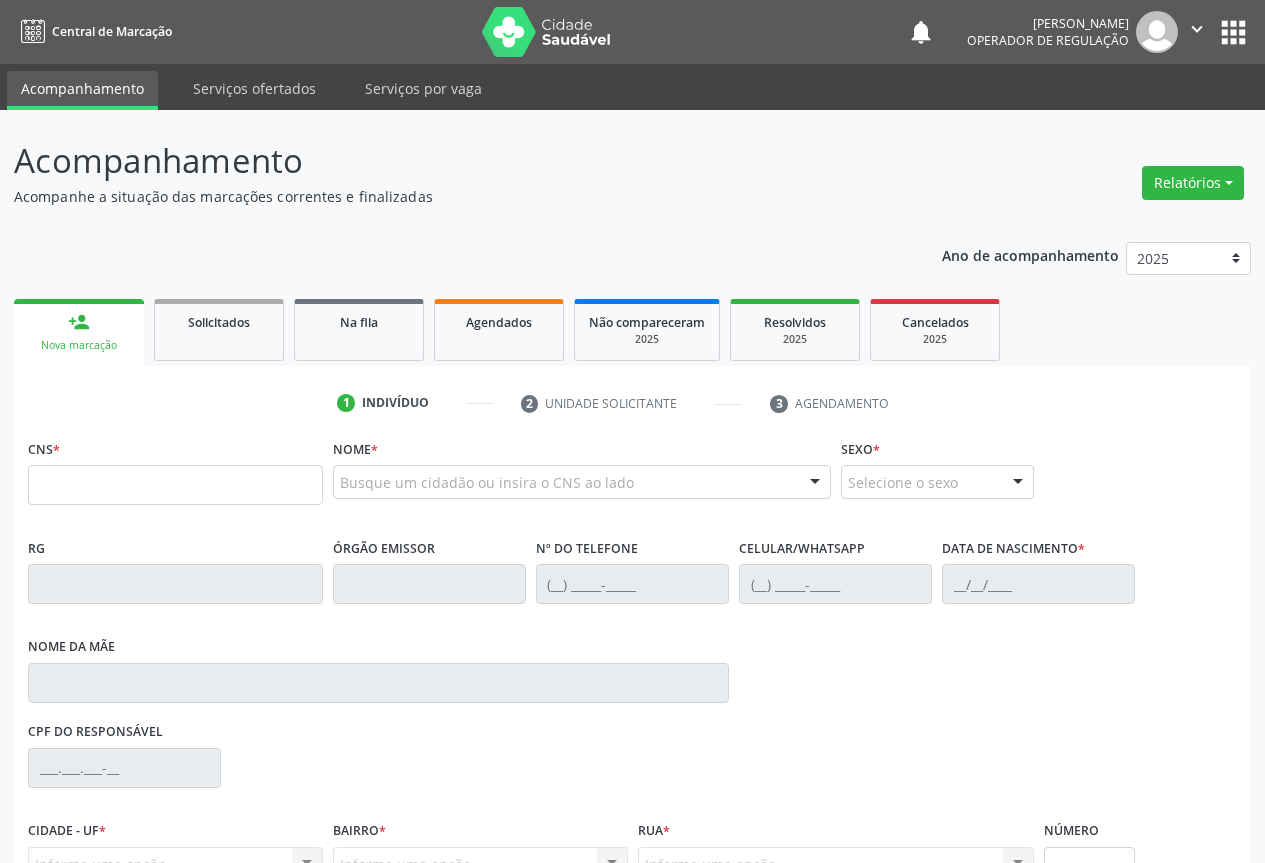 scroll, scrollTop: 0, scrollLeft: 0, axis: both 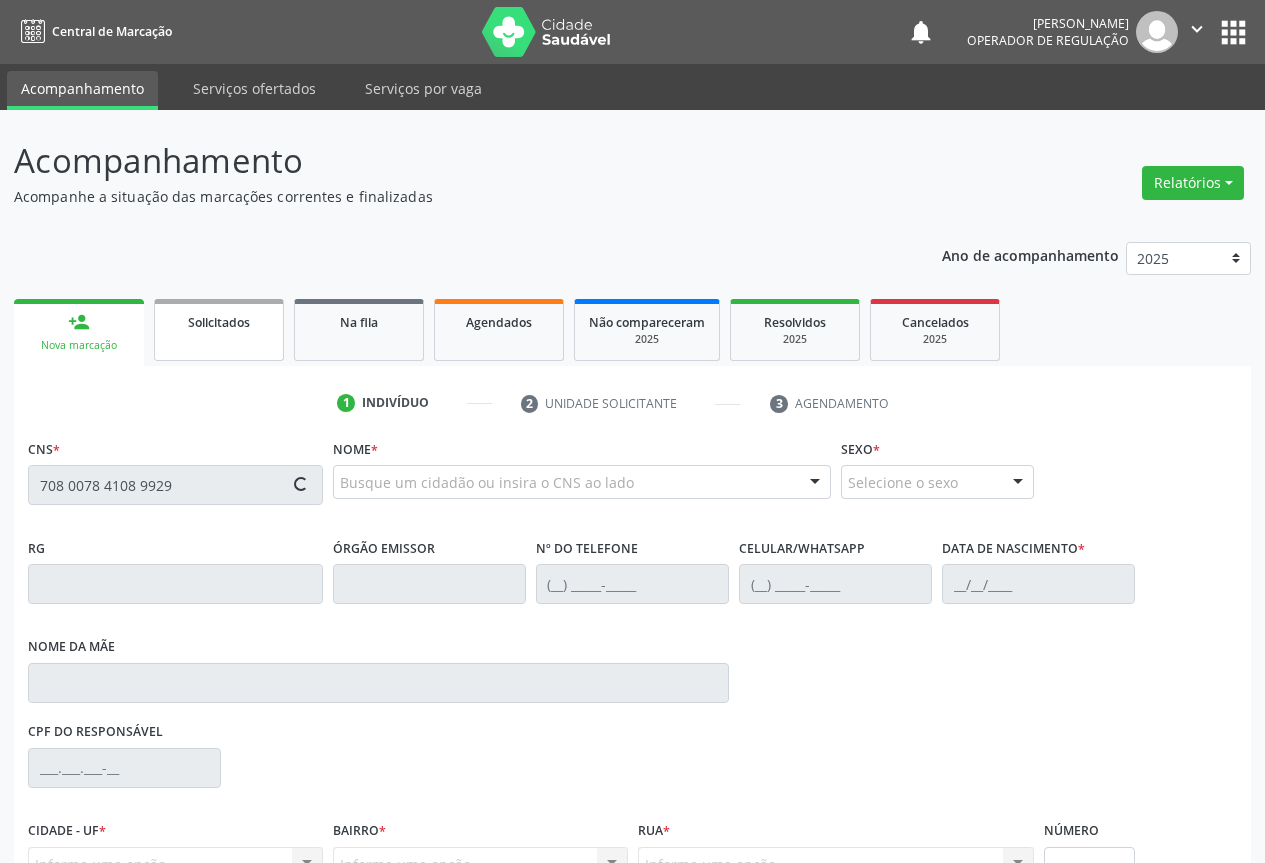 type on "708 0078 4108 9929" 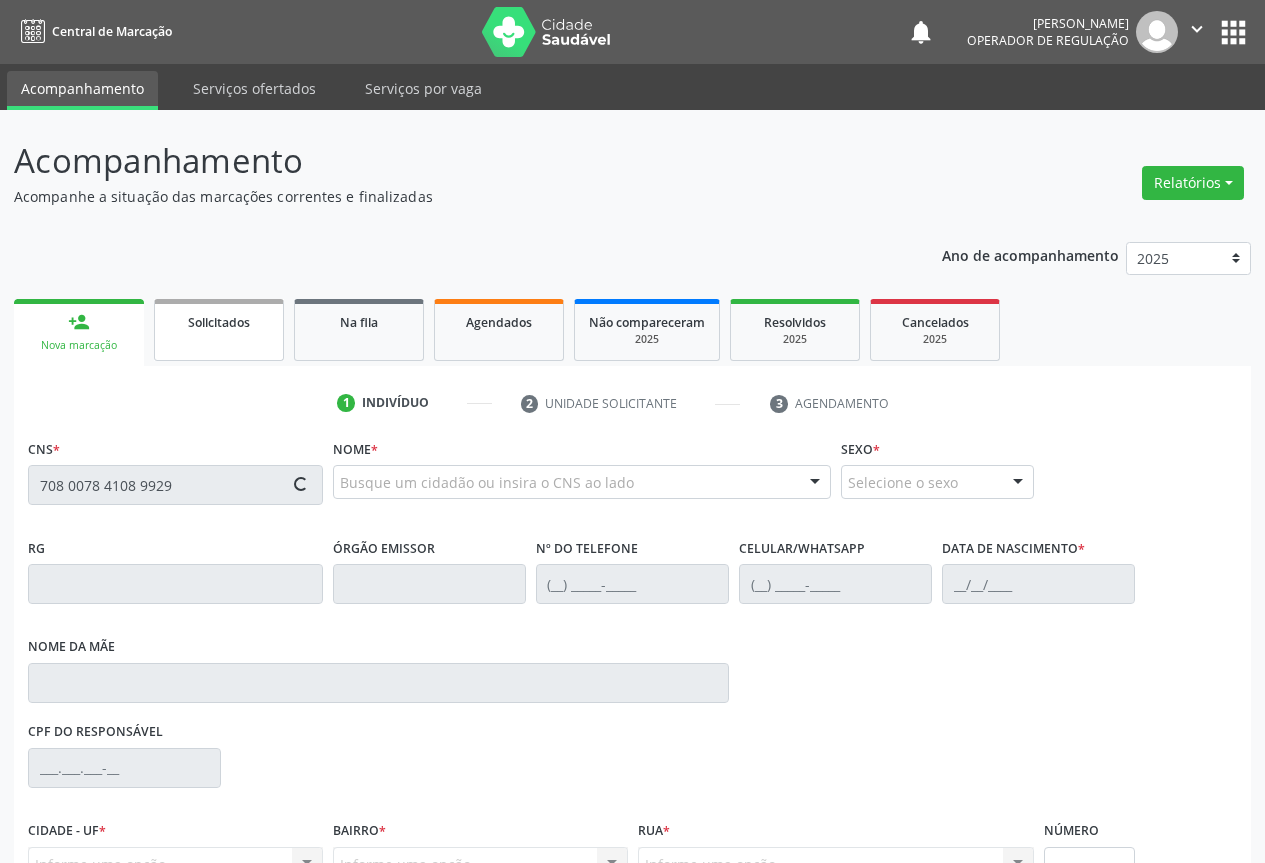 type 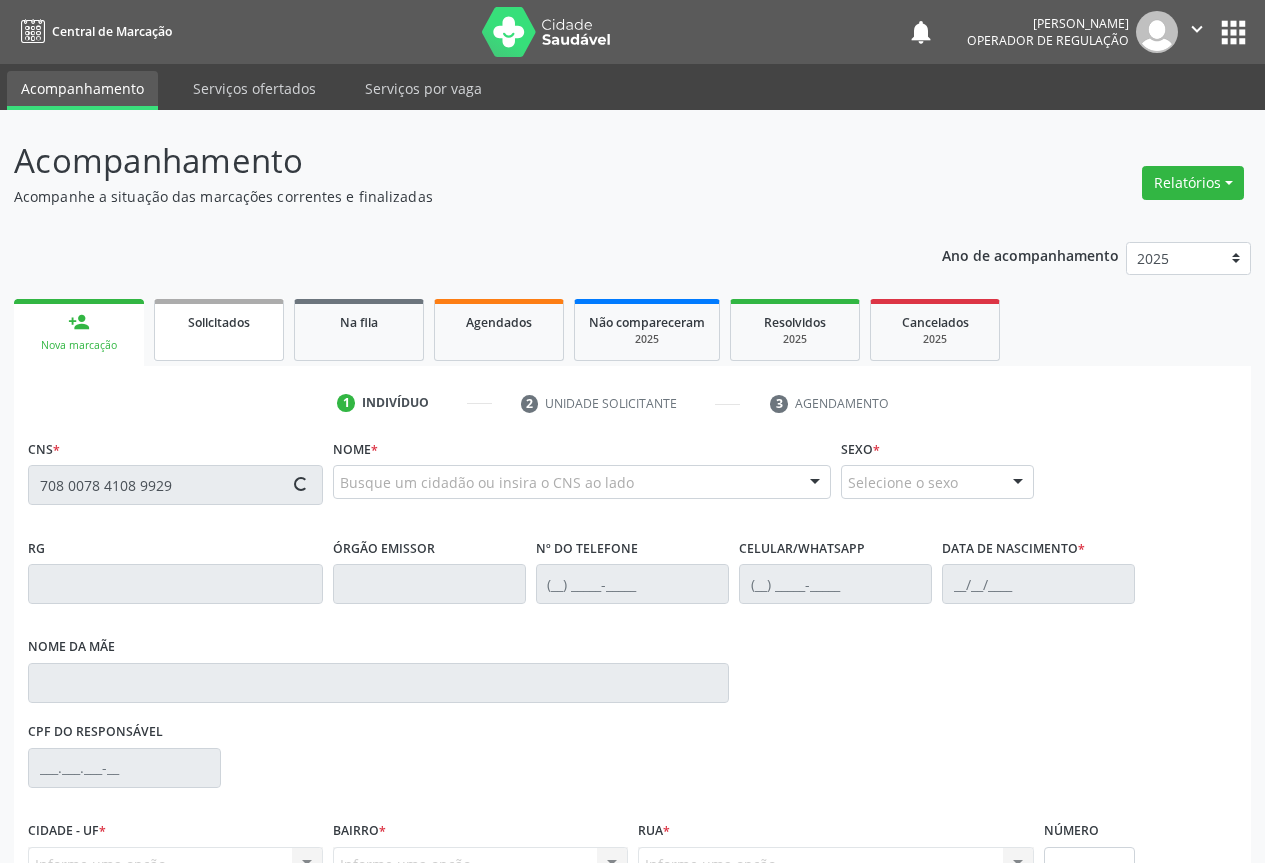type 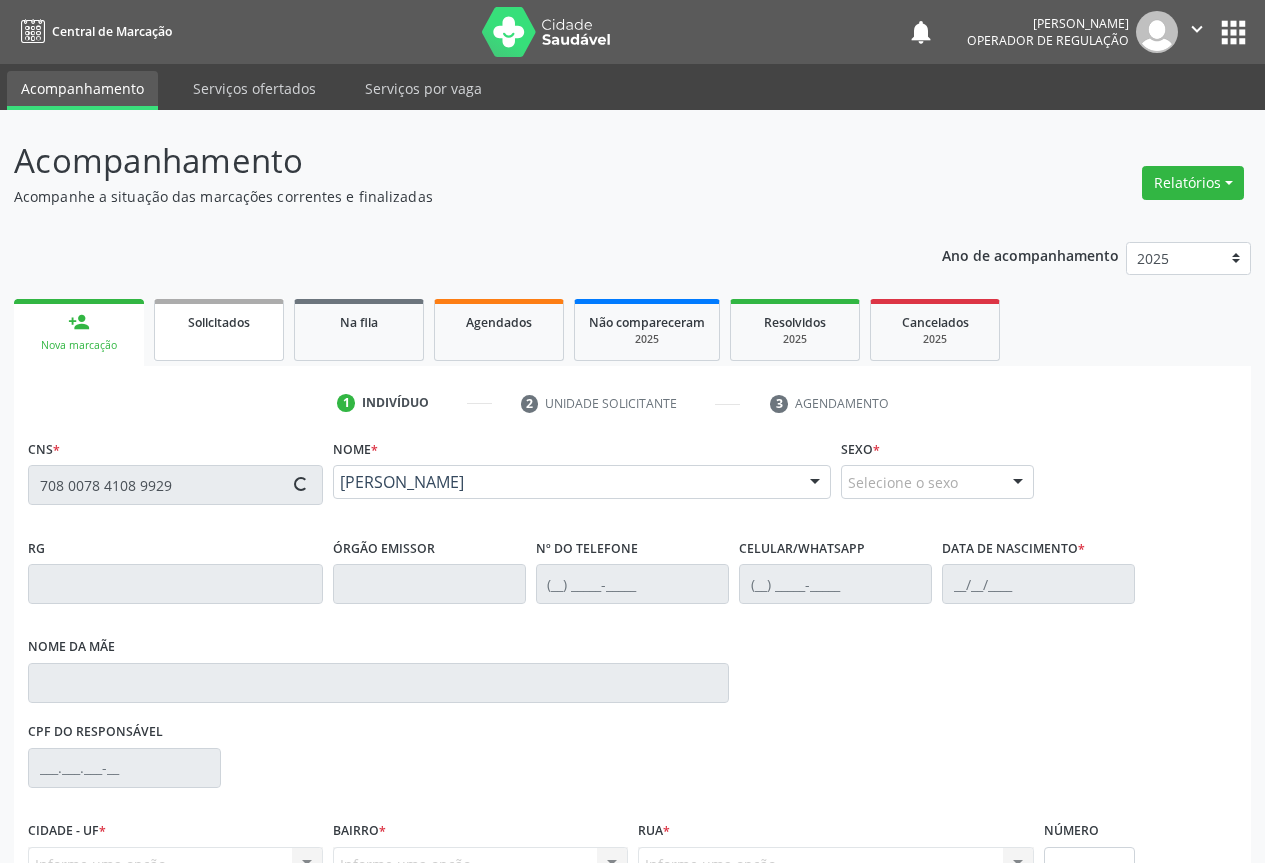 type on "(74) 99177-5270" 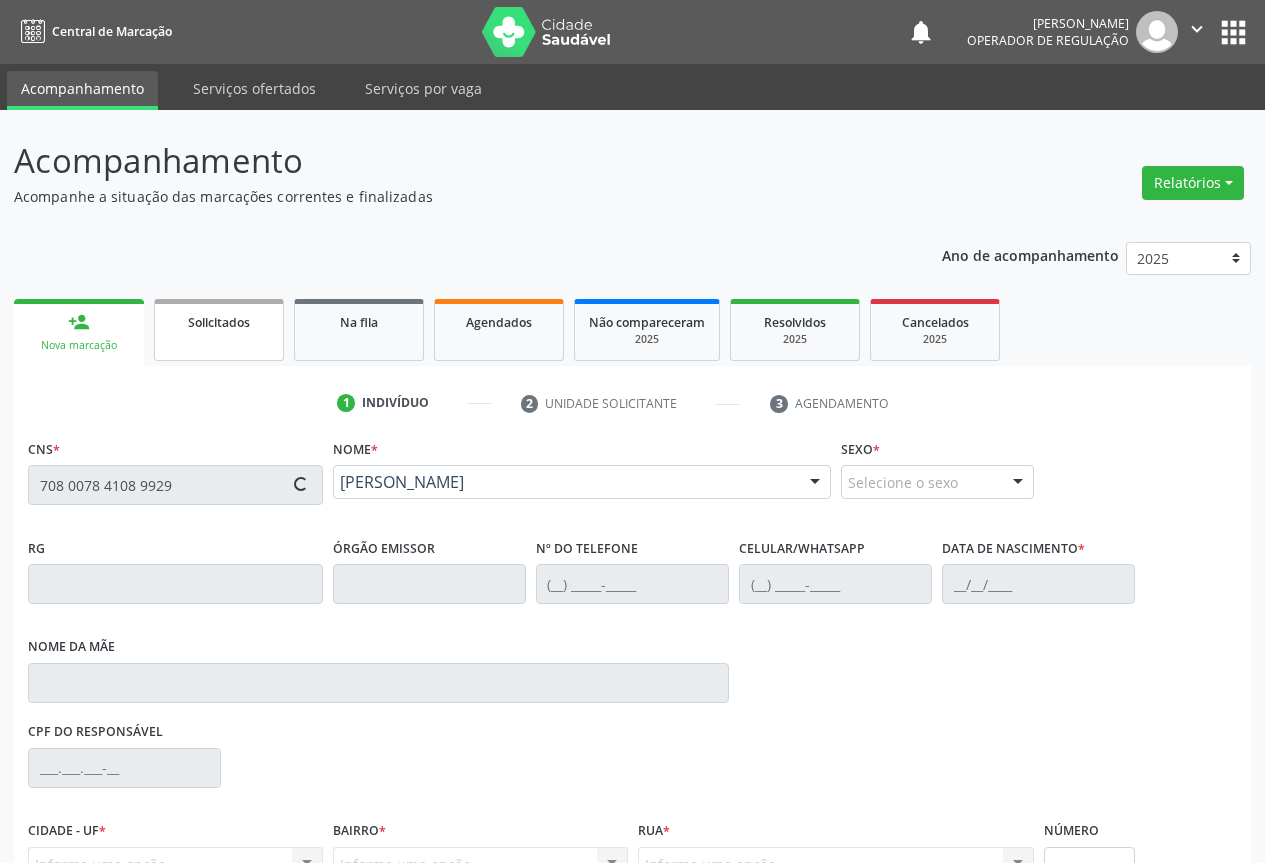 type on "04/11/2019" 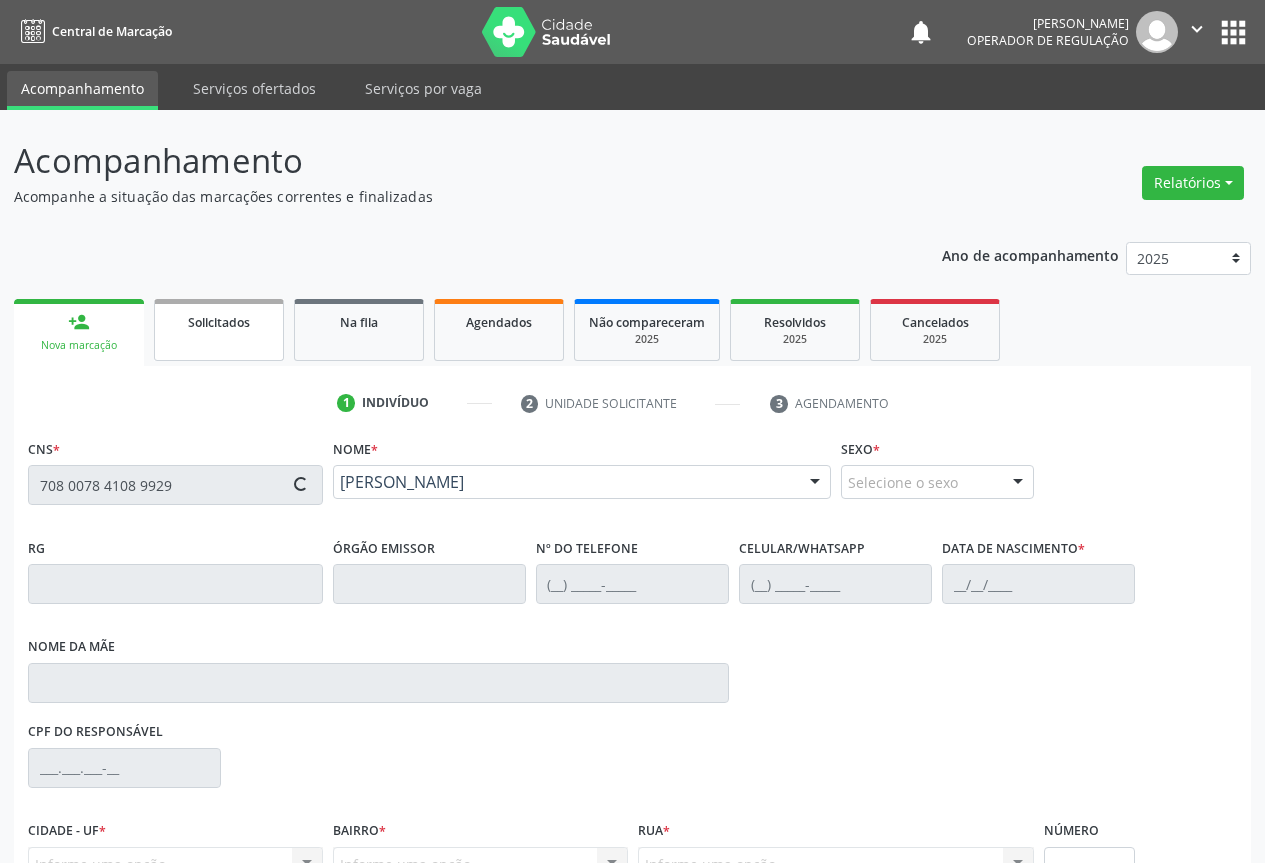 type on "S/N" 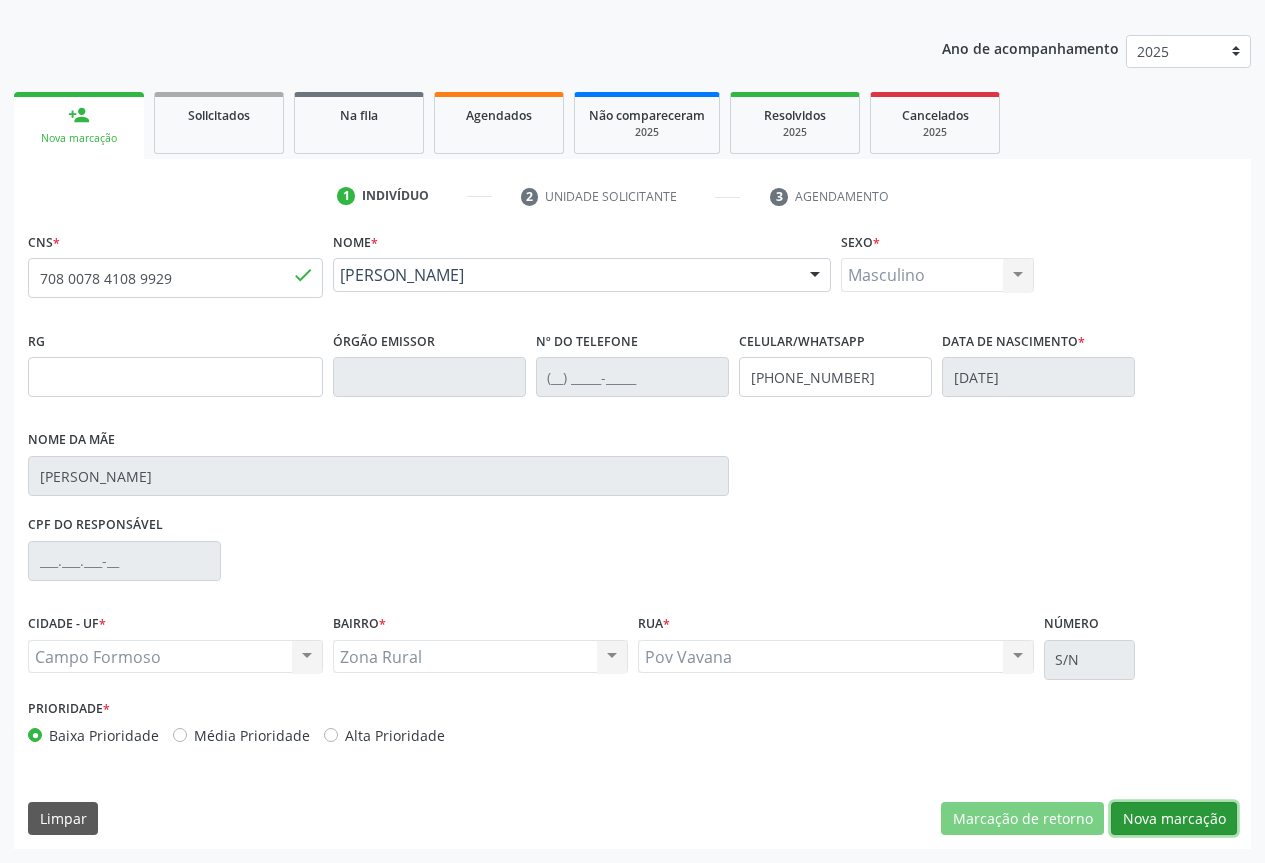 click on "Nova marcação" at bounding box center [1174, 819] 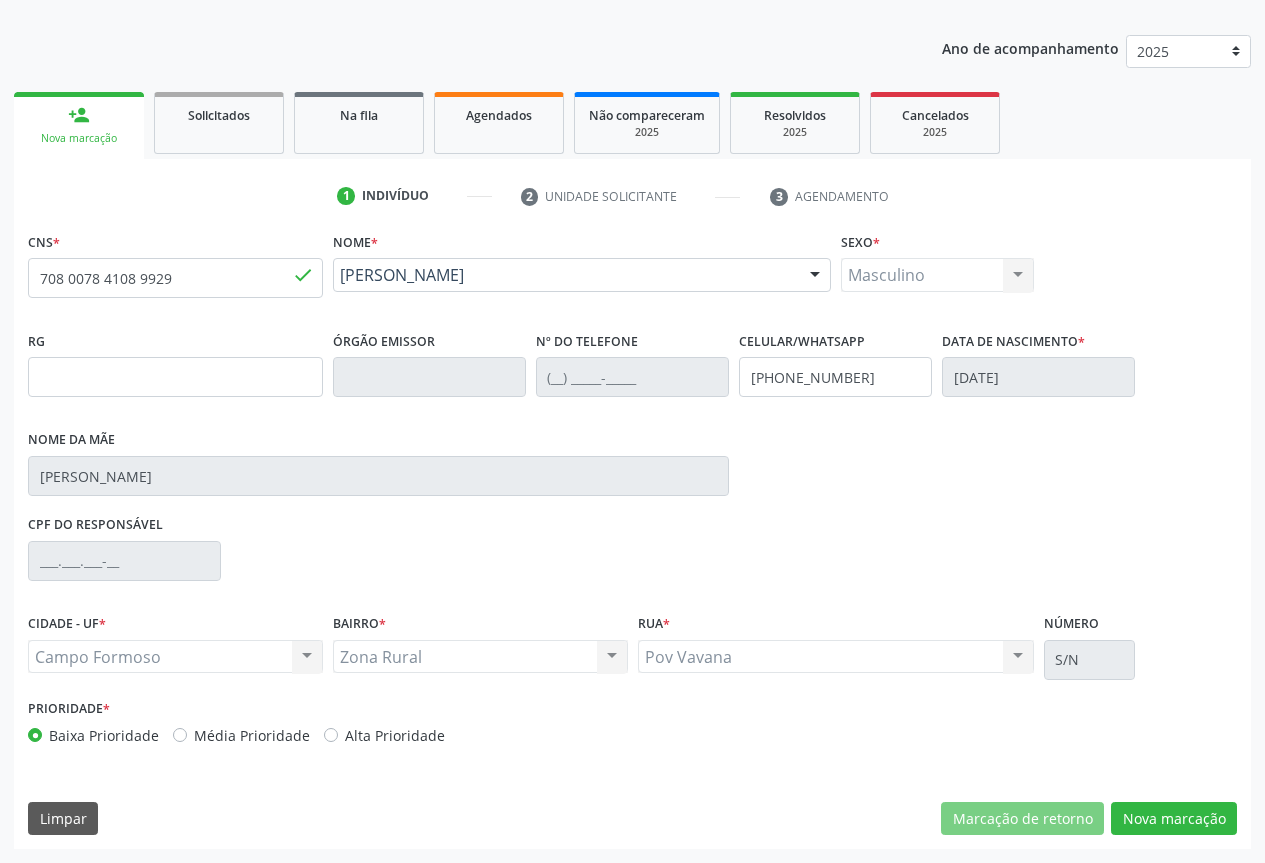 scroll, scrollTop: 43, scrollLeft: 0, axis: vertical 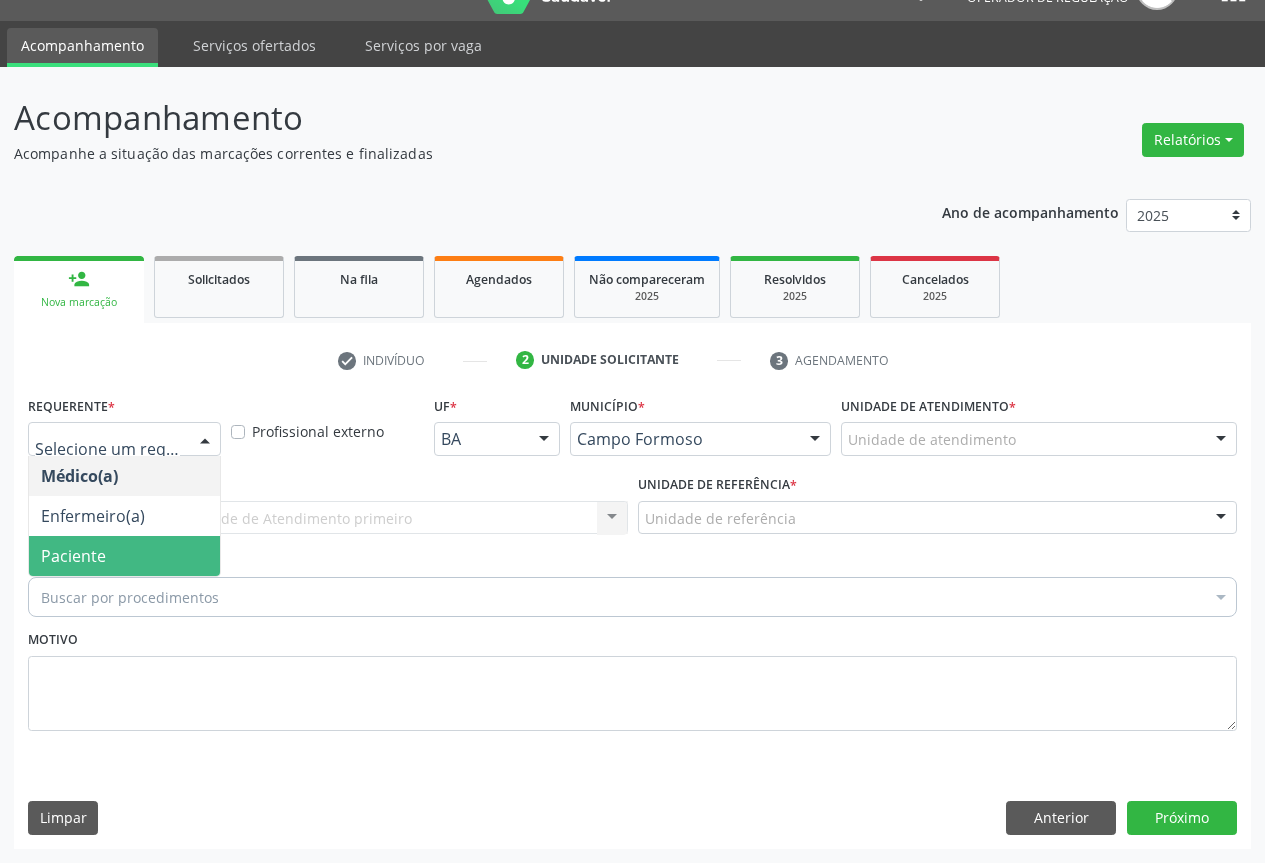 click on "Paciente" at bounding box center (124, 556) 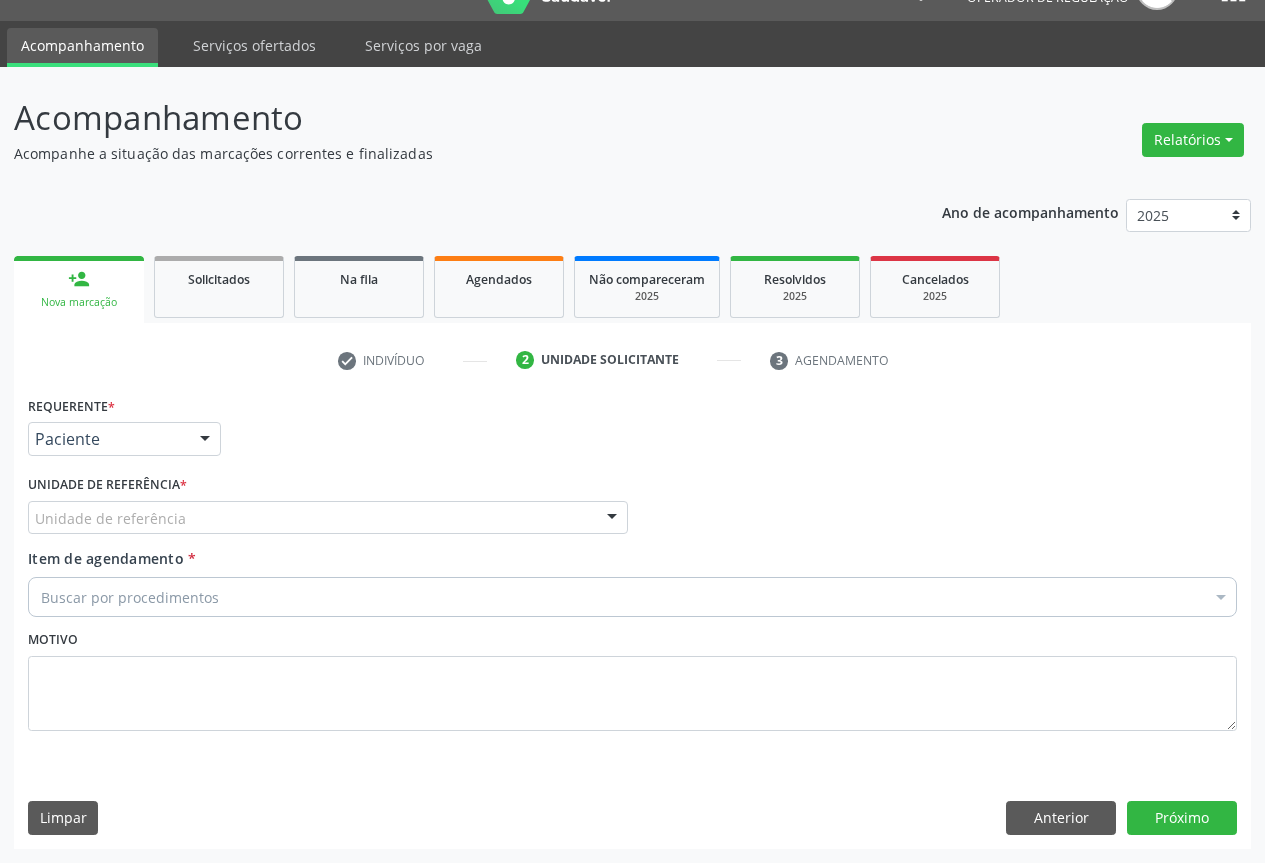 drag, startPoint x: 208, startPoint y: 516, endPoint x: 206, endPoint y: 537, distance: 21.095022 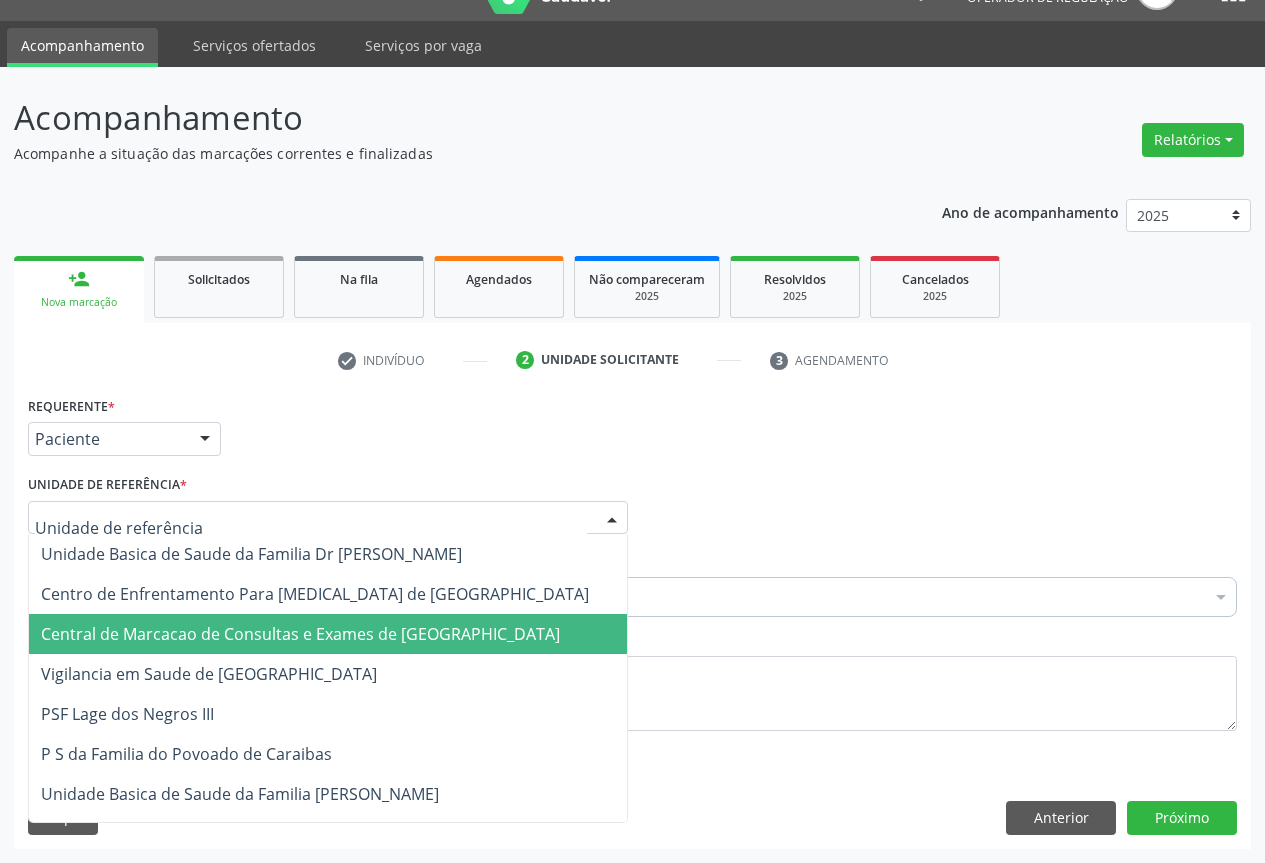 click on "Central de Marcacao de Consultas e Exames de [GEOGRAPHIC_DATA]" at bounding box center [328, 634] 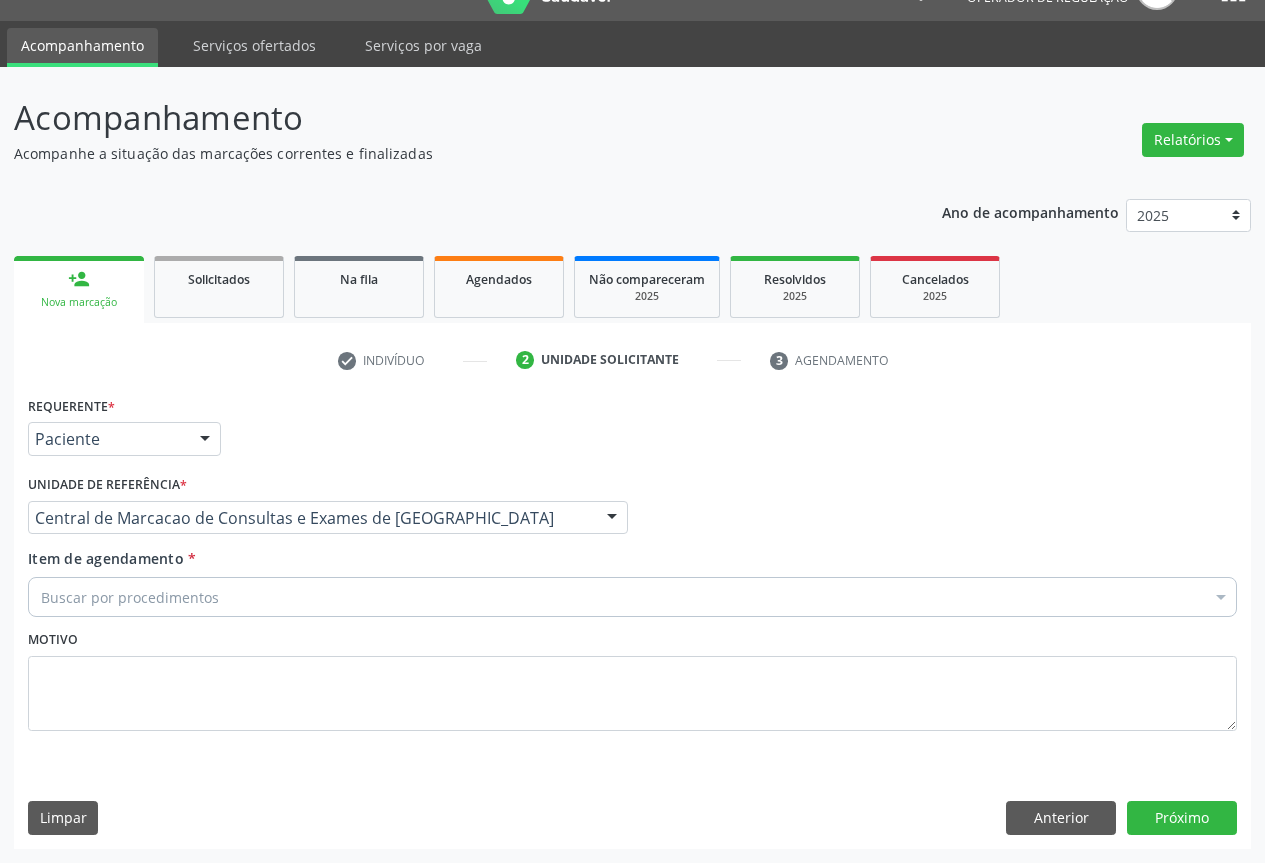 click on "Buscar por procedimentos" at bounding box center (632, 597) 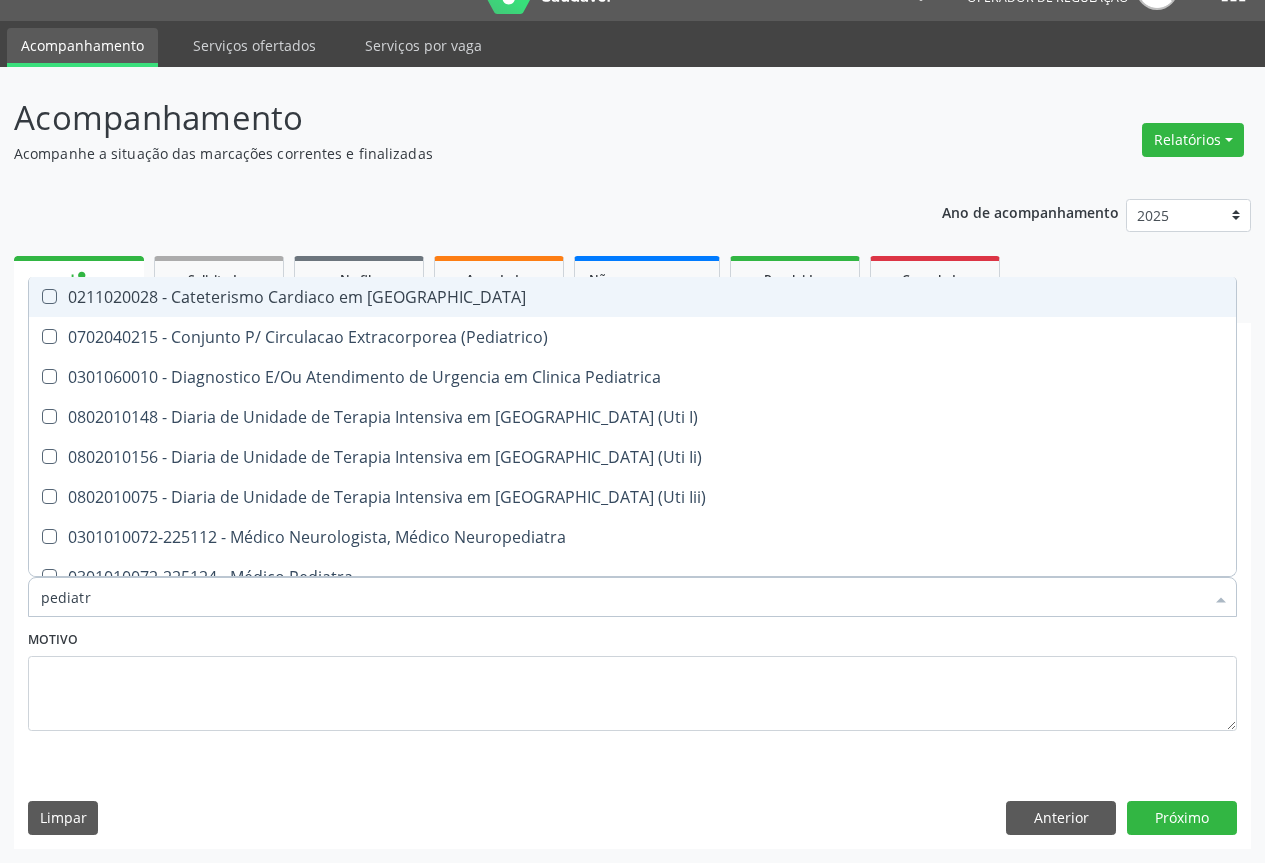 type on "pediatra" 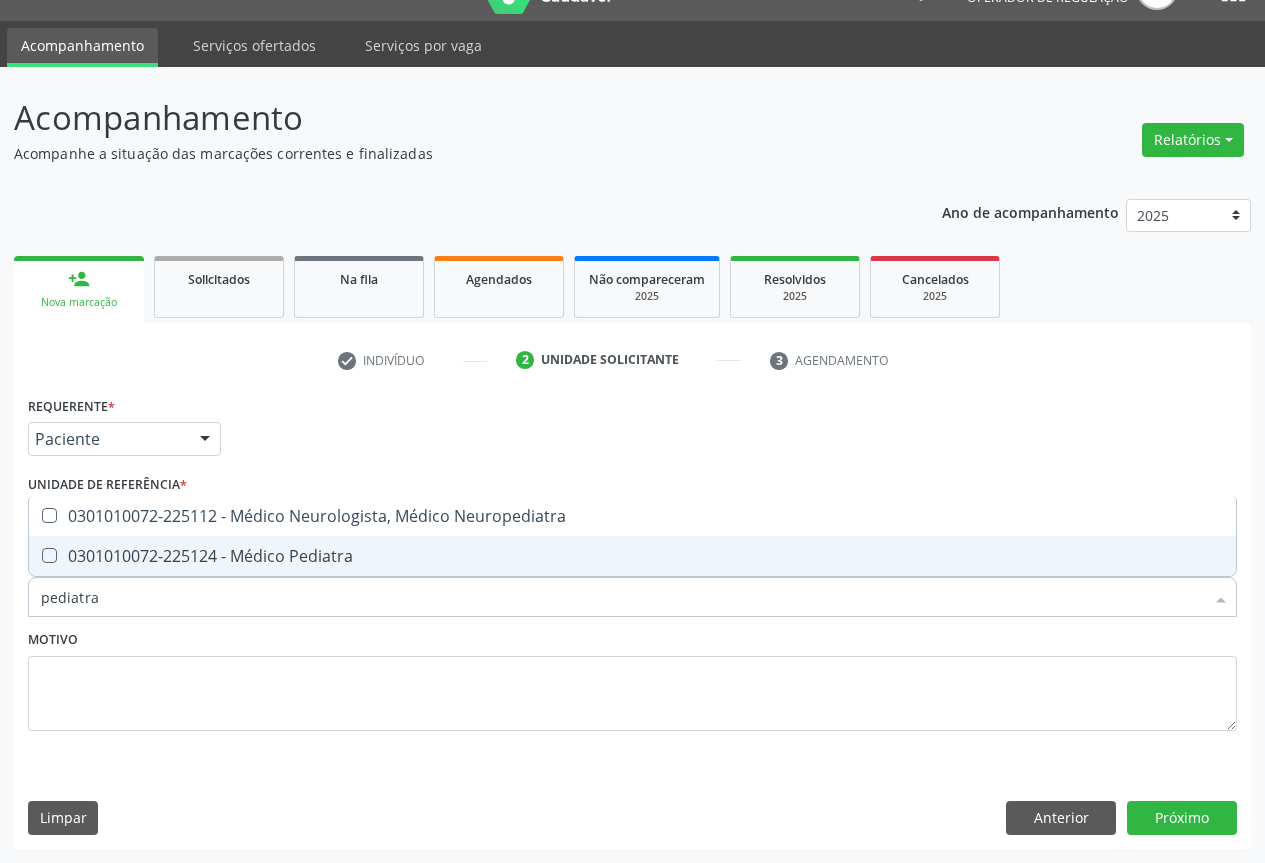 click on "0301010072-225124 - Médico Pediatra" at bounding box center [632, 556] 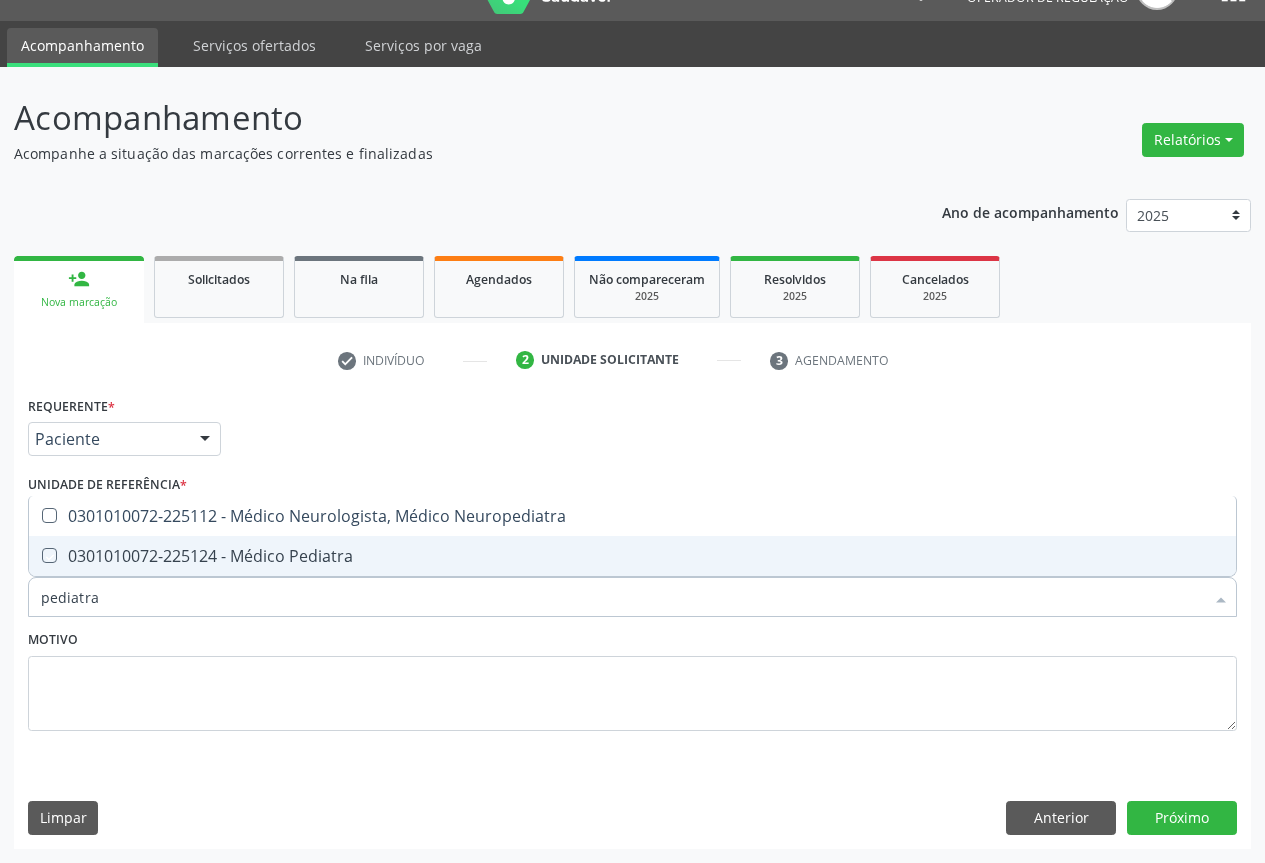 checkbox on "true" 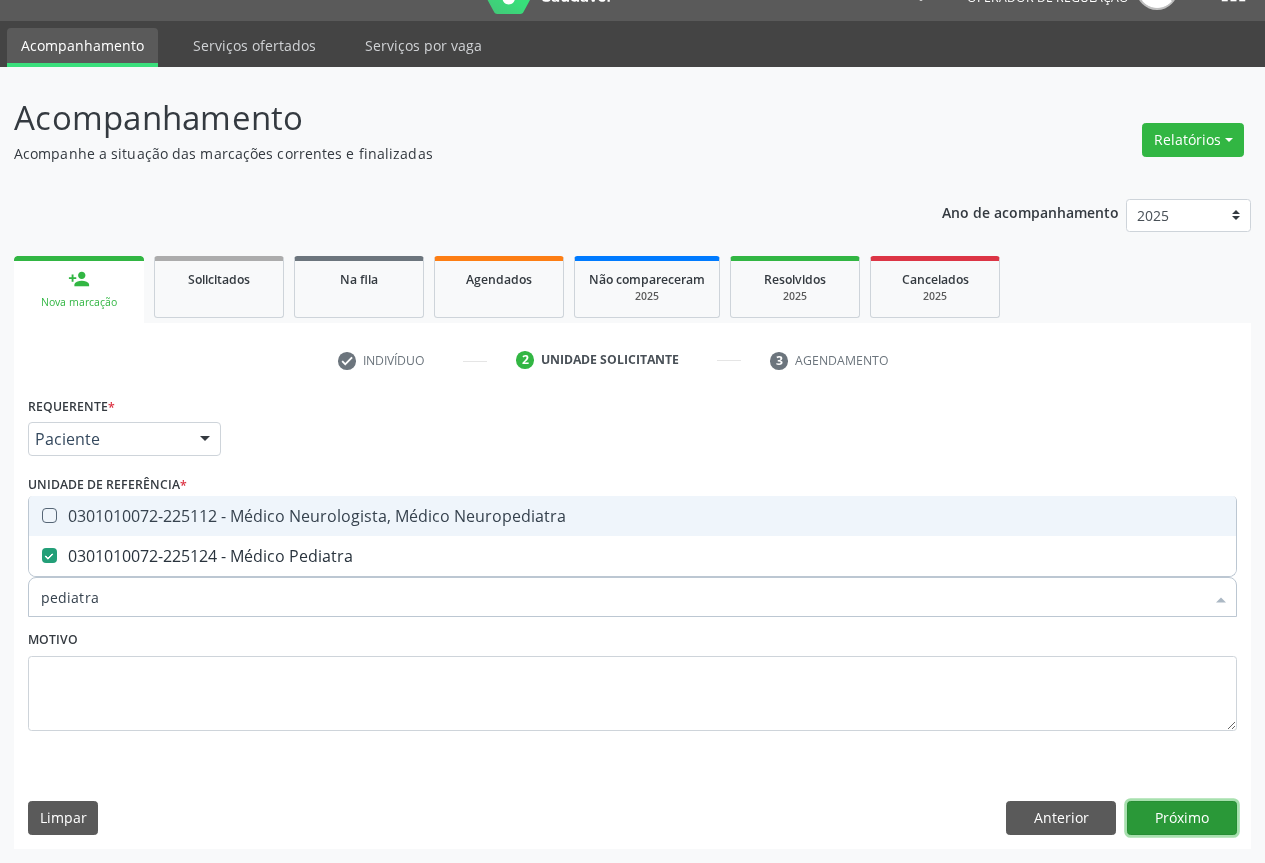 click on "Próximo" at bounding box center (1182, 818) 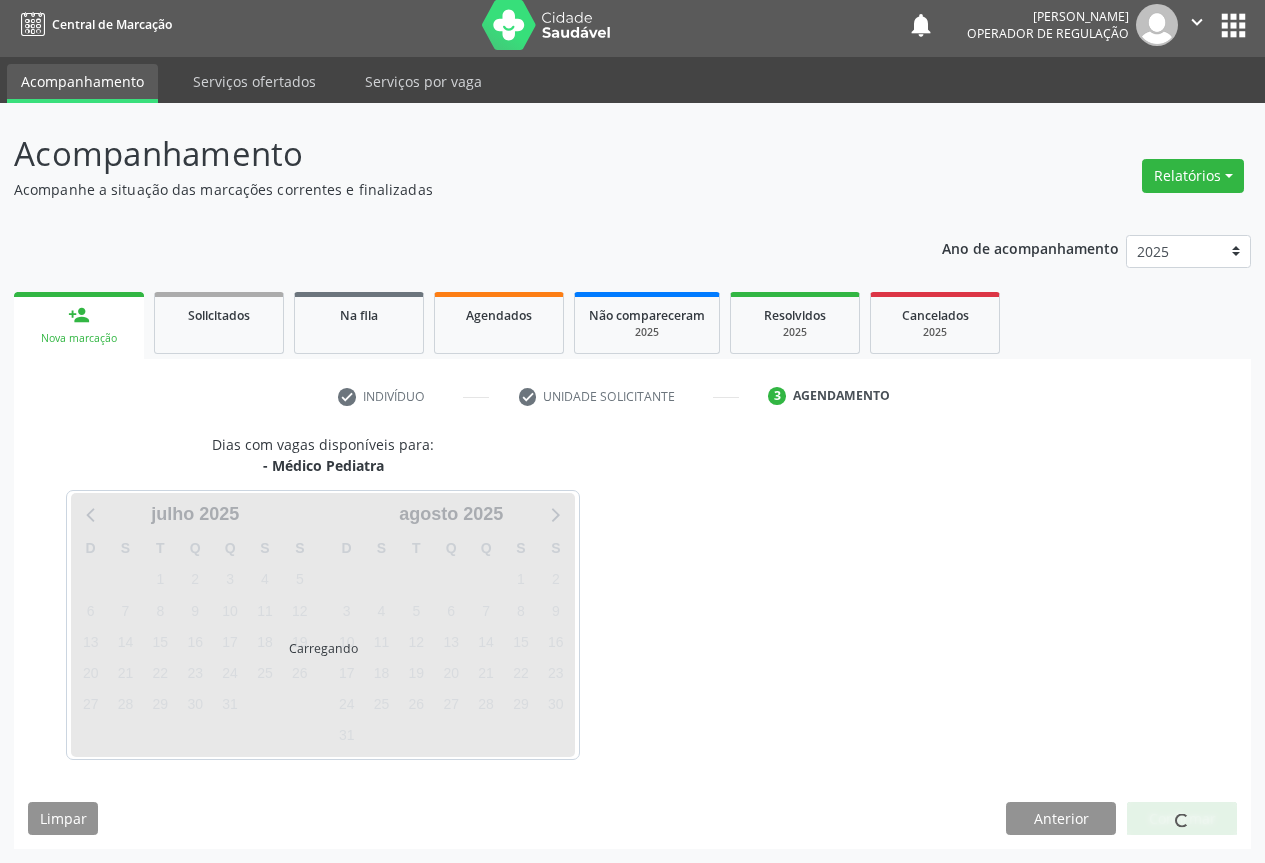 scroll, scrollTop: 7, scrollLeft: 0, axis: vertical 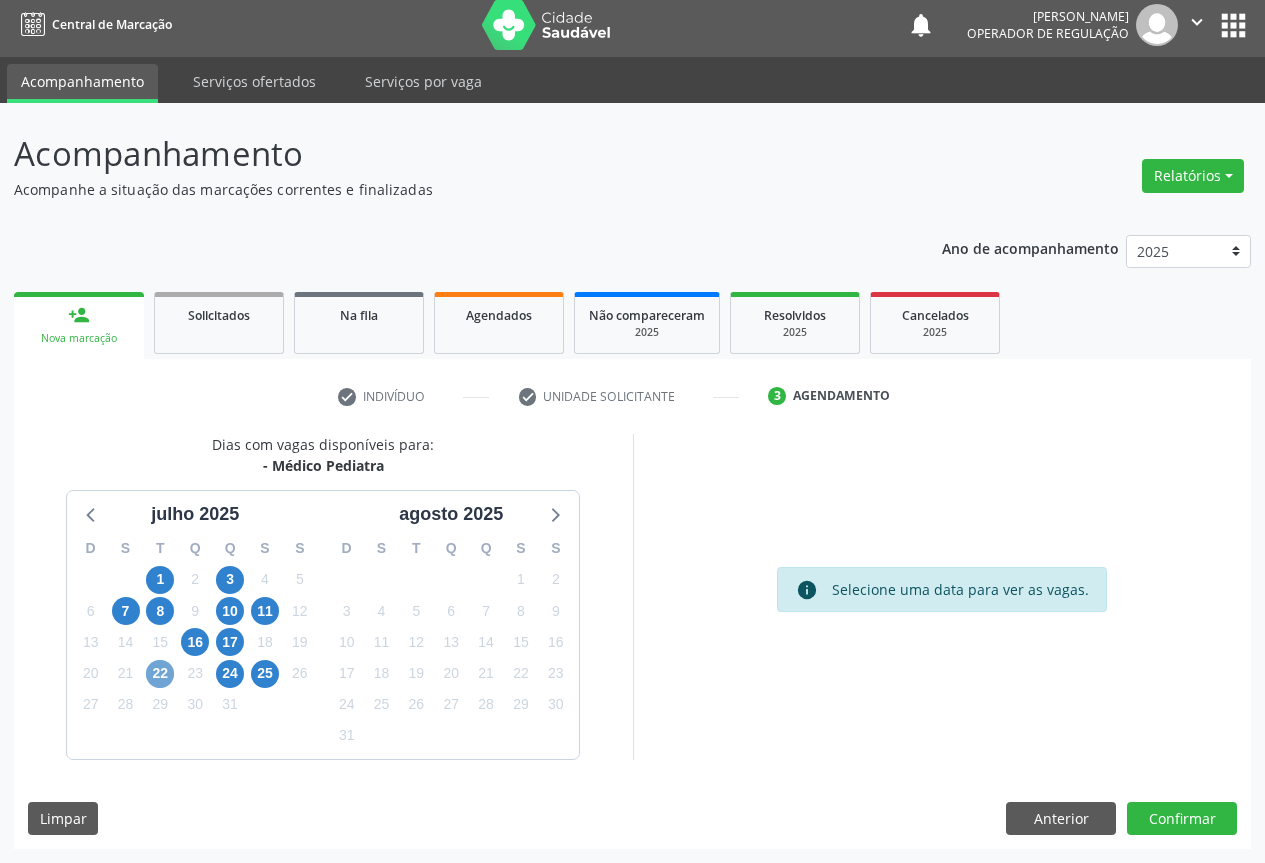 click on "22" at bounding box center (160, 674) 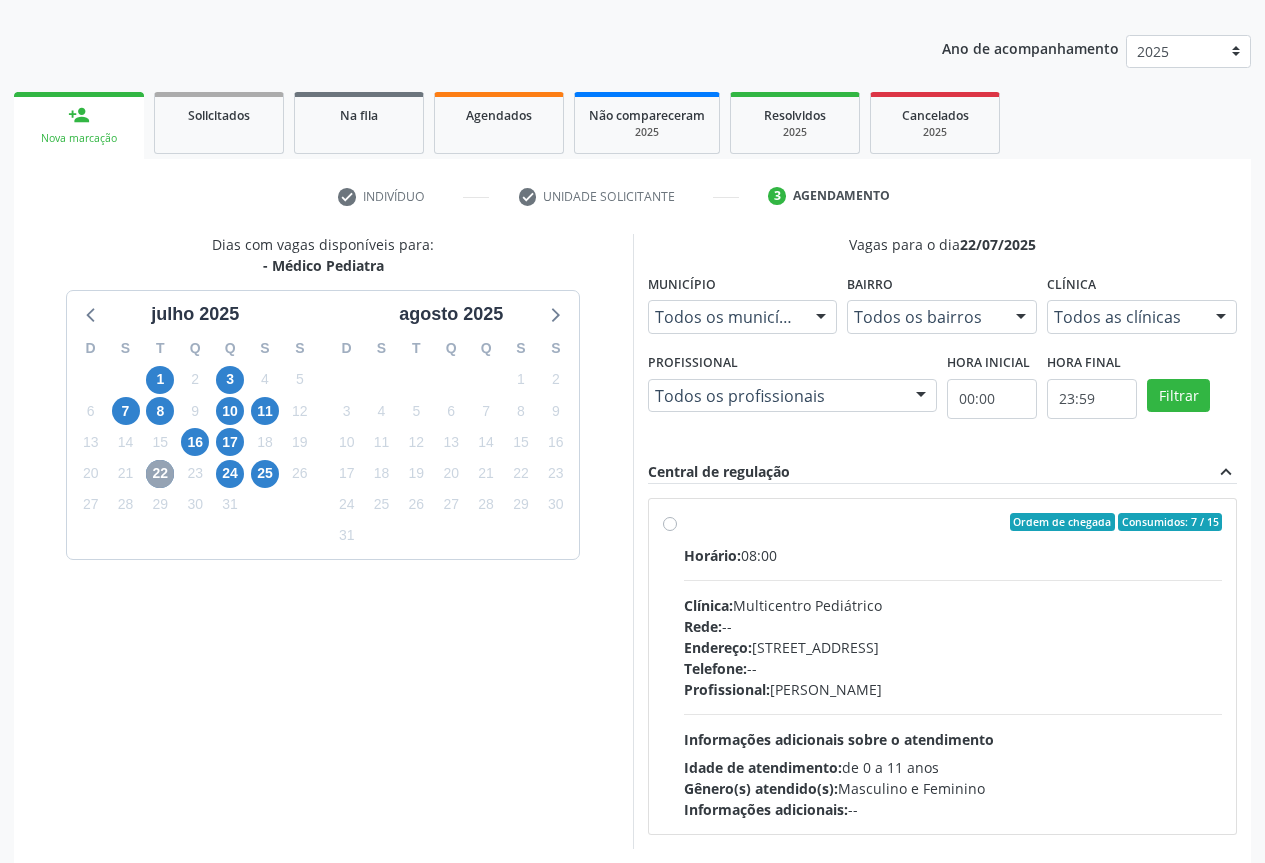 scroll, scrollTop: 296, scrollLeft: 0, axis: vertical 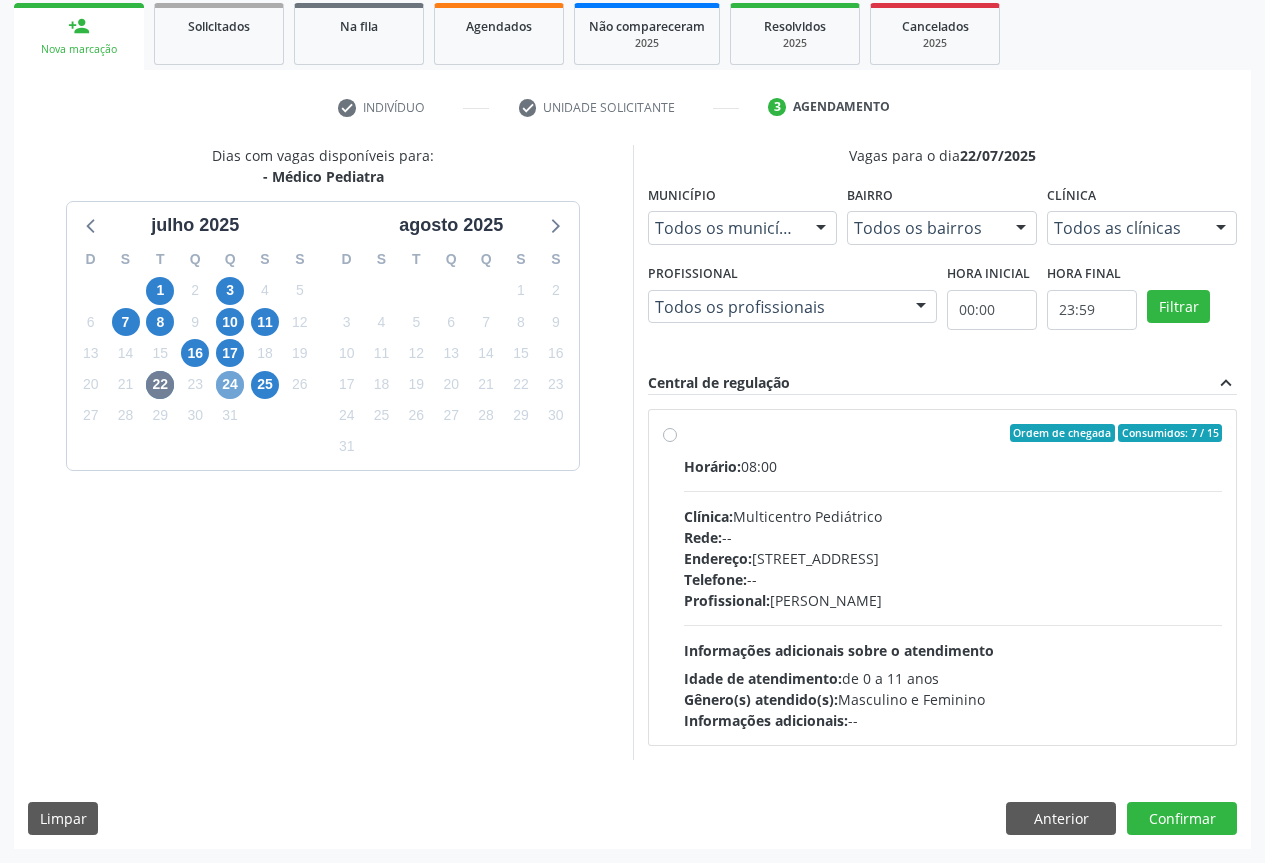 click on "24" at bounding box center (230, 385) 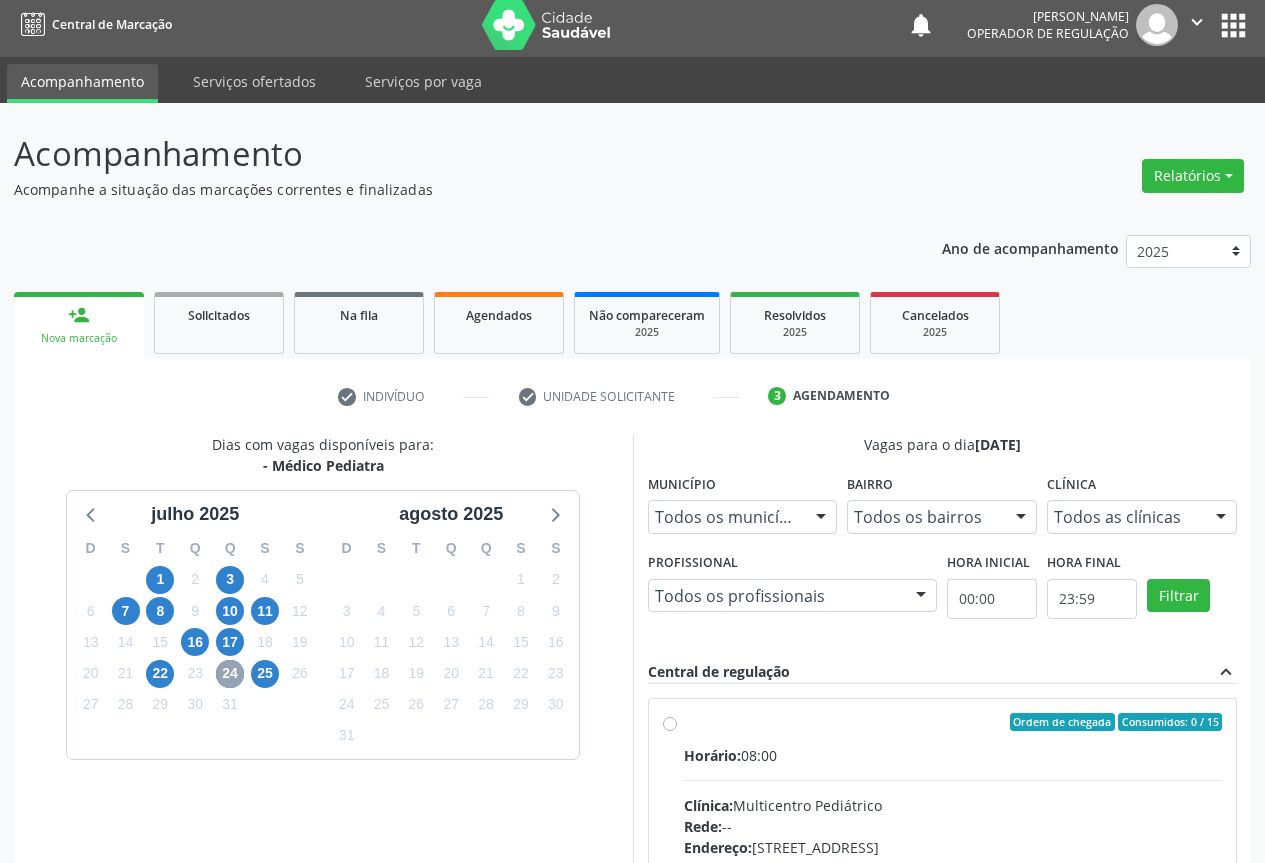 scroll, scrollTop: 296, scrollLeft: 0, axis: vertical 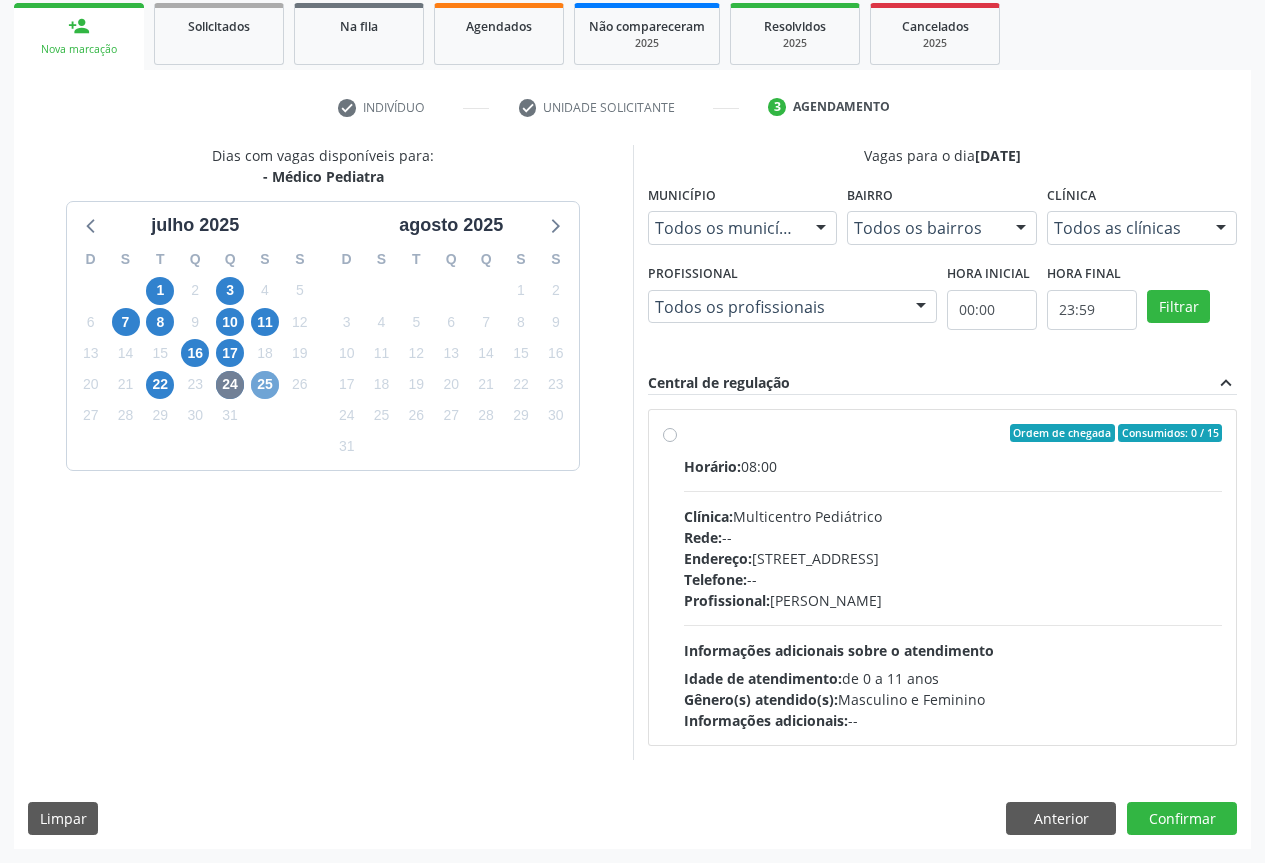 click on "25" at bounding box center (265, 385) 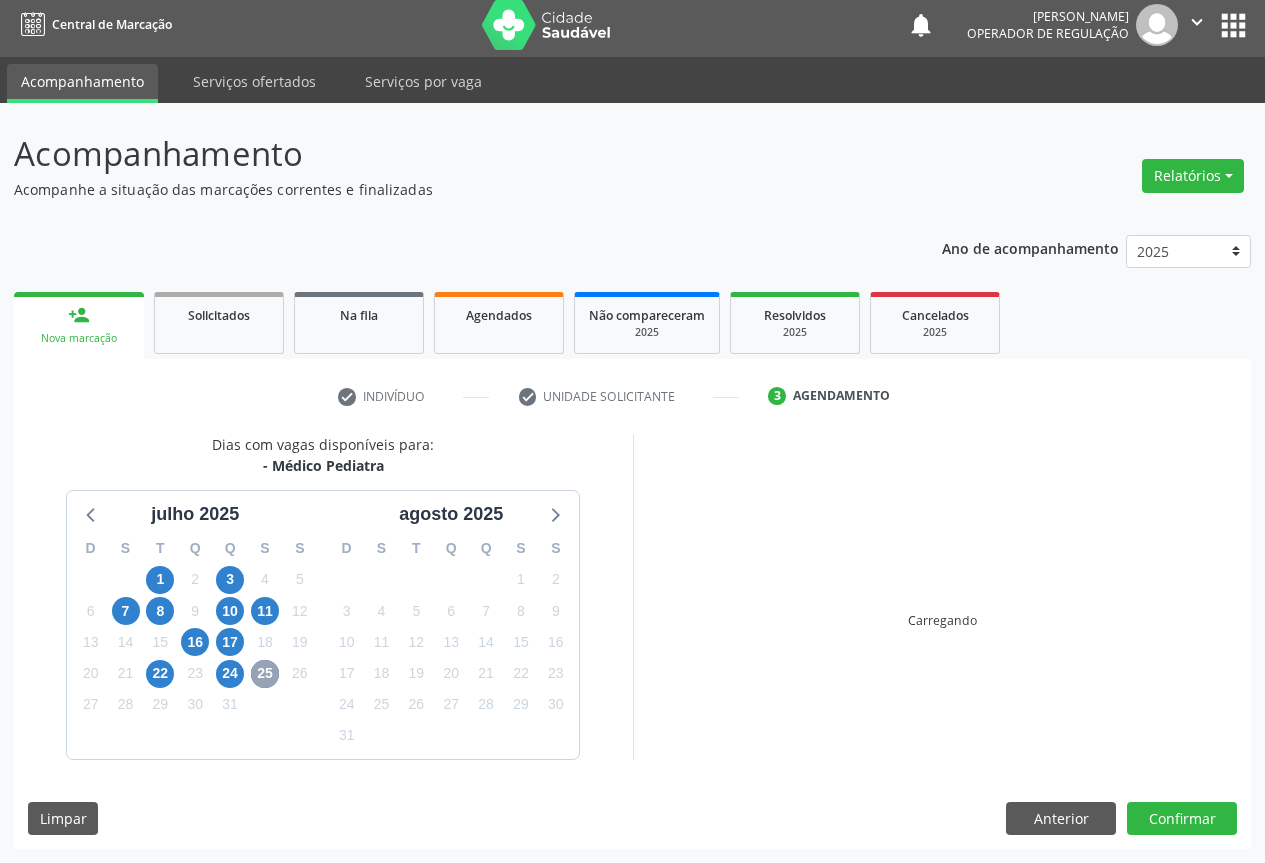 scroll, scrollTop: 296, scrollLeft: 0, axis: vertical 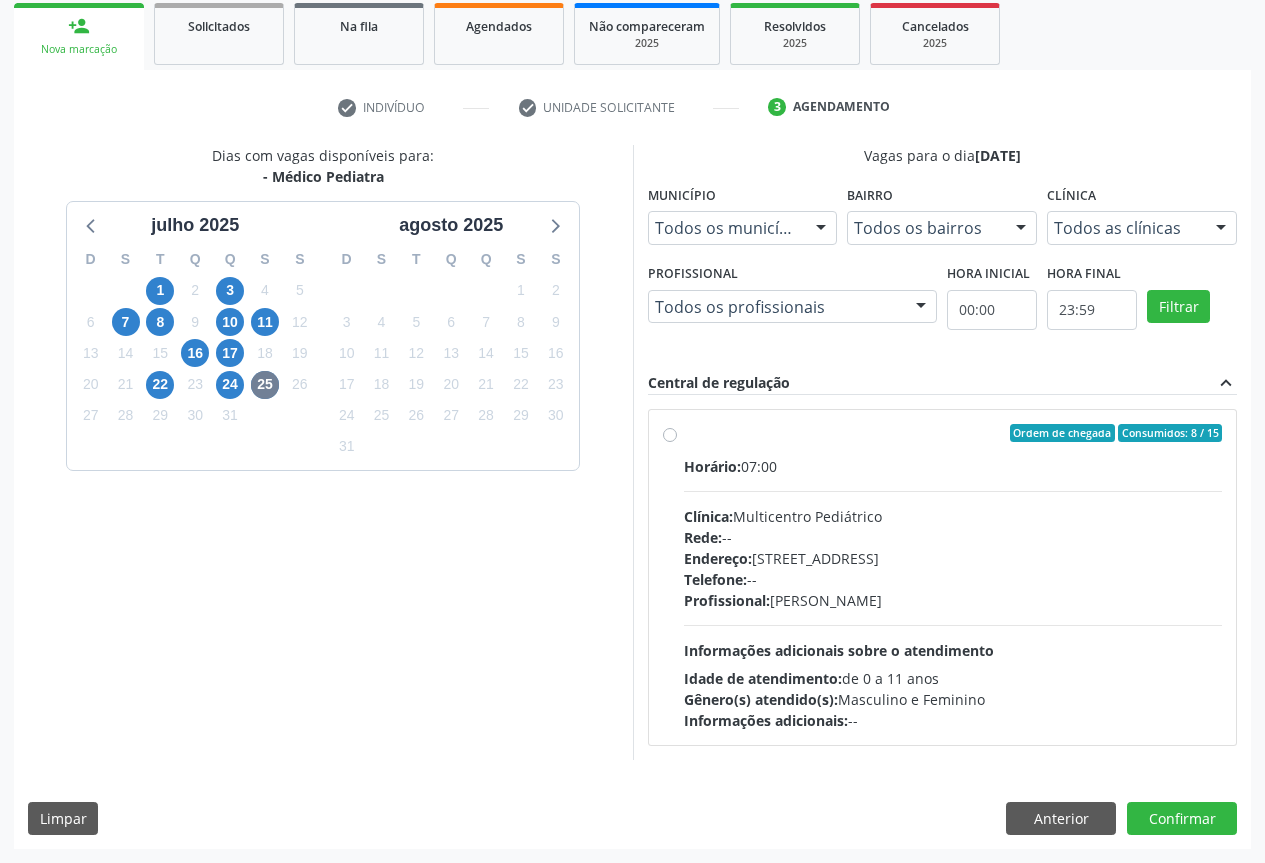 click on "Clínica:  Multicentro Pediátrico" at bounding box center [953, 516] 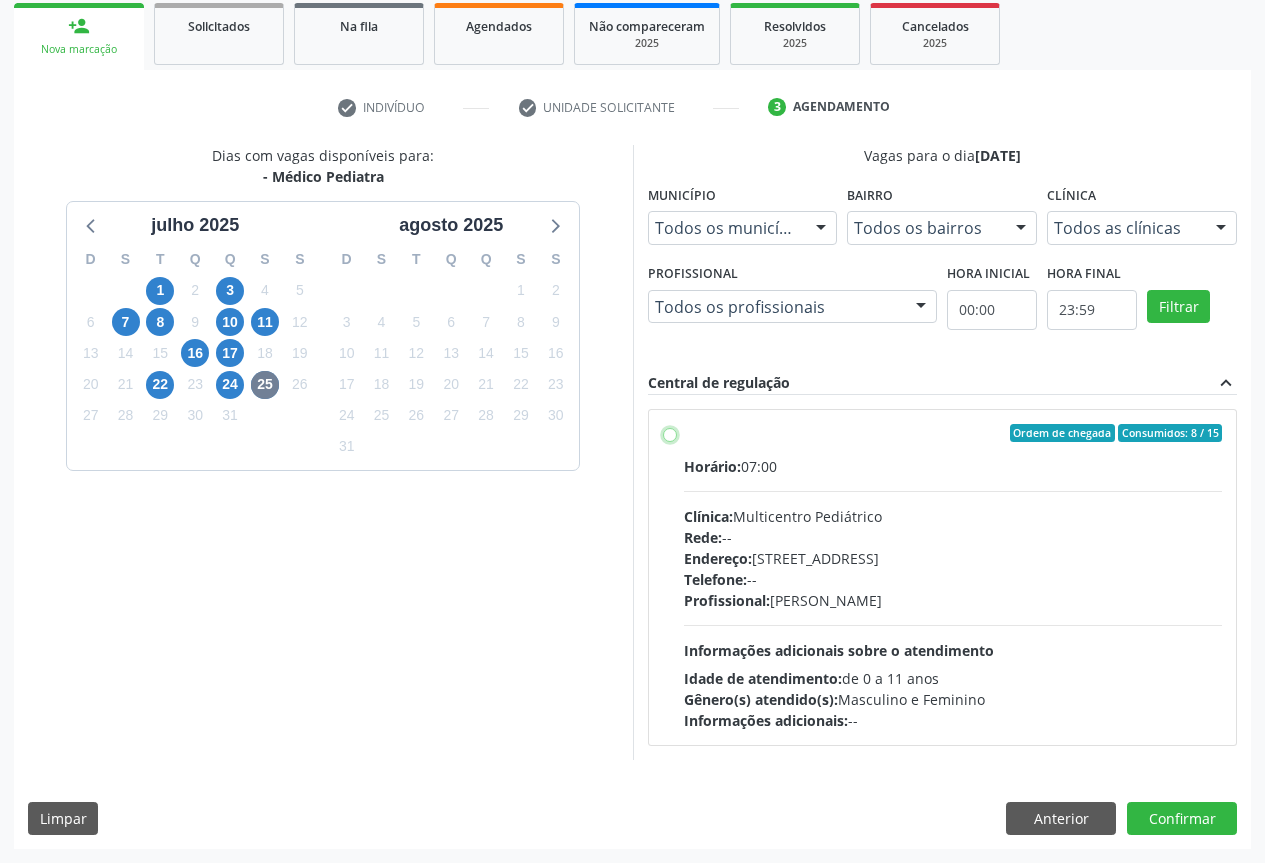 click on "Ordem de chegada
Consumidos: 8 / 15
Horário:   07:00
Clínica:  Multicentro Pediátrico
Rede:
--
Endereço:   Antigo Casa Grande, nº 37, Centro, Campo Formoso - BA
Telefone:   --
Profissional:
Maria Ubaldina Silva Calixto Sobreira
Informações adicionais sobre o atendimento
Idade de atendimento:
de 0 a 11 anos
Gênero(s) atendido(s):
Masculino e Feminino
Informações adicionais:
--" at bounding box center (670, 433) 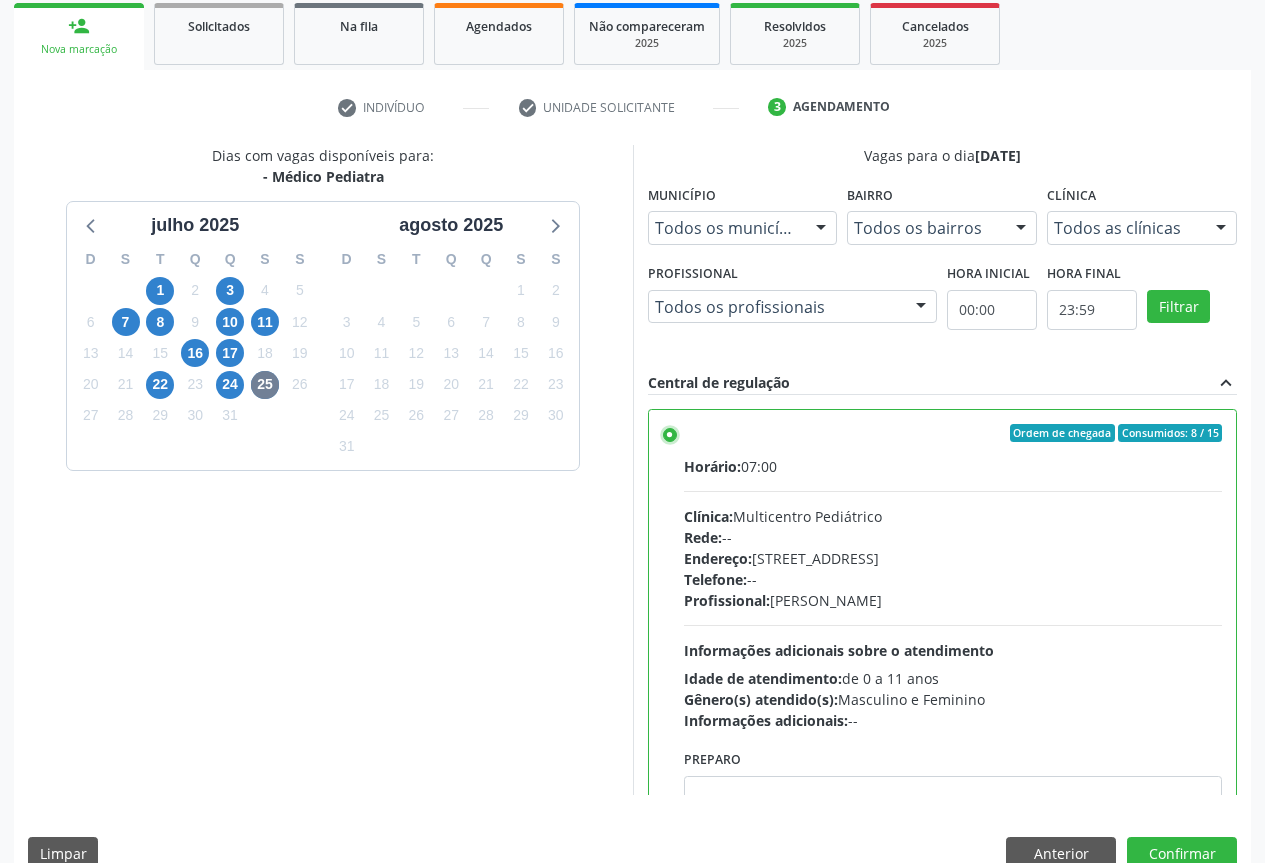 scroll, scrollTop: 332, scrollLeft: 0, axis: vertical 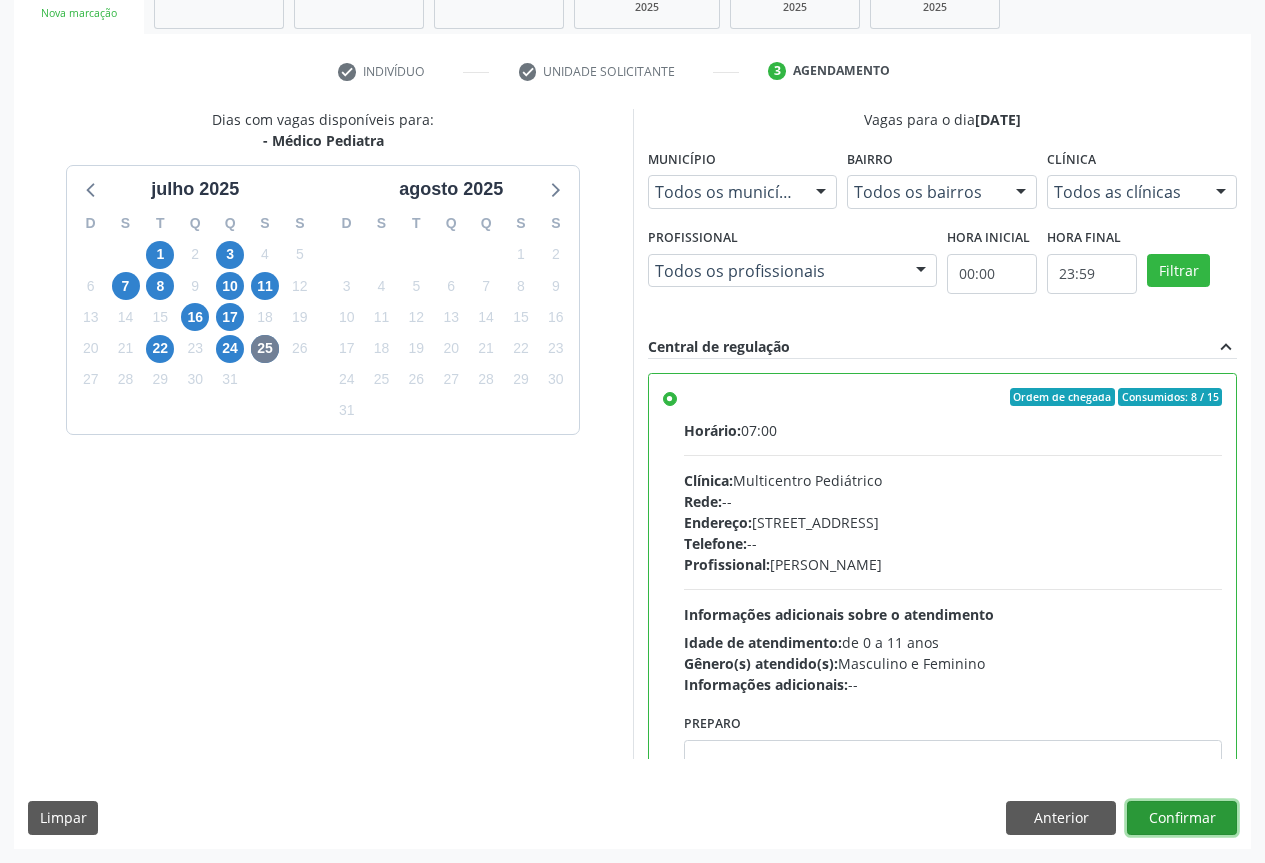 click on "Confirmar" at bounding box center (1182, 818) 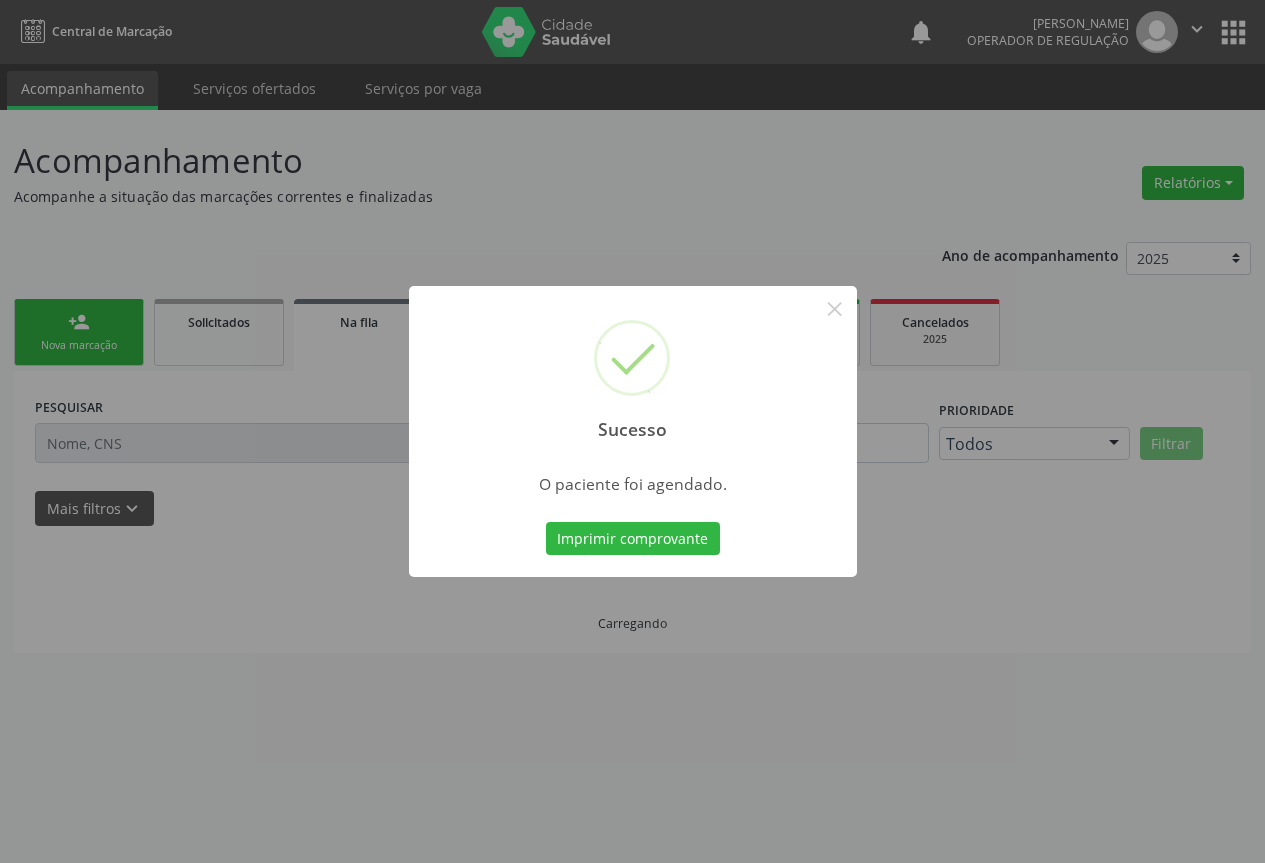scroll, scrollTop: 0, scrollLeft: 0, axis: both 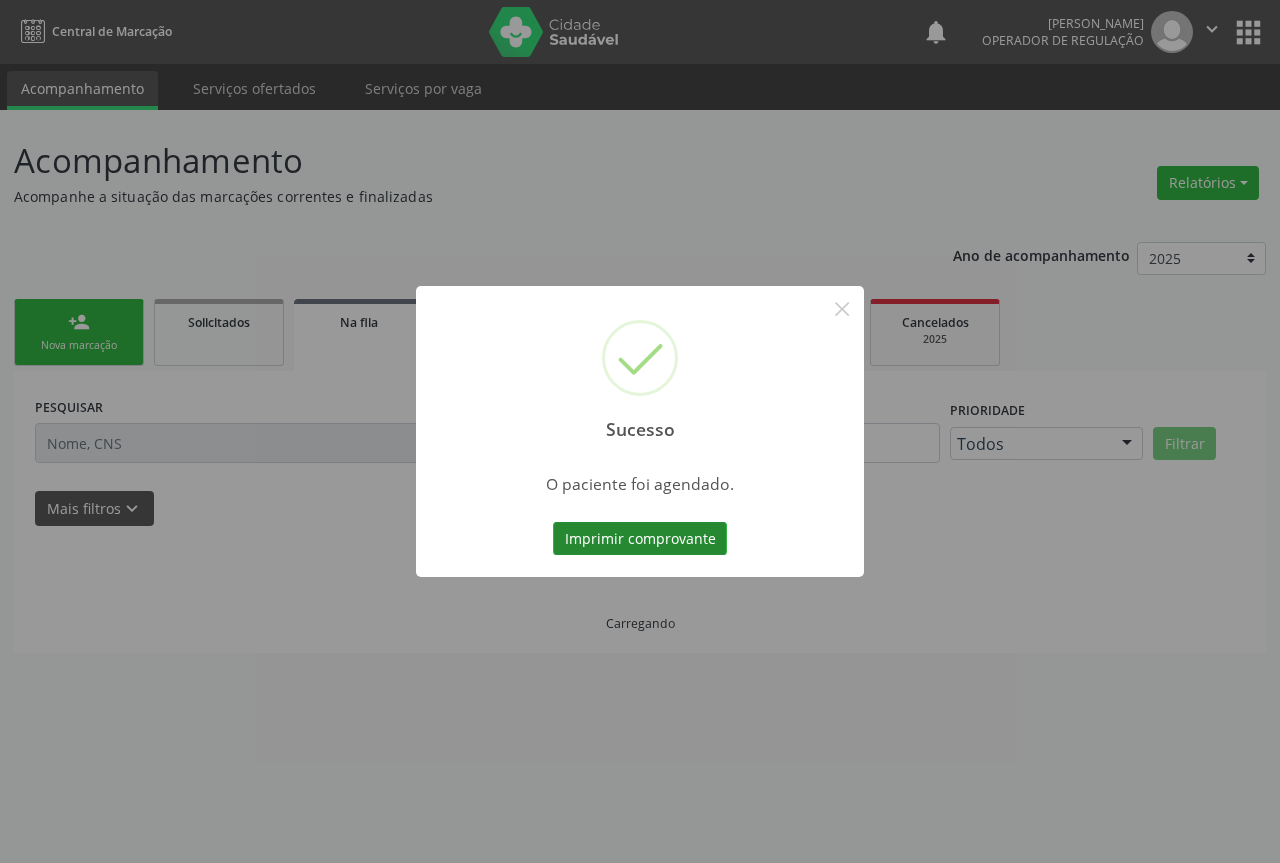 click on "Imprimir comprovante" at bounding box center [640, 539] 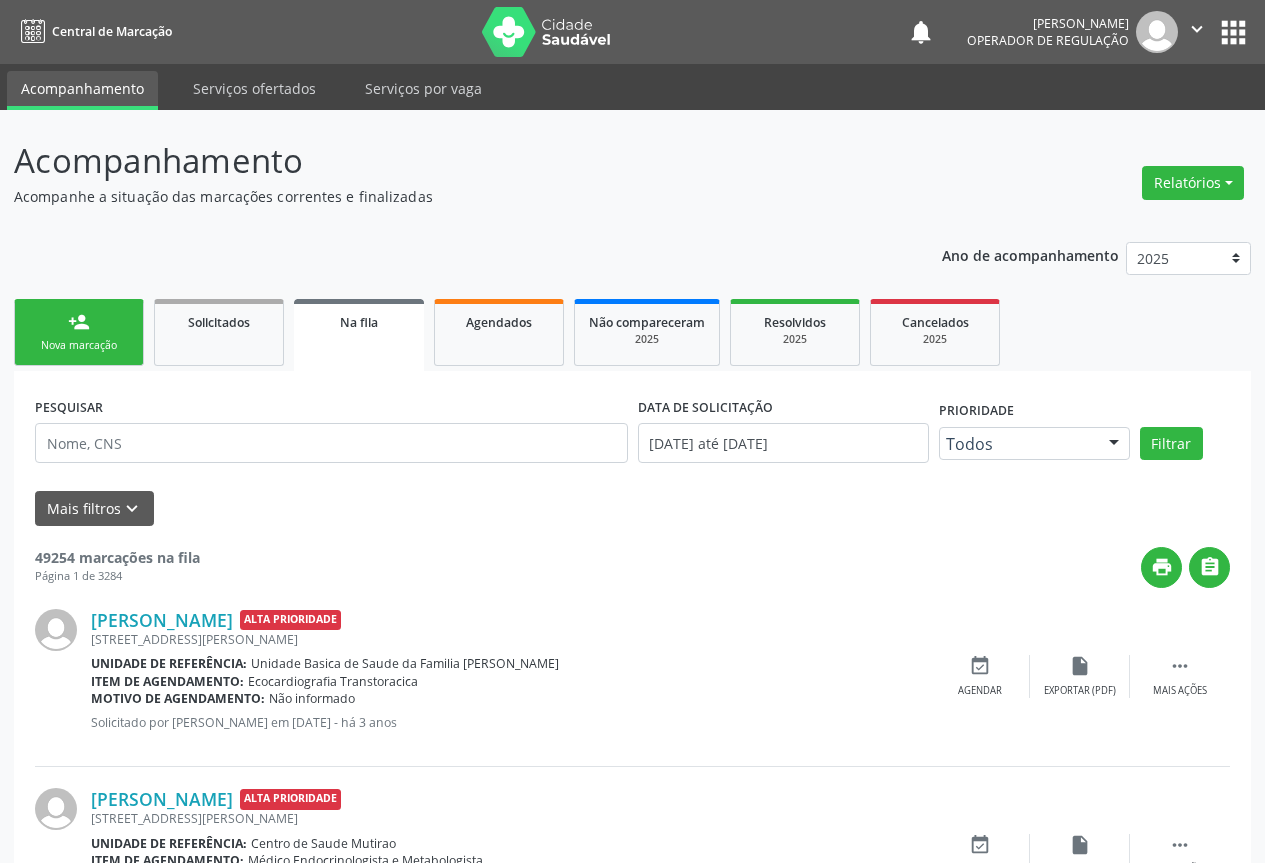 click on "person_add
Nova marcação" at bounding box center [79, 332] 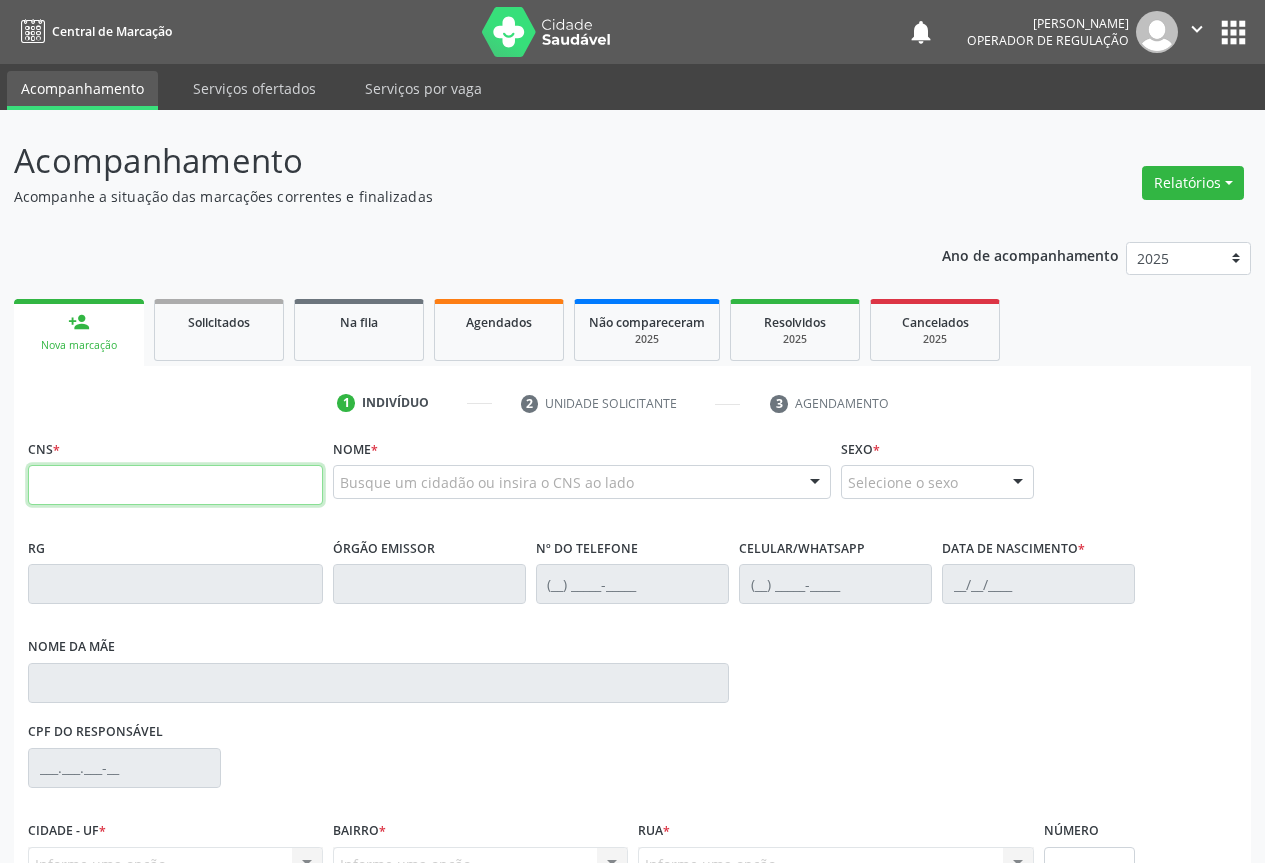 click at bounding box center (175, 485) 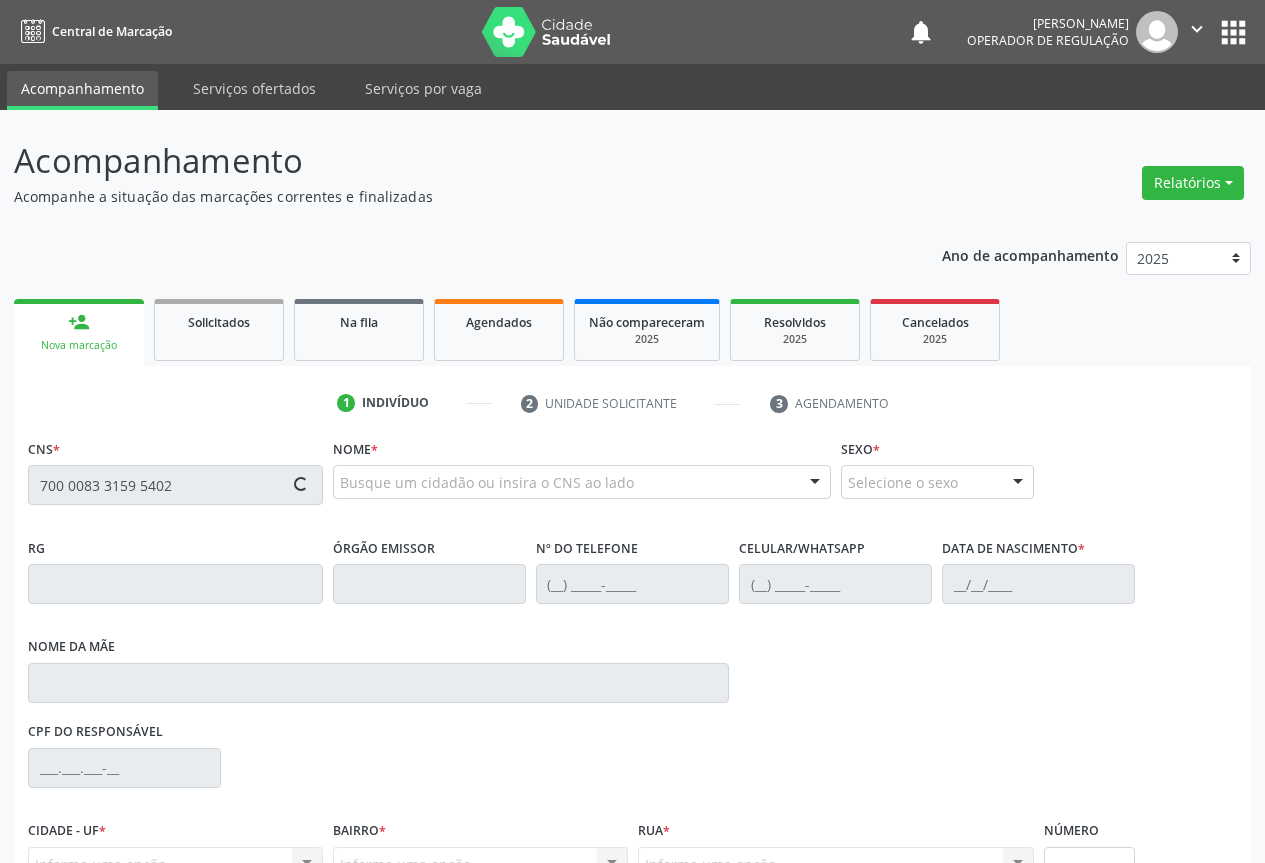 type on "700 0083 3159 5402" 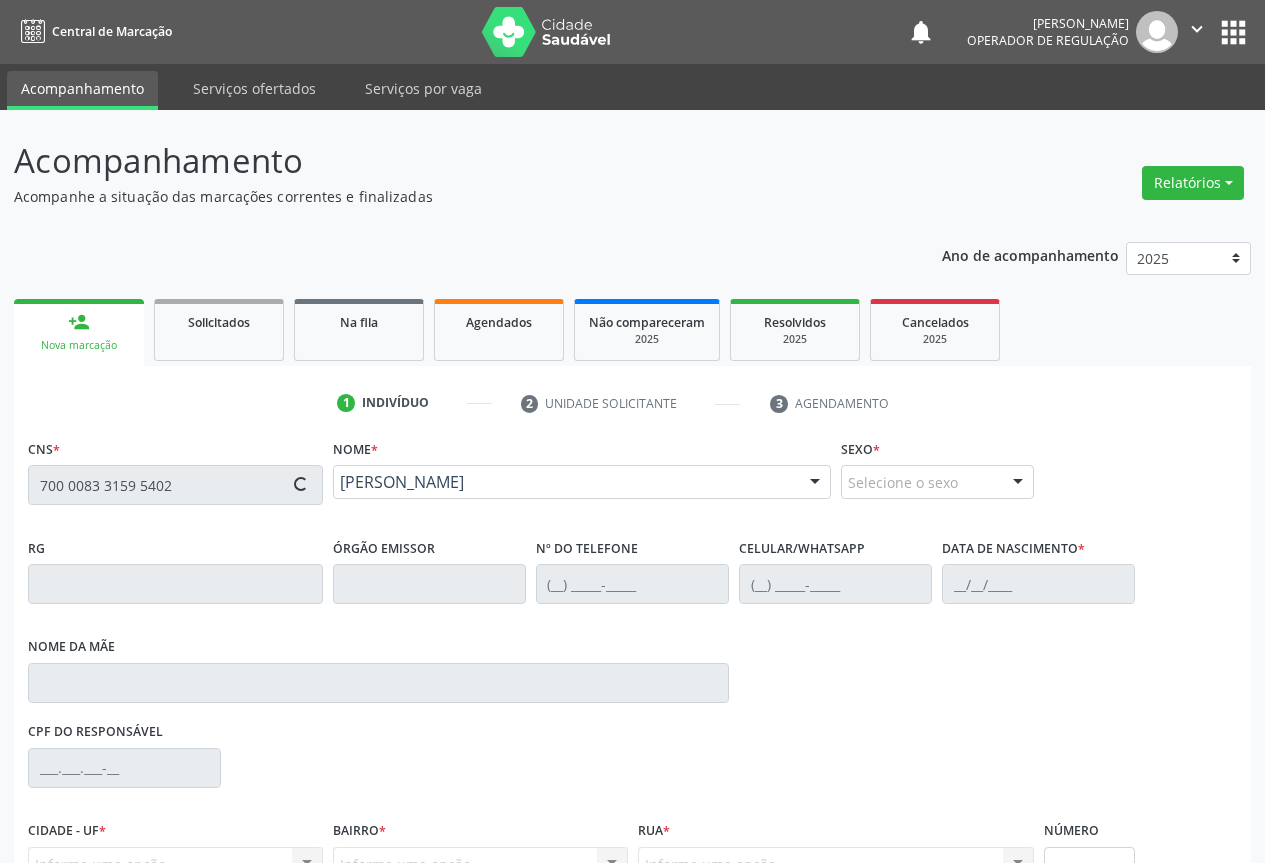 scroll, scrollTop: 207, scrollLeft: 0, axis: vertical 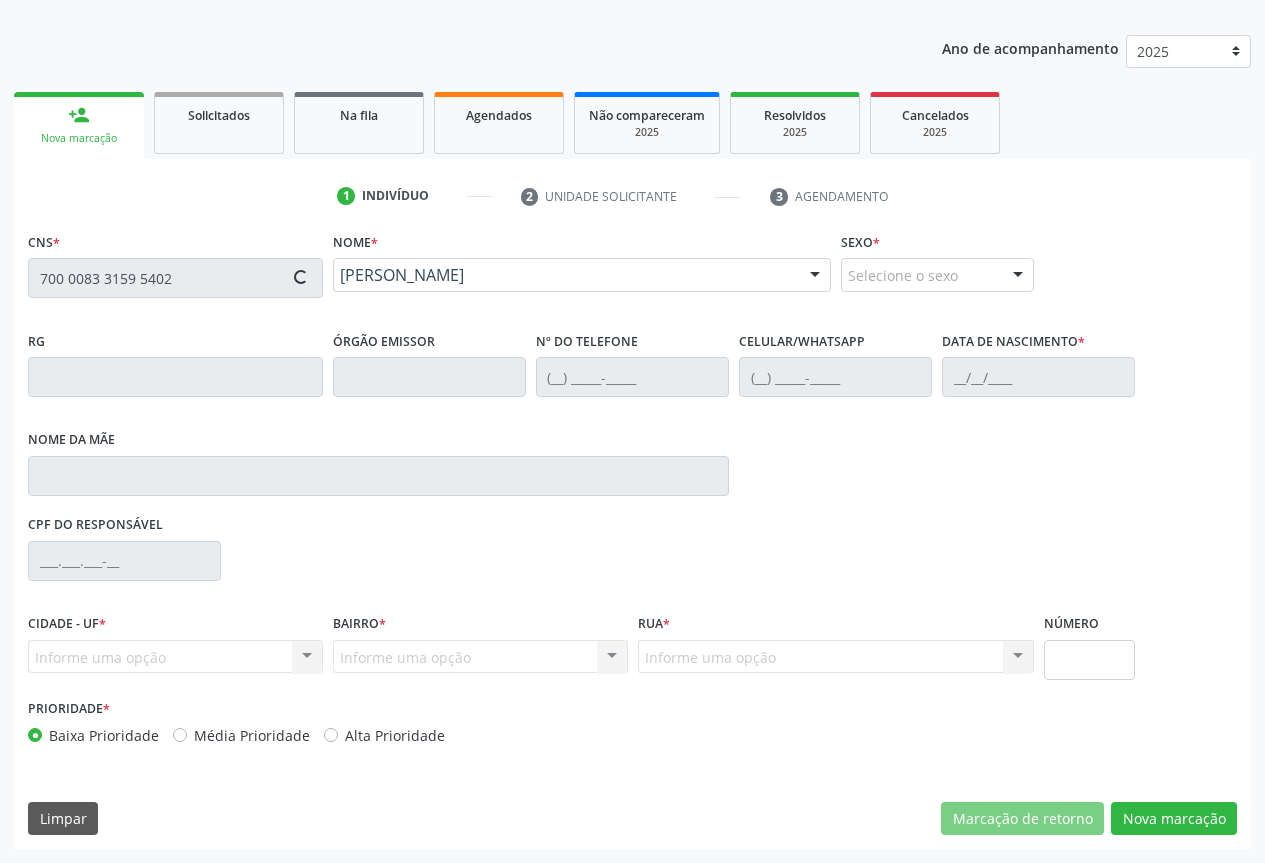 type on "(74) 99111-5270" 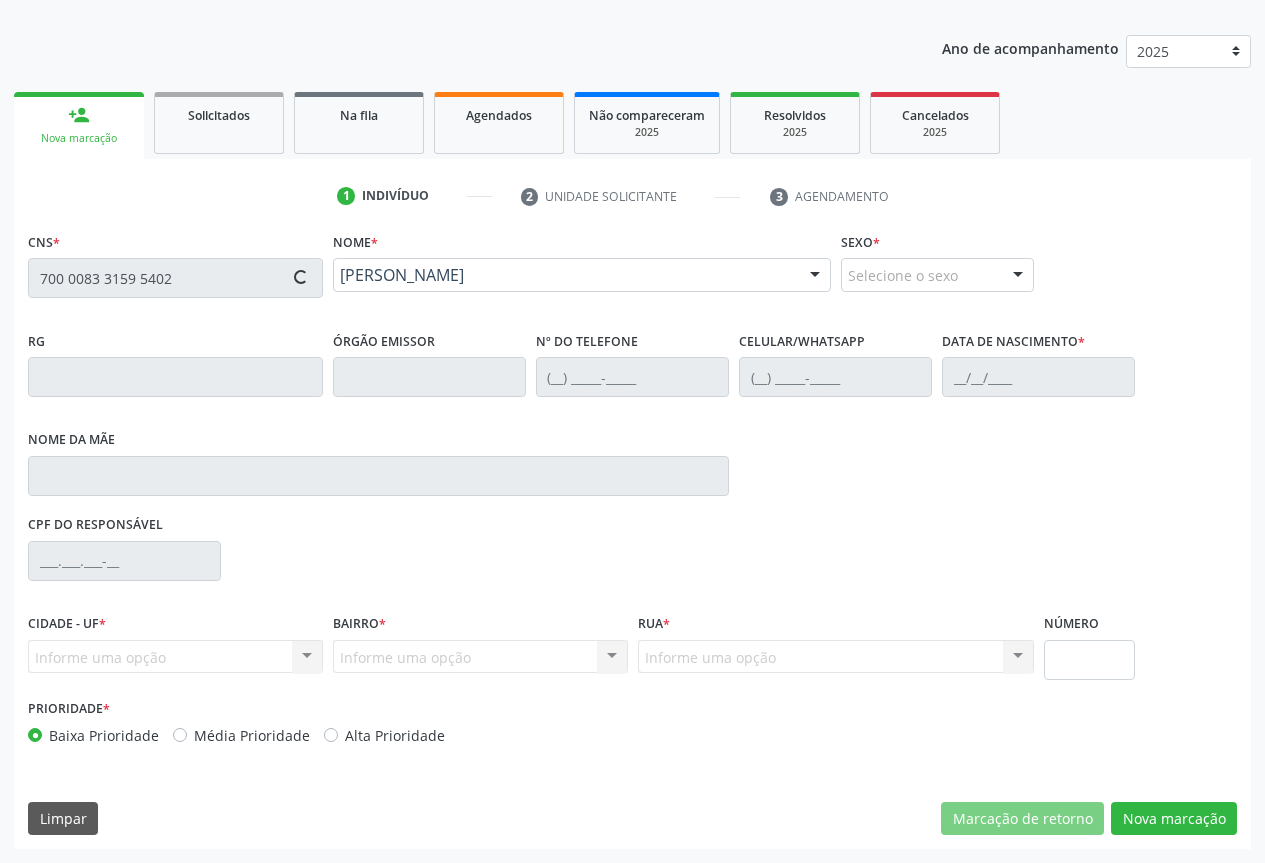 type on "(74) 99111-5270" 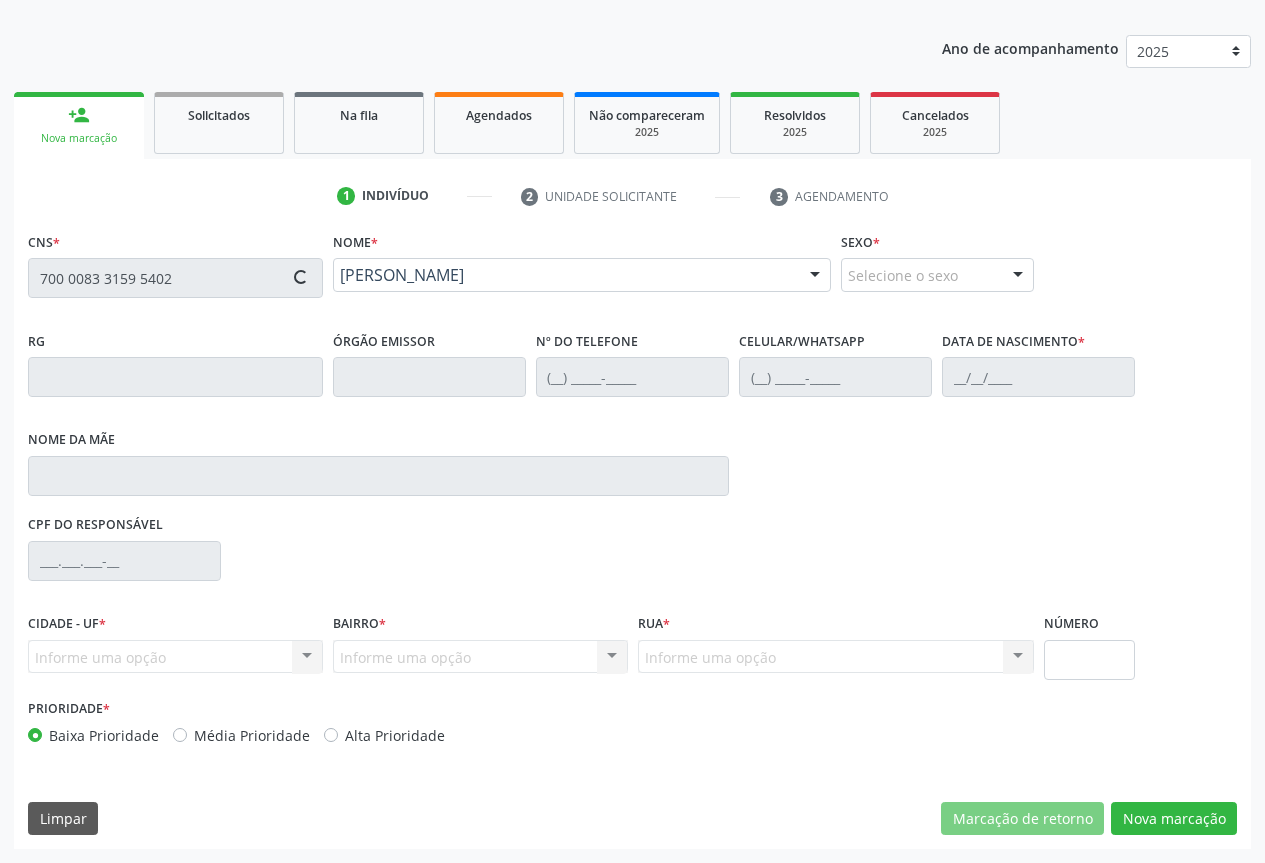 type on "SN" 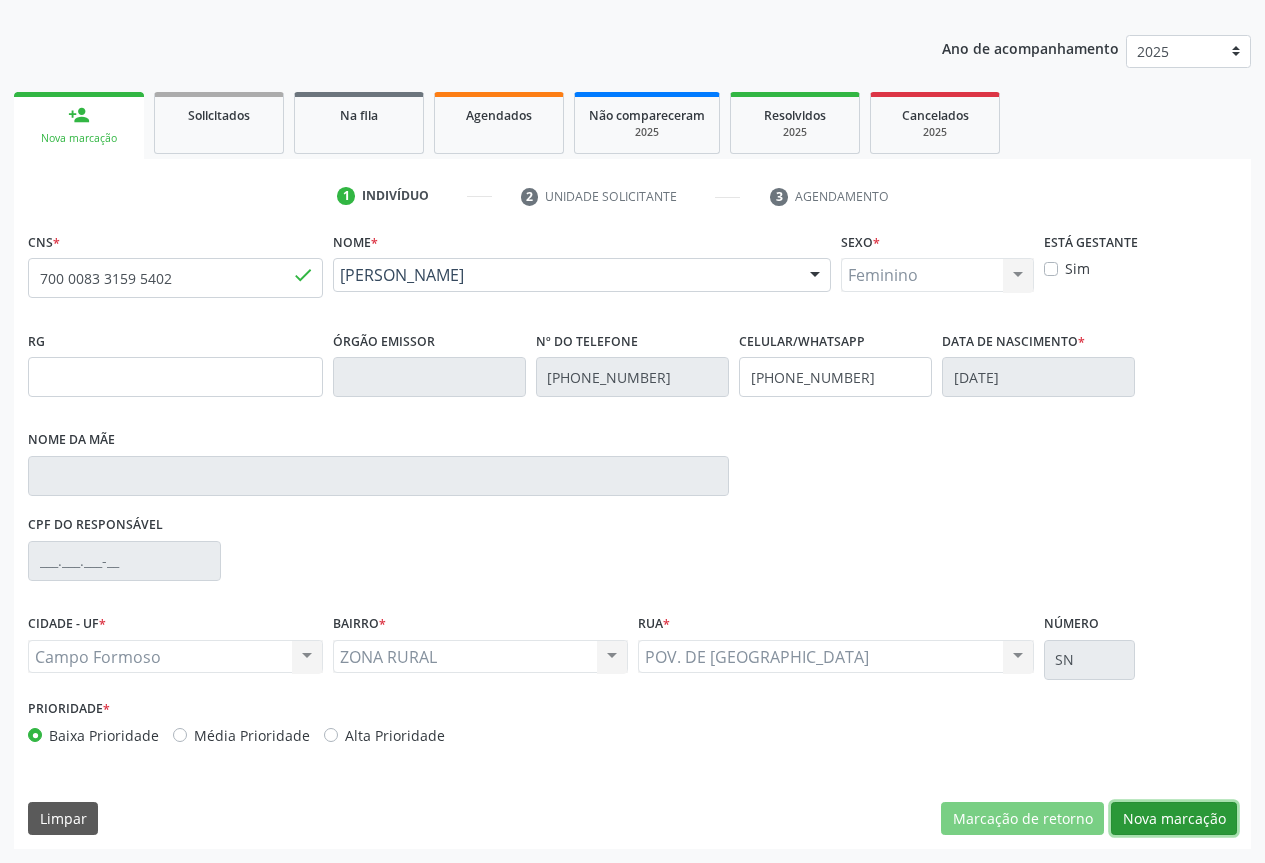 click on "Nova marcação" at bounding box center [1174, 819] 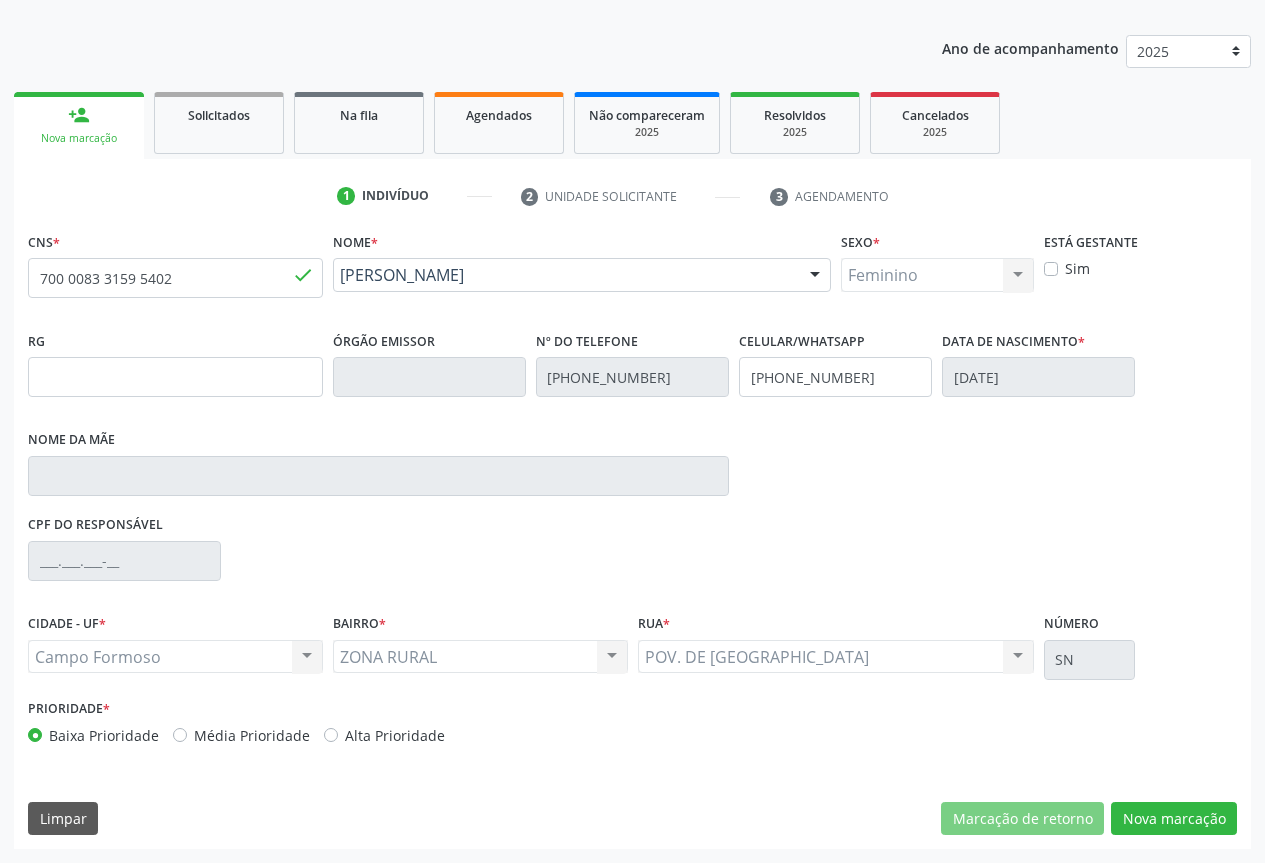 scroll, scrollTop: 43, scrollLeft: 0, axis: vertical 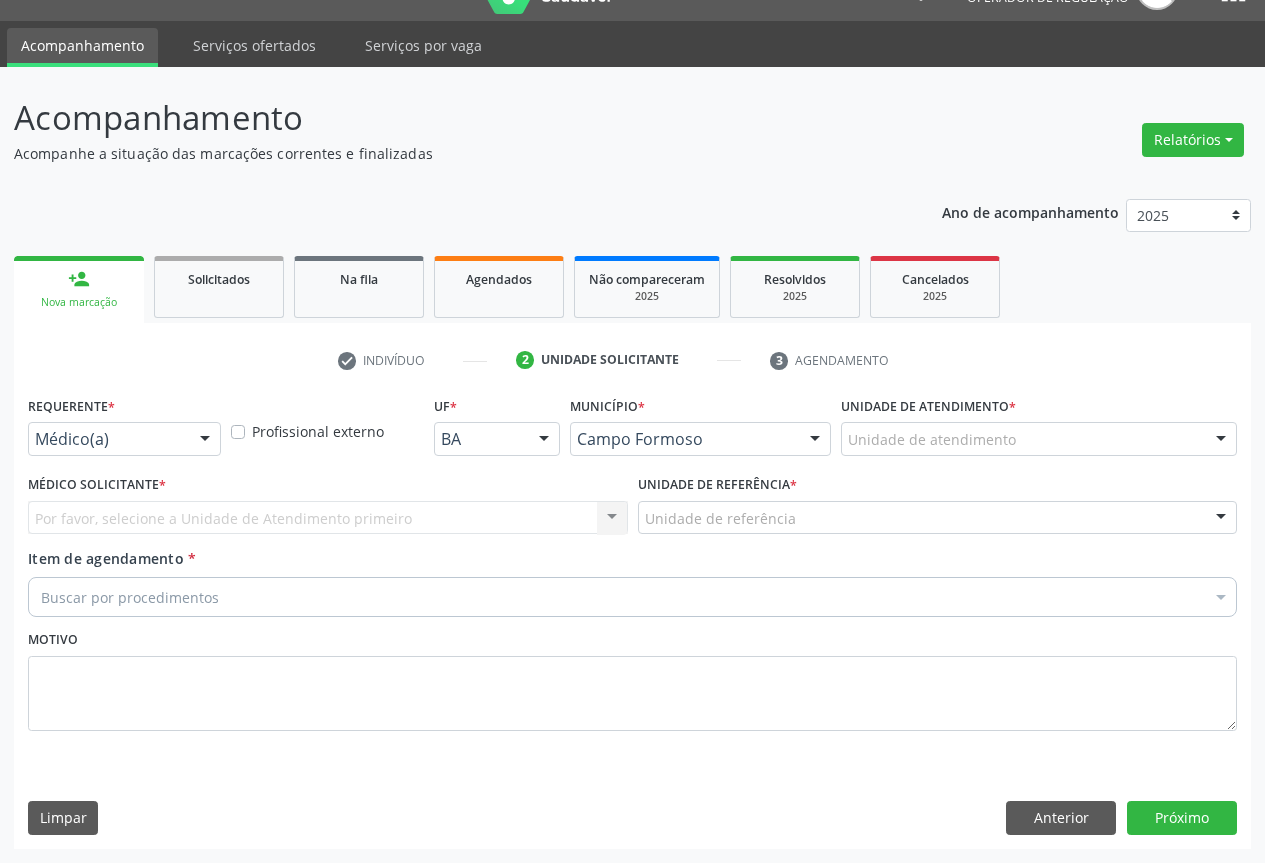 click on "Médico(a)" at bounding box center (124, 439) 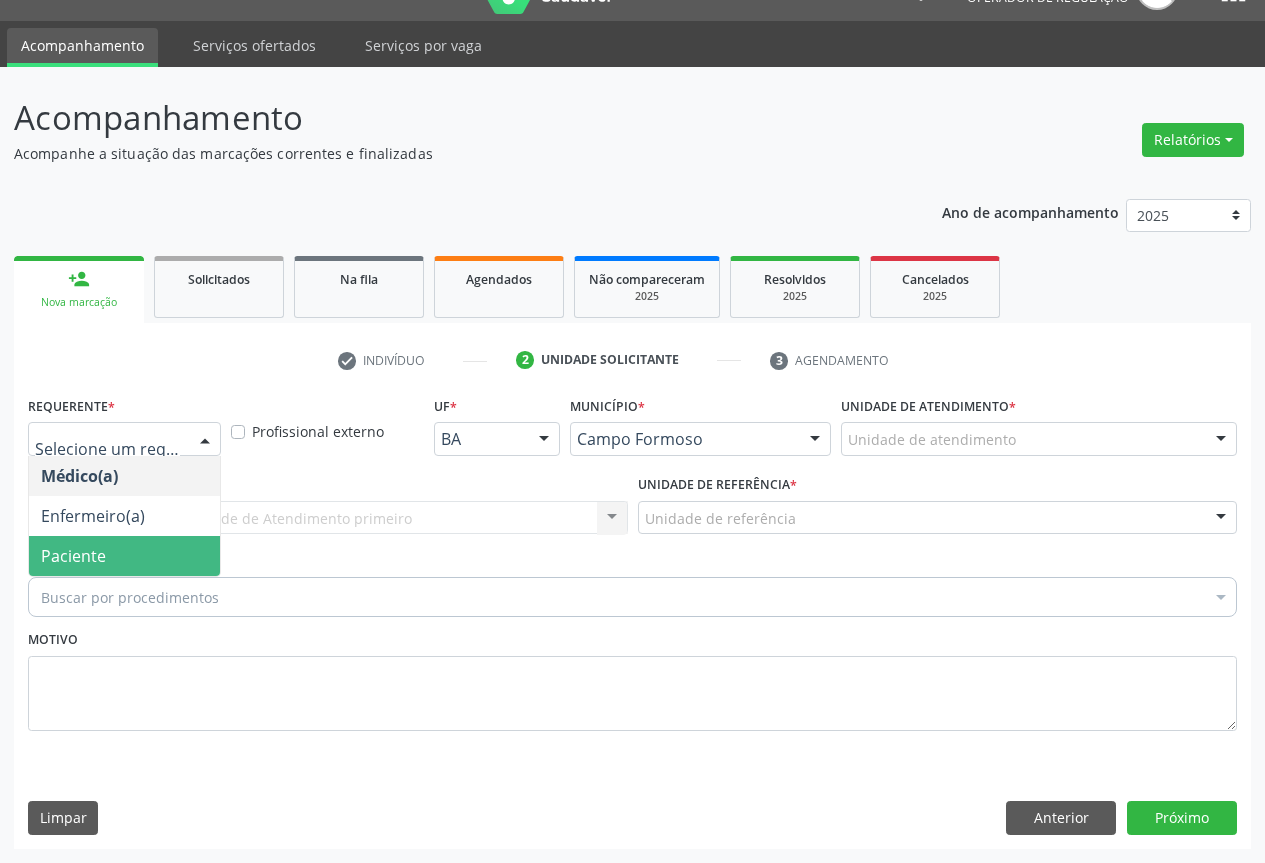 drag, startPoint x: 136, startPoint y: 554, endPoint x: 219, endPoint y: 524, distance: 88.25531 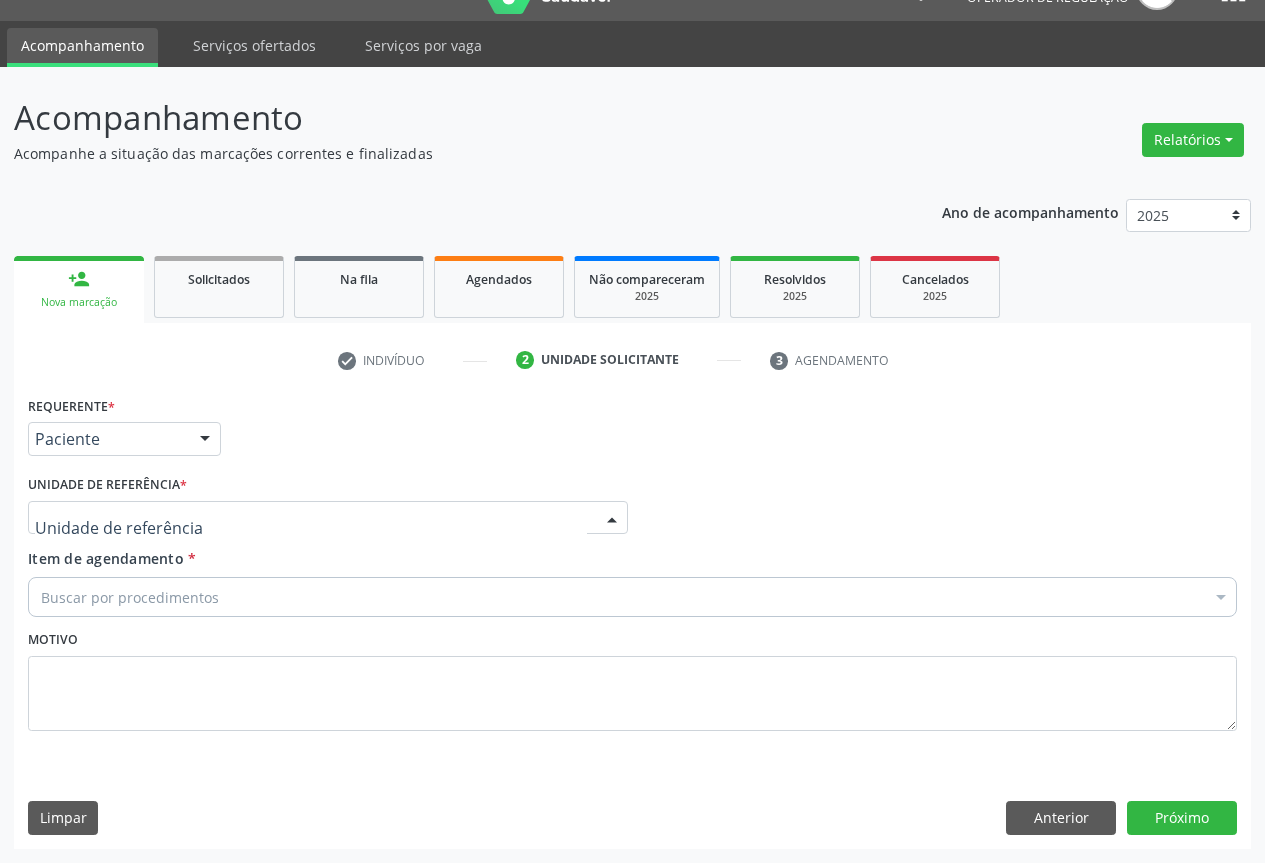 drag, startPoint x: 229, startPoint y: 518, endPoint x: 226, endPoint y: 563, distance: 45.099888 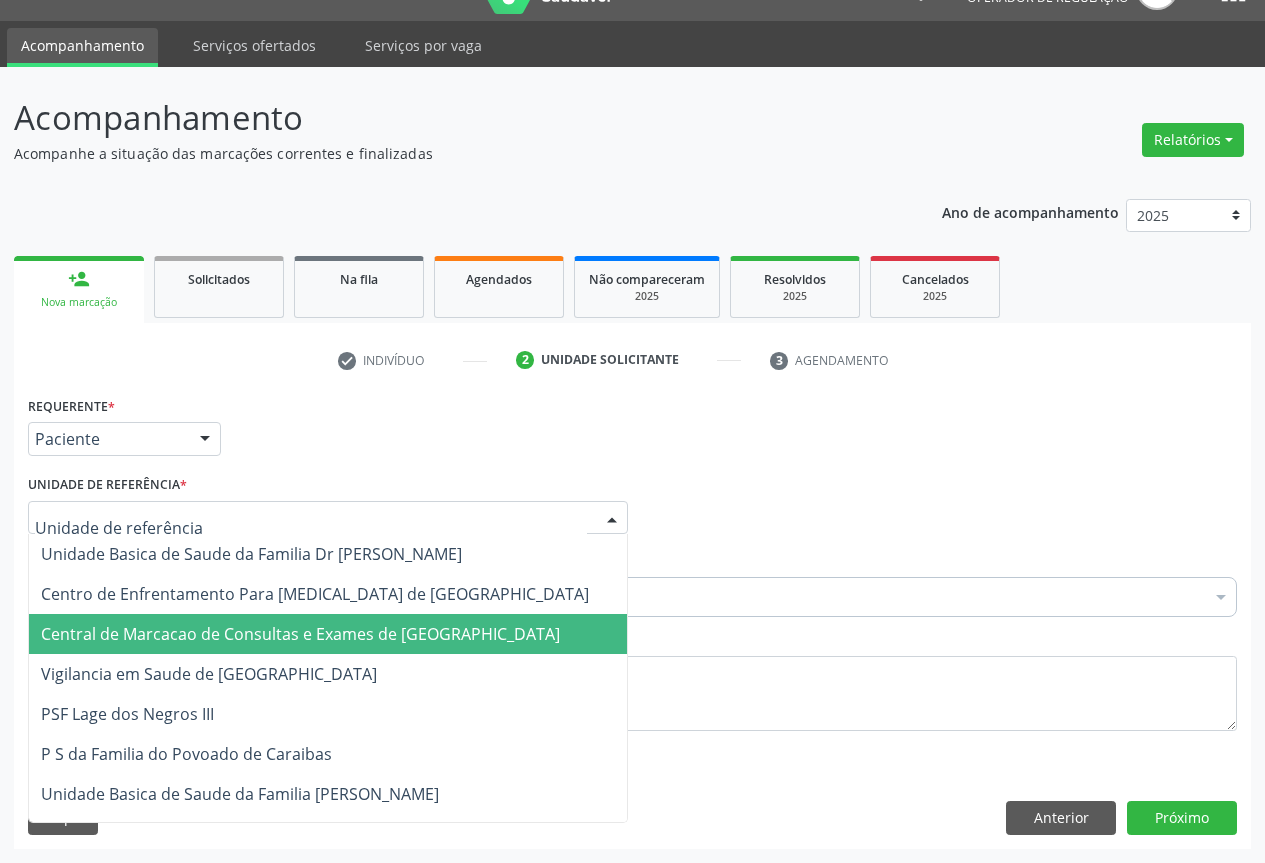click on "Central de Marcacao de Consultas e Exames de [GEOGRAPHIC_DATA]" at bounding box center [300, 634] 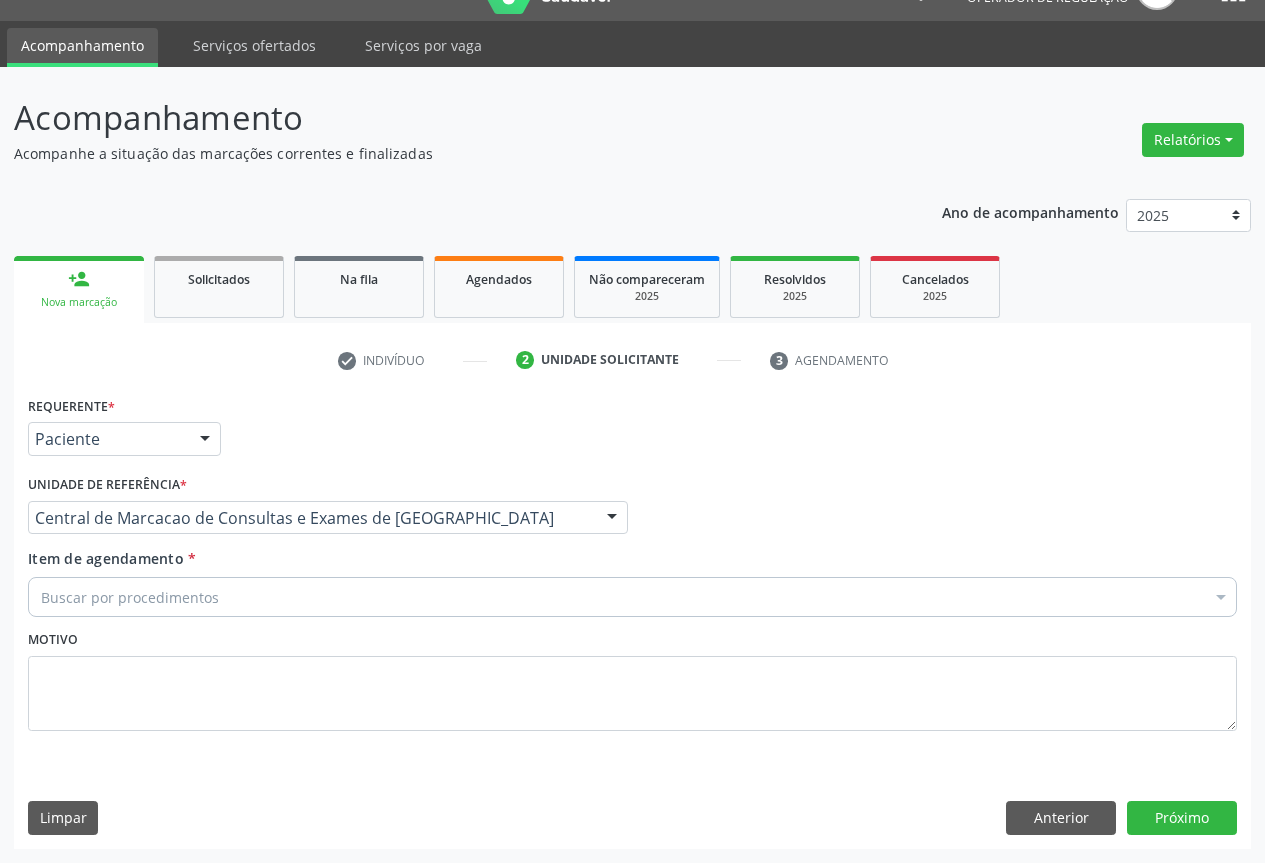 click on "Buscar por procedimentos" at bounding box center (632, 597) 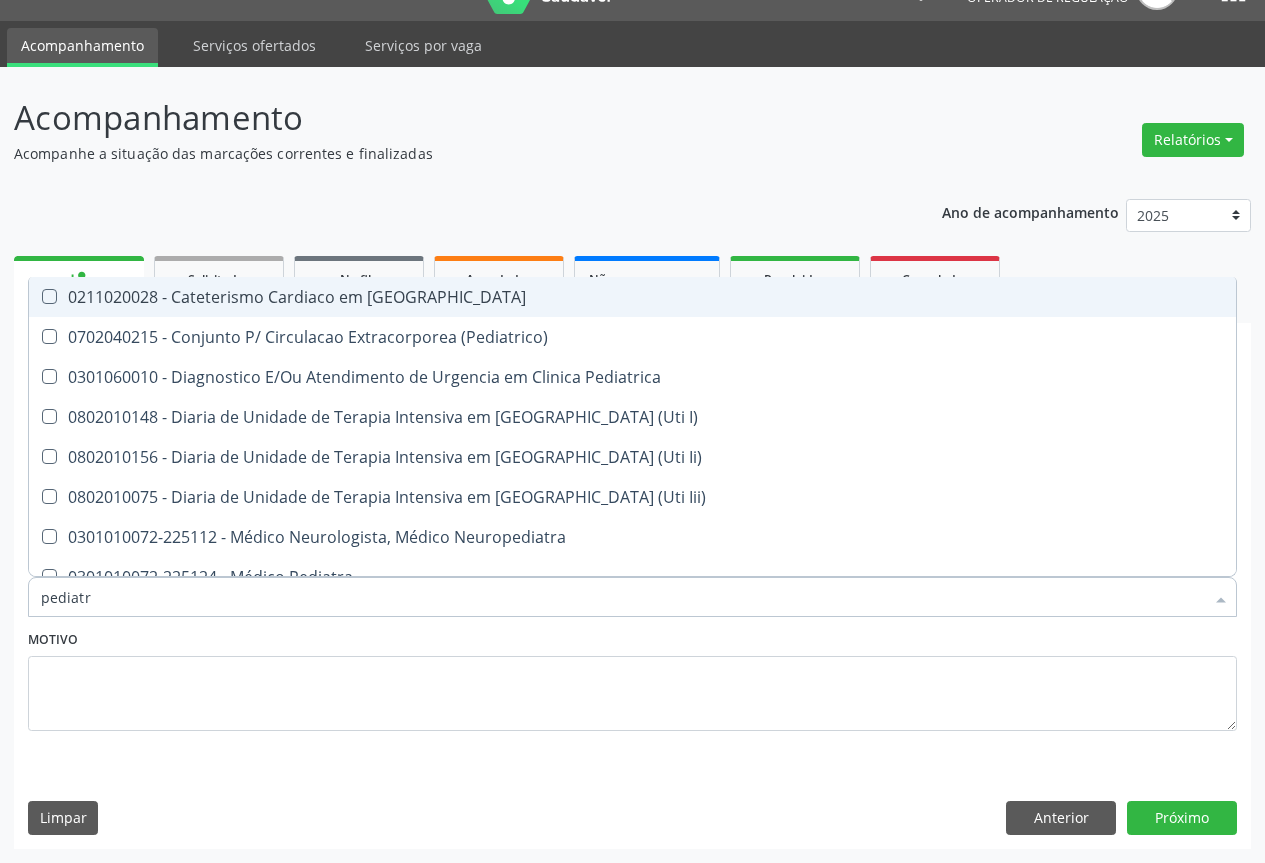 type on "pediatra" 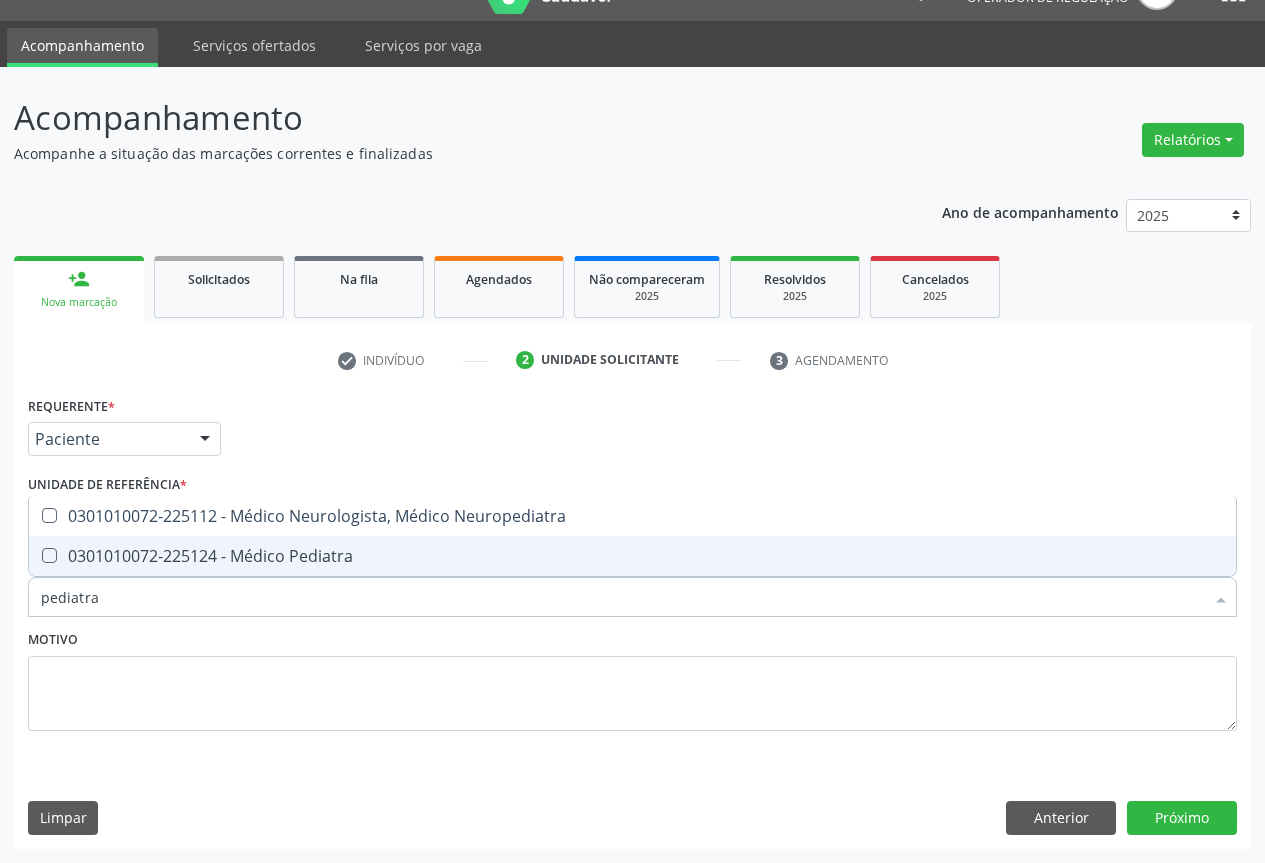 drag, startPoint x: 260, startPoint y: 562, endPoint x: 0, endPoint y: 441, distance: 286.77692 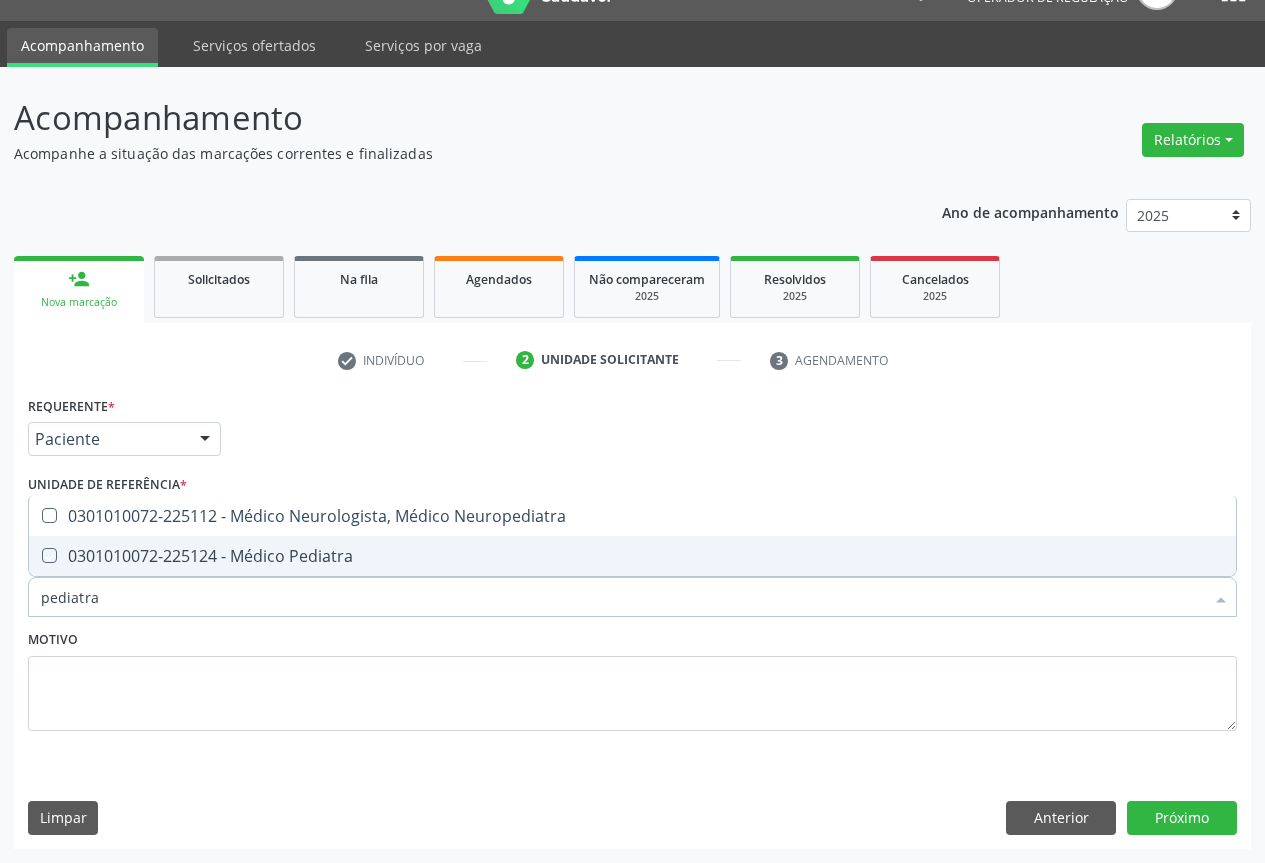 checkbox on "true" 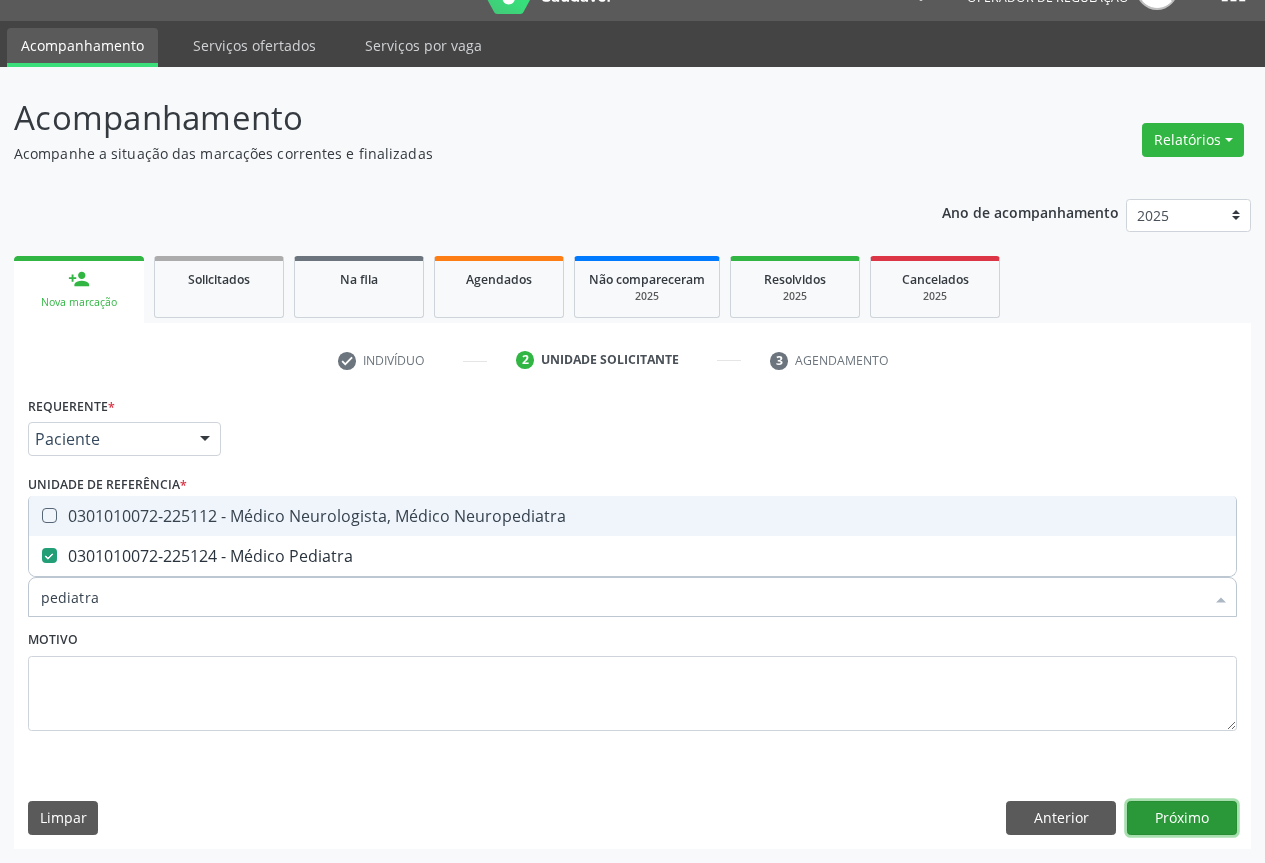 click on "Próximo" at bounding box center (1182, 818) 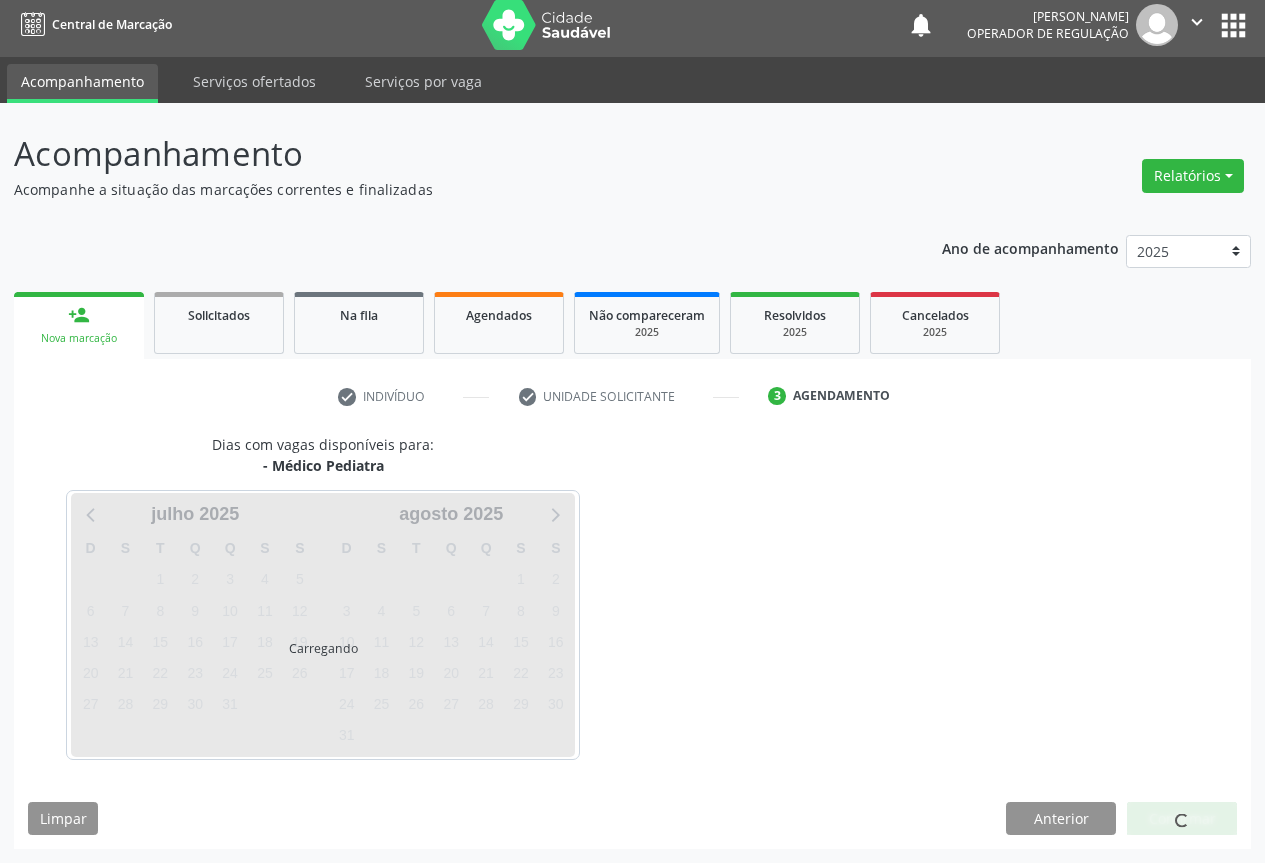 scroll, scrollTop: 7, scrollLeft: 0, axis: vertical 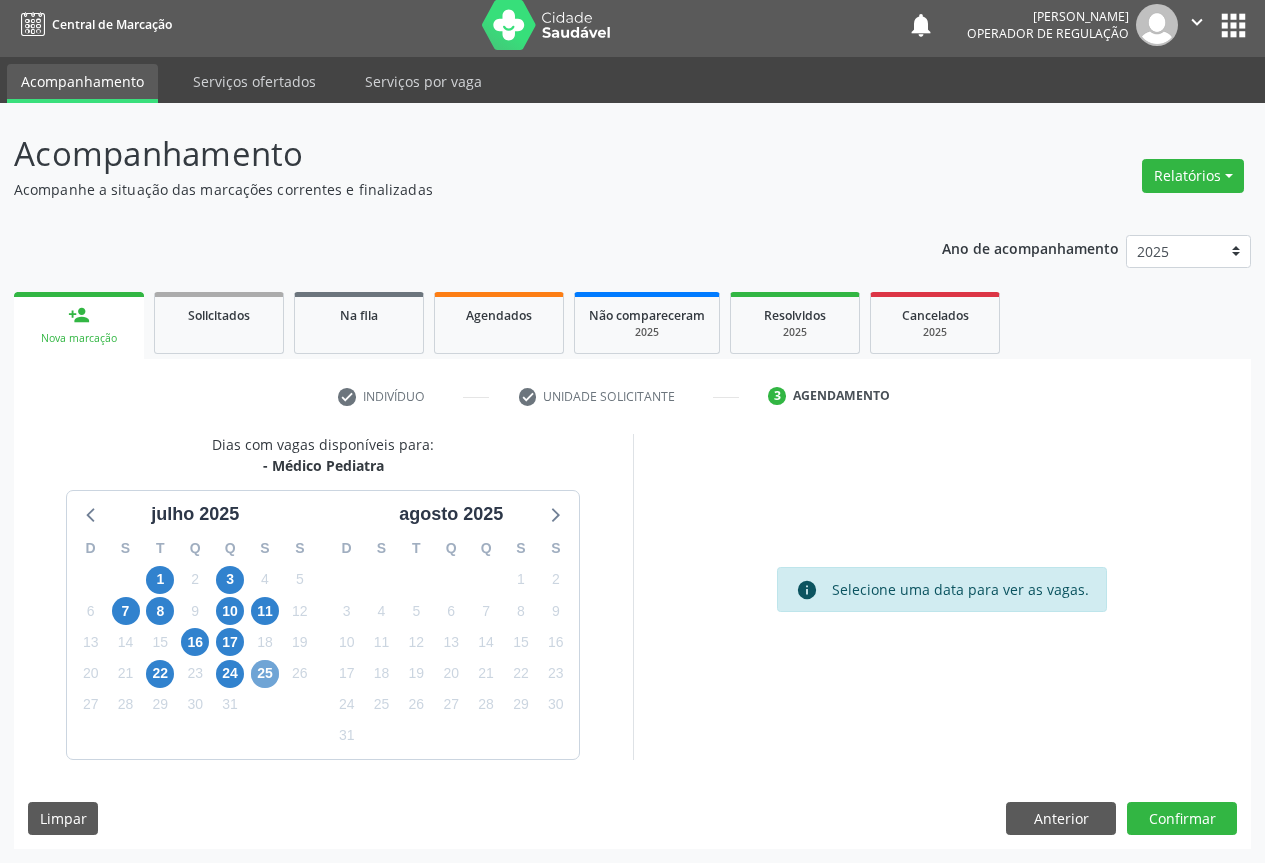 click on "25" at bounding box center (265, 674) 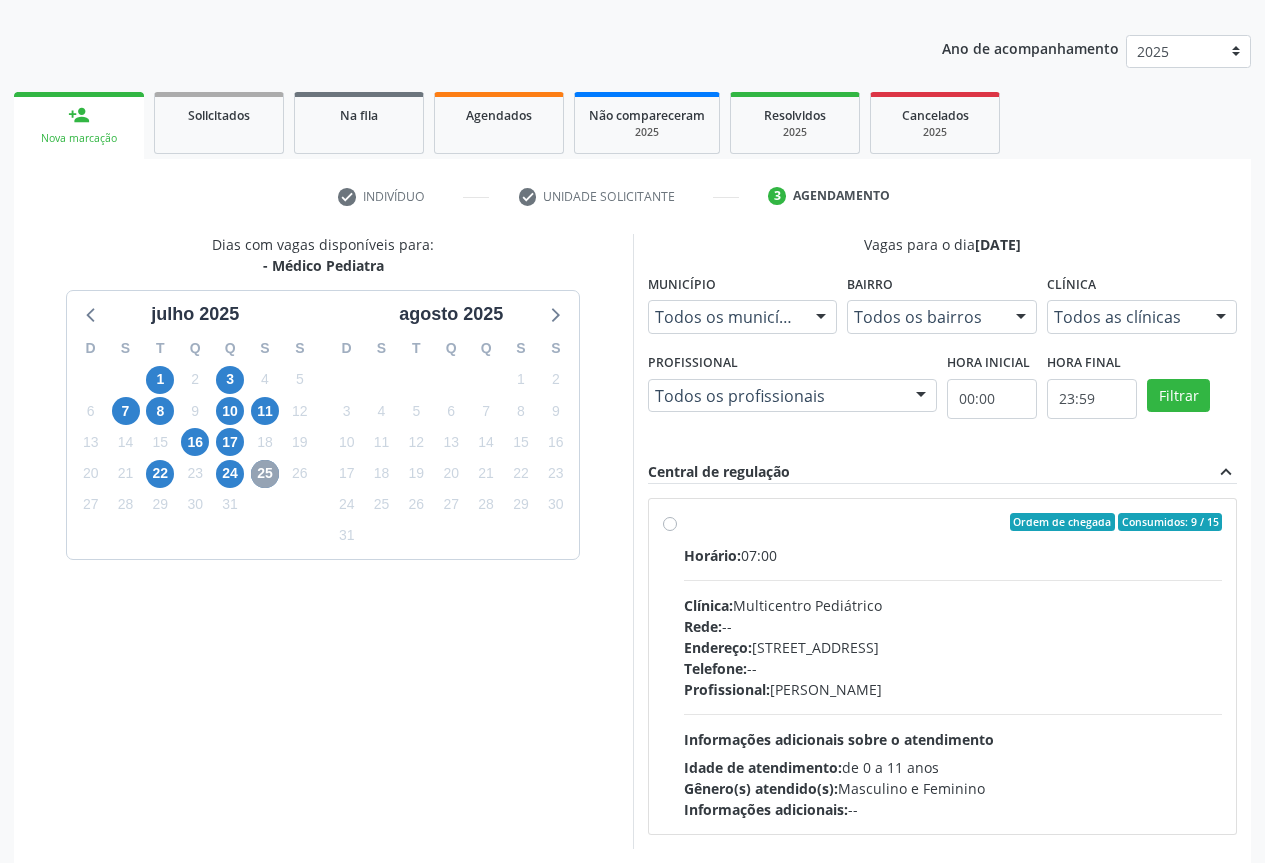 scroll, scrollTop: 296, scrollLeft: 0, axis: vertical 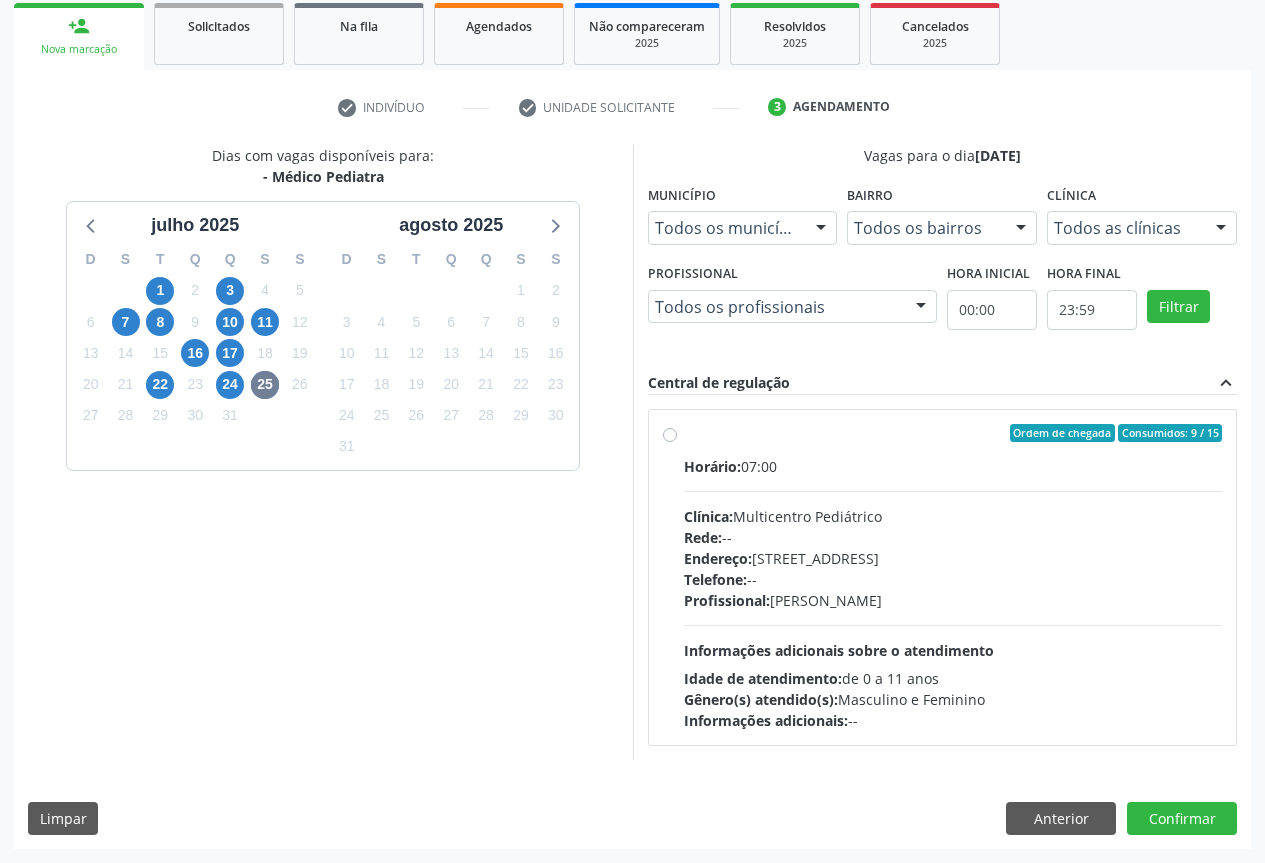 drag, startPoint x: 1045, startPoint y: 639, endPoint x: 1007, endPoint y: 634, distance: 38.327538 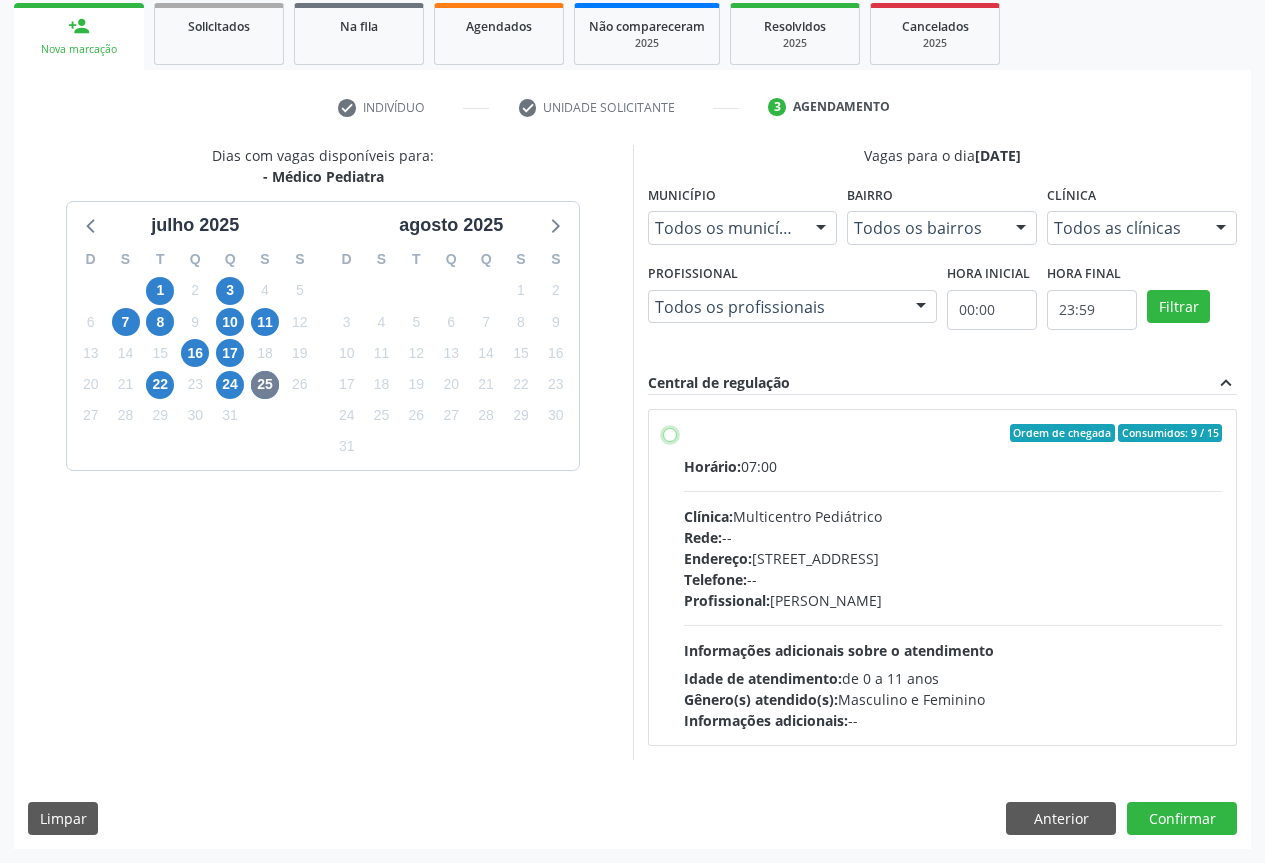 click on "Ordem de chegada
Consumidos: 9 / 15
Horário:   07:00
Clínica:  Multicentro Pediátrico
Rede:
--
Endereço:   Antigo Casa Grande, nº 37, Centro, Campo Formoso - BA
Telefone:   --
Profissional:
Maria Ubaldina Silva Calixto Sobreira
Informações adicionais sobre o atendimento
Idade de atendimento:
de 0 a 11 anos
Gênero(s) atendido(s):
Masculino e Feminino
Informações adicionais:
--" at bounding box center (670, 433) 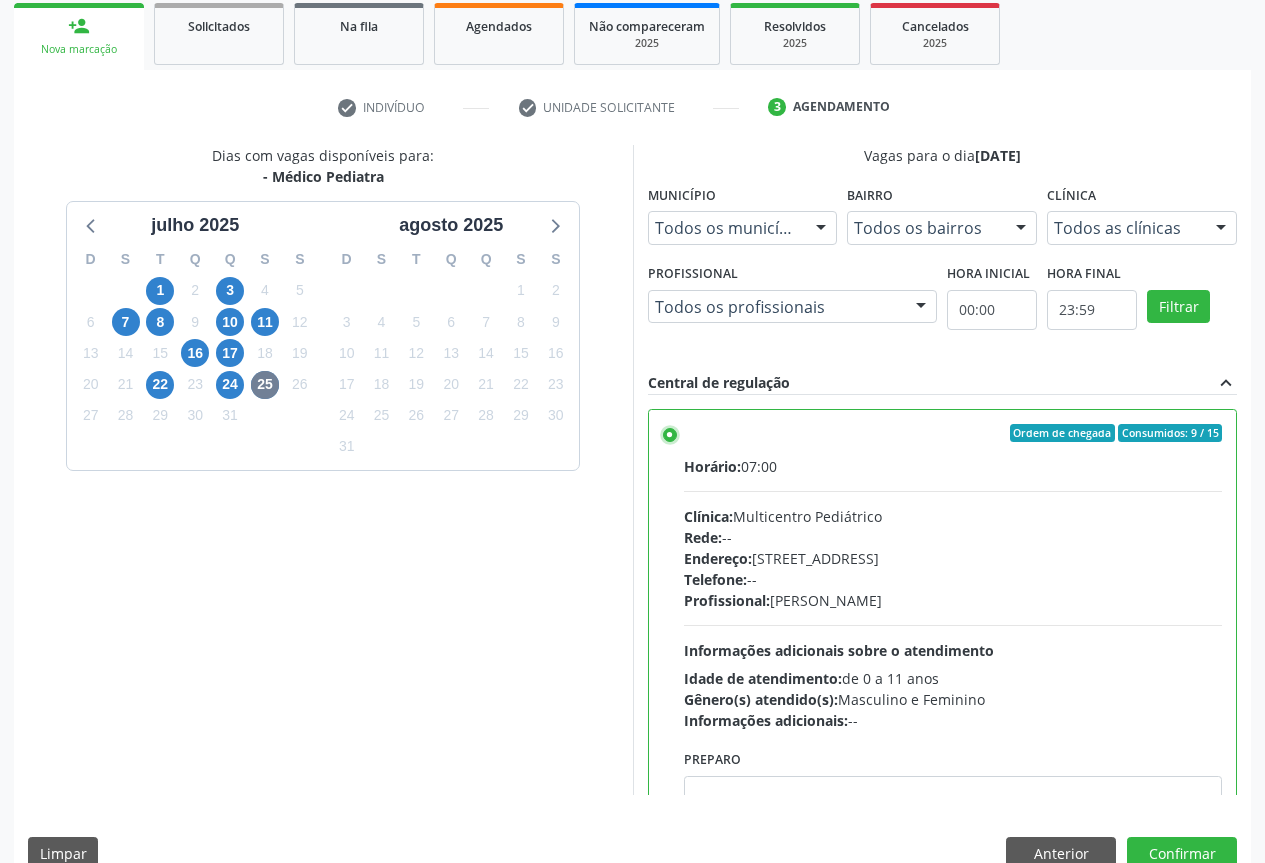 scroll, scrollTop: 99, scrollLeft: 0, axis: vertical 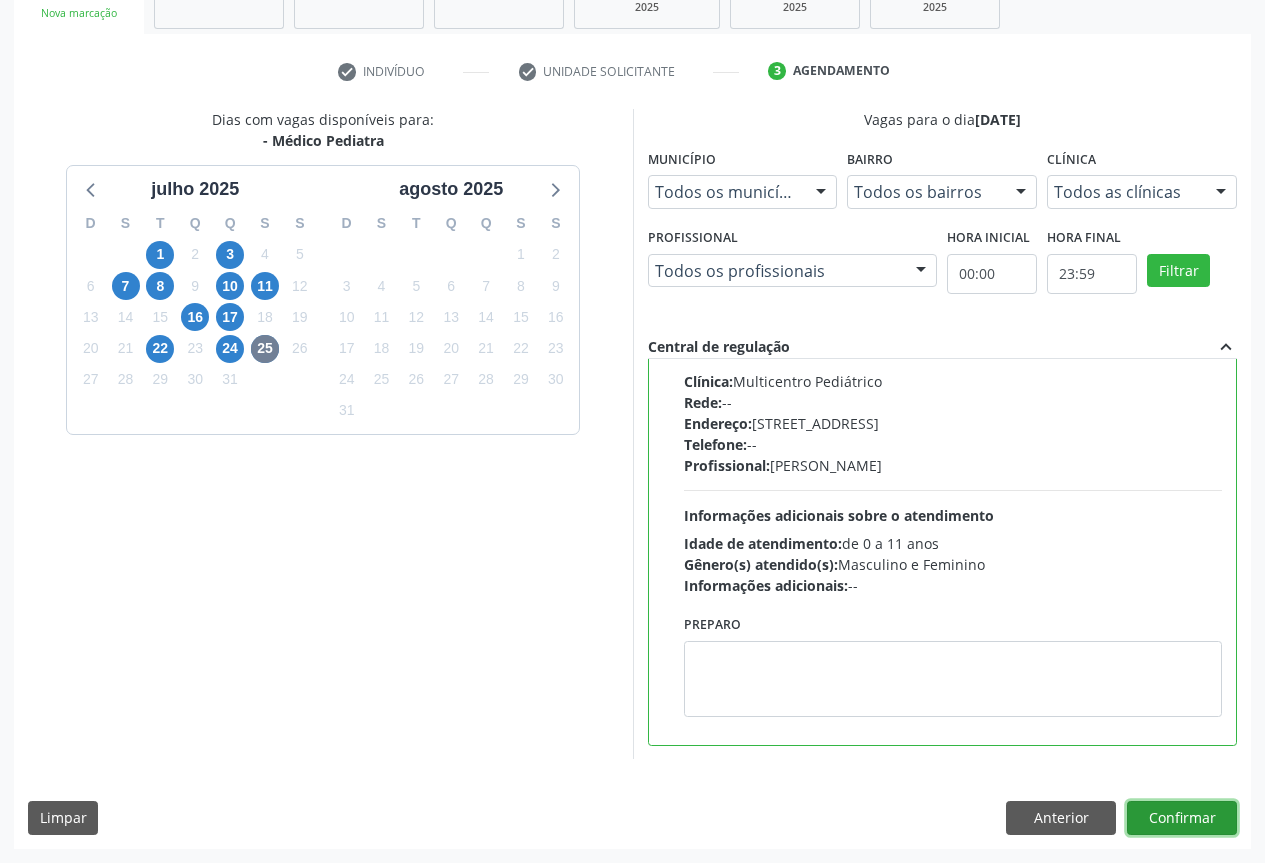 click on "Confirmar" at bounding box center [1182, 818] 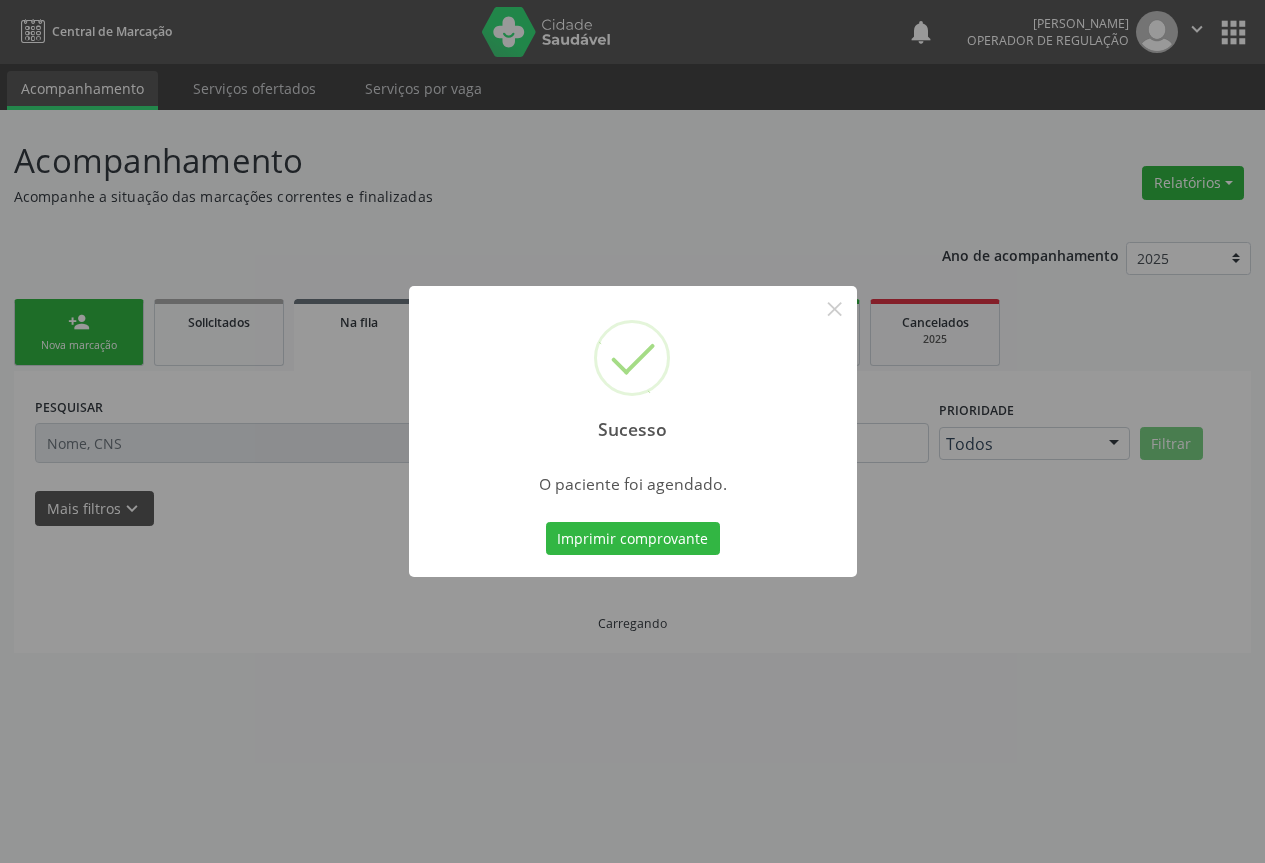scroll, scrollTop: 0, scrollLeft: 0, axis: both 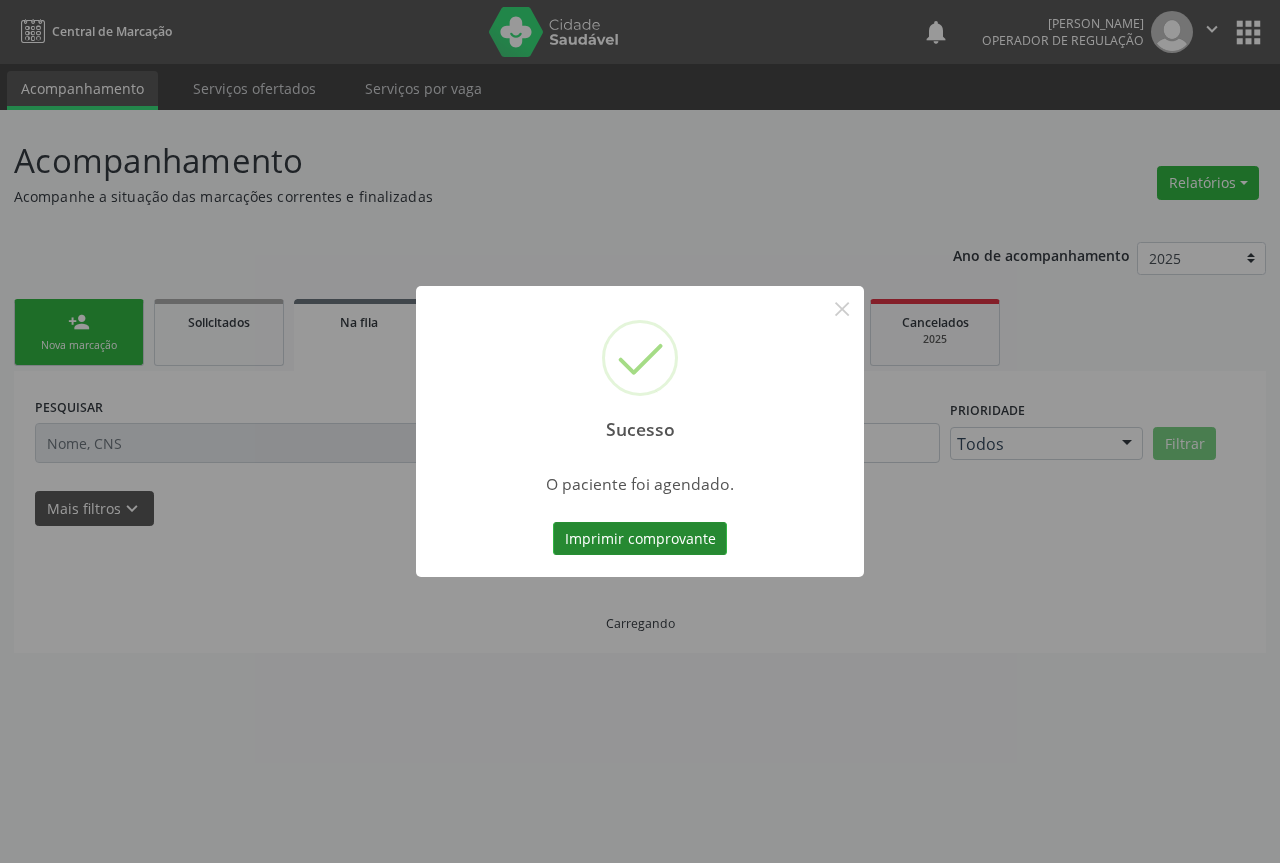 click on "Imprimir comprovante" at bounding box center [640, 539] 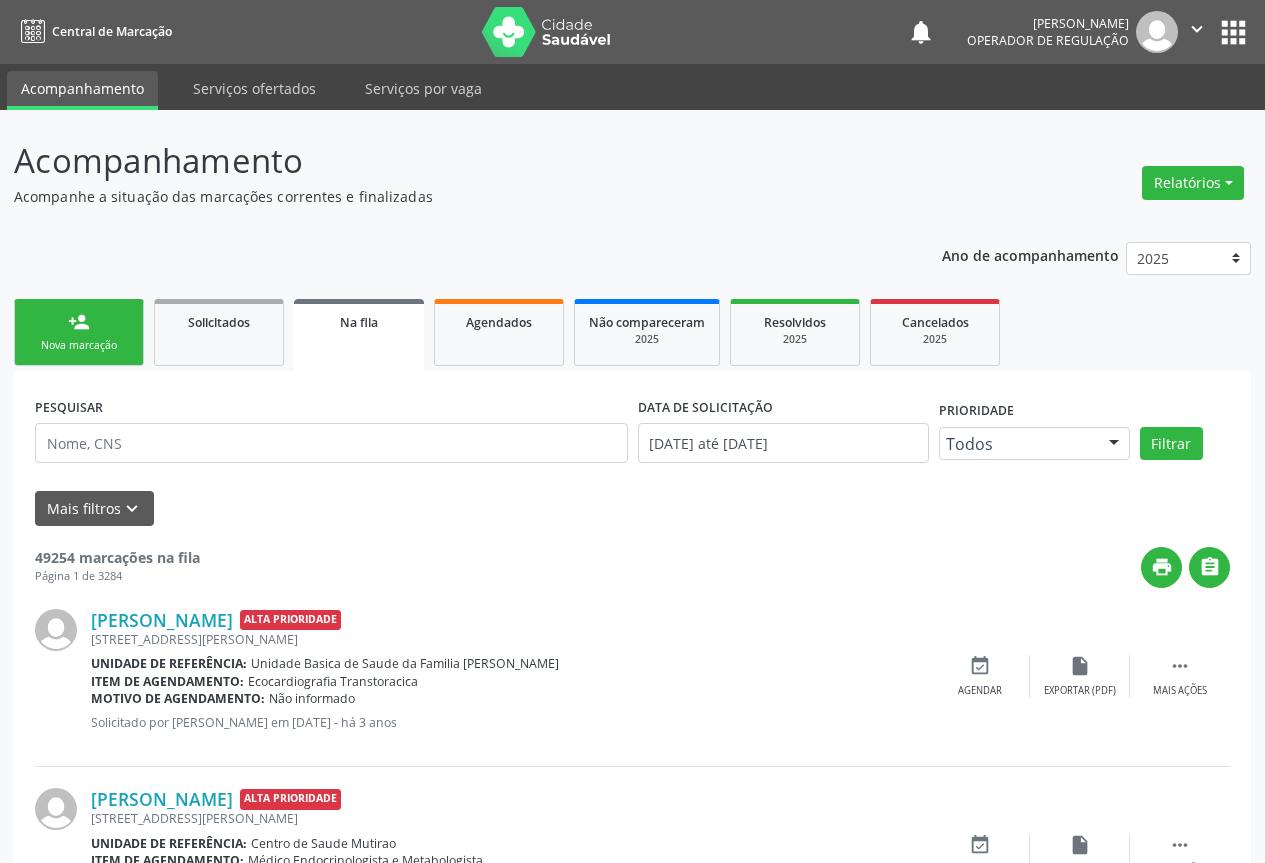 click on "person_add" at bounding box center (79, 322) 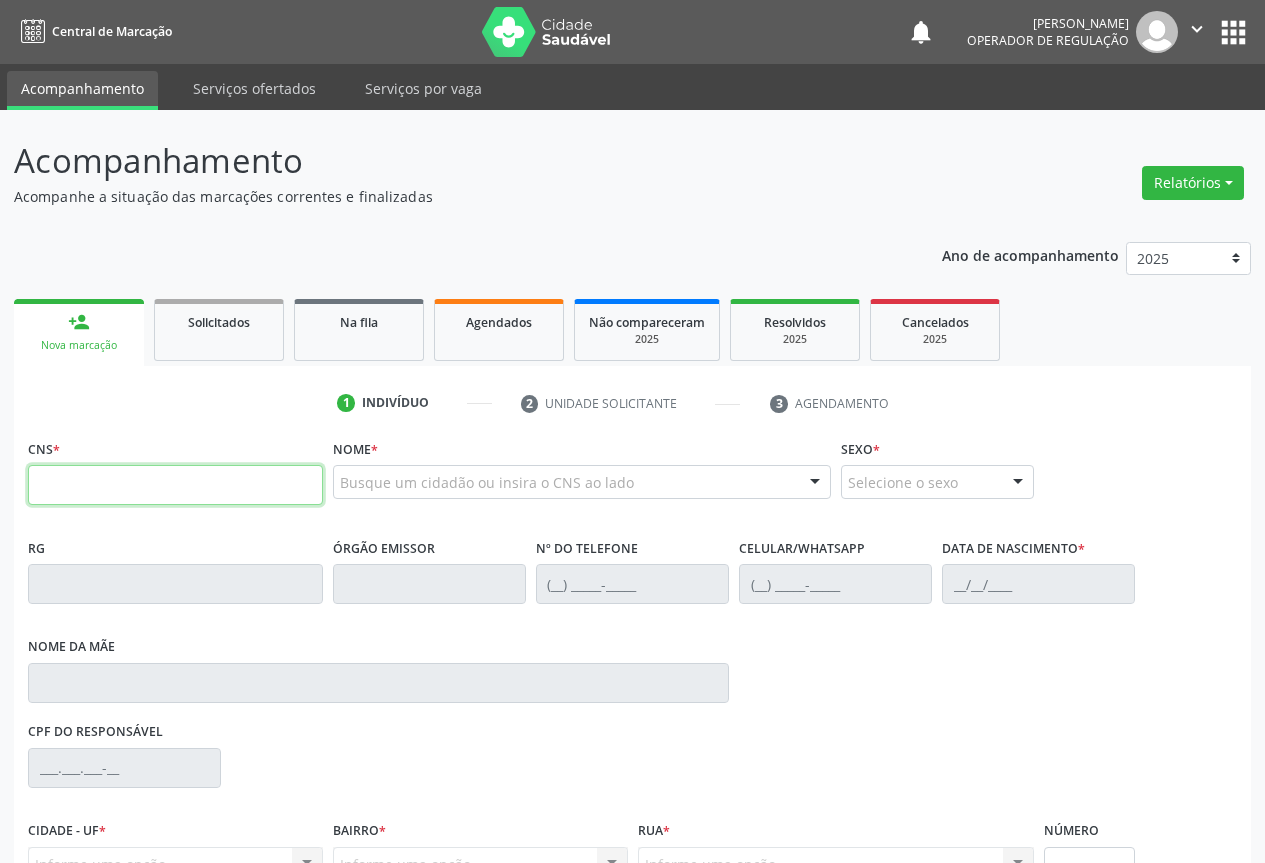 click at bounding box center [175, 485] 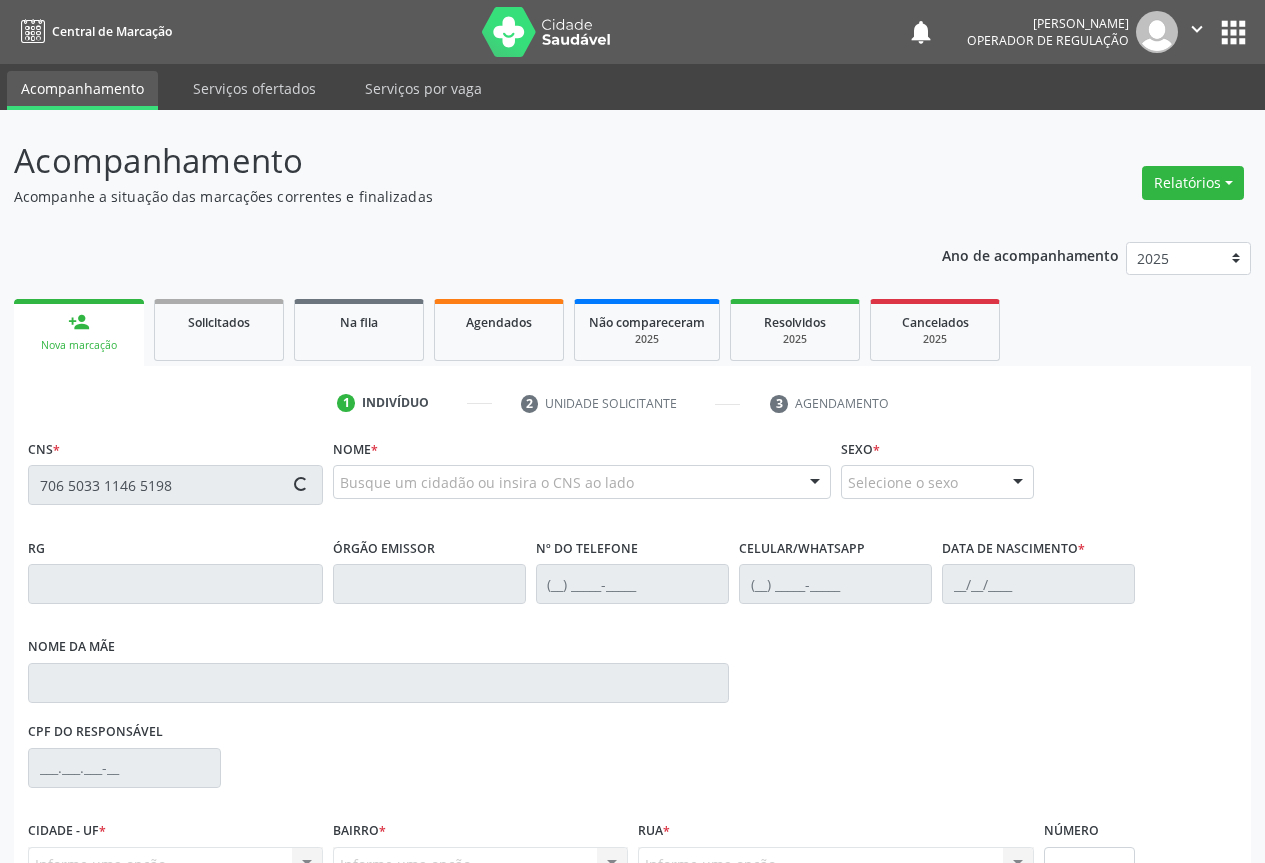 type on "706 5033 1146 5198" 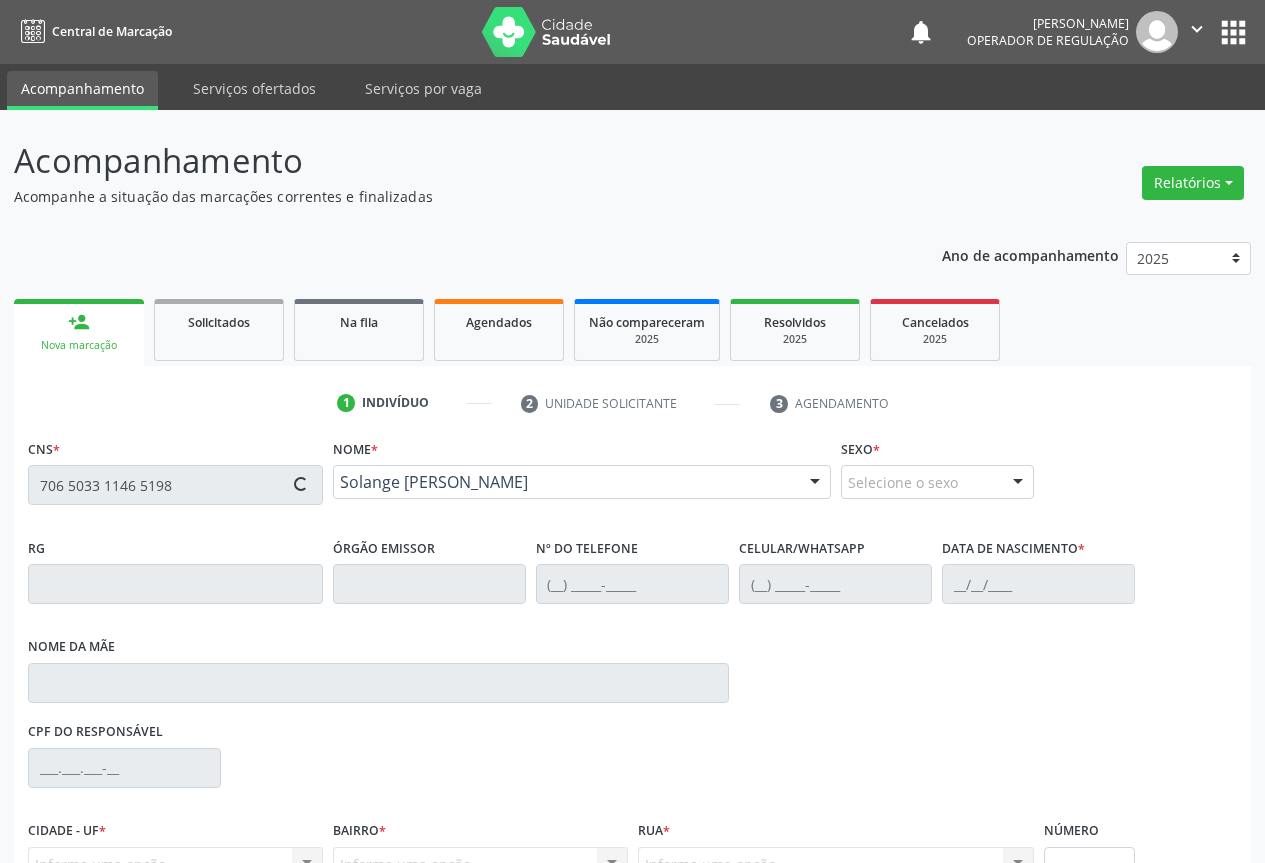 type on "0423712365" 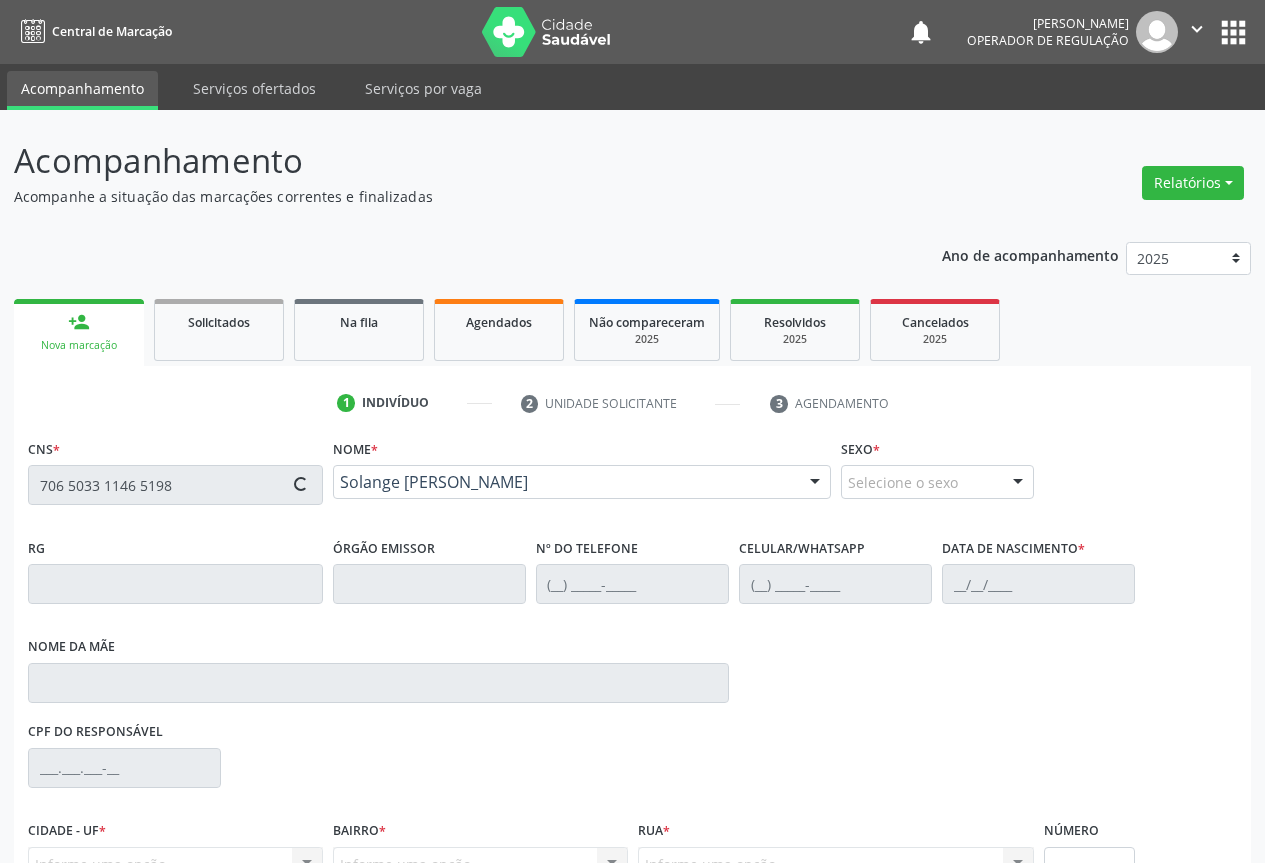 type on "(74) 99127-4916" 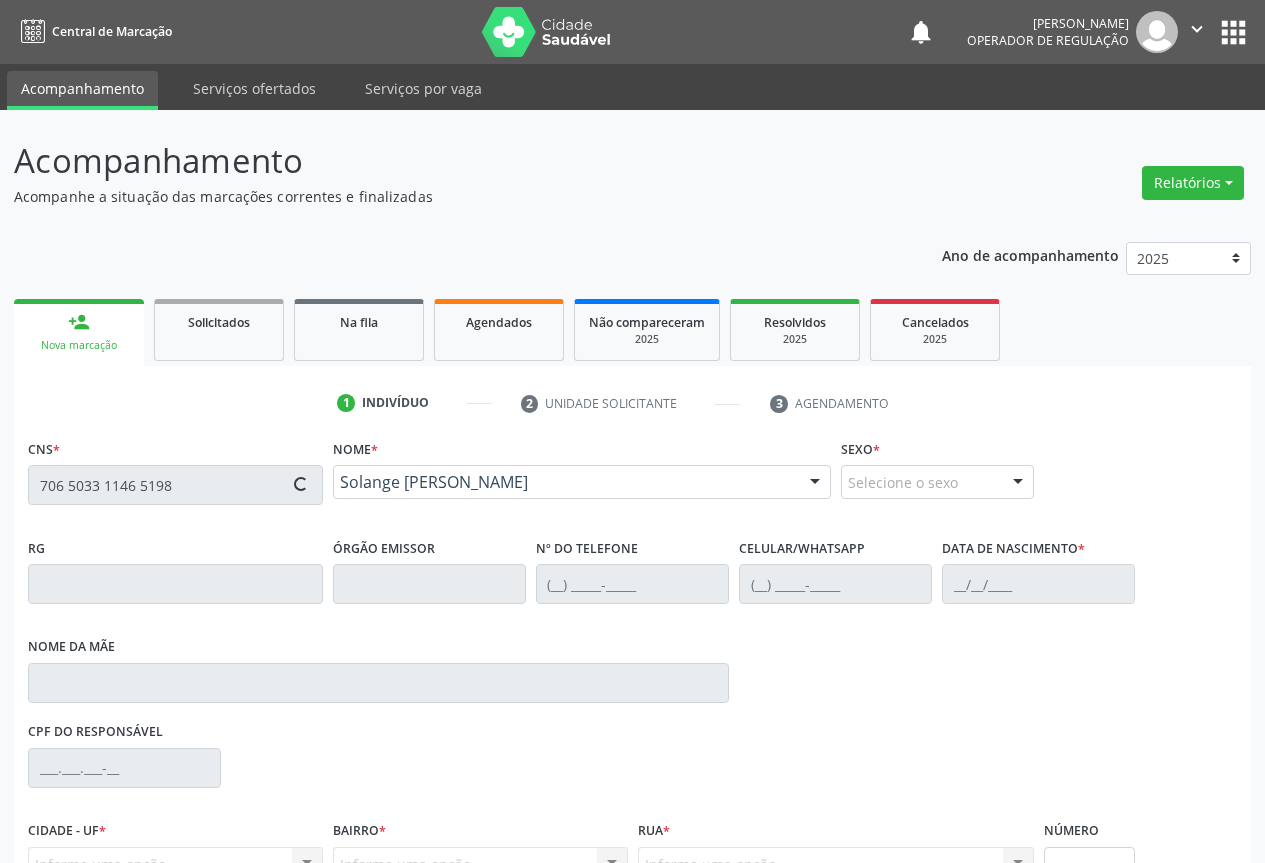 type on "(74) 99127-4916" 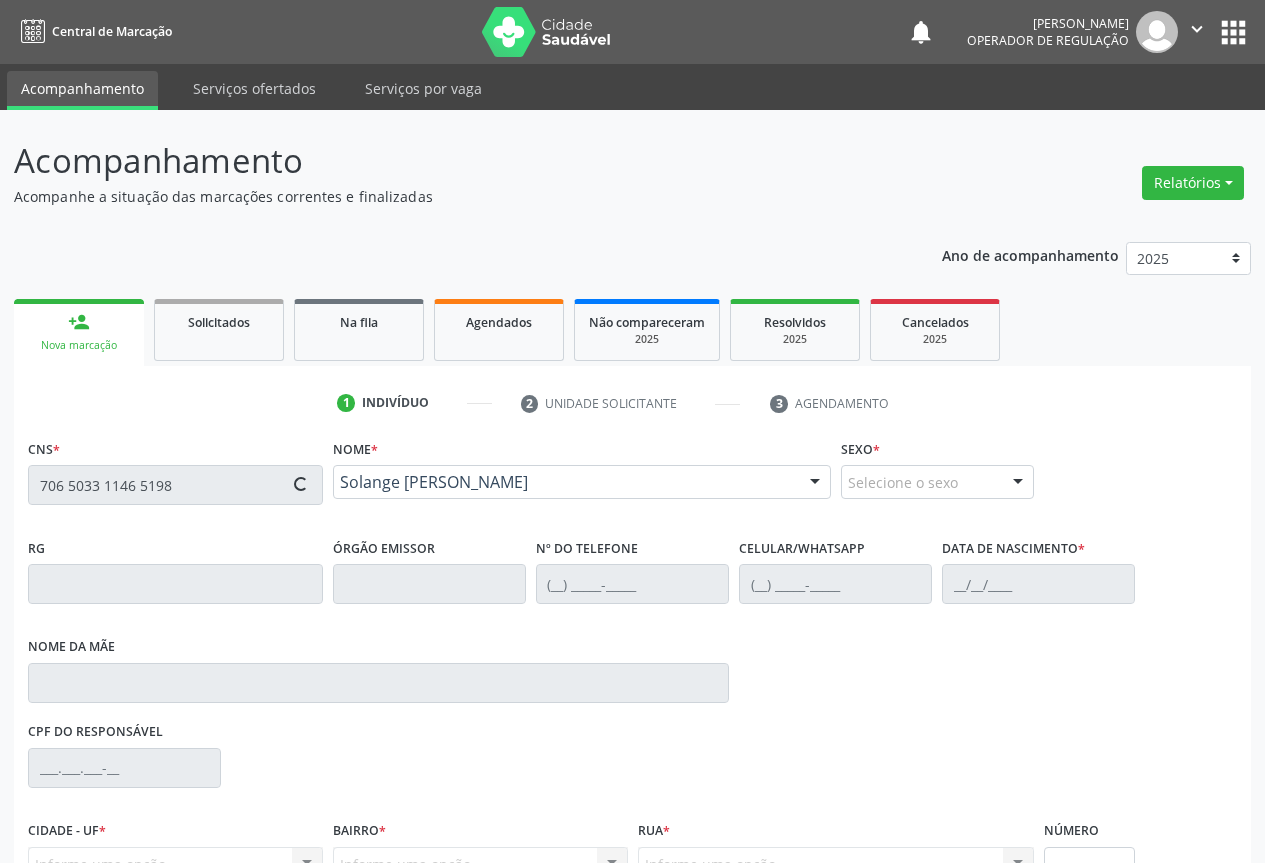 type on "S/N" 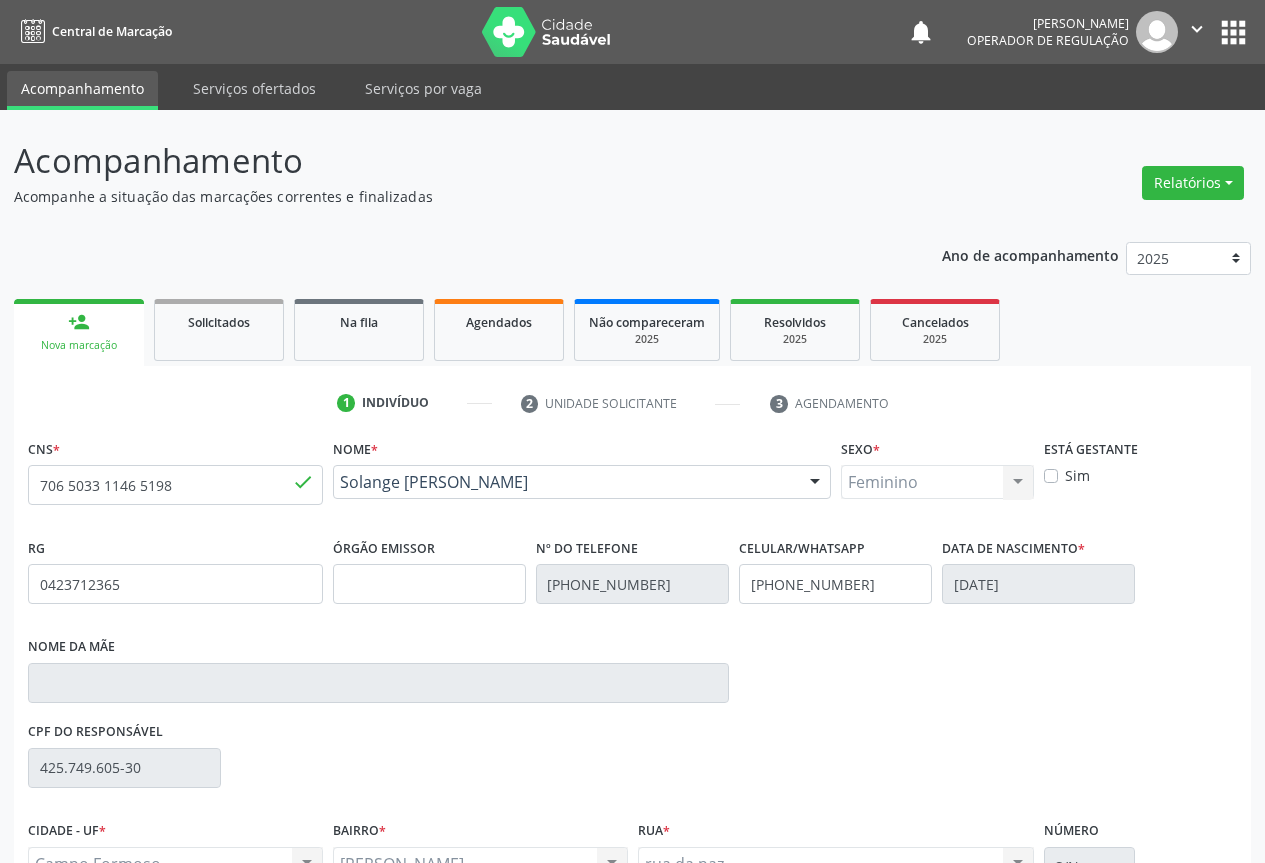 scroll, scrollTop: 207, scrollLeft: 0, axis: vertical 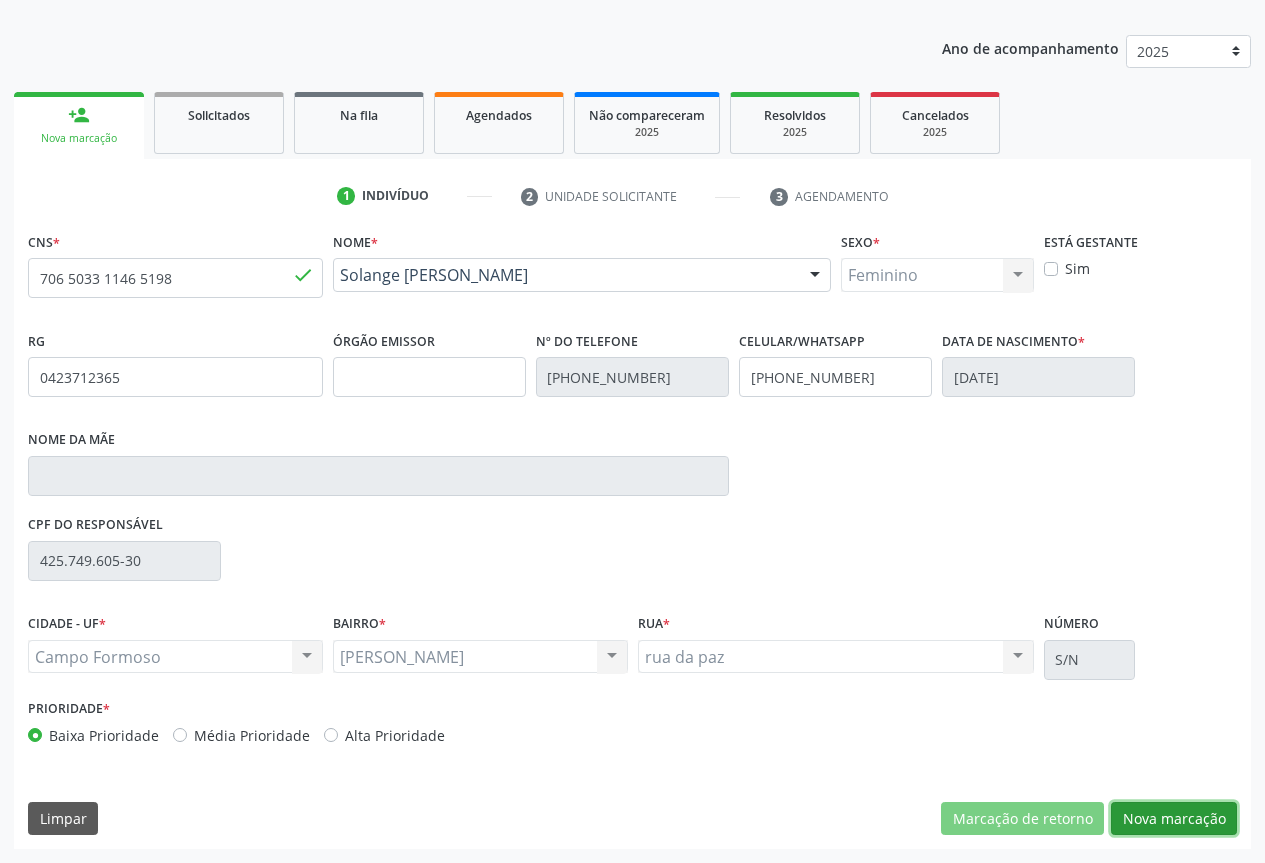 click on "Nova marcação" at bounding box center [1174, 819] 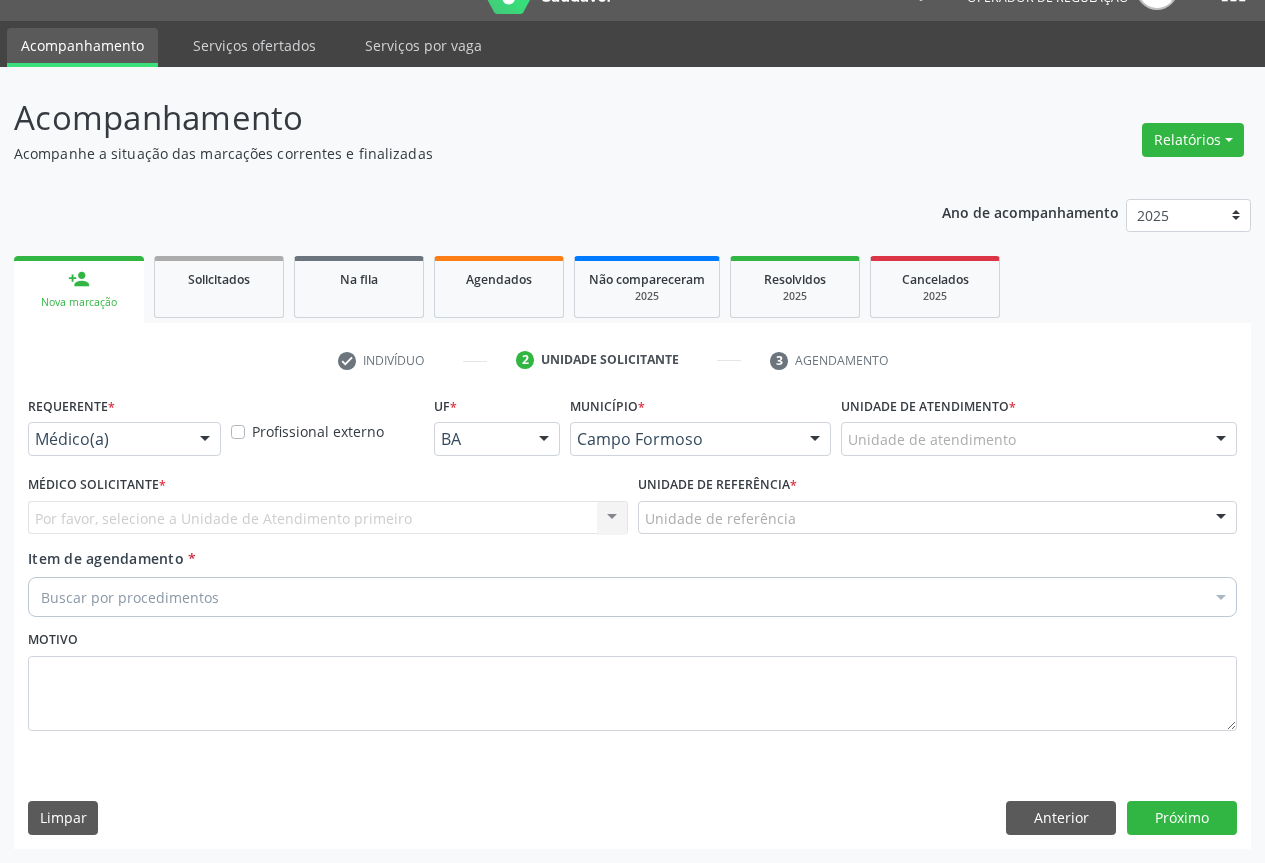 click at bounding box center (205, 440) 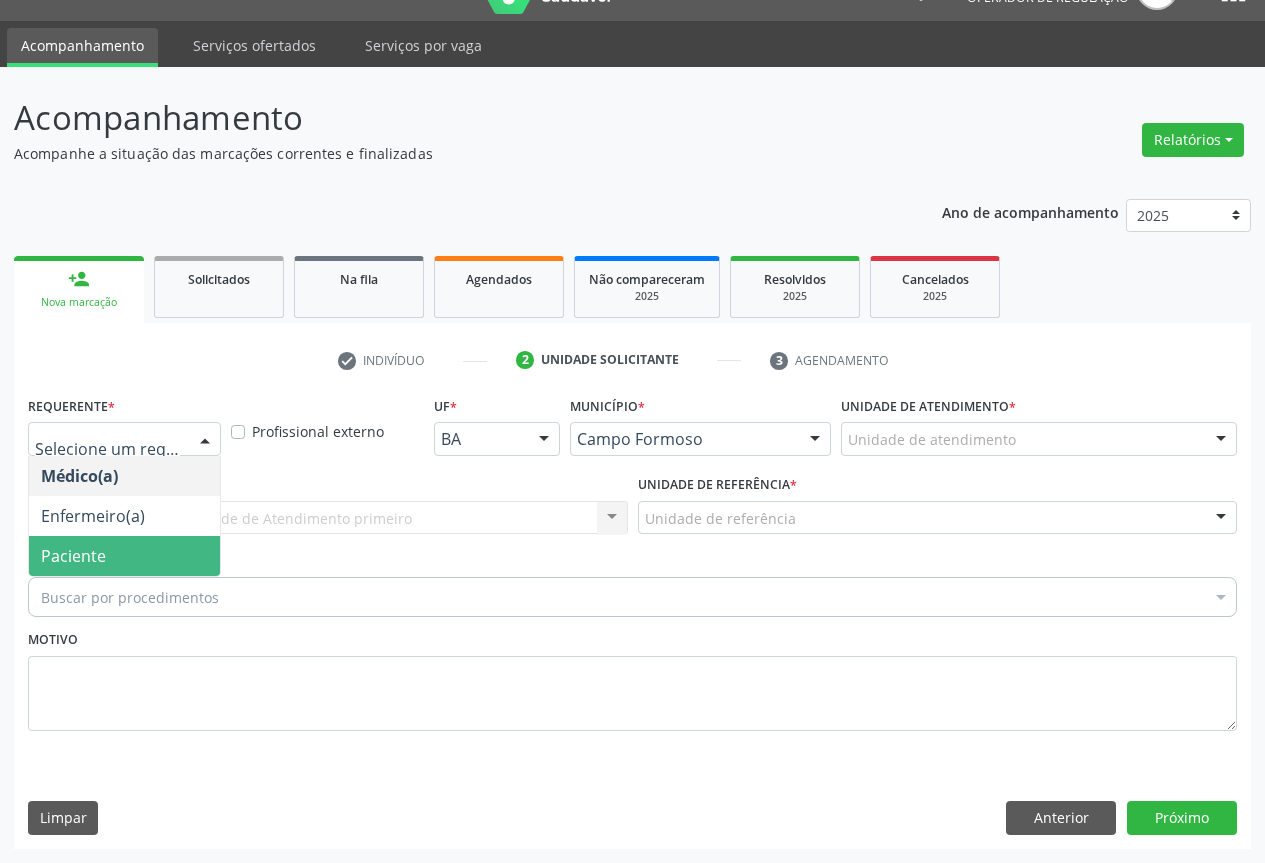 click on "Paciente" at bounding box center [124, 556] 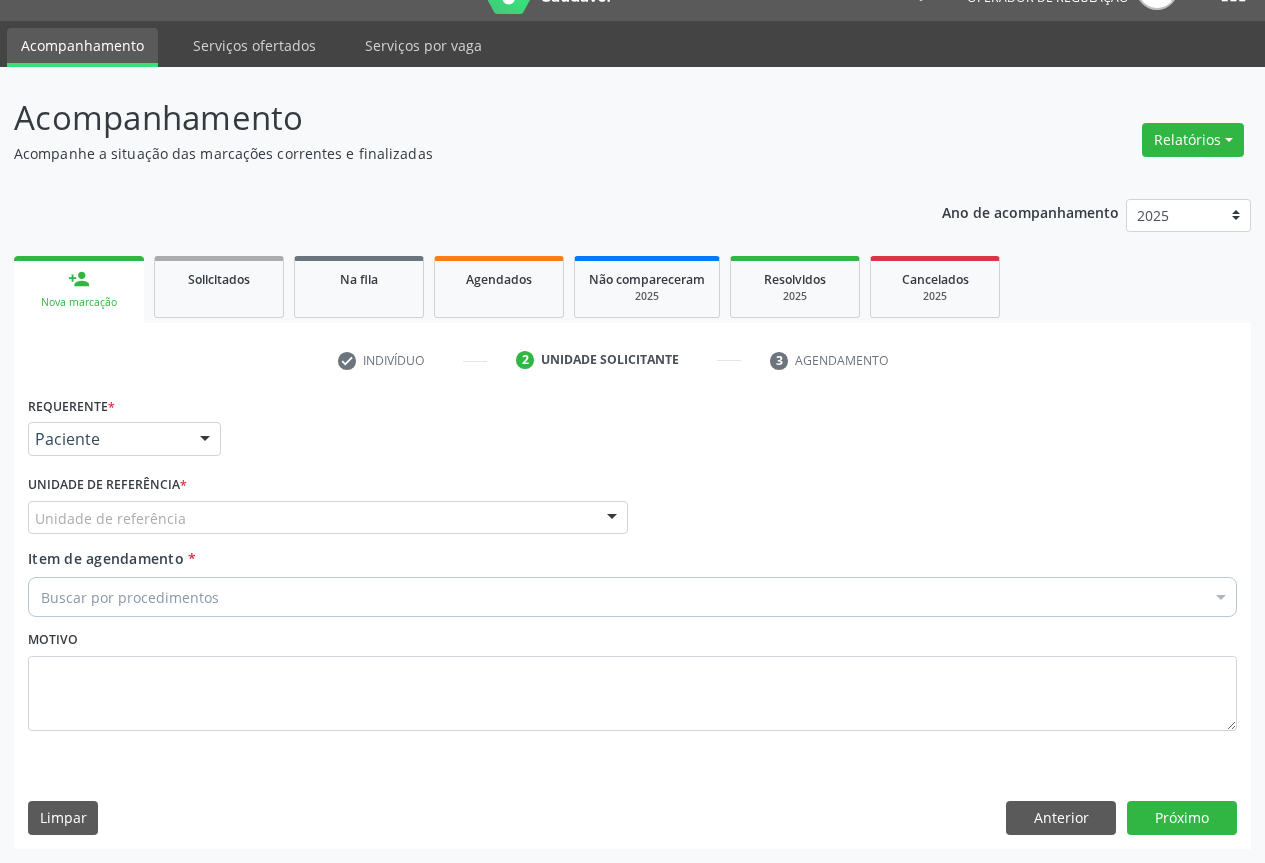 click on "Unidade de referência" at bounding box center (328, 518) 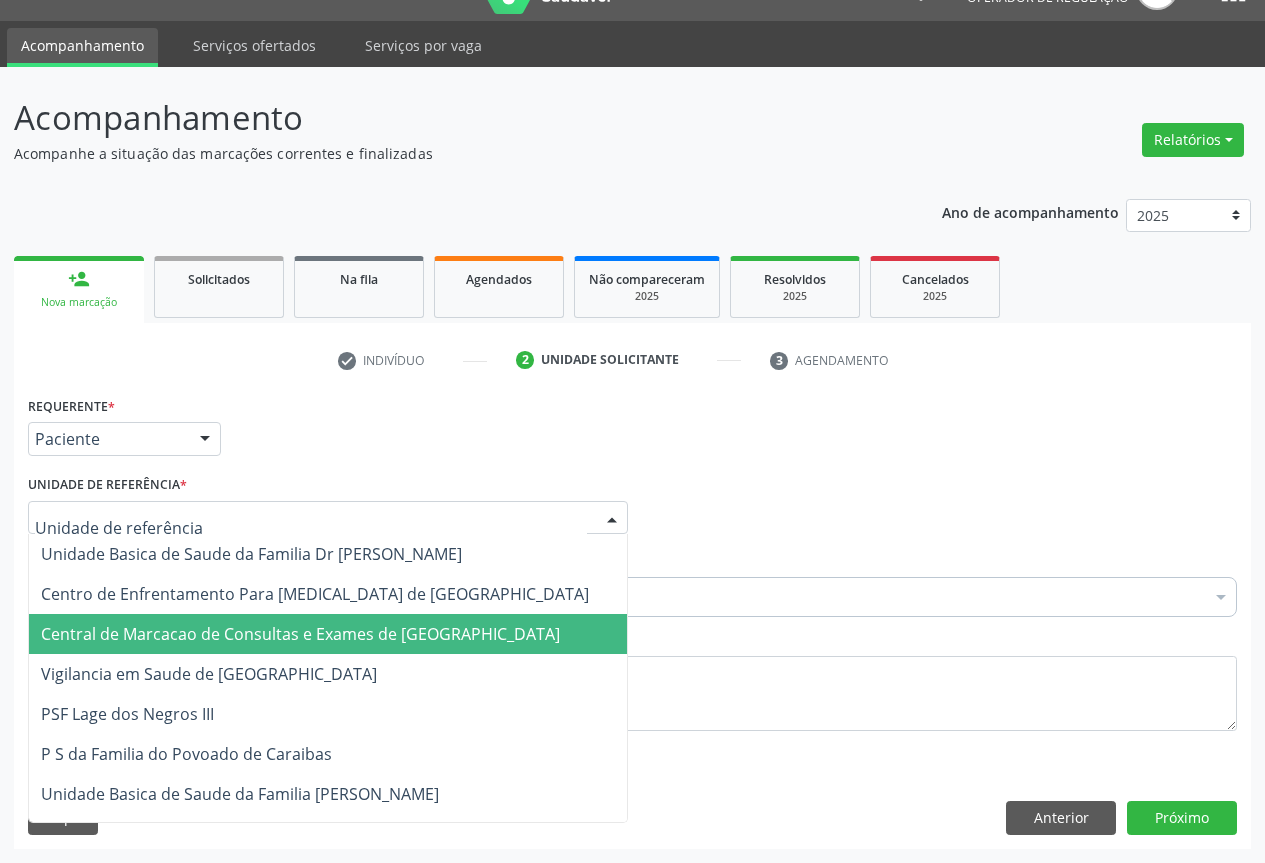 click on "Central de Marcacao de Consultas e Exames de [GEOGRAPHIC_DATA]" at bounding box center (300, 634) 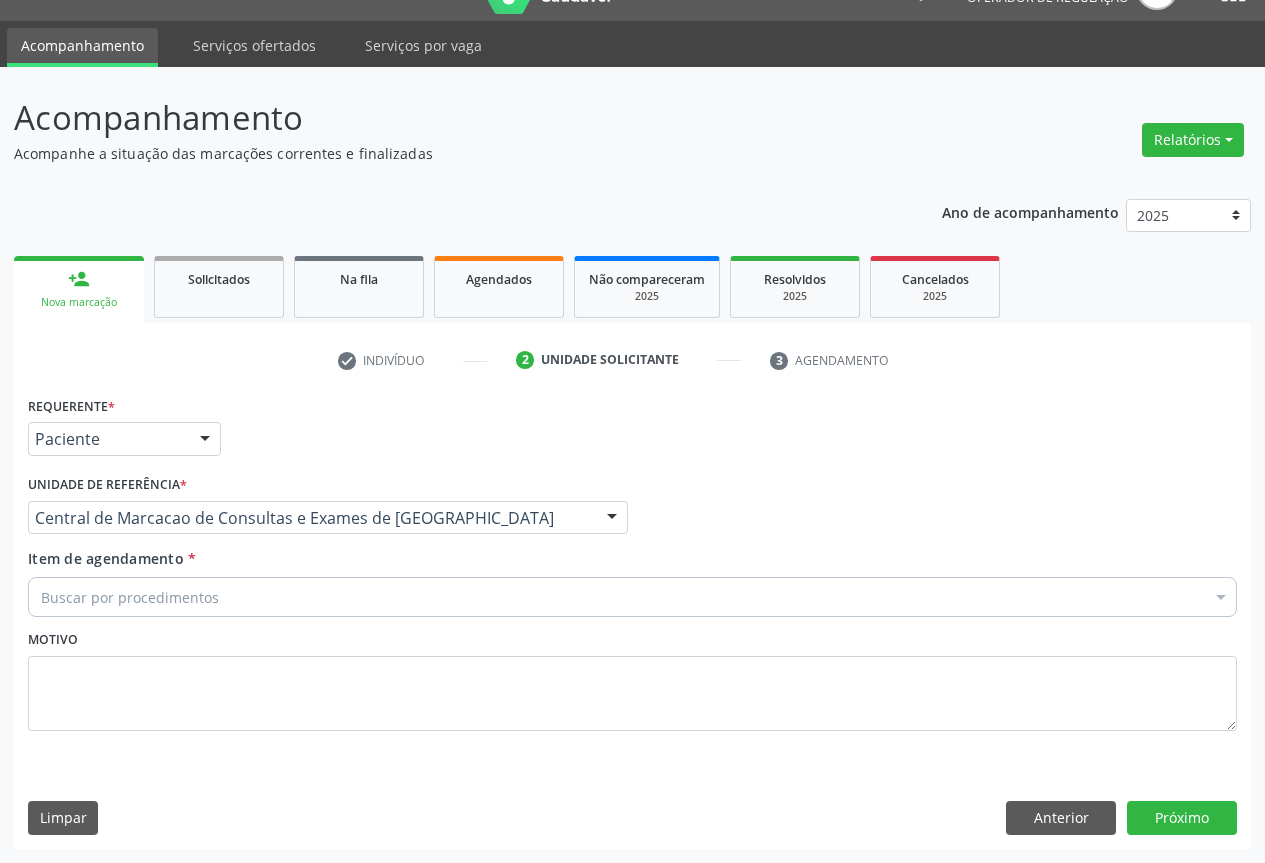 click on "Buscar por procedimentos" at bounding box center [632, 597] 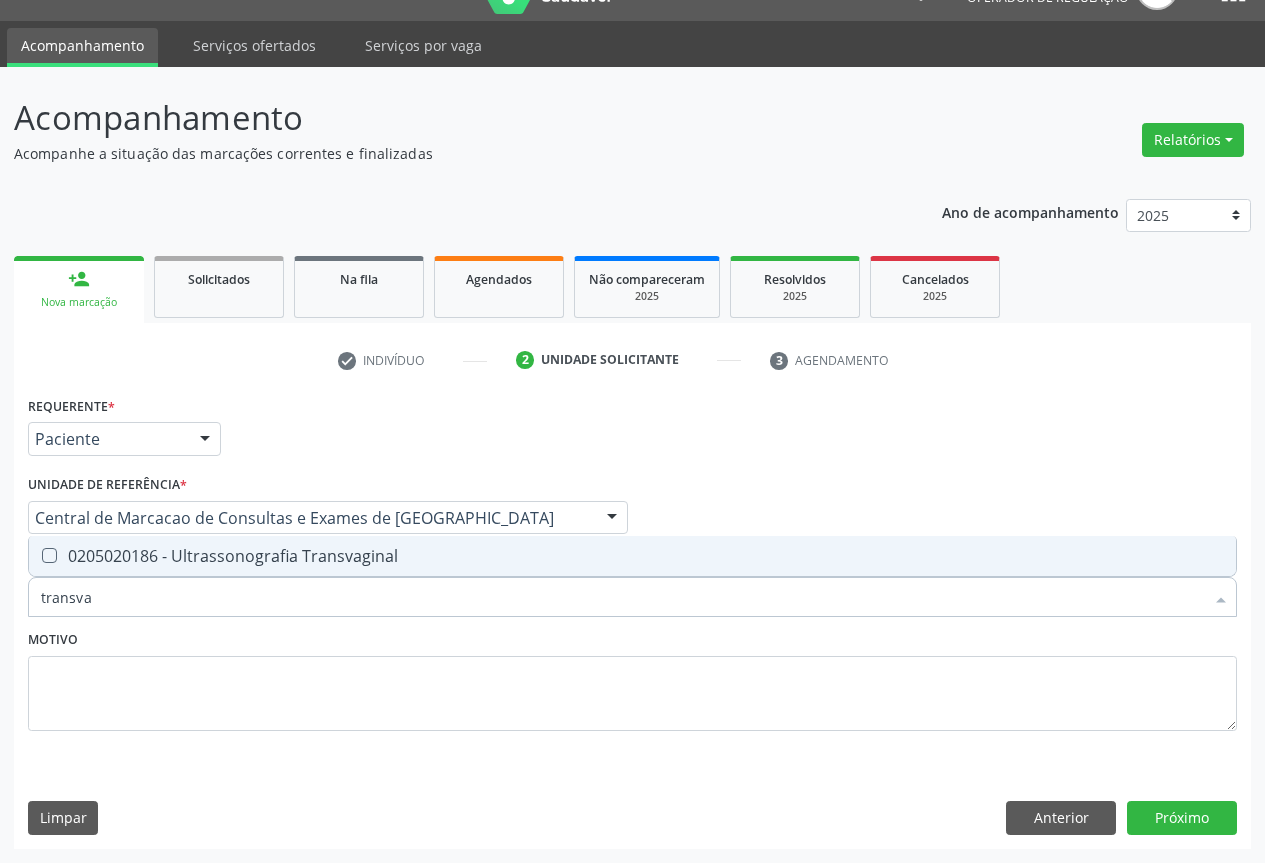 type on "transvag" 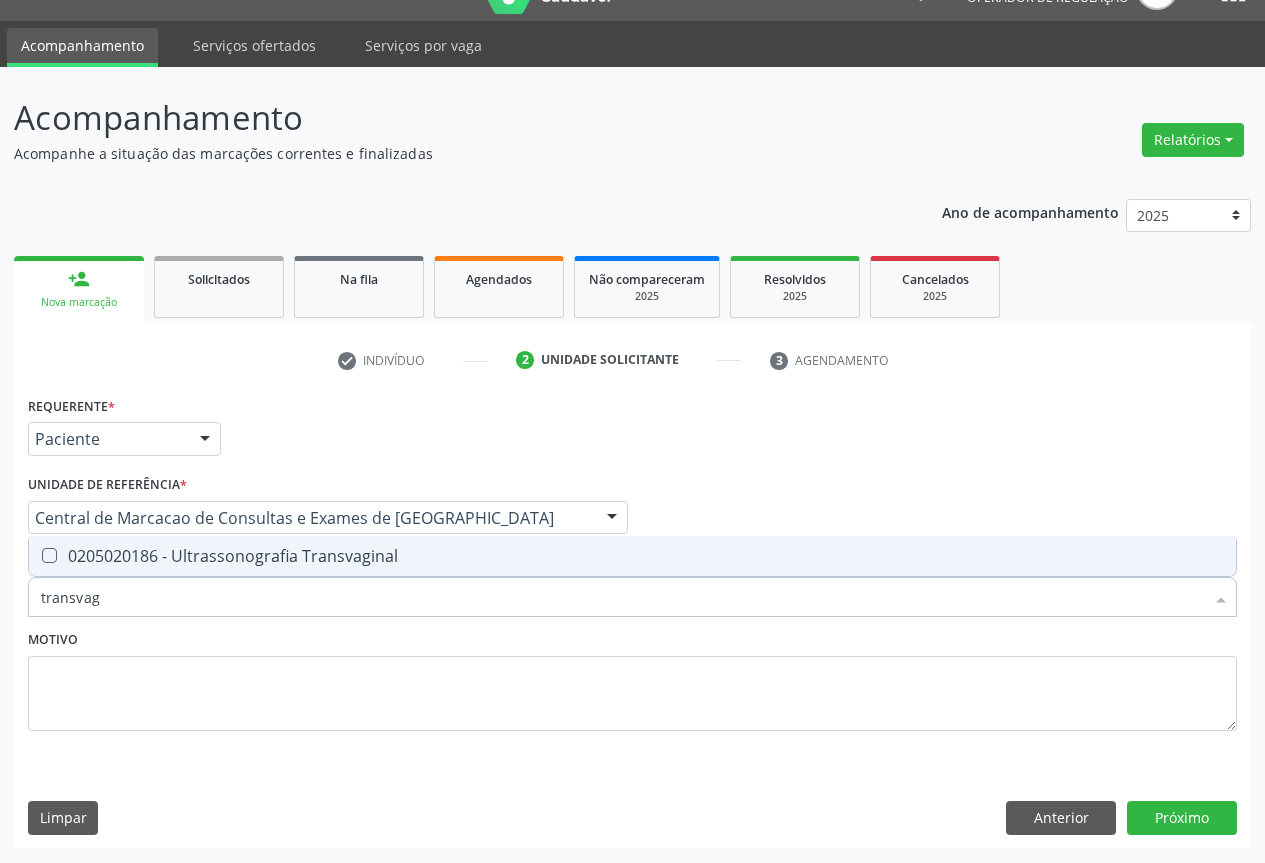 click on "0205020186 - Ultrassonografia Transvaginal" at bounding box center [632, 556] 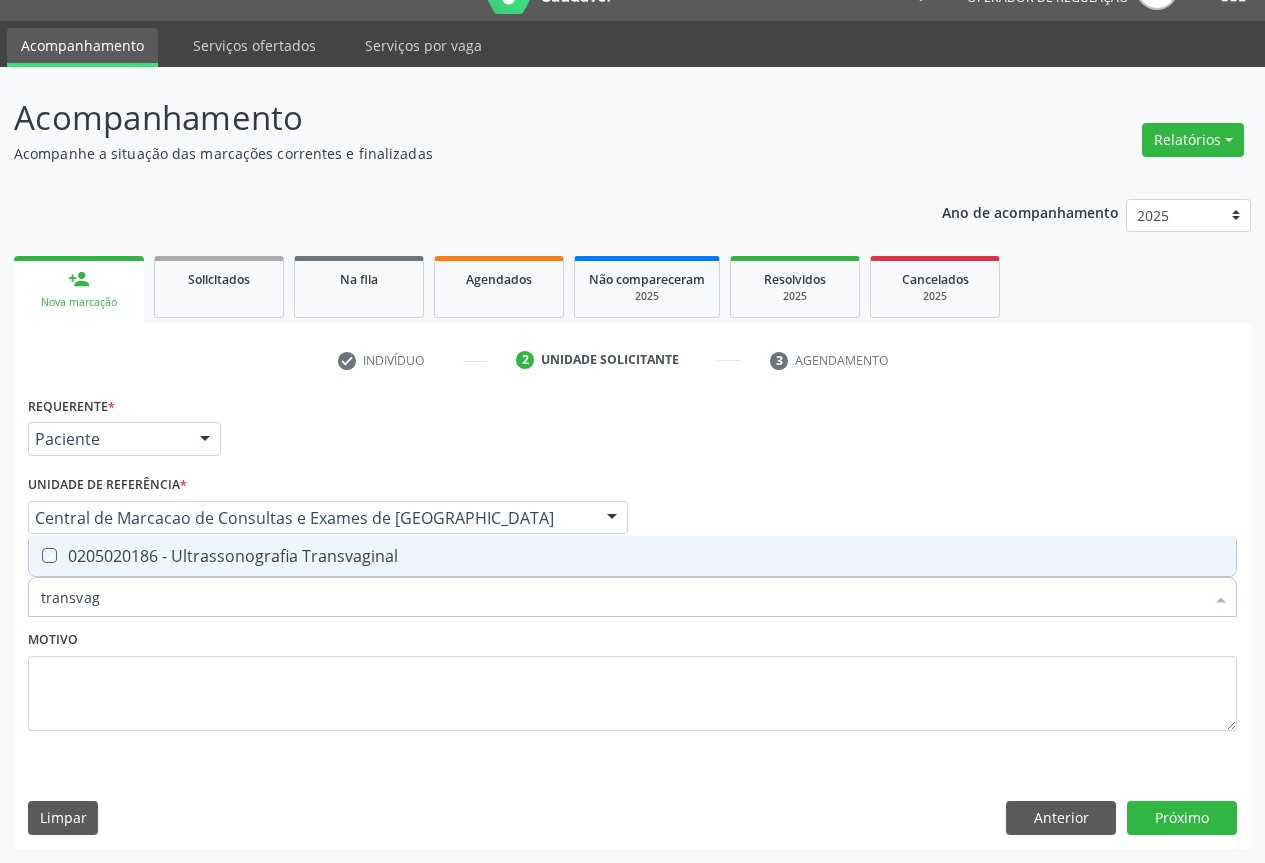 checkbox on "true" 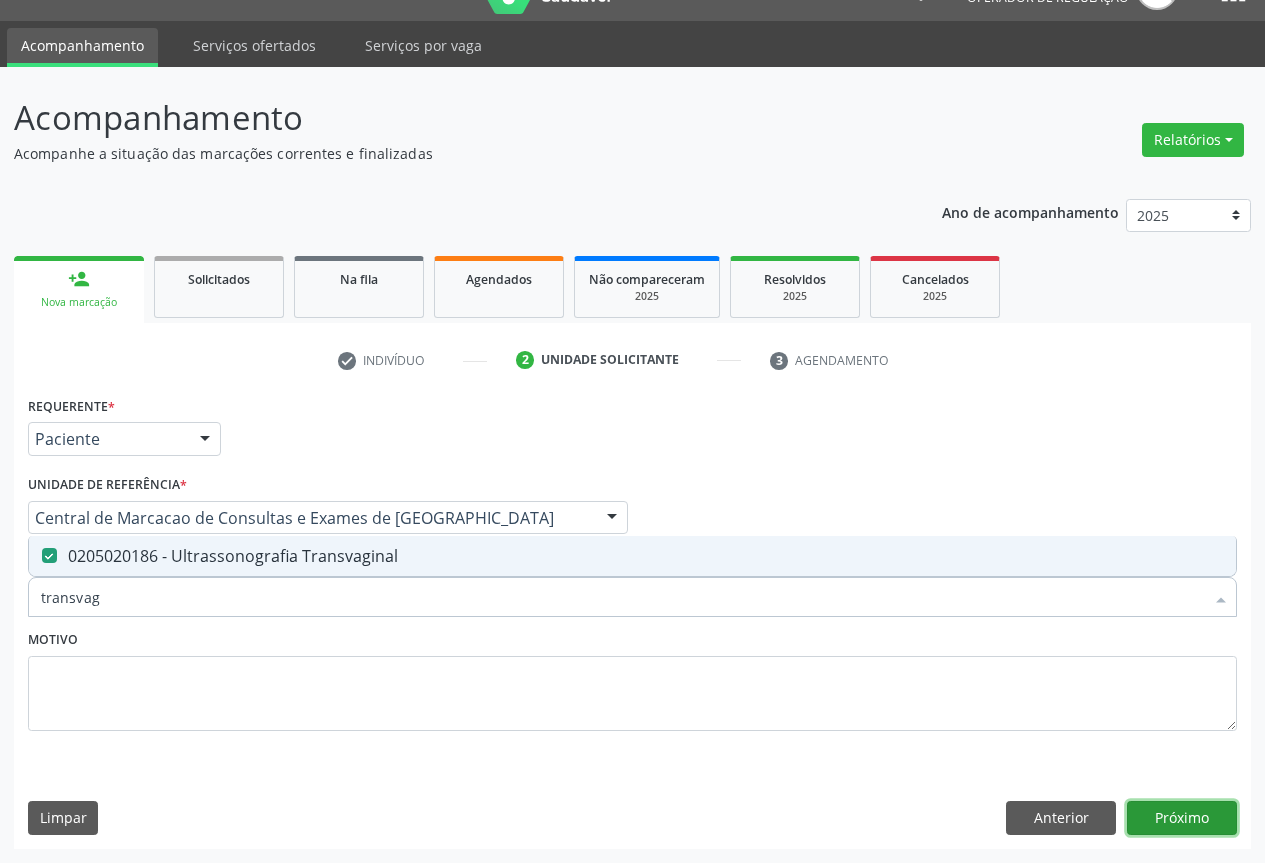 click on "Próximo" at bounding box center (1182, 818) 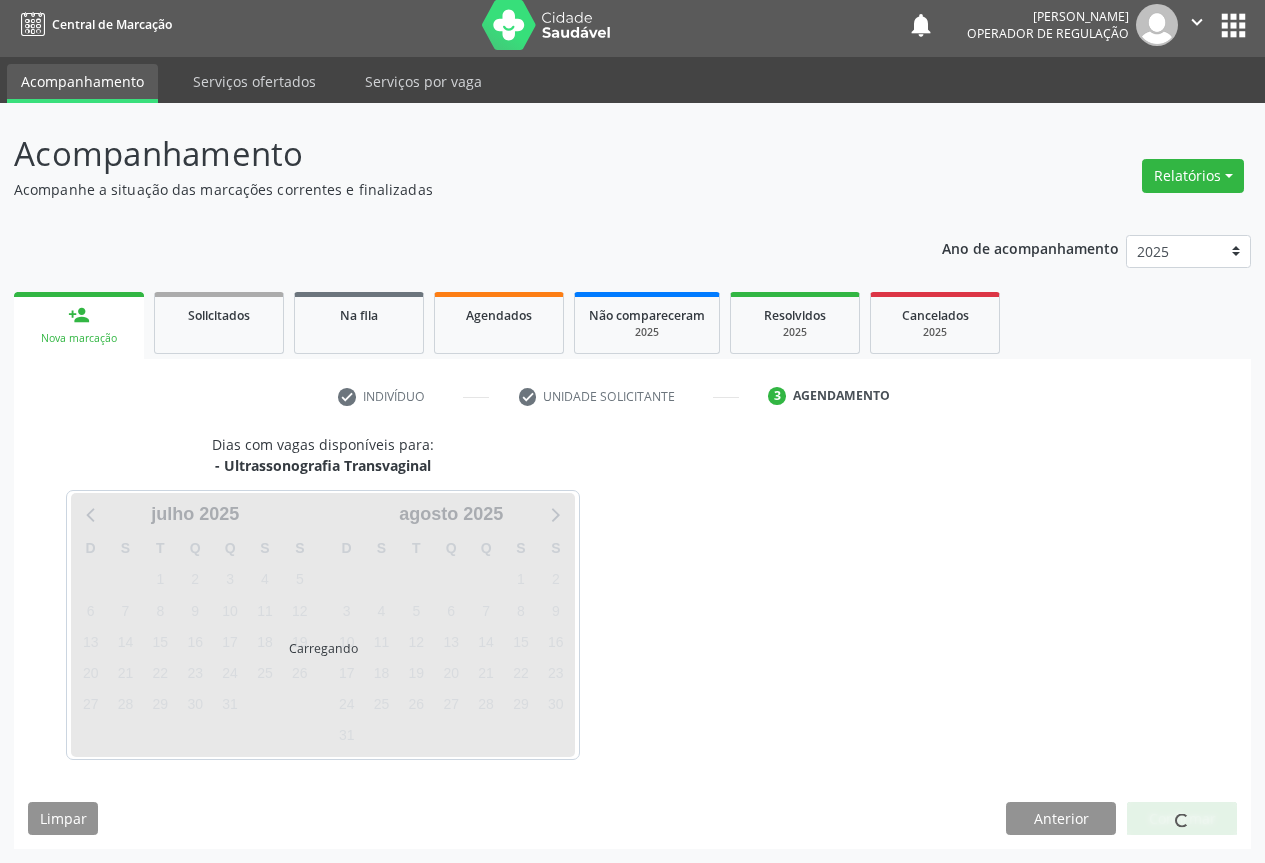 scroll, scrollTop: 7, scrollLeft: 0, axis: vertical 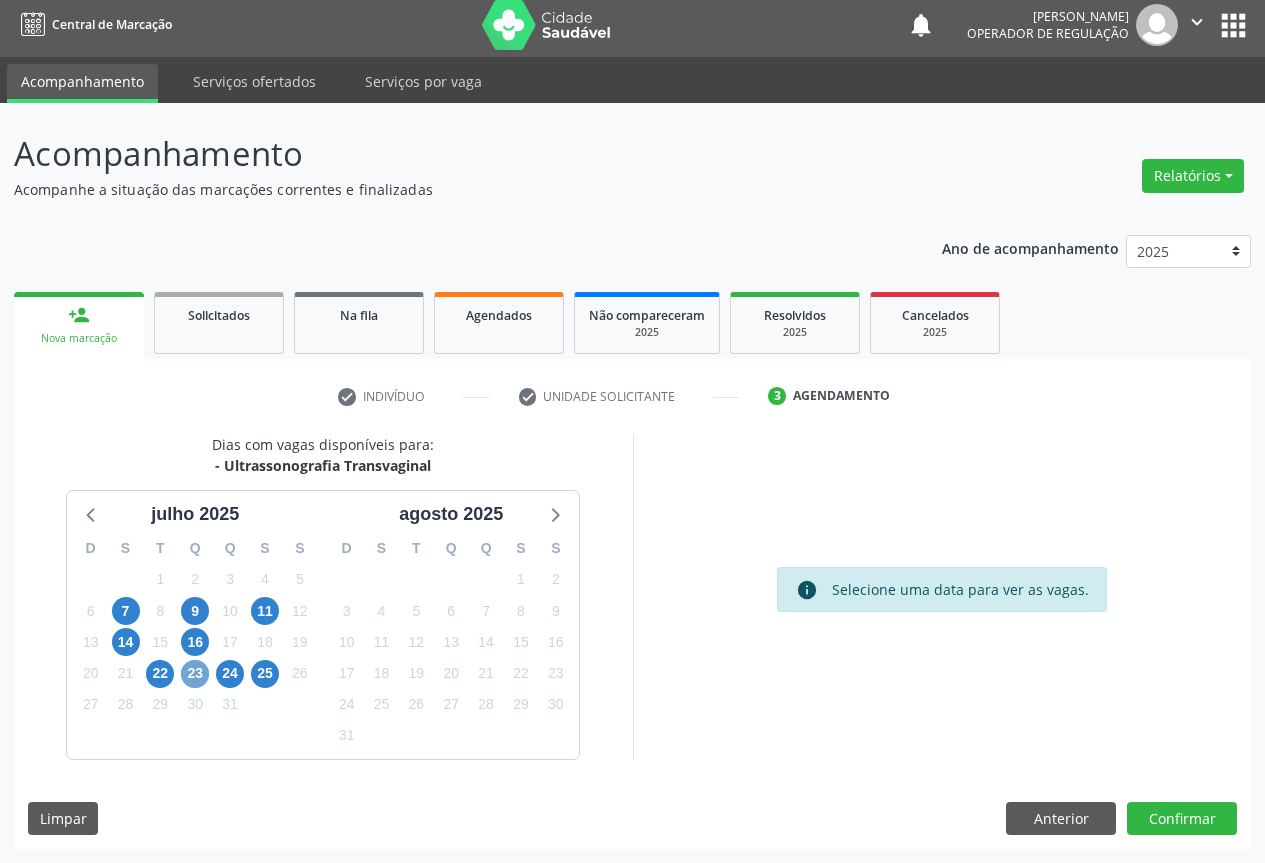click on "23" at bounding box center [195, 674] 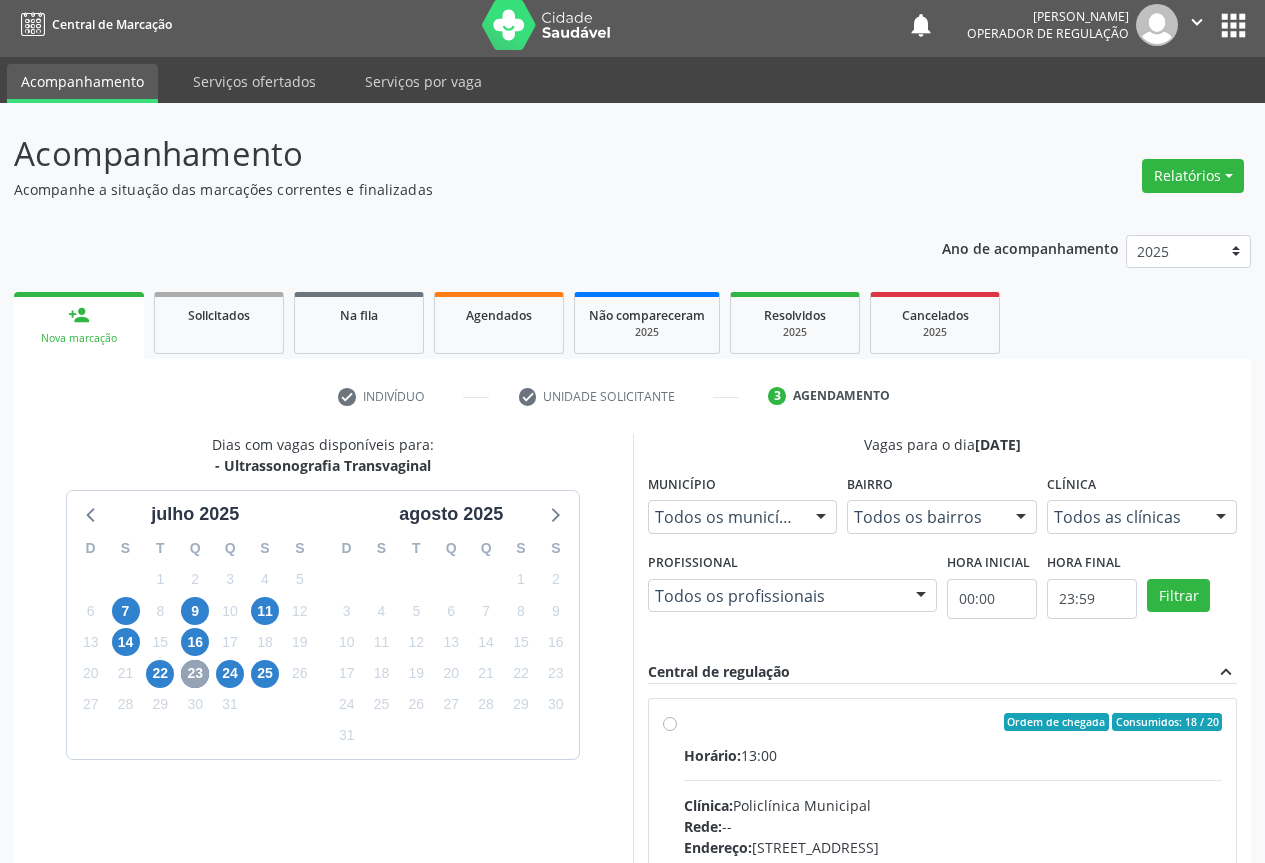 scroll, scrollTop: 332, scrollLeft: 0, axis: vertical 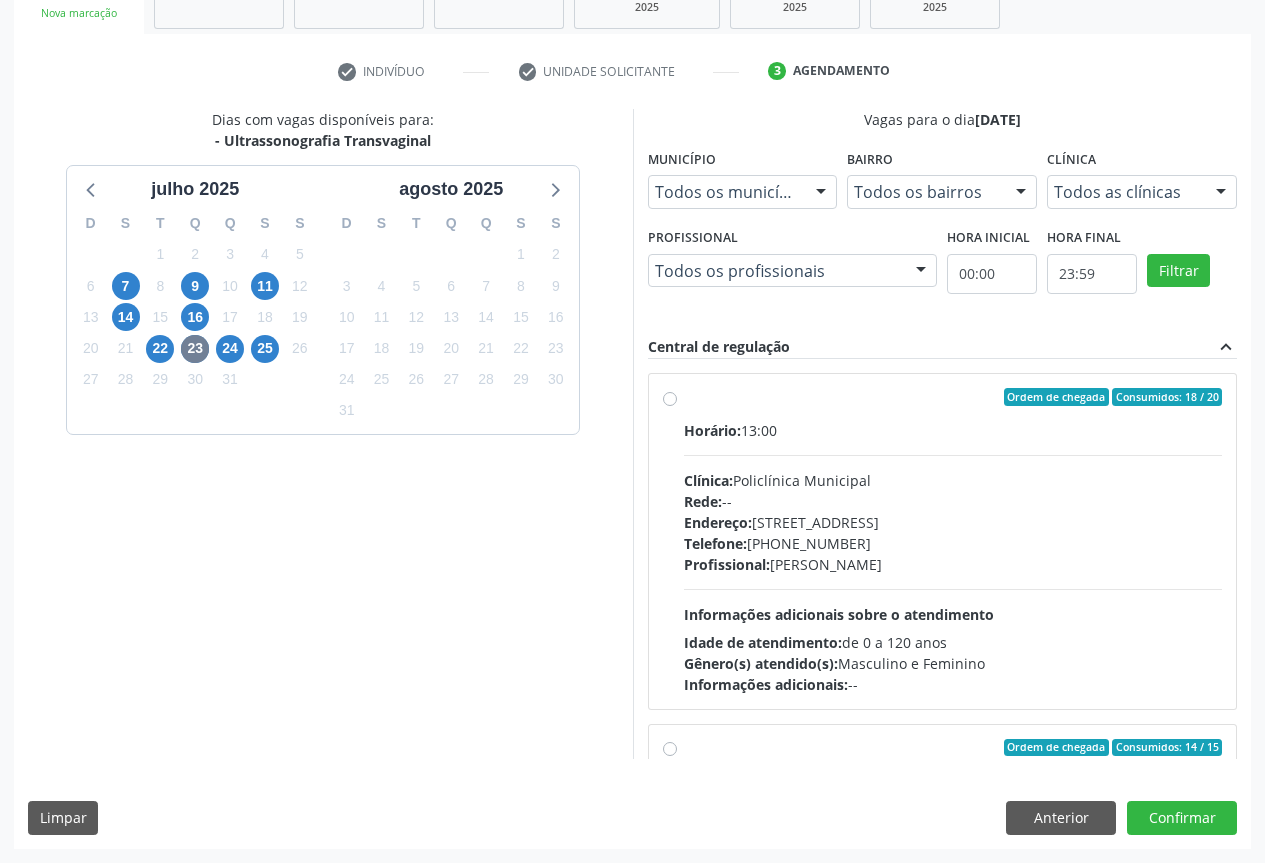click on "Profissional:
Orlindo Carvalho dos Santos" at bounding box center [953, 564] 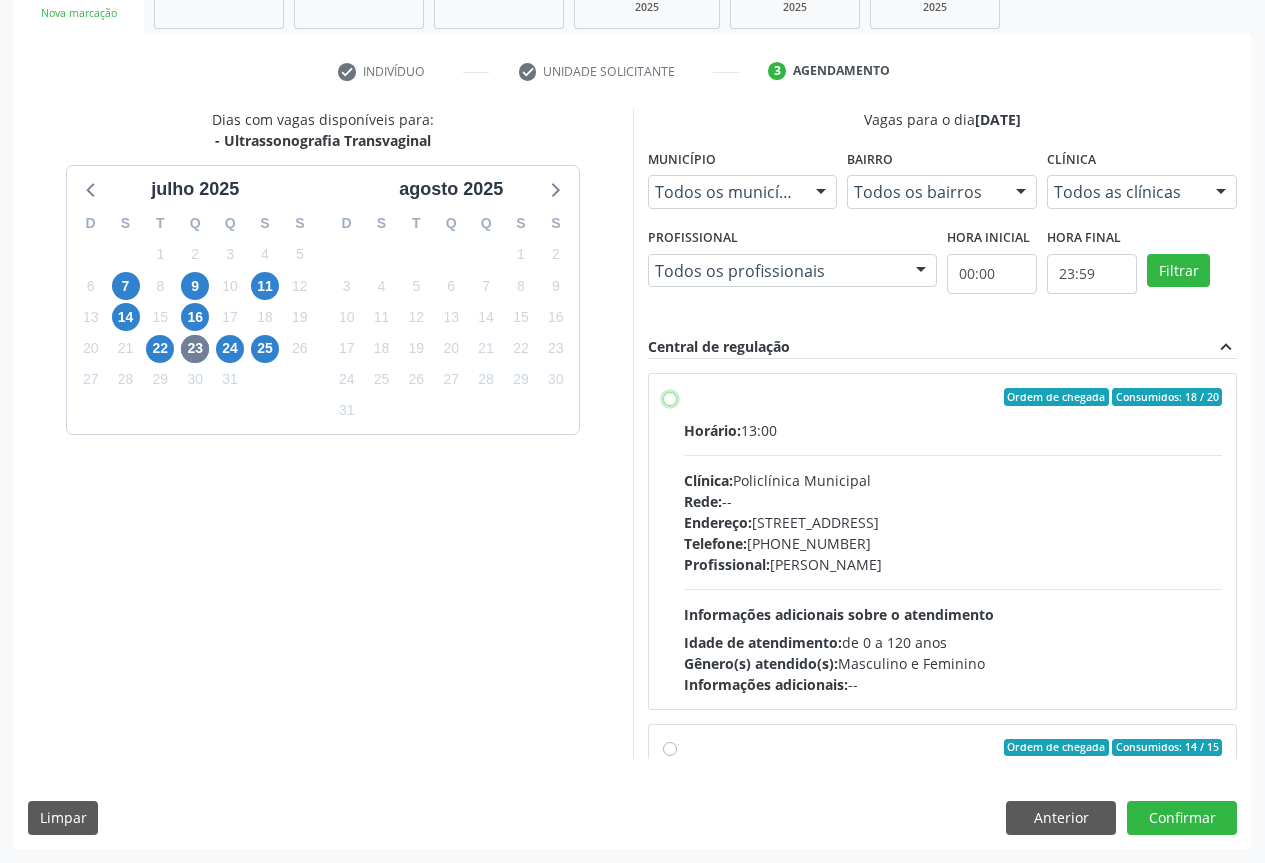 click on "Ordem de chegada
Consumidos: 18 / 20
Horário:   13:00
Clínica:  Policlínica Municipal
Rede:
--
Endereço:   Predio, nº 386, Centro, Campo Formoso - BA
Telefone:   (74) 6451312
Profissional:
Orlindo Carvalho dos Santos
Informações adicionais sobre o atendimento
Idade de atendimento:
de 0 a 120 anos
Gênero(s) atendido(s):
Masculino e Feminino
Informações adicionais:
--" at bounding box center [670, 397] 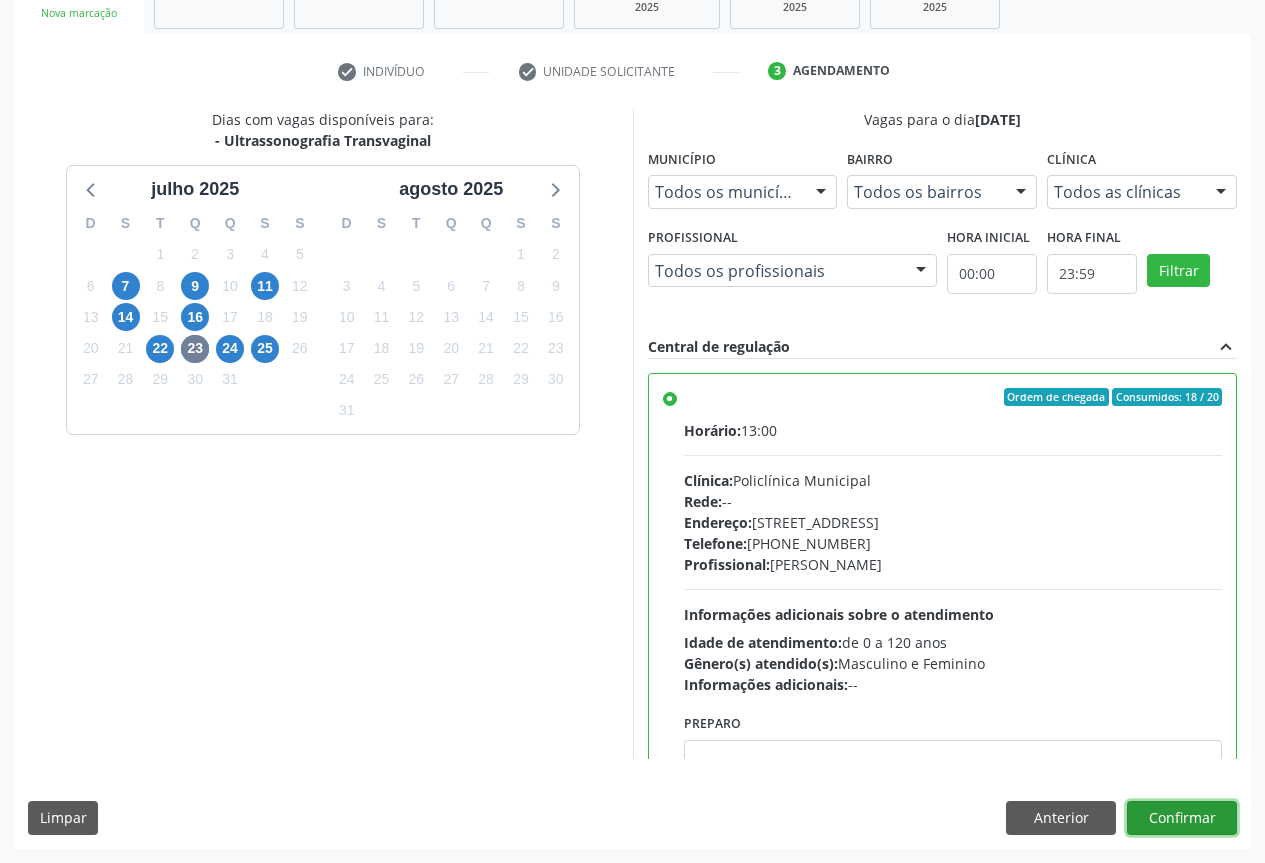 click on "Confirmar" at bounding box center (1182, 818) 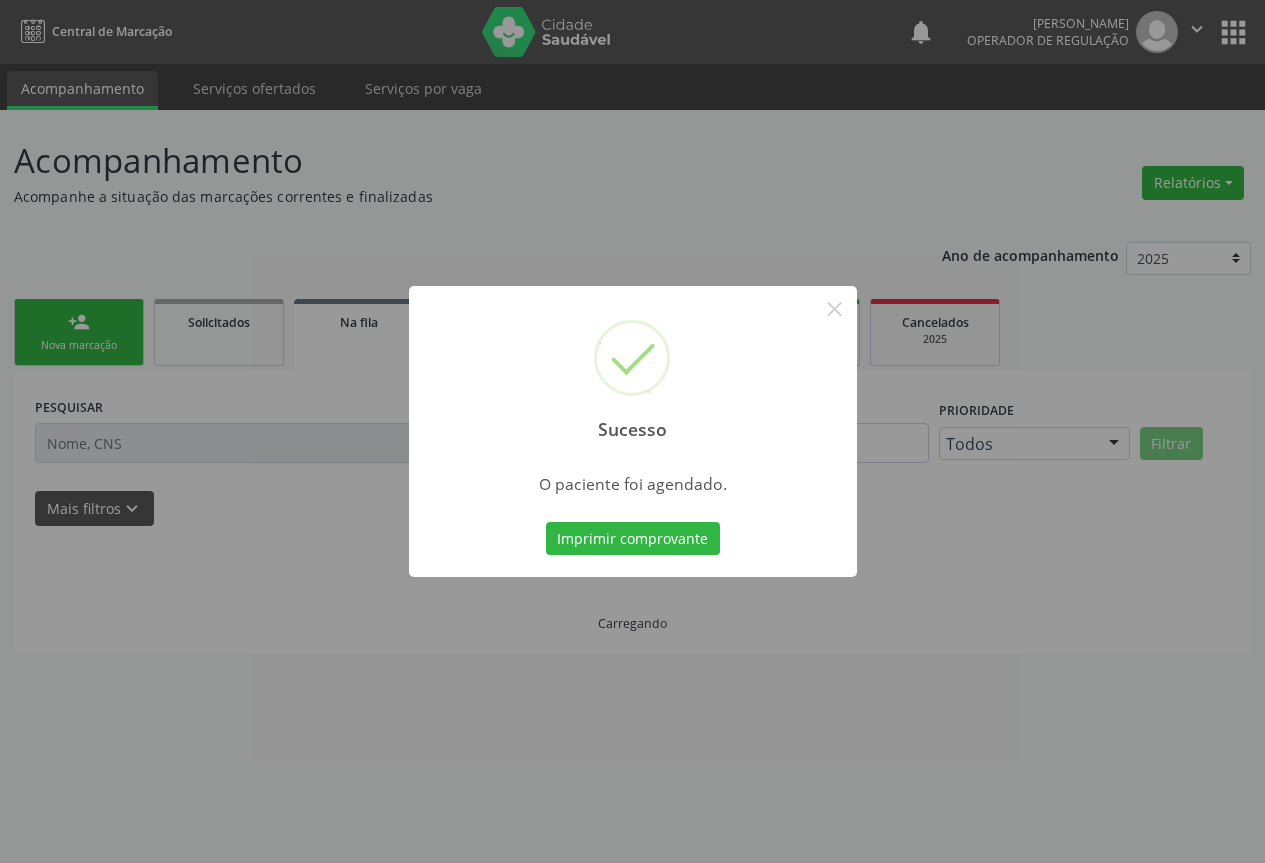 scroll, scrollTop: 0, scrollLeft: 0, axis: both 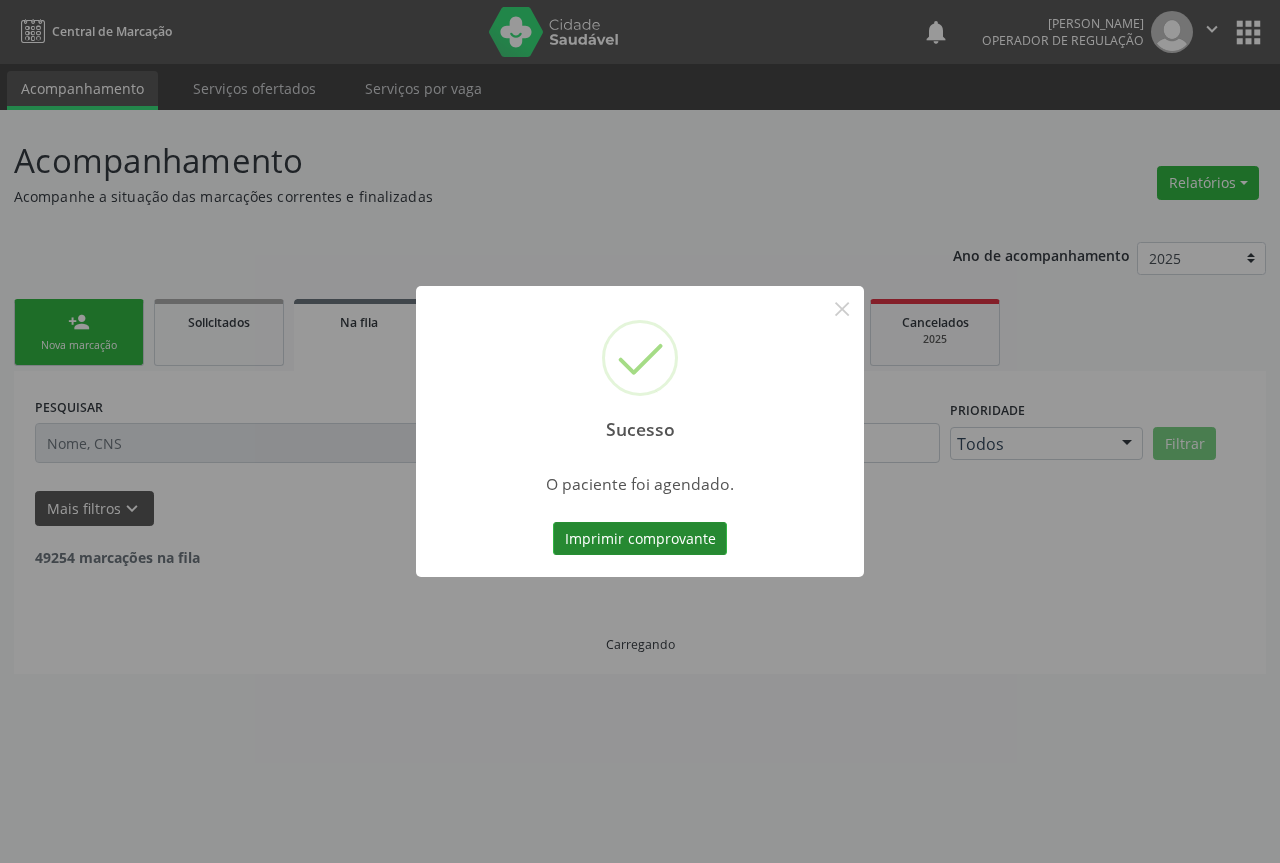 click on "Imprimir comprovante" at bounding box center (640, 539) 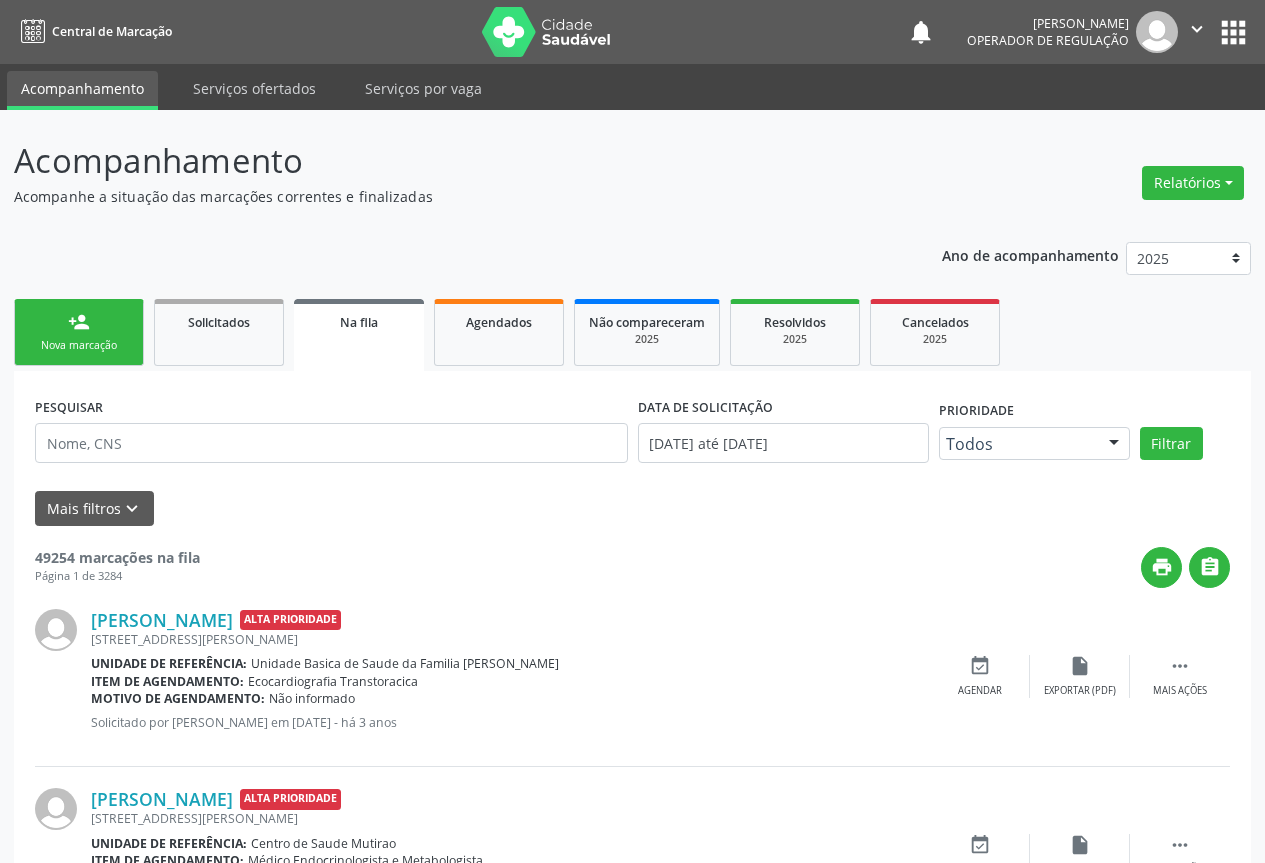 click on "person_add" at bounding box center [79, 322] 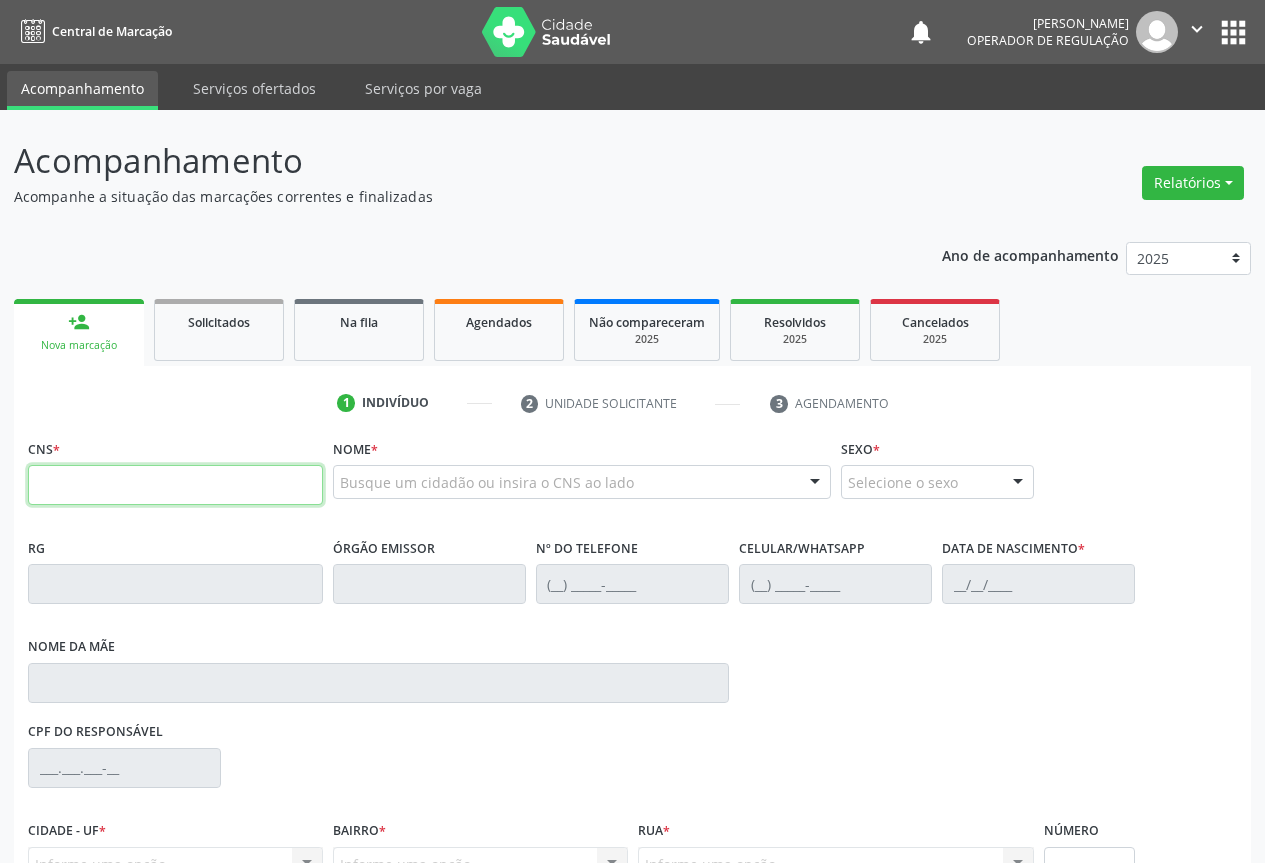 click at bounding box center [175, 485] 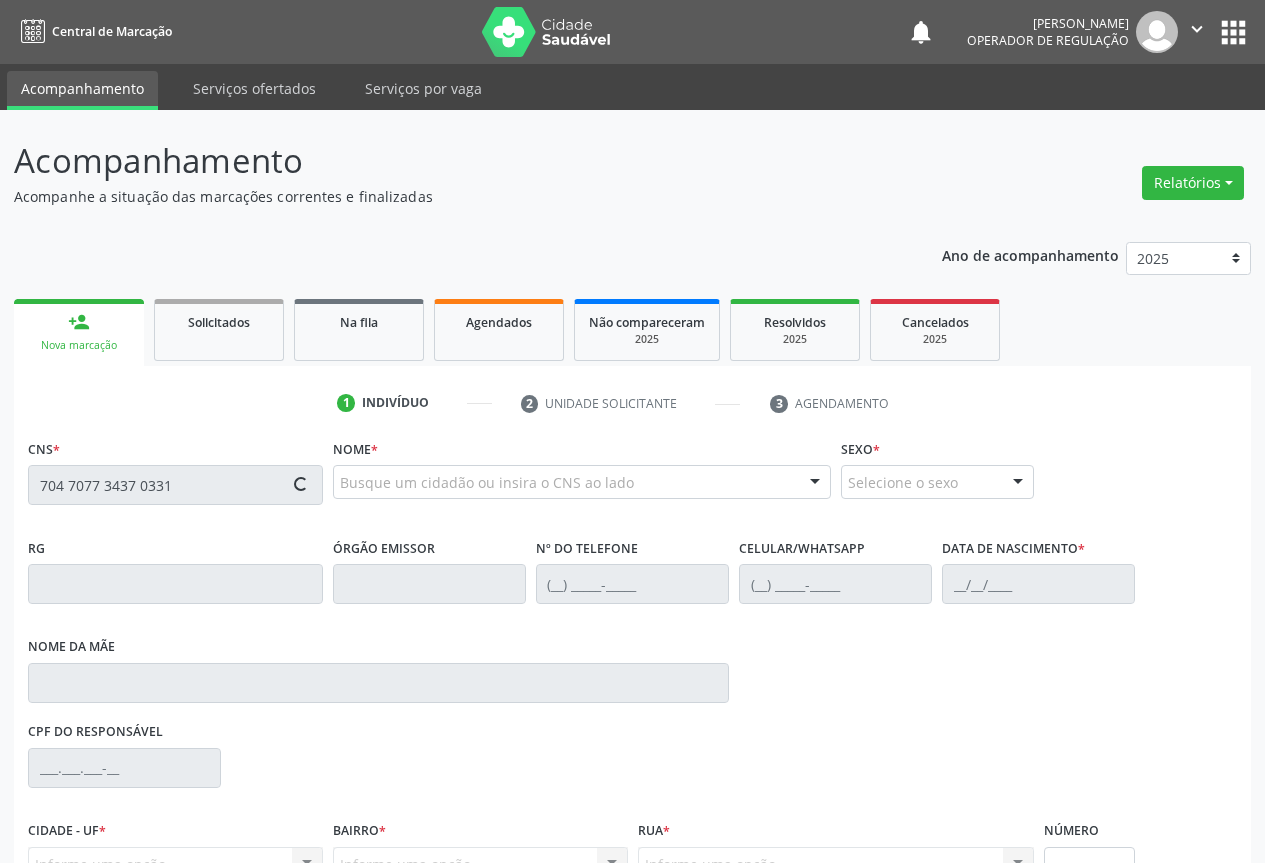 type on "704 7077 3437 0331" 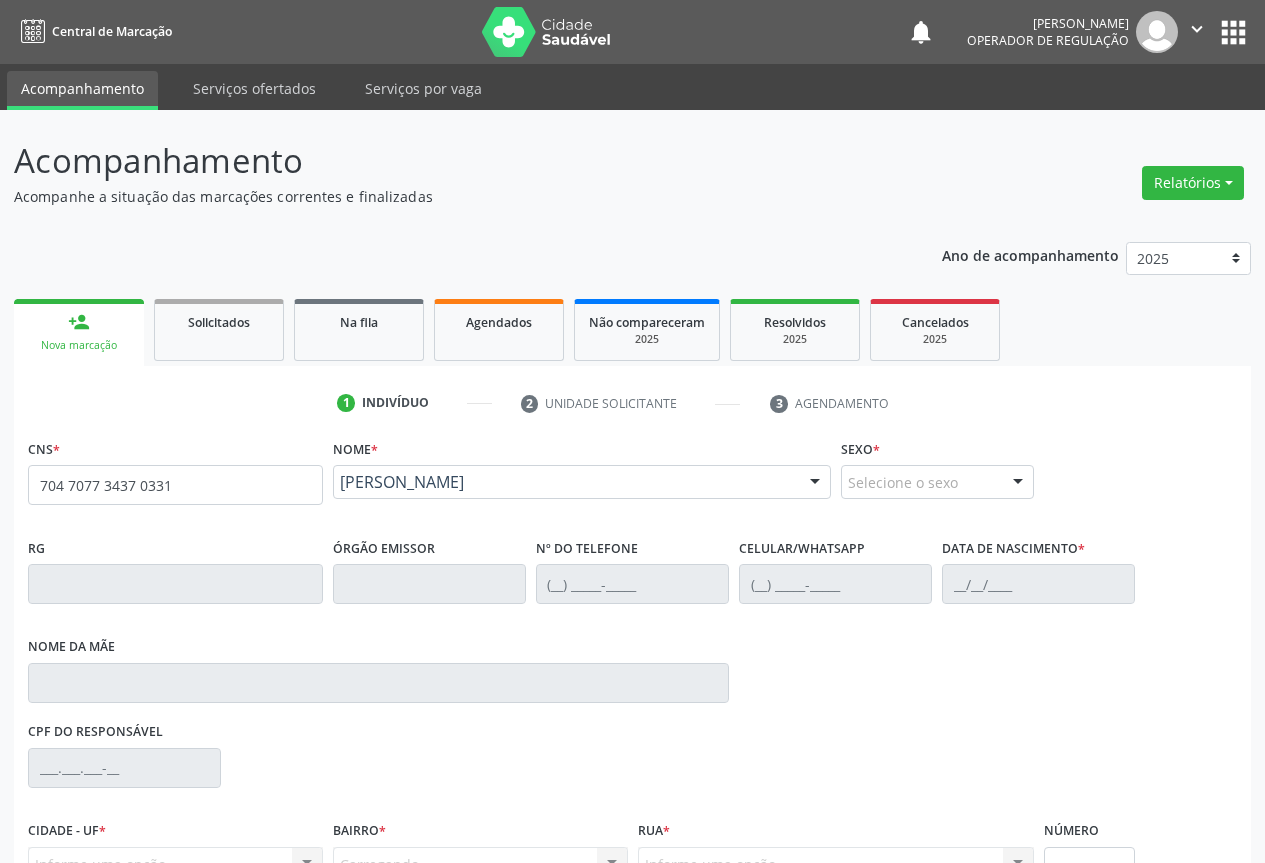 type on "0305173707" 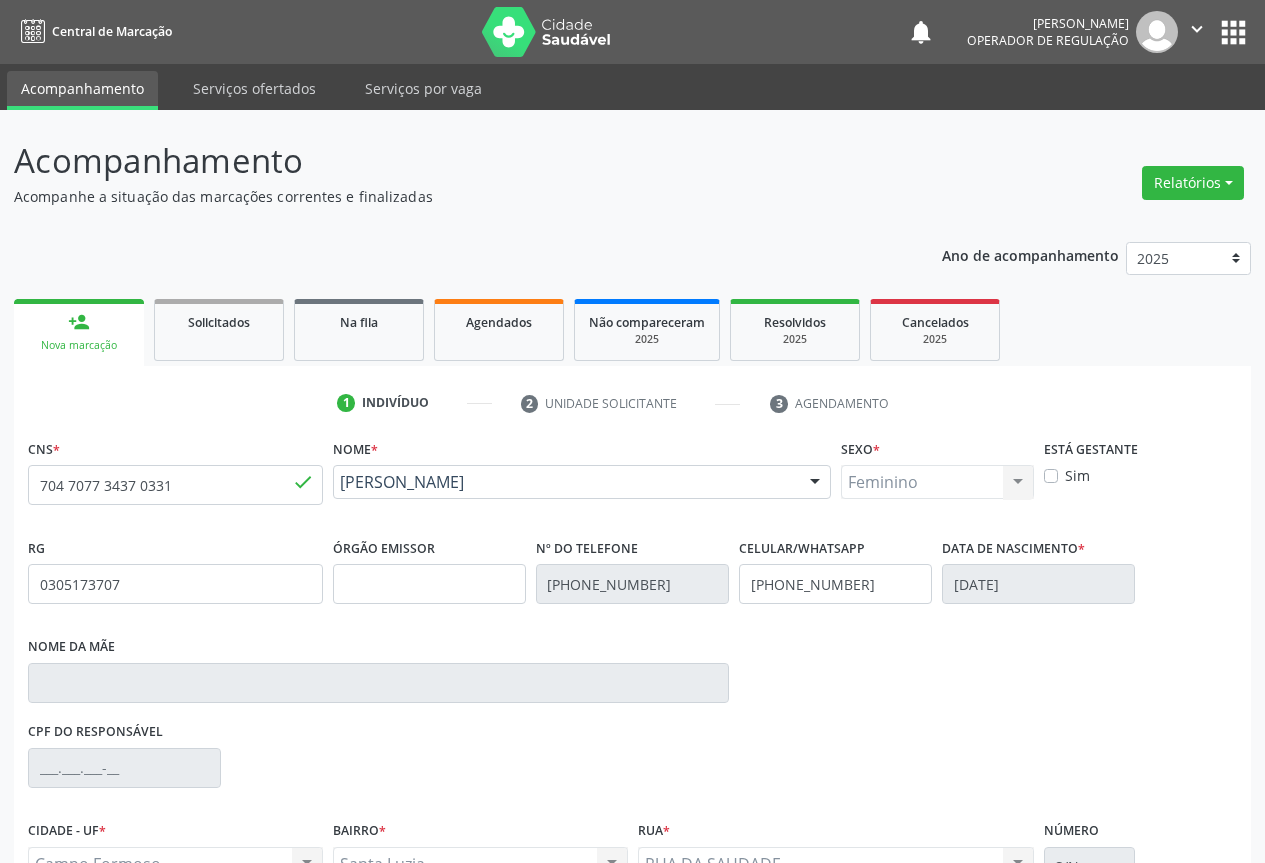 scroll, scrollTop: 207, scrollLeft: 0, axis: vertical 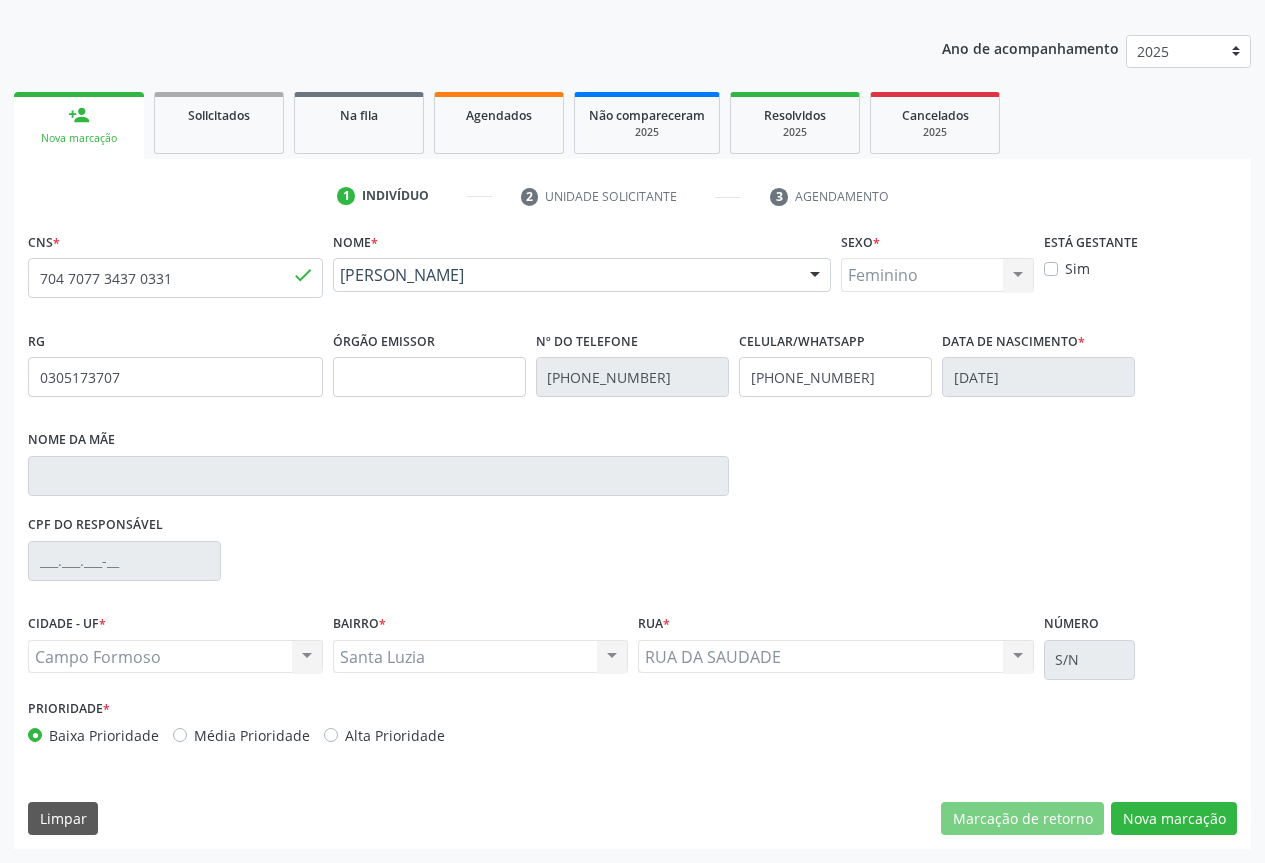 click on "CNS
*
704 7077 3437 0331       done
Nome
*
Maria Alice Gomes da Silva
Maria Alice Gomes da Silva
CNS:
704 7077 3437 0331
CPF:    --   Nascimento:
06/12/1957
Nenhum resultado encontrado para: "   "
Digite o nome ou CNS para buscar um indivíduo
Sexo
*
Feminino         Masculino   Feminino
Nenhum resultado encontrado para: "   "
Não há nenhuma opção para ser exibida.
Está gestante
Sim
RG
0305173707
Órgão emissor
Nº do Telefone
(74) 99106-0946
Celular/WhatsApp
(74) 99106-0946
Data de nascimento
*
06/12/1957
Nome da mãe
CPF do responsável
CIDADE - UF
*
Campo Formoso         Campo Formoso" at bounding box center [632, 538] 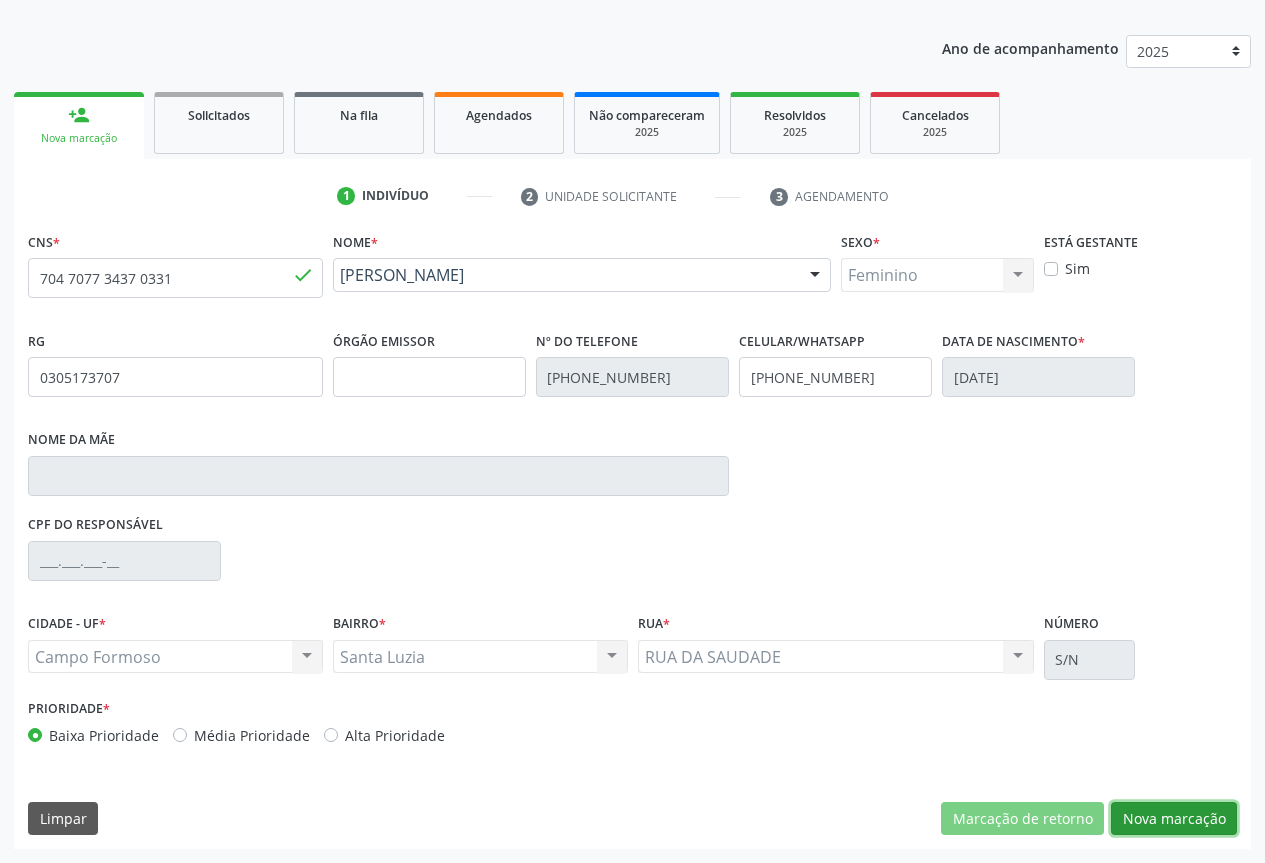click on "Nova marcação" at bounding box center [1174, 819] 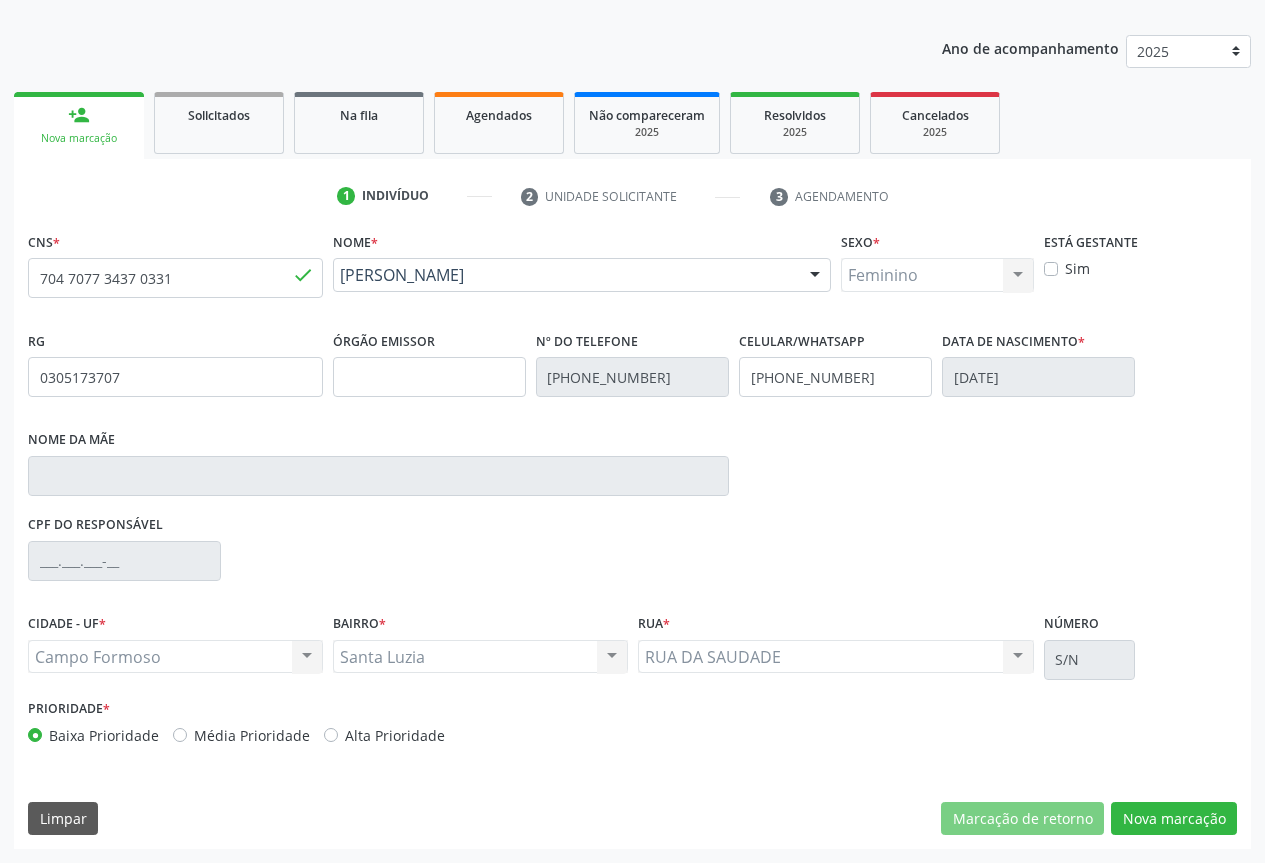 scroll, scrollTop: 43, scrollLeft: 0, axis: vertical 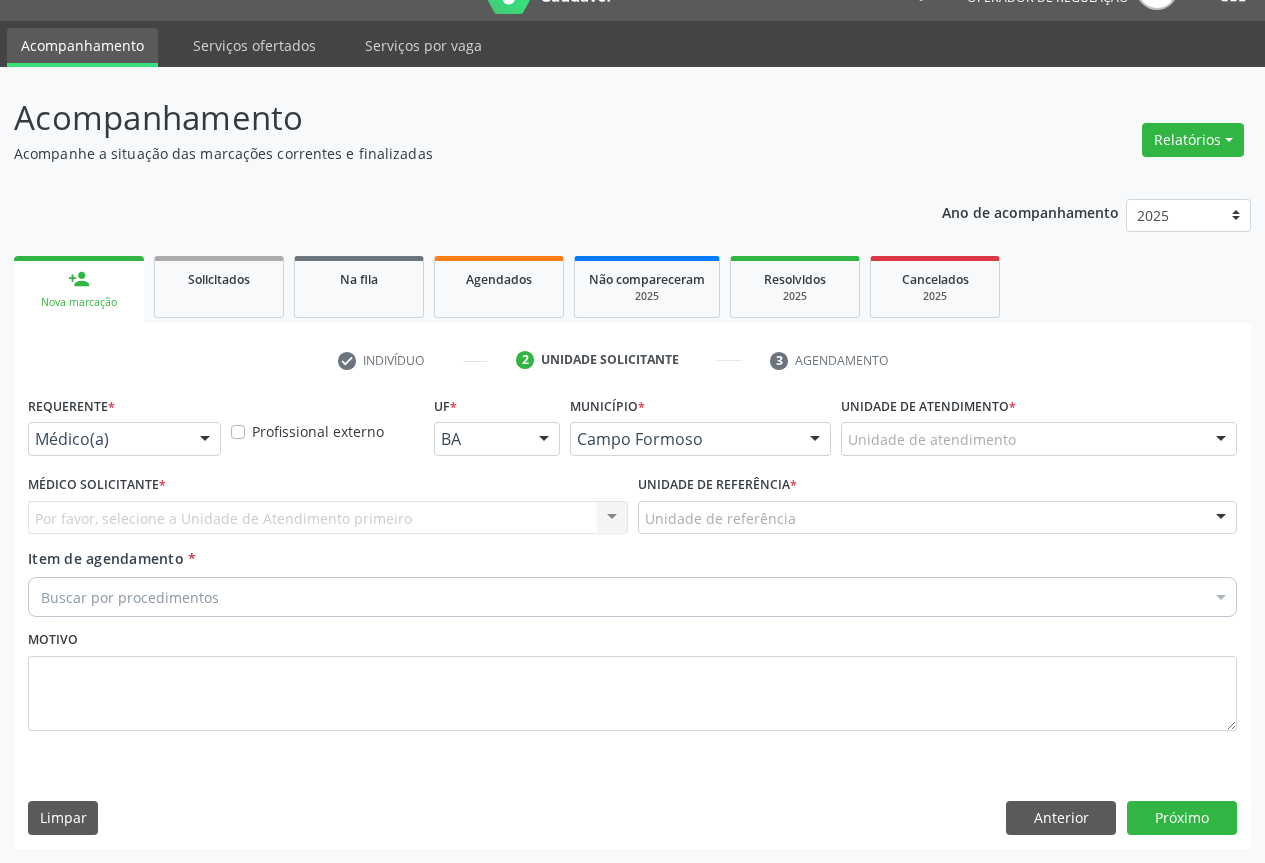 click at bounding box center (205, 440) 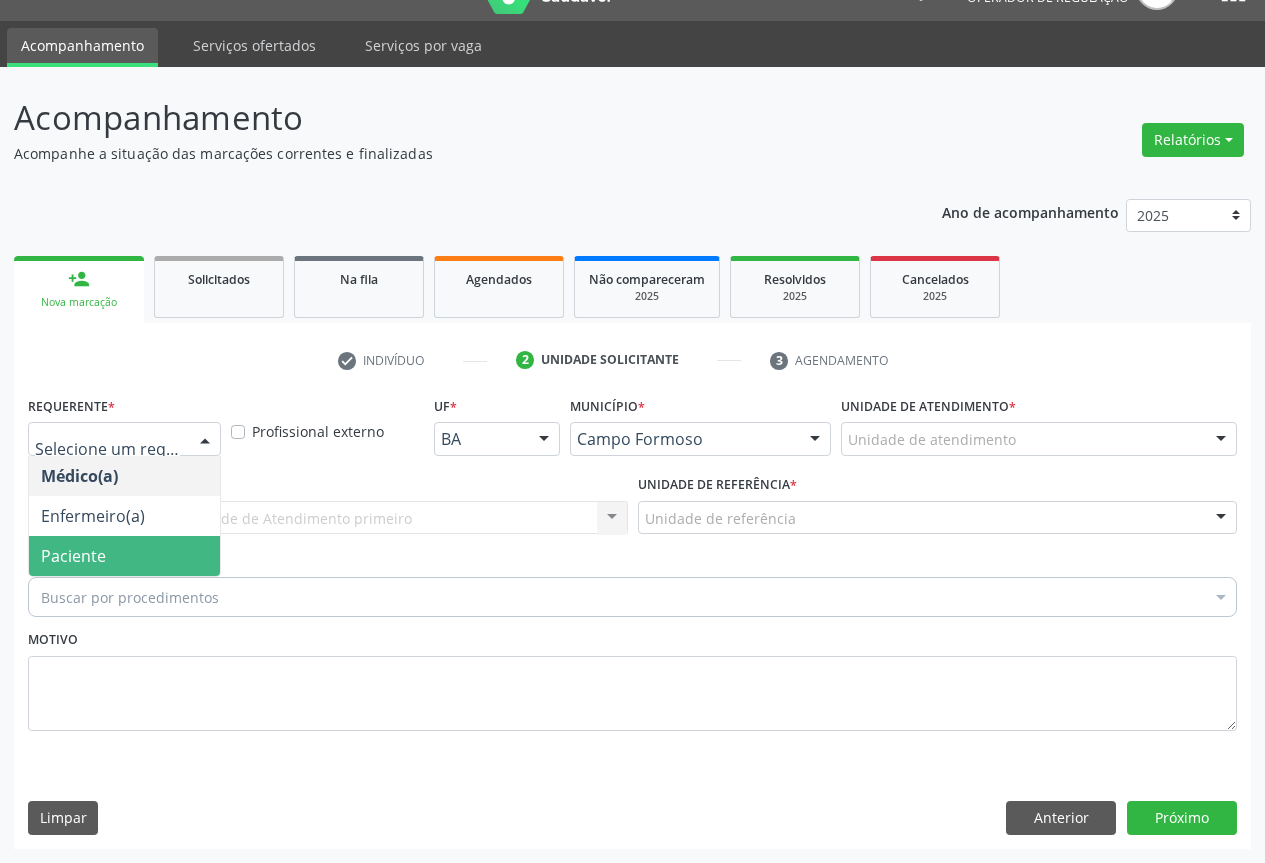 click on "Paciente" at bounding box center [124, 556] 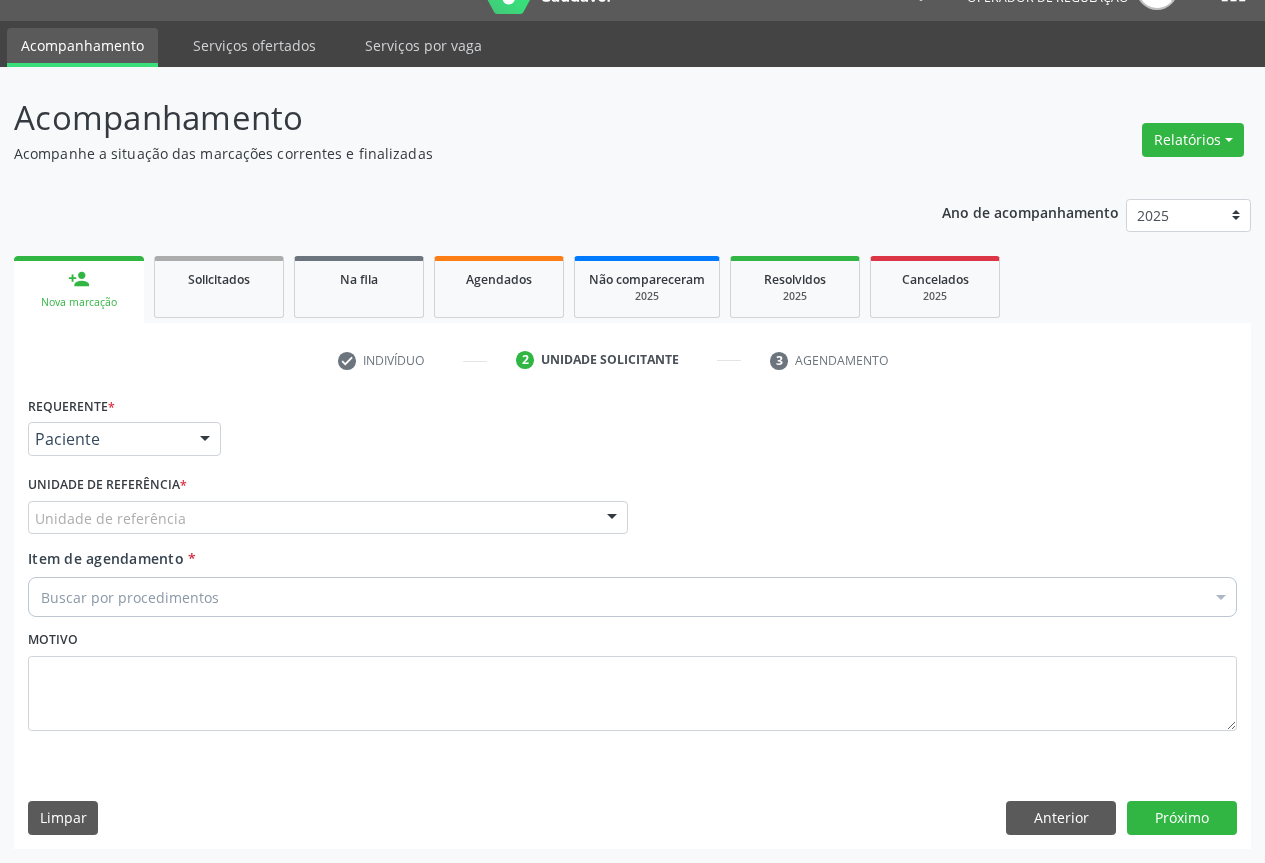 click on "Unidade de referência" at bounding box center [328, 518] 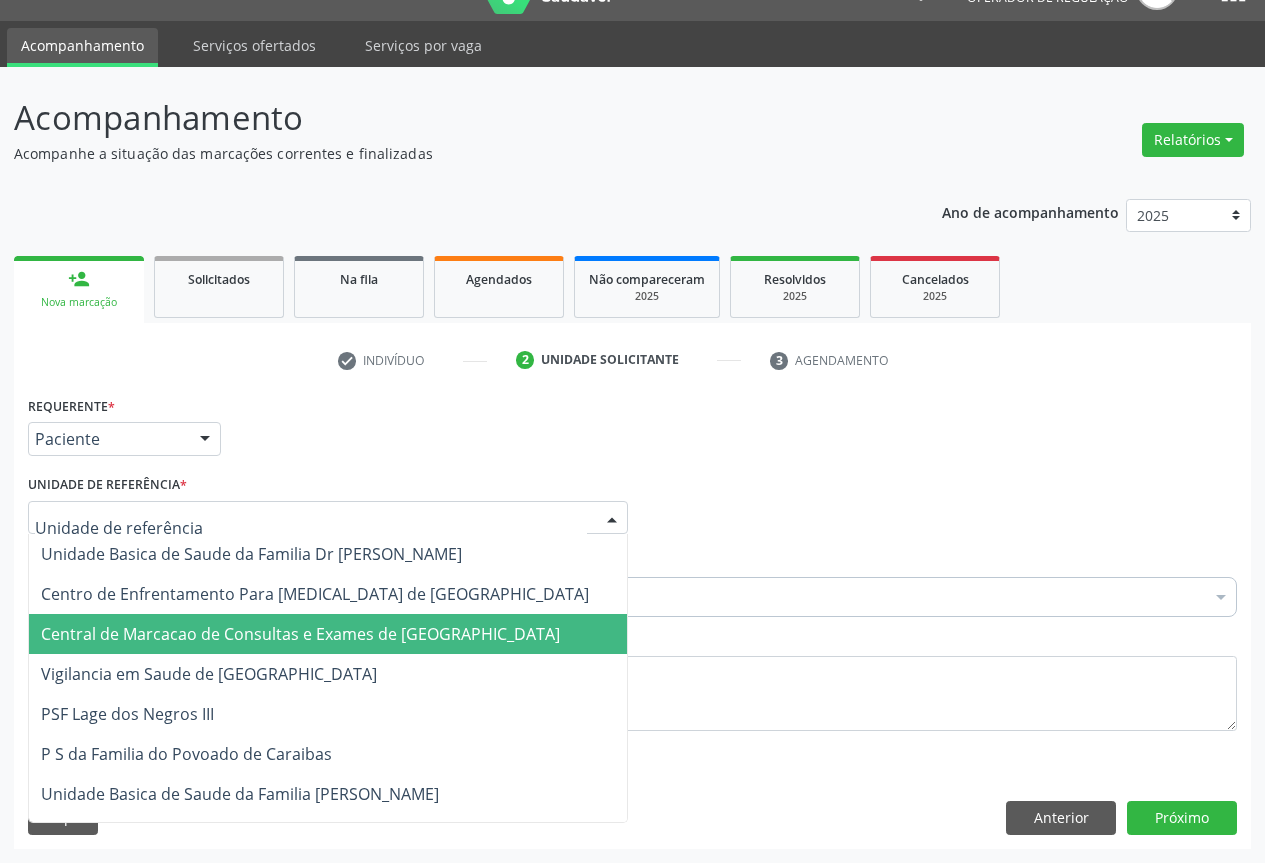 click on "Central de Marcacao de Consultas e Exames de [GEOGRAPHIC_DATA]" at bounding box center [300, 634] 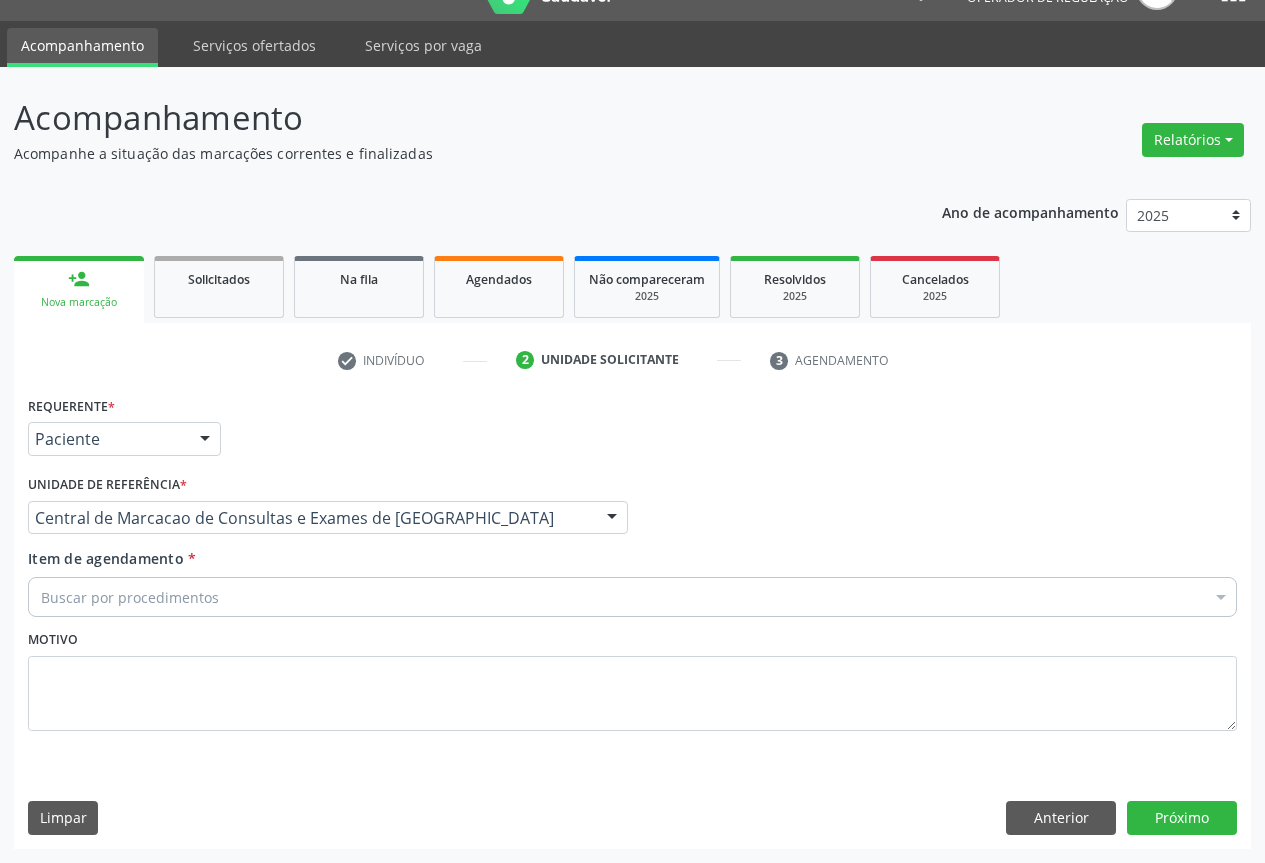 click on "Buscar por procedimentos" at bounding box center [632, 597] 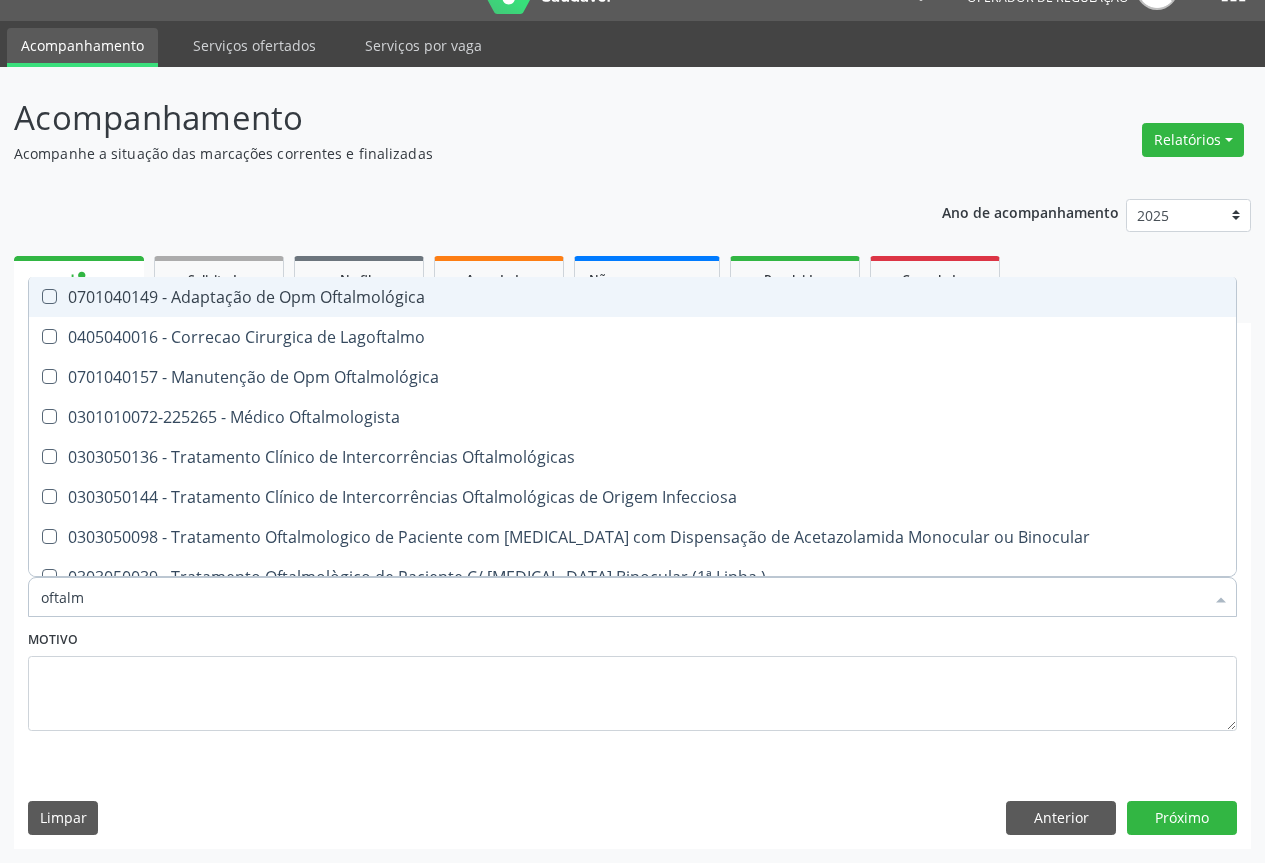 type on "oftalmo" 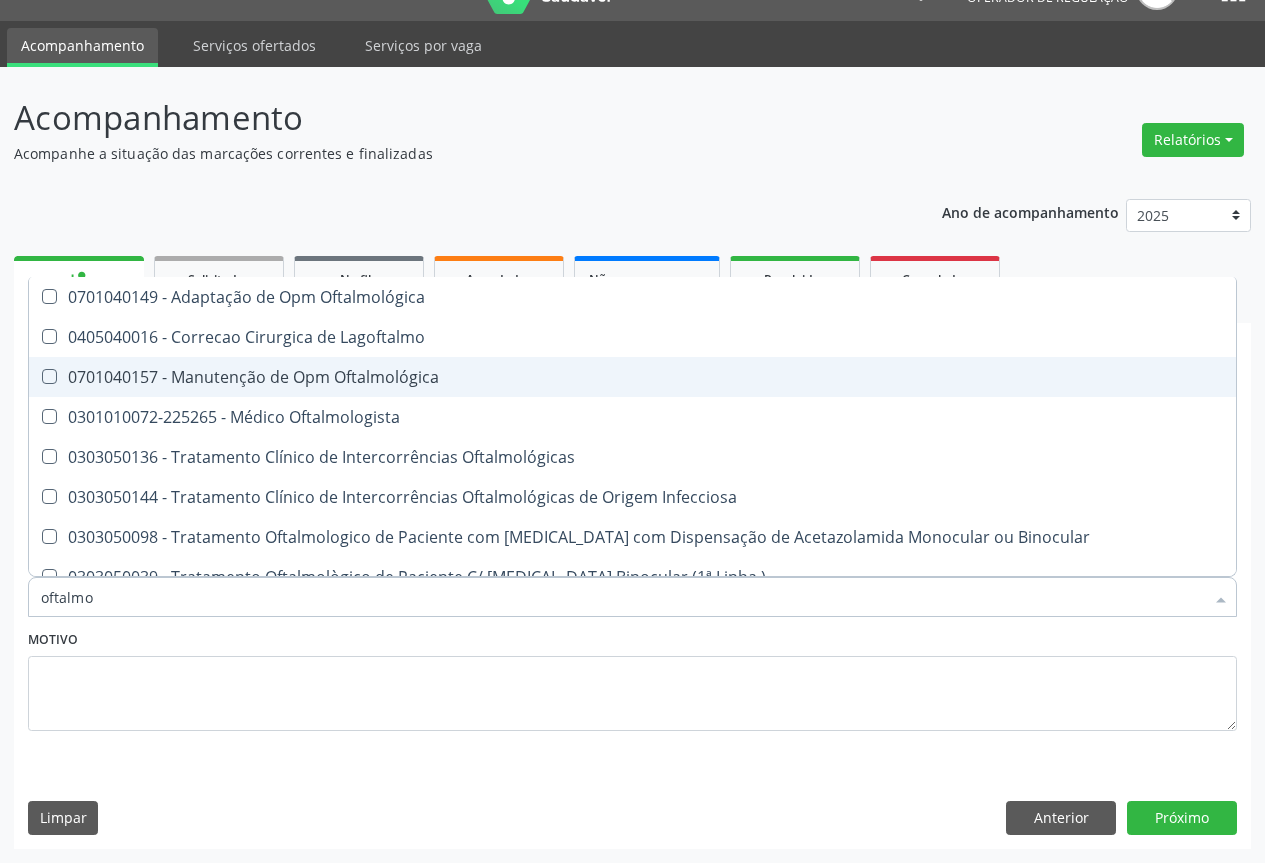 click on "0701040157 - Manutenção de Opm Oftalmológica" at bounding box center [632, 377] 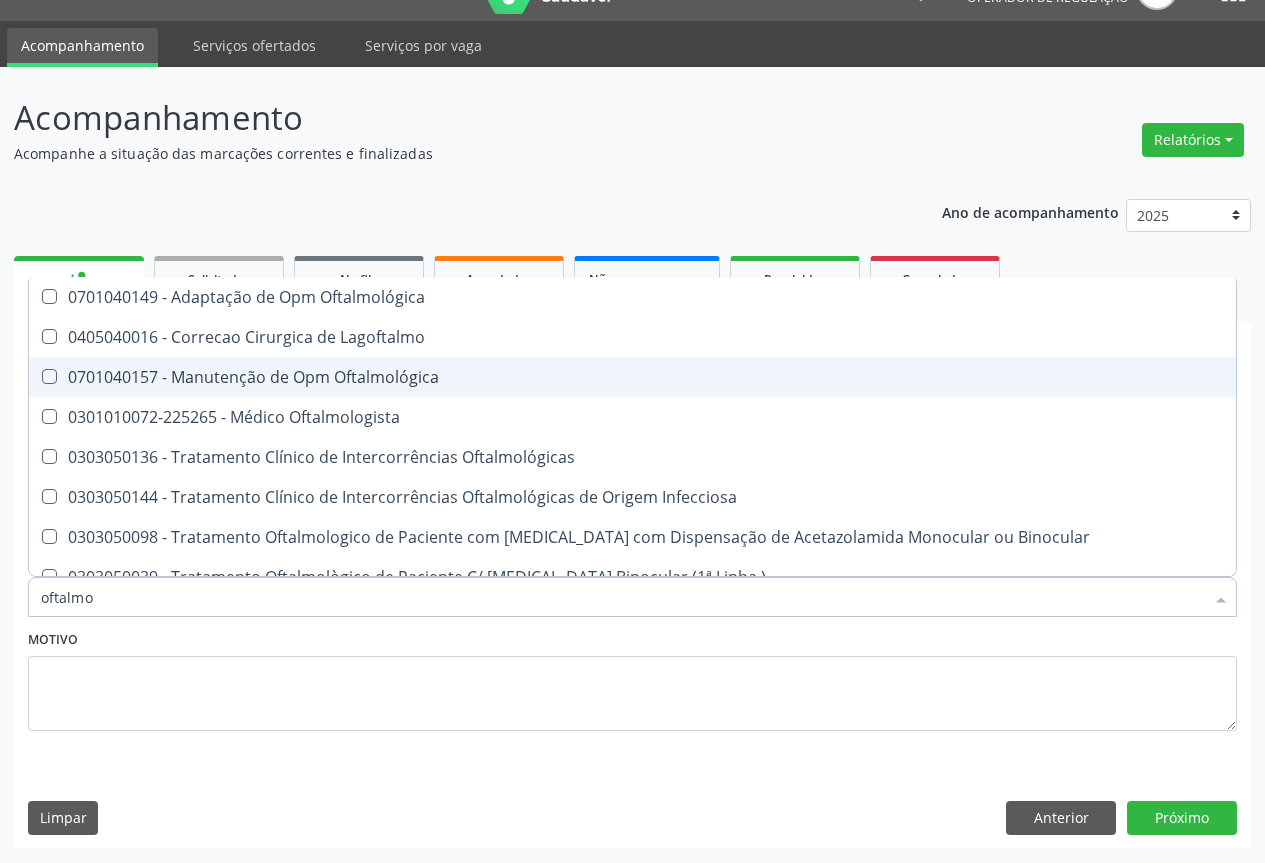 checkbox on "true" 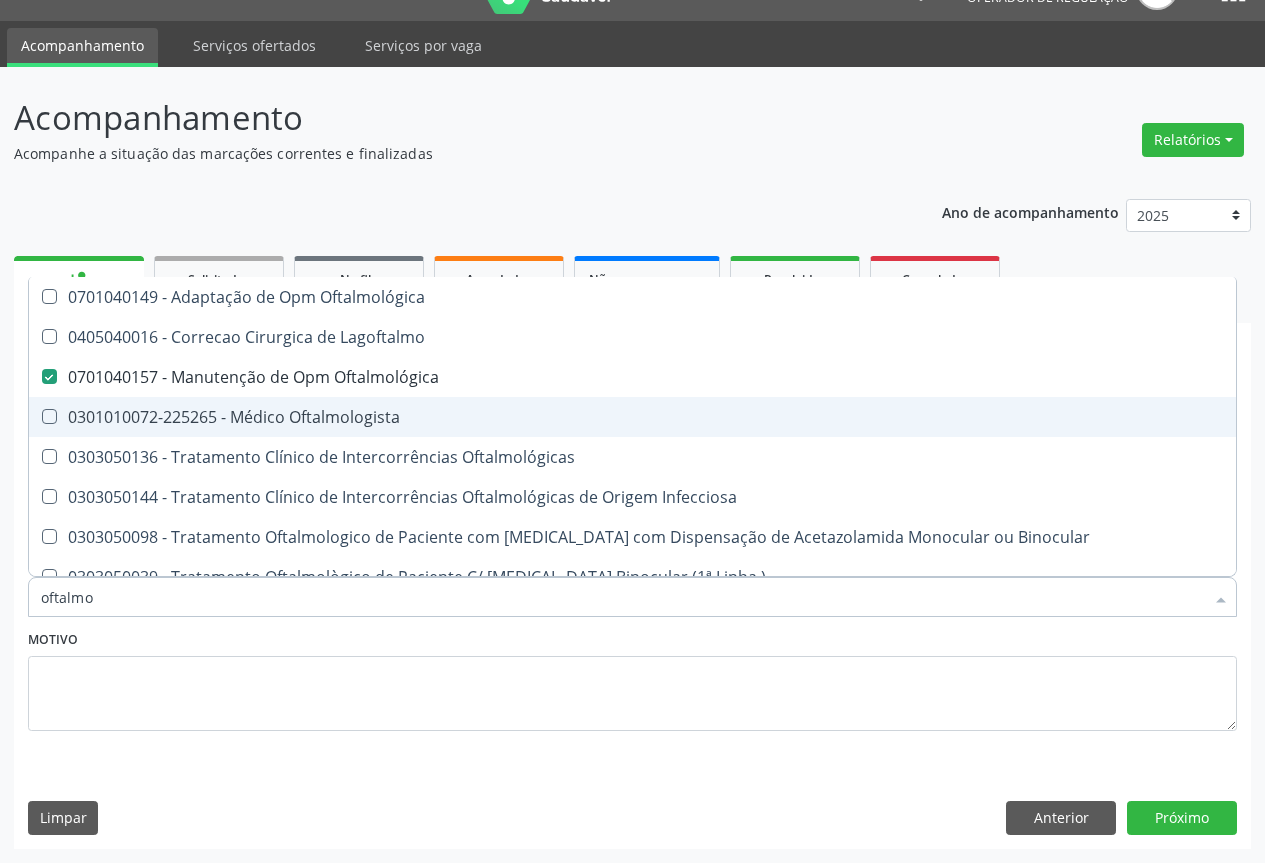 click on "0301010072-225265 - Médico Oftalmologista" at bounding box center [632, 417] 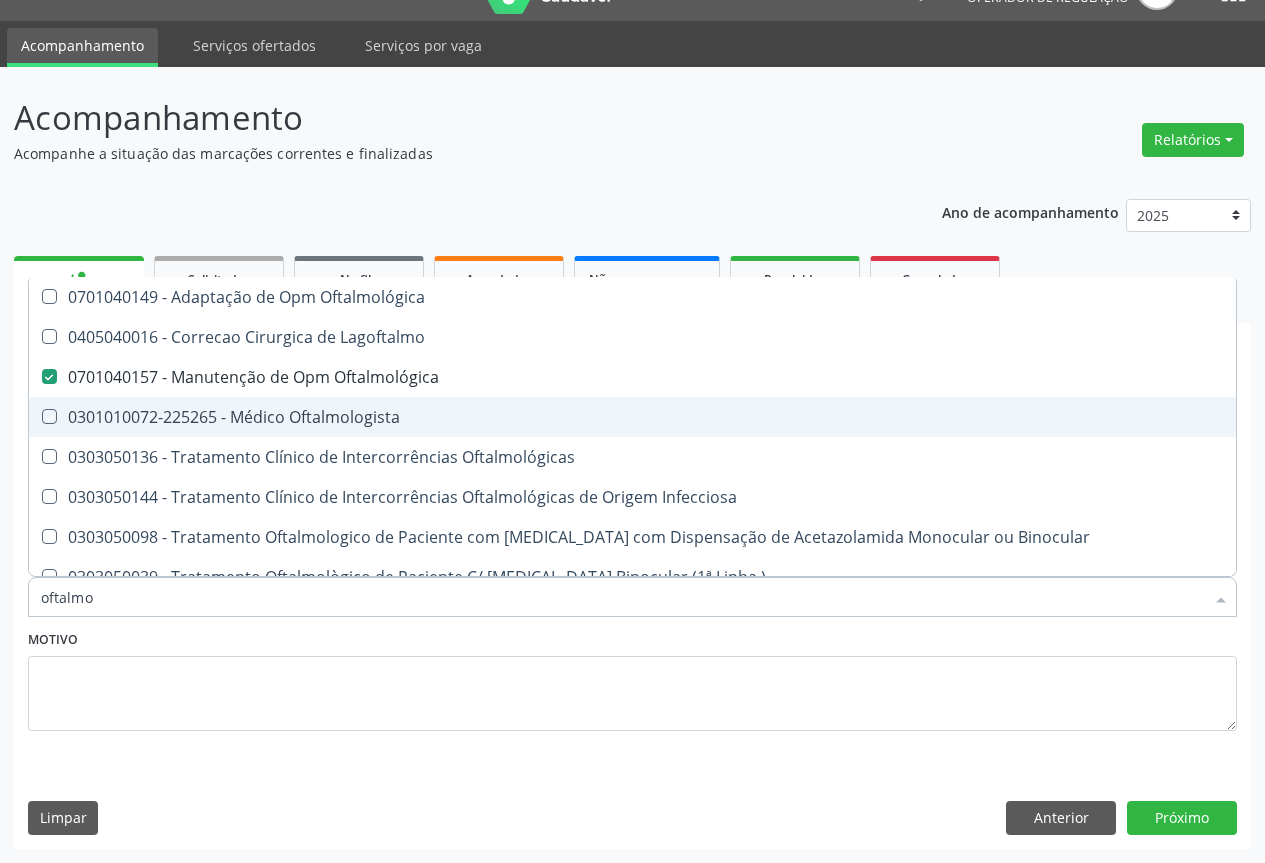 checkbox on "true" 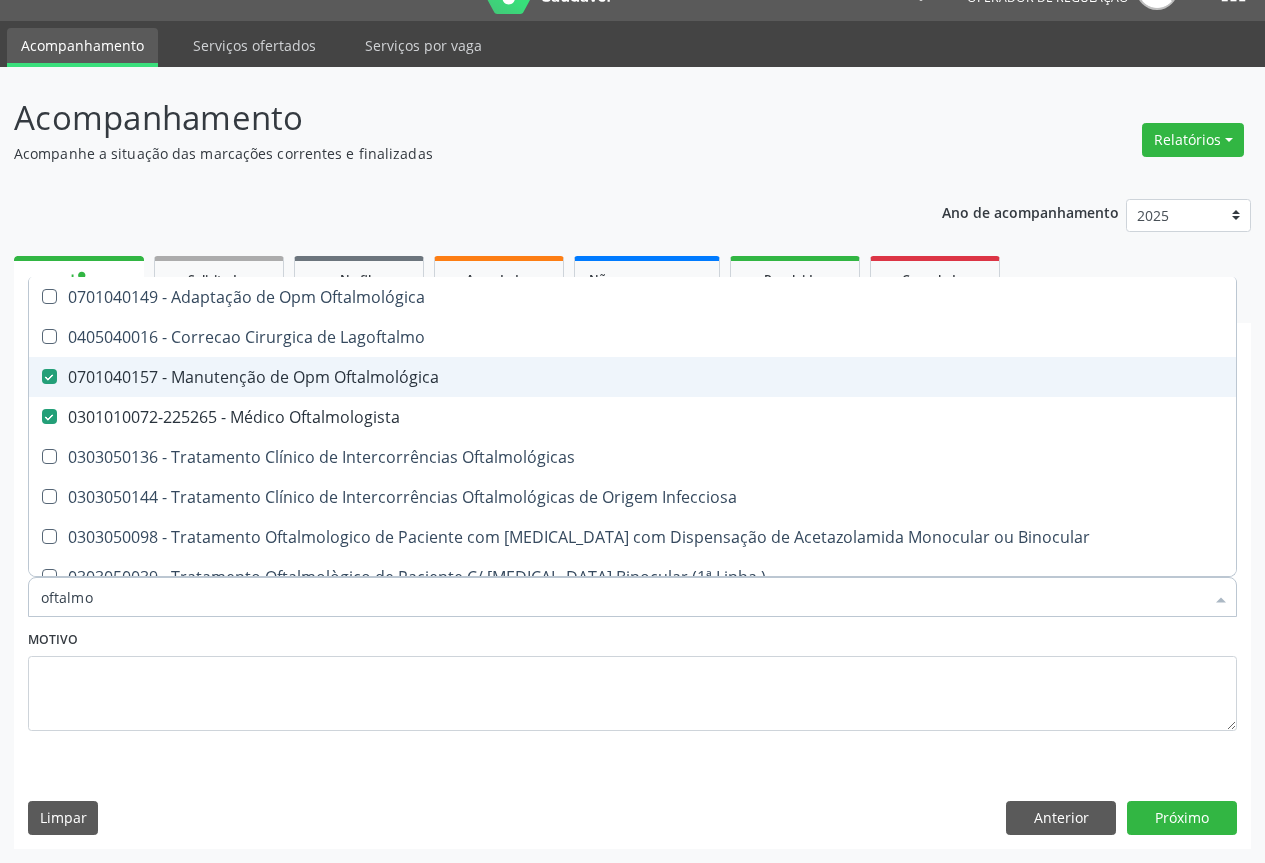 click on "0701040157 - Manutenção de Opm Oftalmológica" at bounding box center (632, 377) 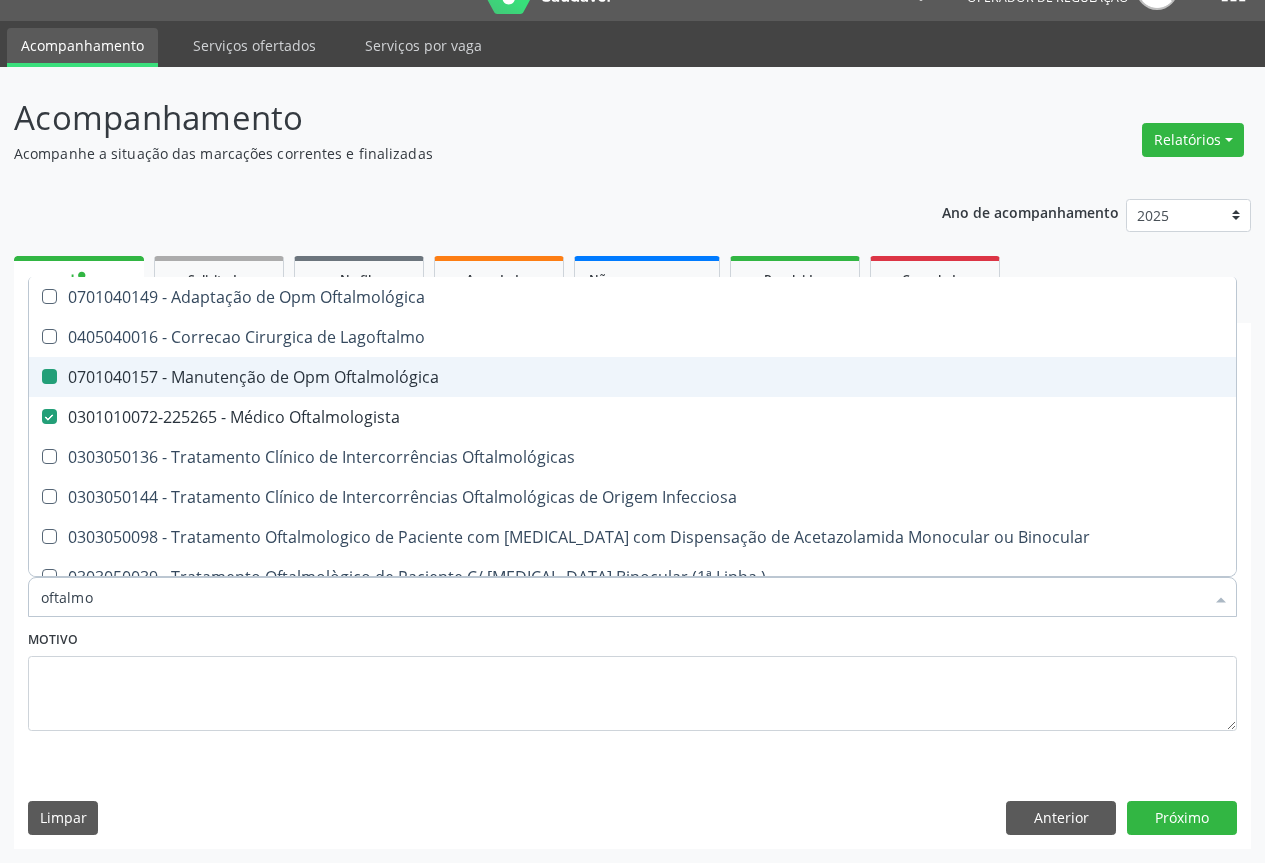 checkbox on "false" 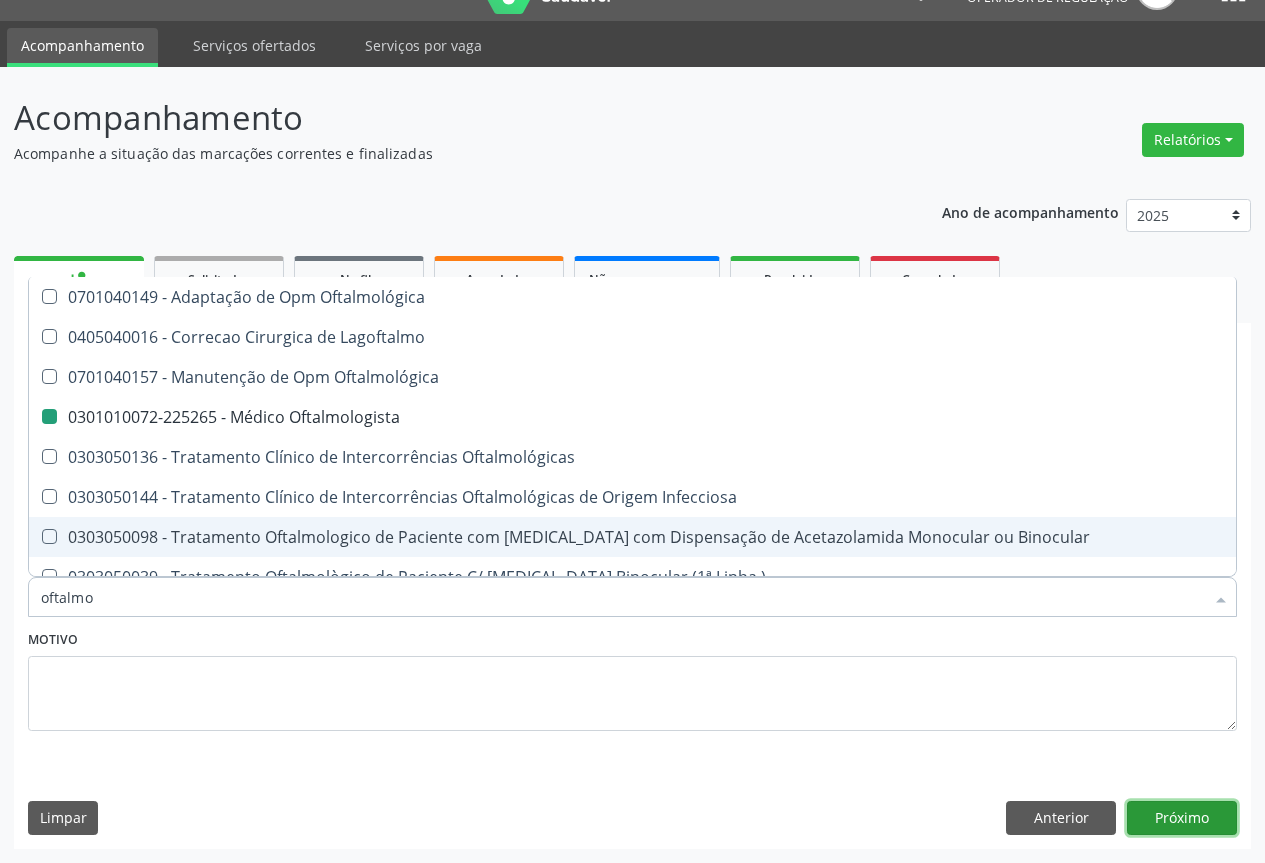 click on "Próximo" at bounding box center (1182, 818) 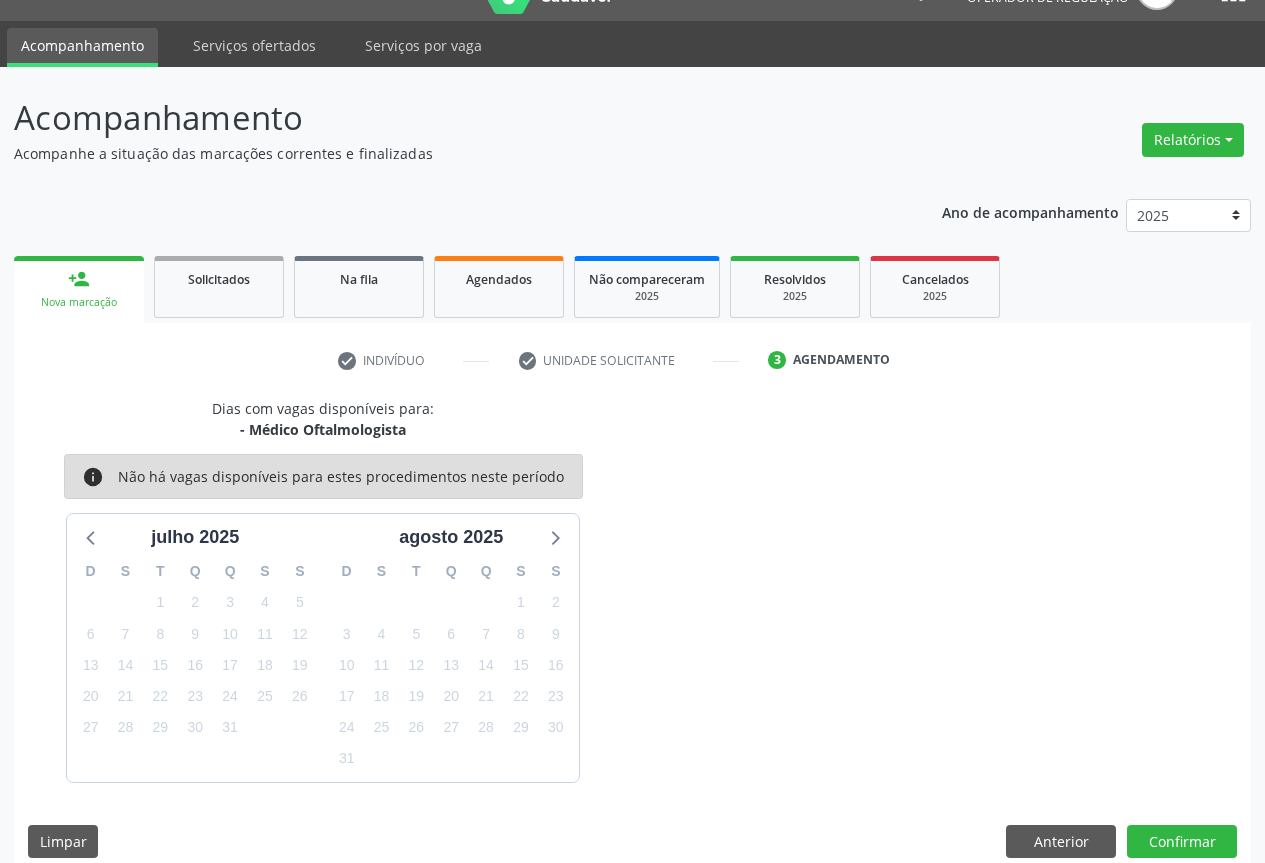 scroll, scrollTop: 66, scrollLeft: 0, axis: vertical 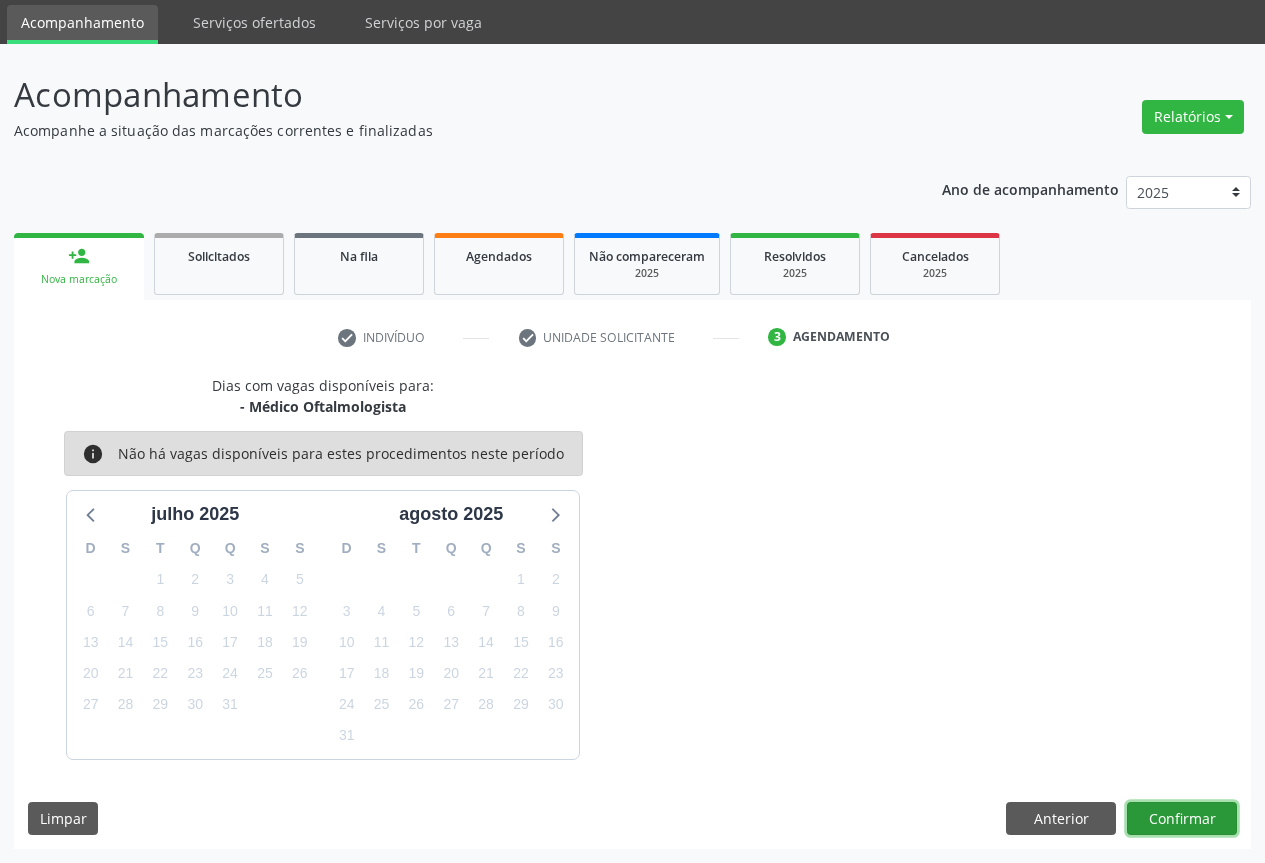 click on "Confirmar" at bounding box center (1182, 819) 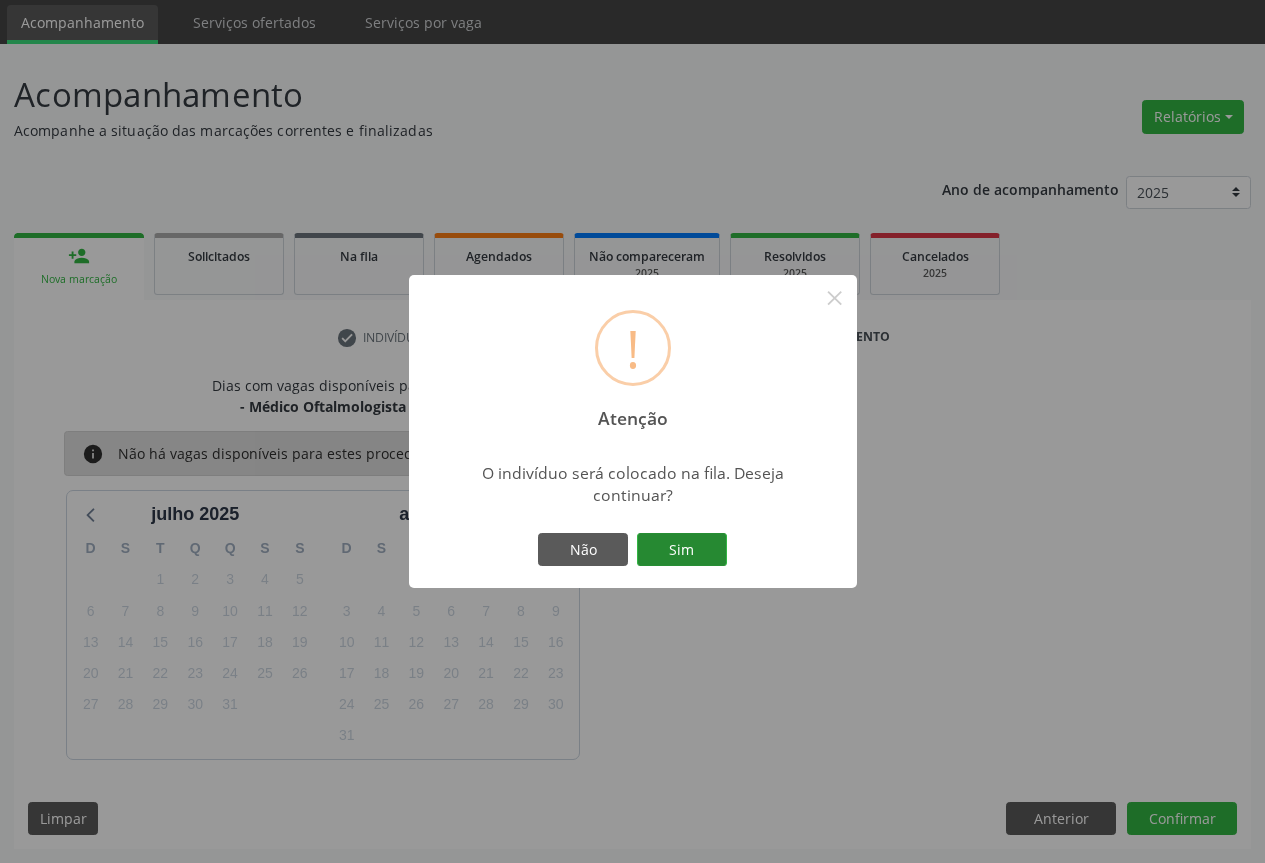 click on "Sim" at bounding box center (682, 550) 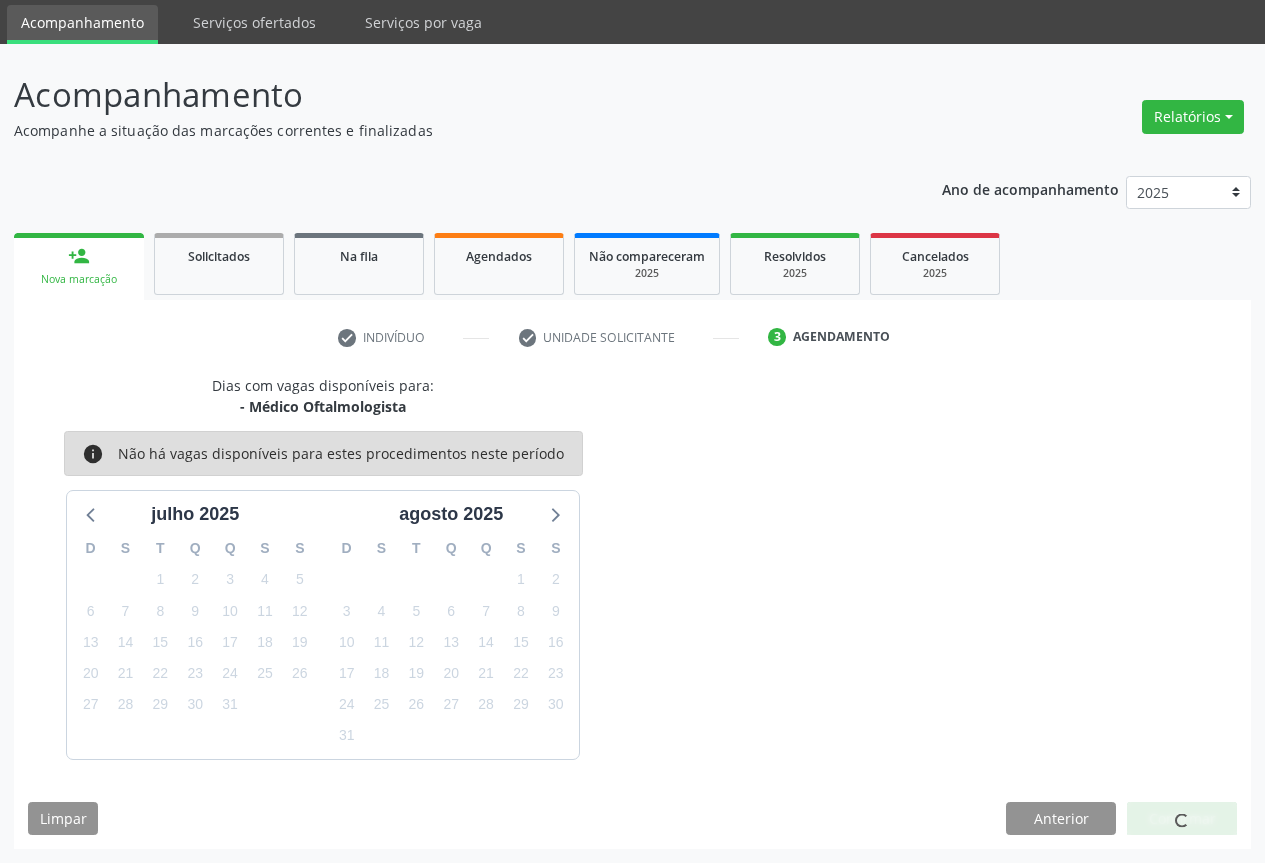 scroll, scrollTop: 0, scrollLeft: 0, axis: both 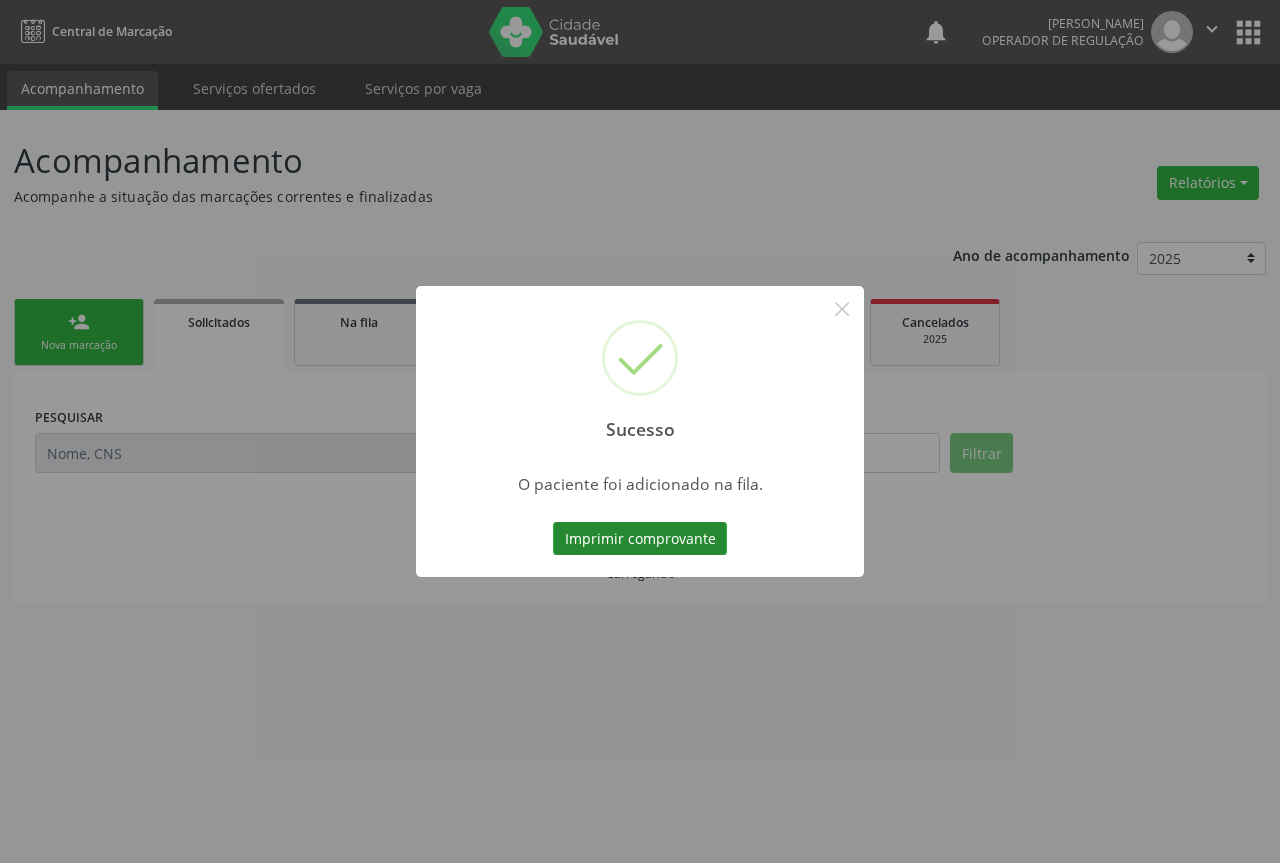 click on "Imprimir comprovante" at bounding box center (640, 539) 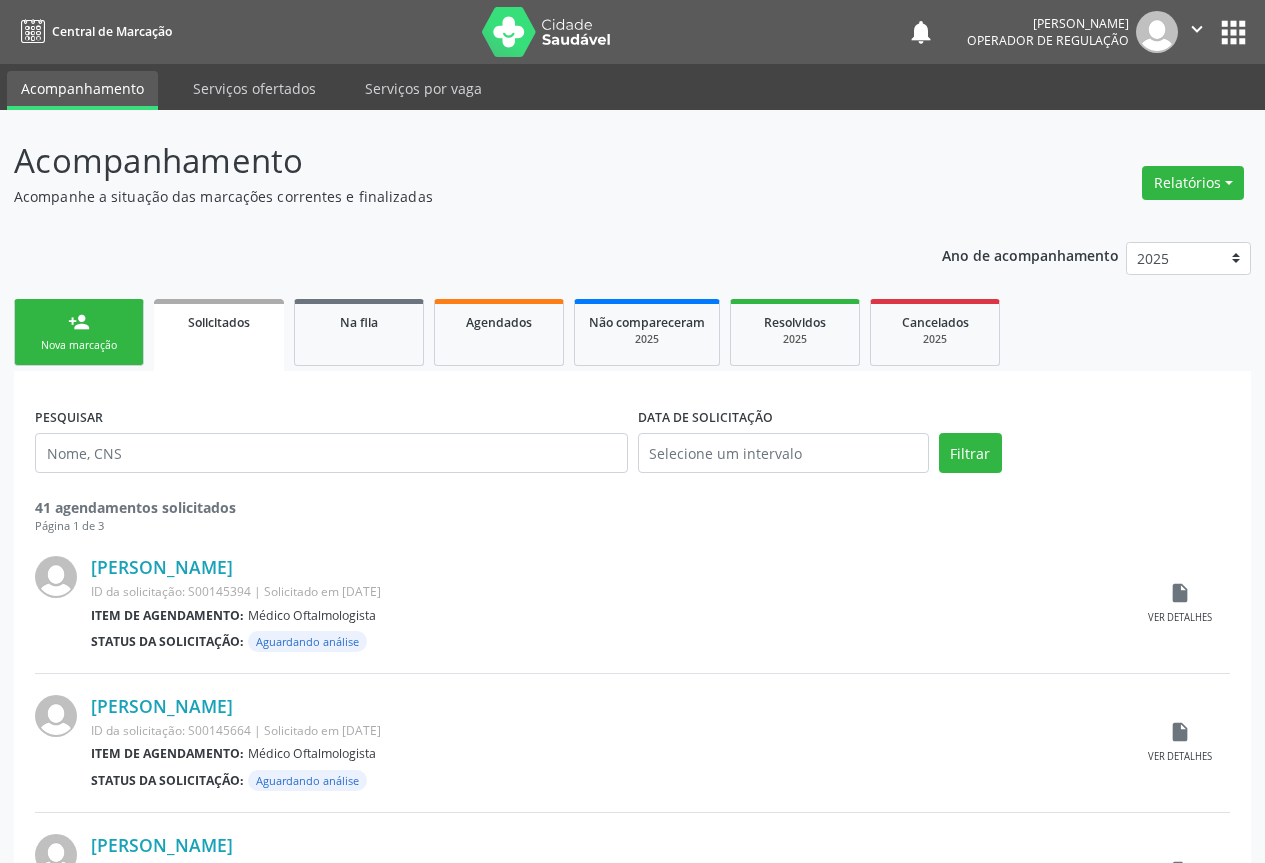 click on "person_add" at bounding box center [79, 322] 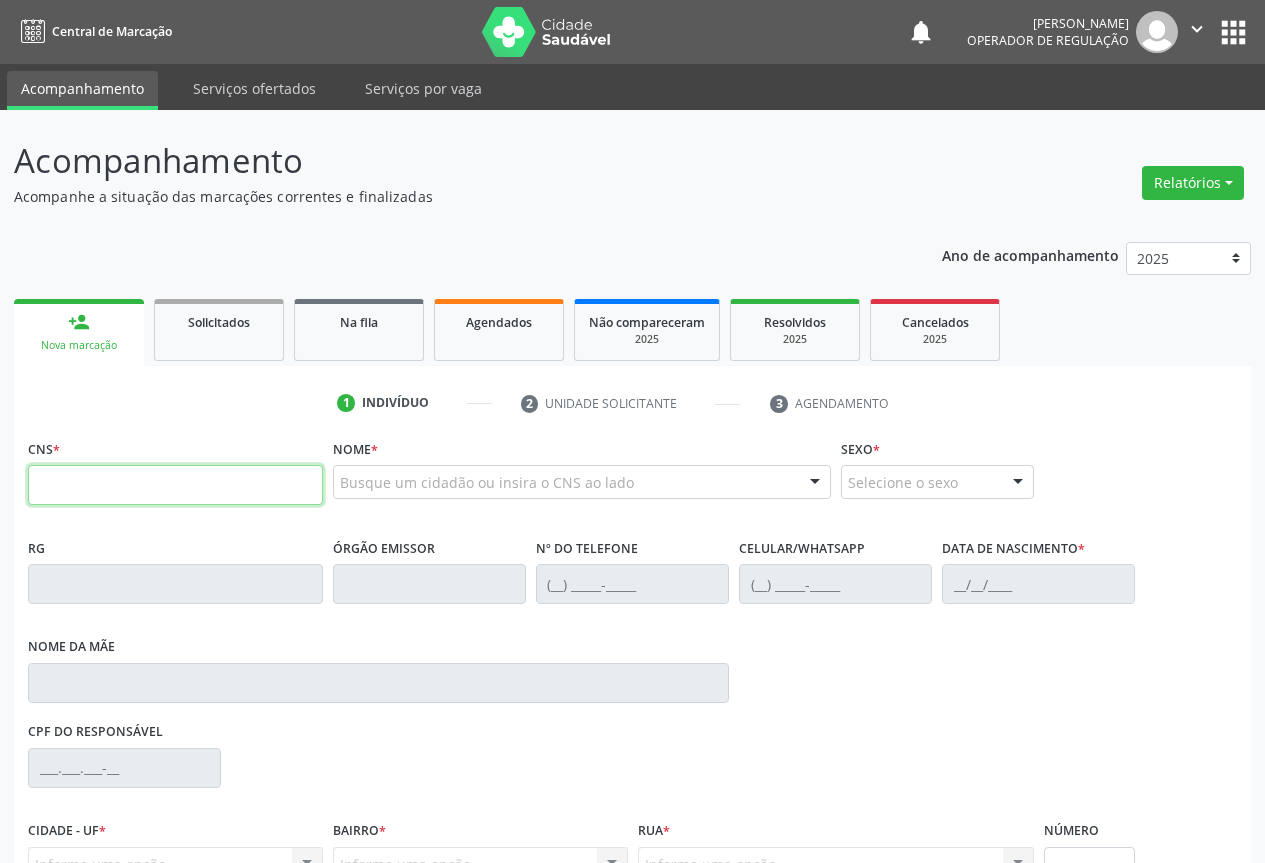 click at bounding box center (175, 485) 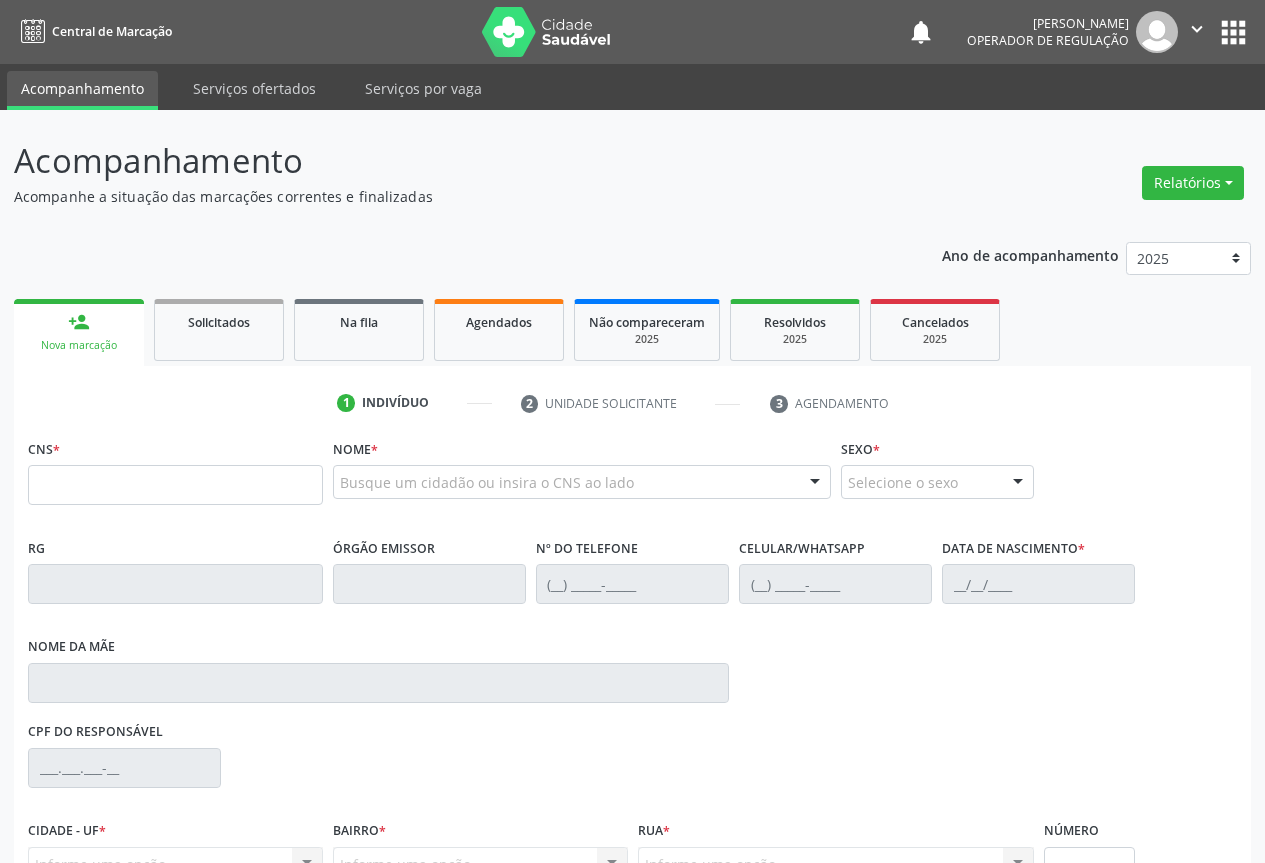 click on "CNS
*" at bounding box center (175, 469) 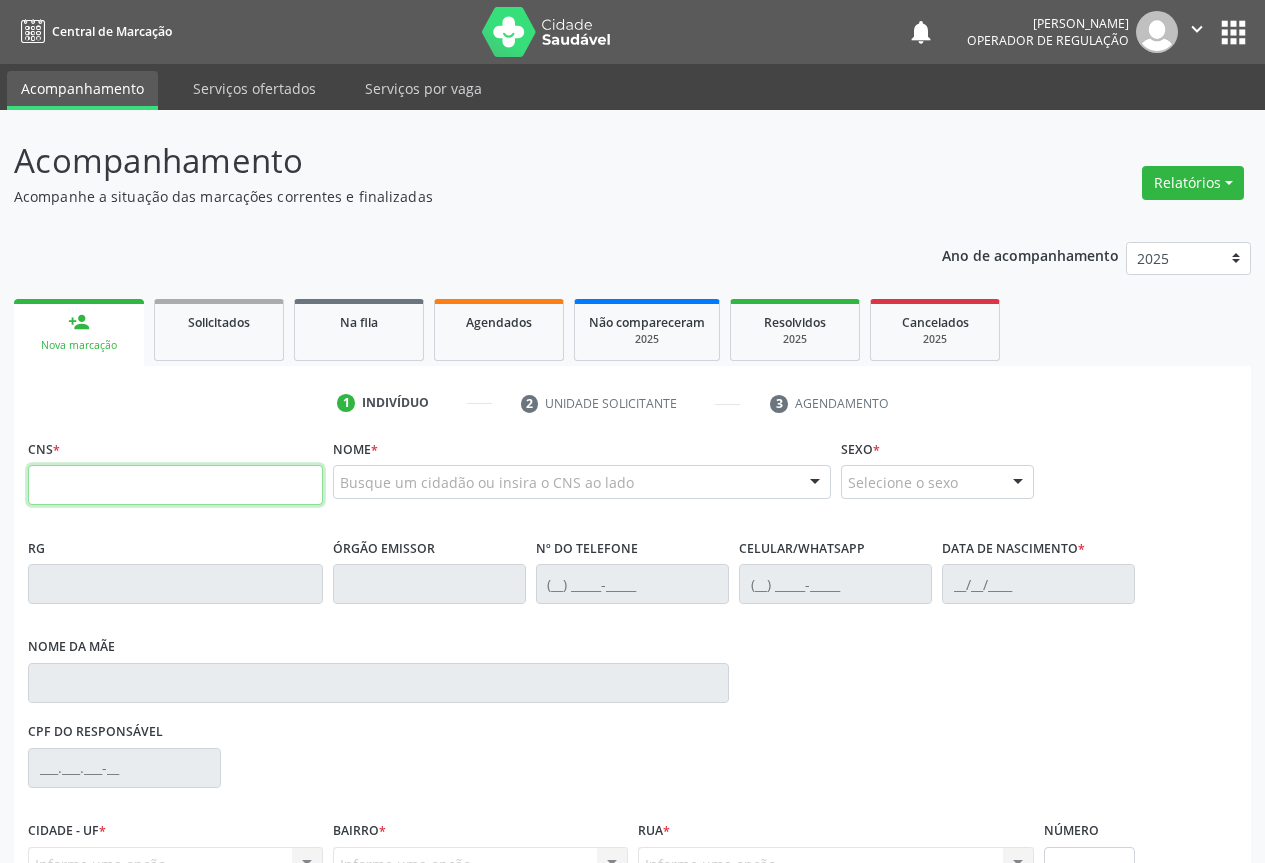 click at bounding box center [175, 485] 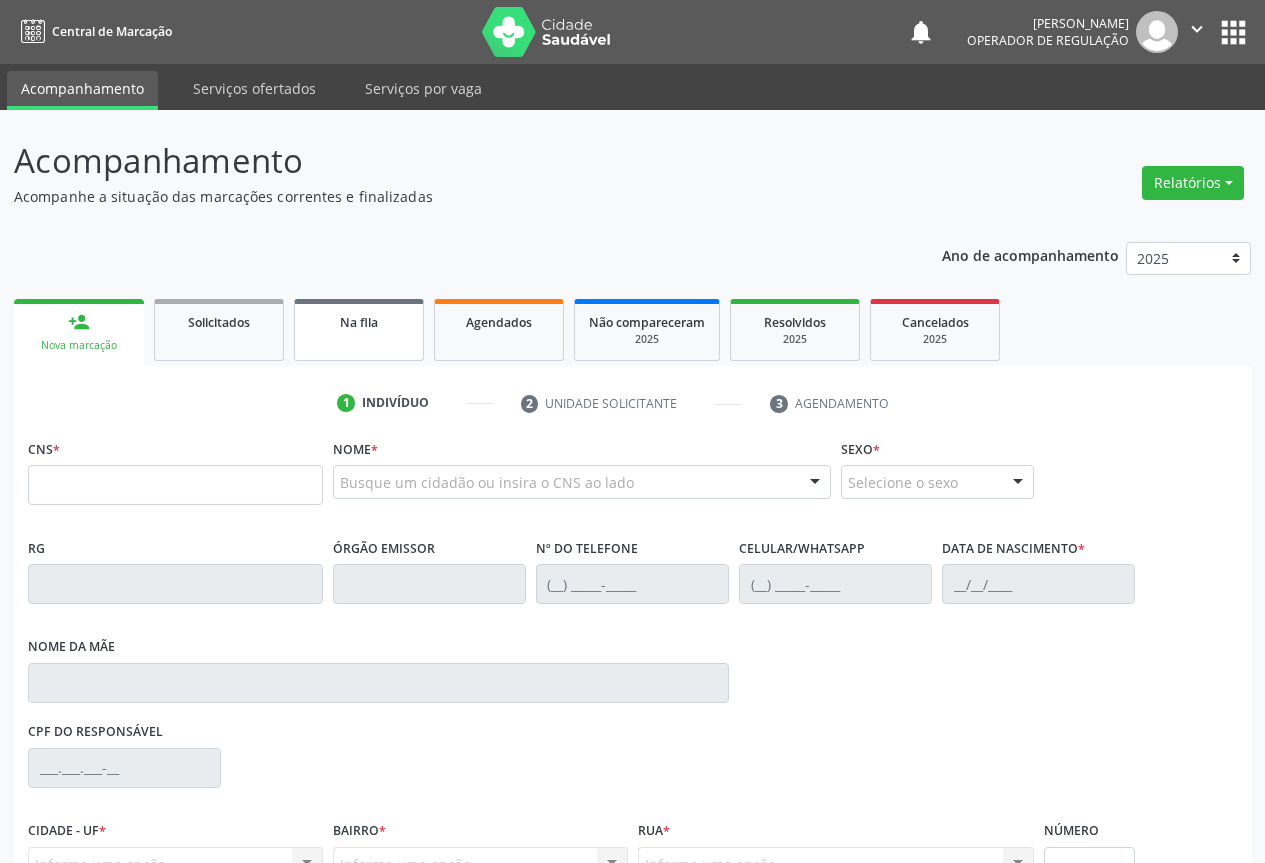 click on "Na fila" at bounding box center [359, 330] 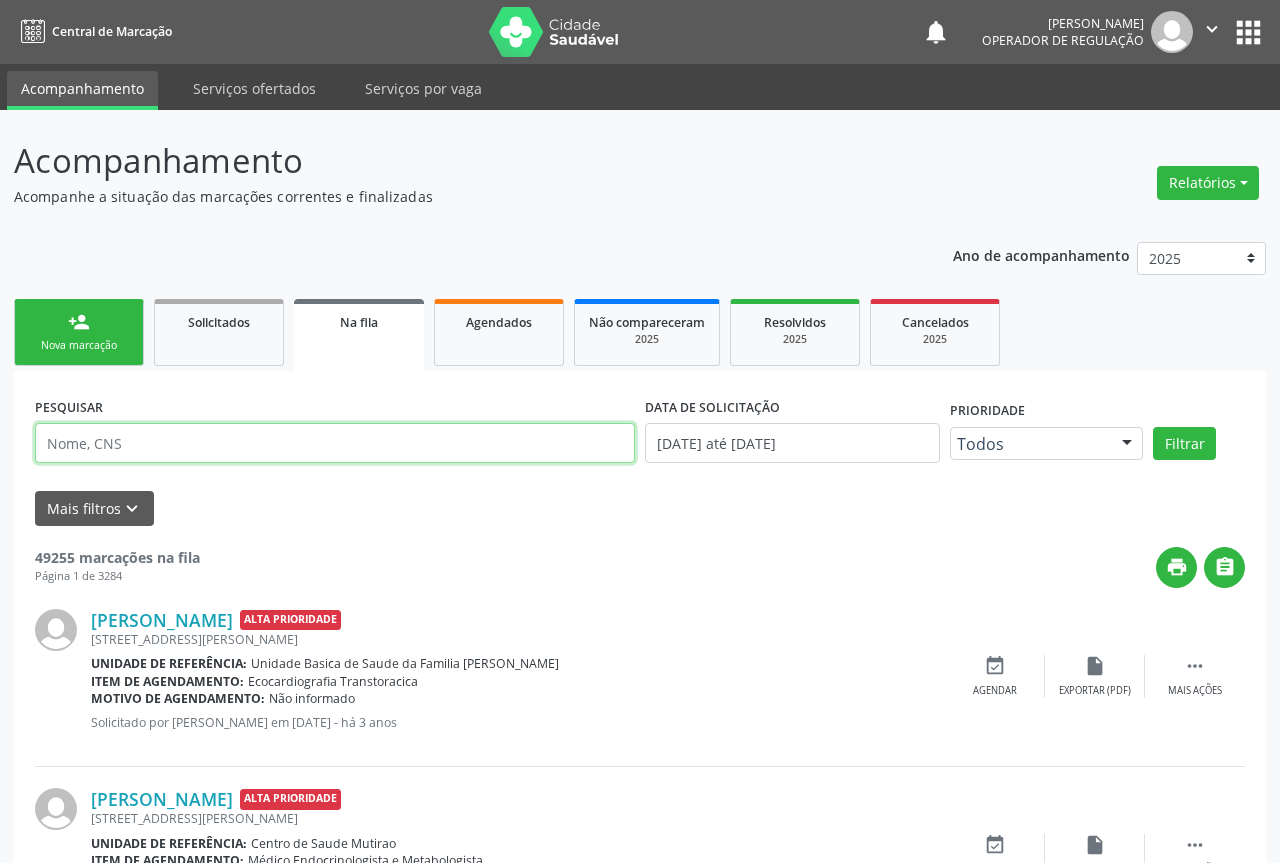 click at bounding box center (335, 443) 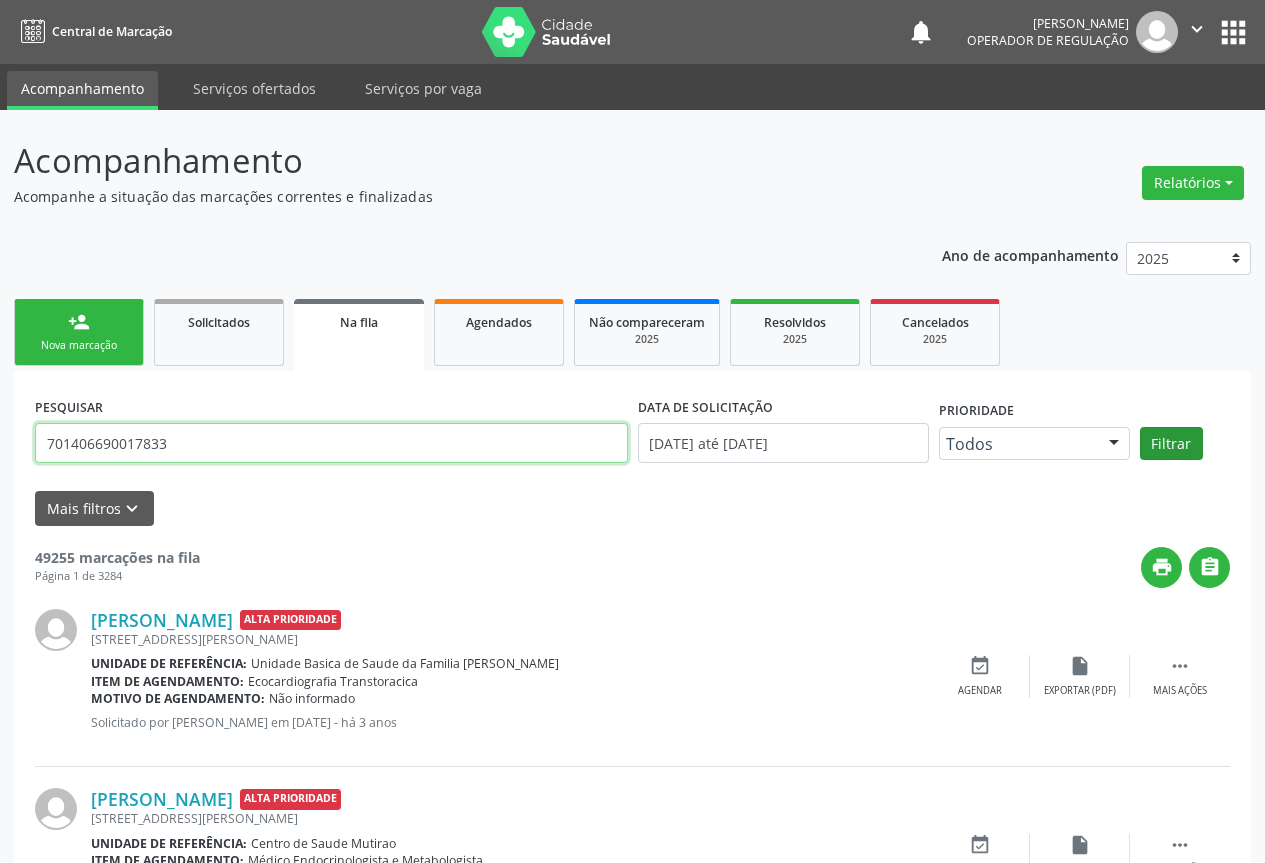 type on "701406690017833" 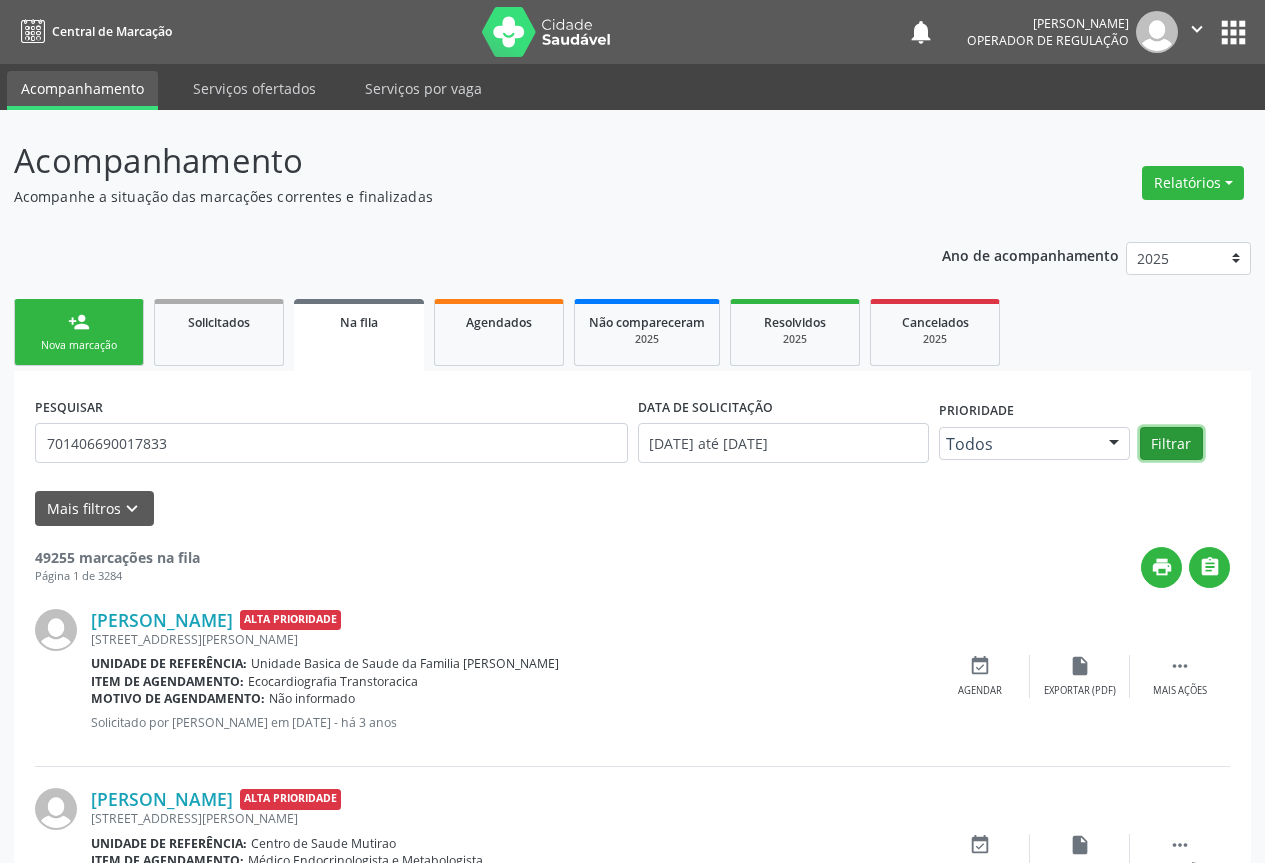 click on "Filtrar" at bounding box center (1171, 444) 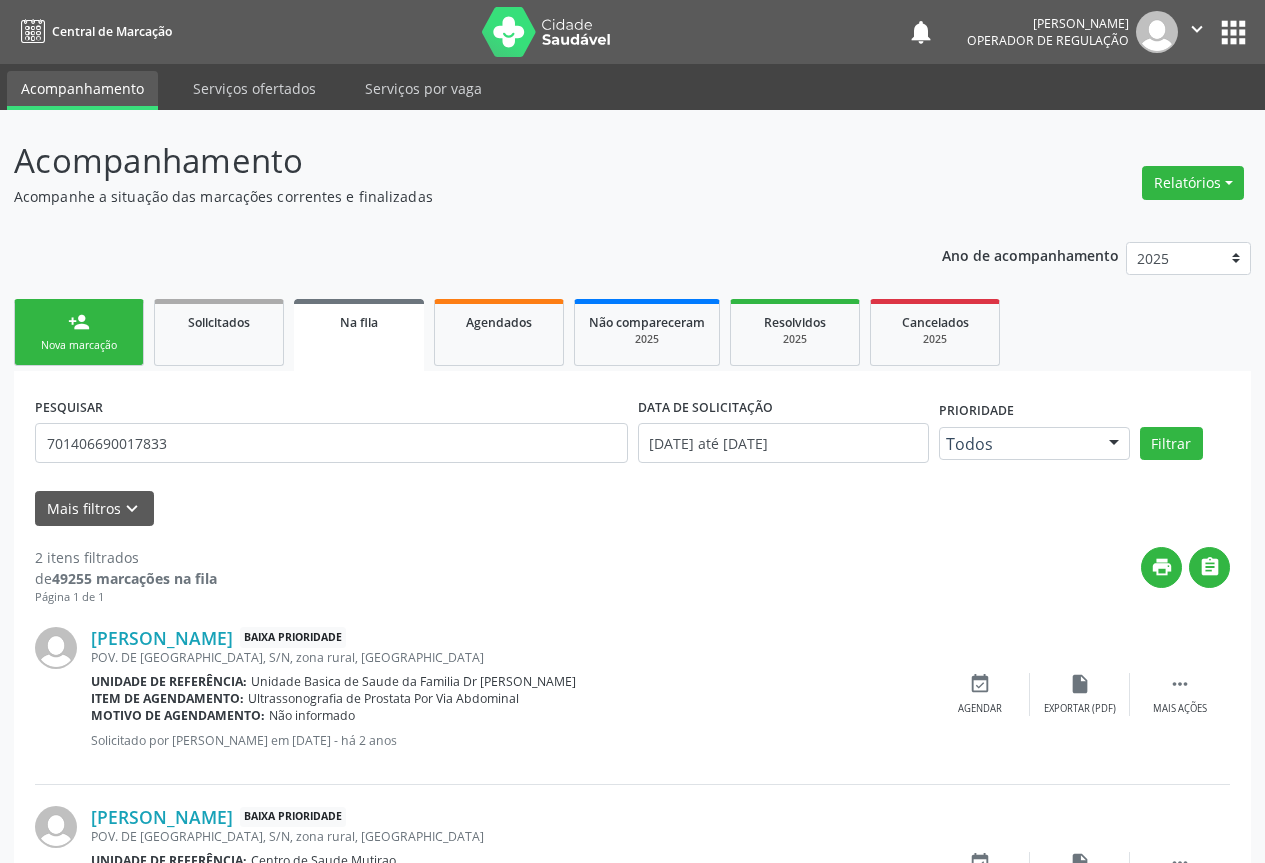 scroll, scrollTop: 135, scrollLeft: 0, axis: vertical 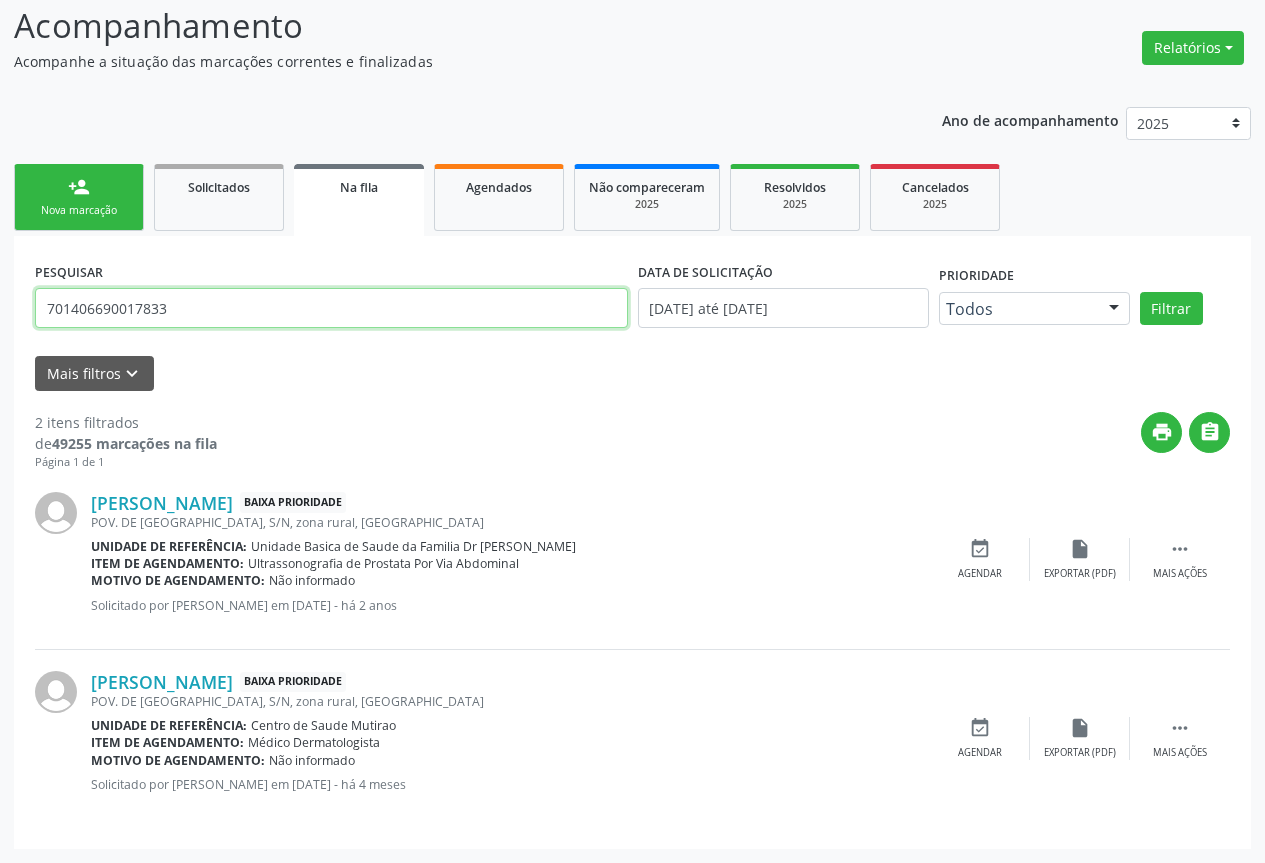 click on "701406690017833" at bounding box center [331, 308] 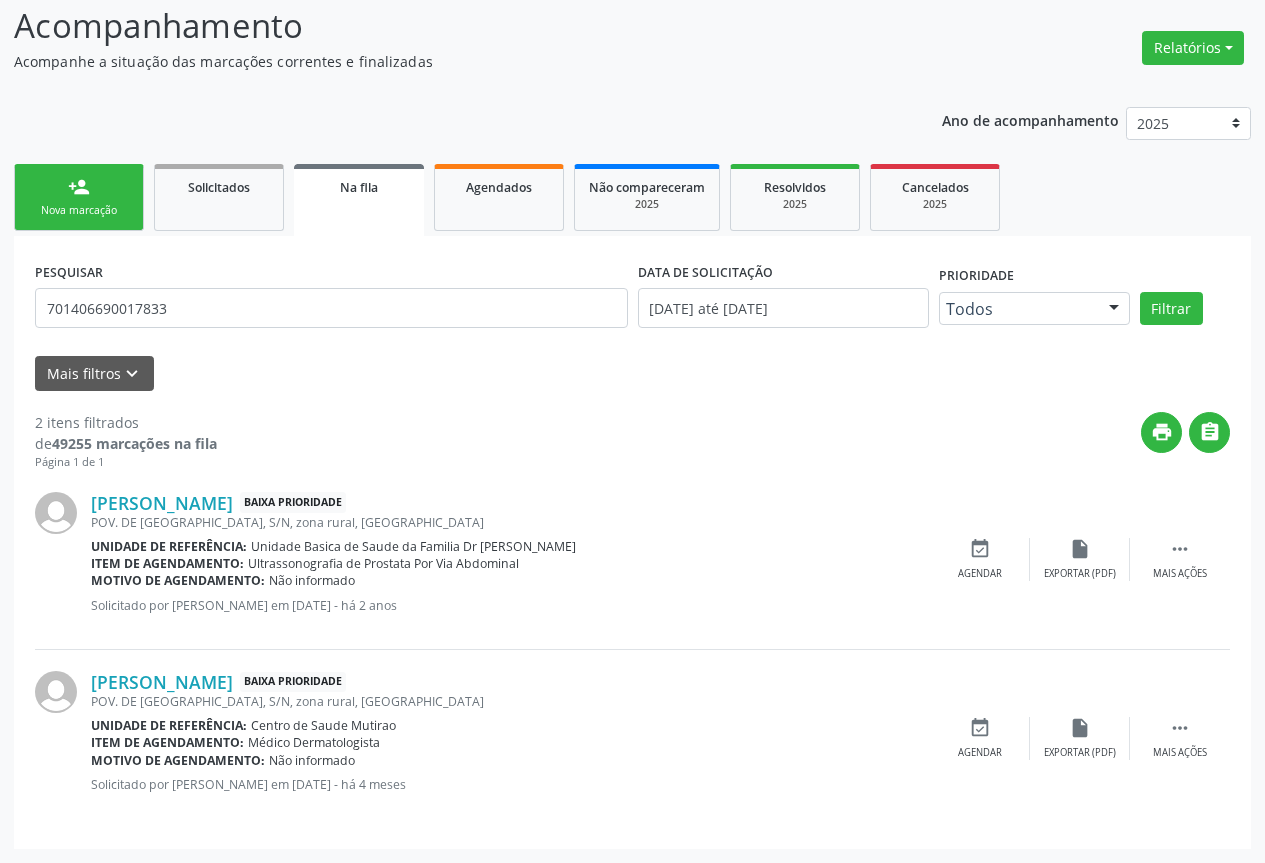 click on "person_add
Nova marcação" at bounding box center [79, 197] 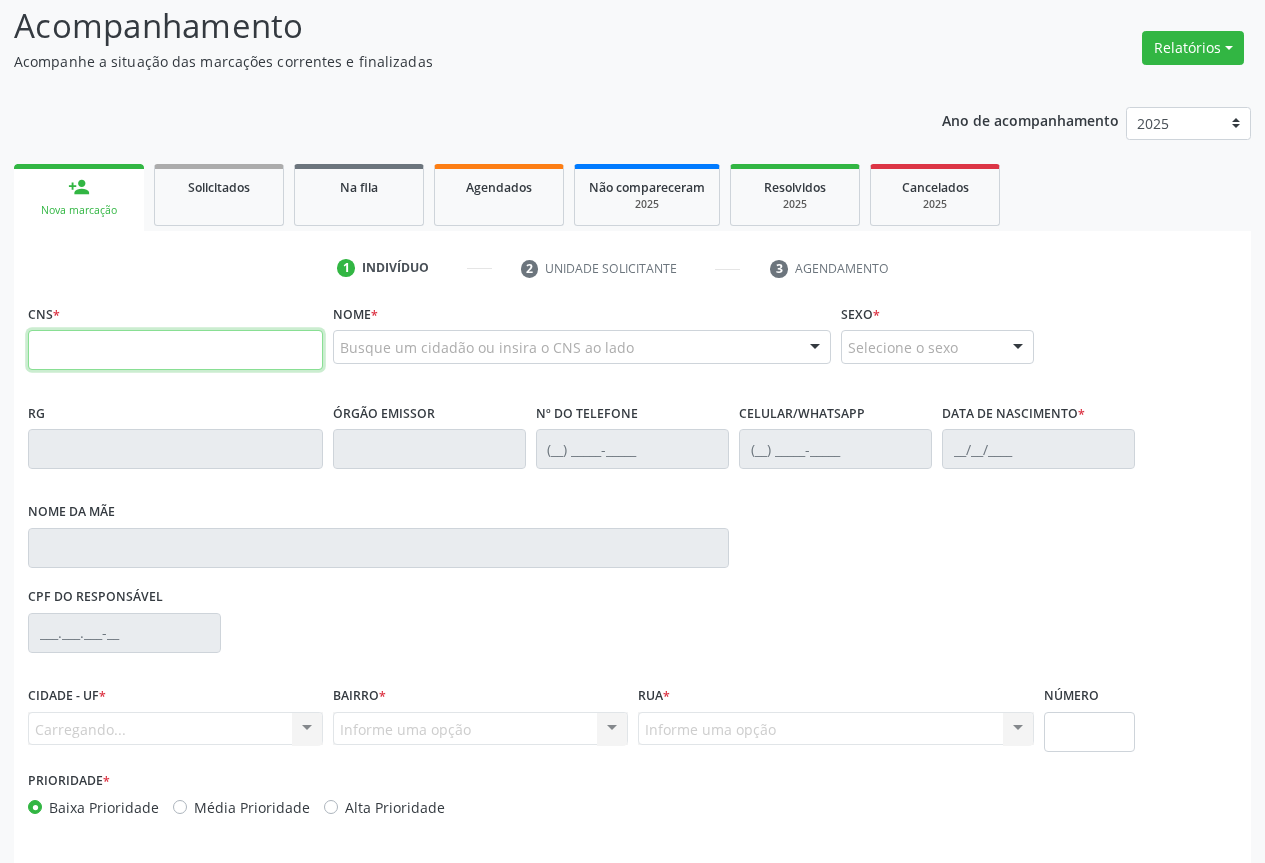 click at bounding box center (175, 350) 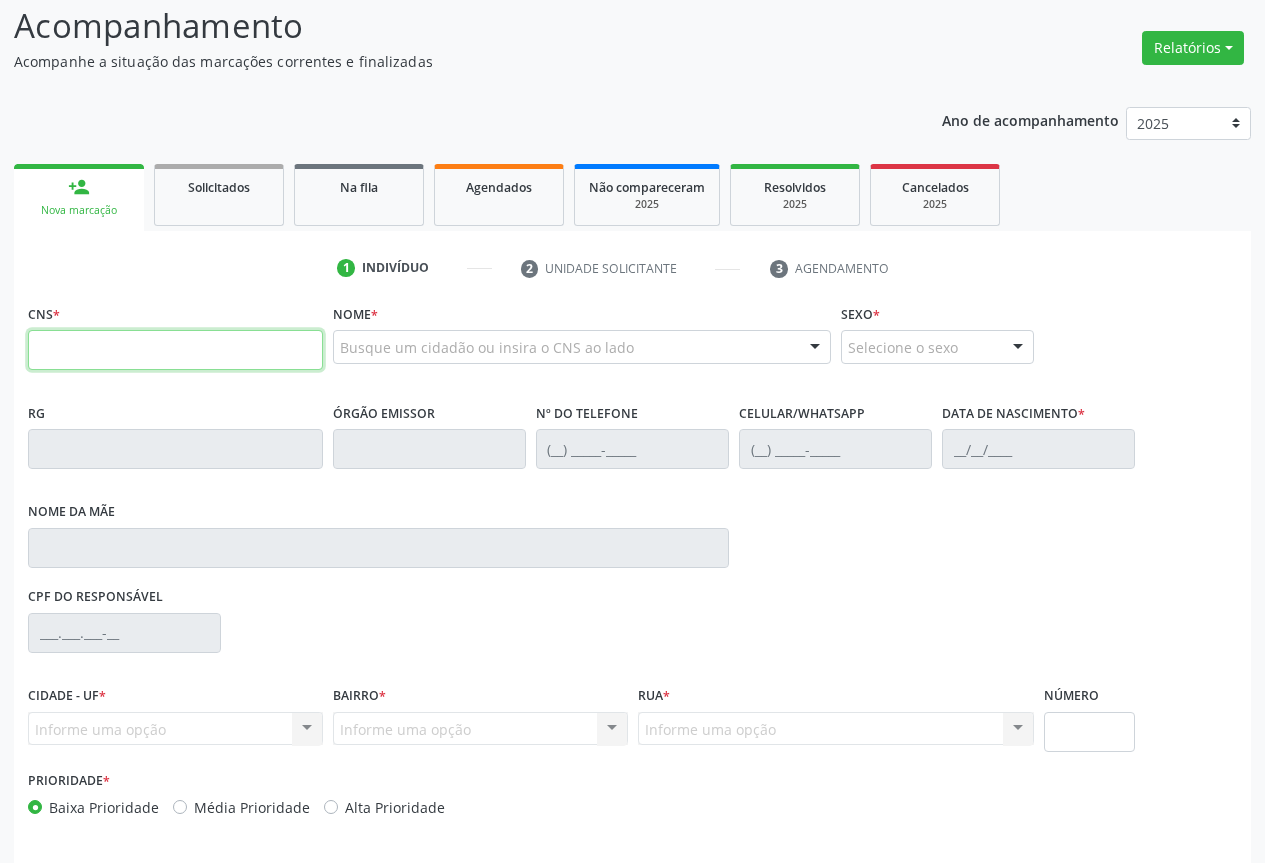 paste on "701 4066 9001 7833" 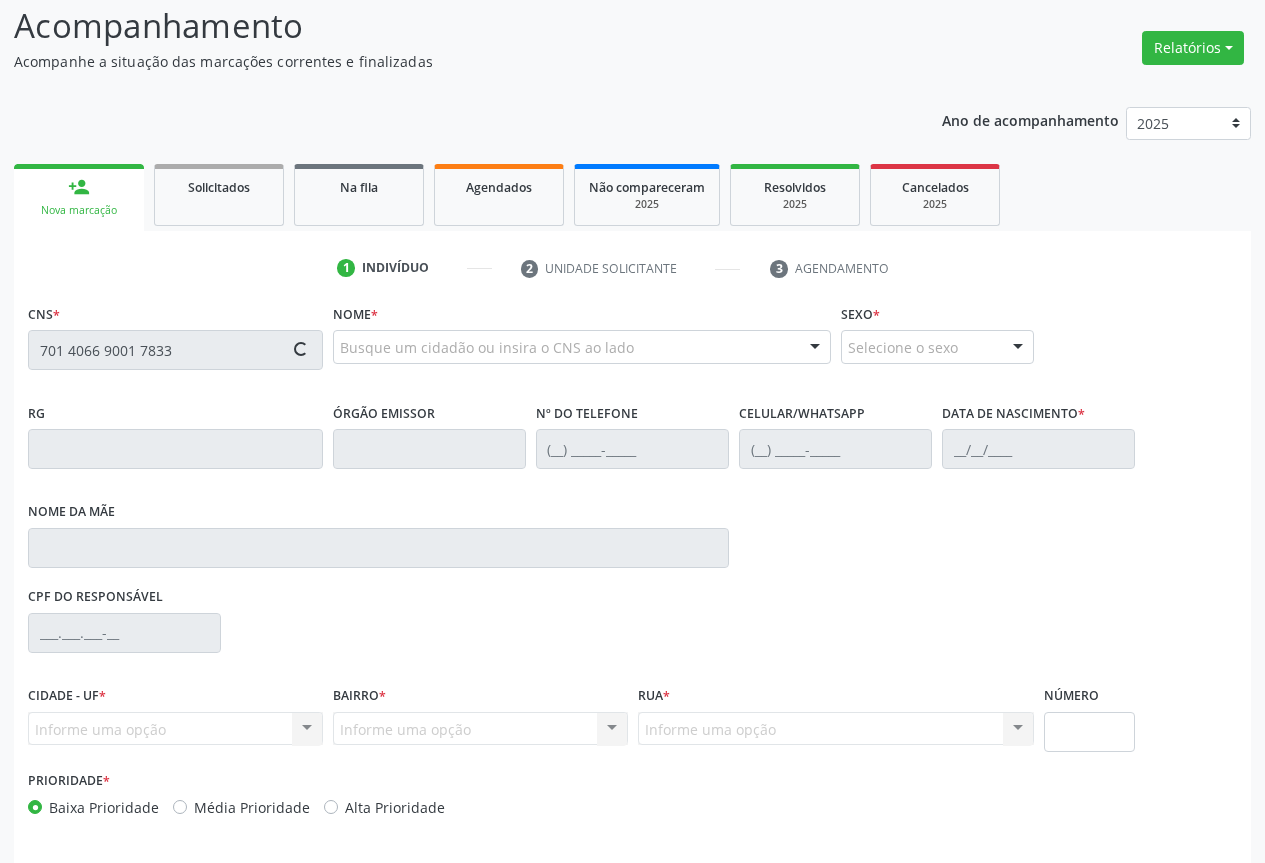 type on "701 4066 9001 7833" 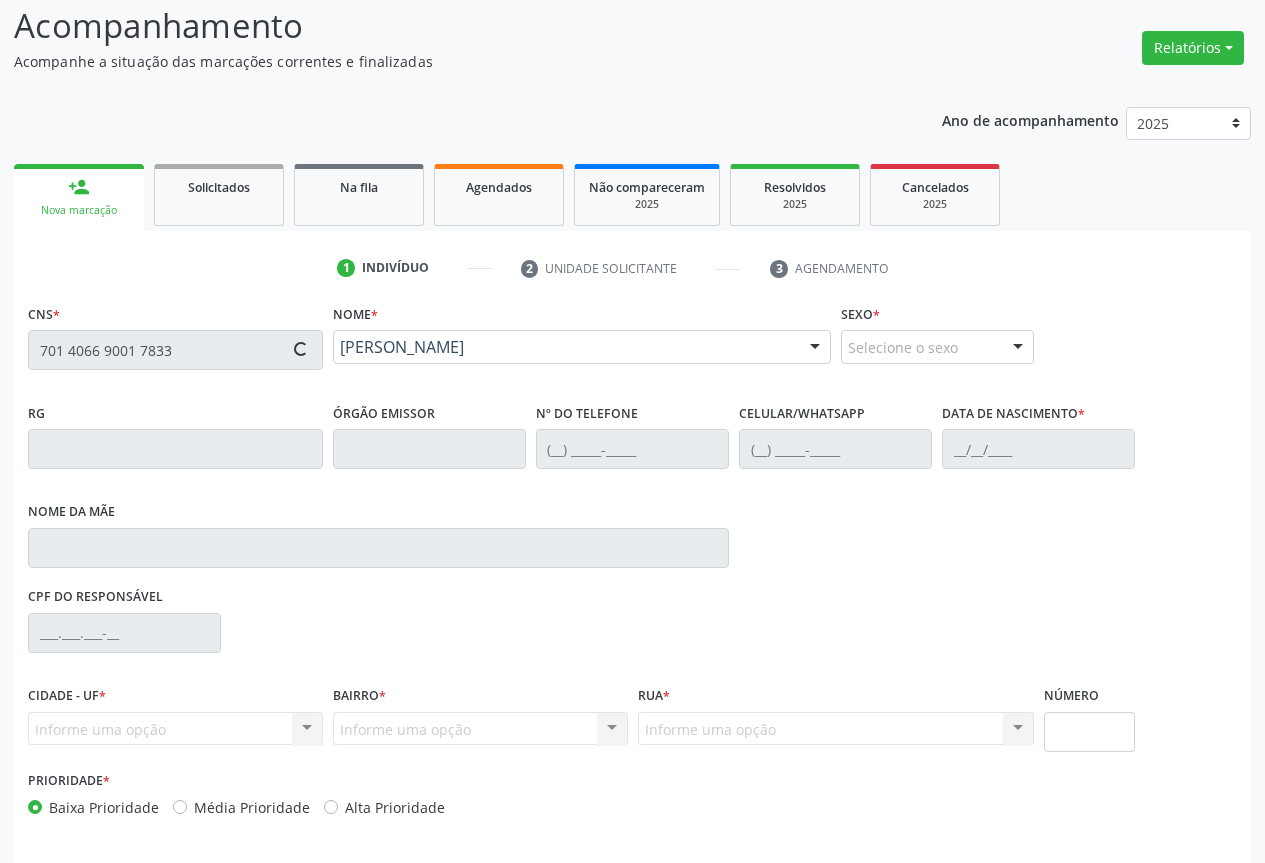 type on "(74) 99972-7717" 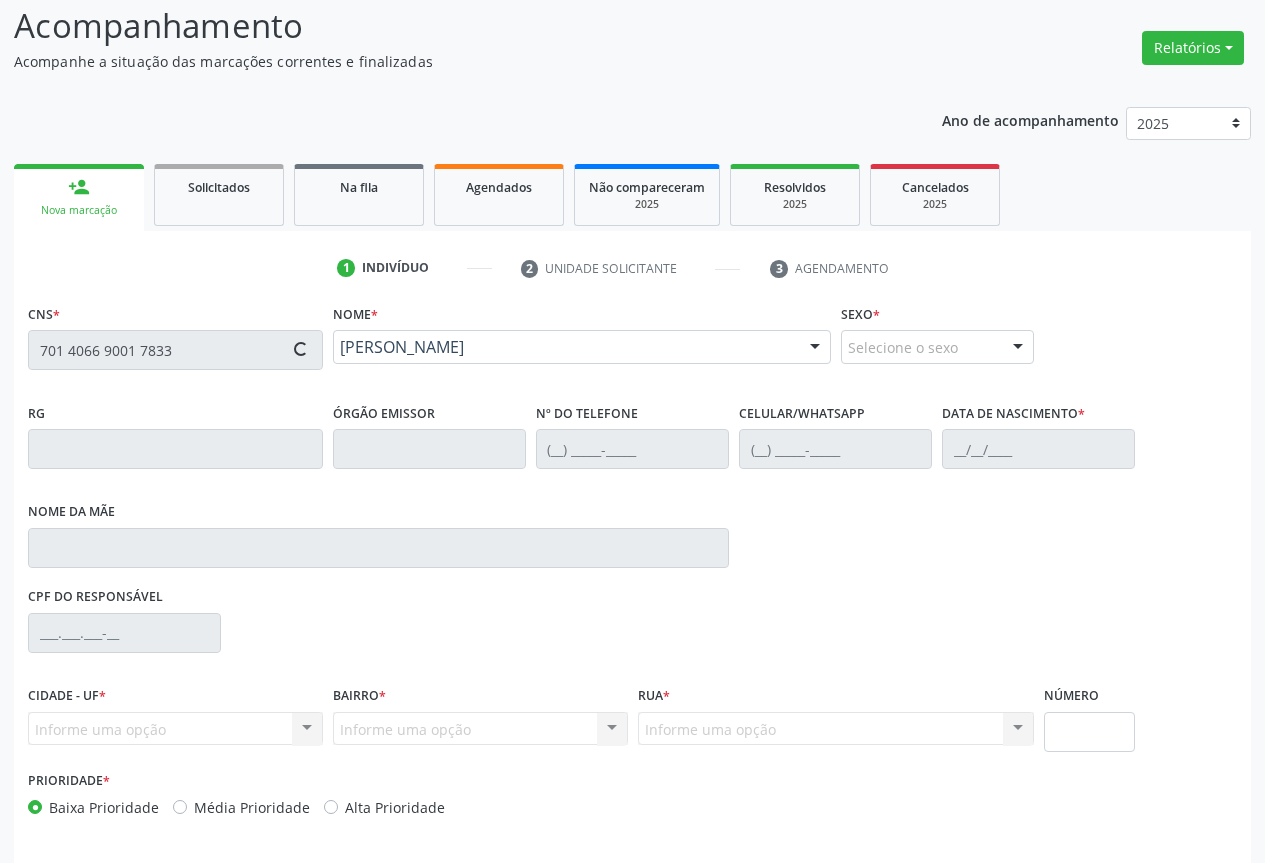 type on "(74) 99972-7717" 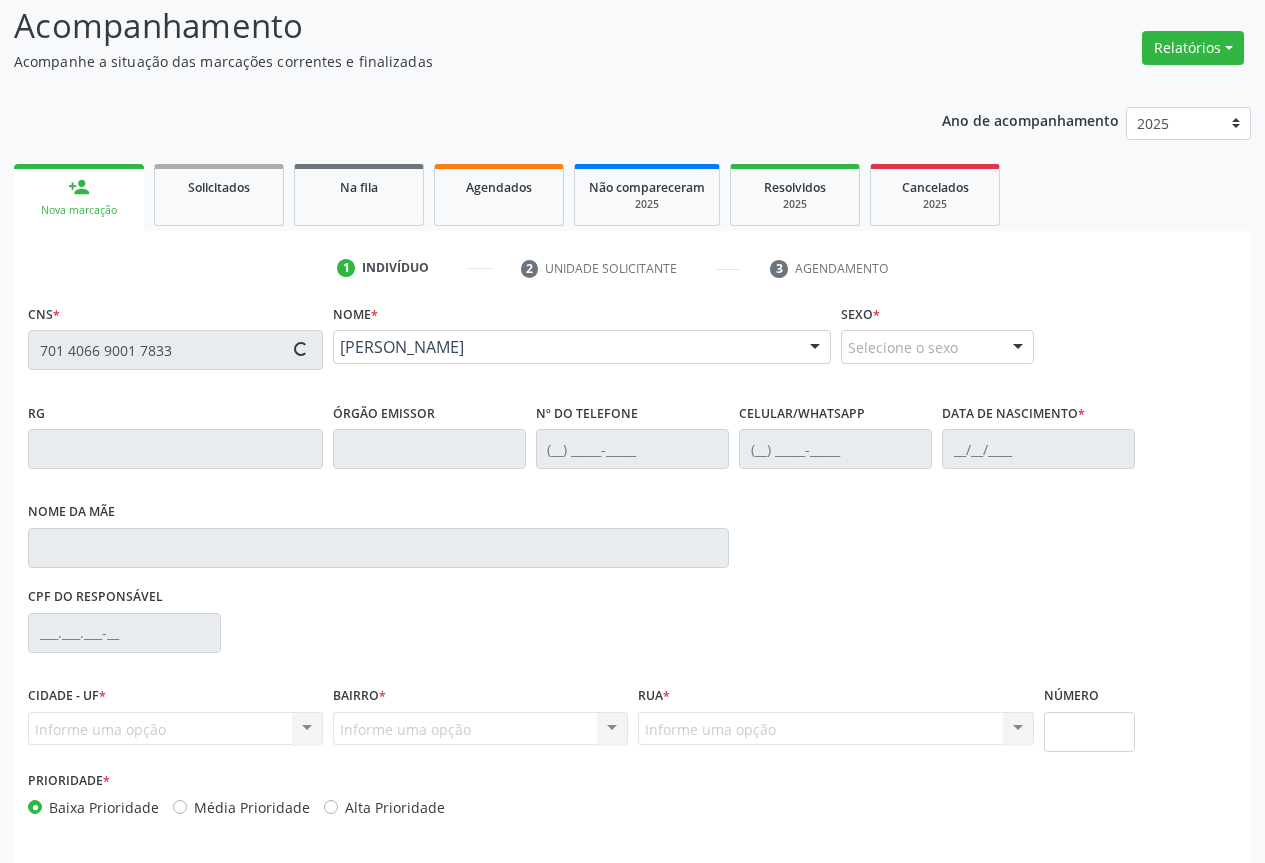 type on "05/05/1968" 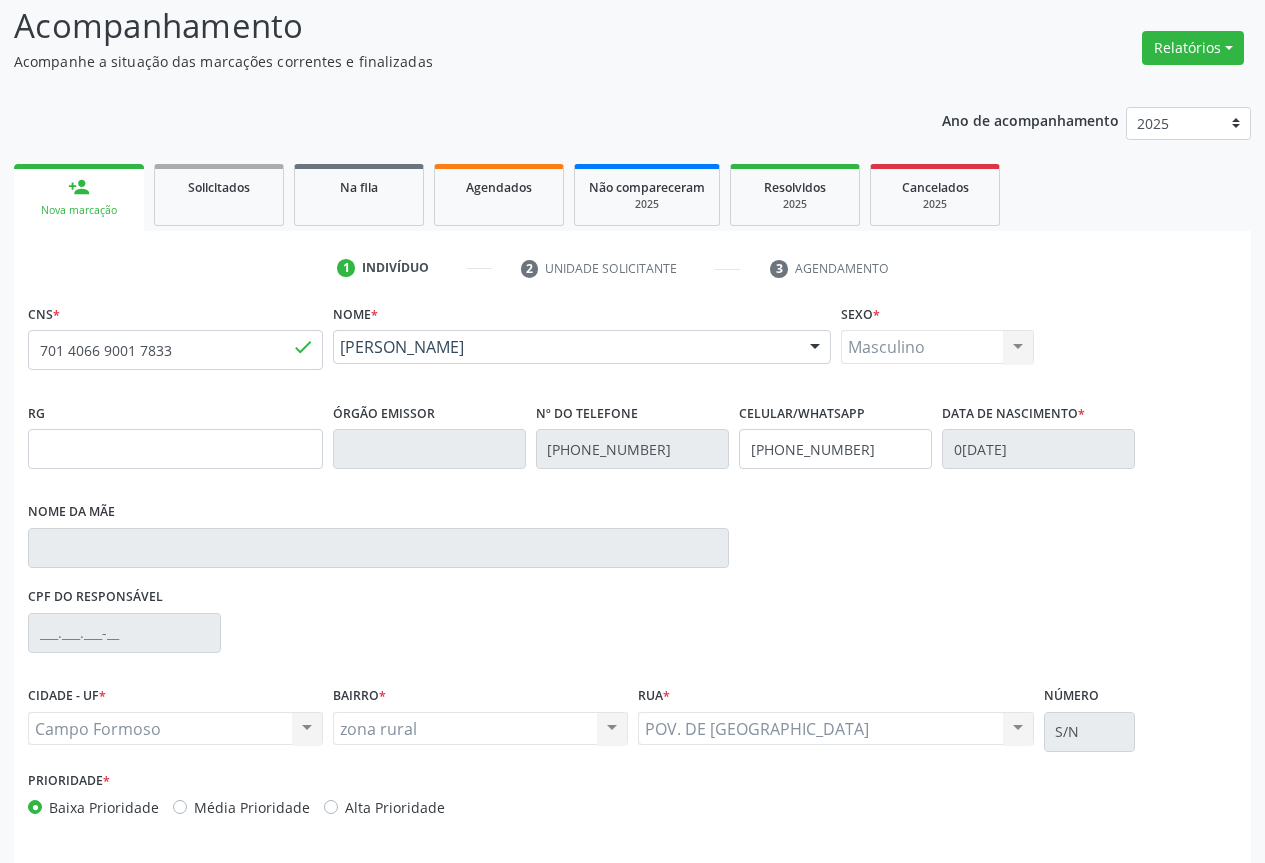 scroll, scrollTop: 207, scrollLeft: 0, axis: vertical 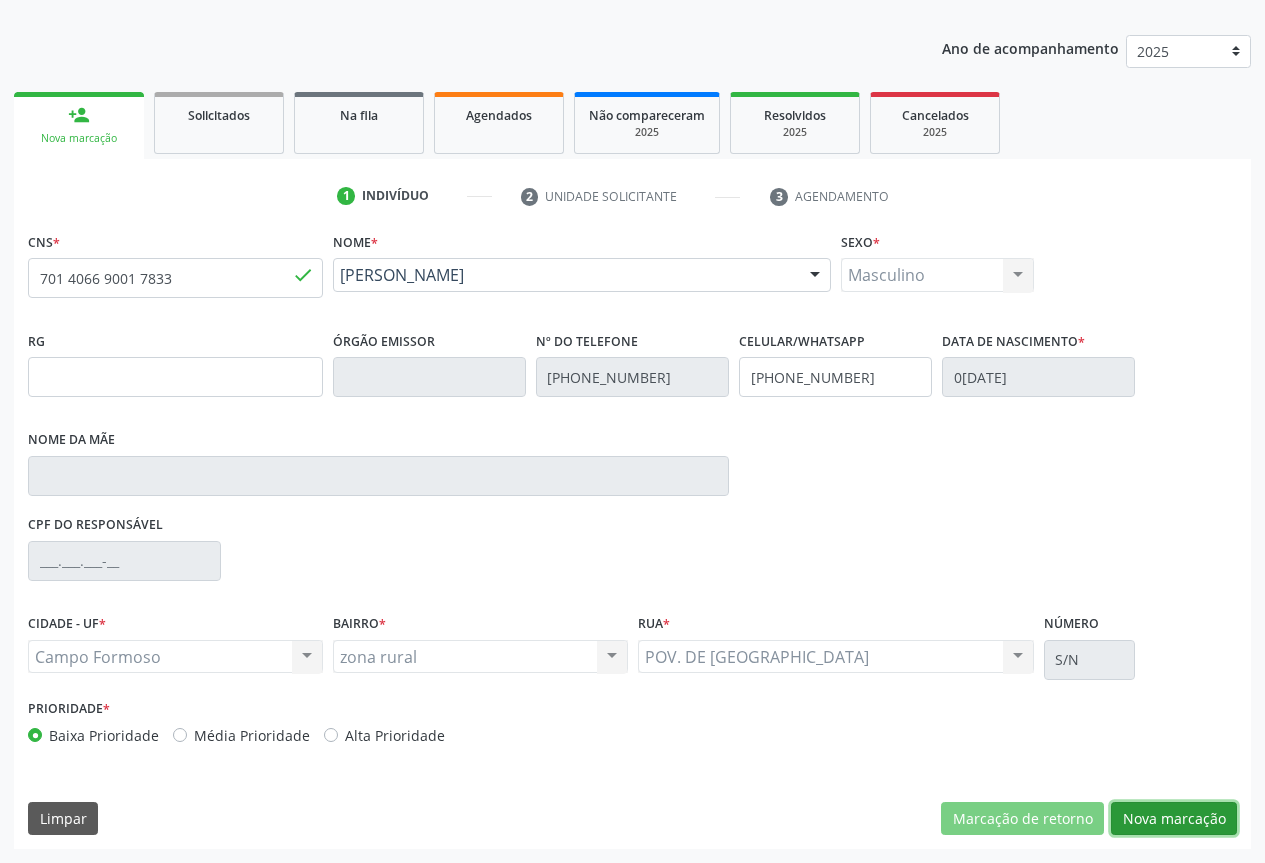 click on "Nova marcação" at bounding box center [1174, 819] 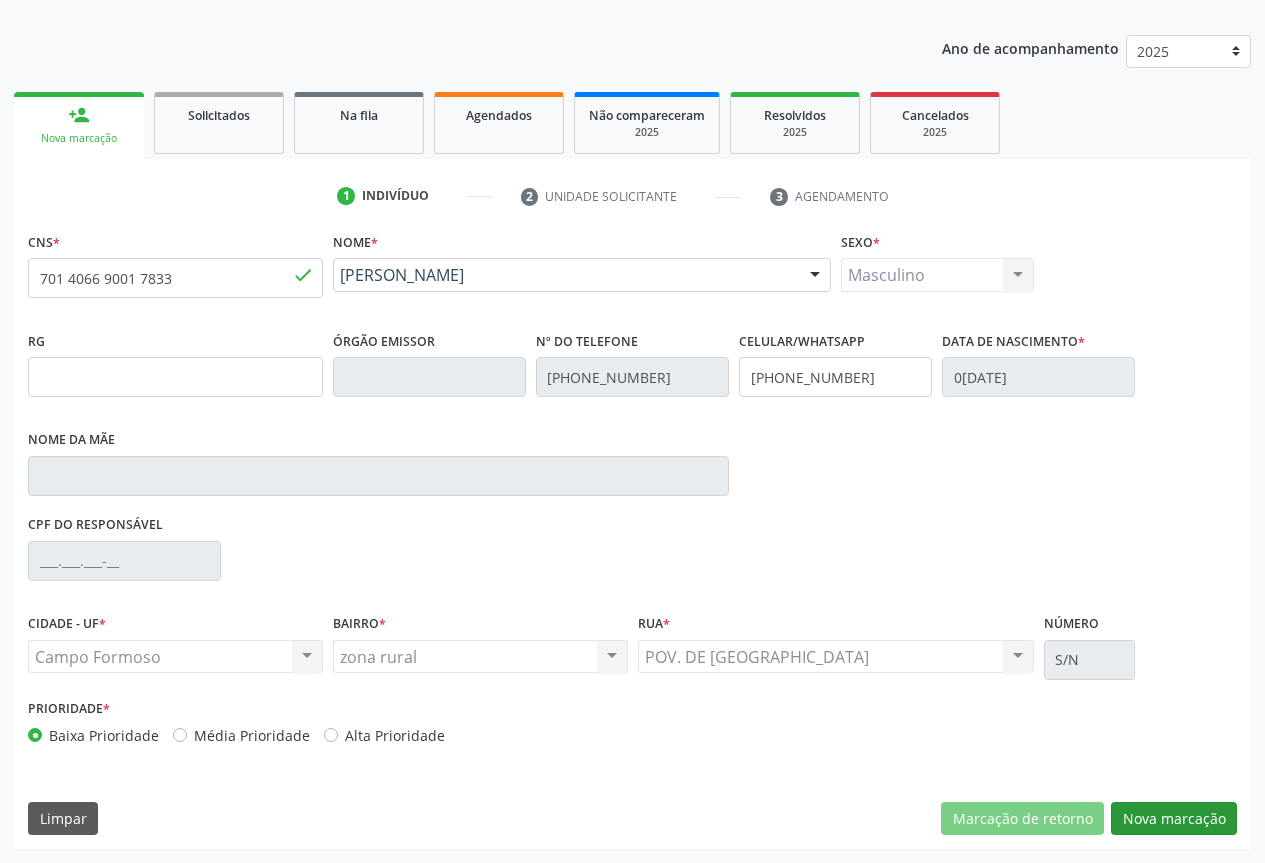 scroll, scrollTop: 43, scrollLeft: 0, axis: vertical 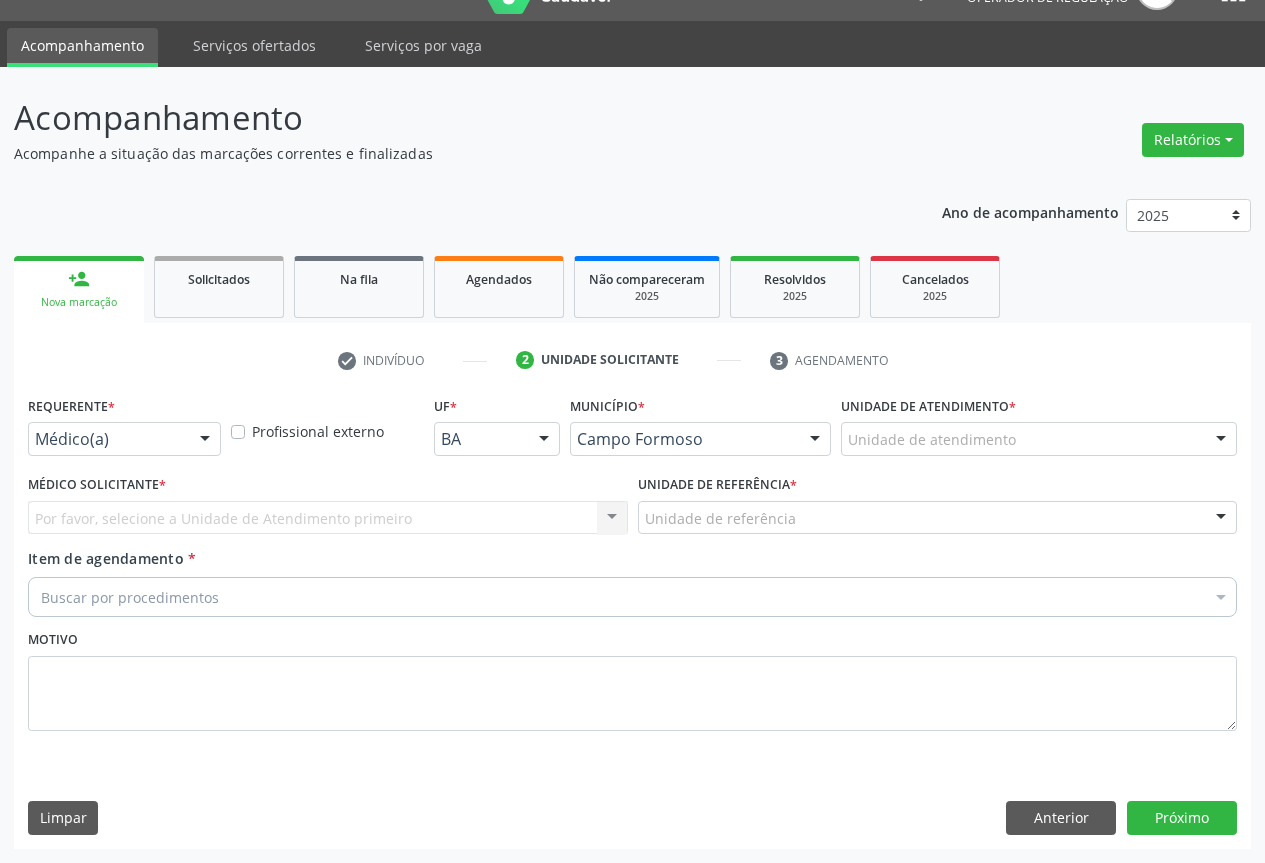 click at bounding box center (205, 440) 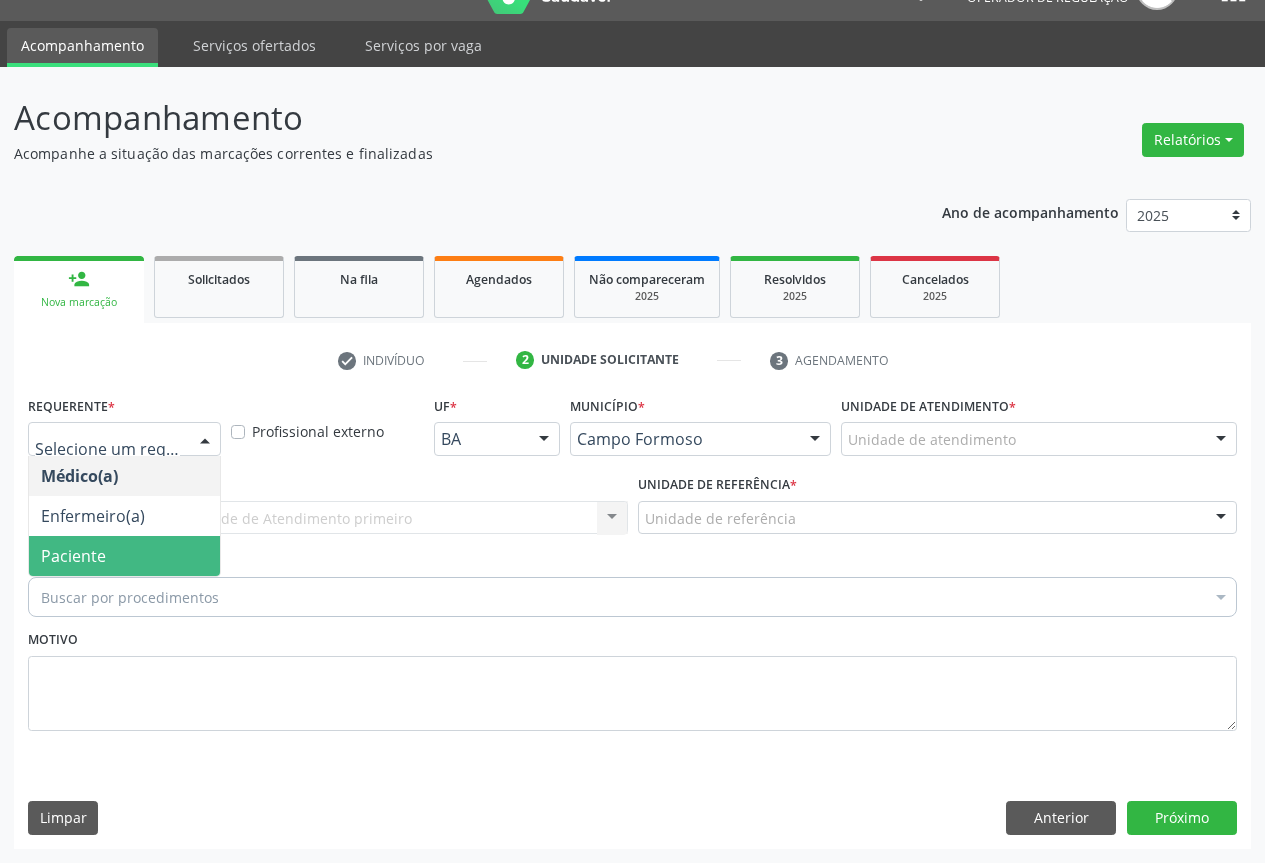 click on "Paciente" at bounding box center [124, 556] 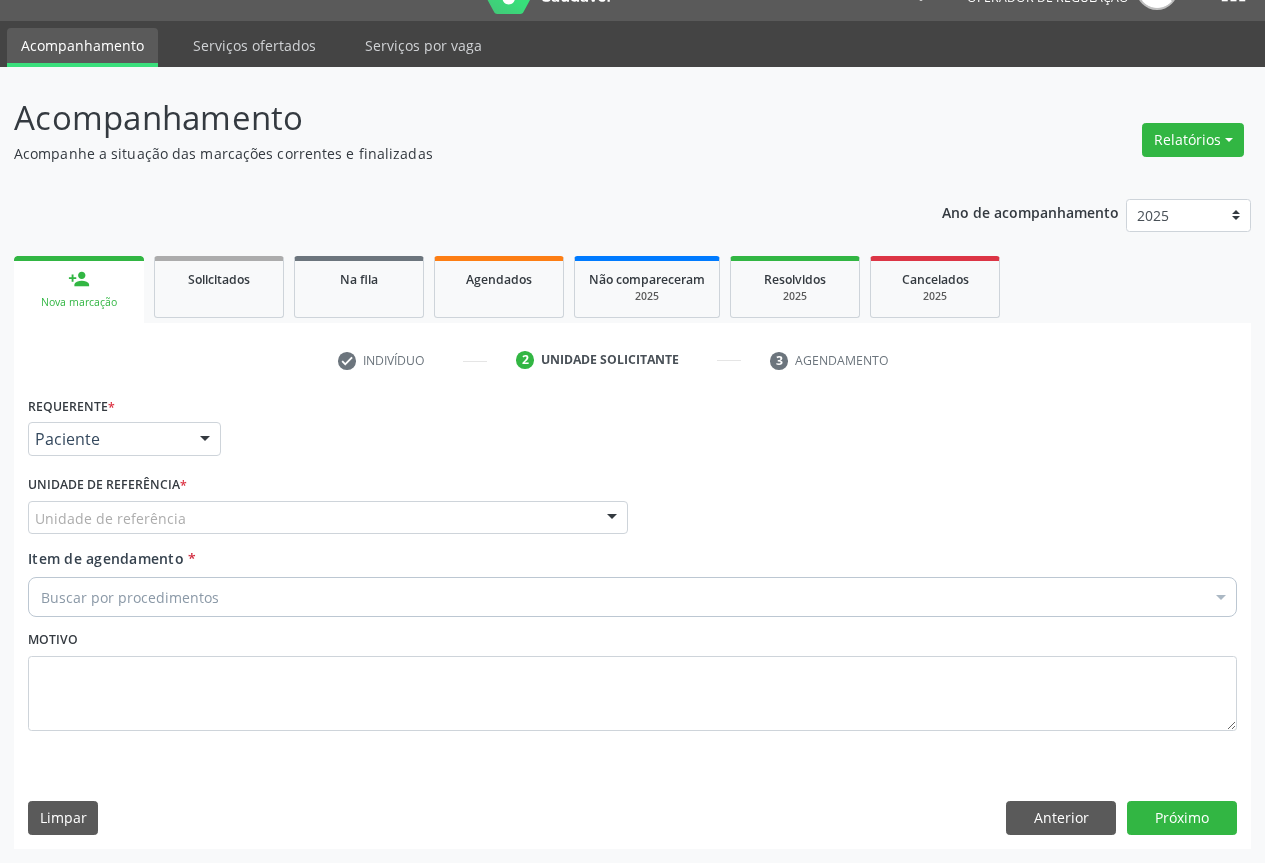 drag, startPoint x: 253, startPoint y: 507, endPoint x: 247, endPoint y: 543, distance: 36.496574 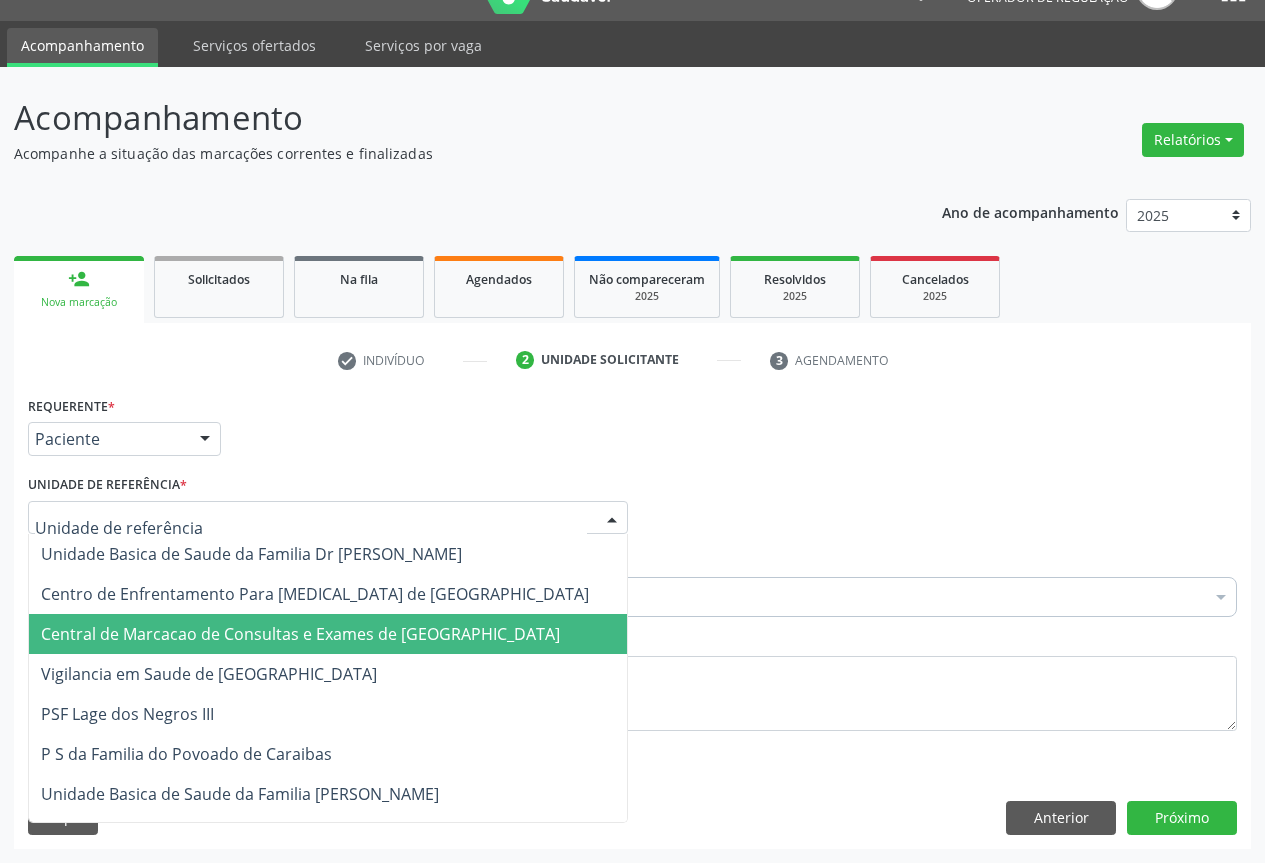 click on "Central de Marcacao de Consultas e Exames de [GEOGRAPHIC_DATA]" at bounding box center (300, 634) 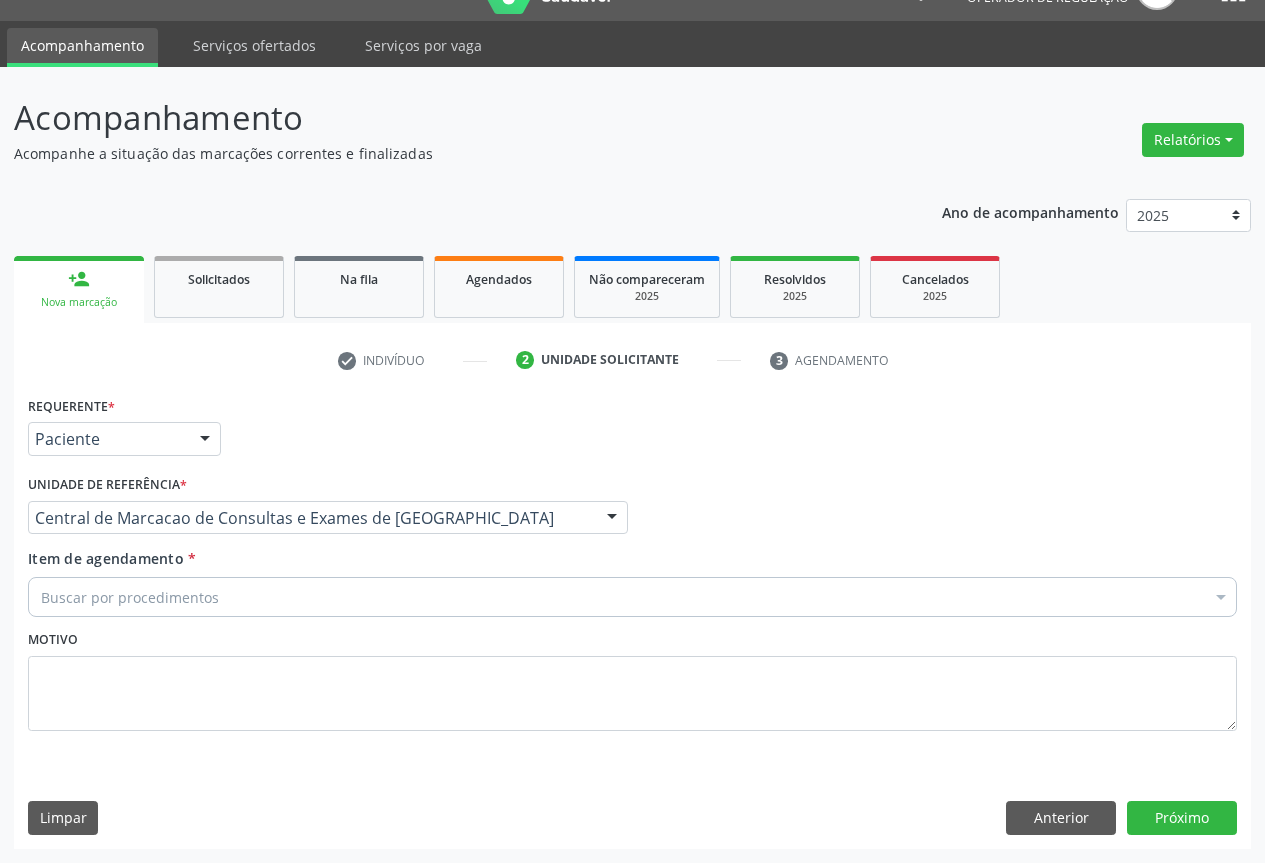 click on "Buscar por procedimentos" at bounding box center [632, 597] 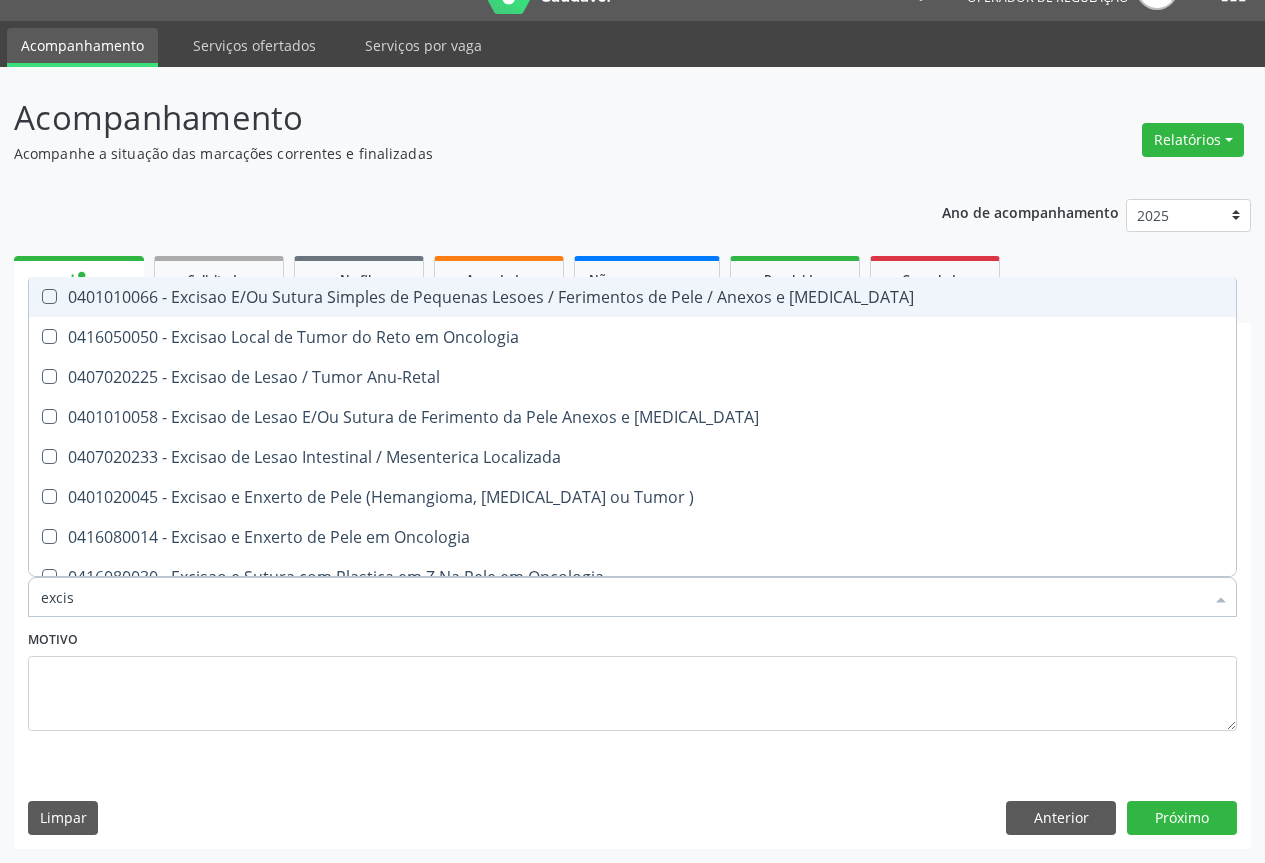 type on "excisa" 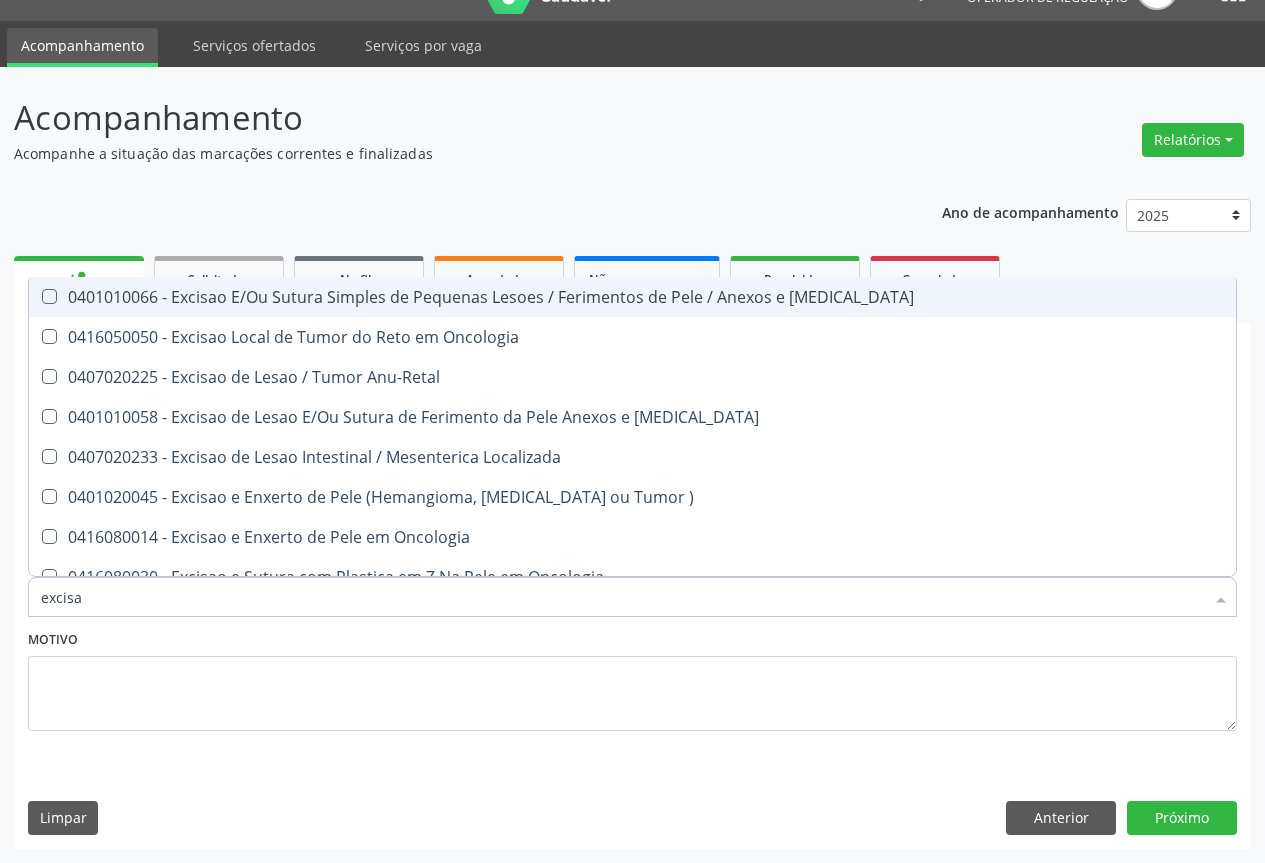 click on "0401010066 - Excisao E/Ou Sutura Simples de Pequenas Lesoes / Ferimentos de Pele / Anexos e Mucosa" at bounding box center (632, 297) 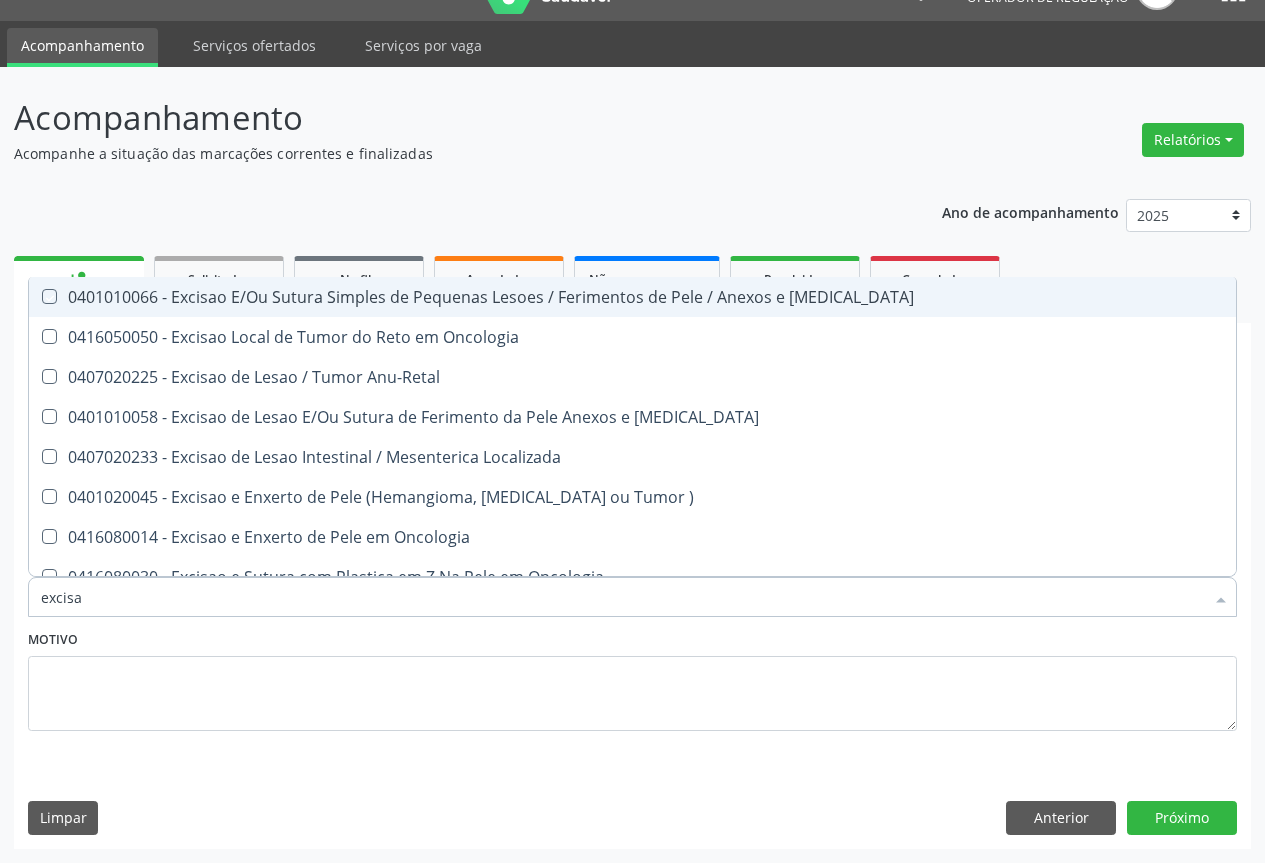 checkbox on "true" 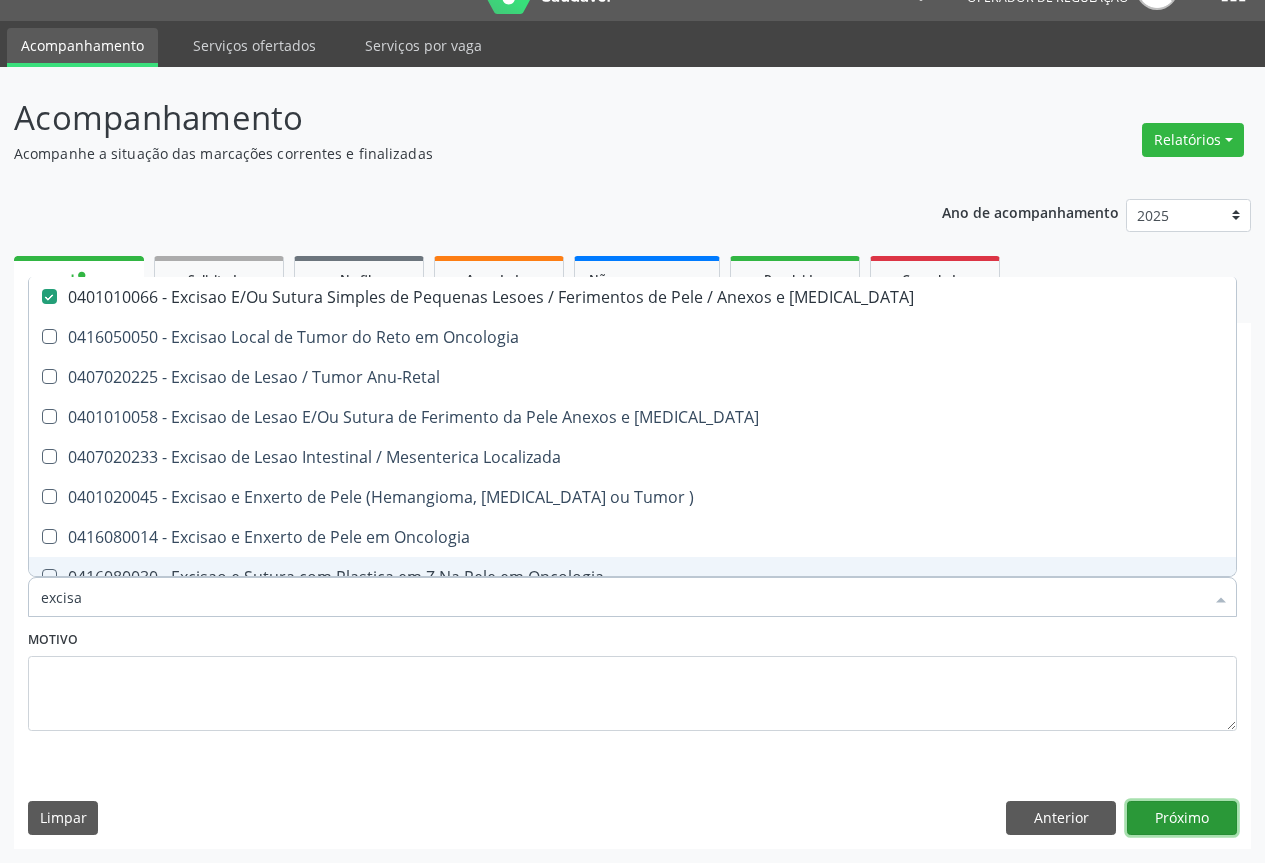 click on "Próximo" at bounding box center (1182, 818) 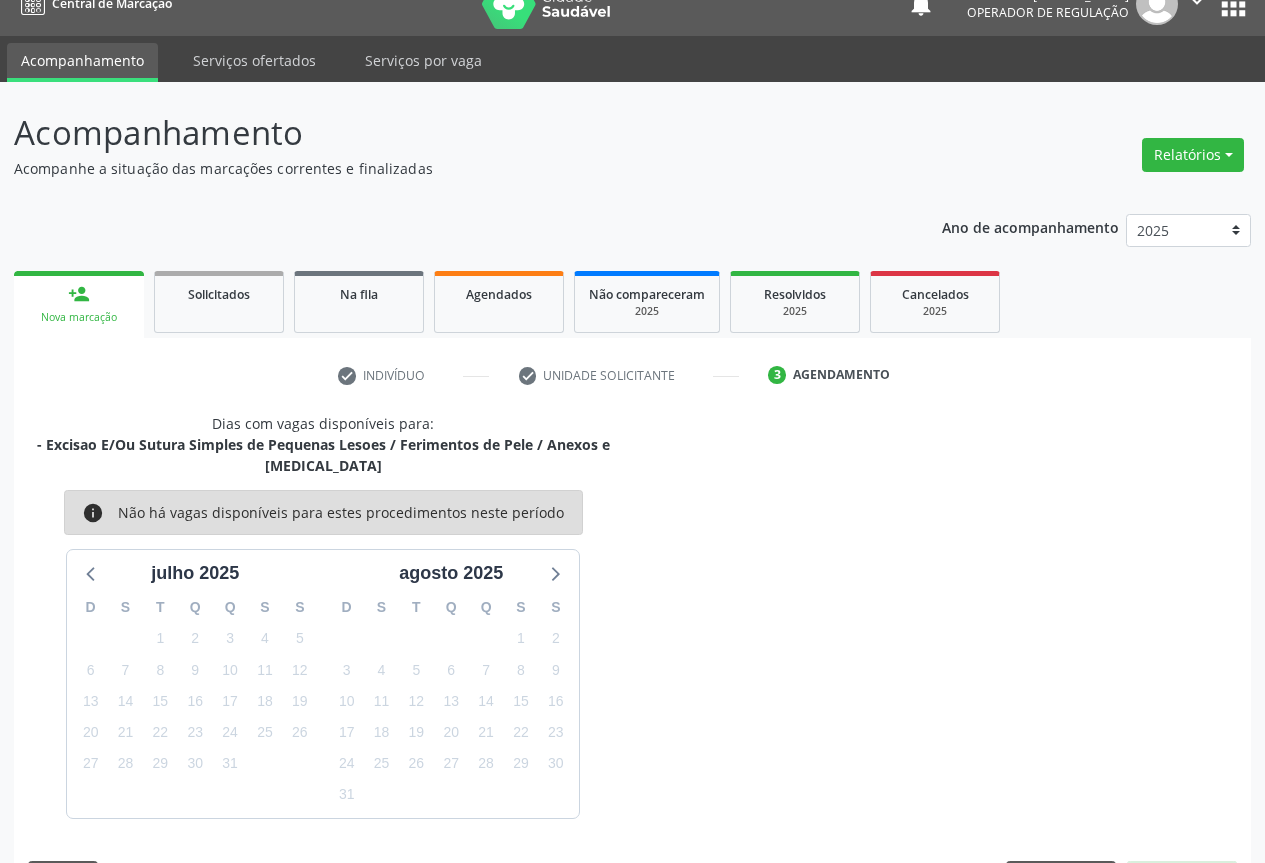 scroll, scrollTop: 43, scrollLeft: 0, axis: vertical 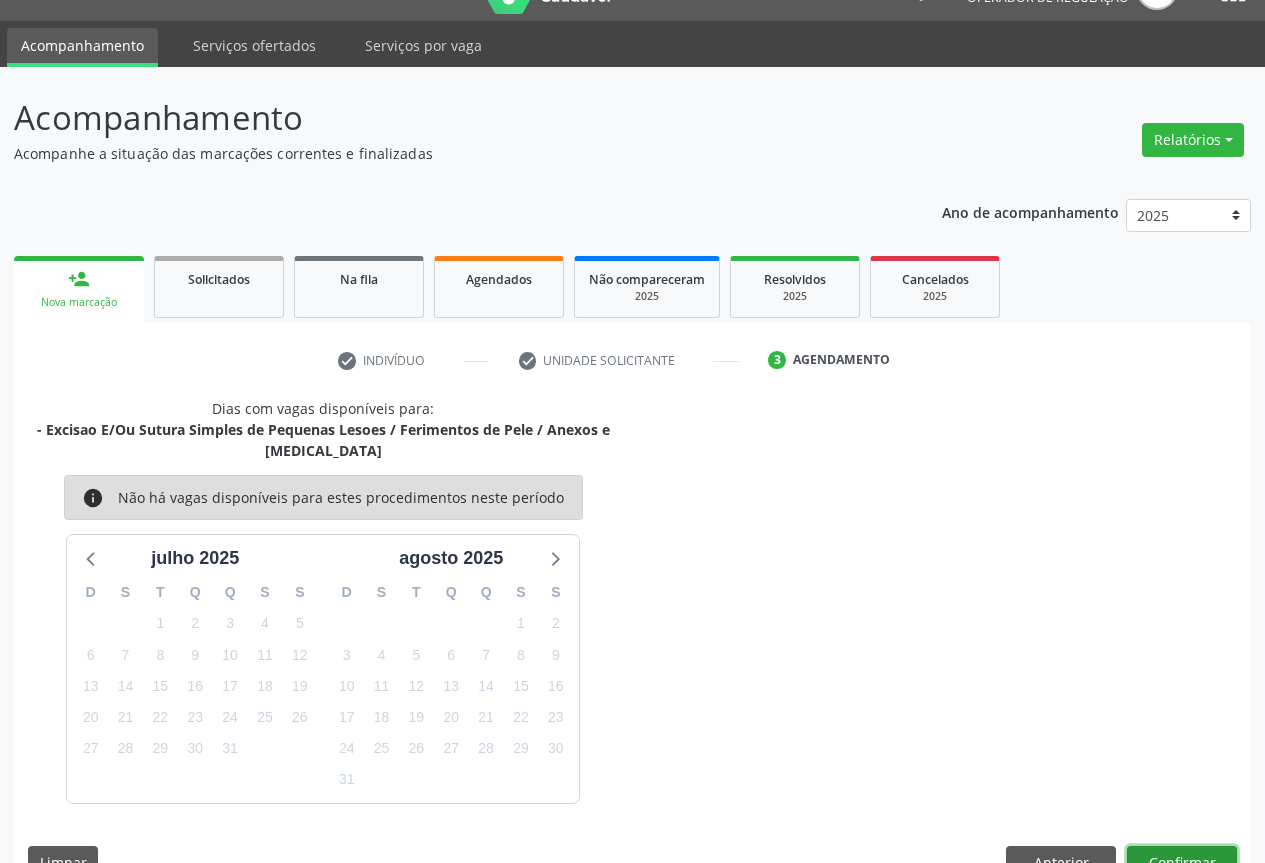 click on "Confirmar" at bounding box center [1182, 863] 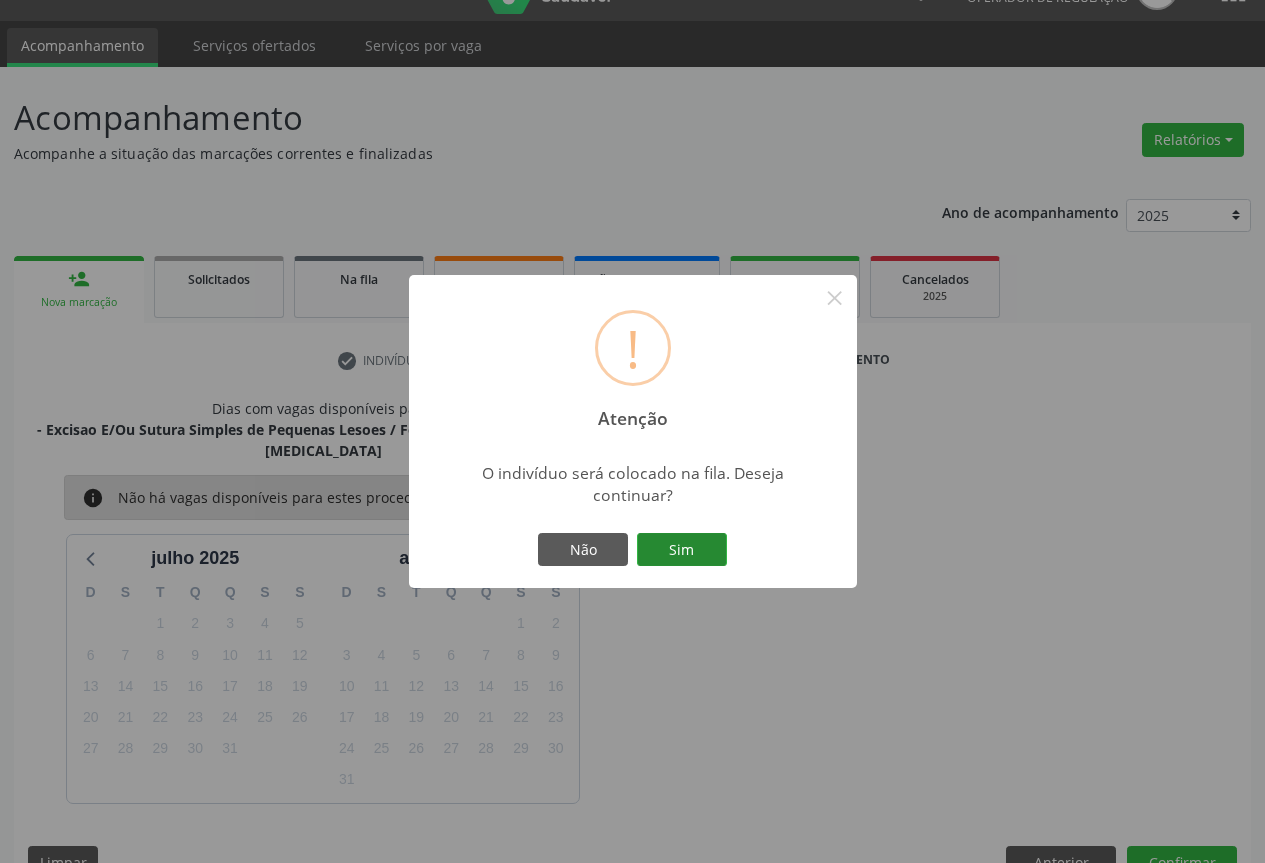 click on "Sim" at bounding box center (682, 550) 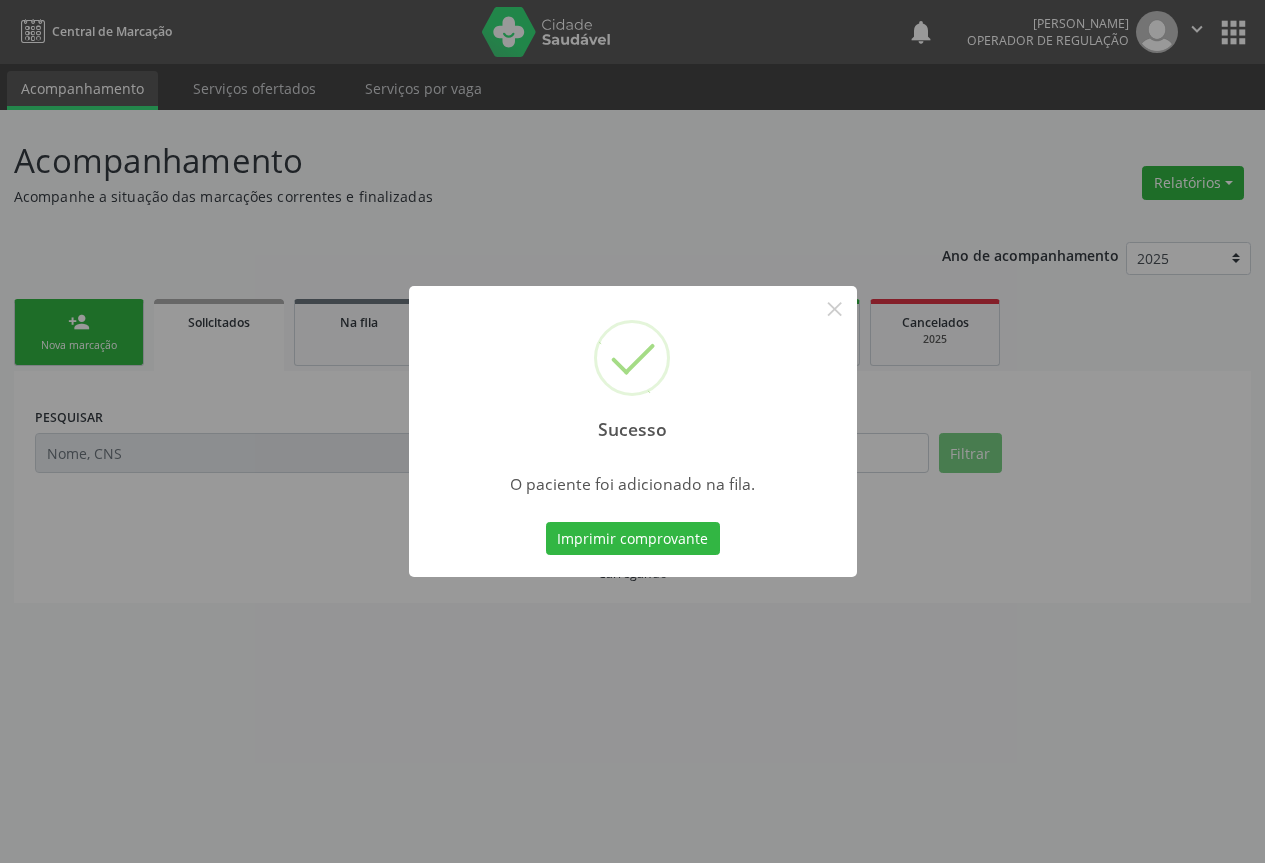 scroll, scrollTop: 0, scrollLeft: 0, axis: both 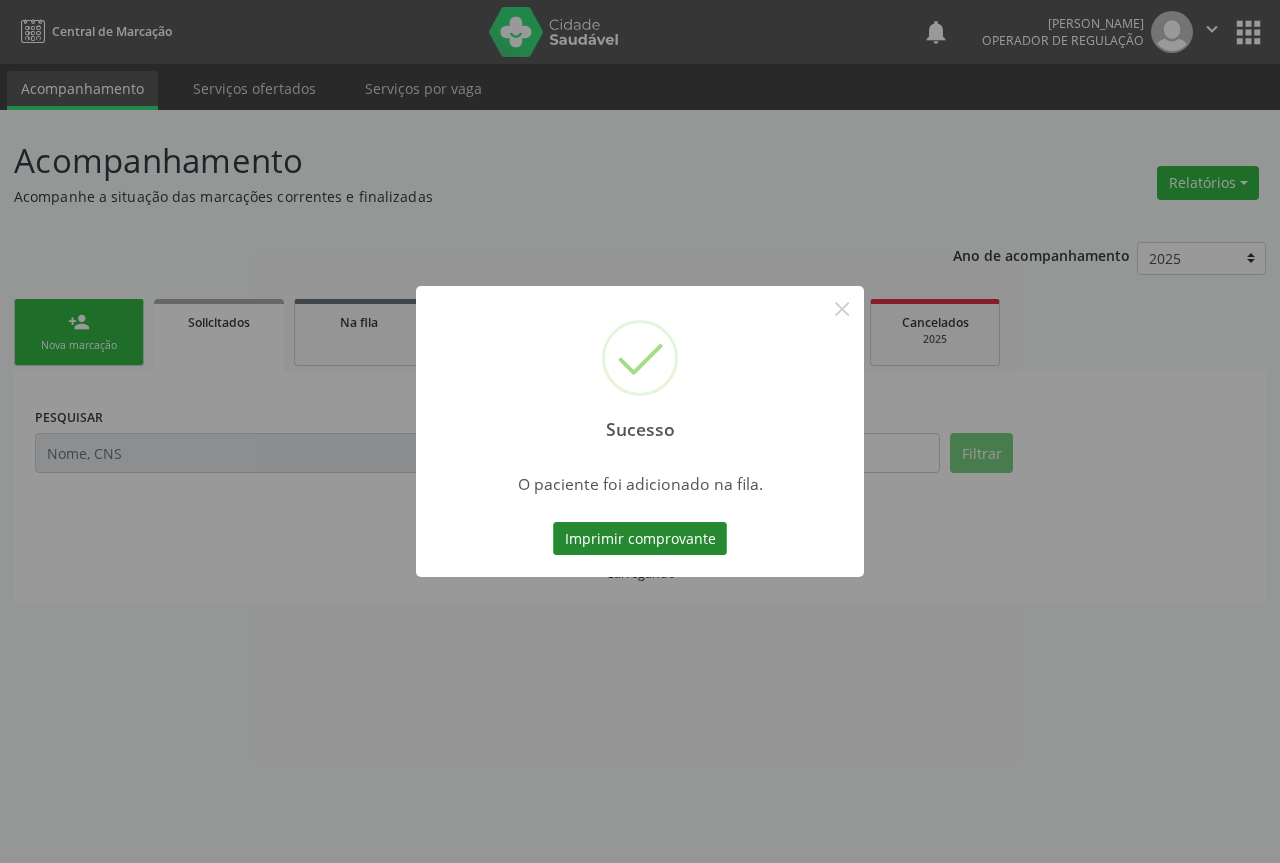 click on "Imprimir comprovante" at bounding box center [640, 539] 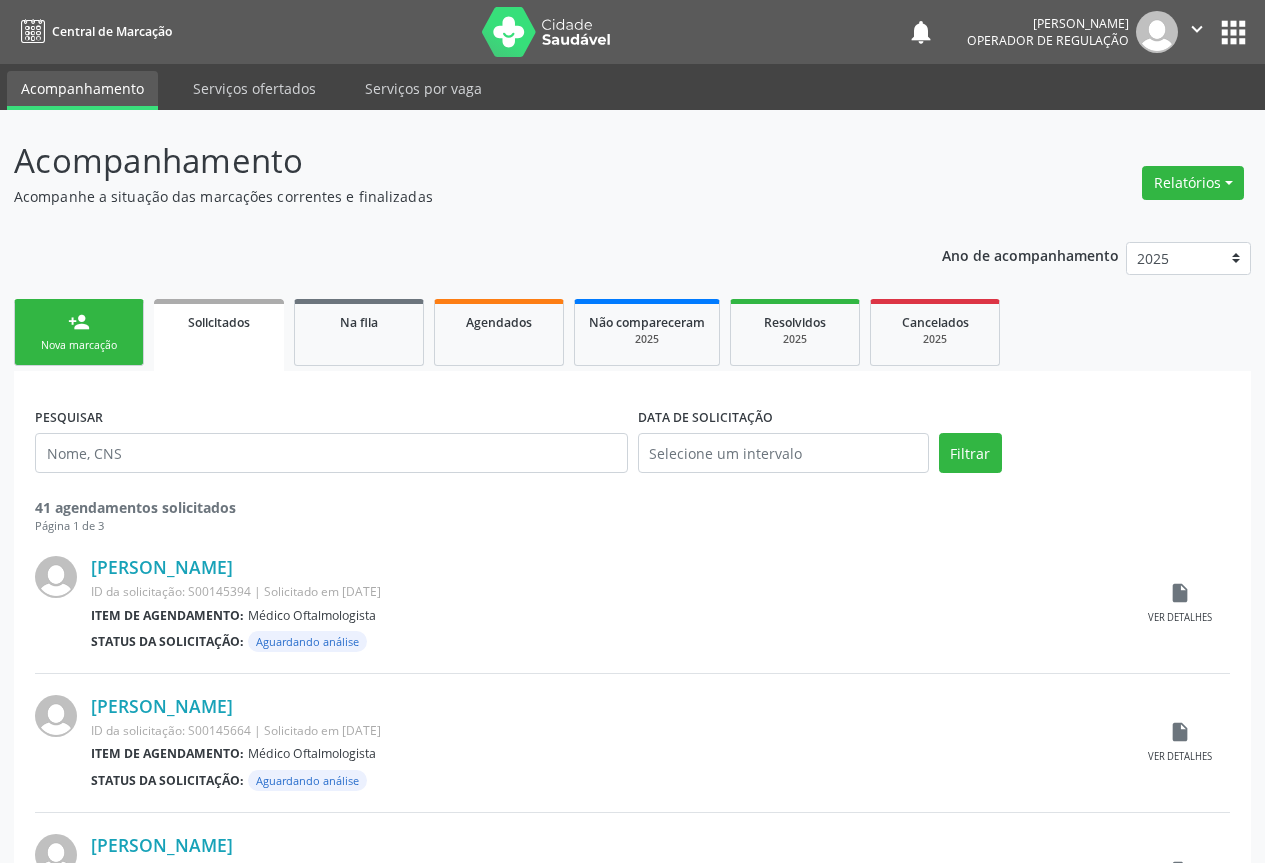 click on "person_add
Nova marcação" at bounding box center [79, 332] 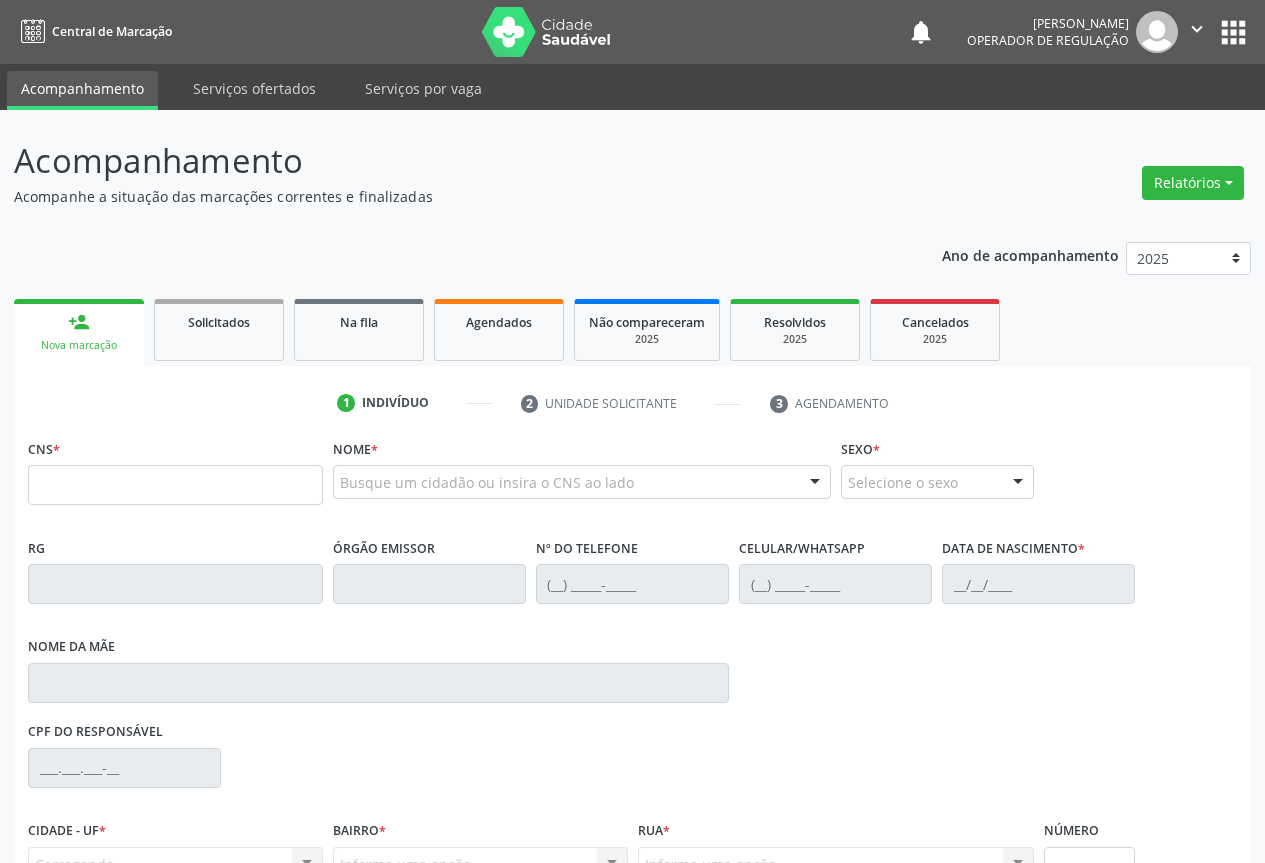 click on "CNS
*" at bounding box center [175, 476] 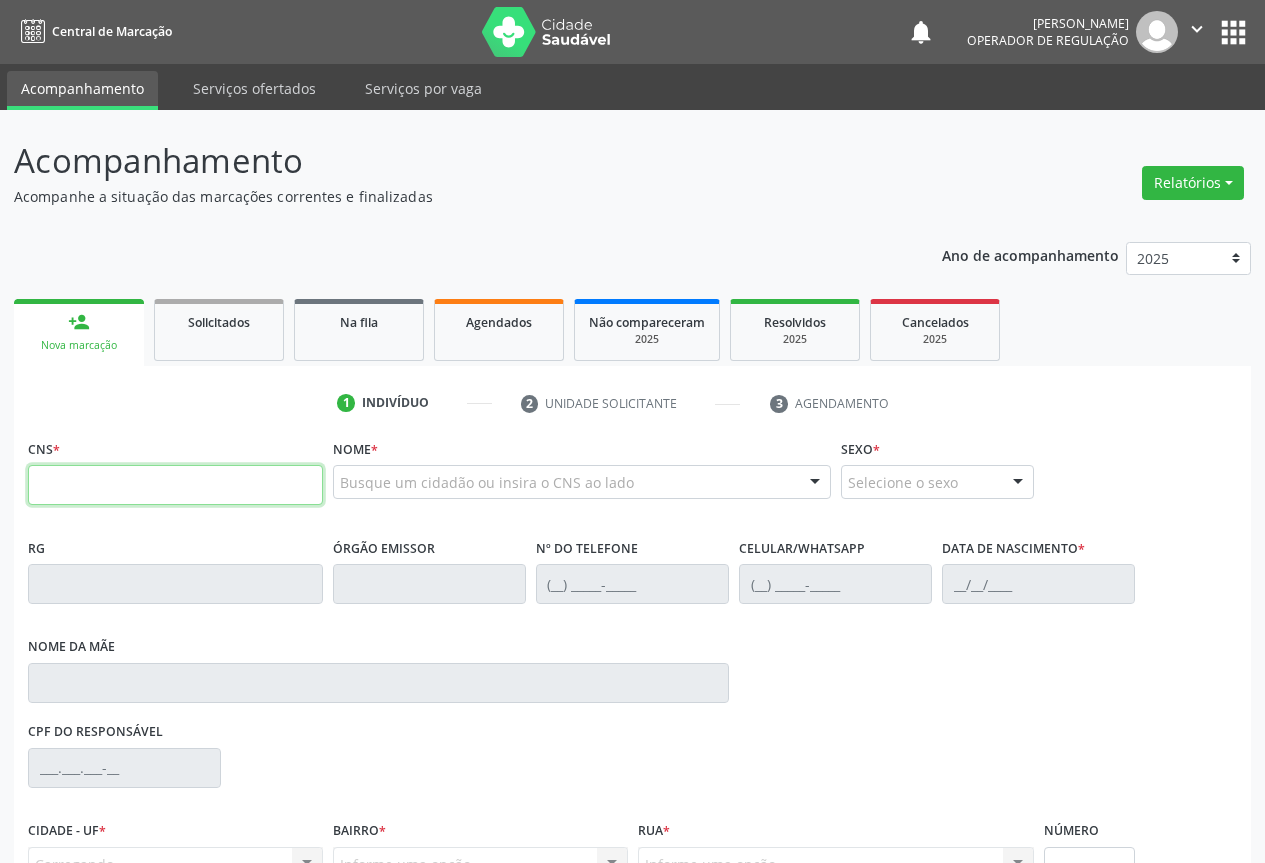 drag, startPoint x: 141, startPoint y: 491, endPoint x: 155, endPoint y: 485, distance: 15.231546 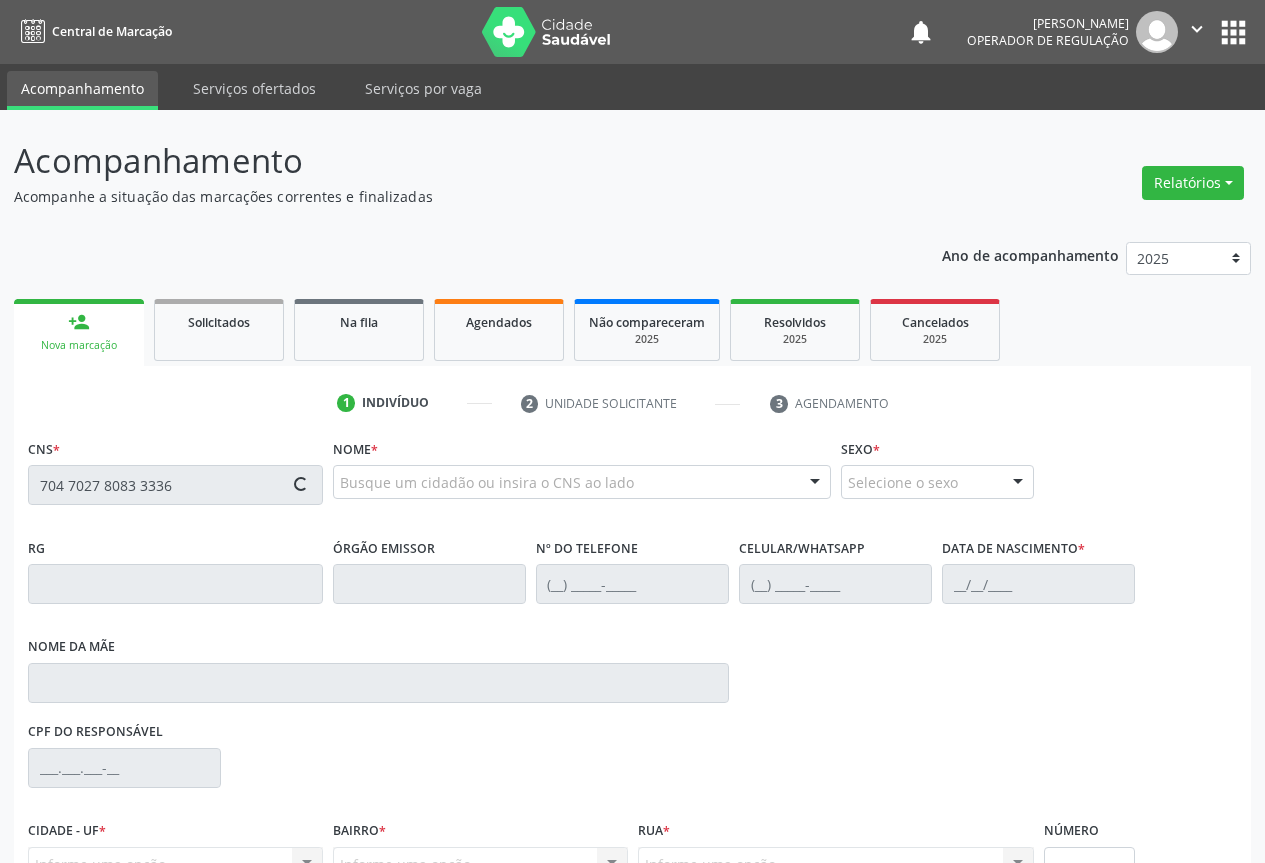 scroll, scrollTop: 207, scrollLeft: 0, axis: vertical 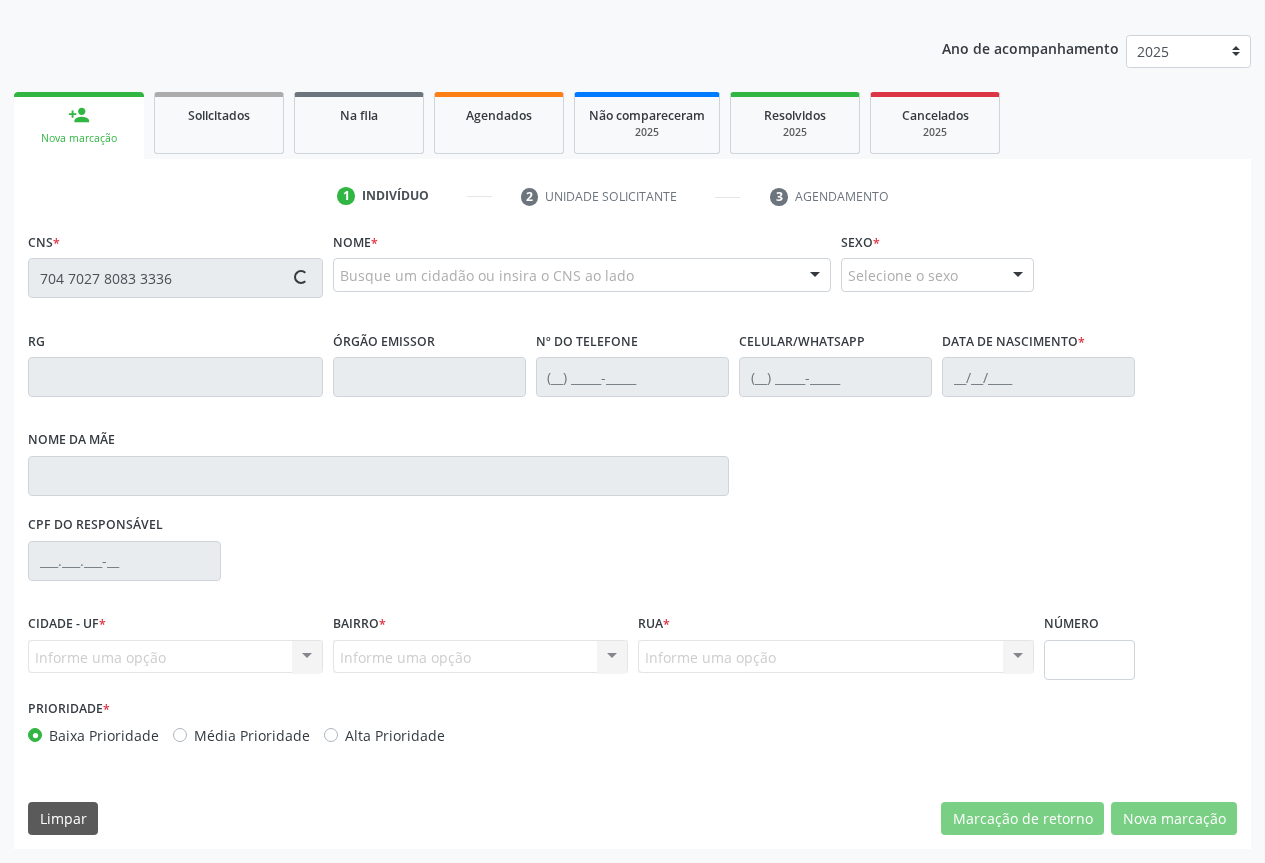 type on "704 7027 8083 3336" 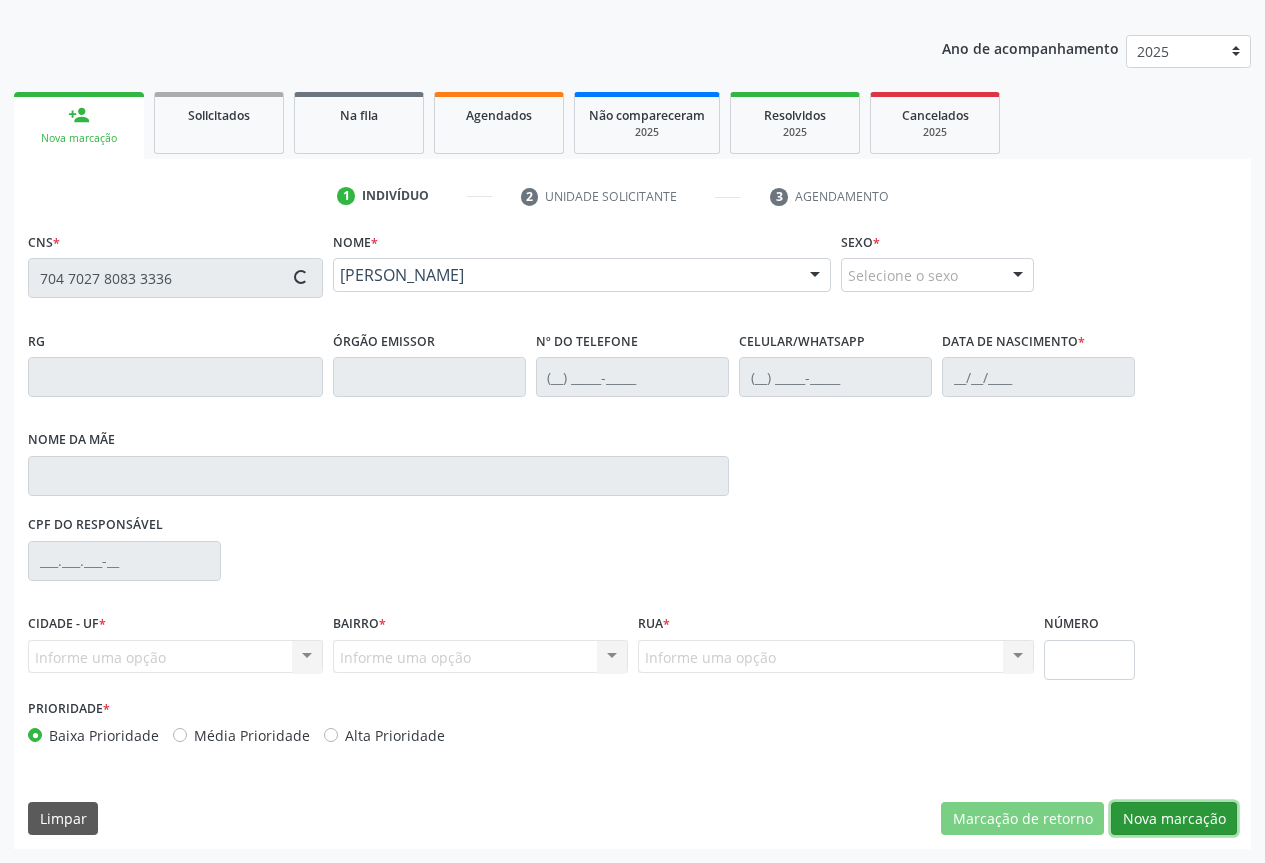 click on "Nova marcação" at bounding box center (1174, 819) 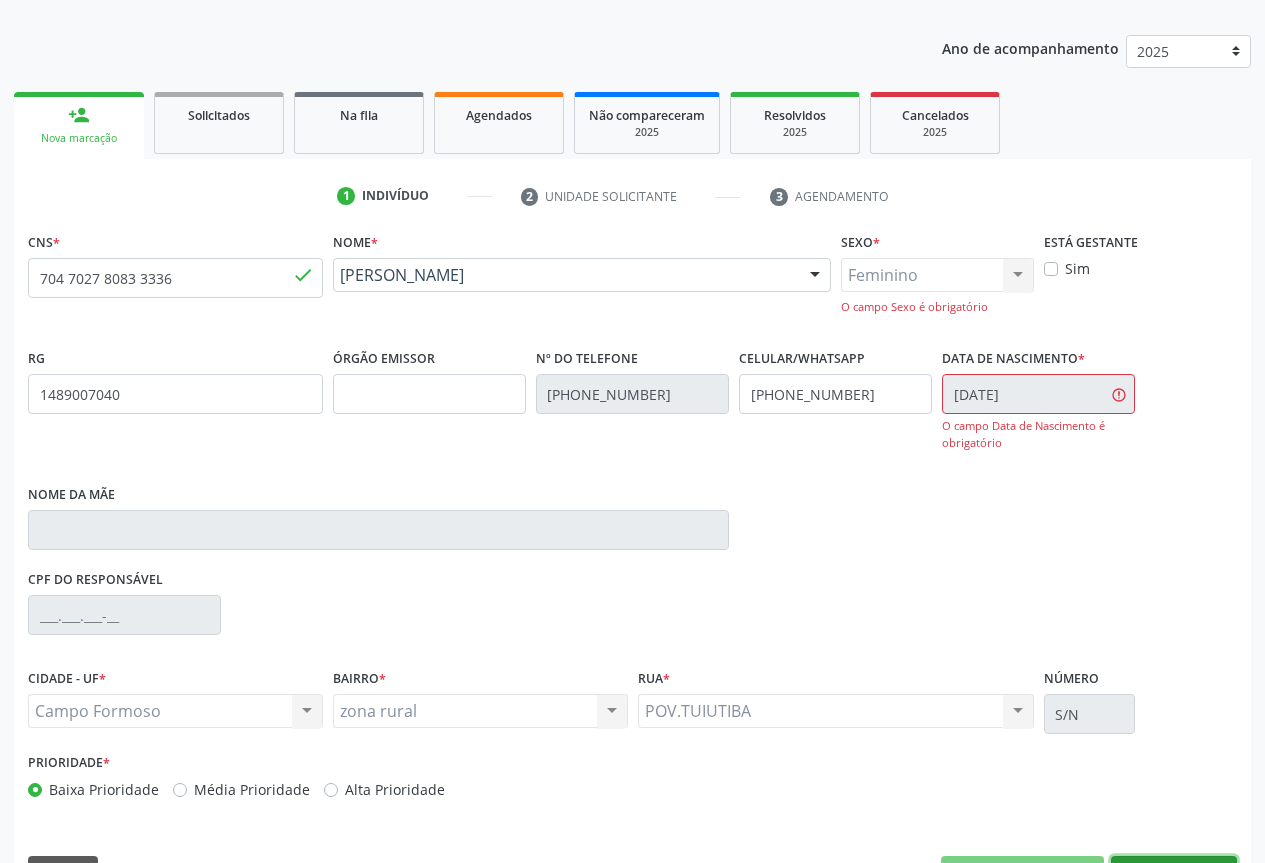 scroll, scrollTop: 262, scrollLeft: 0, axis: vertical 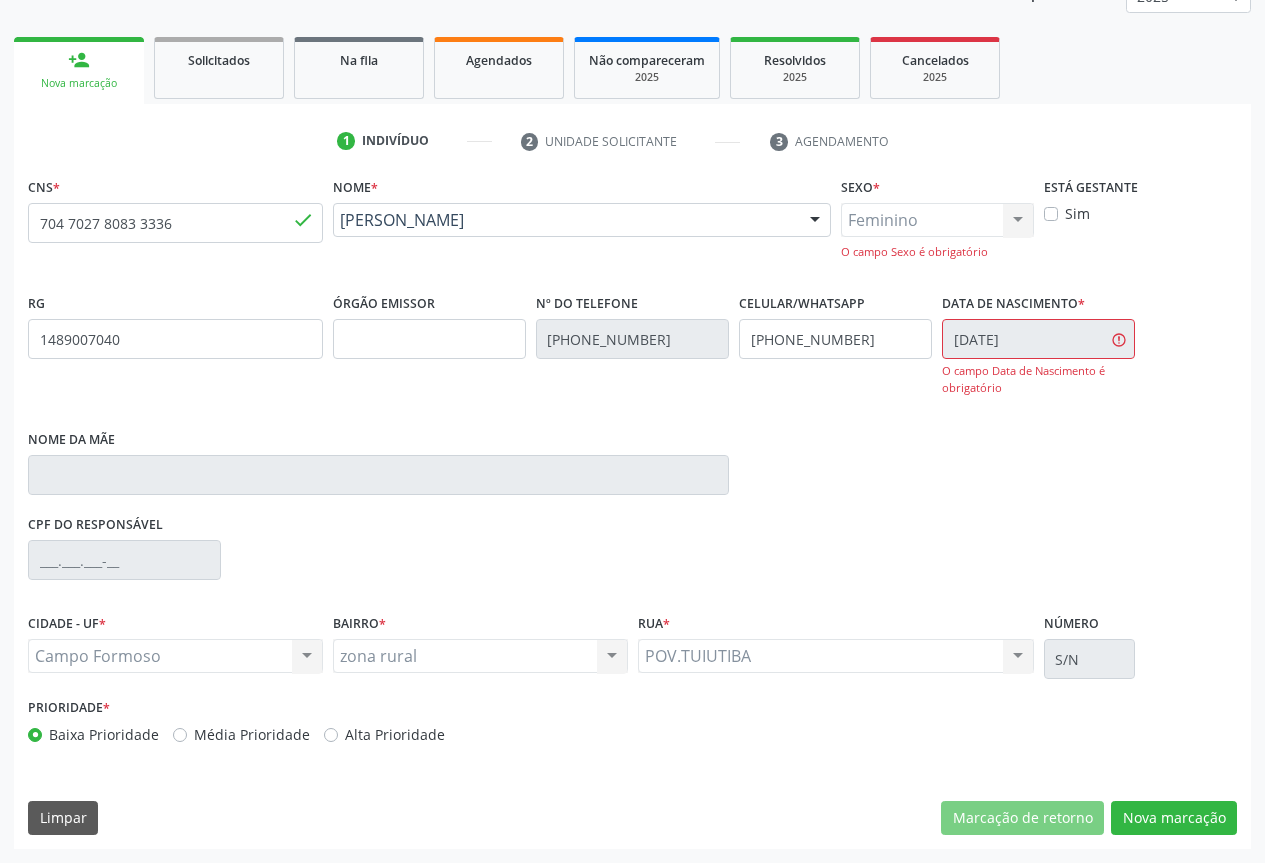 click on "CNS
*
704 7027 8083 3336       done
Nome
*
Lucelia da Silva Pereira
Lucelia da Silva Pereira
CNS:
704 7027 8083 3336
CPF:    --   Nascimento:
20/11/1990
Nenhum resultado encontrado para: "   "
Digite o nome ou CNS para buscar um indivíduo
Sexo
*
Feminino         Masculino   Feminino
Nenhum resultado encontrado para: "   "
Não há nenhuma opção para ser exibida.
O campo Sexo é obrigatório
Está gestante
Sim
RG
1489007040
Órgão emissor
Nº do Telefone
(74) 9900-0224
Celular/WhatsApp
(74) 99933-6356
Data de nascimento
*
20/11/1990
O campo Data de Nascimento é obrigatório
Nome da mãe
CPF do responsável
*" at bounding box center (632, 510) 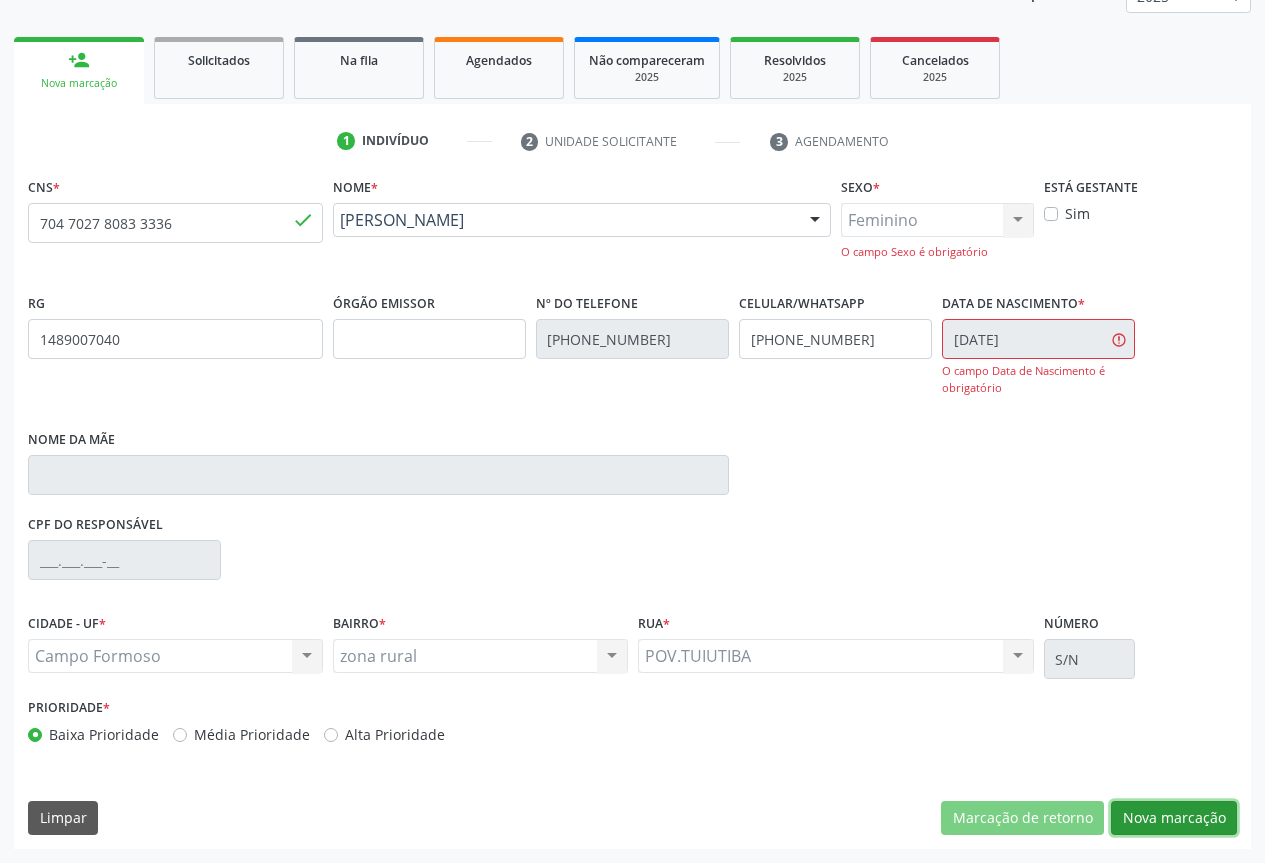 click on "Nova marcação" at bounding box center (1174, 818) 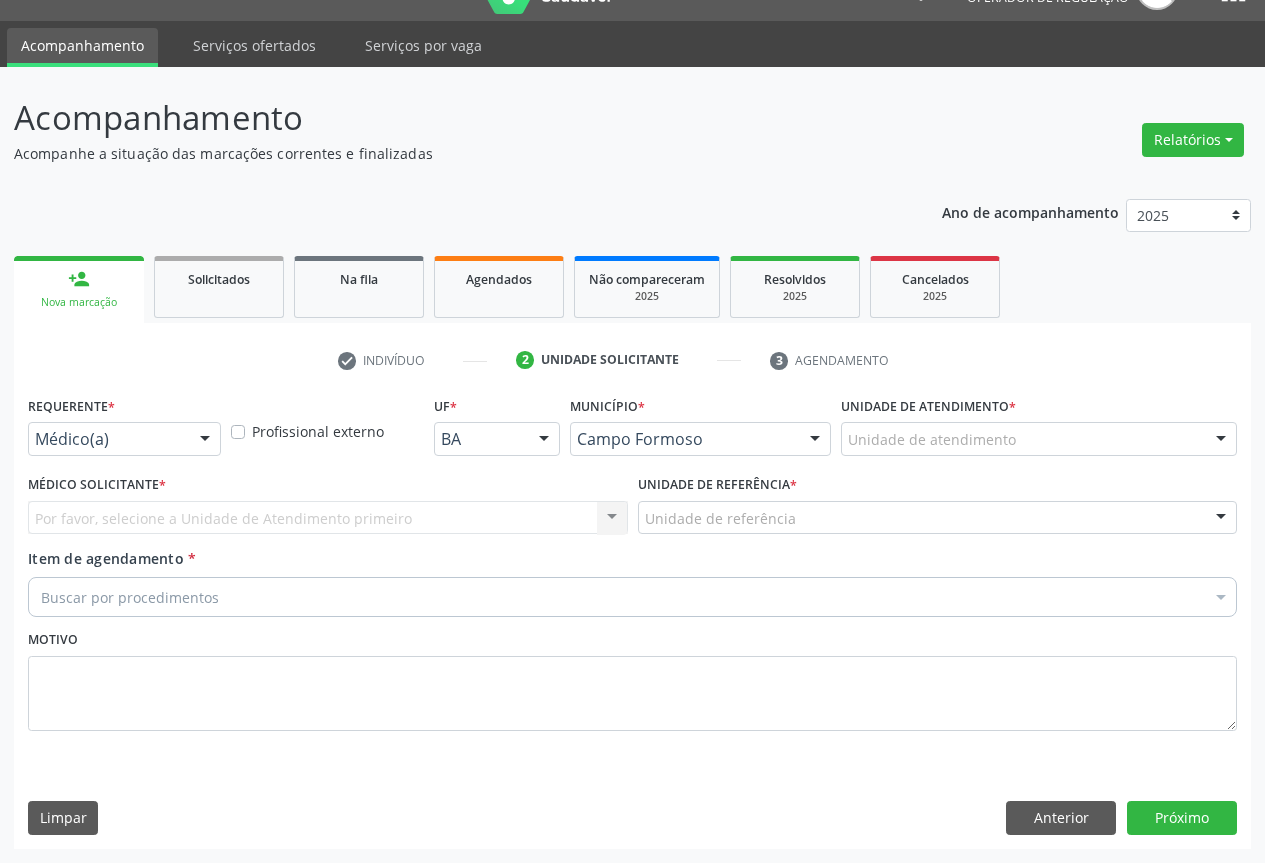 scroll, scrollTop: 43, scrollLeft: 0, axis: vertical 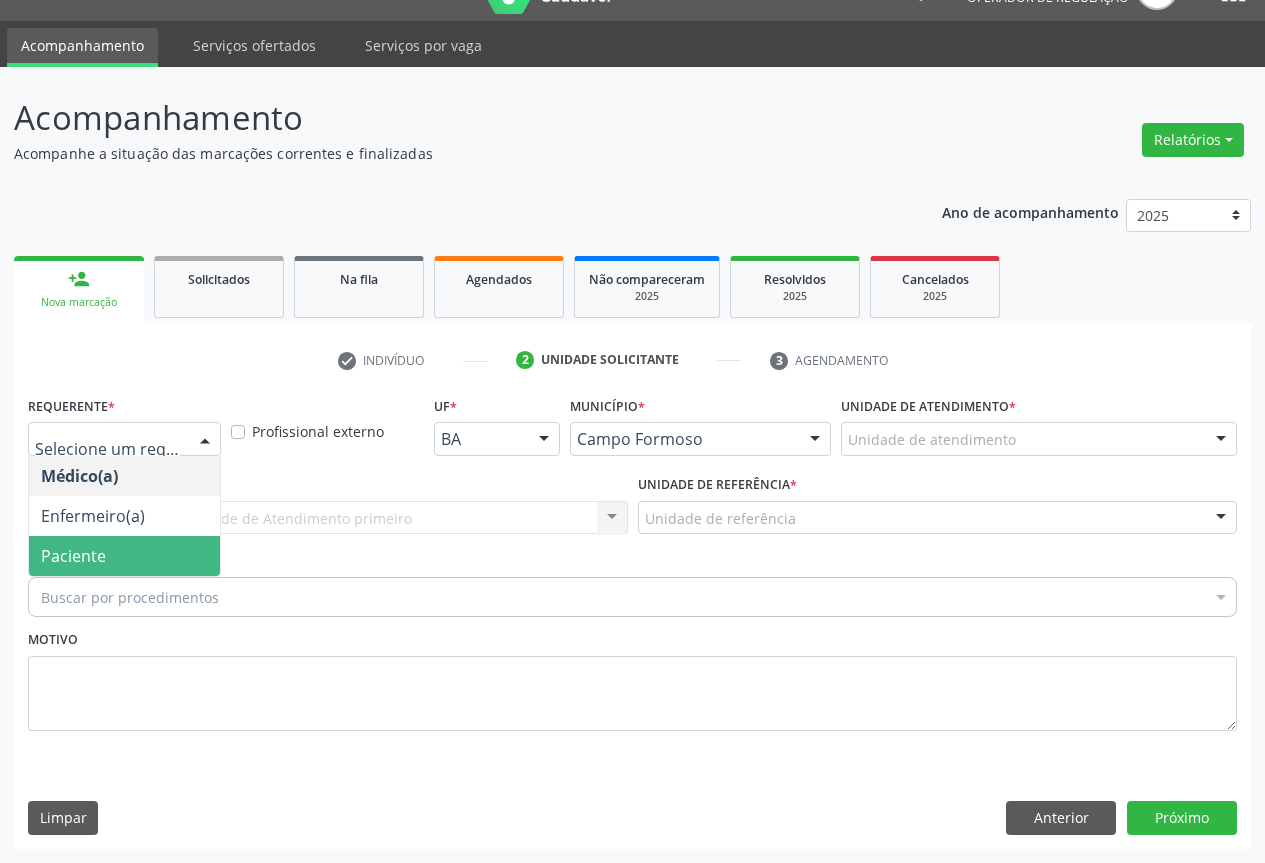 click on "Paciente" at bounding box center [124, 556] 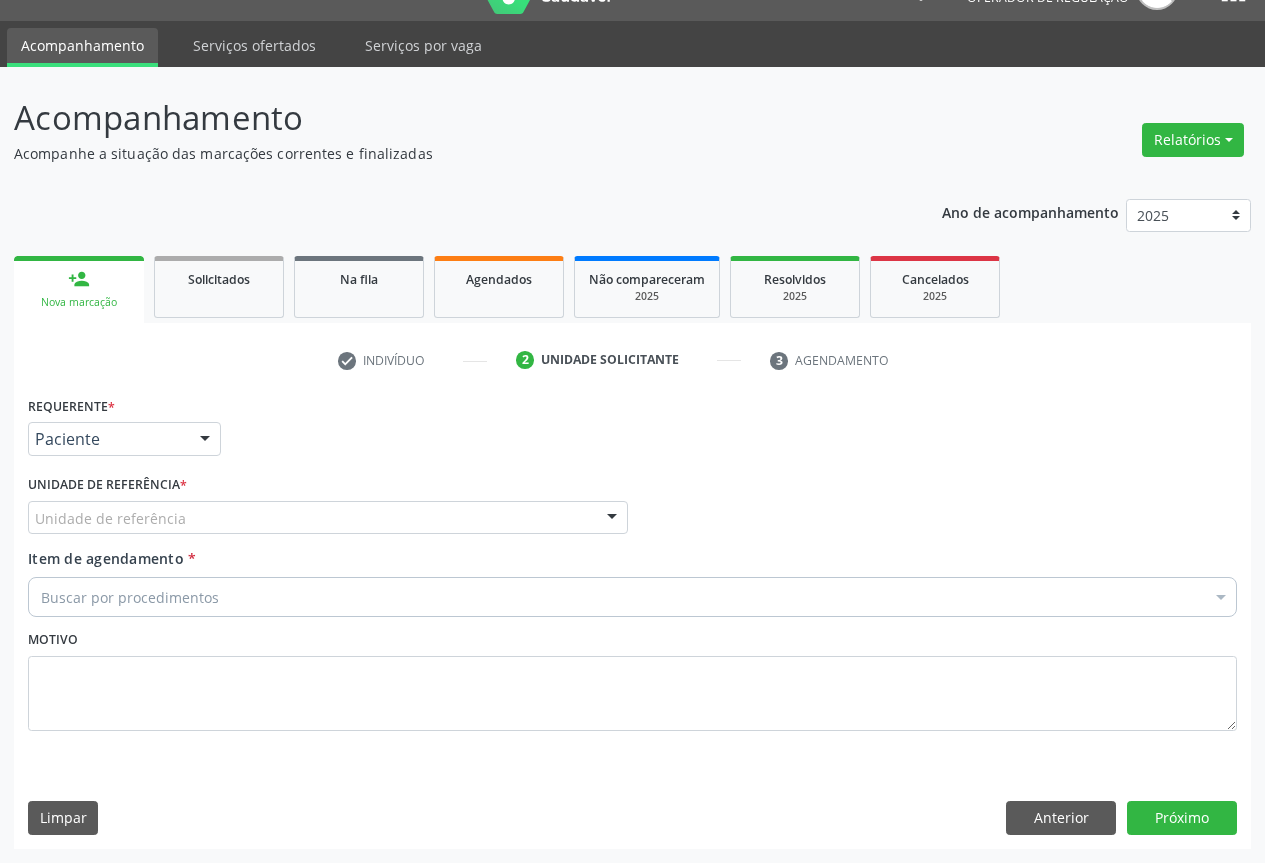 click on "Unidade de referência" at bounding box center [328, 518] 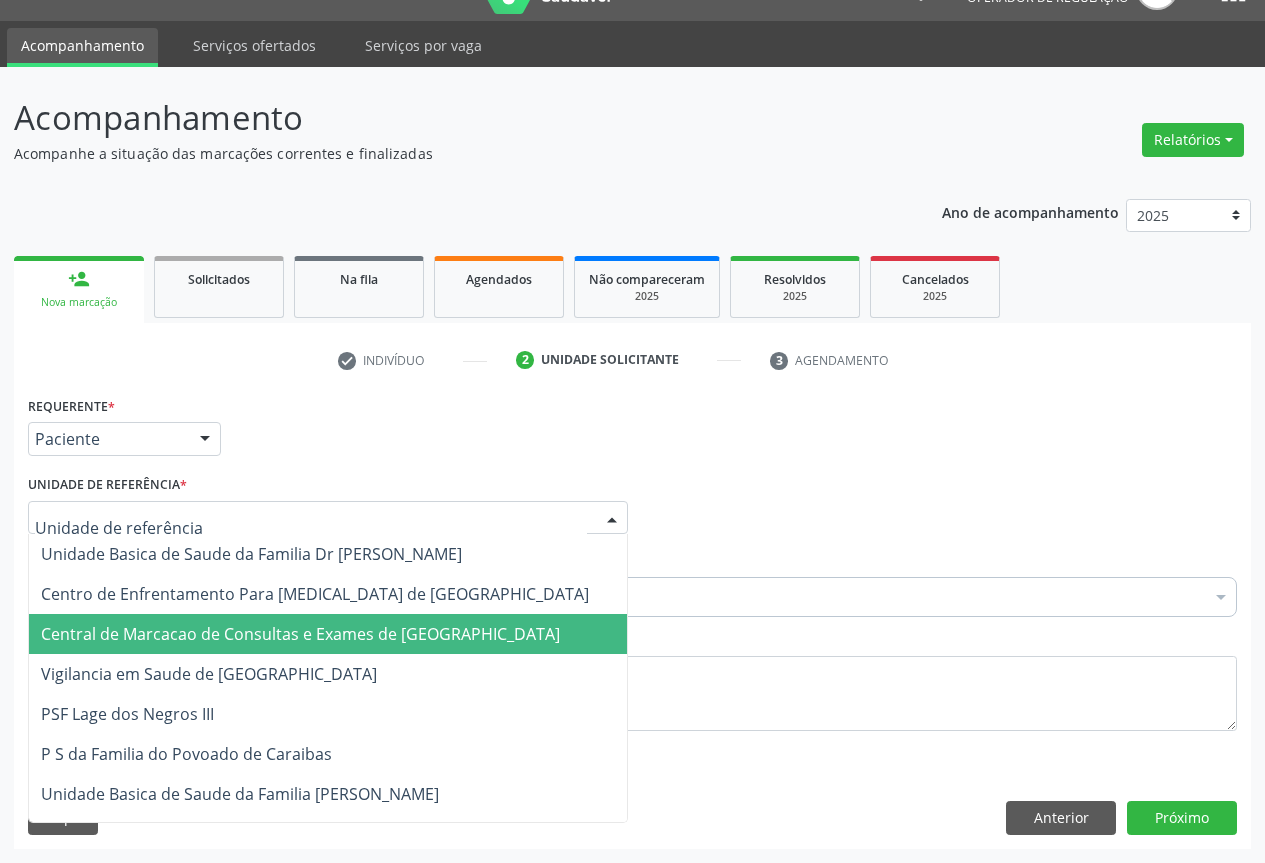 click on "Central de Marcacao de Consultas e Exames de [GEOGRAPHIC_DATA]" at bounding box center [328, 634] 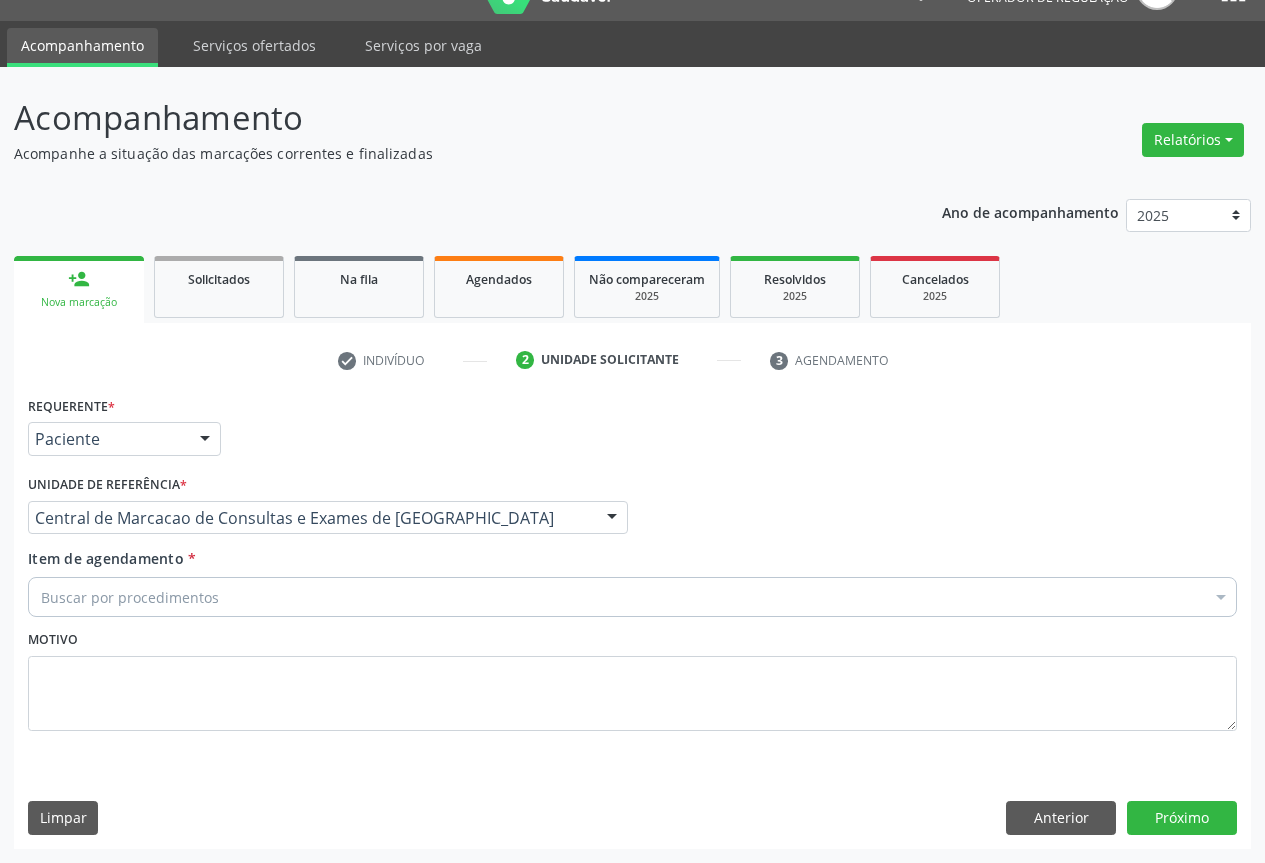 click on "Buscar por procedimentos" at bounding box center [632, 597] 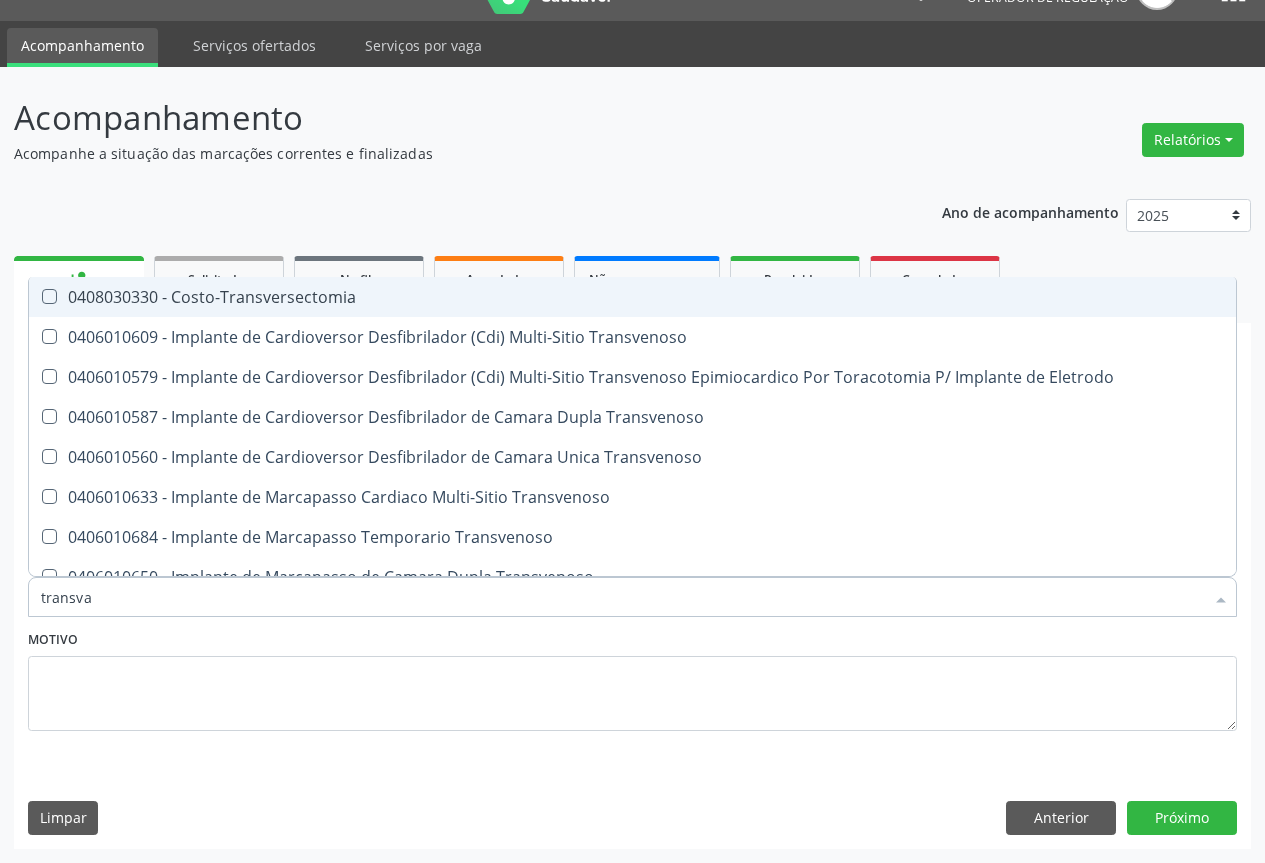 type on "transvag" 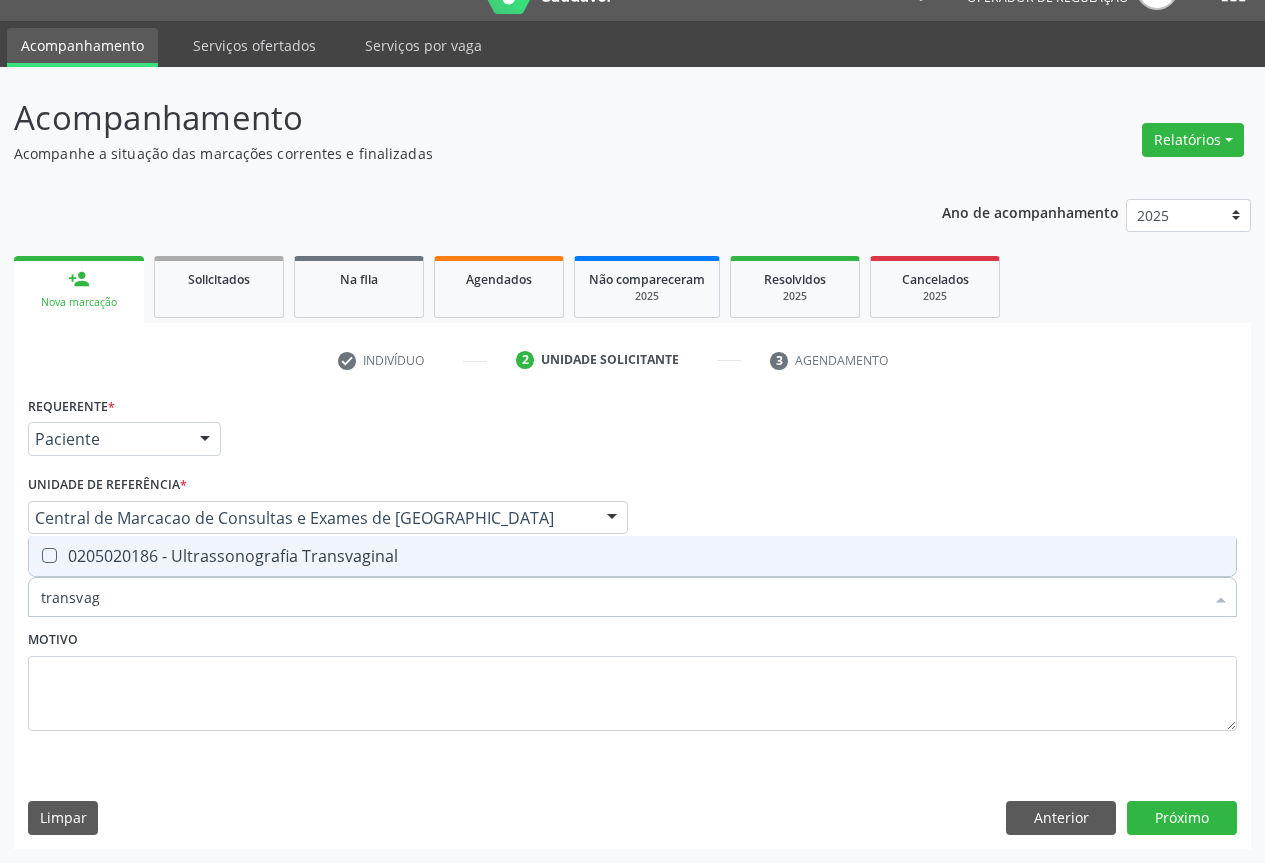 click on "0205020186 - Ultrassonografia Transvaginal" at bounding box center [632, 556] 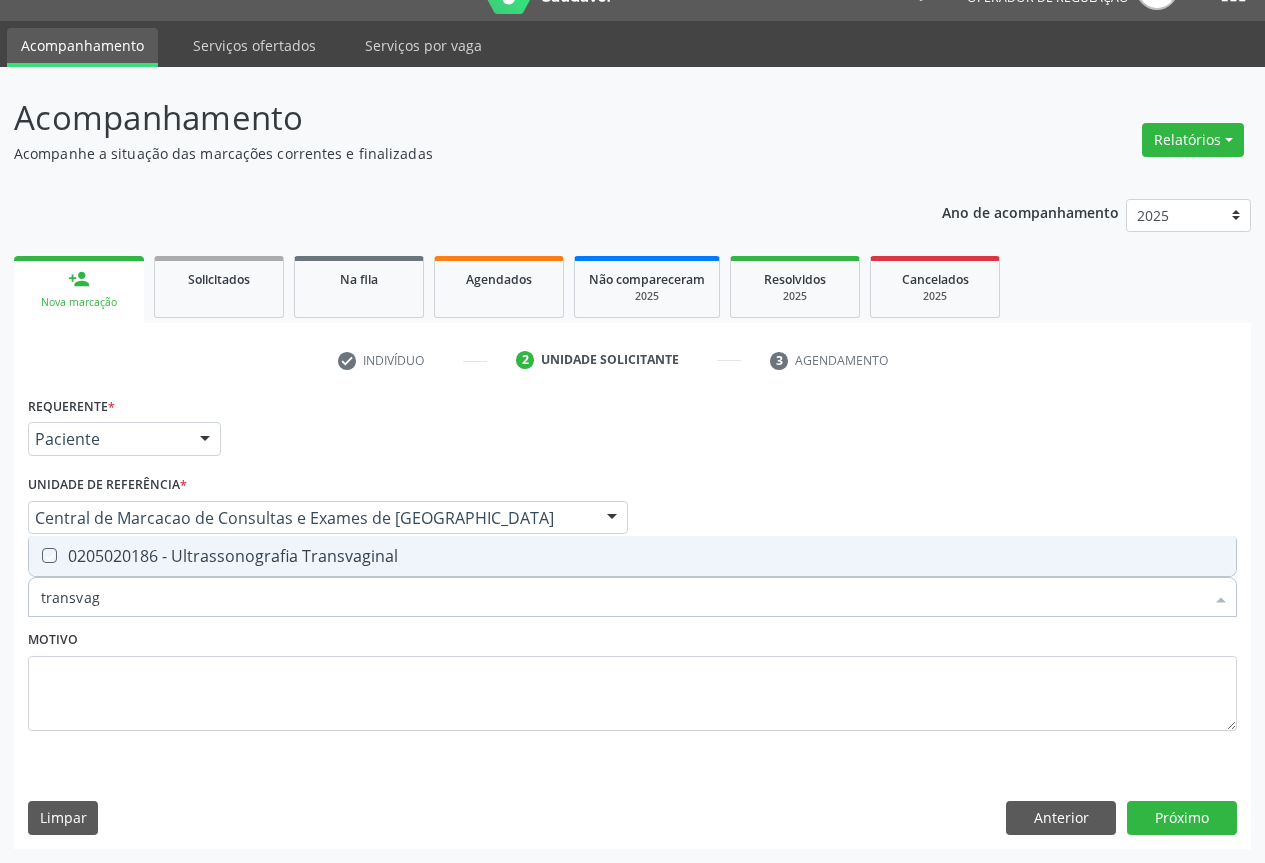 checkbox on "true" 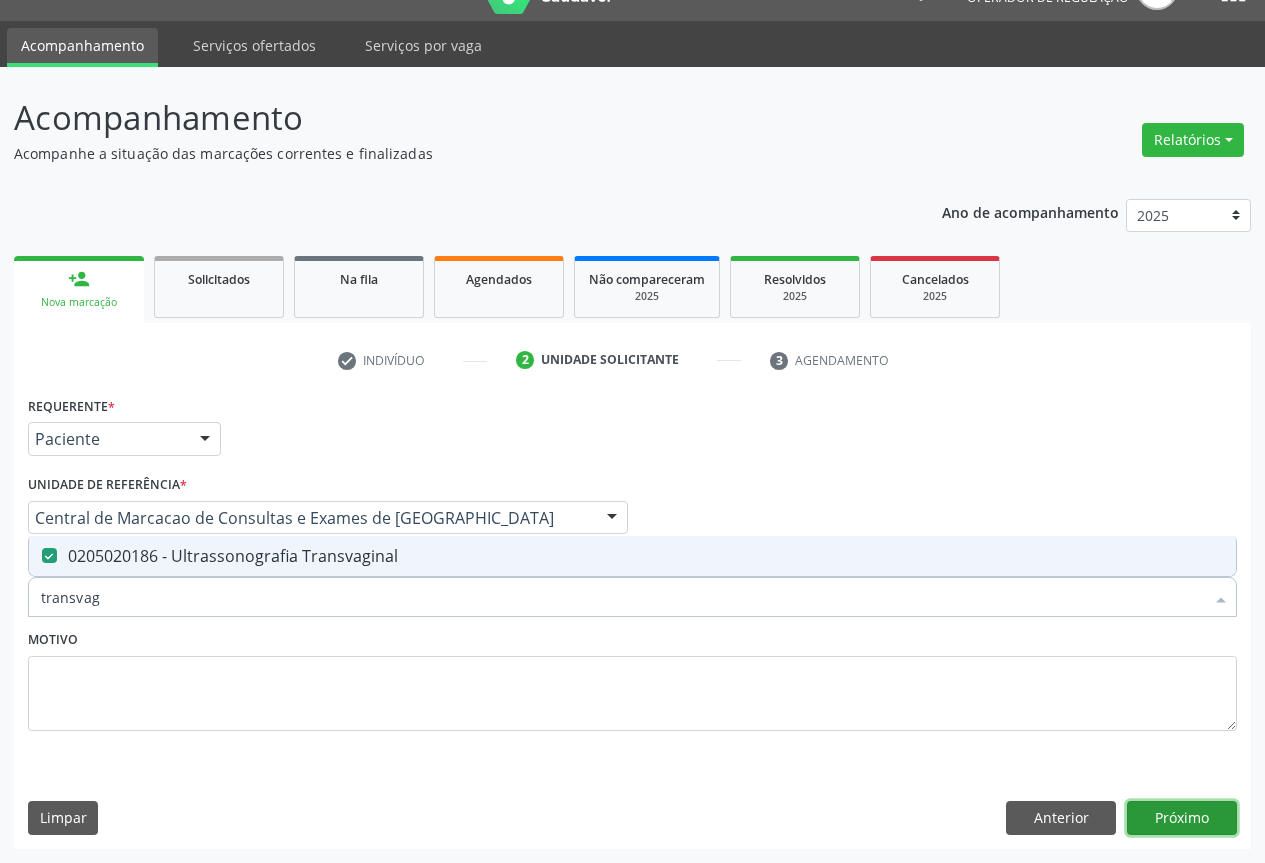 click on "Próximo" at bounding box center (1182, 818) 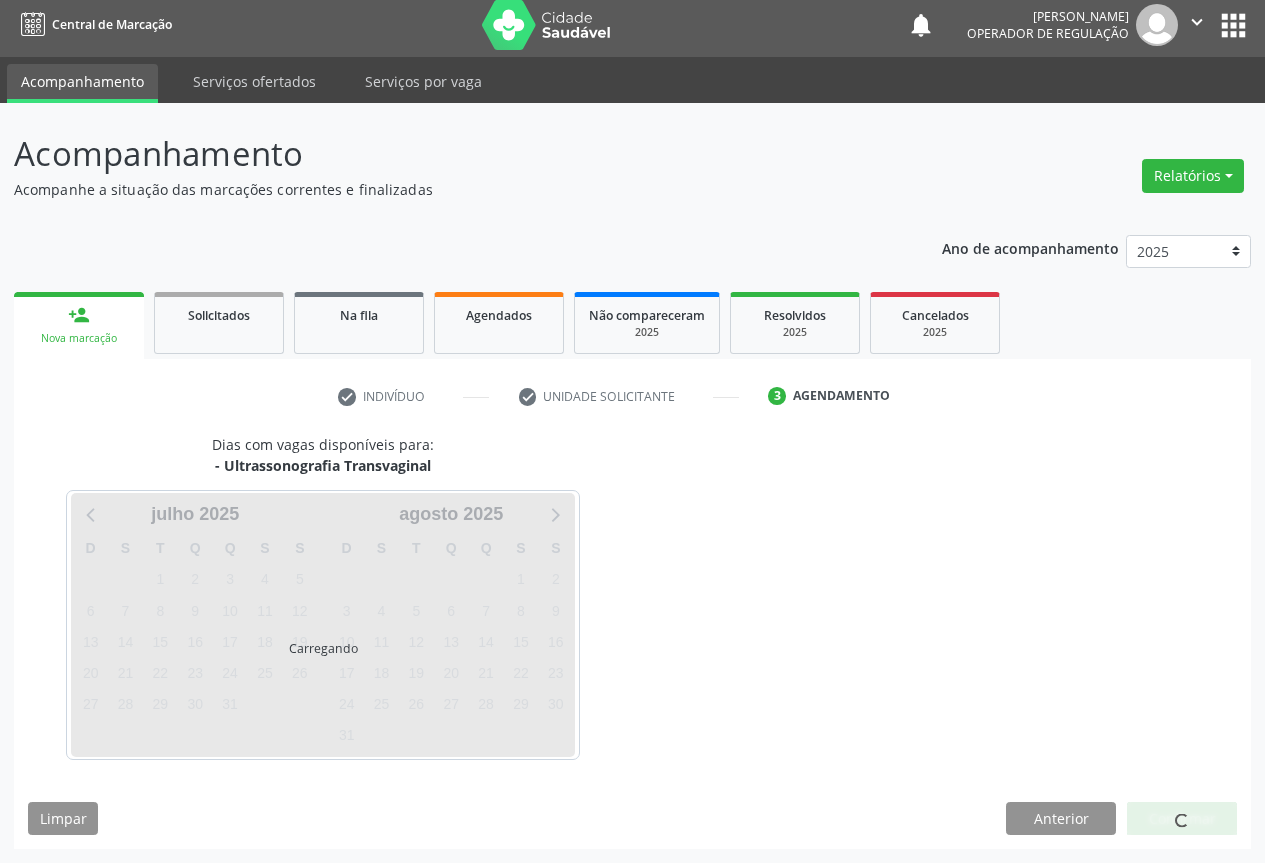 scroll, scrollTop: 7, scrollLeft: 0, axis: vertical 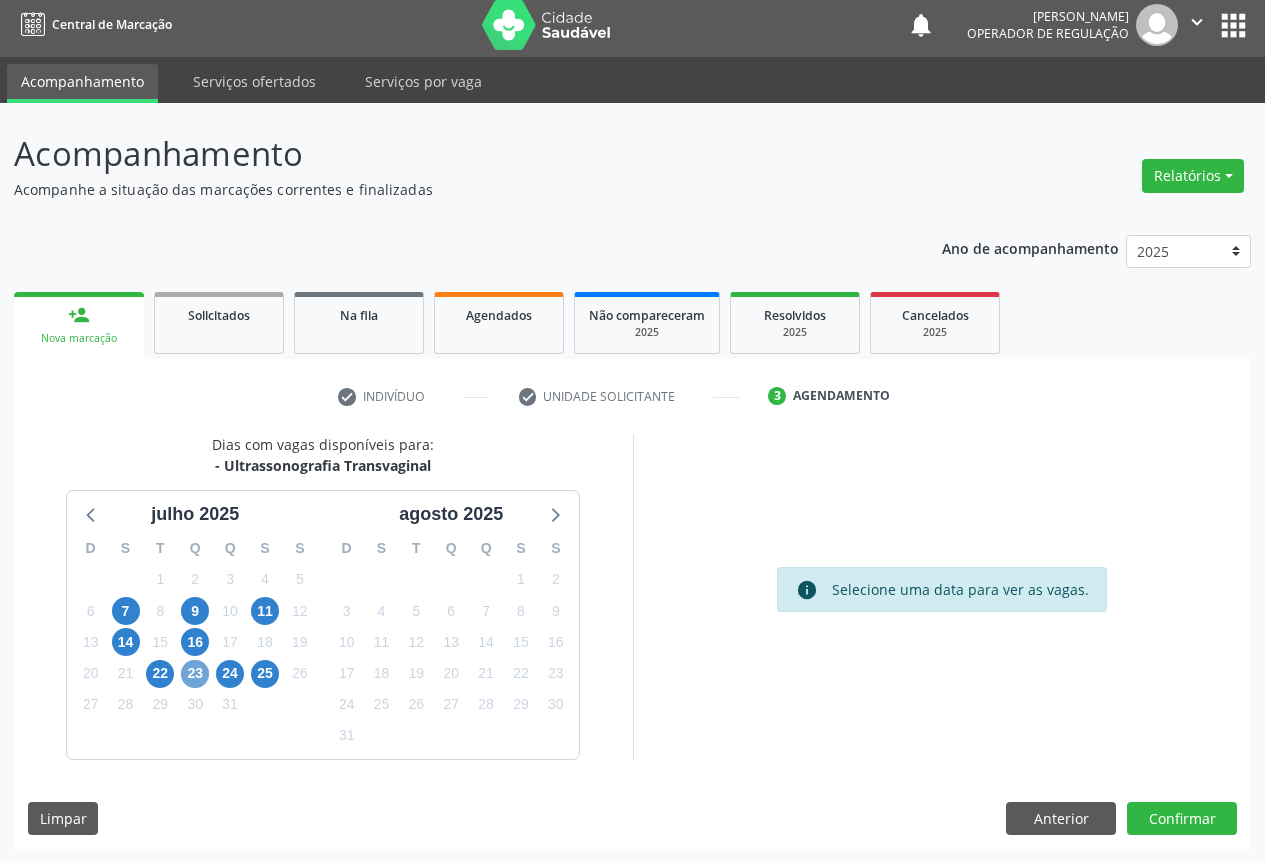 click on "23" at bounding box center (195, 674) 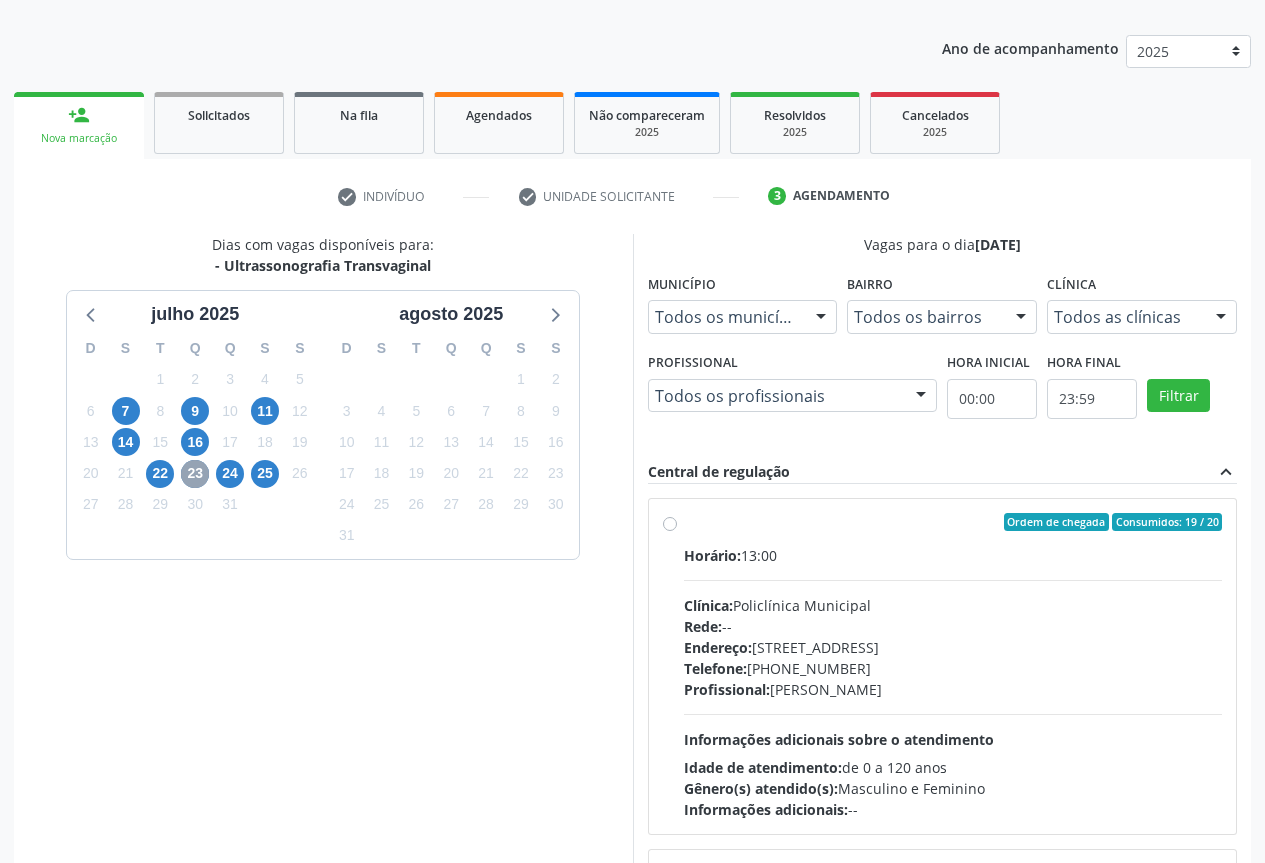 scroll, scrollTop: 307, scrollLeft: 0, axis: vertical 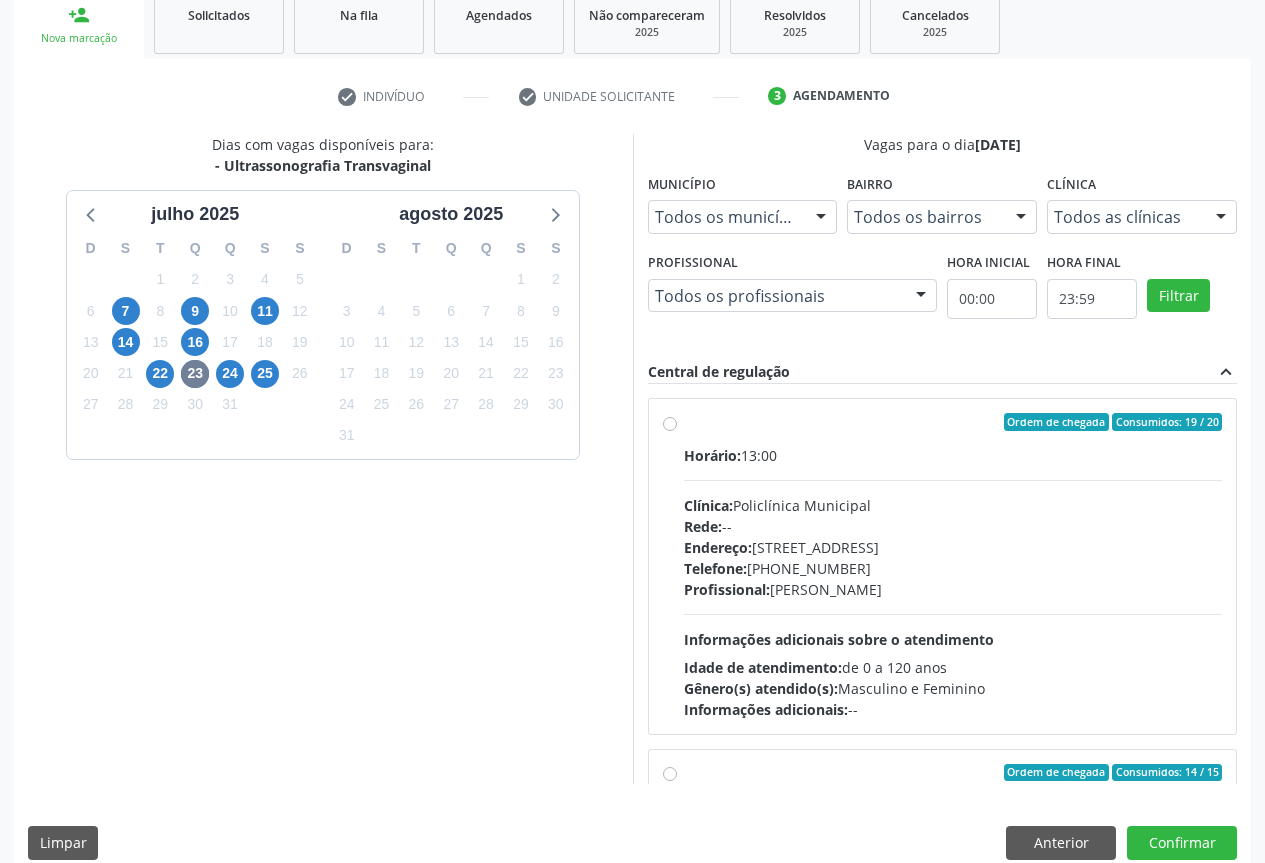 click on "Telefone:   (74) 6451312" at bounding box center [953, 568] 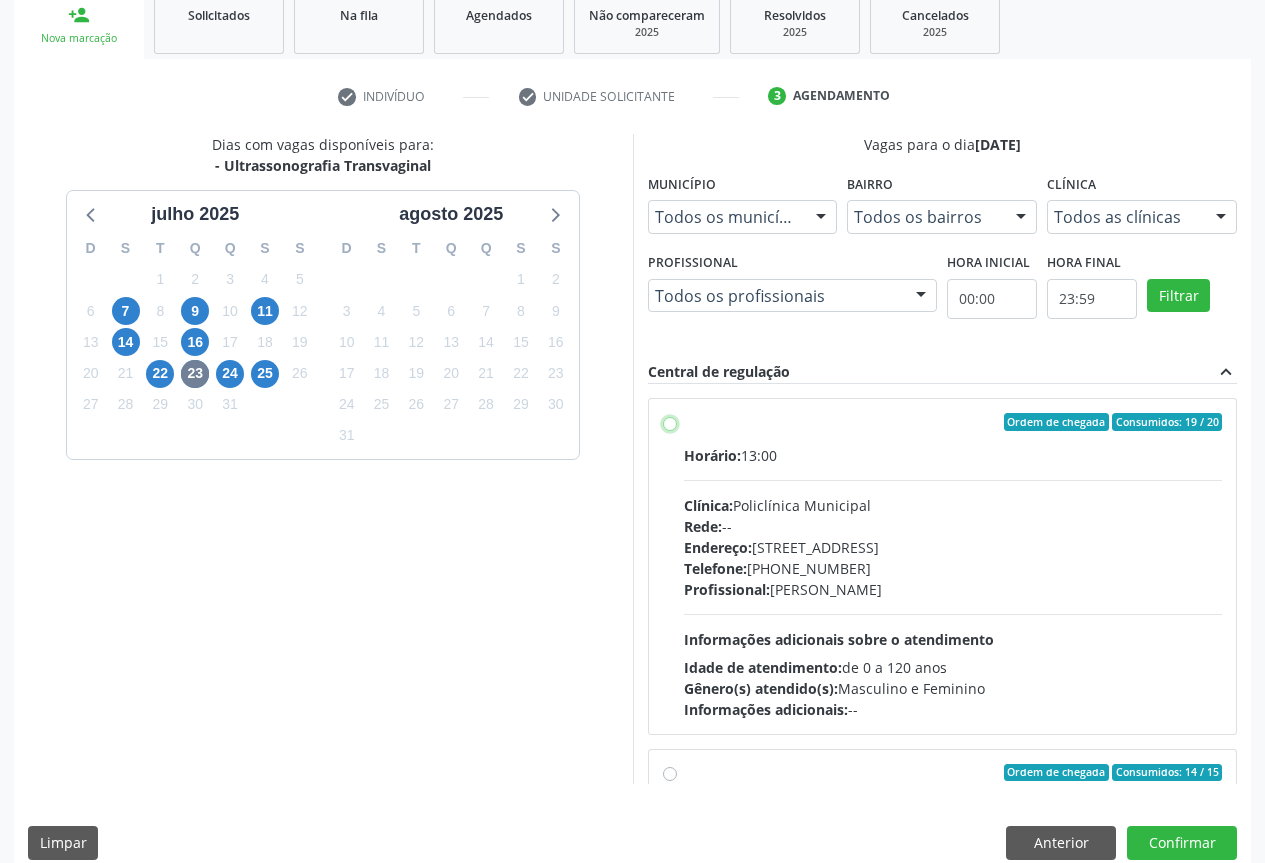 click on "Ordem de chegada
Consumidos: 19 / 20
Horário:   13:00
Clínica:  Policlínica Municipal
Rede:
--
Endereço:   Predio, nº 386, Centro, Campo Formoso - BA
Telefone:   (74) 6451312
Profissional:
Orlindo Carvalho dos Santos
Informações adicionais sobre o atendimento
Idade de atendimento:
de 0 a 120 anos
Gênero(s) atendido(s):
Masculino e Feminino
Informações adicionais:
--" at bounding box center [670, 422] 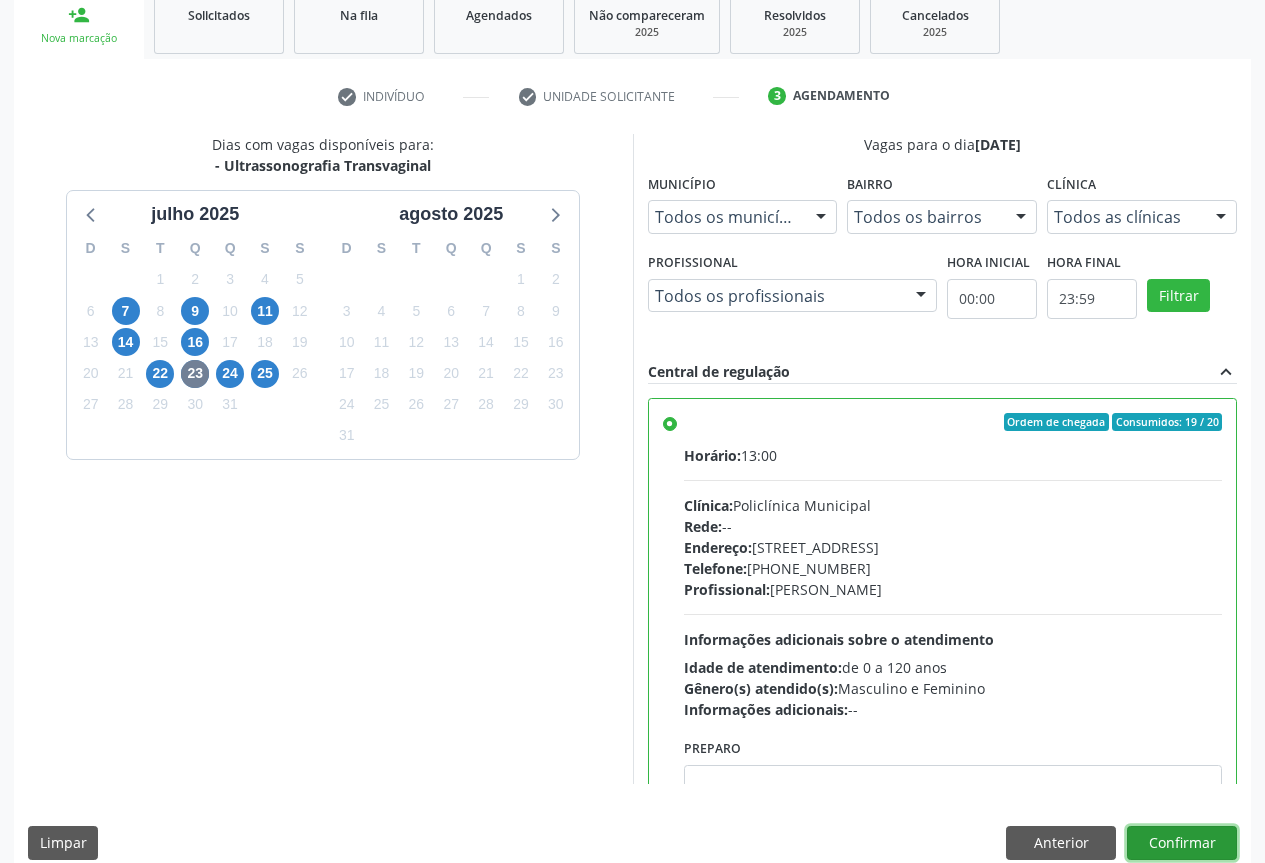 click on "Confirmar" at bounding box center (1182, 843) 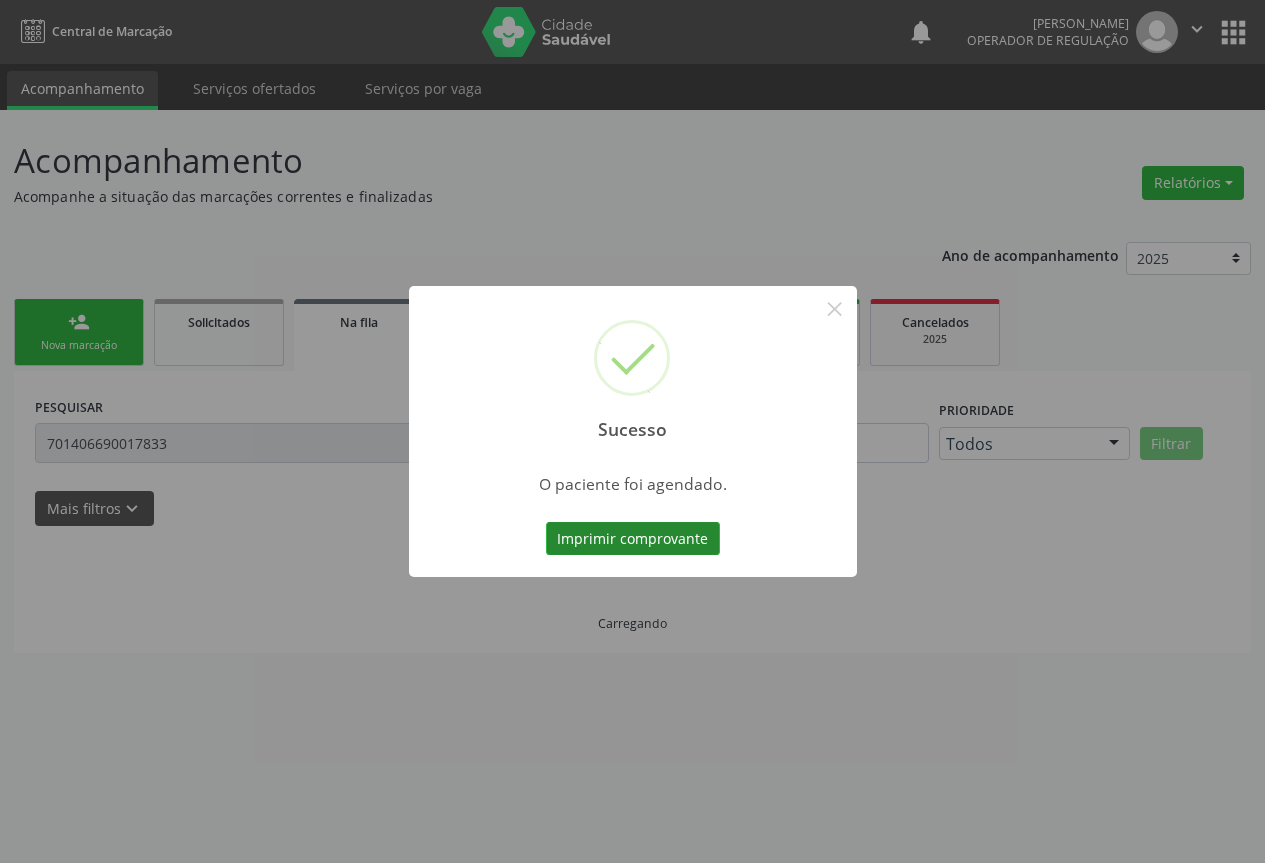 scroll, scrollTop: 0, scrollLeft: 0, axis: both 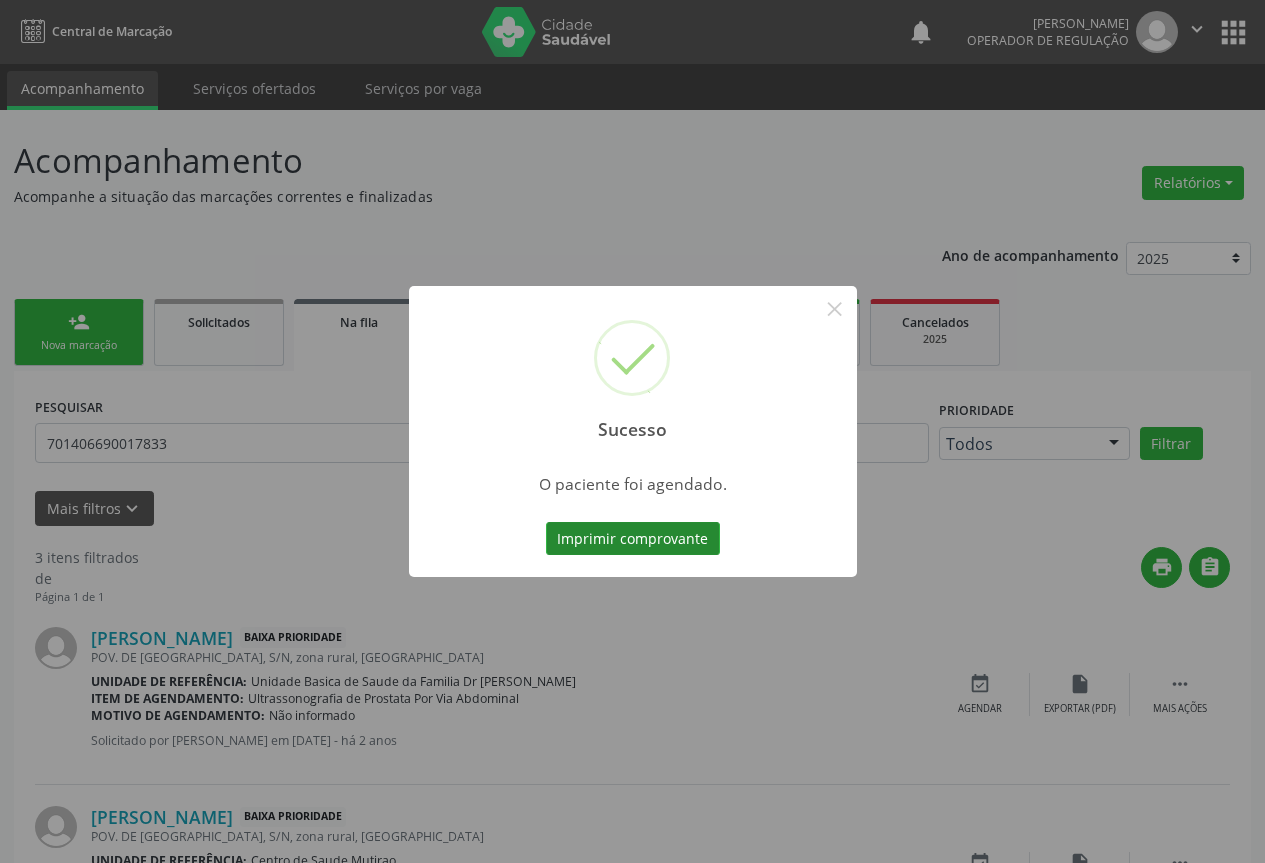 click on "Imprimir comprovante" at bounding box center (633, 539) 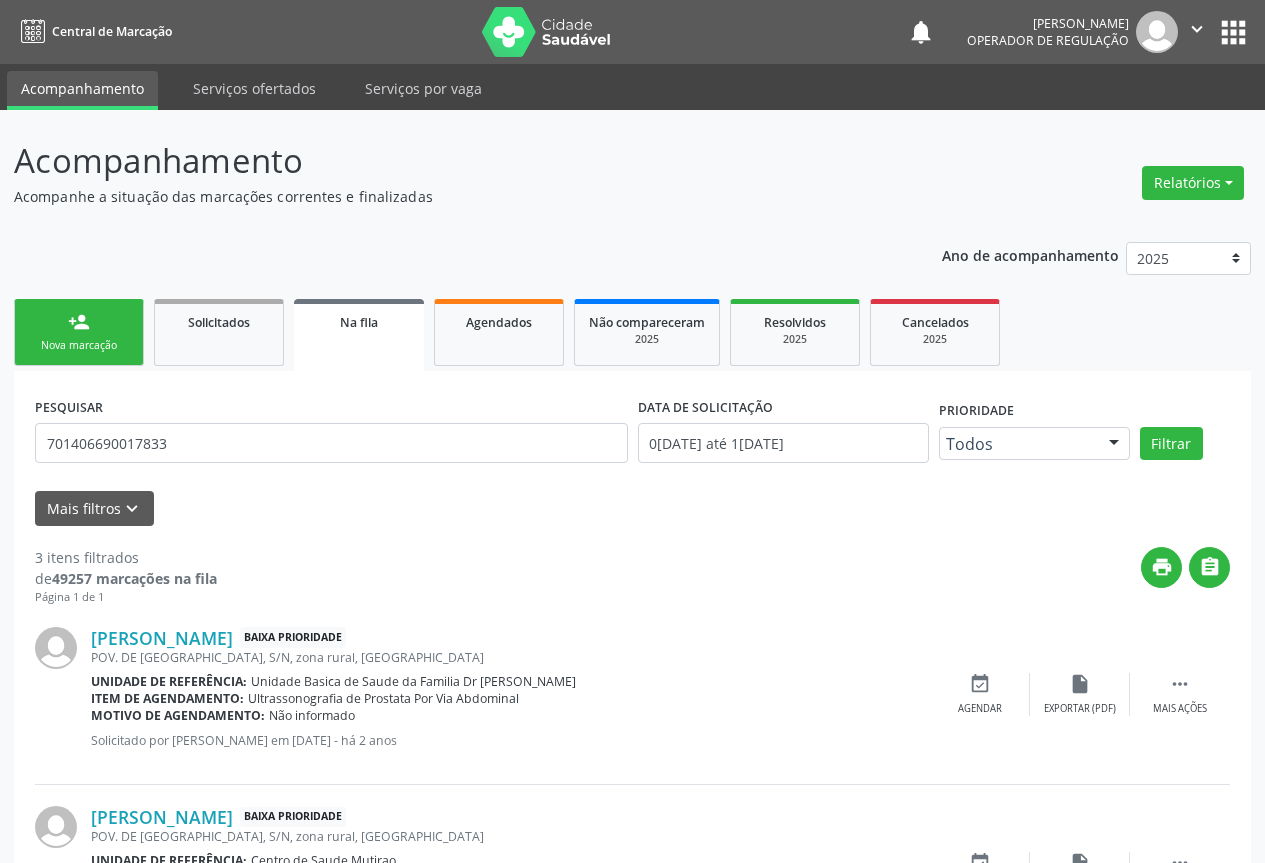 scroll, scrollTop: 0, scrollLeft: 0, axis: both 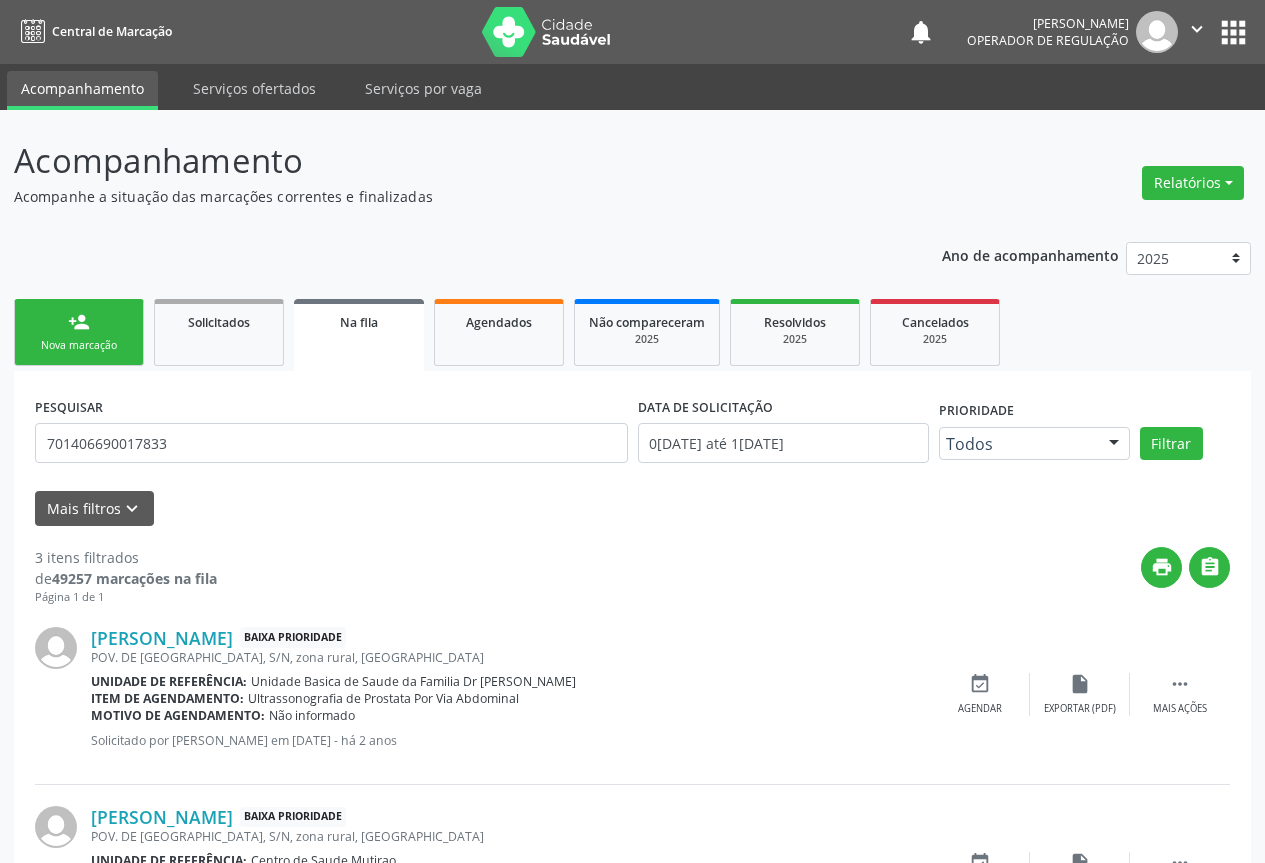 click on "Nova marcação" at bounding box center (79, 345) 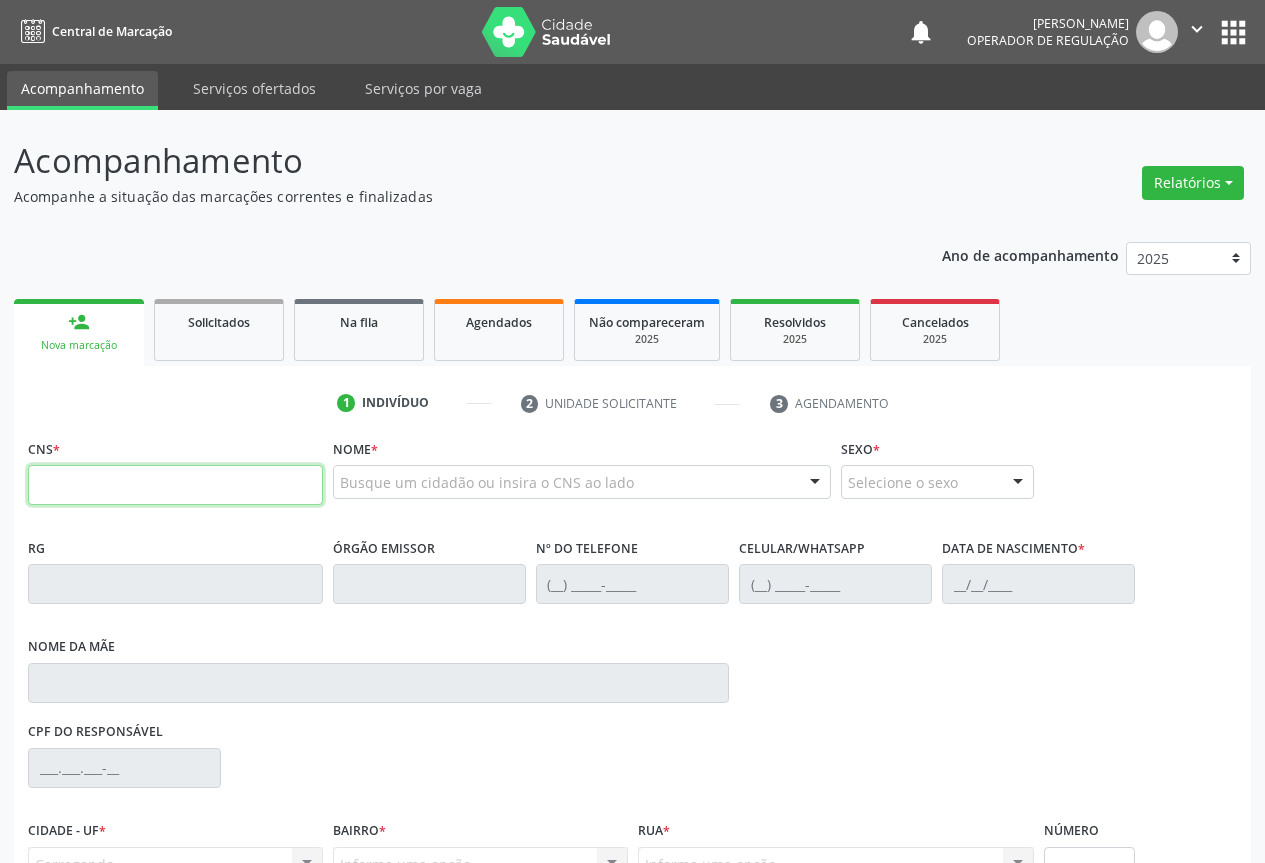 click at bounding box center [175, 485] 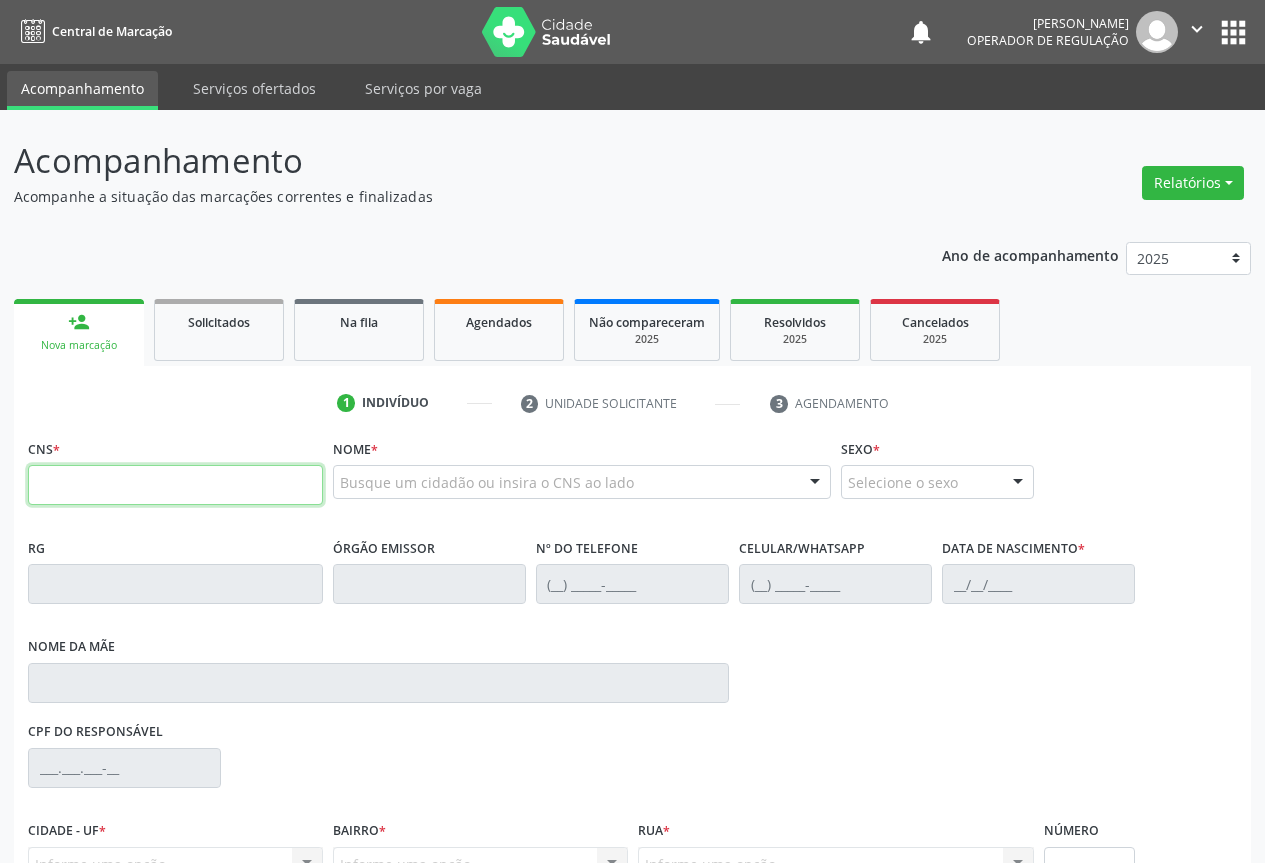 type on "0" 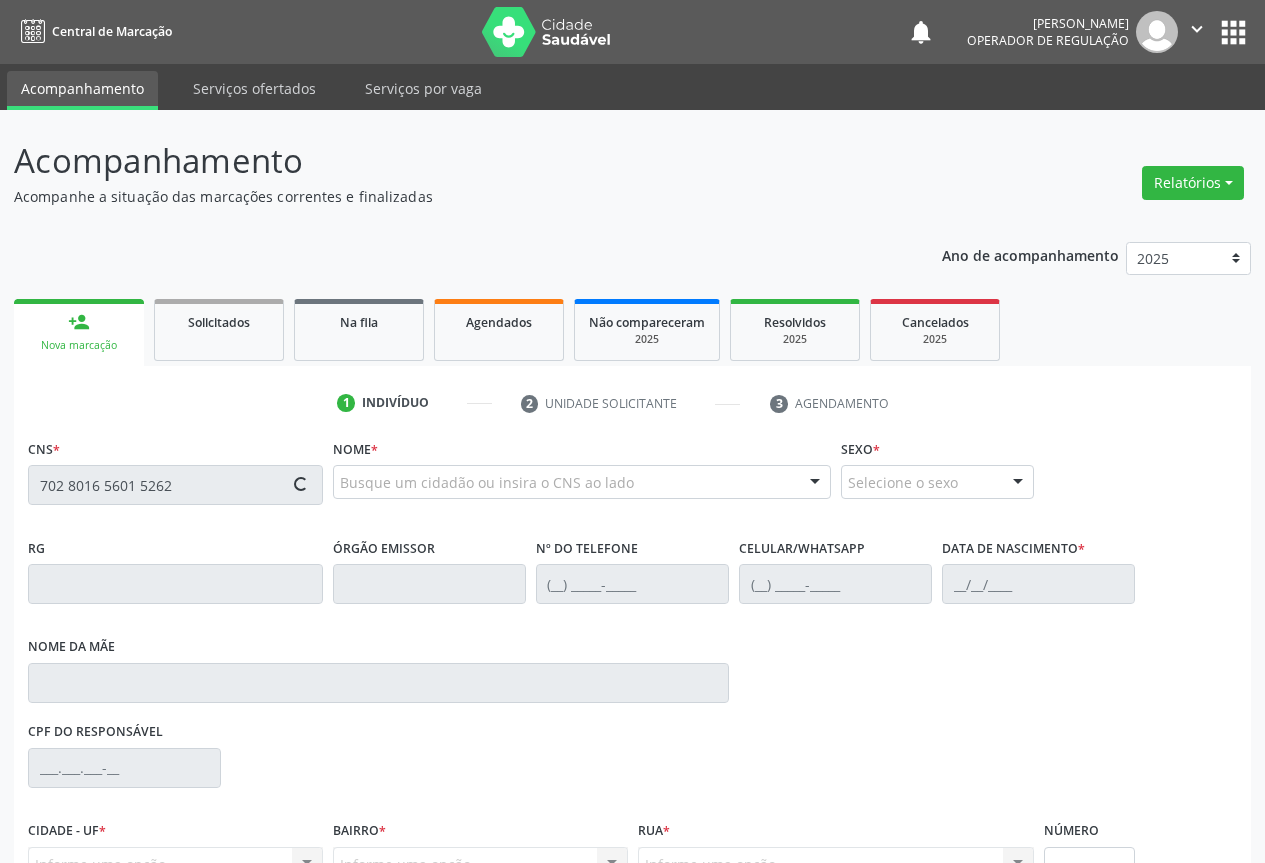 type on "702 8016 5601 5262" 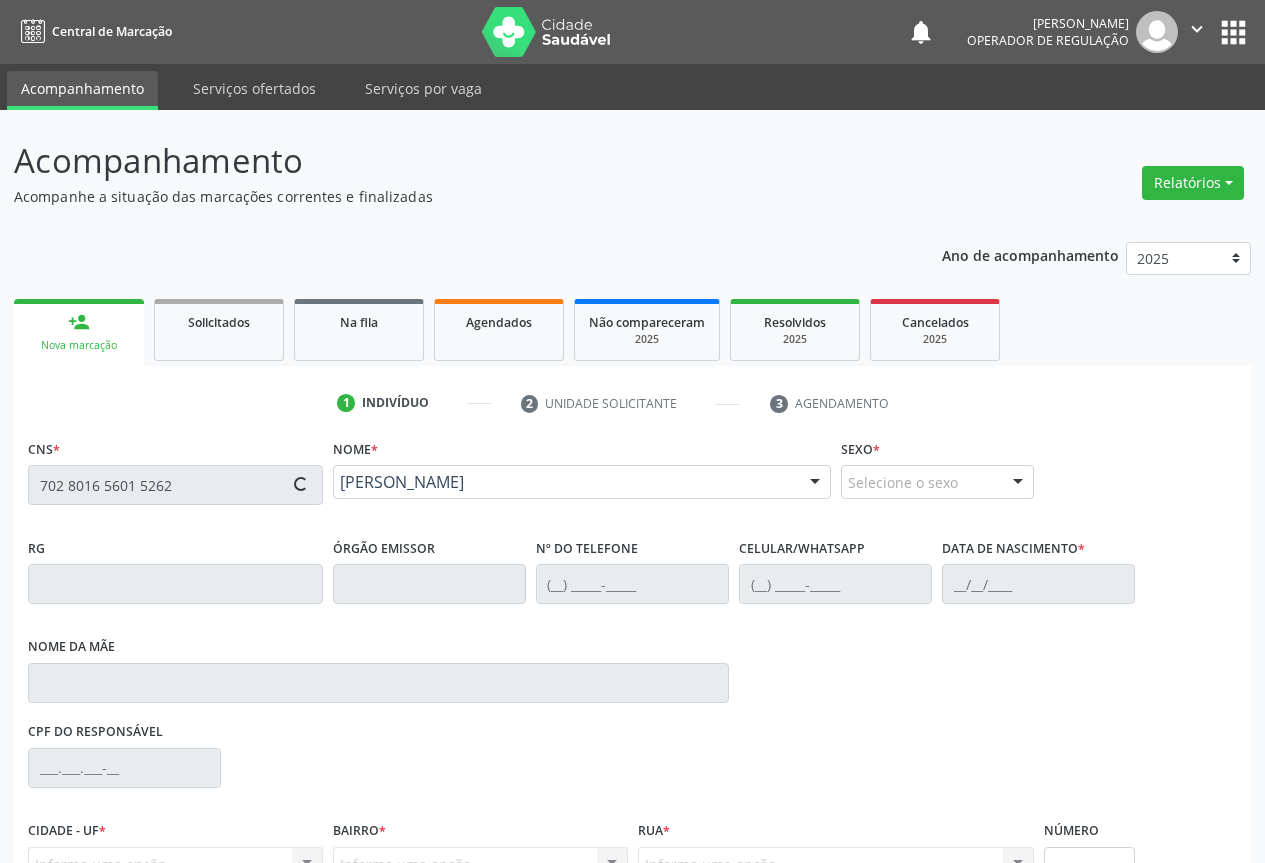 type on "2303037654" 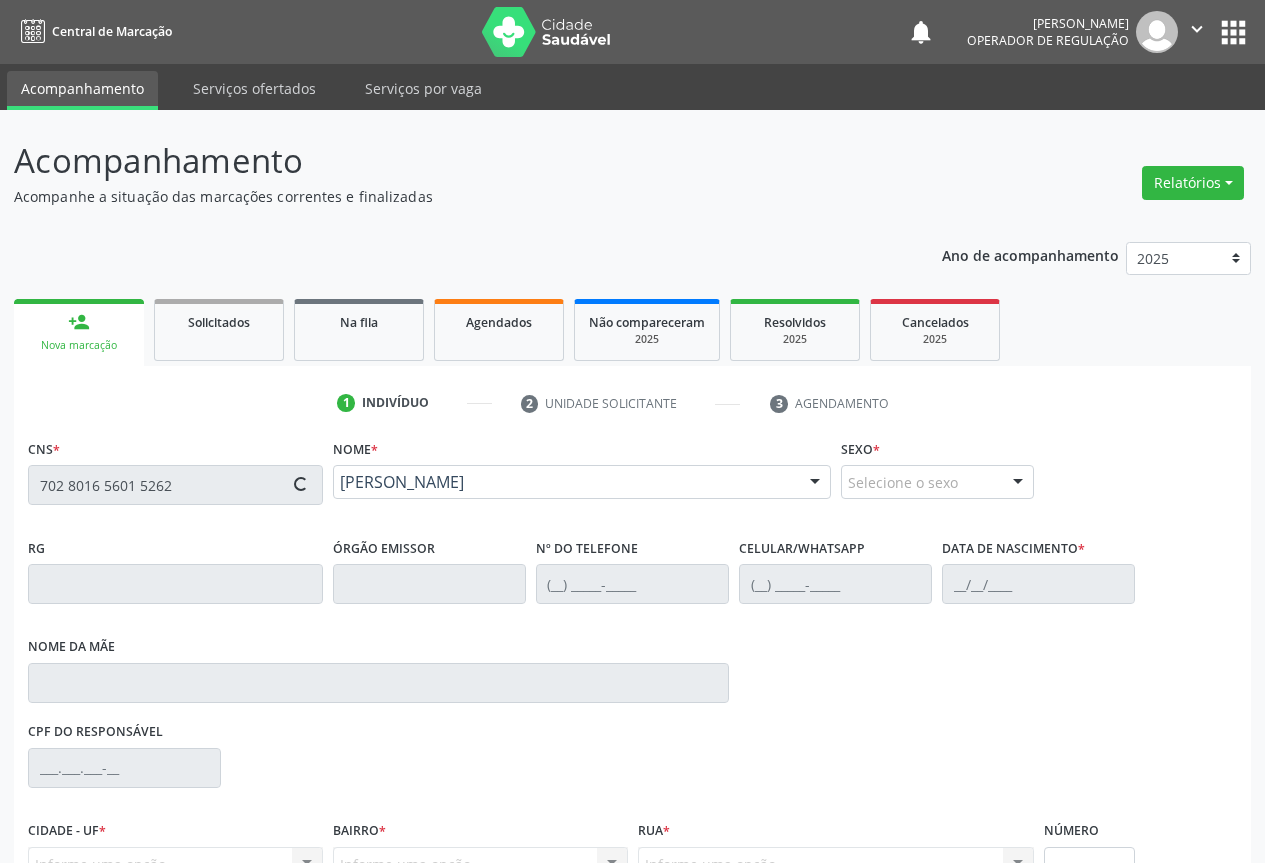 type on "(74) 99933-6356" 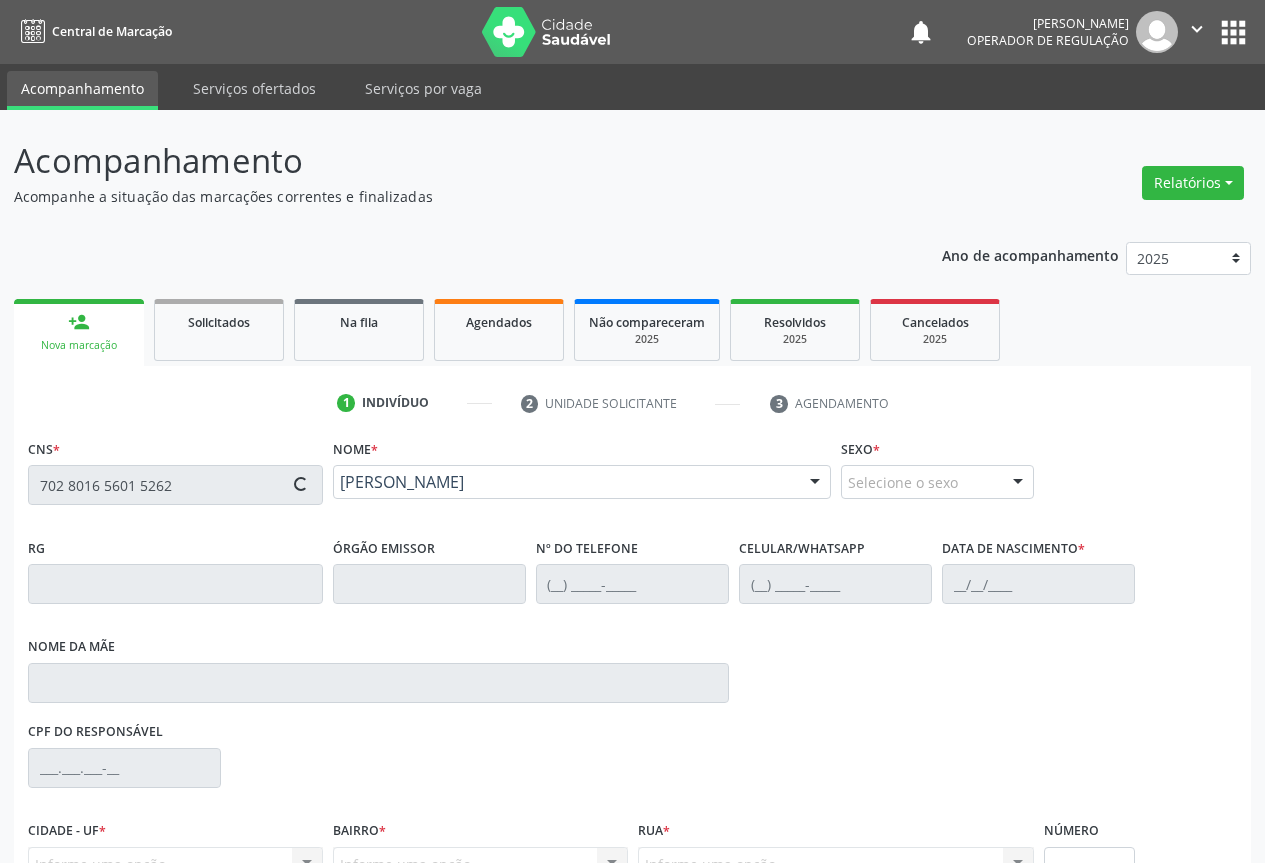 type on "30/10/2009" 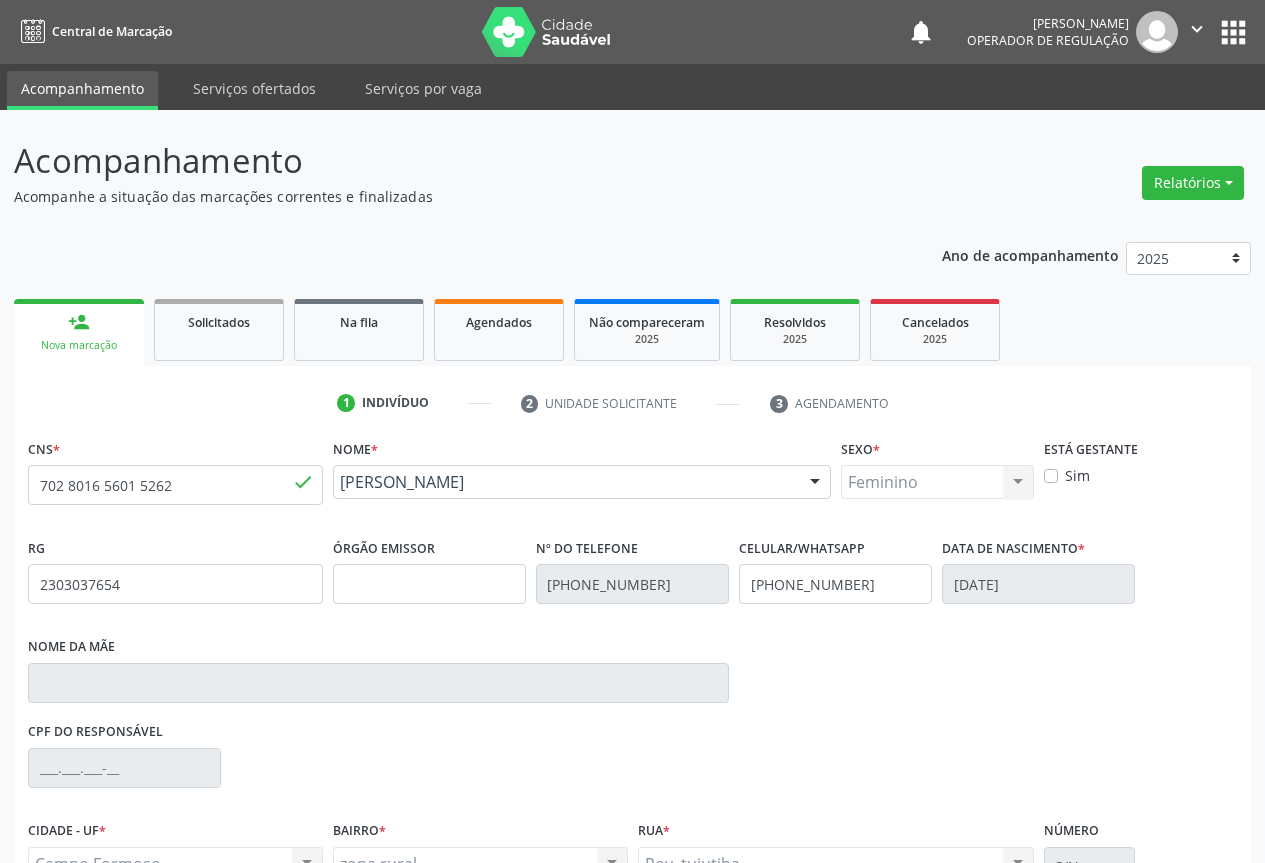 scroll, scrollTop: 207, scrollLeft: 0, axis: vertical 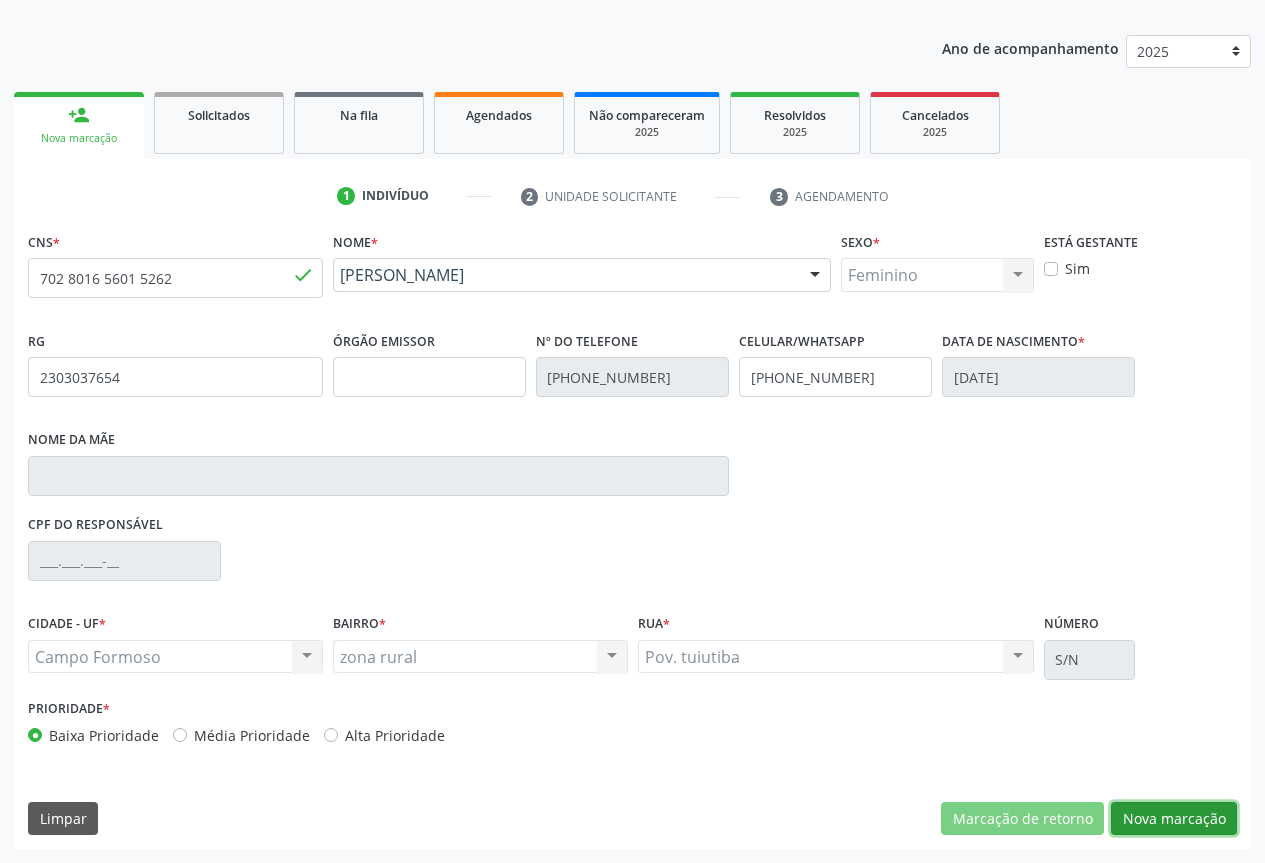 click on "Nova marcação" at bounding box center (1174, 819) 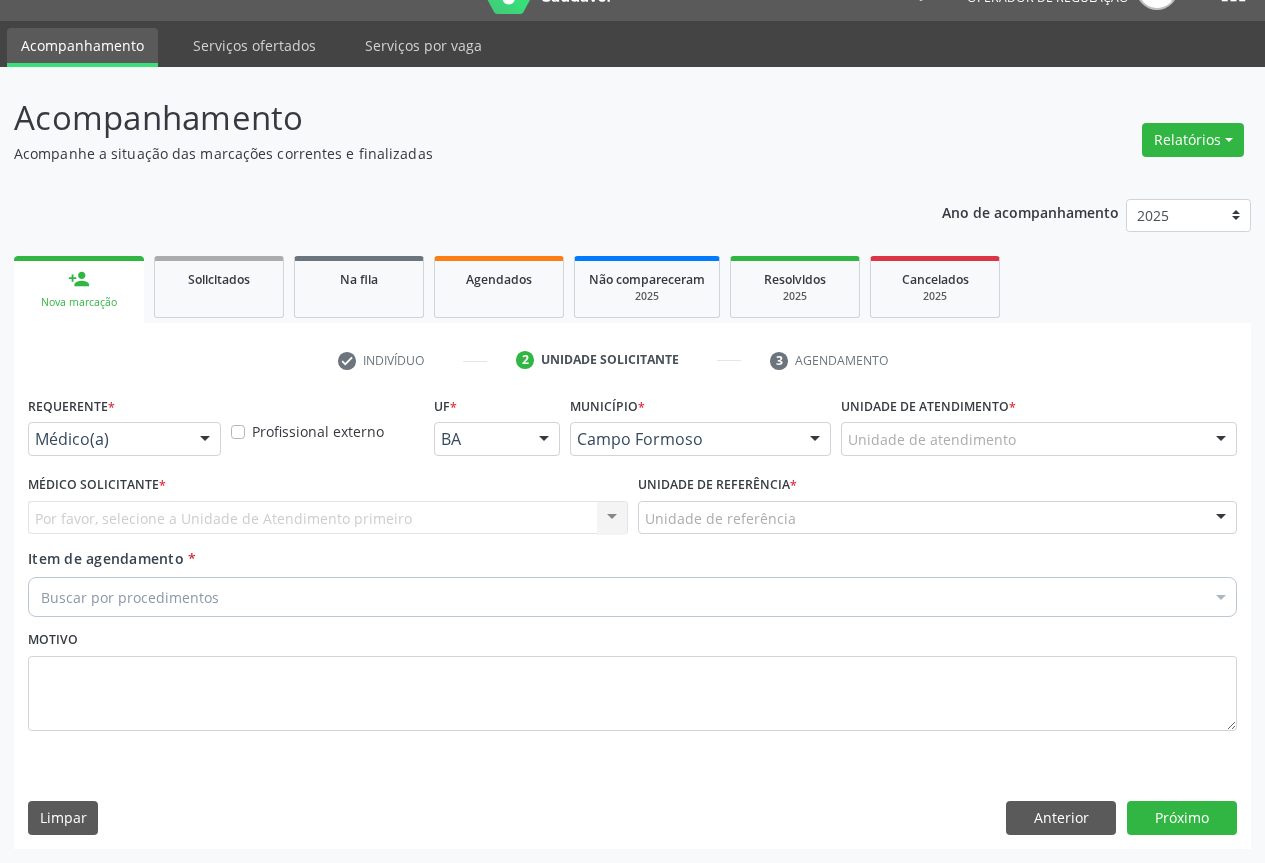 scroll, scrollTop: 43, scrollLeft: 0, axis: vertical 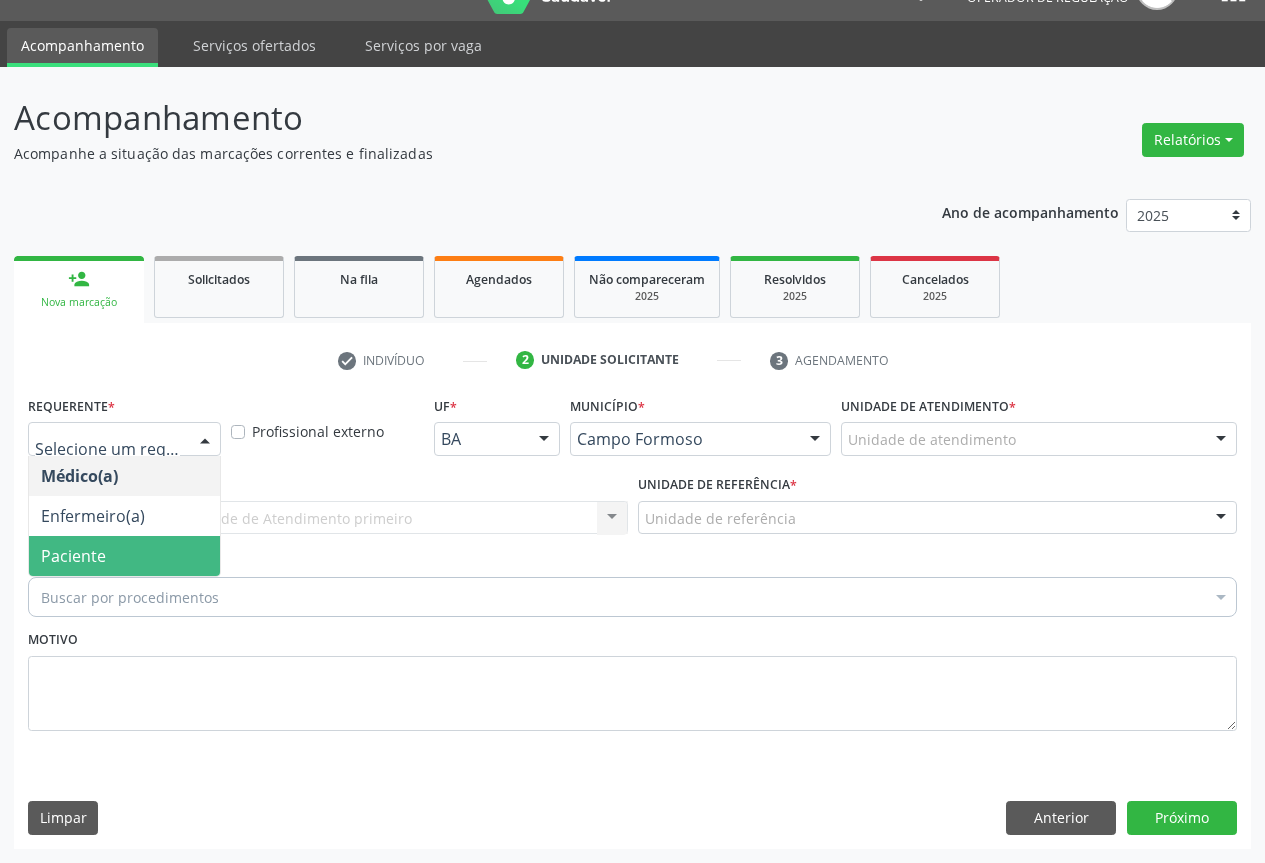 click on "Paciente" at bounding box center [124, 556] 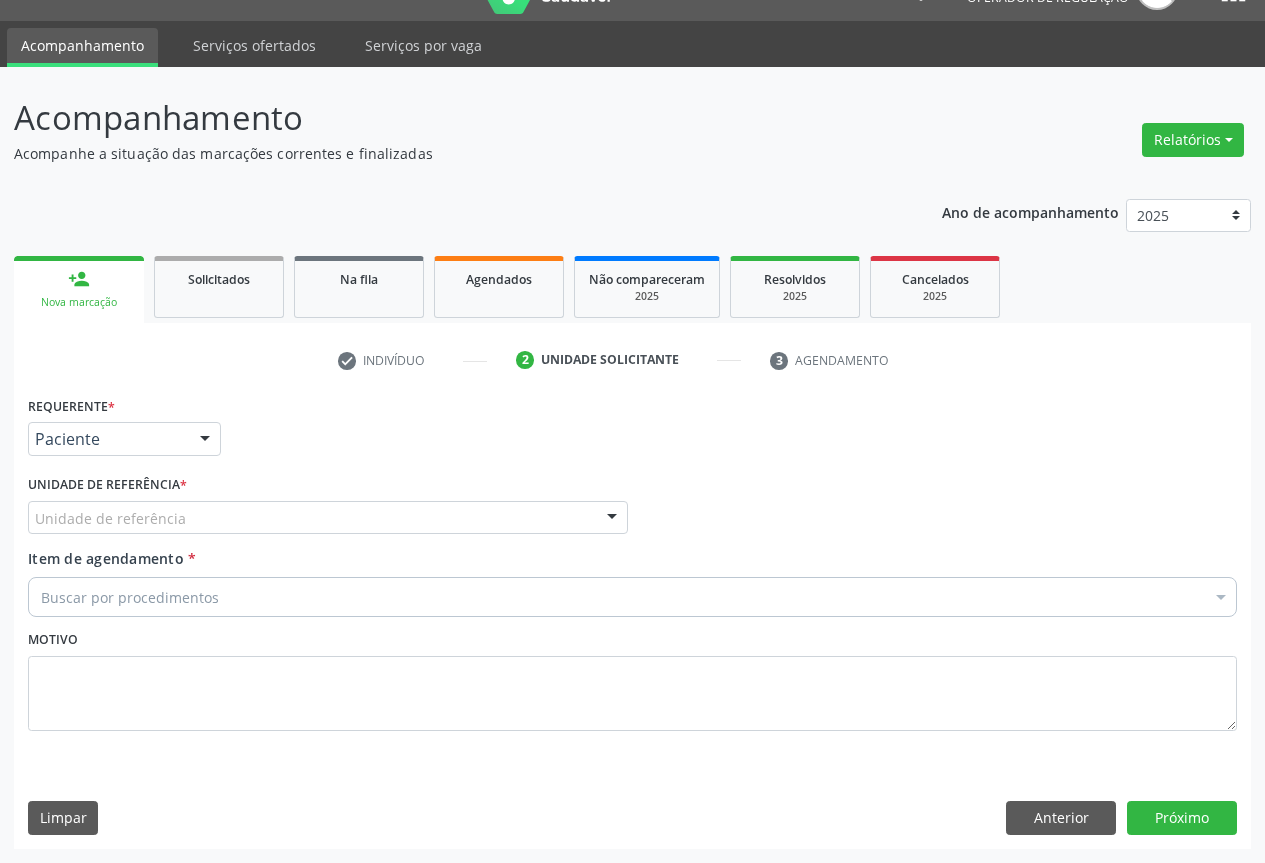 click on "Unidade de referência" at bounding box center [328, 518] 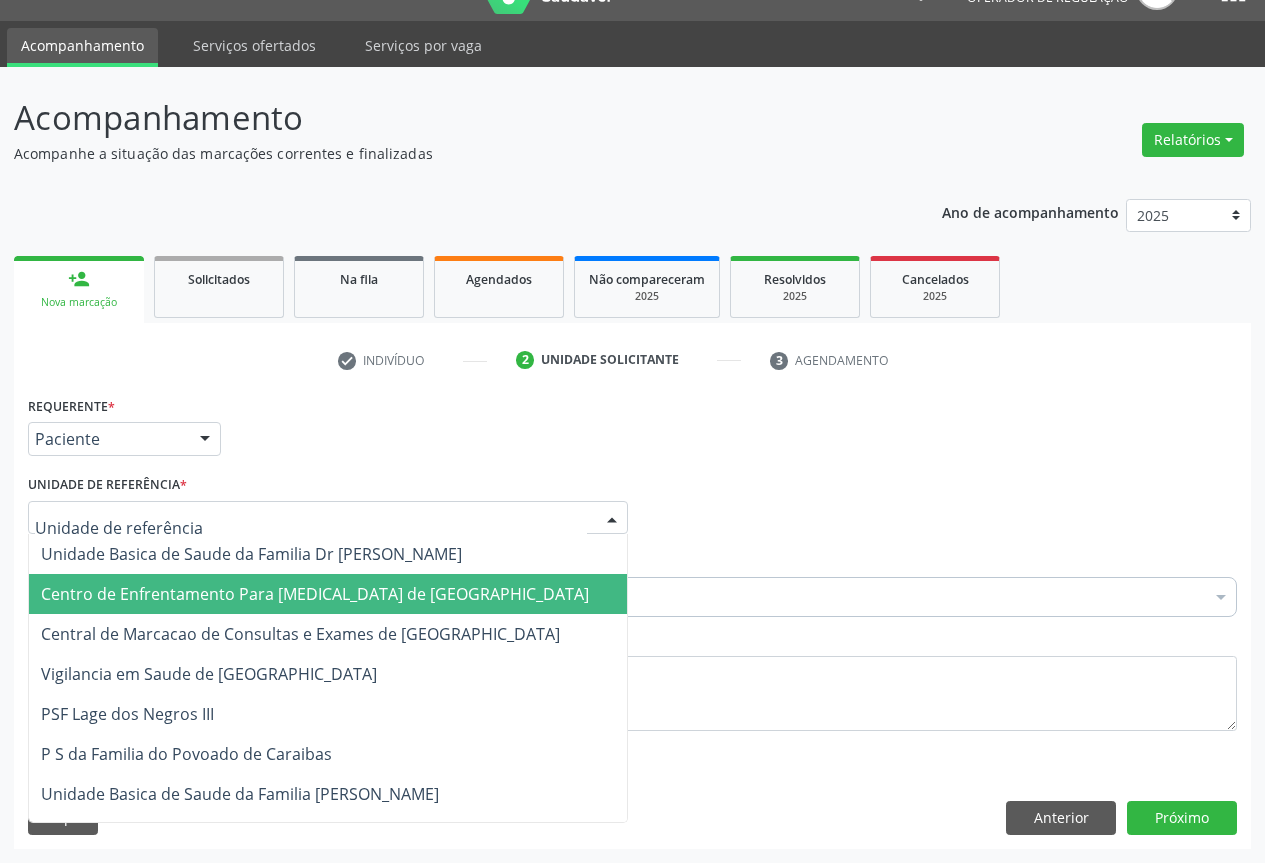 click on "Central de Marcacao de Consultas e Exames de [GEOGRAPHIC_DATA]" at bounding box center (300, 634) 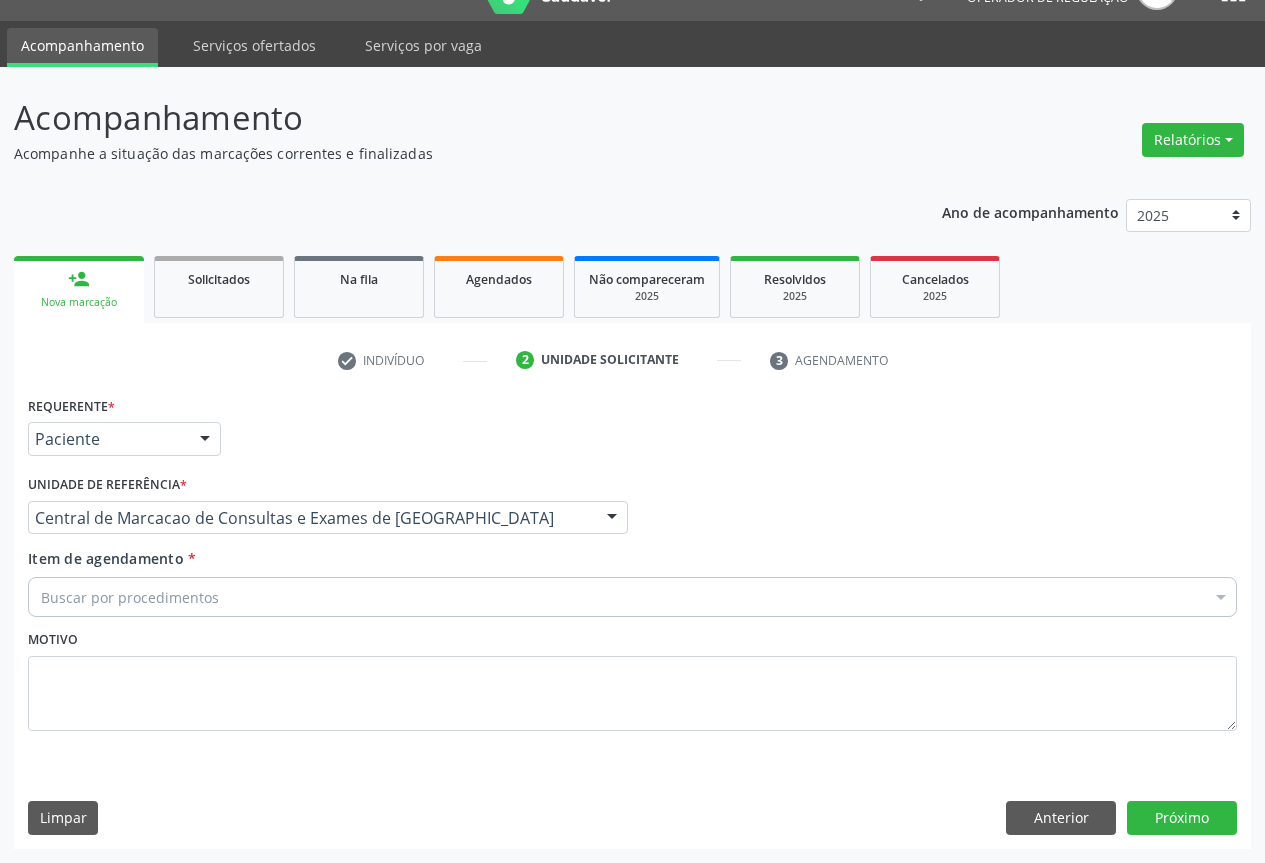 click on "Buscar por procedimentos" at bounding box center [632, 597] 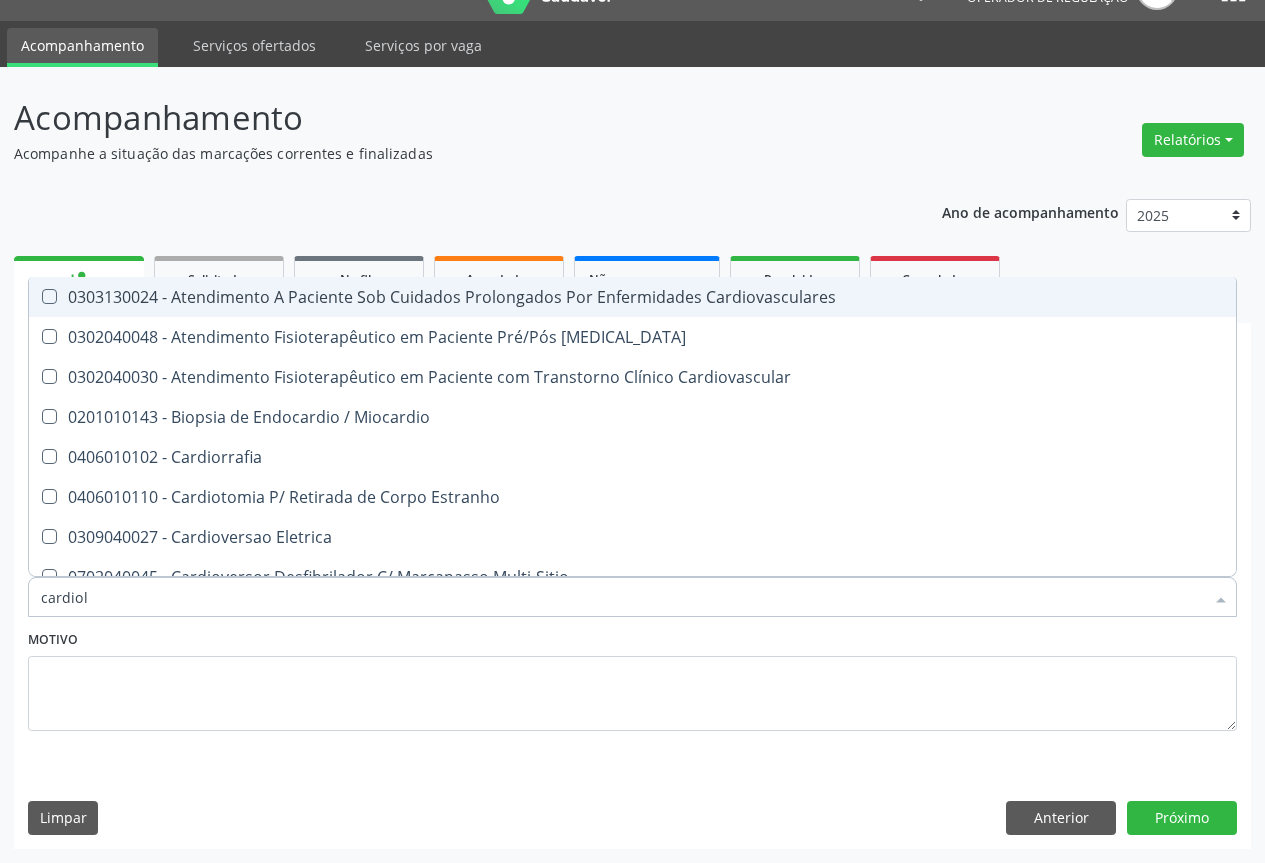 type on "cardiolo" 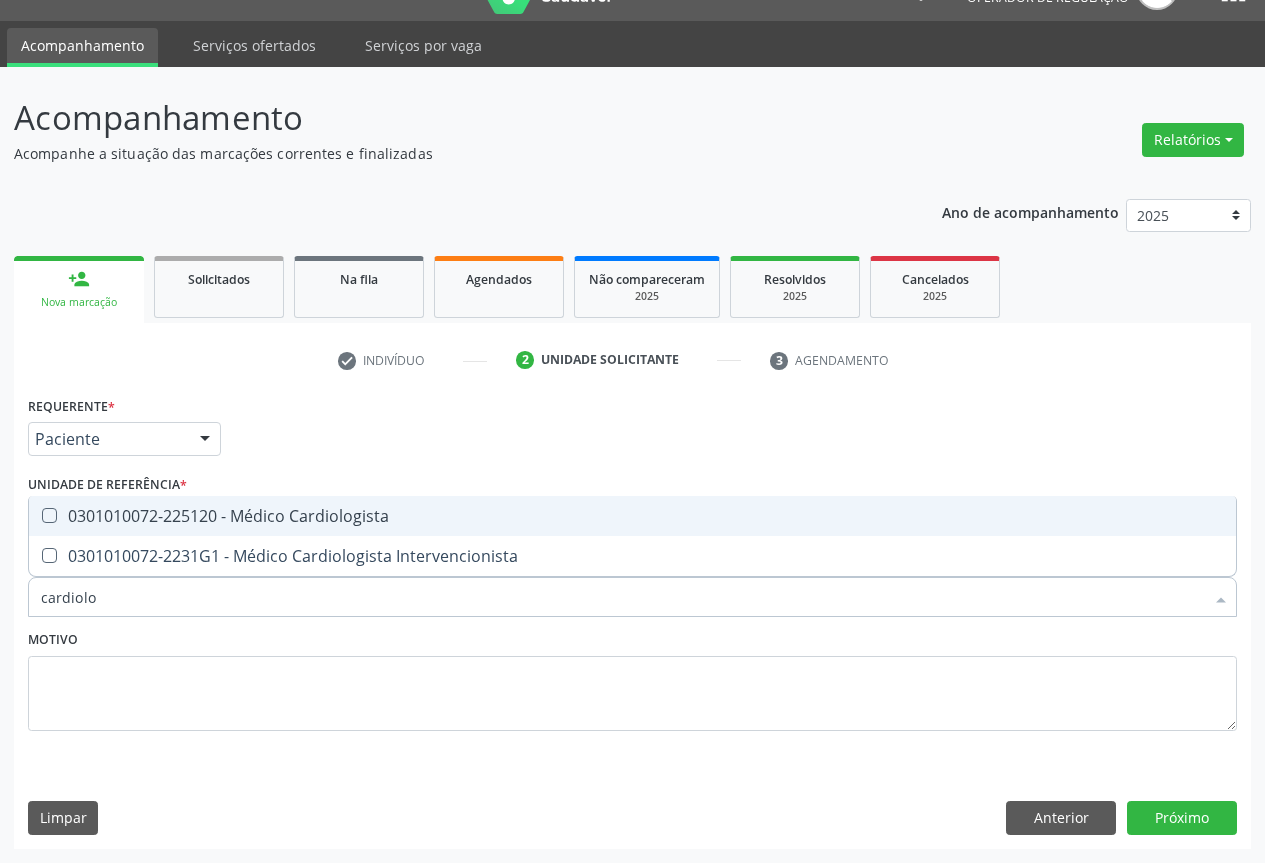 drag, startPoint x: 293, startPoint y: 519, endPoint x: 265, endPoint y: 602, distance: 87.595665 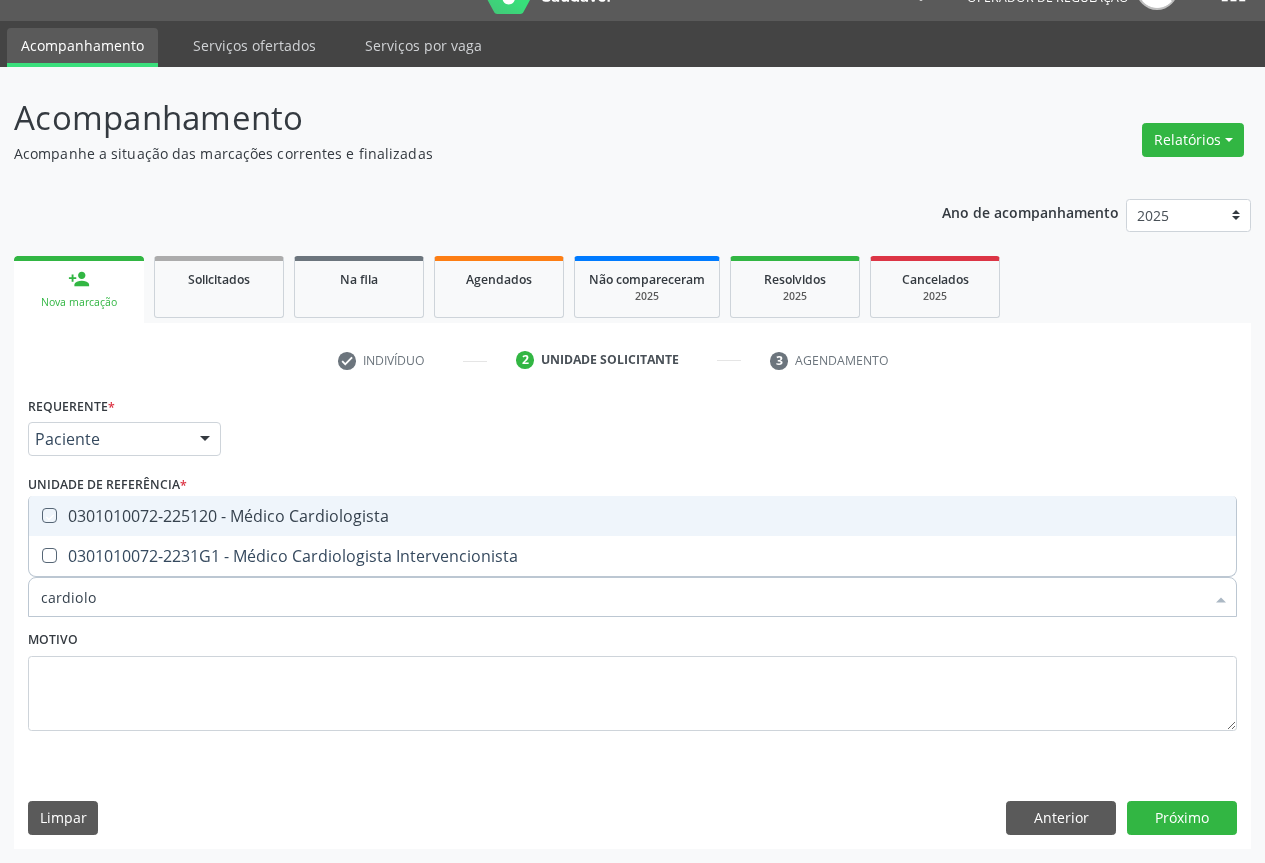 checkbox on "true" 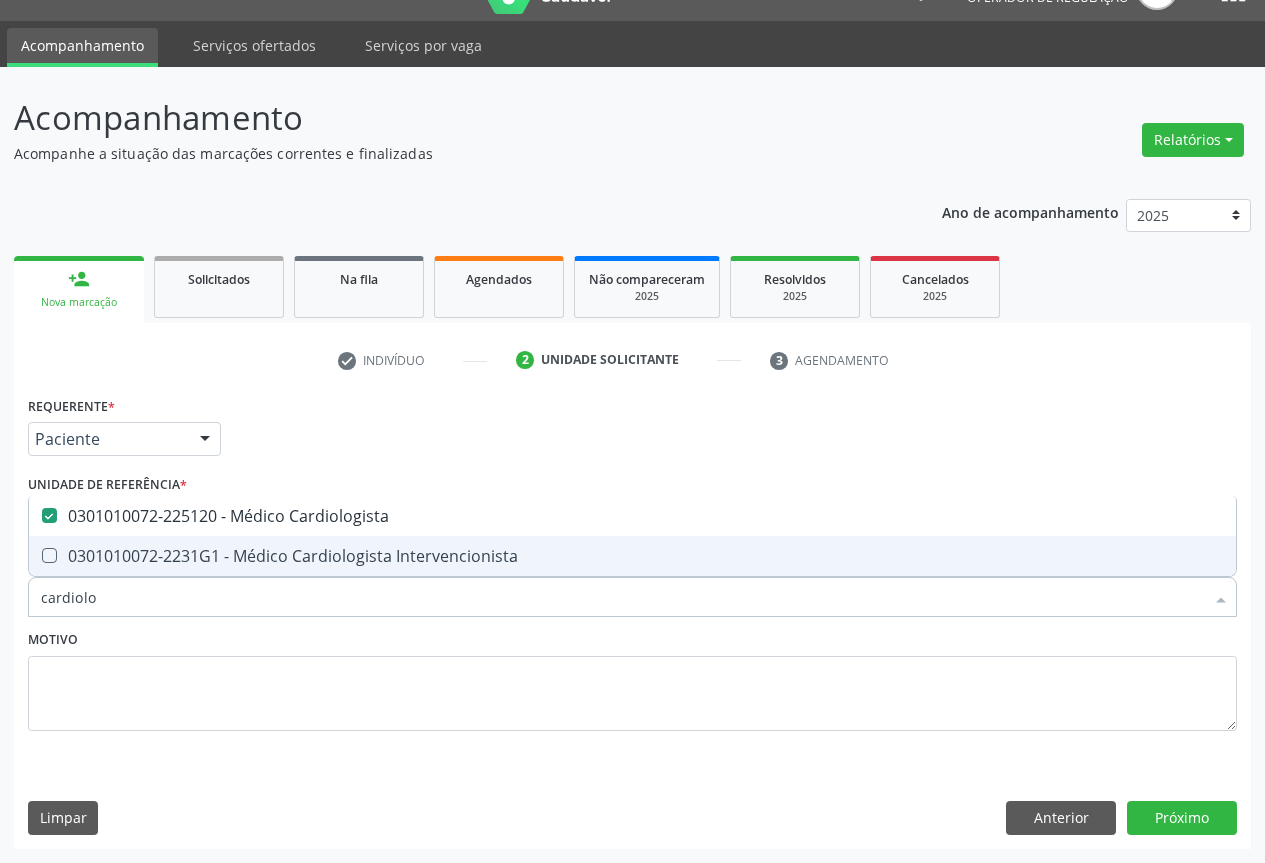 click on "cardiolo" at bounding box center (622, 597) 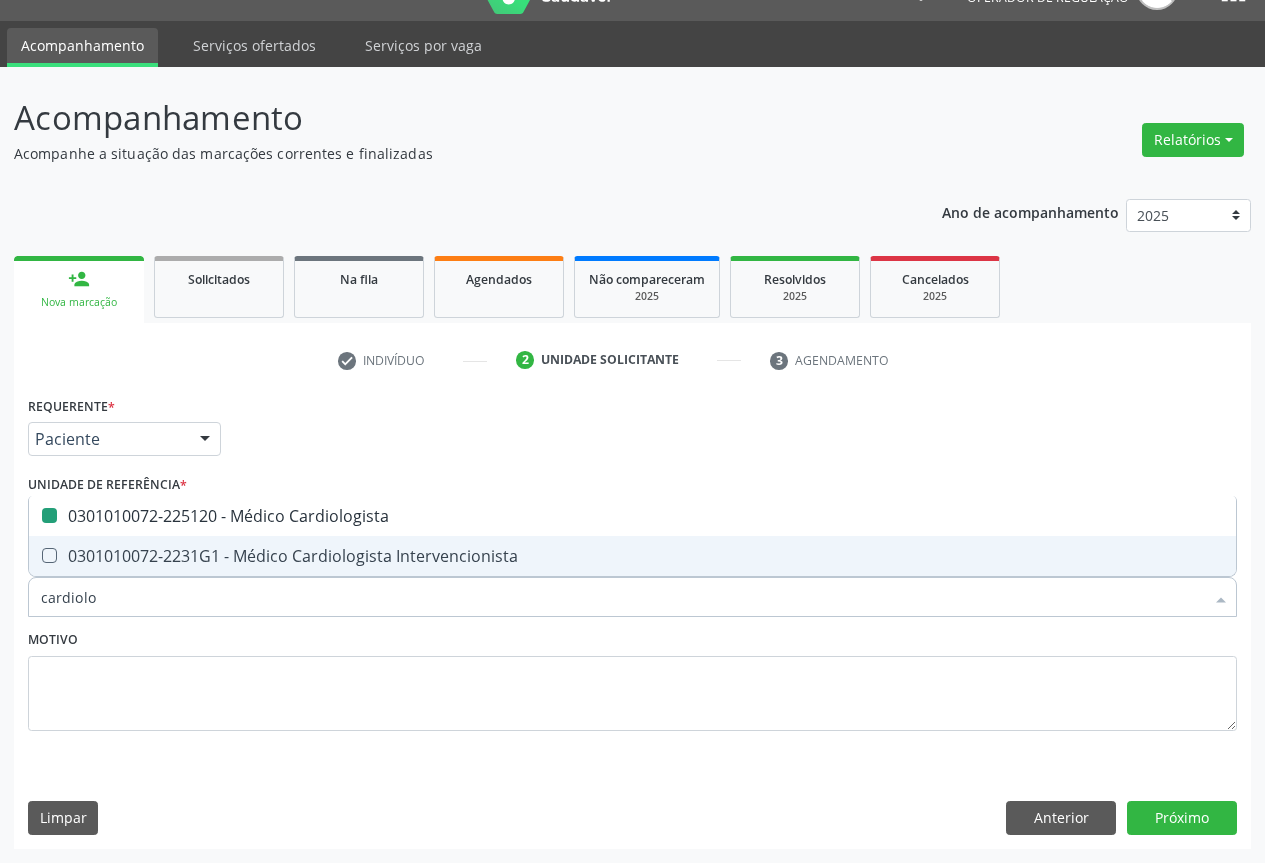 type on "e" 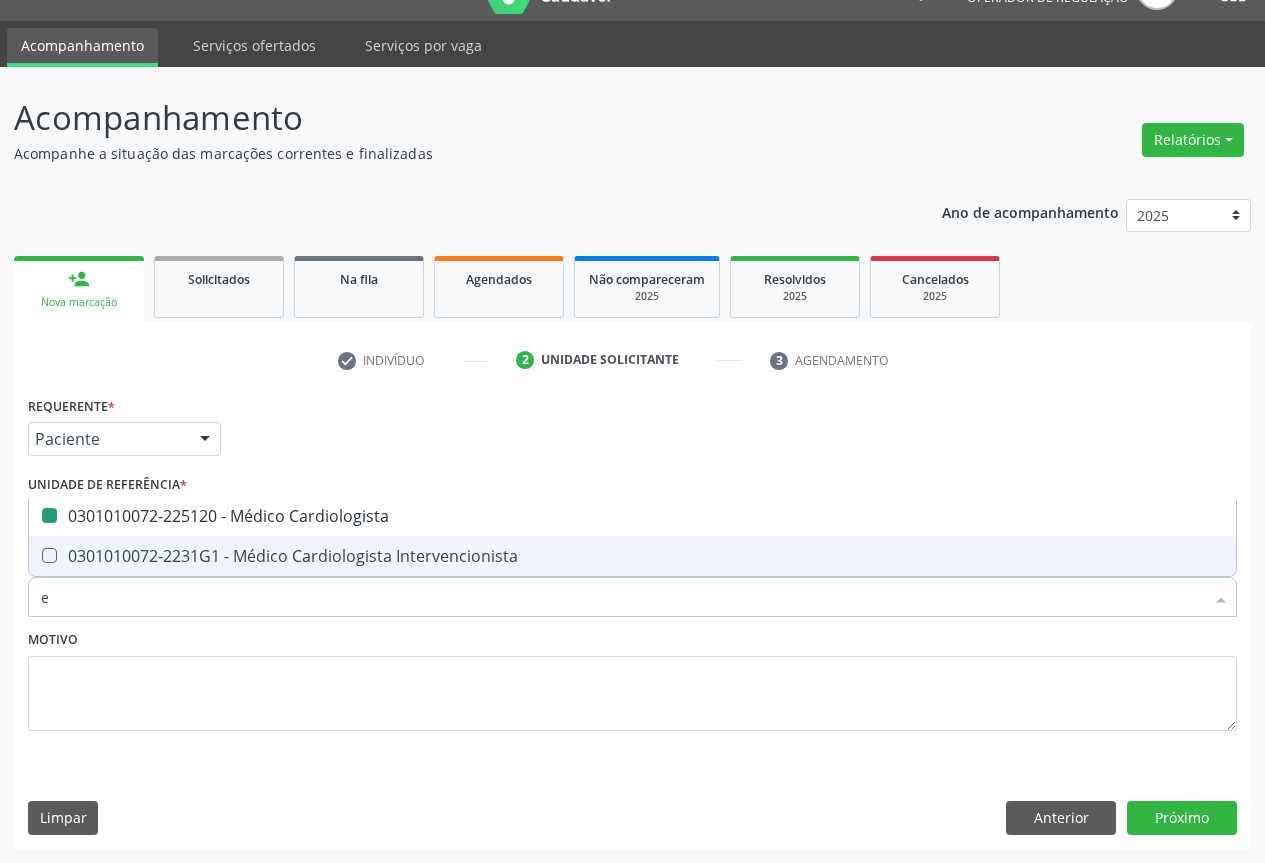 checkbox on "false" 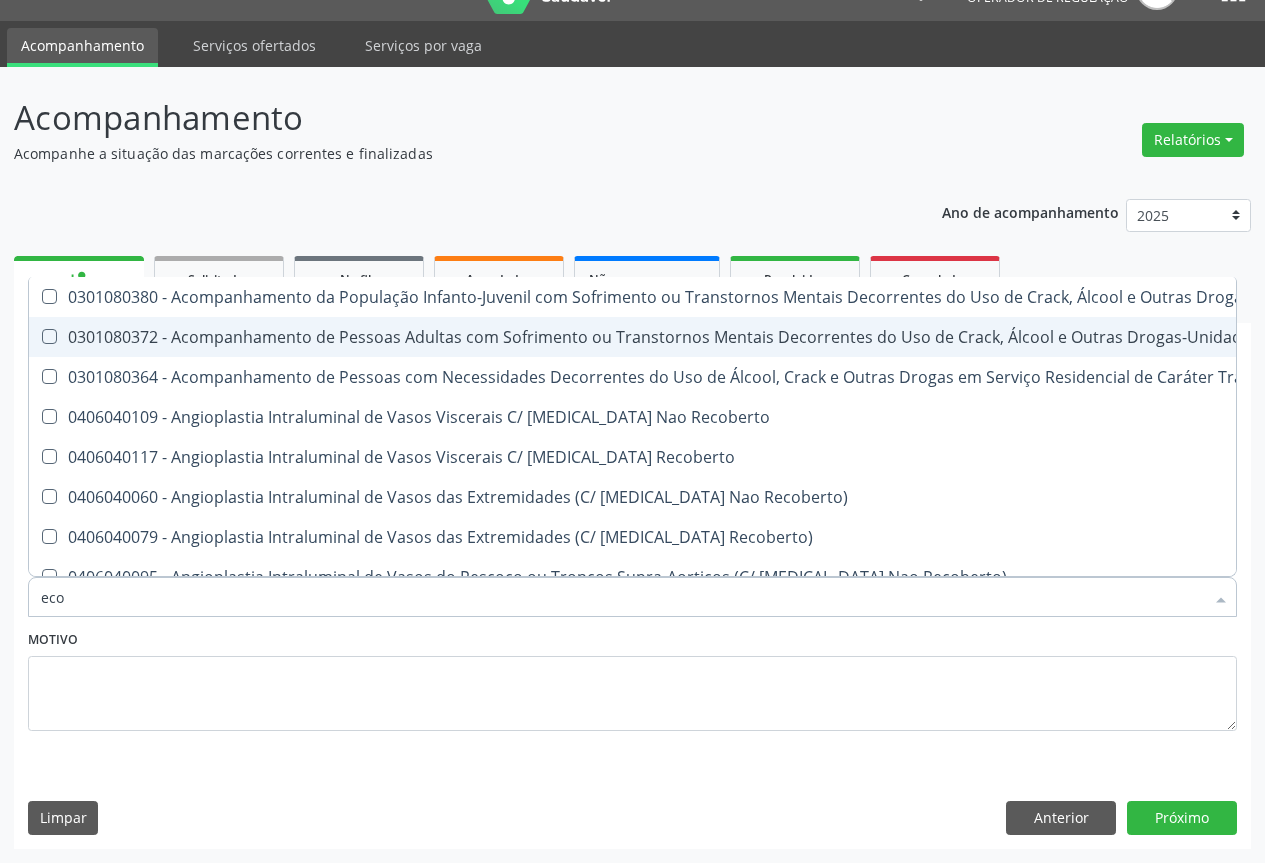 type on "ecoc" 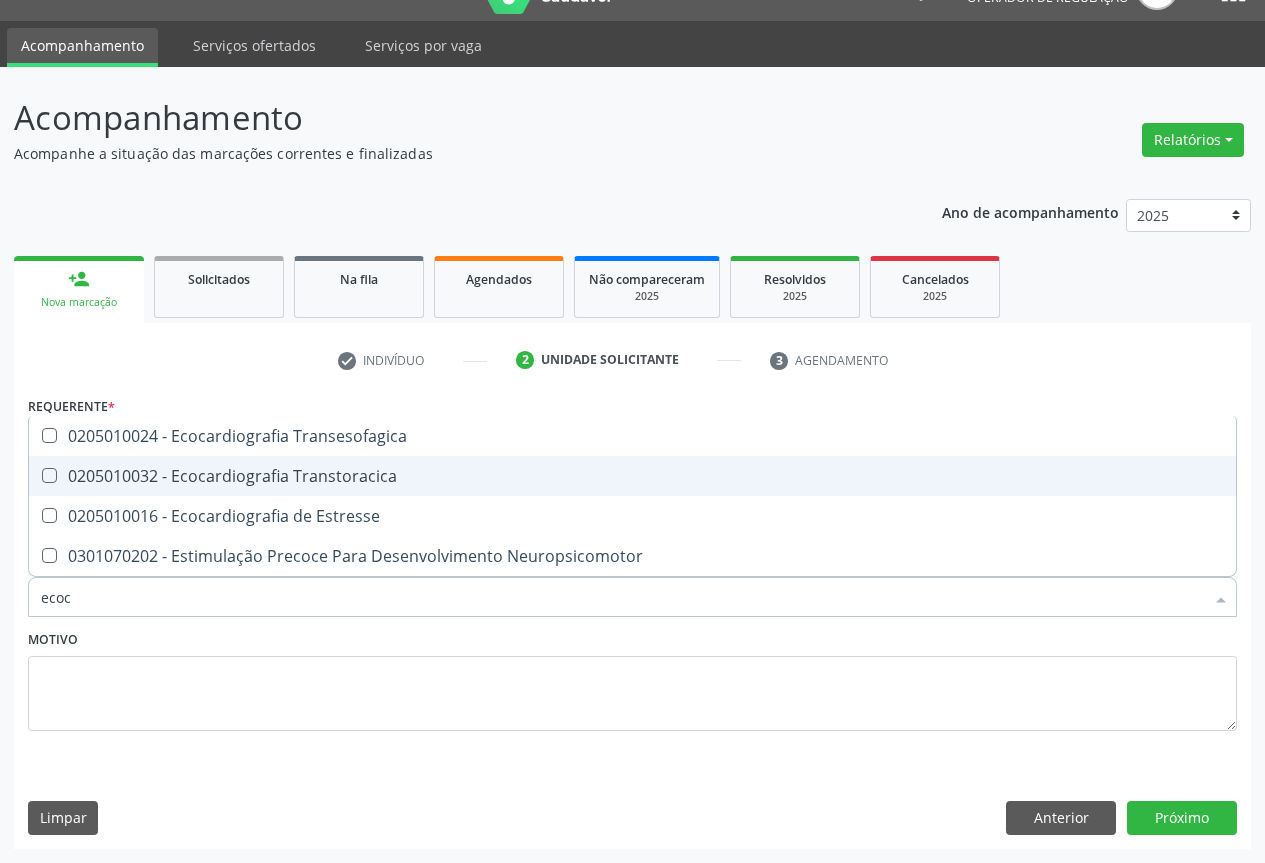 drag, startPoint x: 170, startPoint y: 471, endPoint x: 115, endPoint y: 575, distance: 117.64778 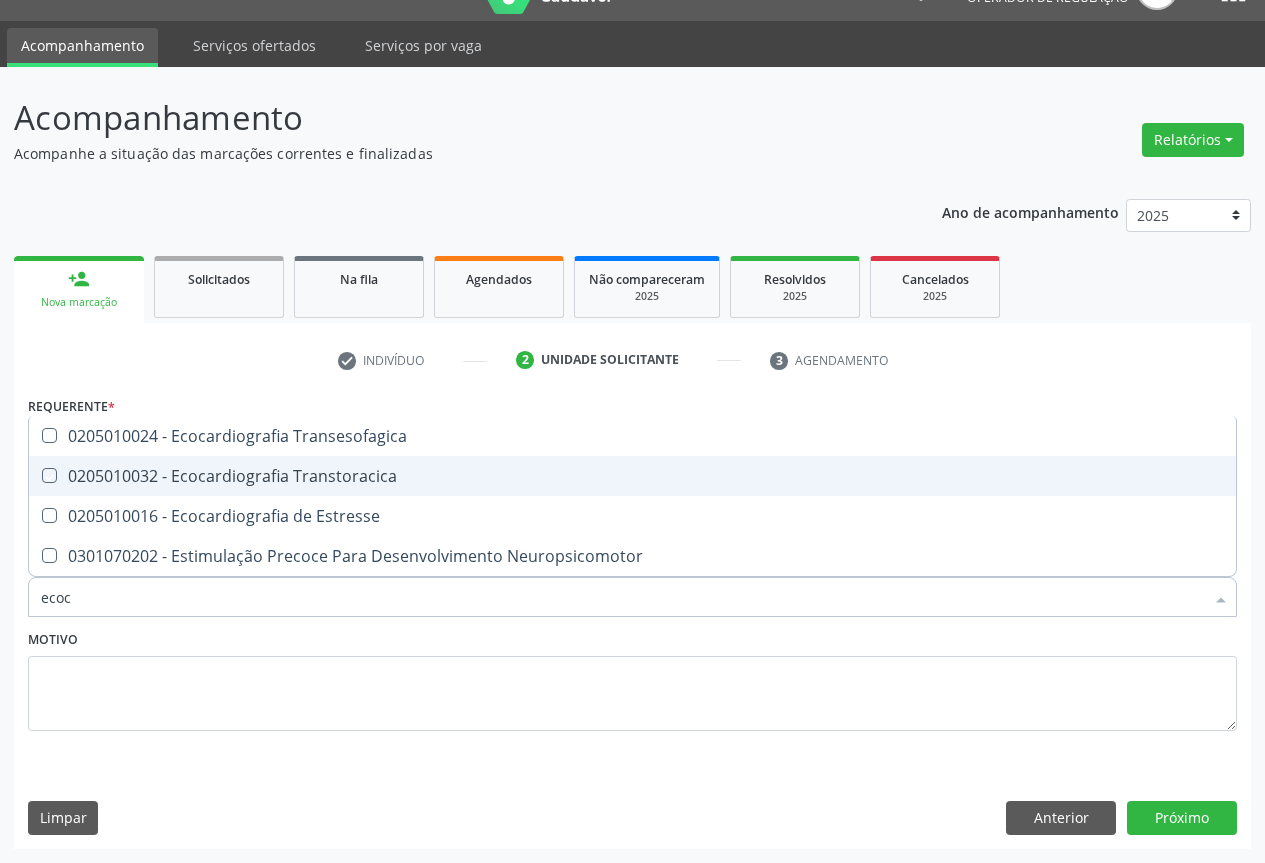 checkbox on "true" 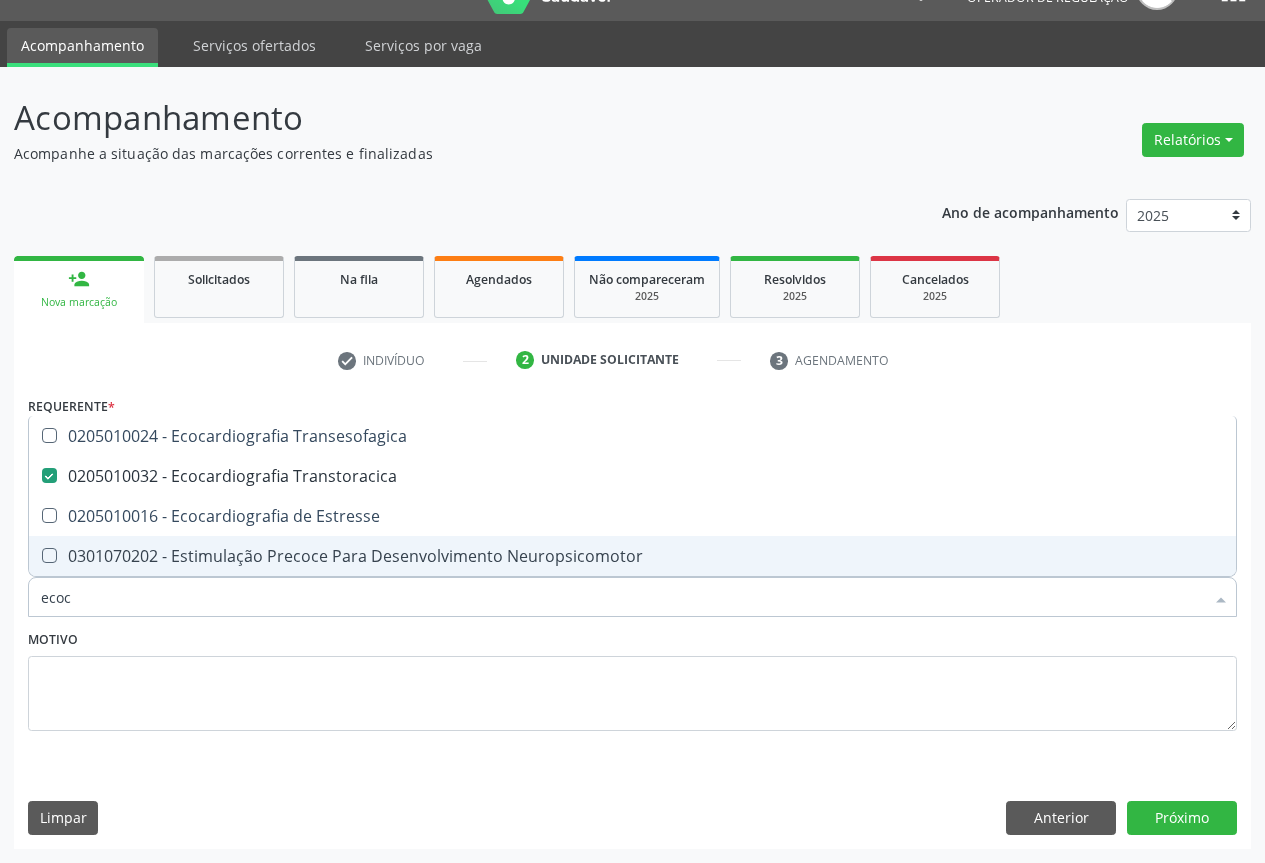 click on "ecoc" at bounding box center [622, 597] 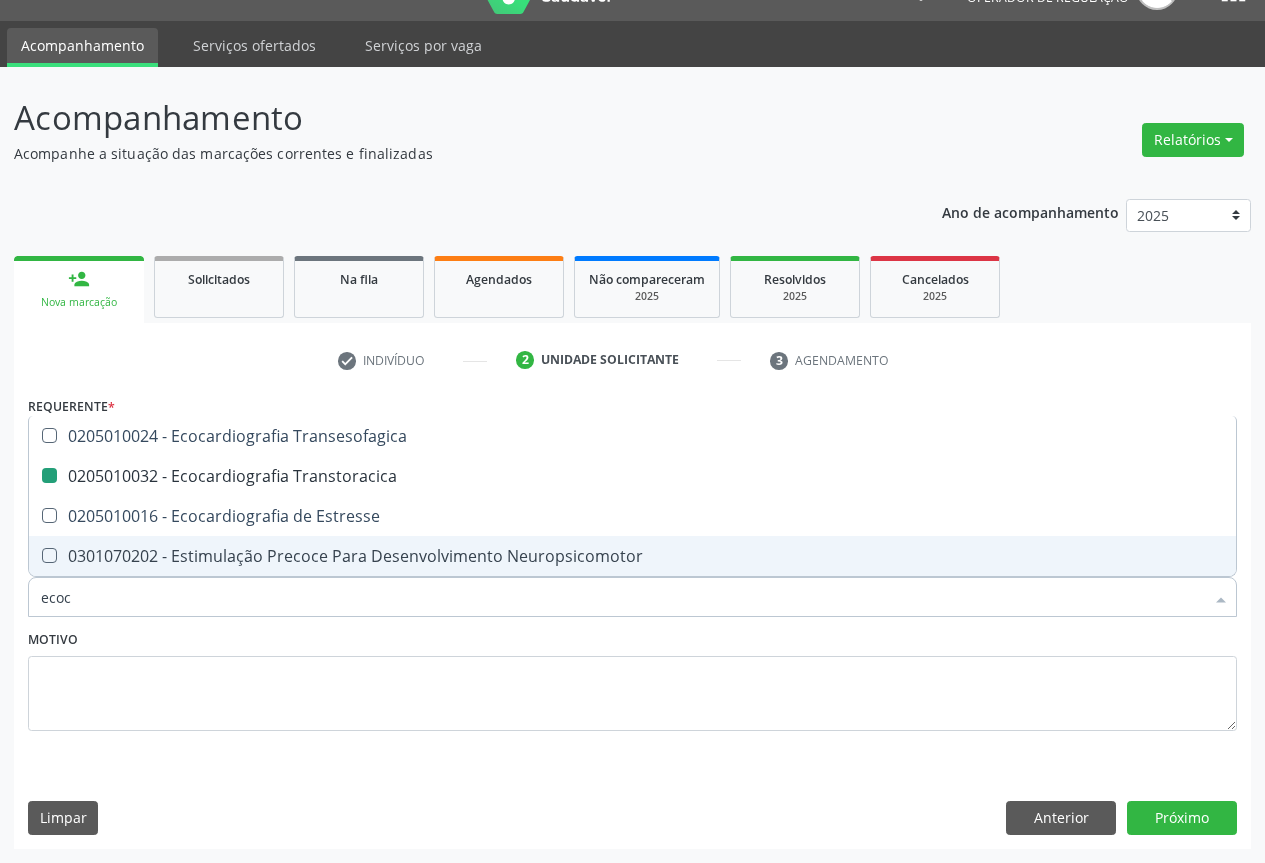 type on "h" 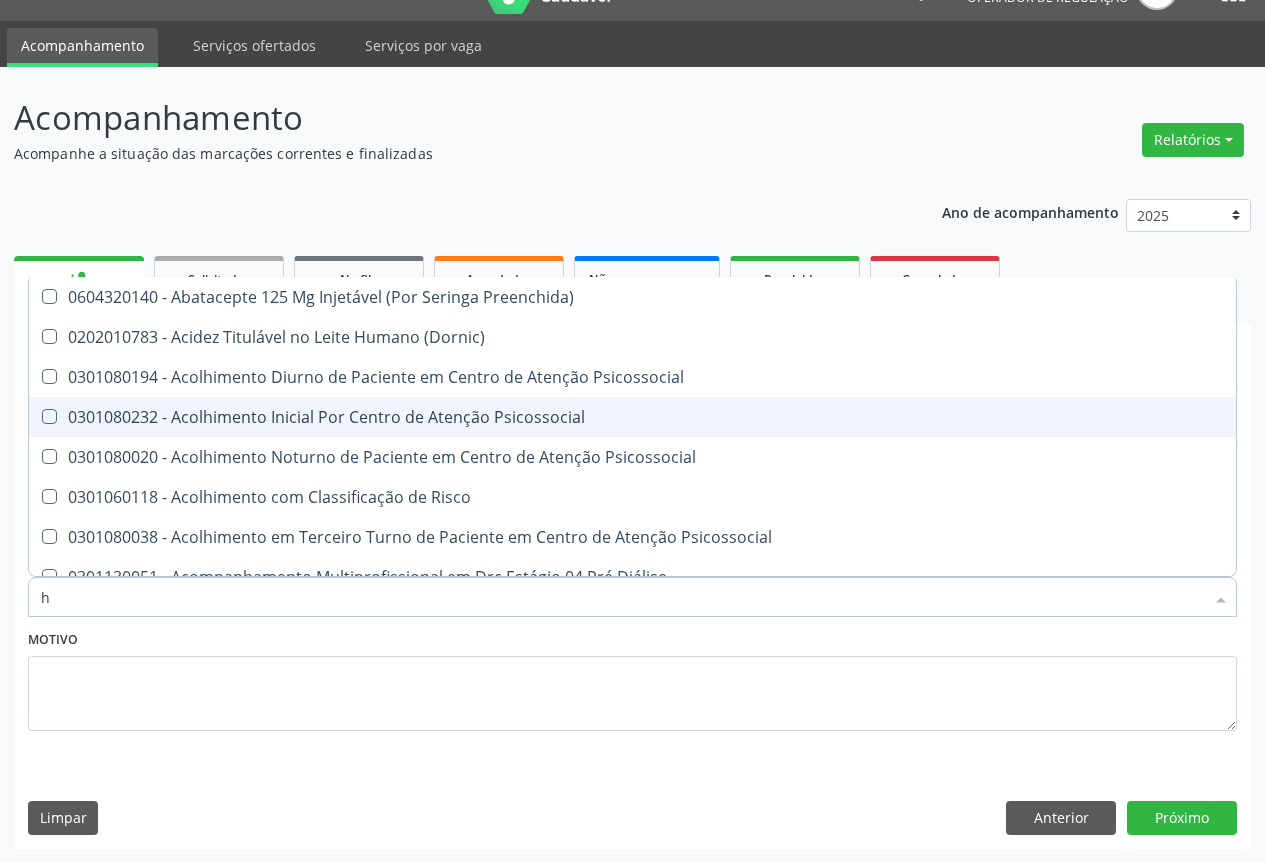 checkbox on "false" 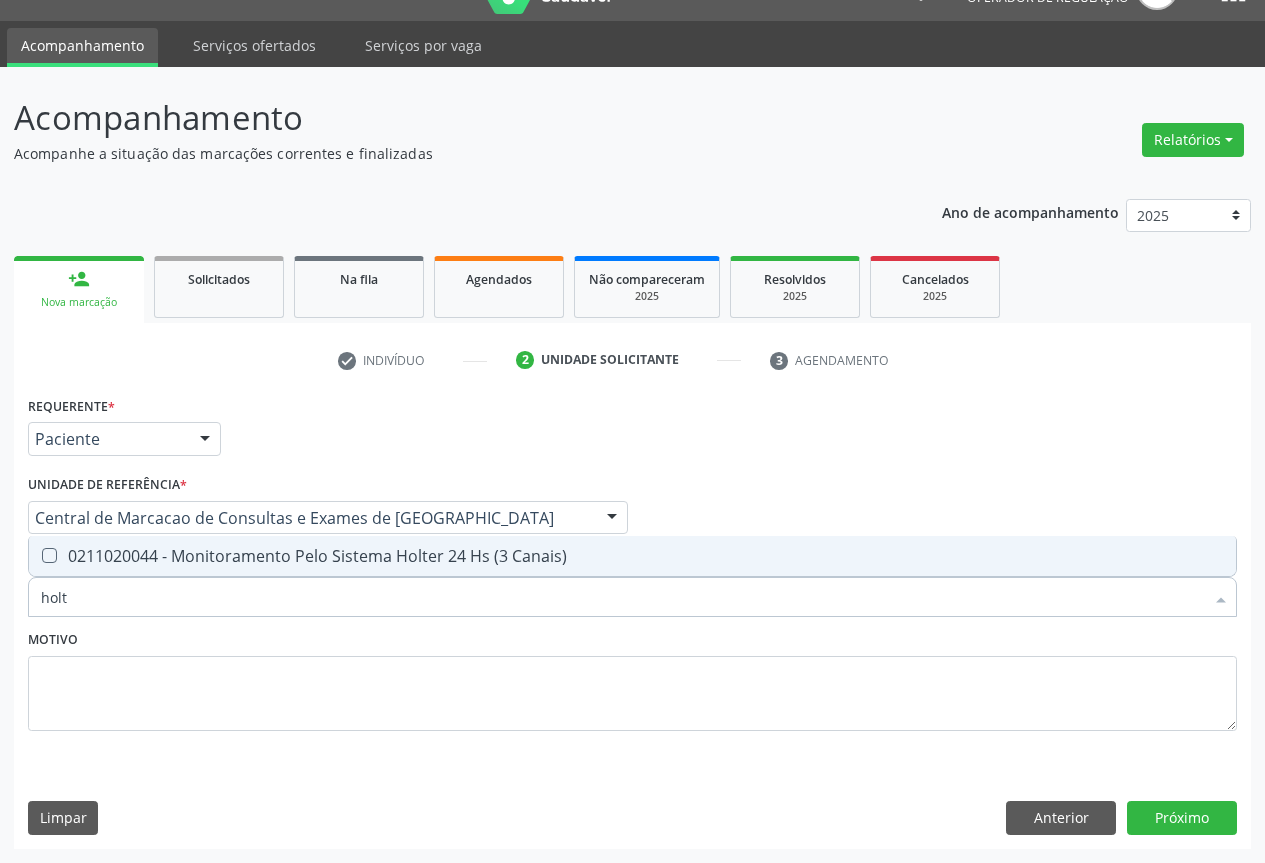 type on "holte" 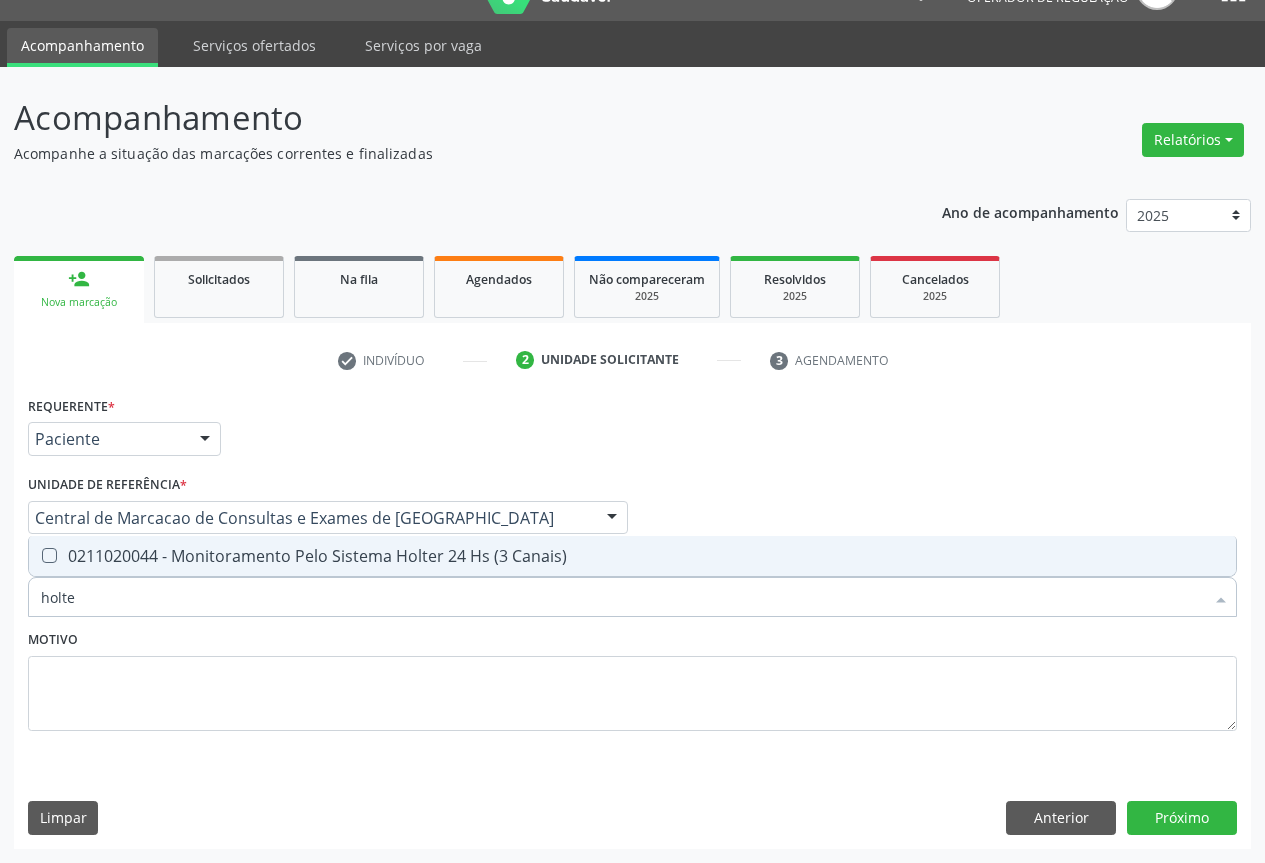 click on "0211020044 - Monitoramento Pelo Sistema Holter 24 Hs (3 Canais)" at bounding box center (632, 556) 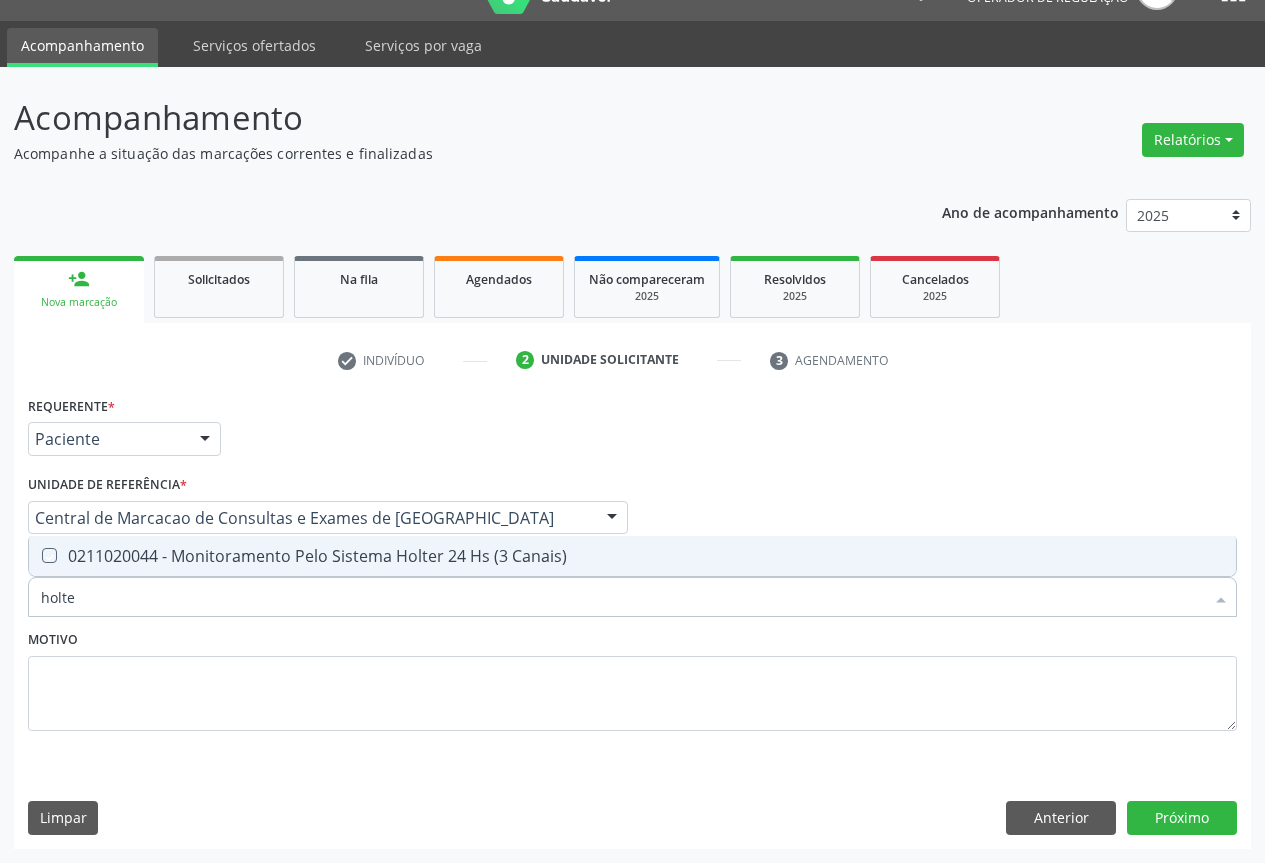 checkbox on "true" 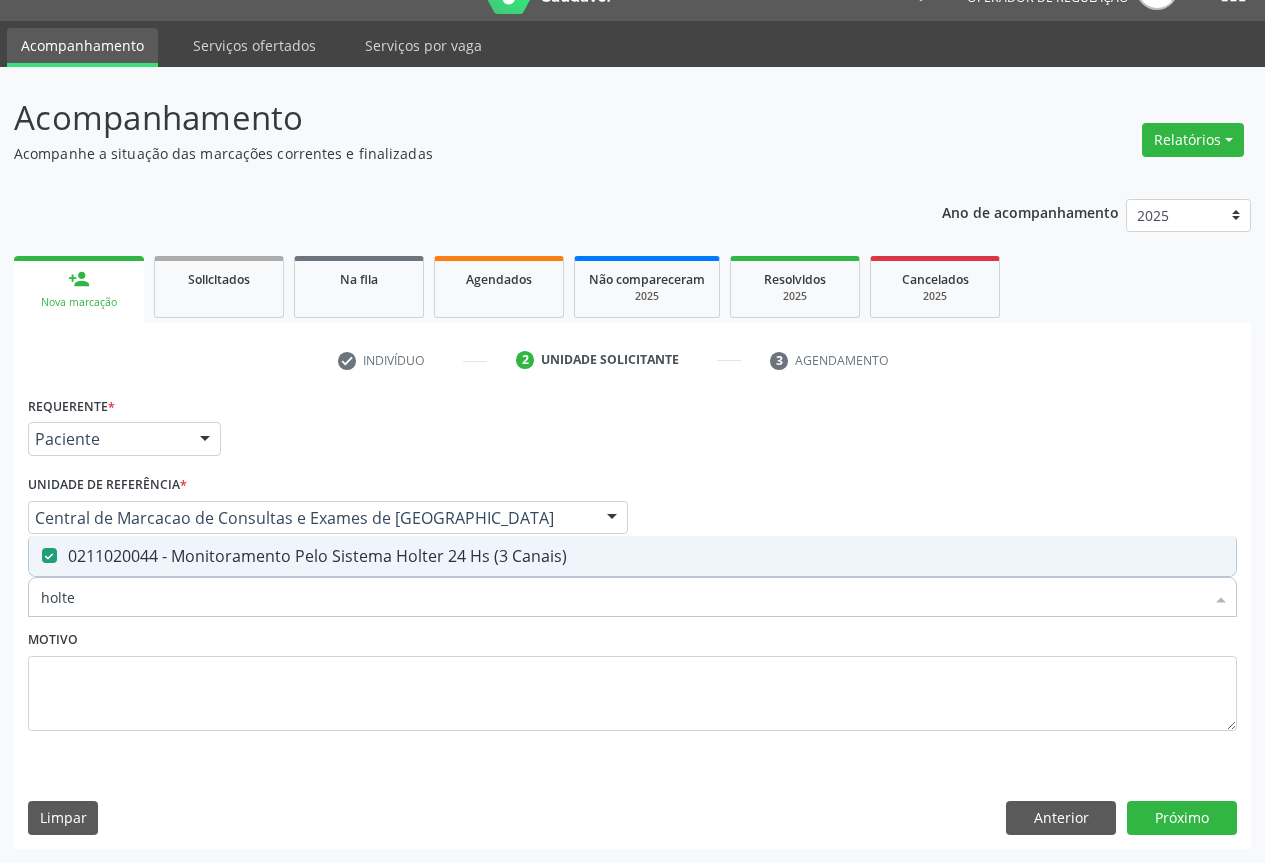 click on "holte" at bounding box center (622, 597) 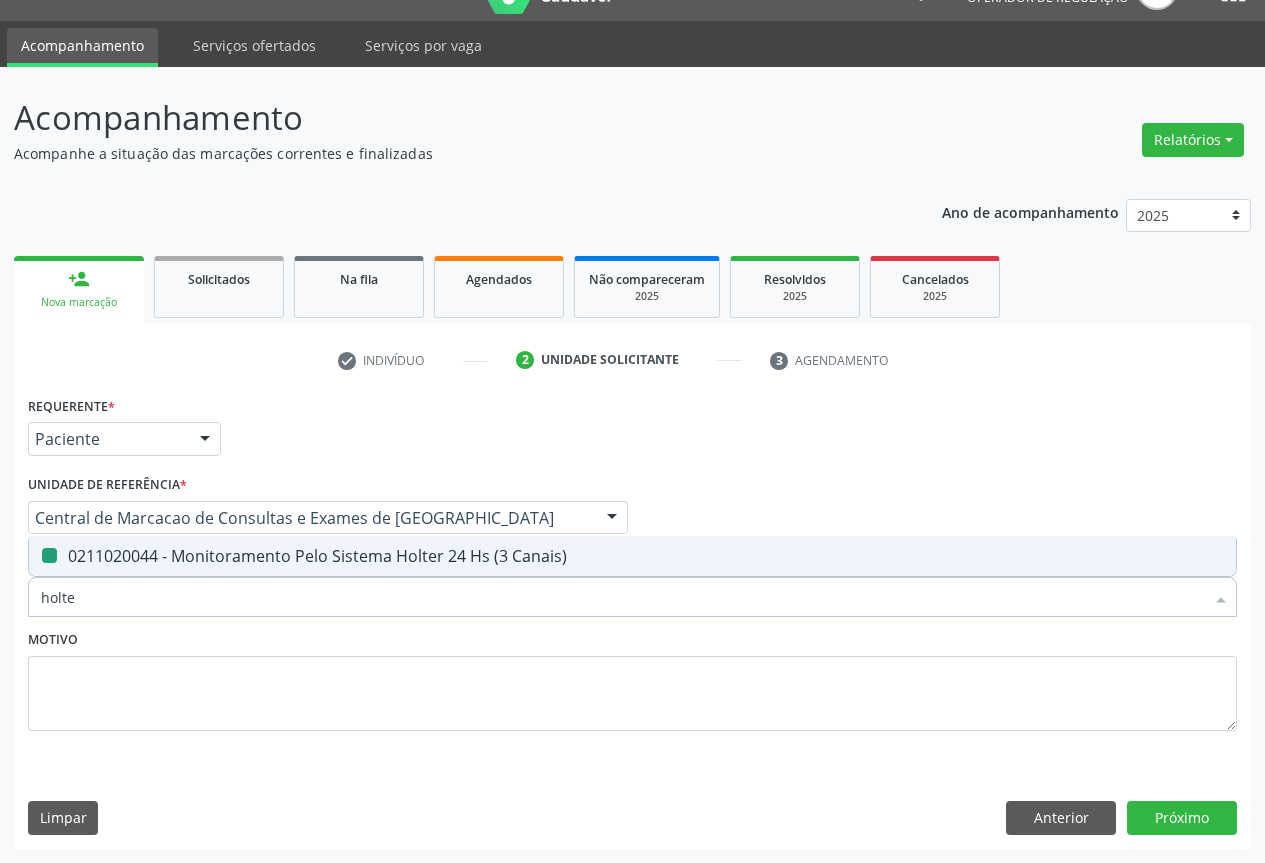 type on "o" 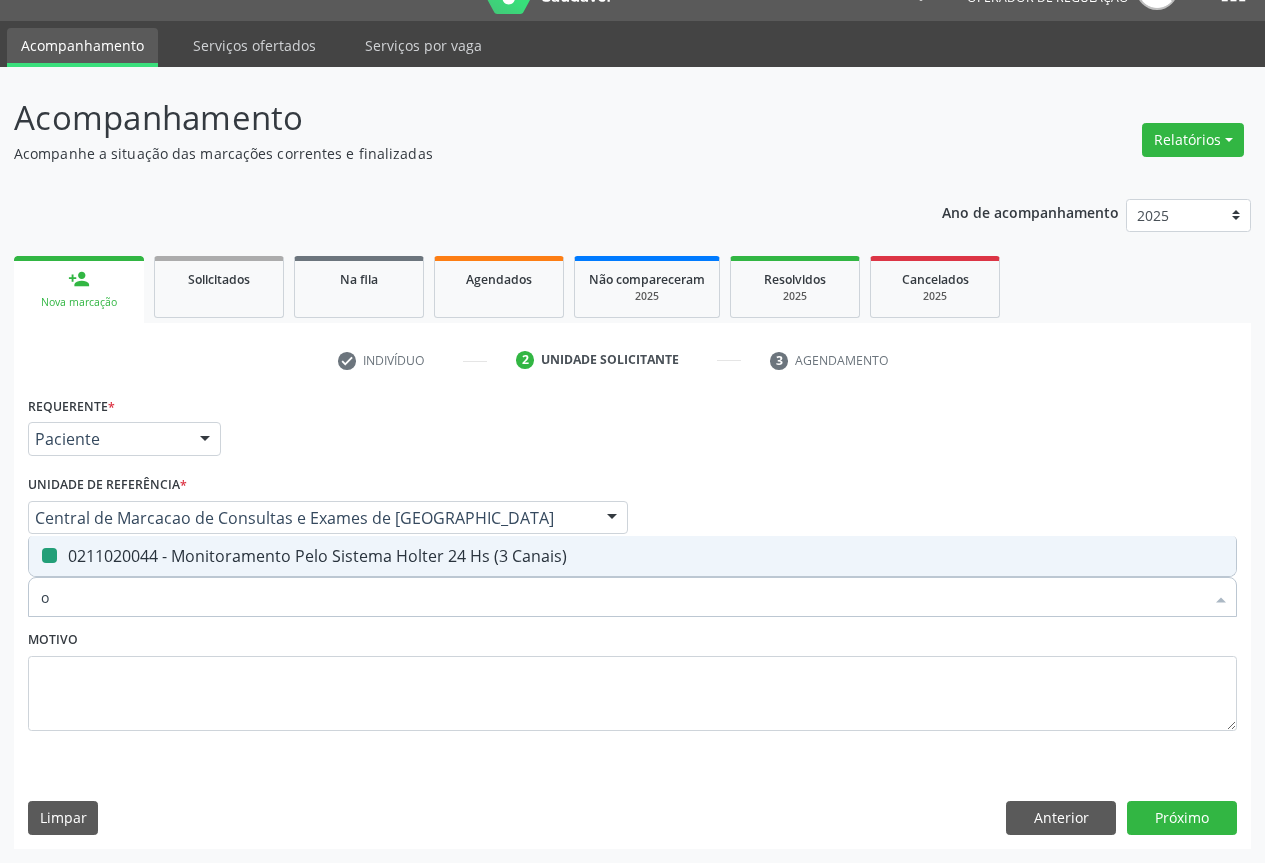 checkbox on "false" 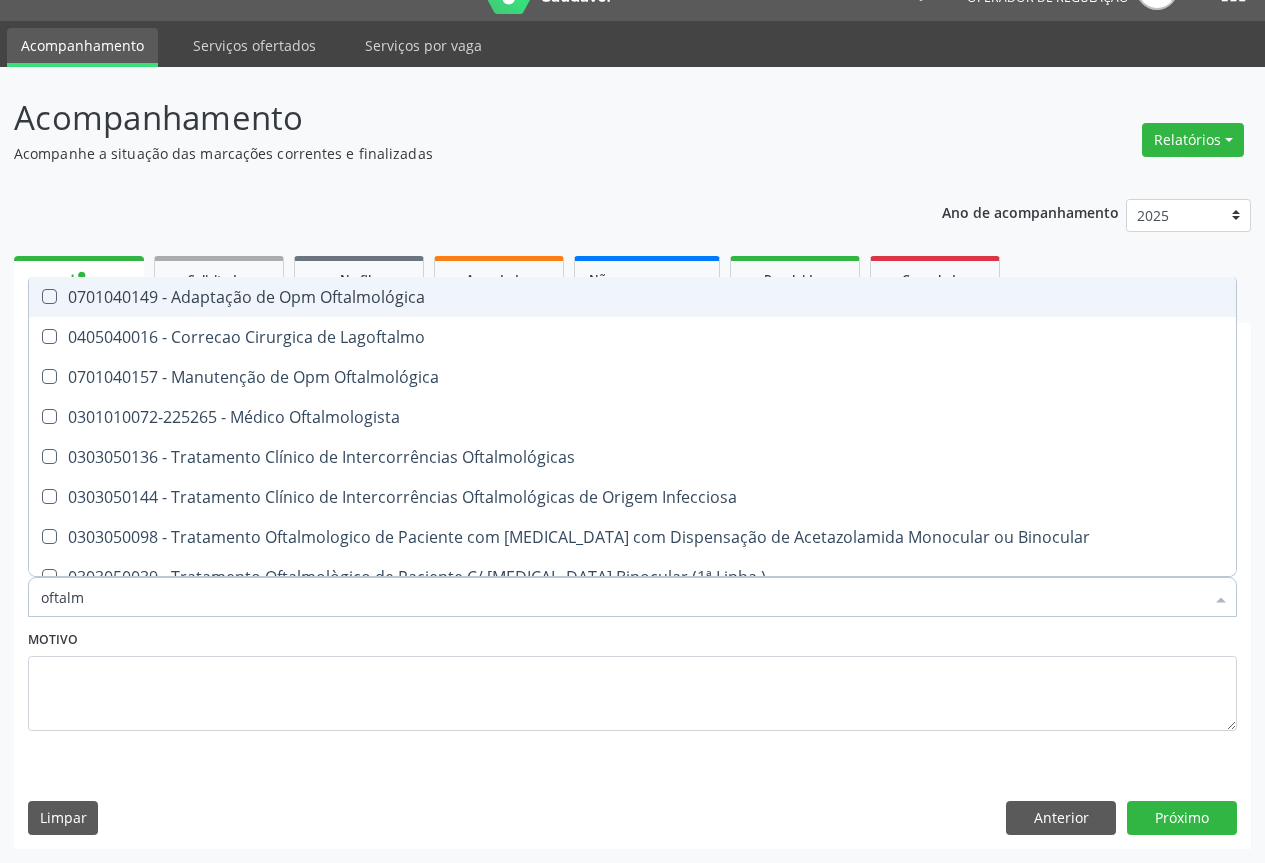 type on "oftalmo" 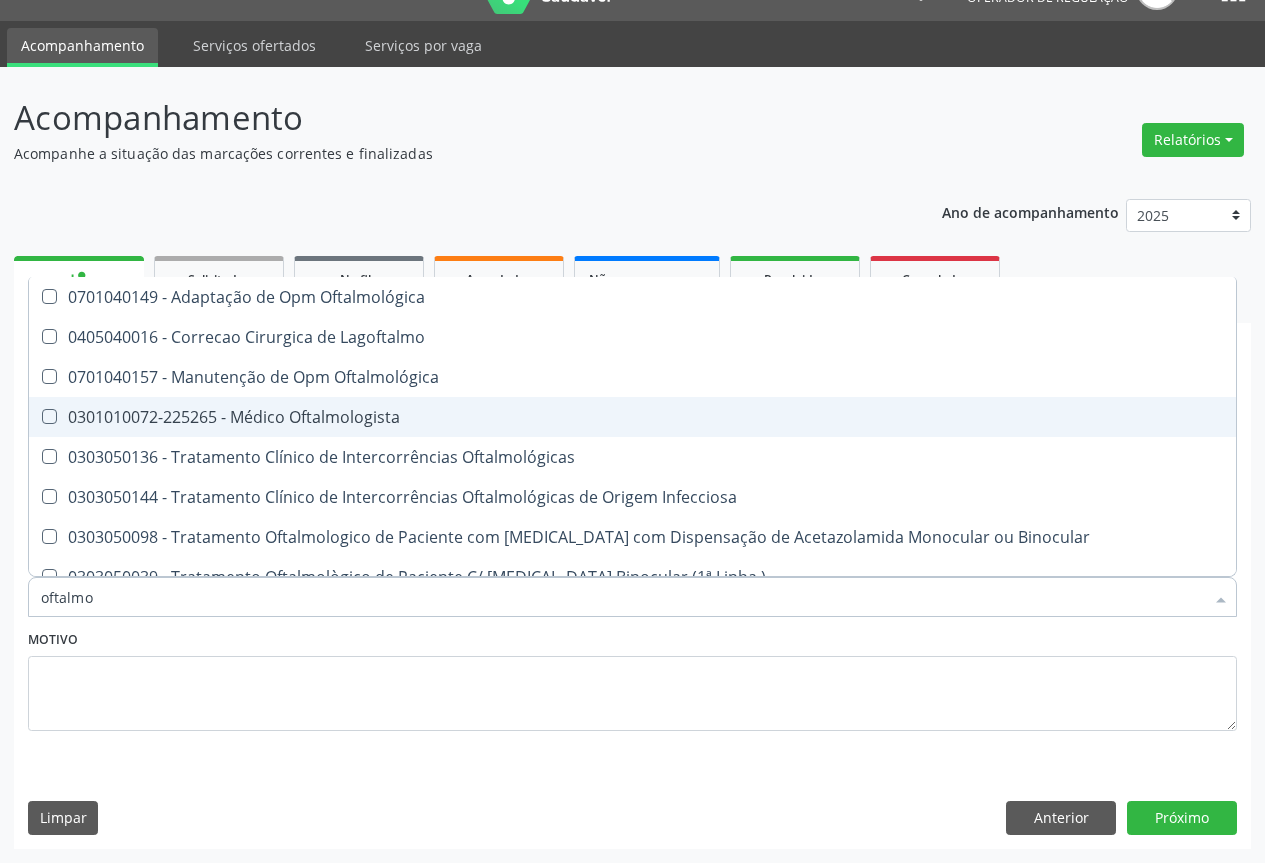 click on "0301010072-225265 - Médico Oftalmologista" at bounding box center [632, 417] 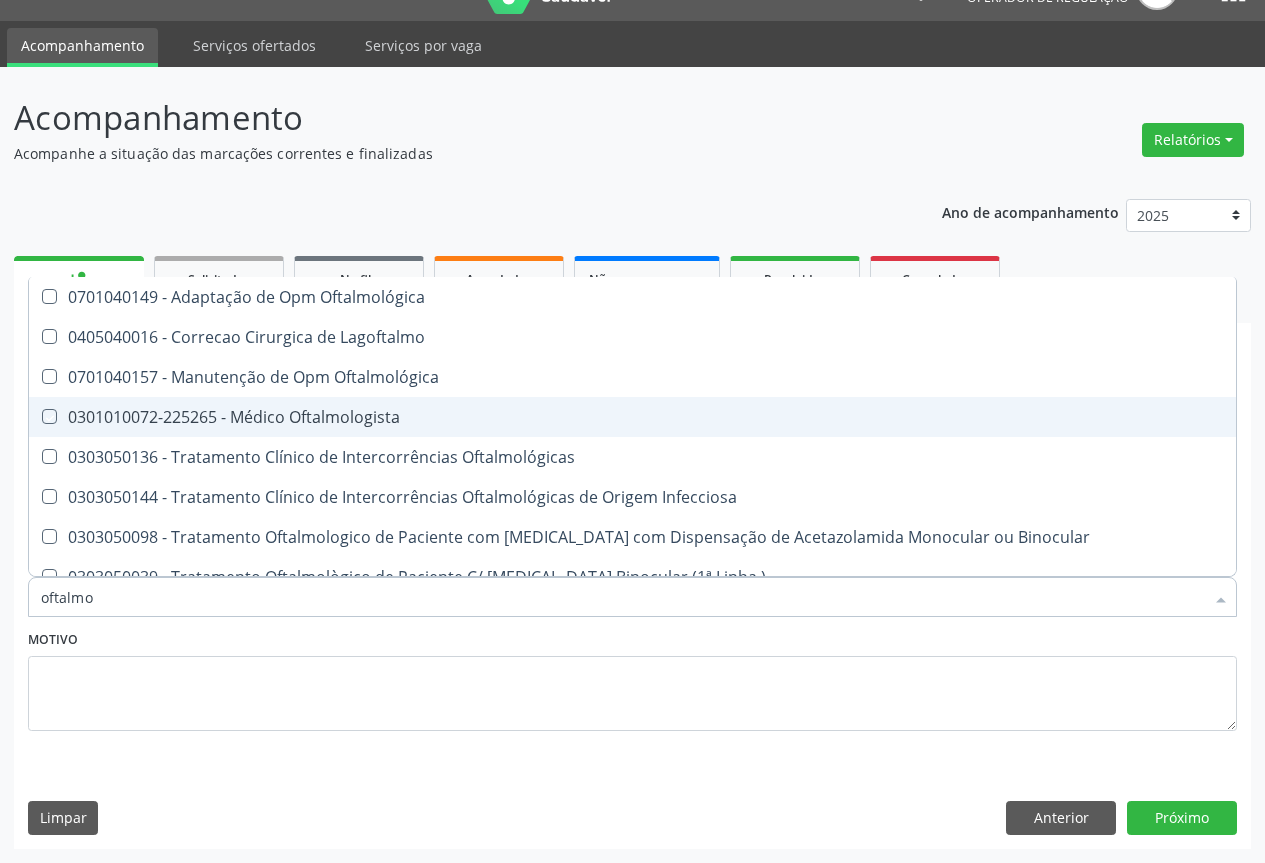 checkbox on "true" 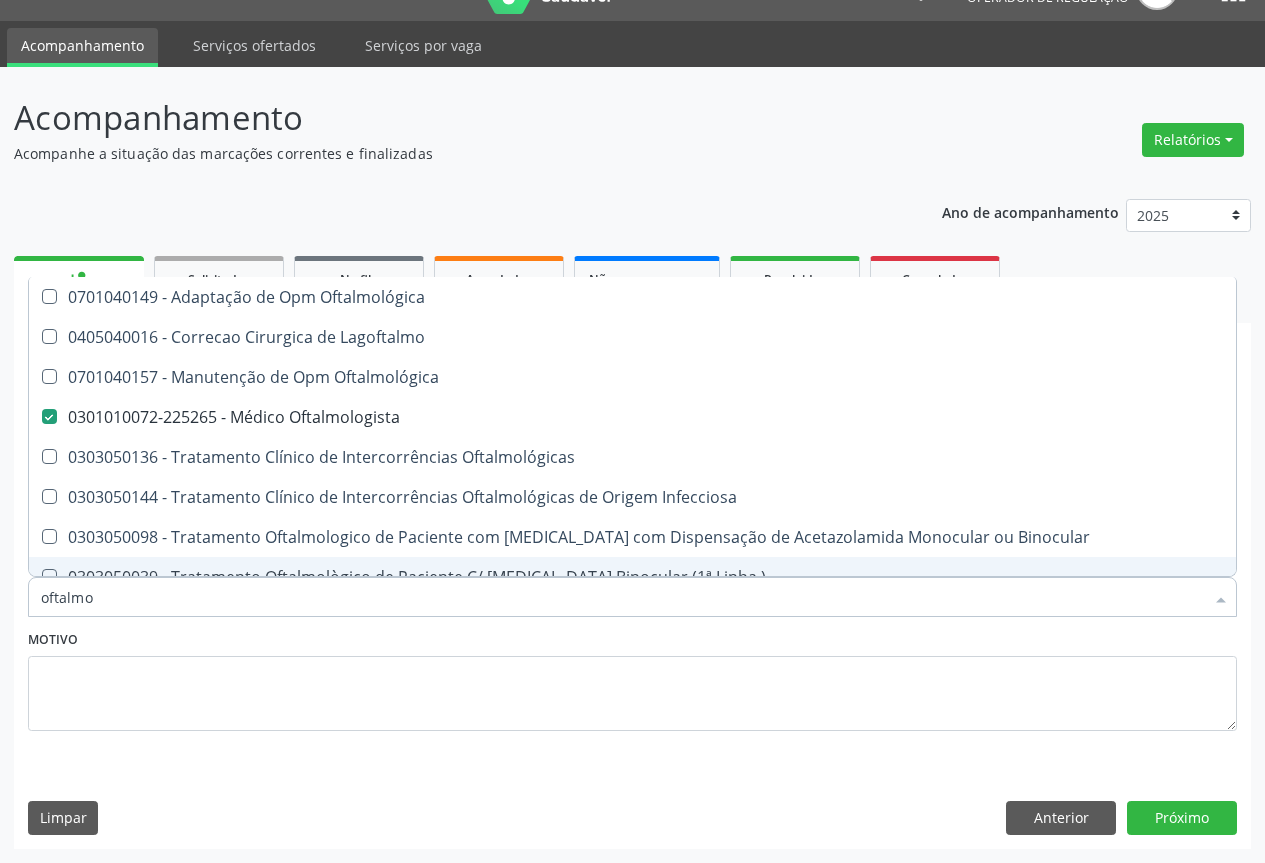 click on "Requerente
*
Paciente         Médico(a)   Enfermeiro(a)   Paciente
Nenhum resultado encontrado para: "   "
Não há nenhuma opção para ser exibida.
UF
BA         BA
Nenhum resultado encontrado para: "   "
Não há nenhuma opção para ser exibida.
Município
Campo Formoso         Campo Formoso
Nenhum resultado encontrado para: "   "
Não há nenhuma opção para ser exibida.
Médico Solicitante
Por favor, selecione a Unidade de Atendimento primeiro
Nenhum resultado encontrado para: "   "
Não há nenhuma opção para ser exibida.
Unidade de referência
*
Central de Marcacao de Consultas e Exames de Campo Formoso         Unidade Basica de Saude da Familia Dr Paulo Sudre   Centro de Enfrentamento Para Covid 19 de Campo Formoso" at bounding box center [632, 619] 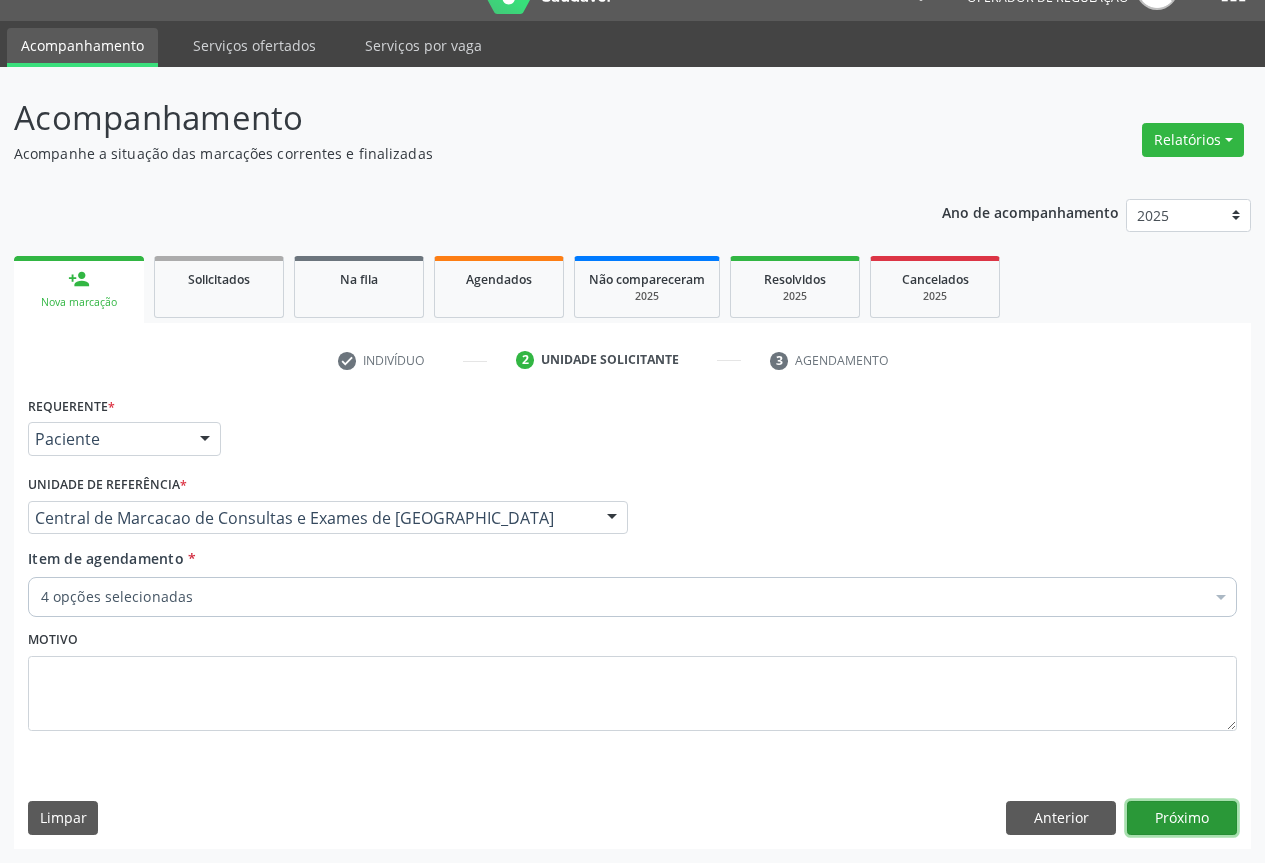 click on "Próximo" at bounding box center (1182, 818) 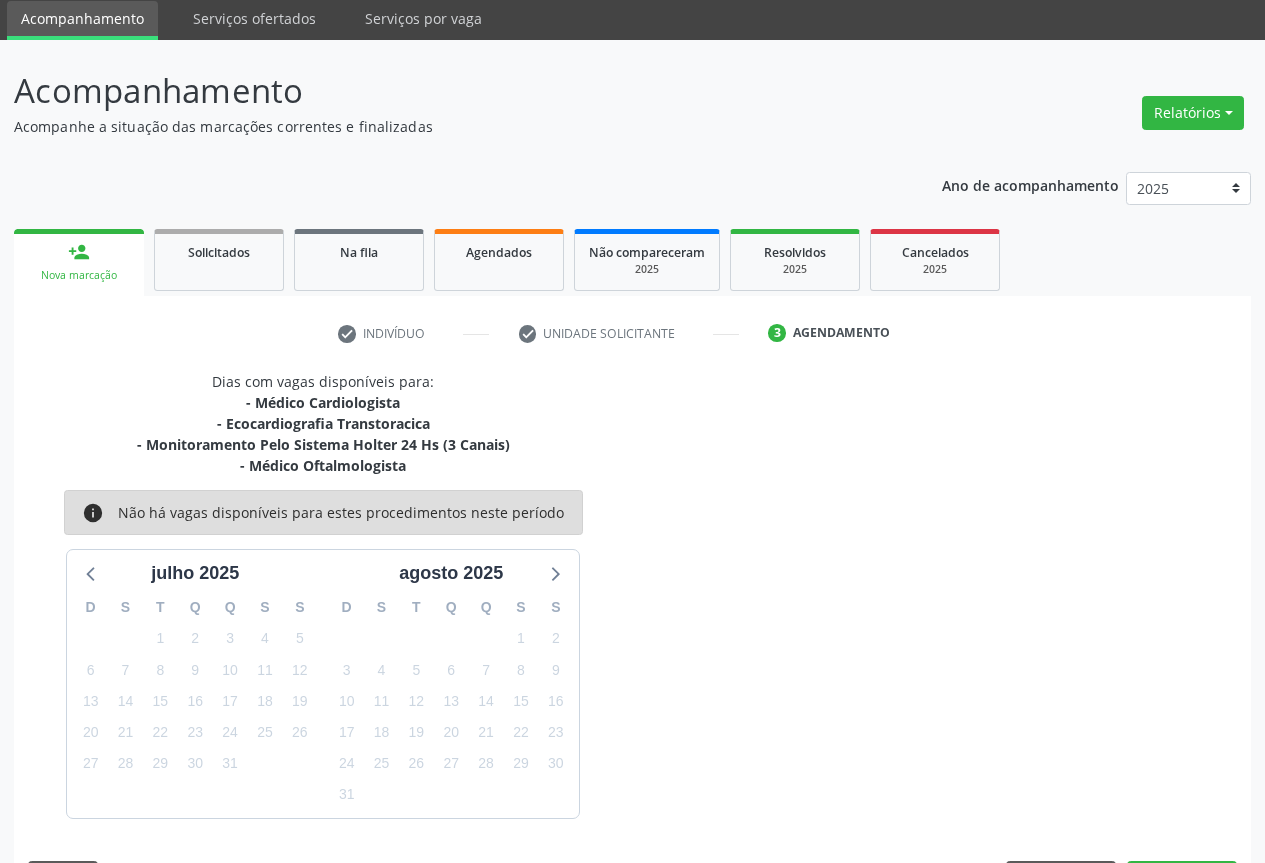 scroll, scrollTop: 129, scrollLeft: 0, axis: vertical 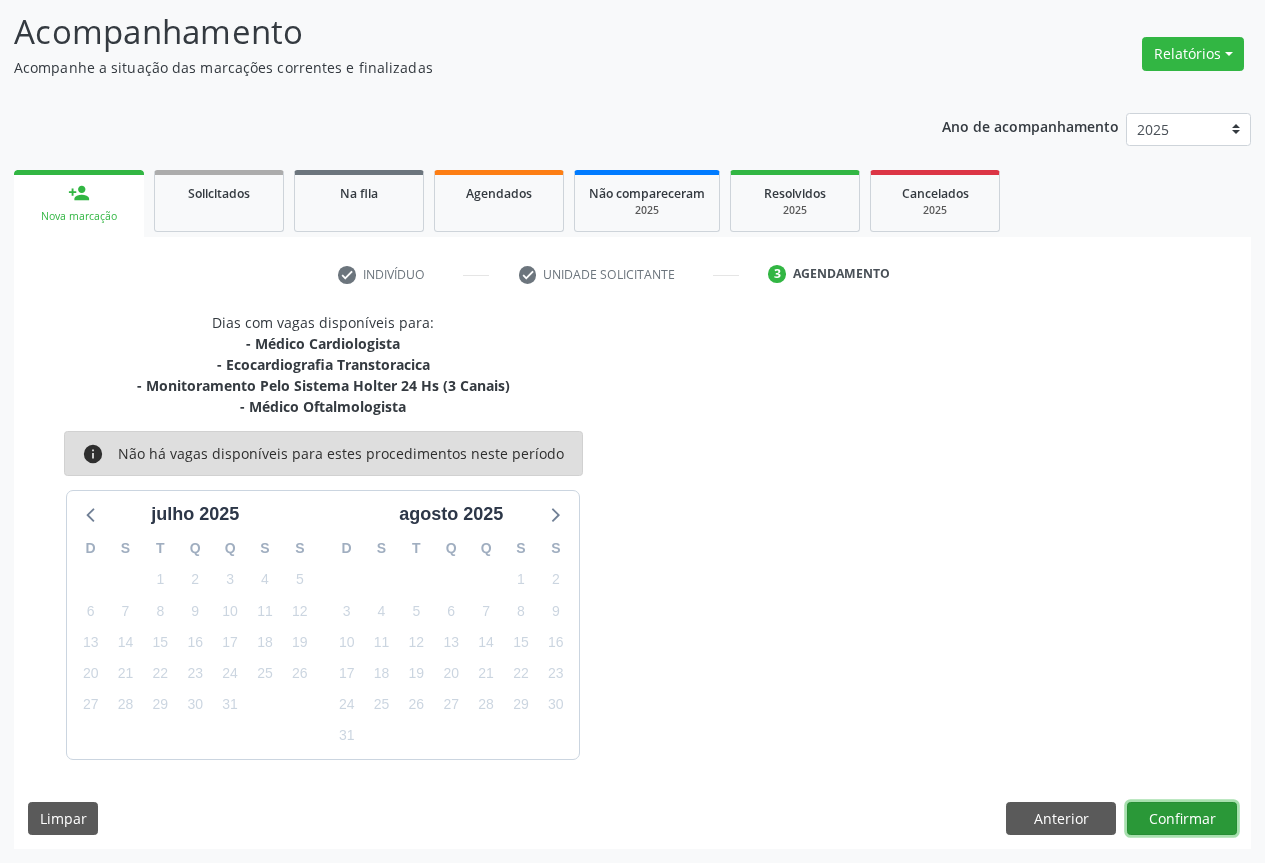 click on "Confirmar" at bounding box center [1182, 819] 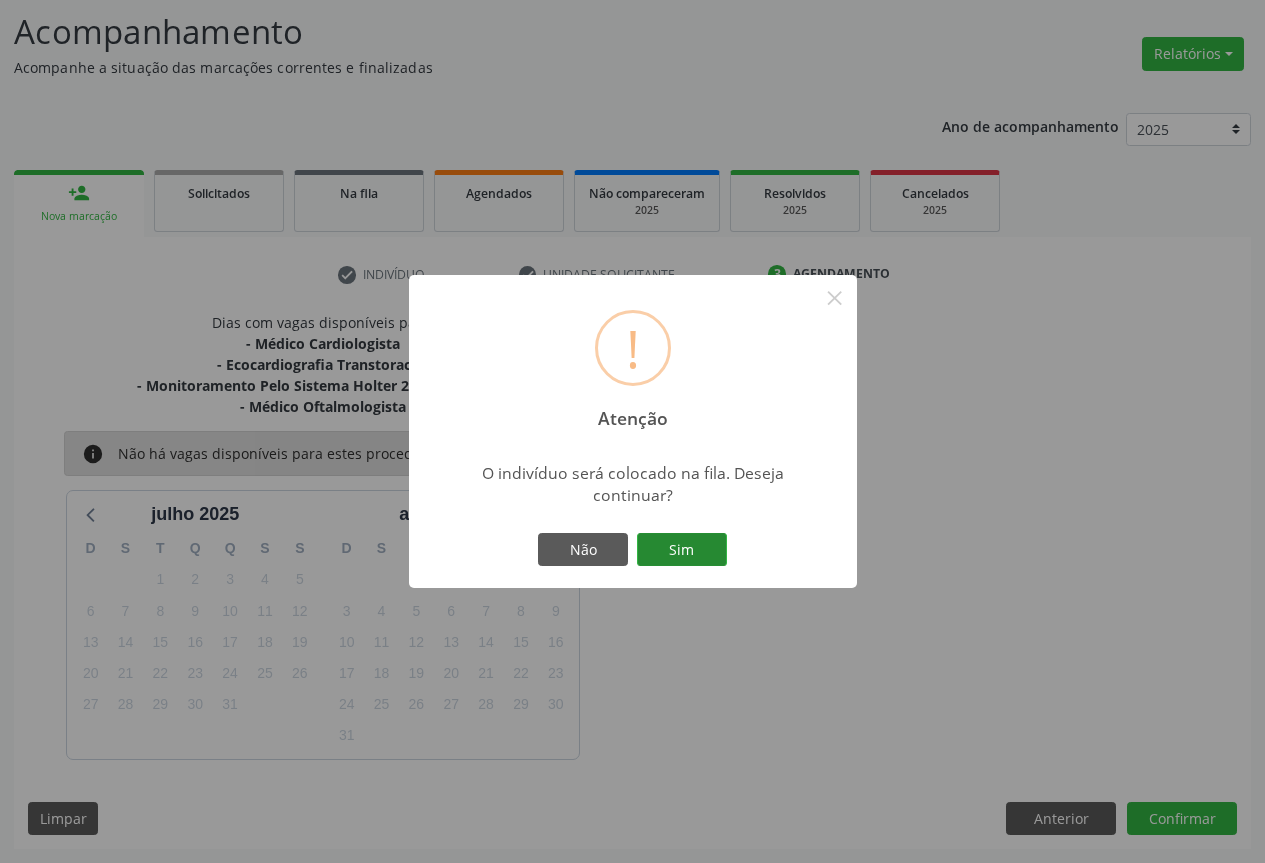 click on "Sim" at bounding box center (682, 550) 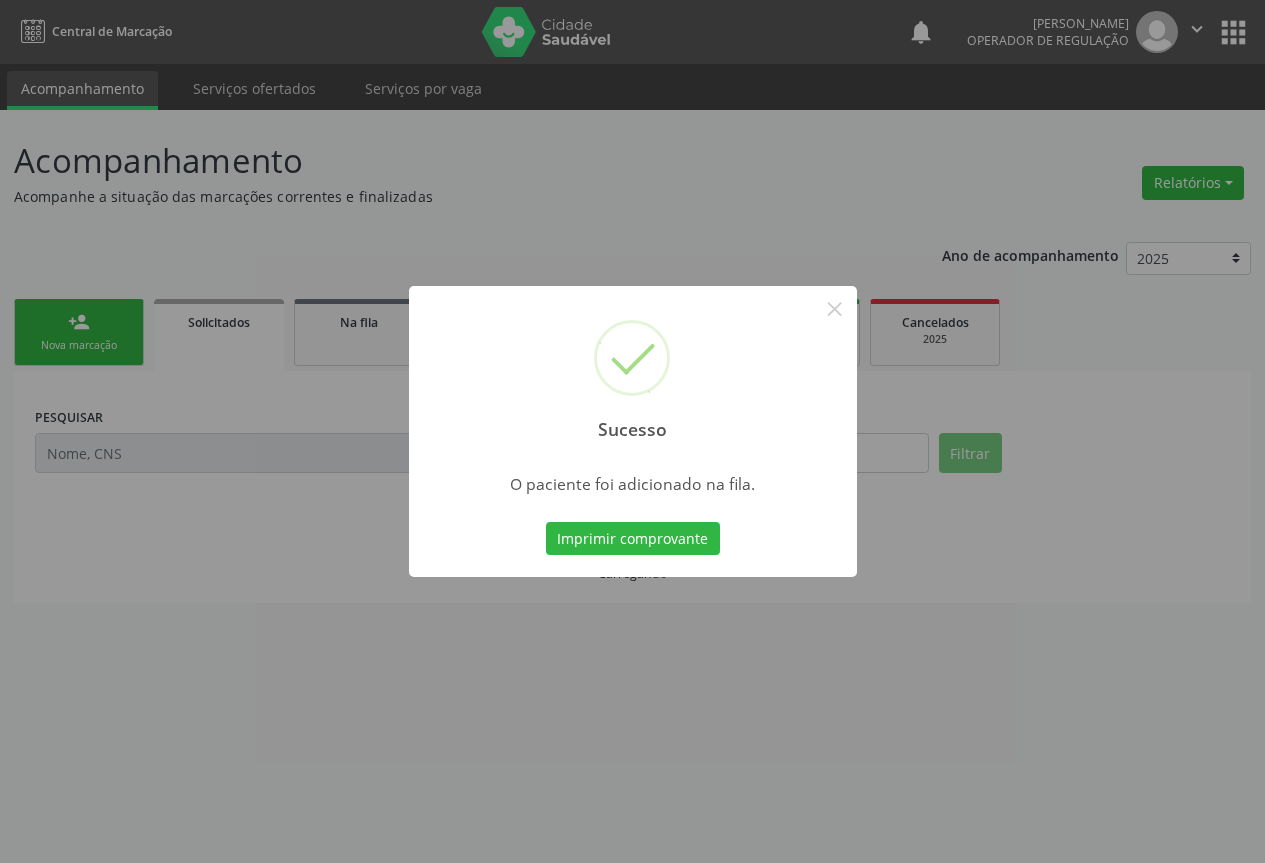 scroll, scrollTop: 0, scrollLeft: 0, axis: both 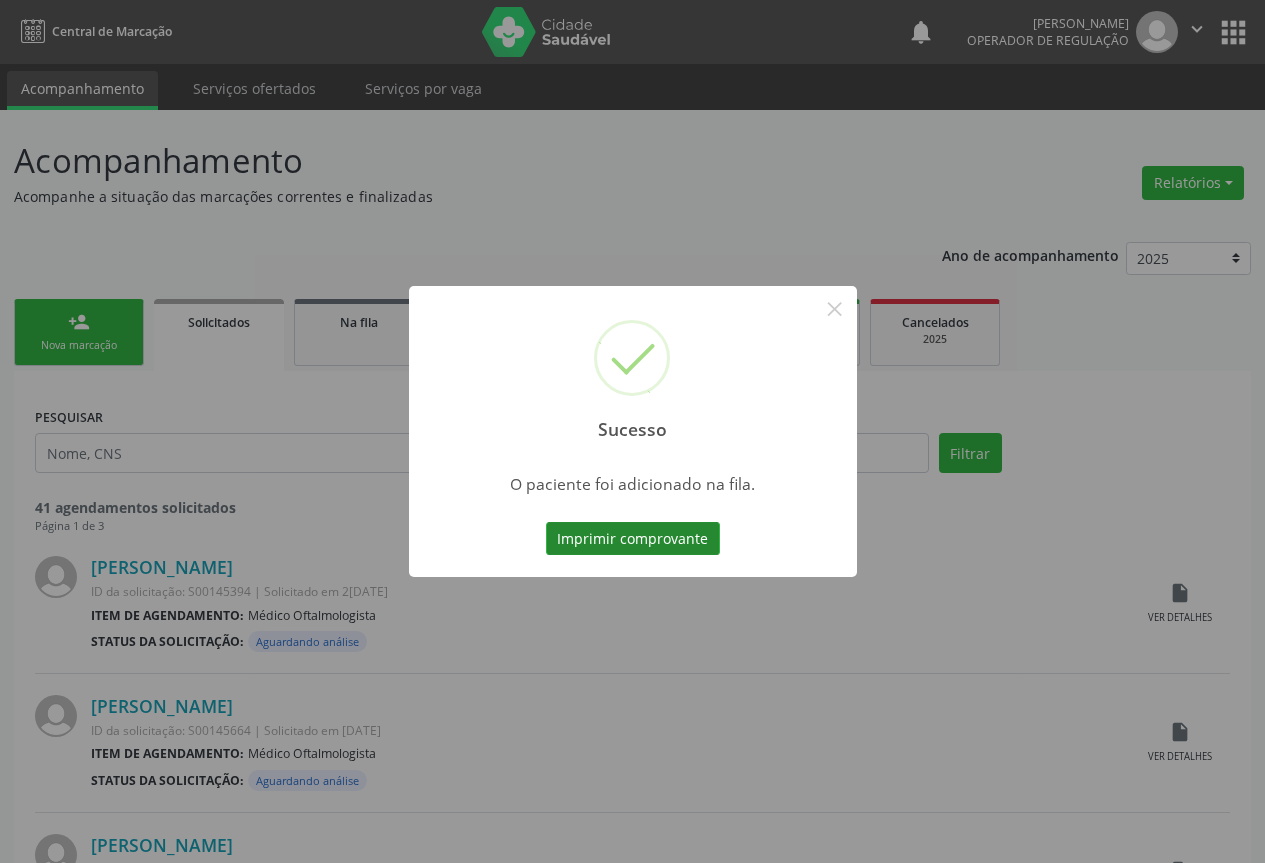 click on "Imprimir comprovante" at bounding box center (633, 539) 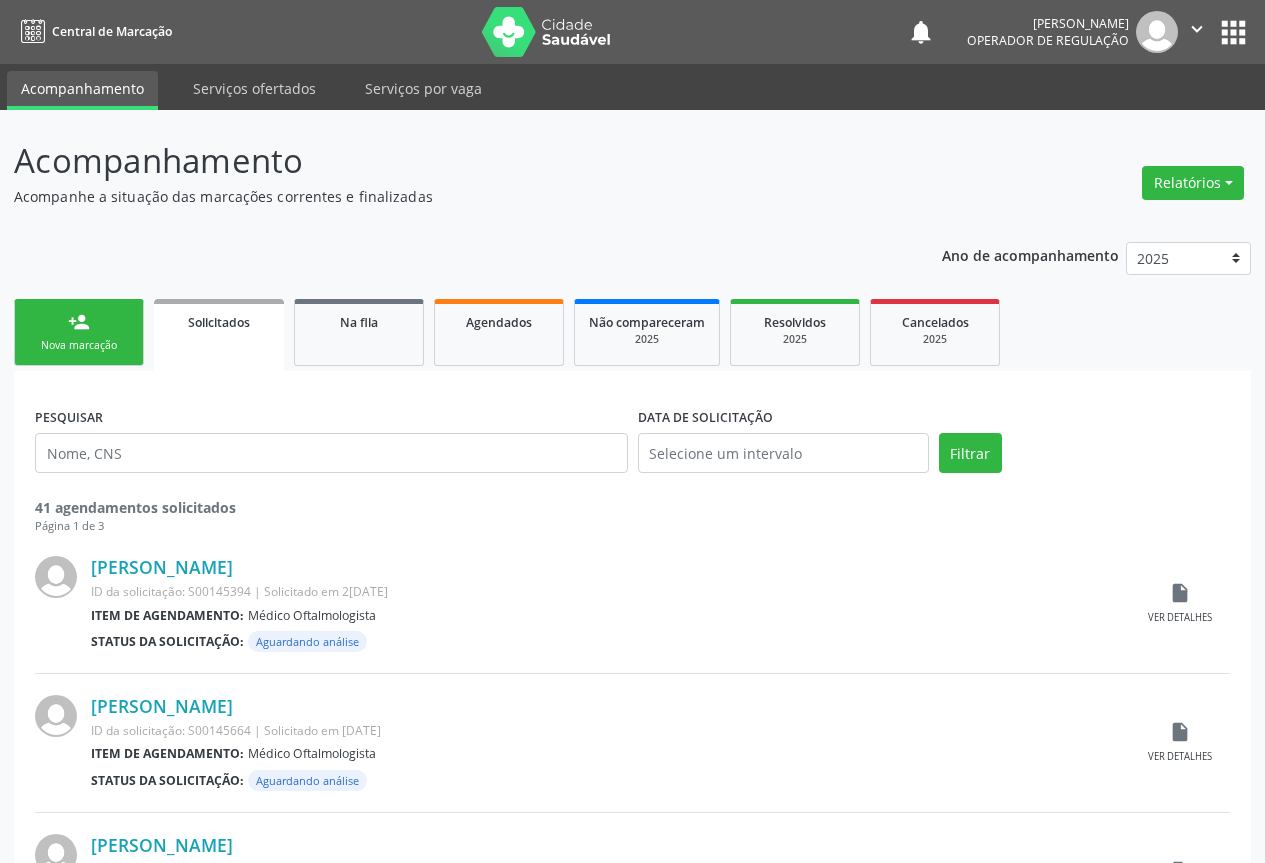 click on "person_add
Nova marcação" at bounding box center (79, 332) 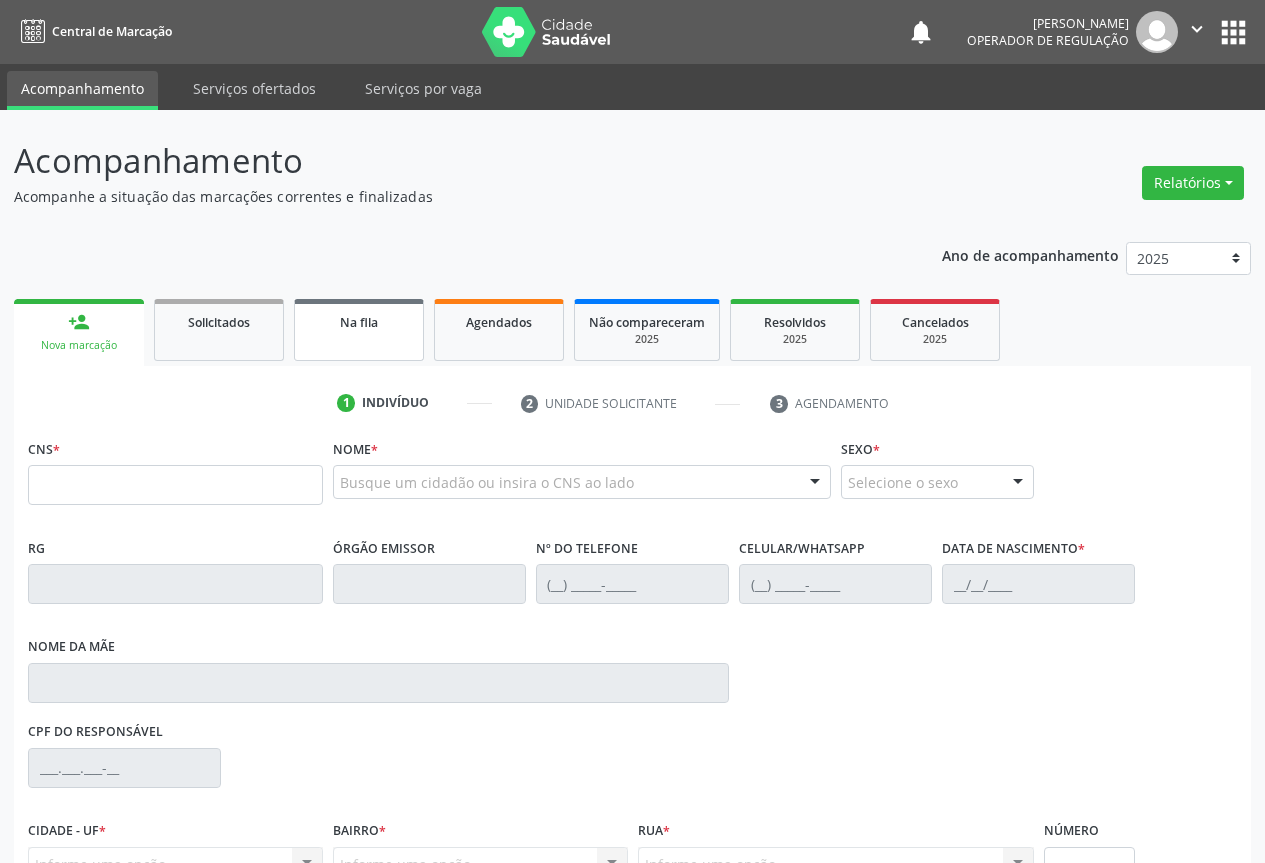 click on "Na fila" at bounding box center [359, 322] 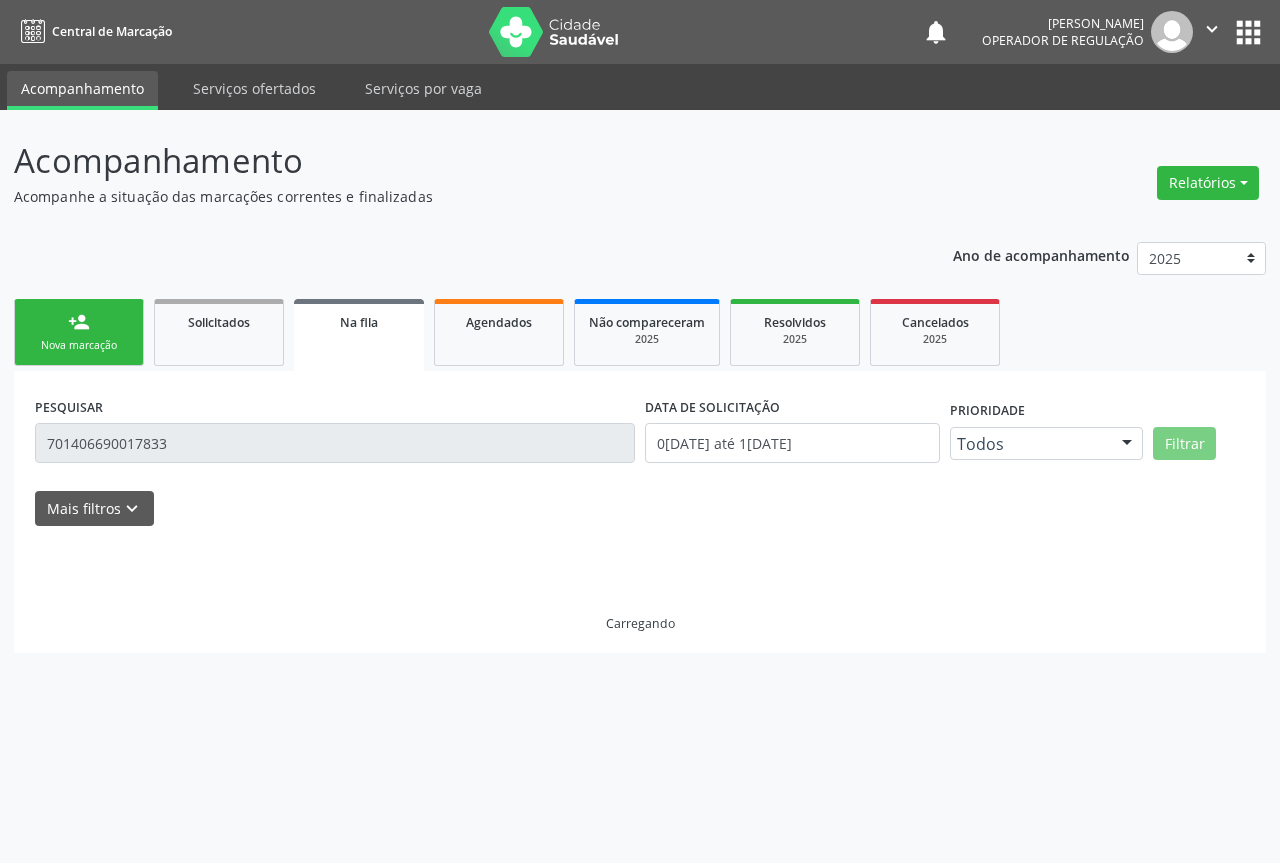 click on "701406690017833" at bounding box center [335, 443] 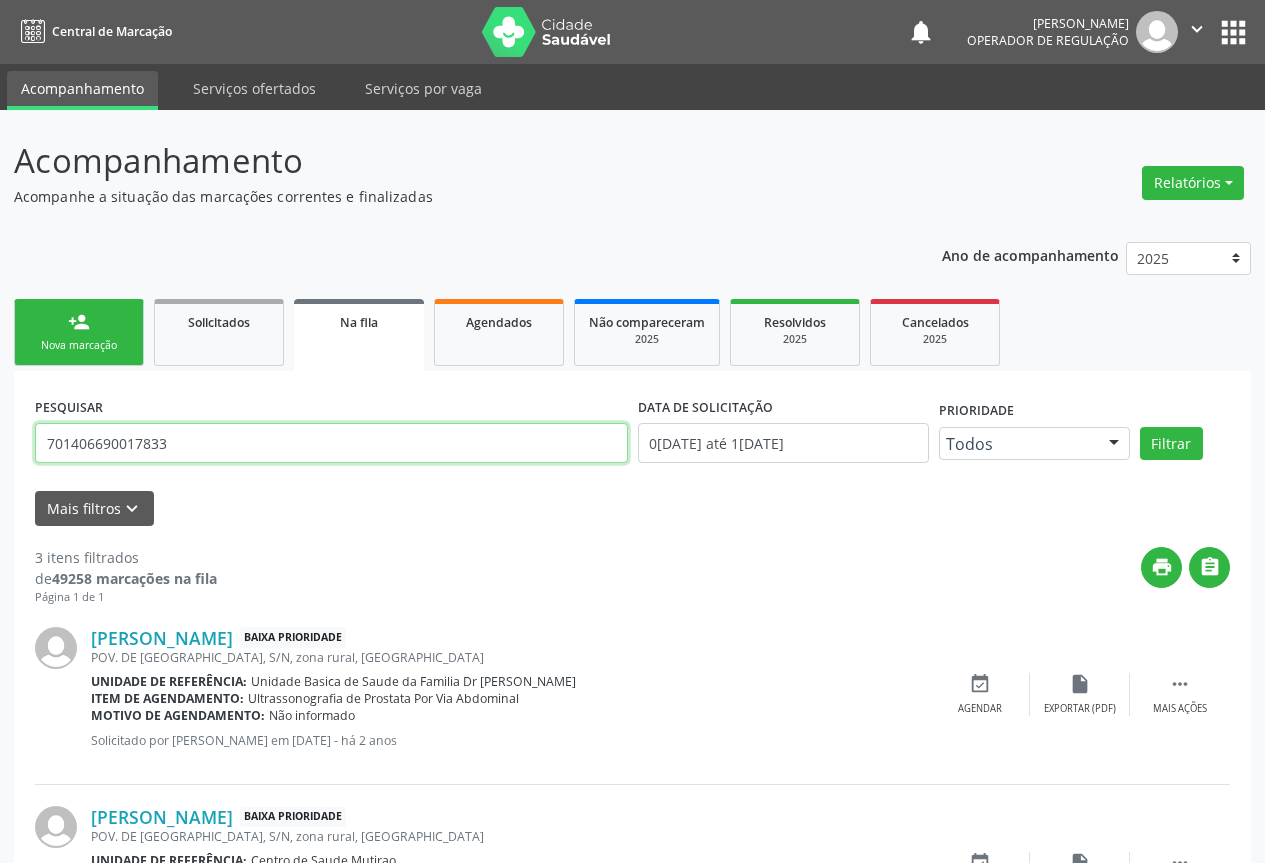 click on "701406690017833" at bounding box center (331, 443) 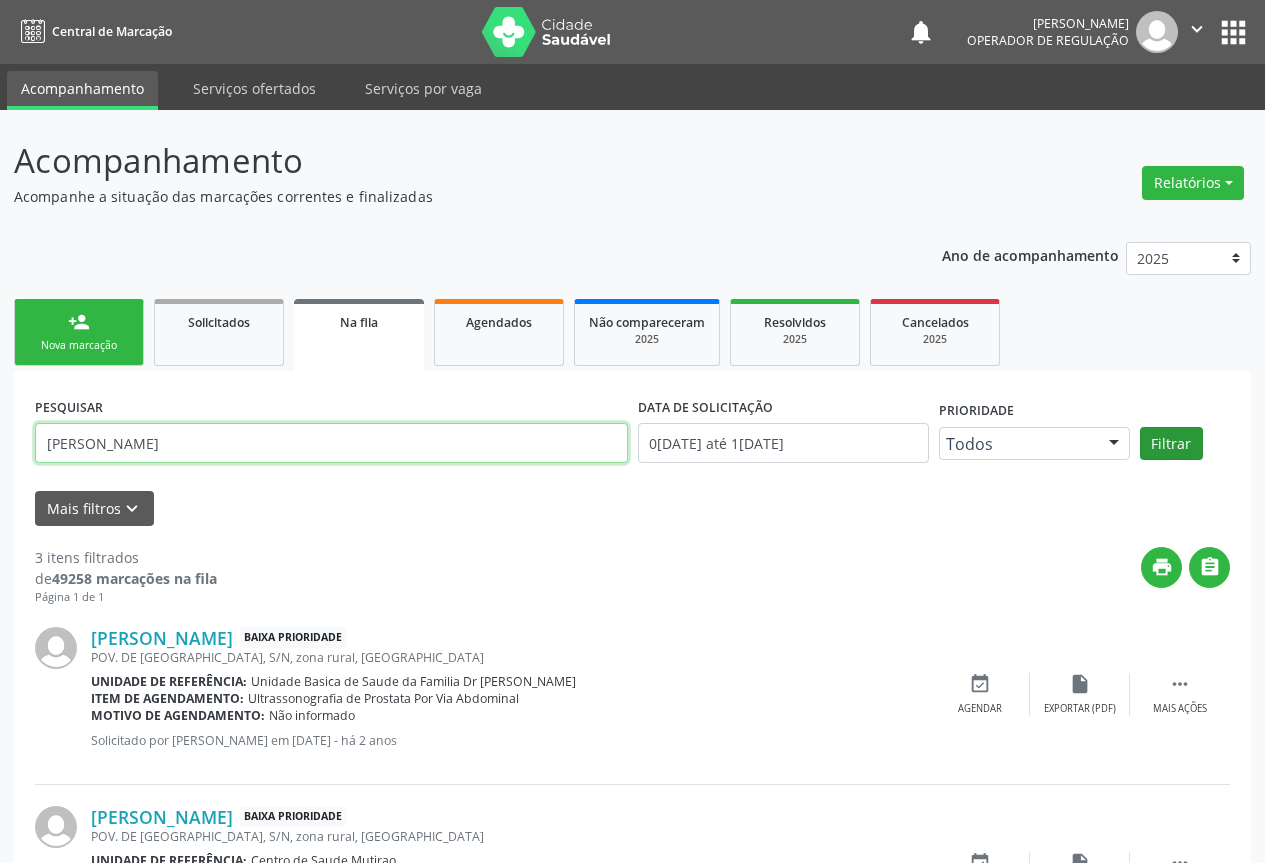 type on "[PERSON_NAME]" 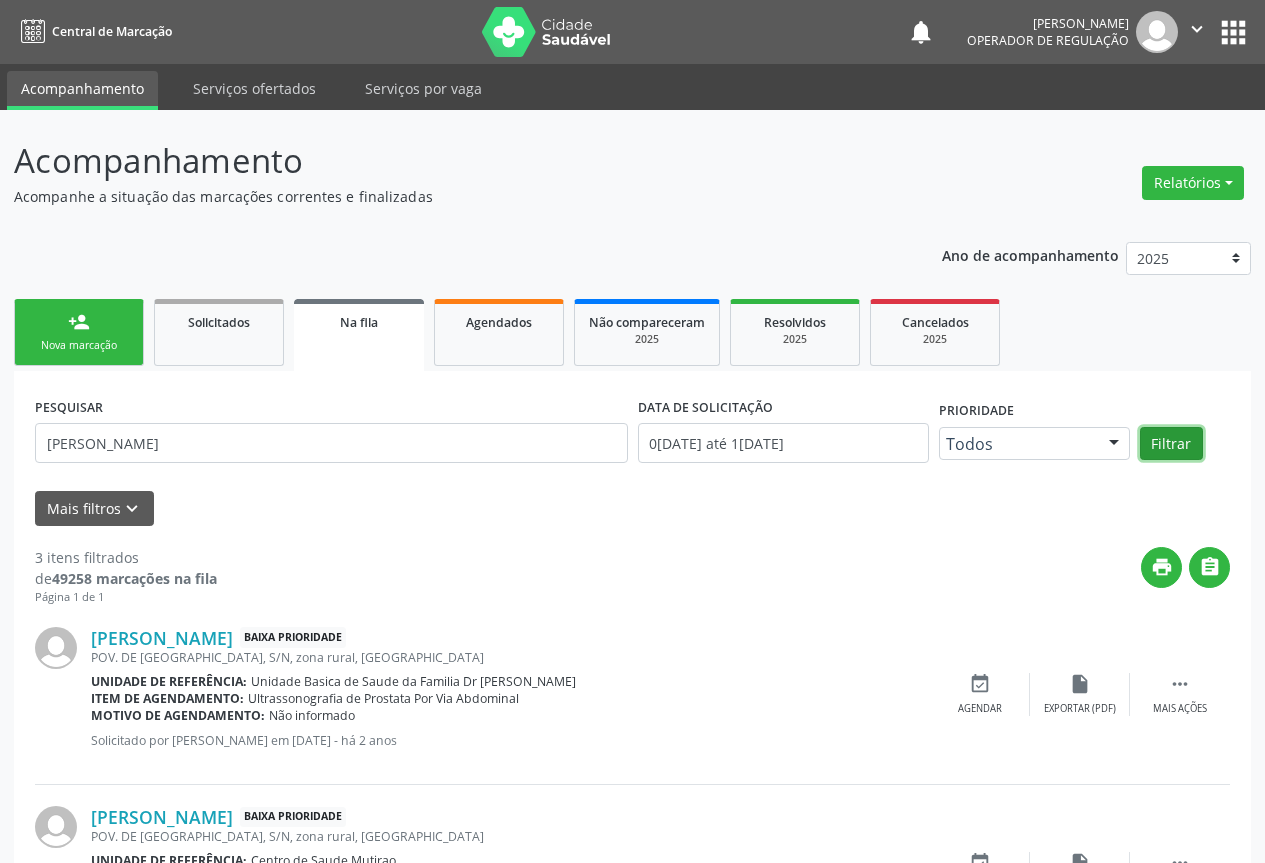 click on "Filtrar" at bounding box center (1171, 444) 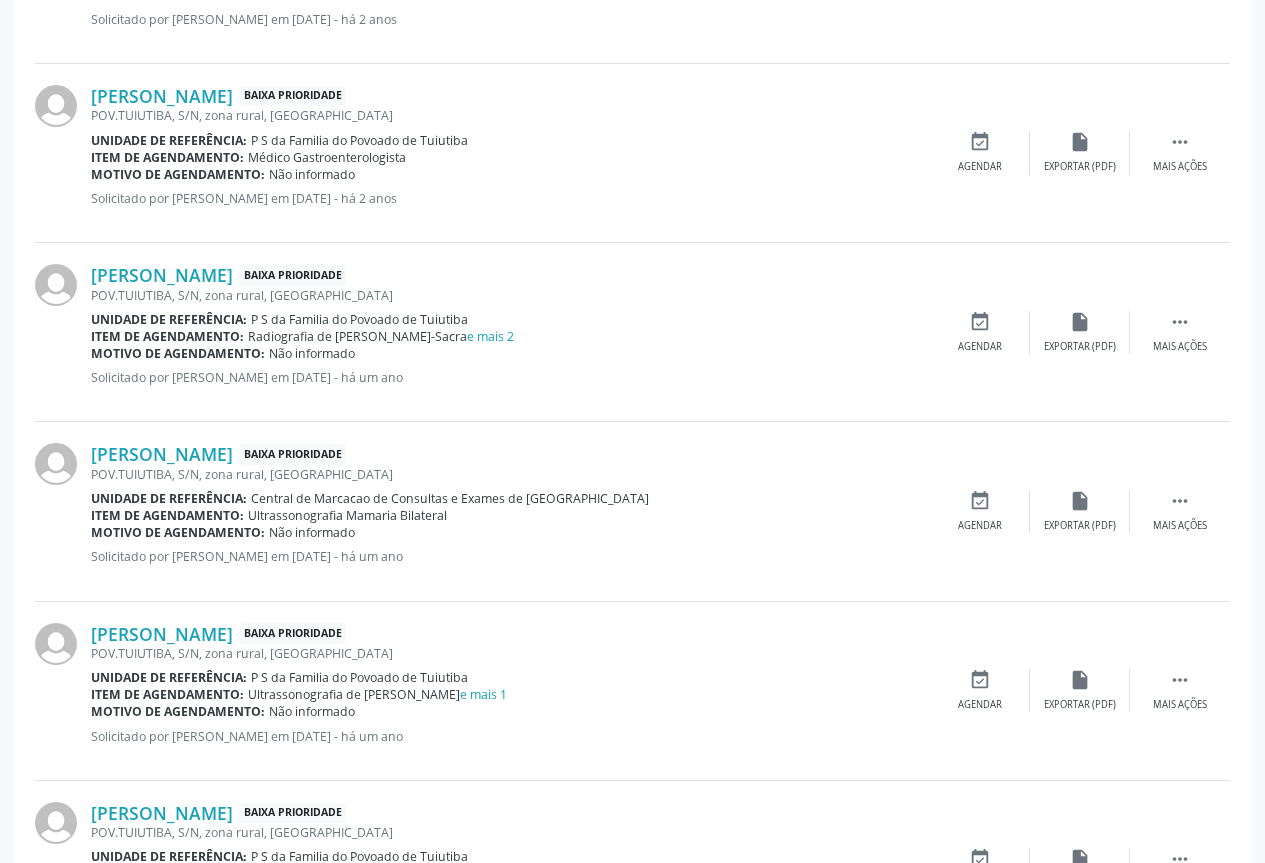scroll, scrollTop: 1031, scrollLeft: 0, axis: vertical 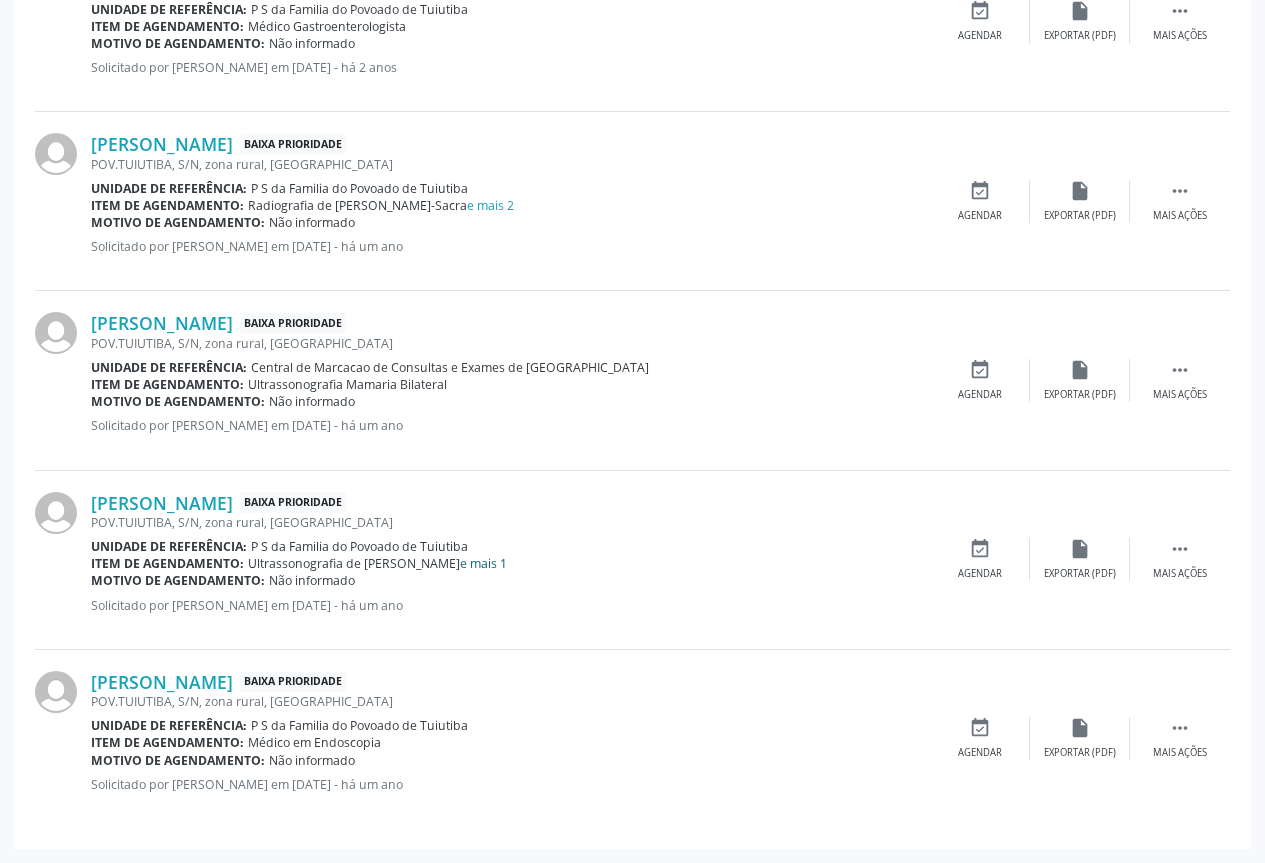 click on "e mais 1" at bounding box center (483, 563) 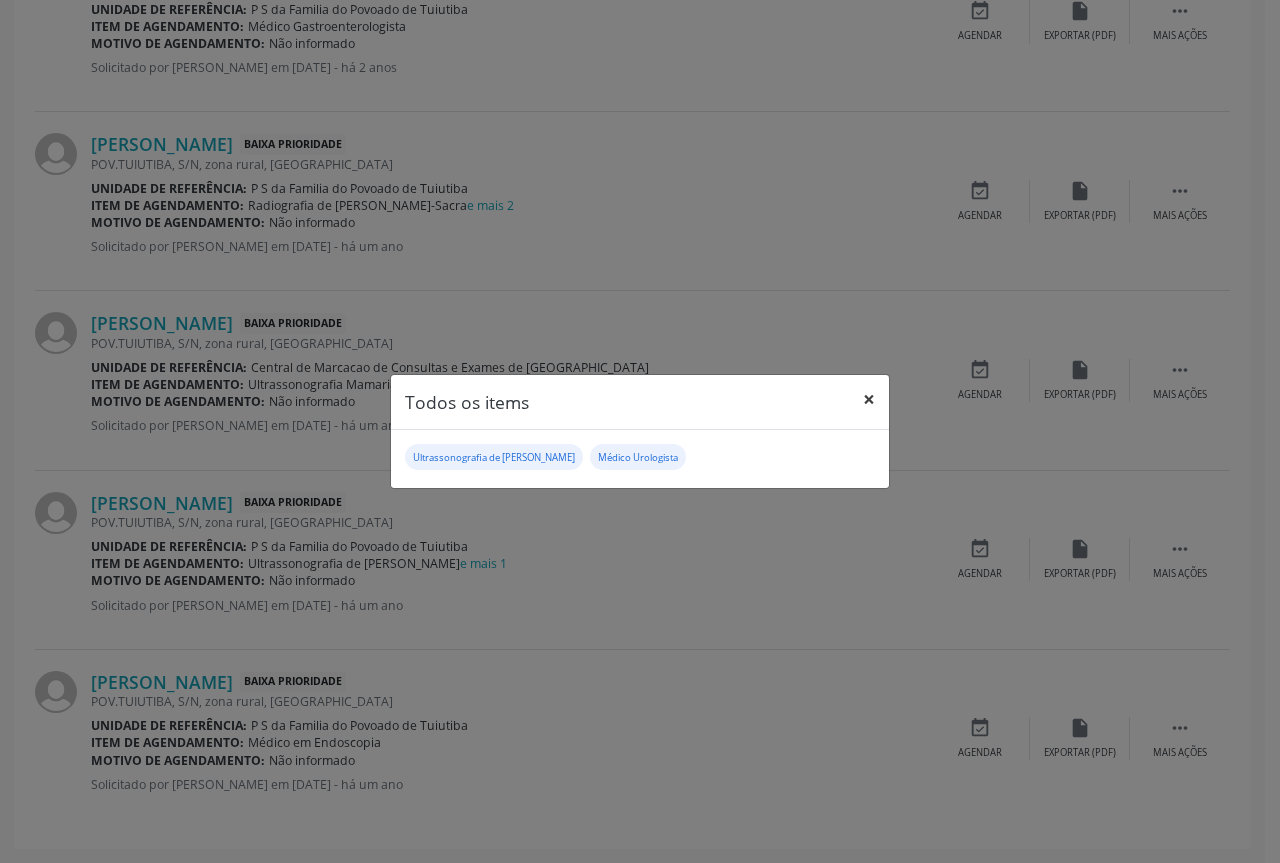 click on "×" at bounding box center (869, 399) 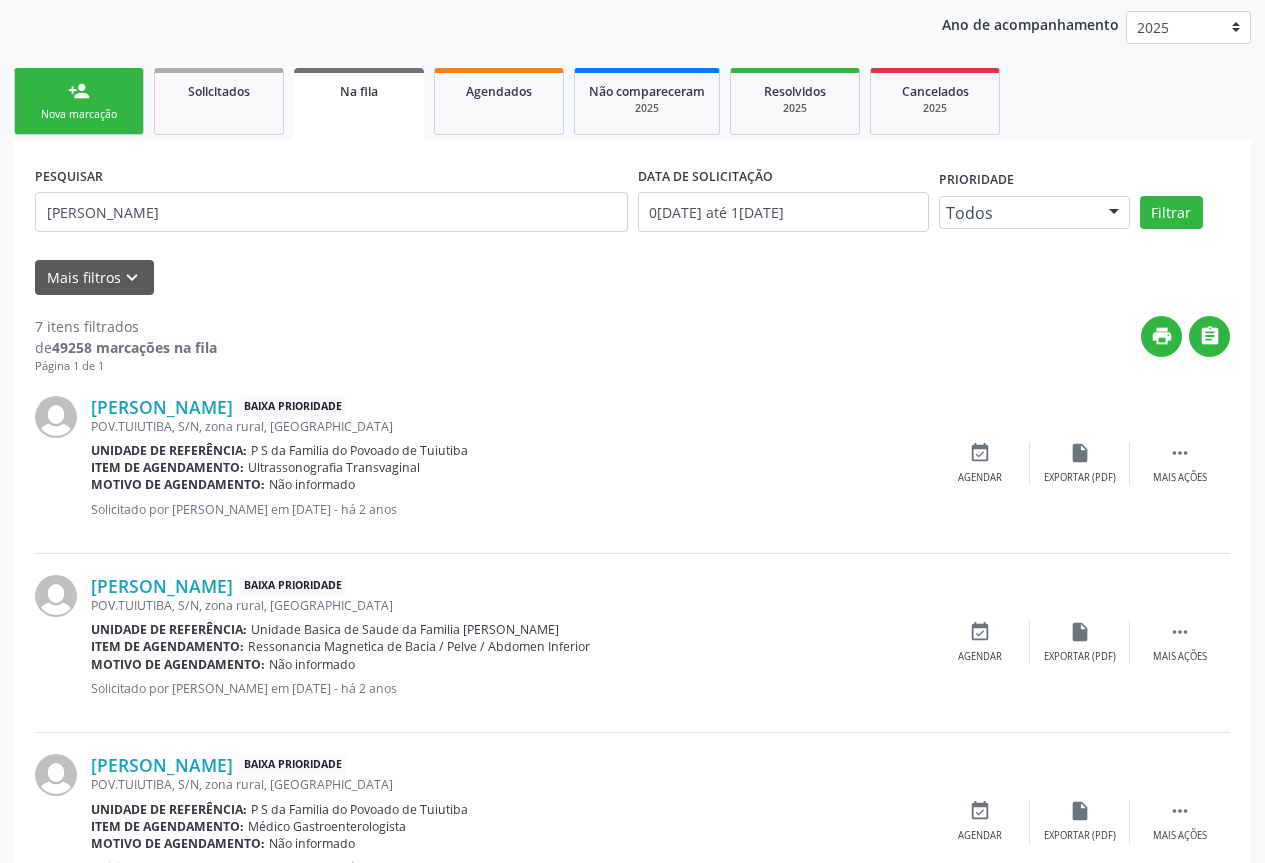 scroll, scrollTop: 0, scrollLeft: 0, axis: both 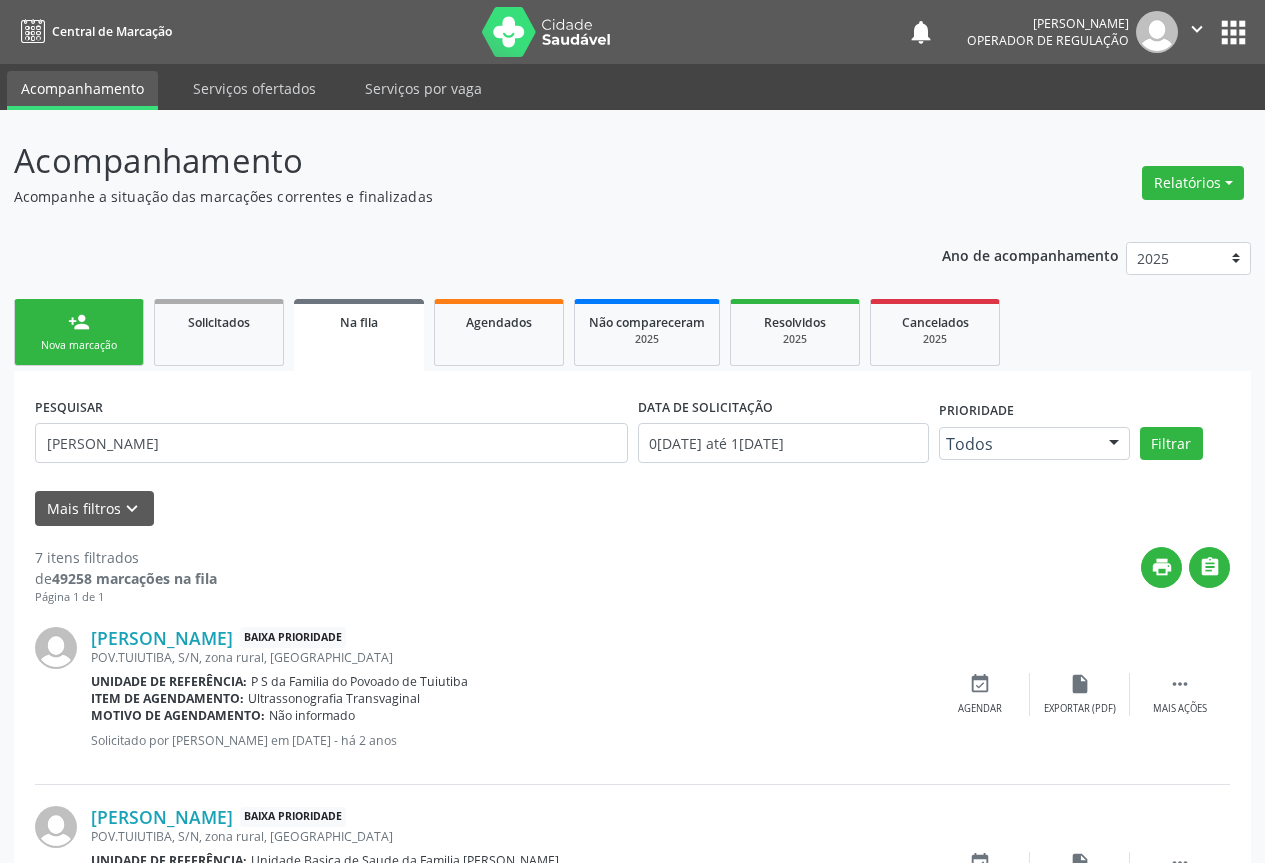 click on "person_add
Nova marcação" at bounding box center (79, 332) 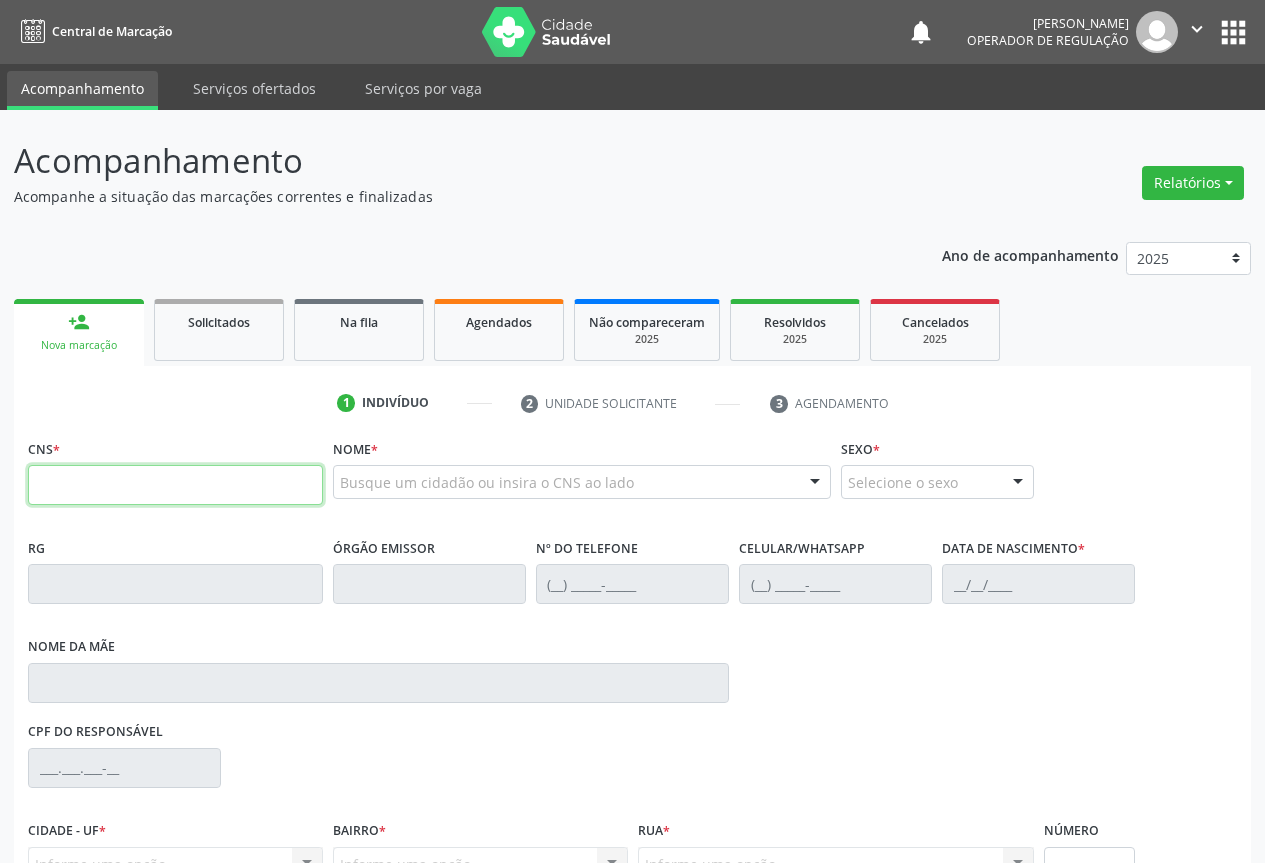 click at bounding box center [175, 485] 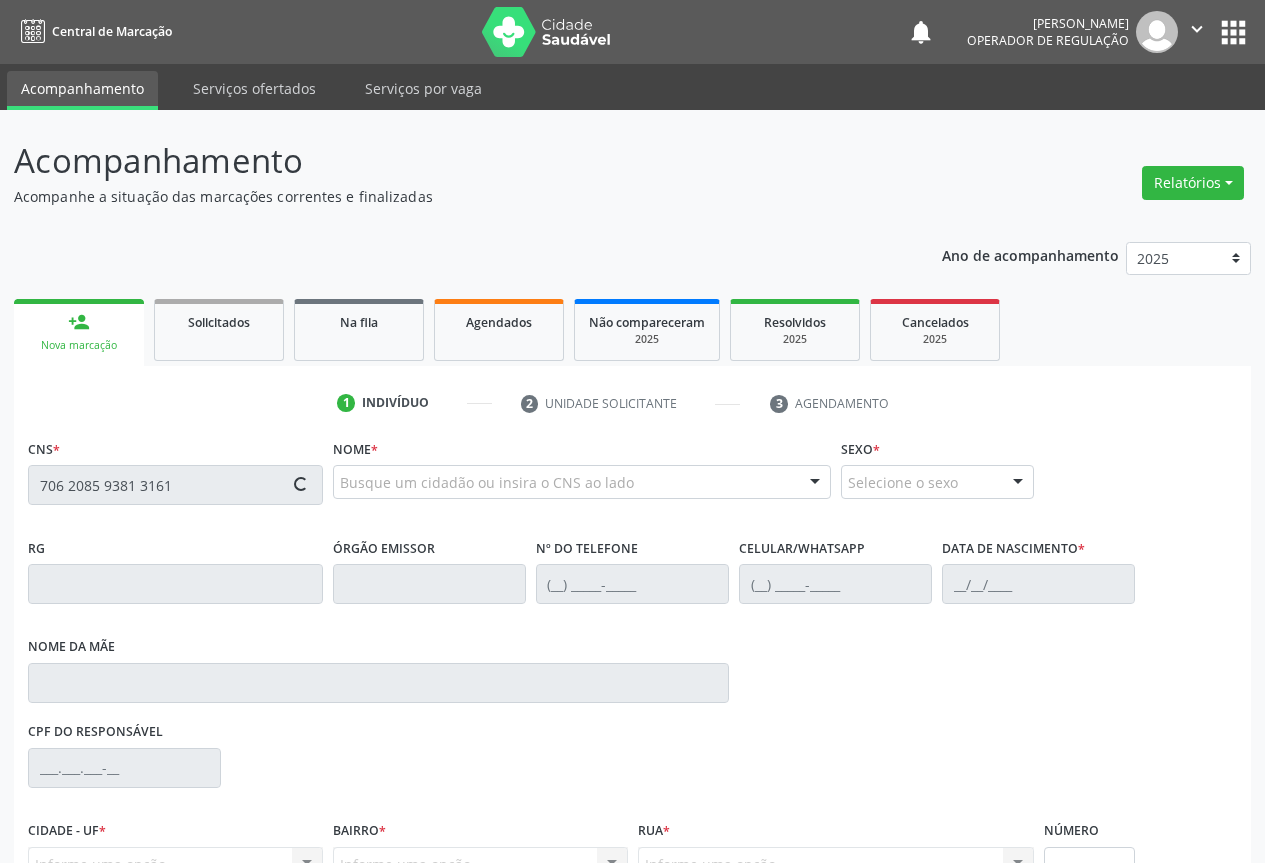 scroll, scrollTop: 207, scrollLeft: 0, axis: vertical 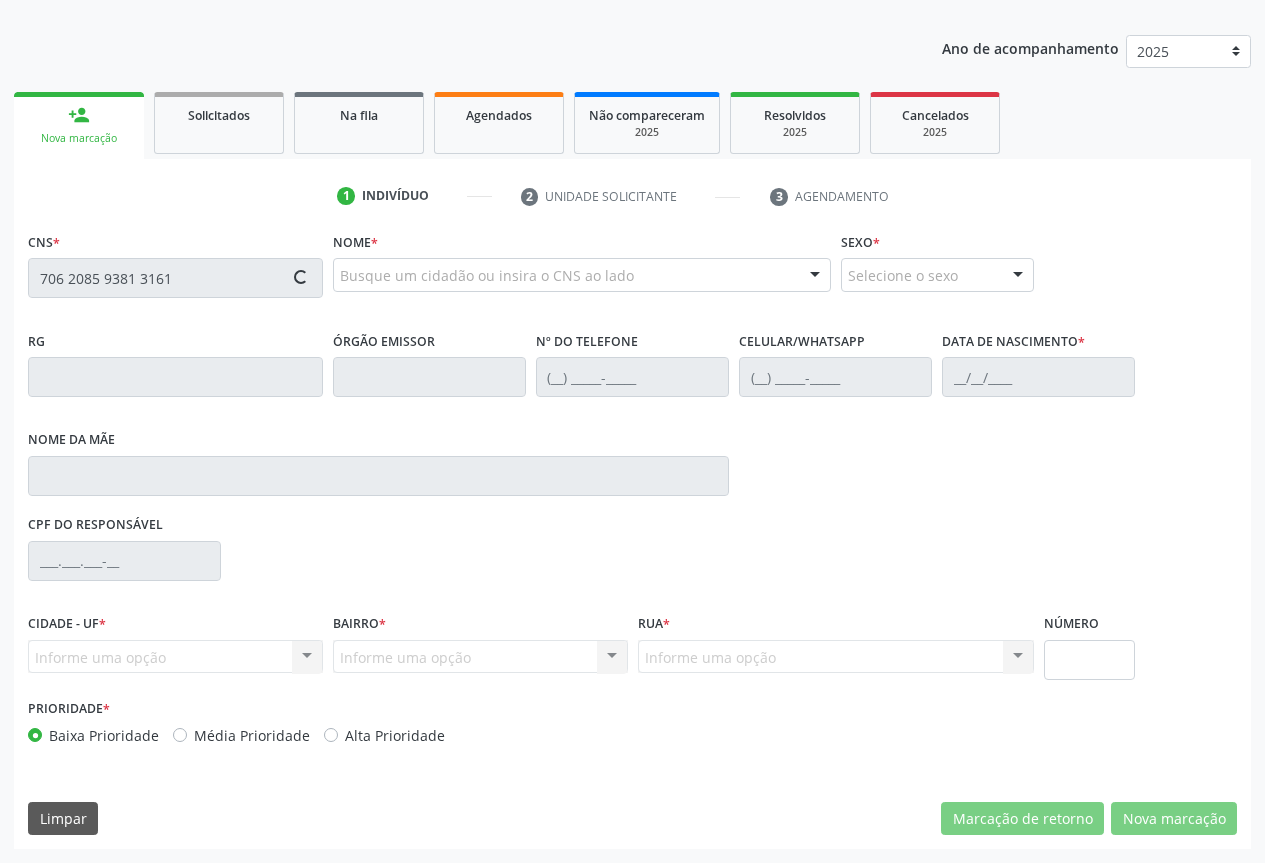 type on "706 2085 9381 3161" 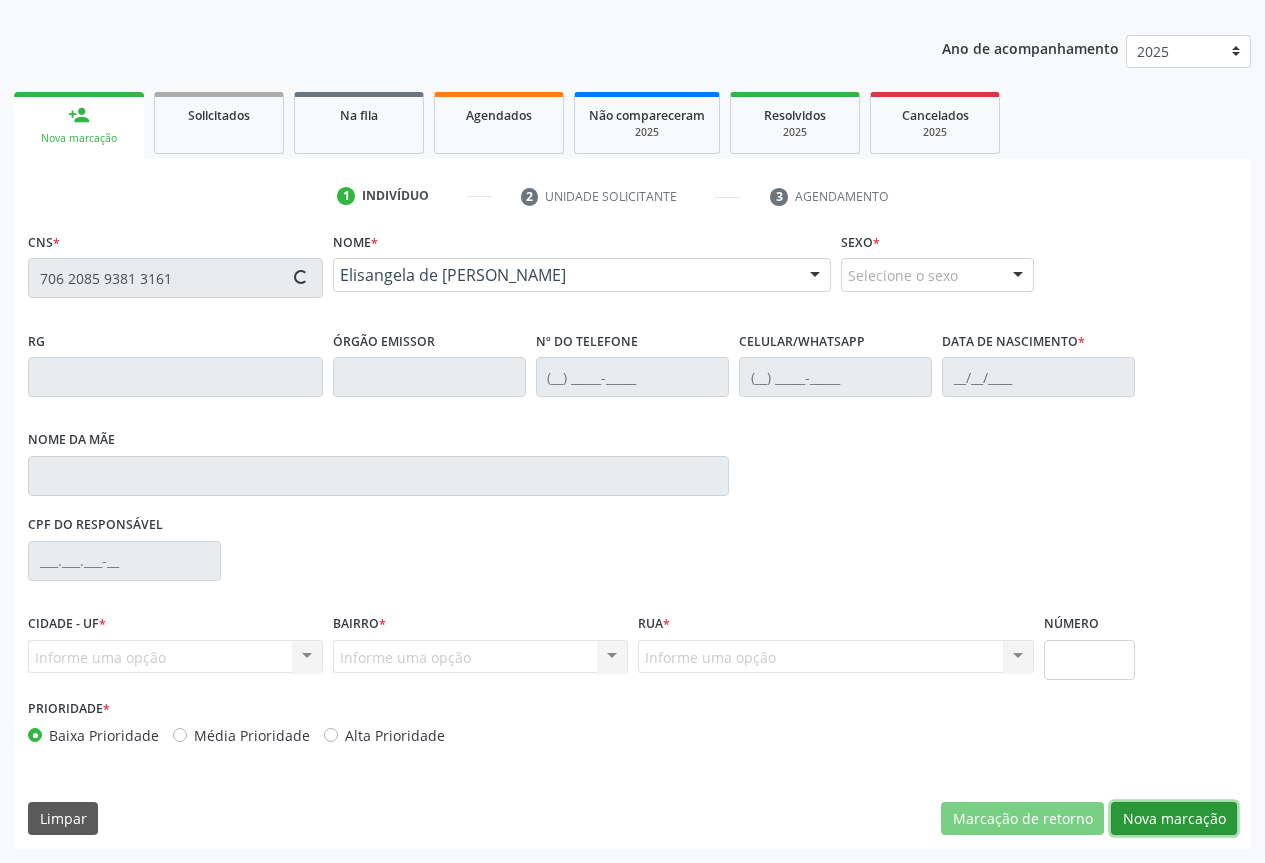 drag, startPoint x: 1163, startPoint y: 823, endPoint x: 852, endPoint y: 774, distance: 314.83646 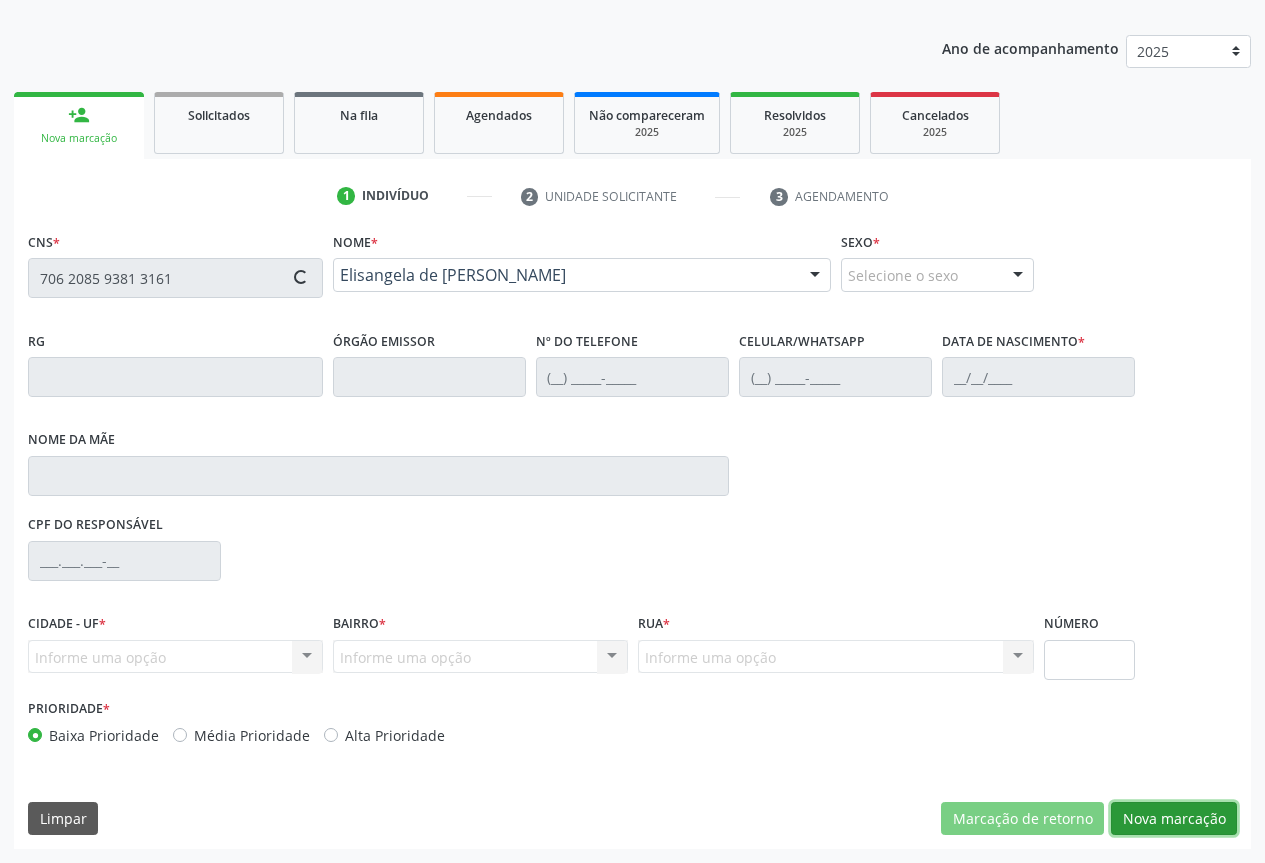 click on "Nova marcação" at bounding box center (1174, 819) 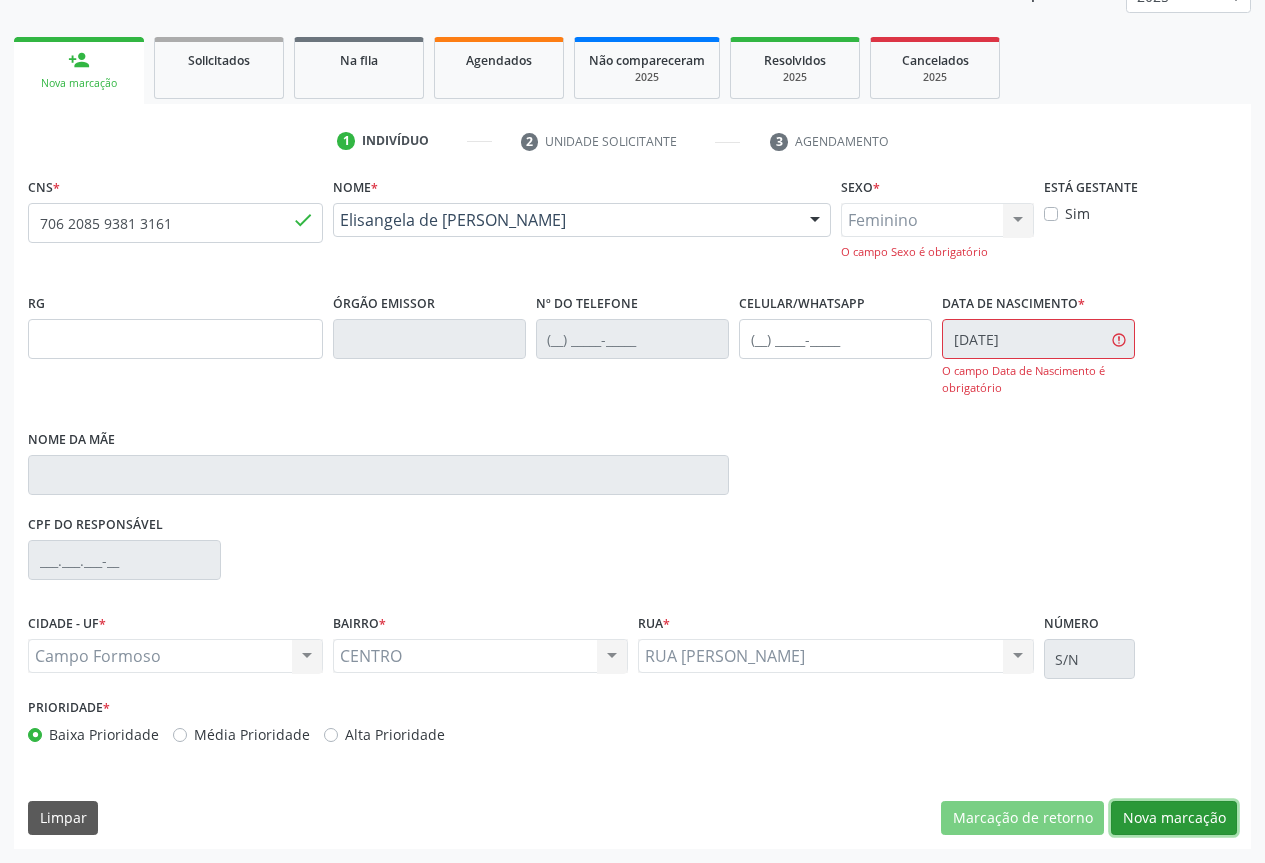 click on "Nova marcação" at bounding box center (1174, 818) 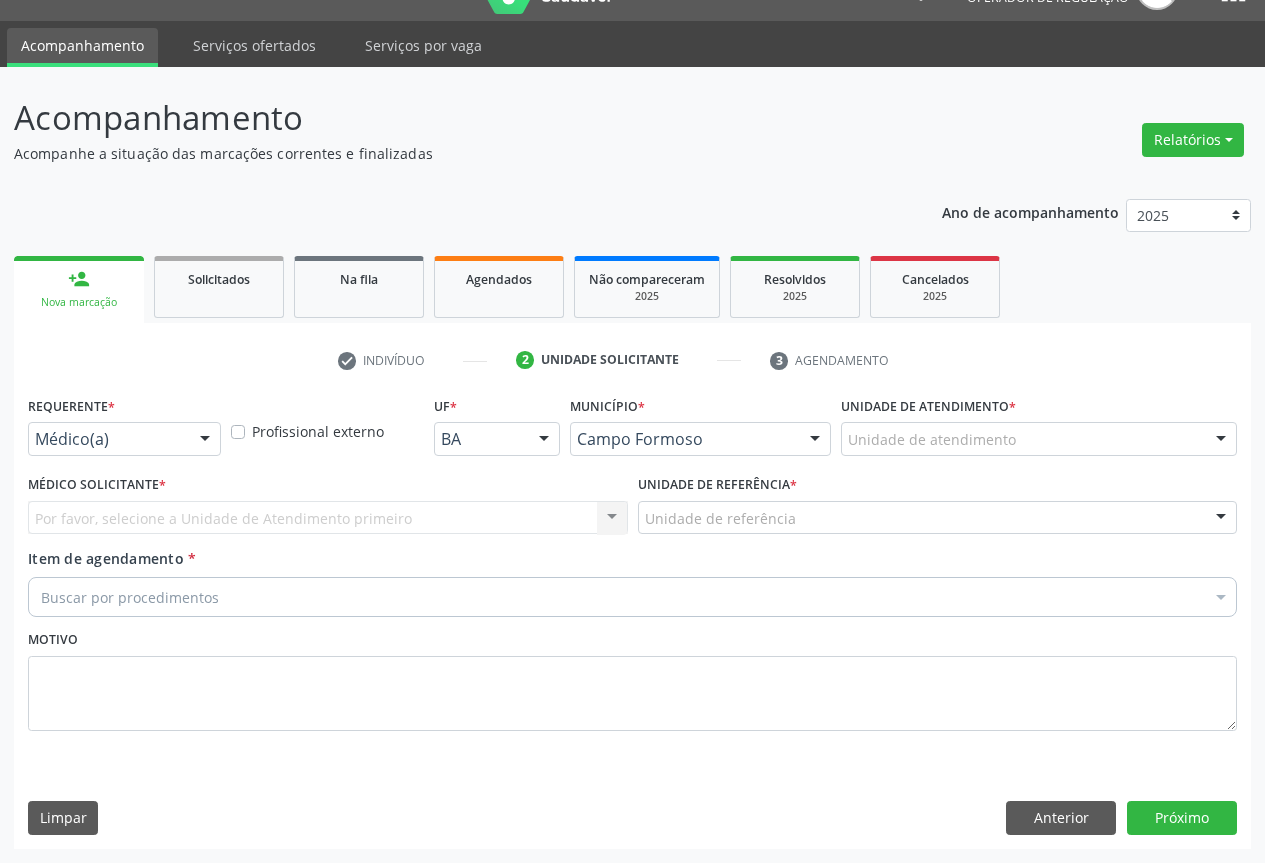scroll, scrollTop: 43, scrollLeft: 0, axis: vertical 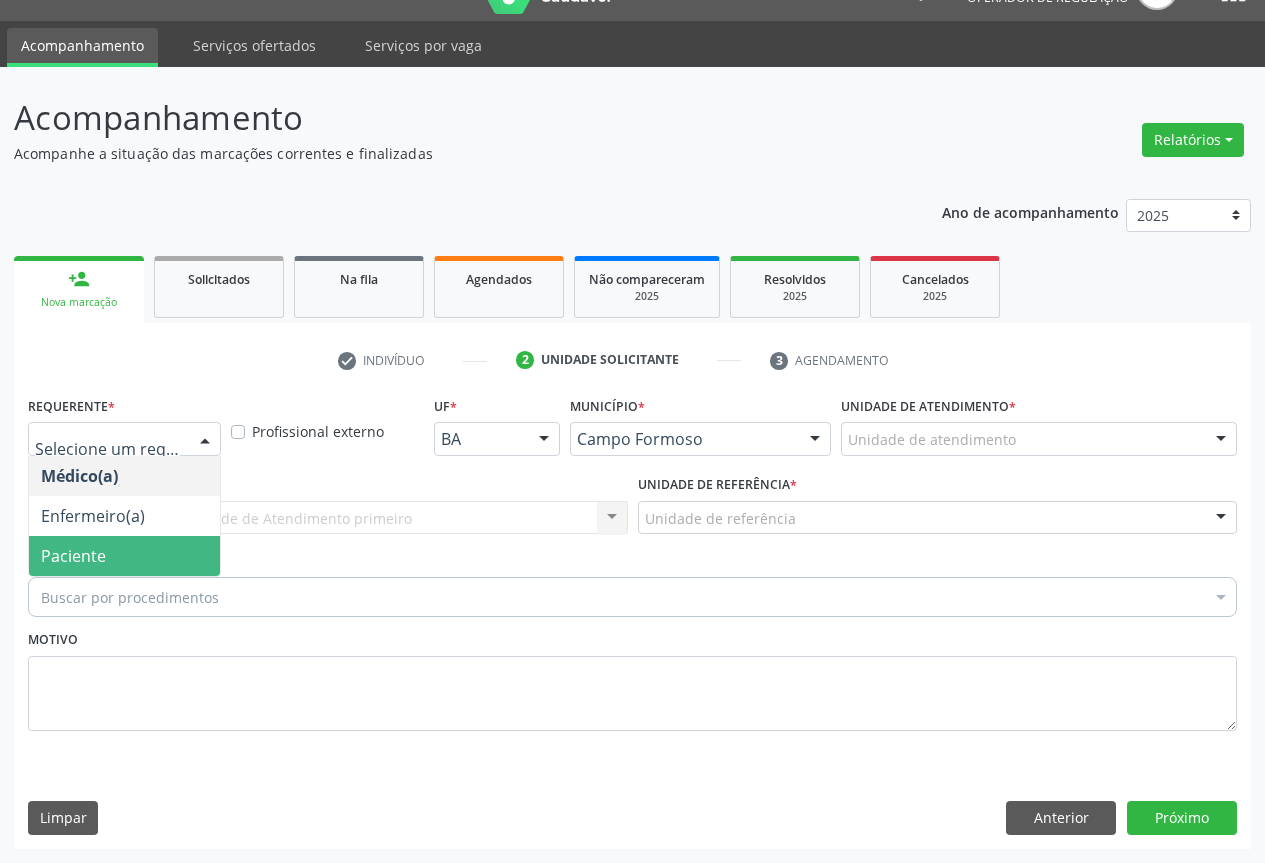 click on "Paciente" at bounding box center [124, 556] 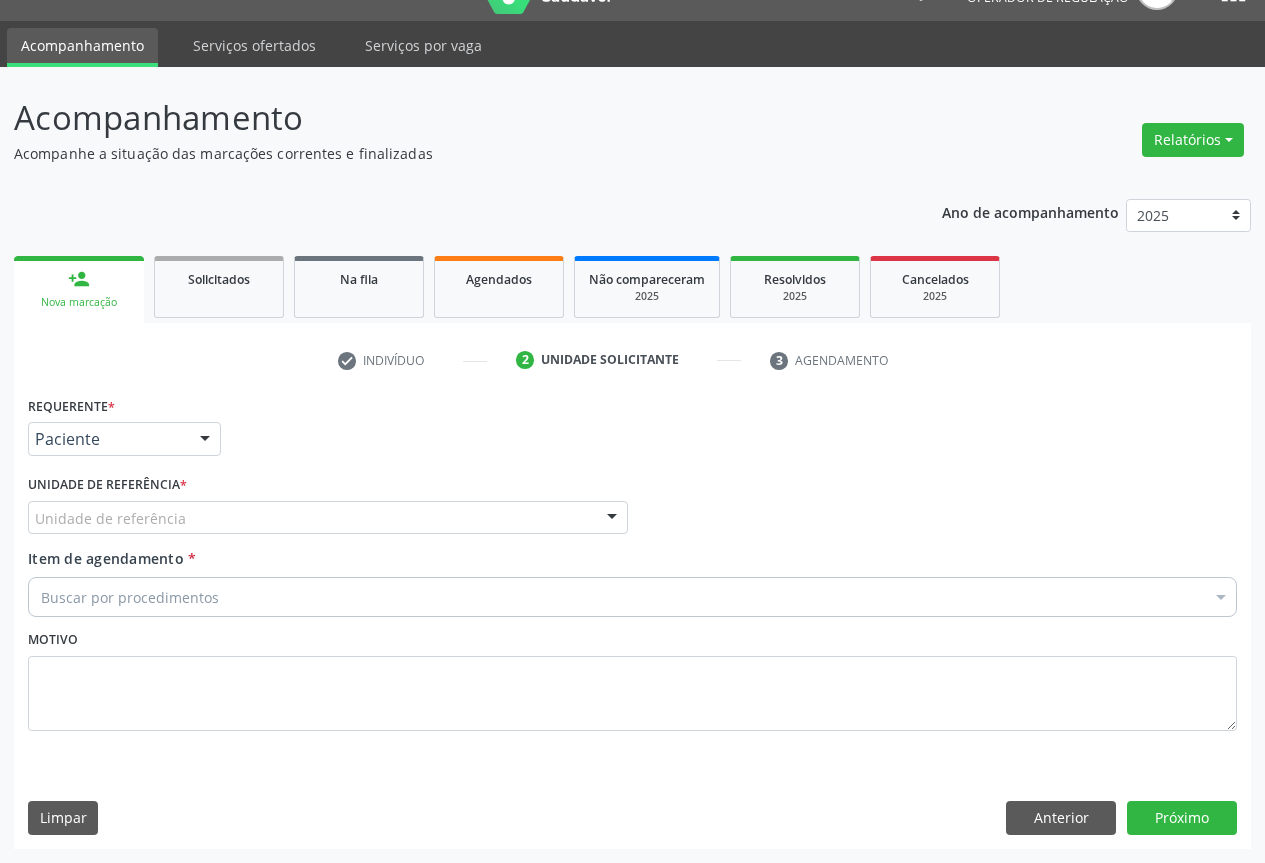 click on "Unidade de referência" at bounding box center [328, 518] 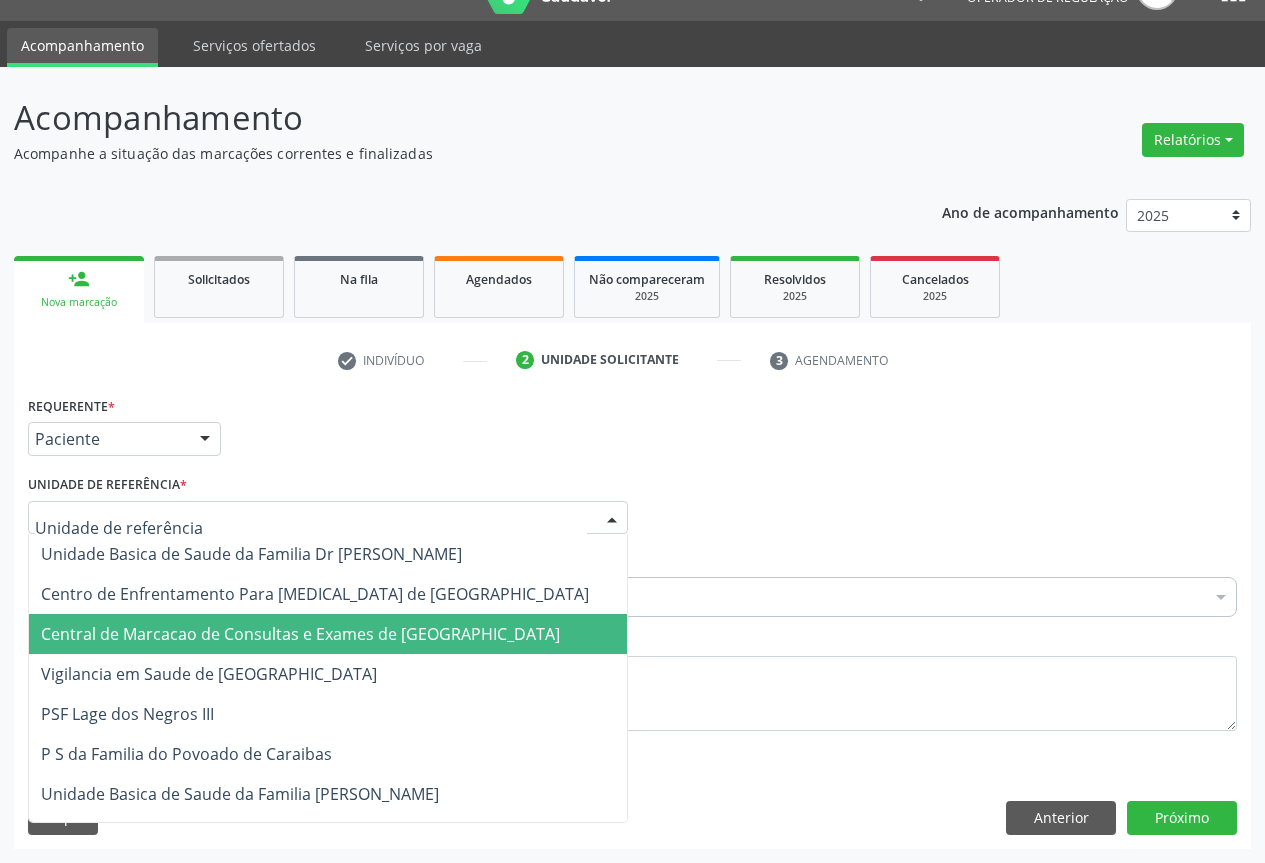 click on "Central de Marcacao de Consultas e Exames de [GEOGRAPHIC_DATA]" at bounding box center (328, 634) 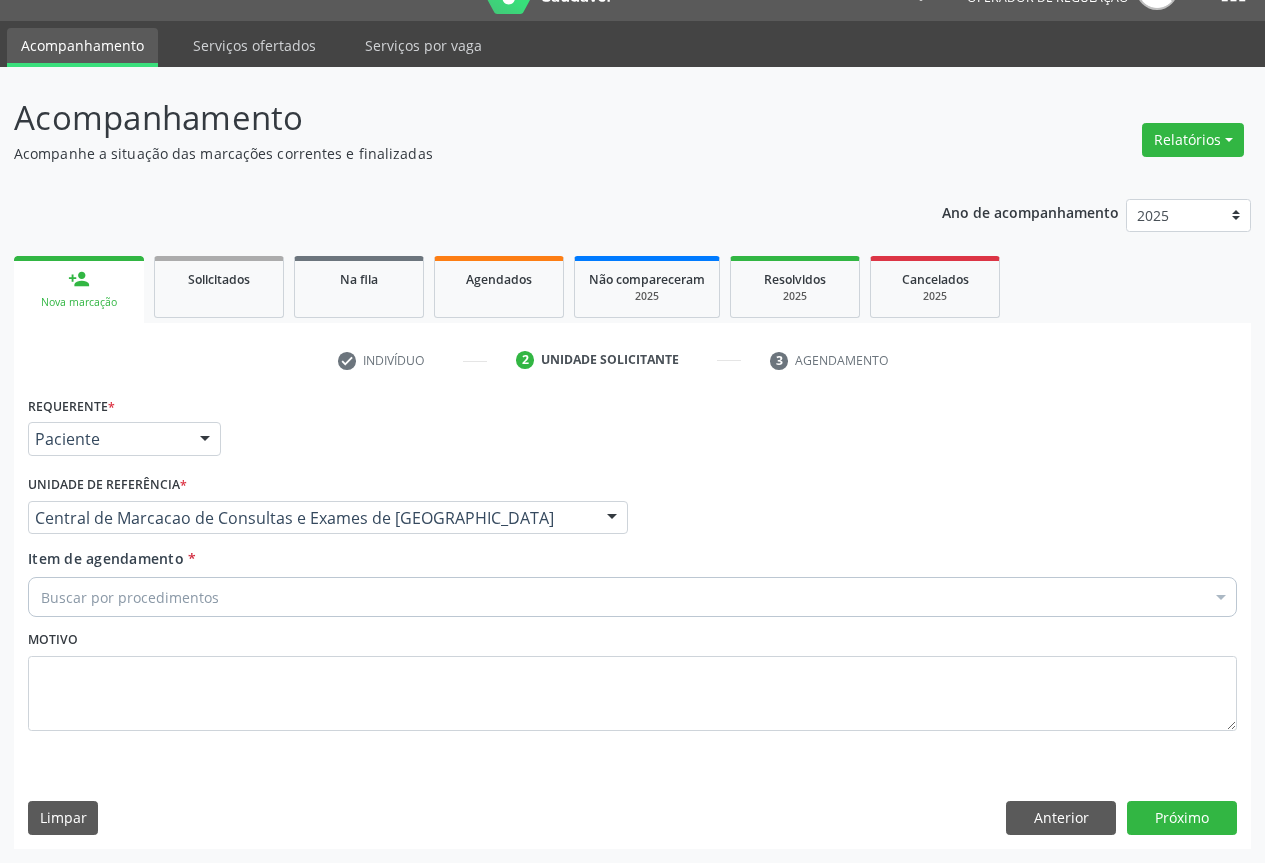 click on "Buscar por procedimentos" at bounding box center [632, 597] 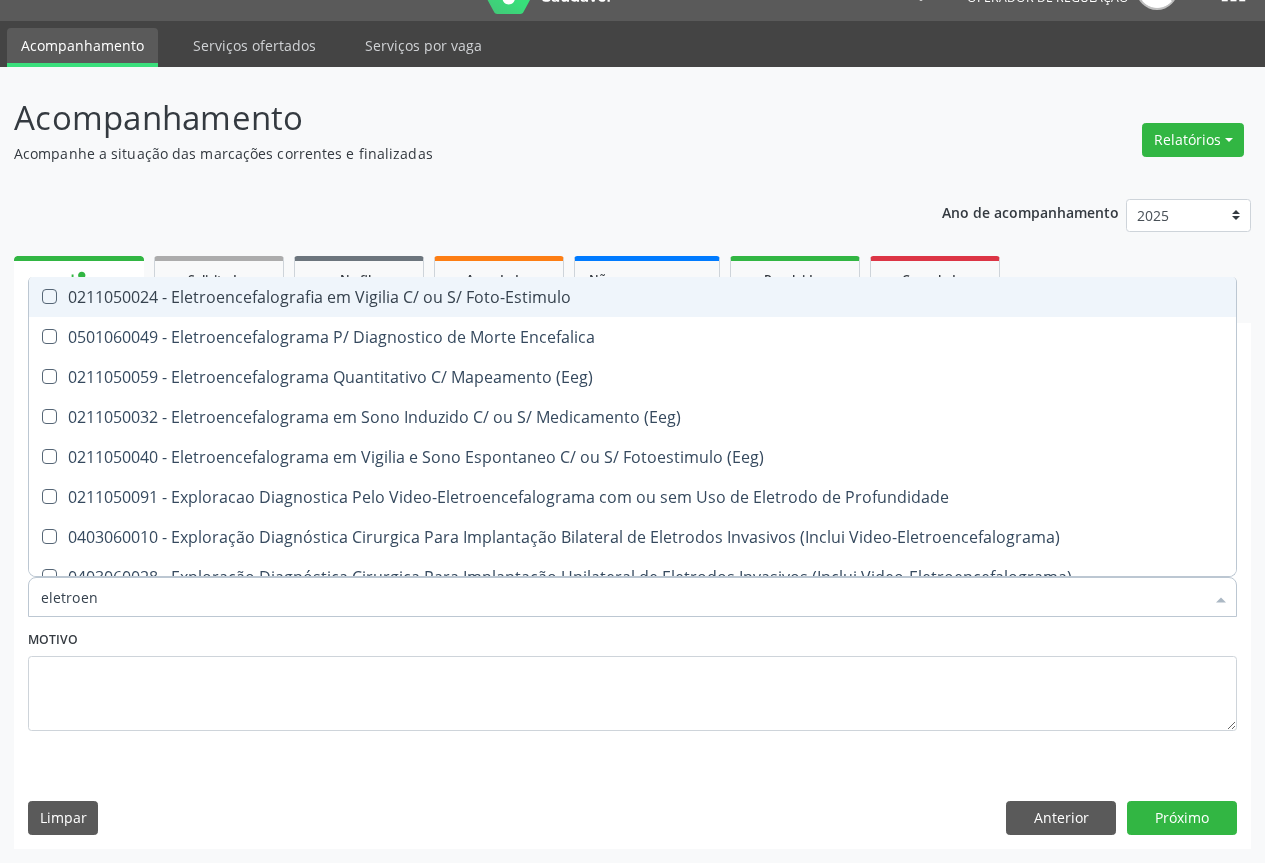 type on "eletroenc" 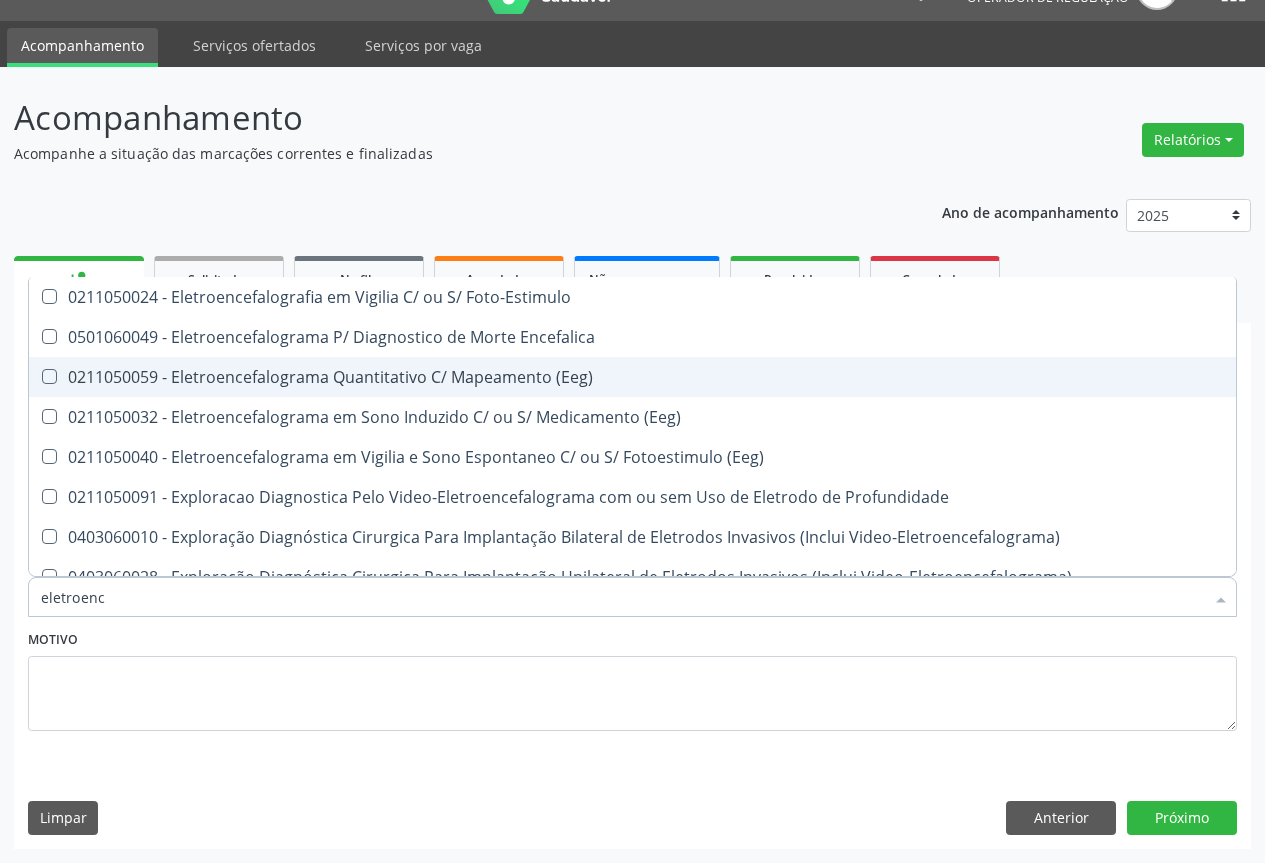 click on "0211050059 - Eletroencefalograma Quantitativo C/ Mapeamento (Eeg)" at bounding box center [632, 377] 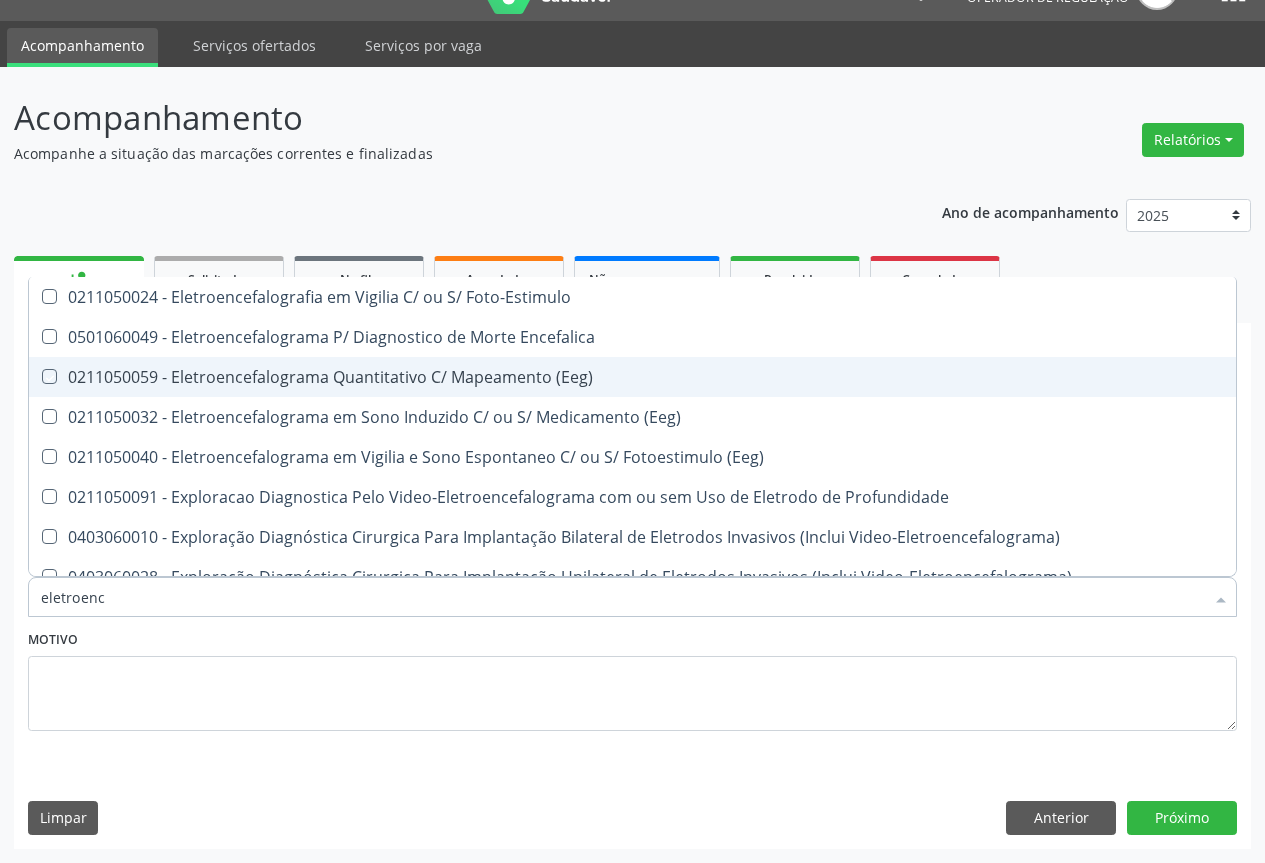 checkbox on "true" 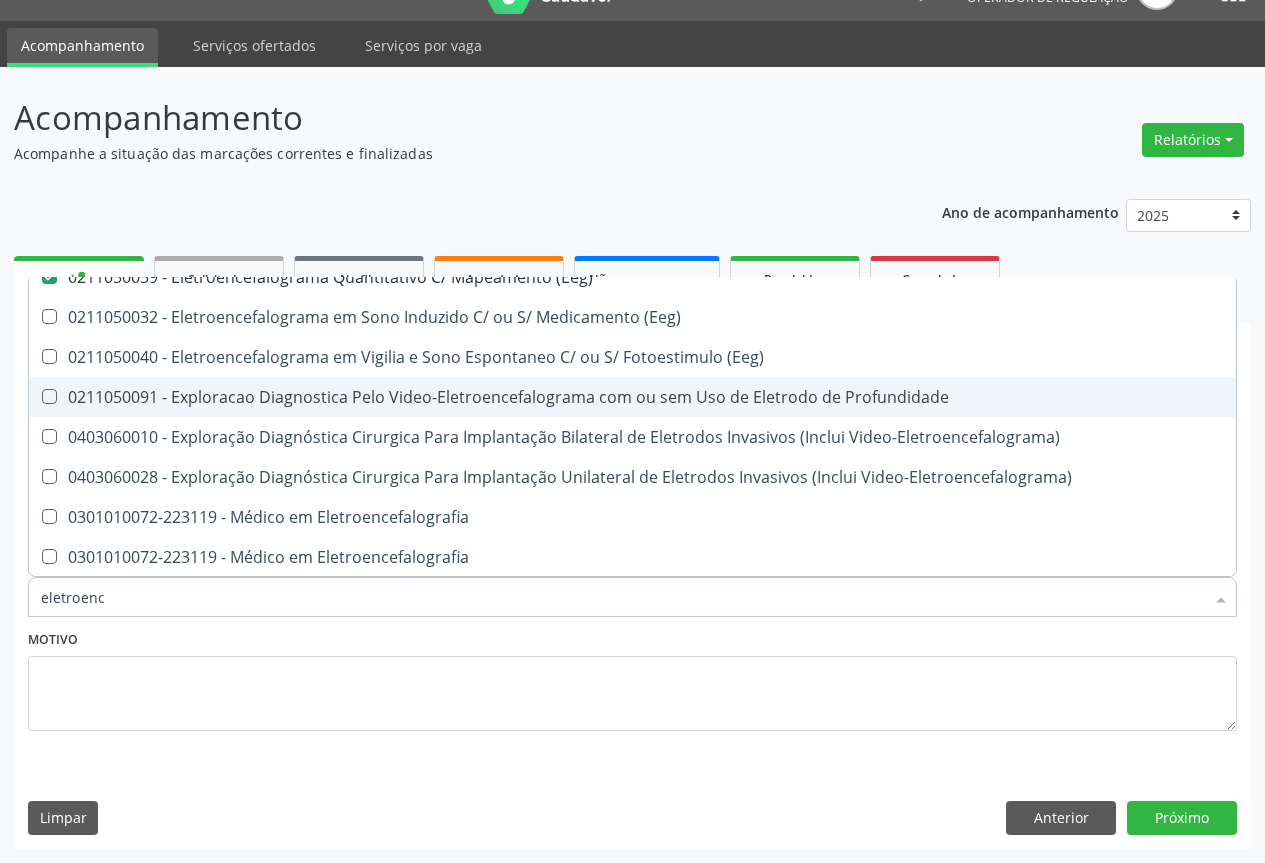 scroll, scrollTop: 141, scrollLeft: 0, axis: vertical 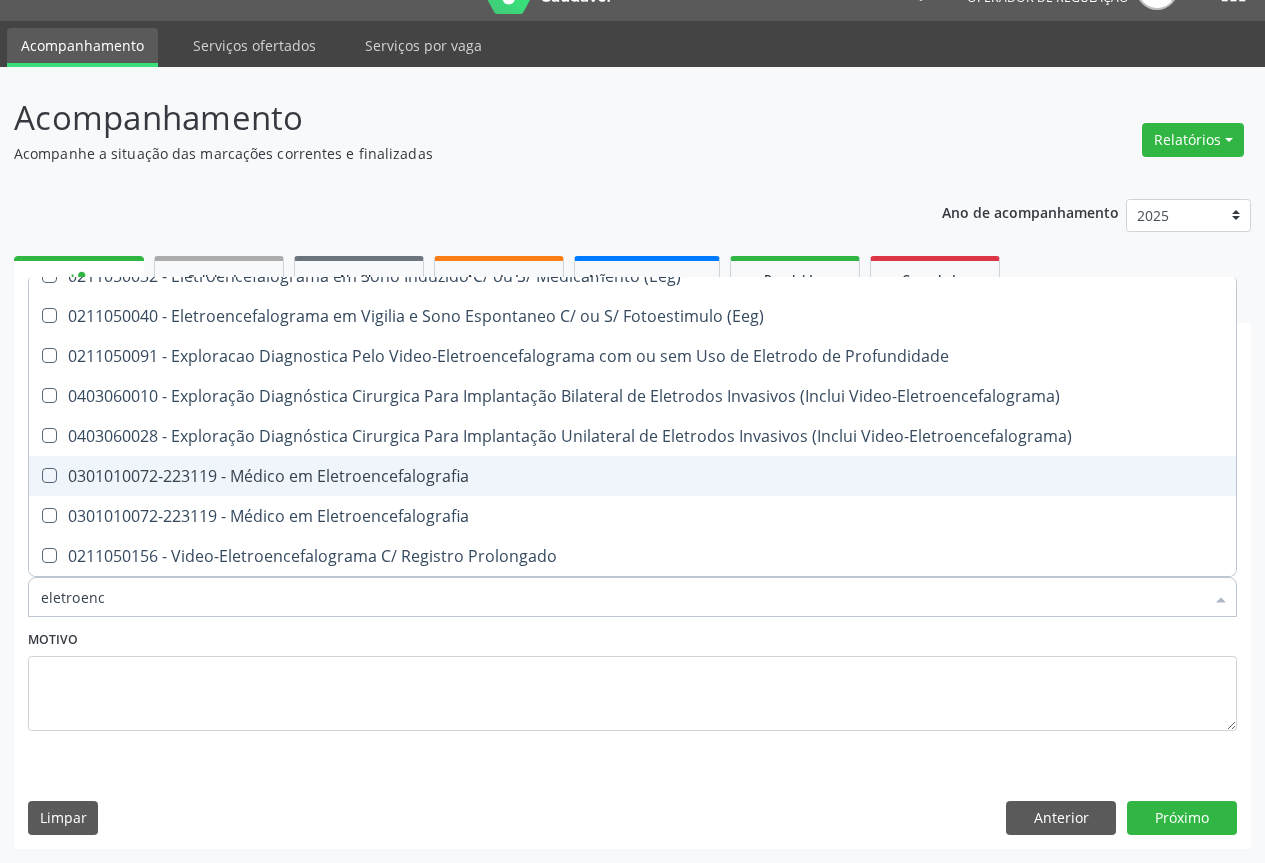 click on "0301010072-223119 - Médico em Eletroencefalografia" at bounding box center (632, 476) 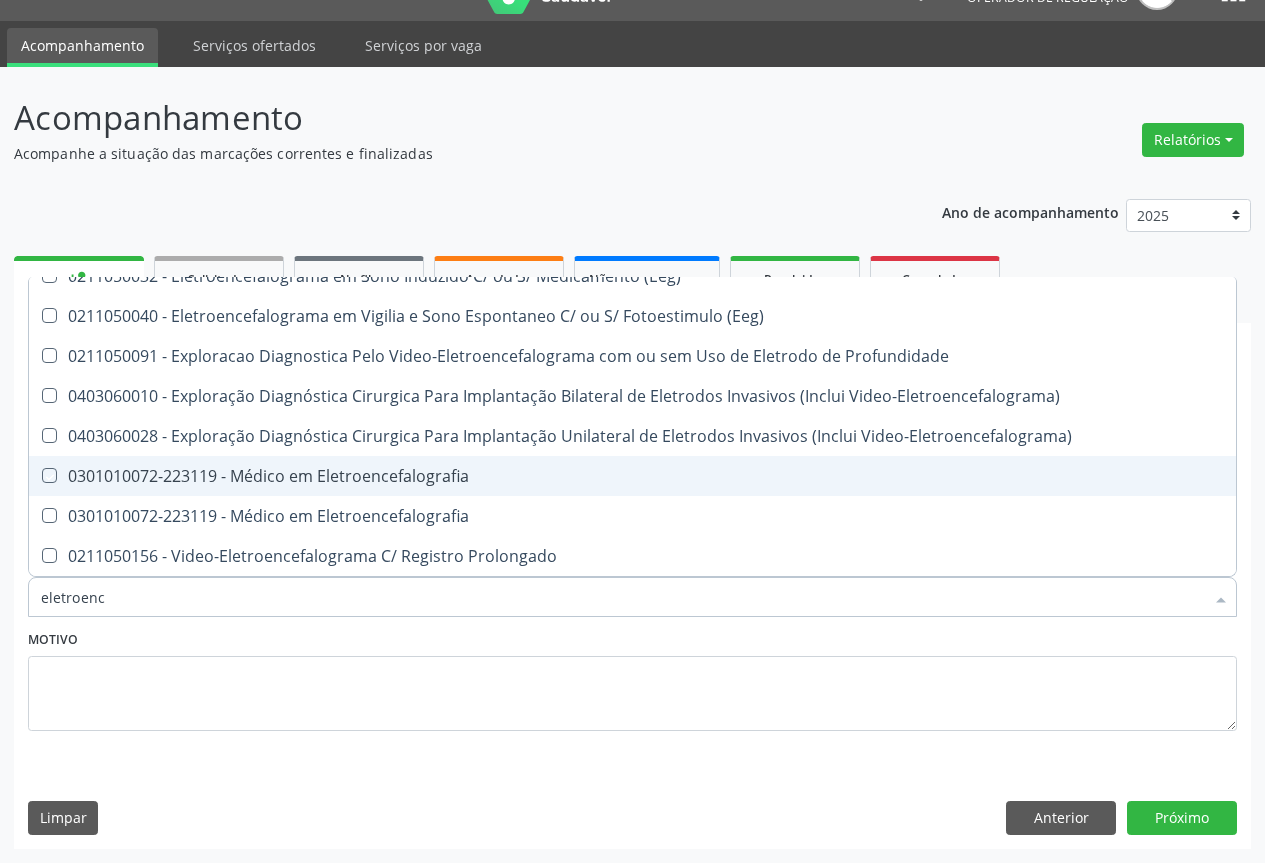 checkbox on "true" 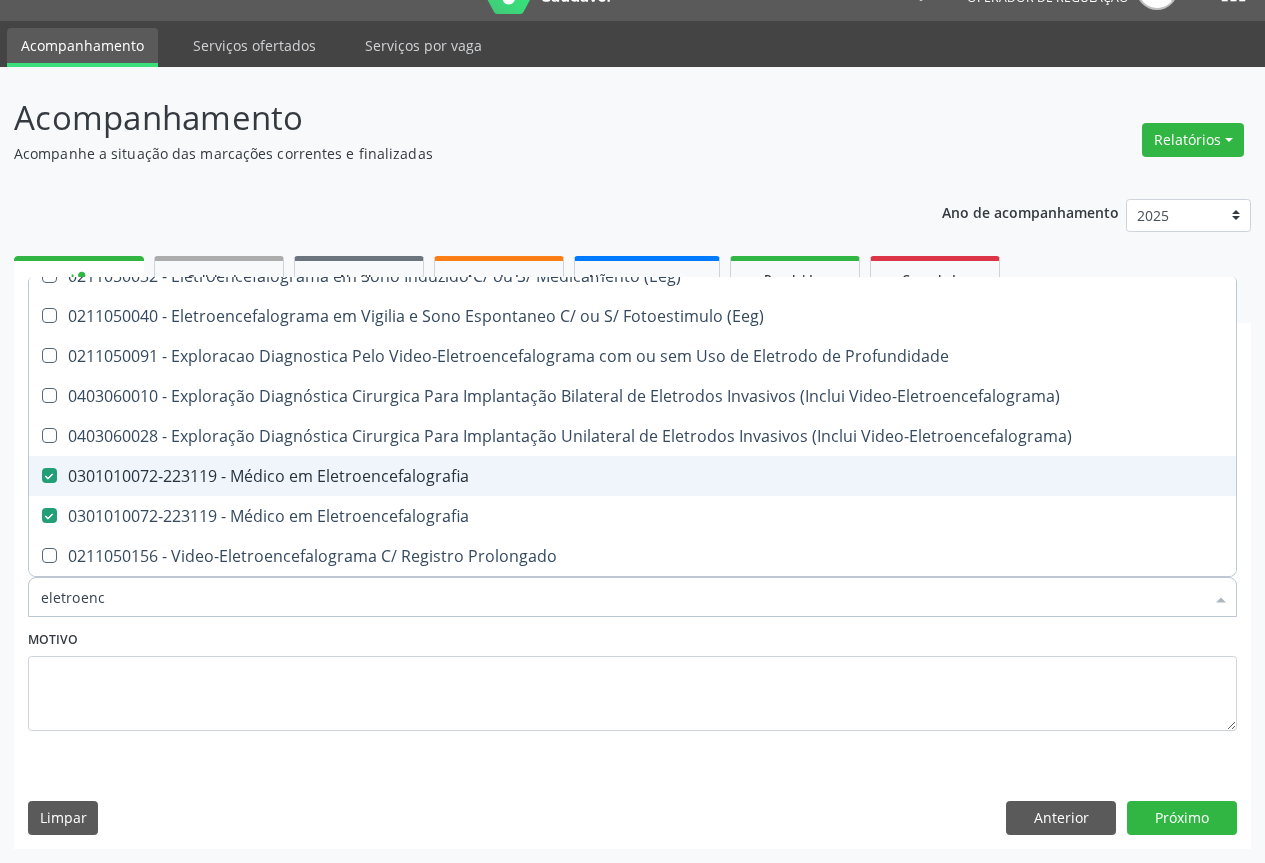 click on "0301010072-223119 - Médico em Eletroencefalografia" at bounding box center (632, 476) 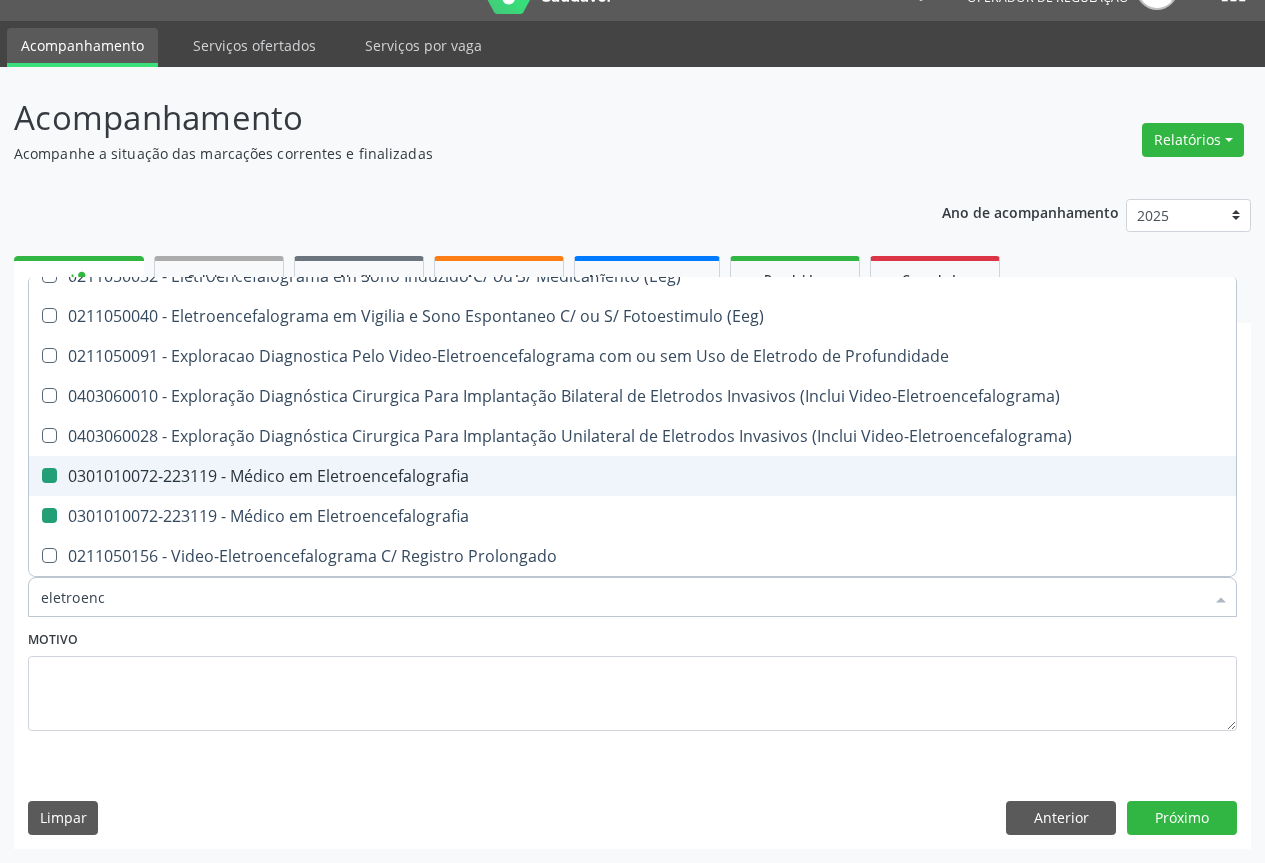 checkbox on "false" 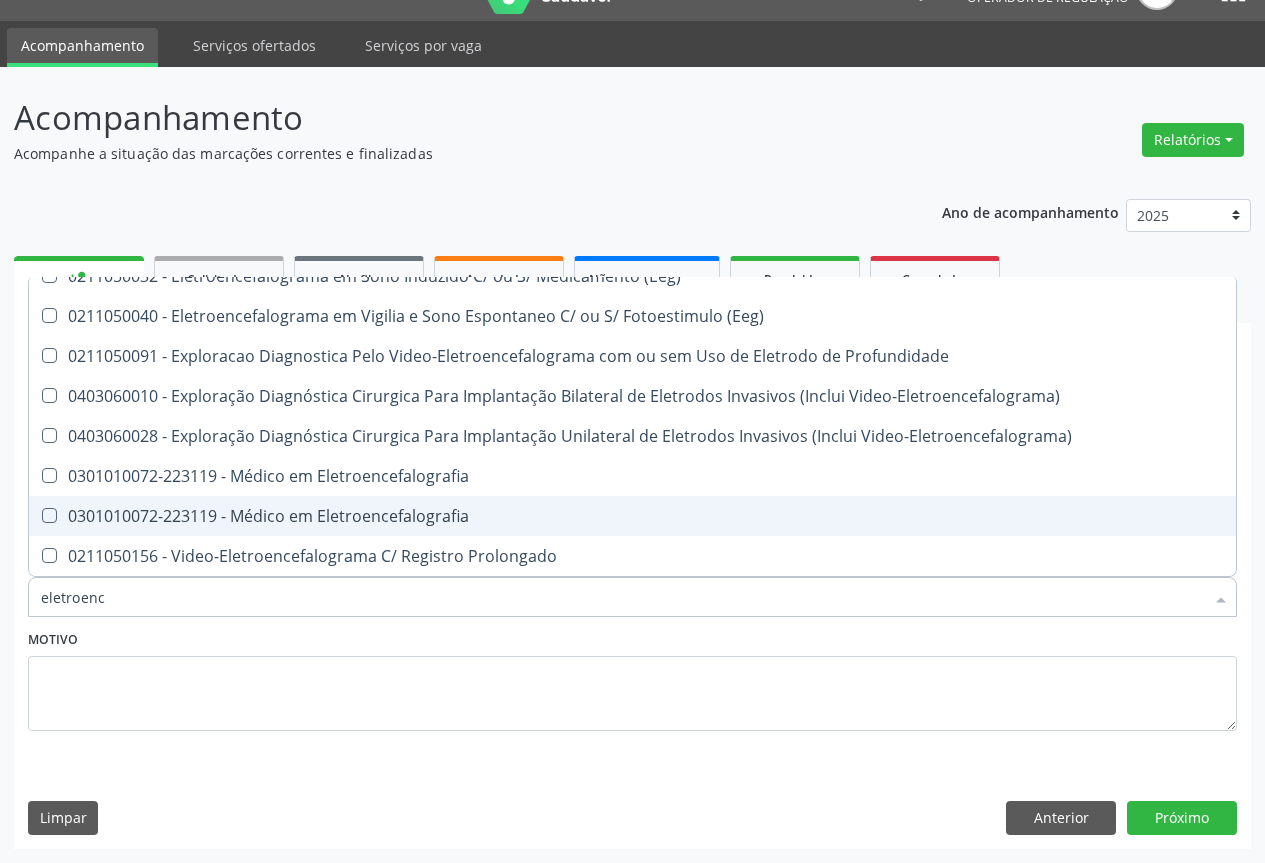 click on "0301010072-223119 - Médico em Eletroencefalografia" at bounding box center (632, 516) 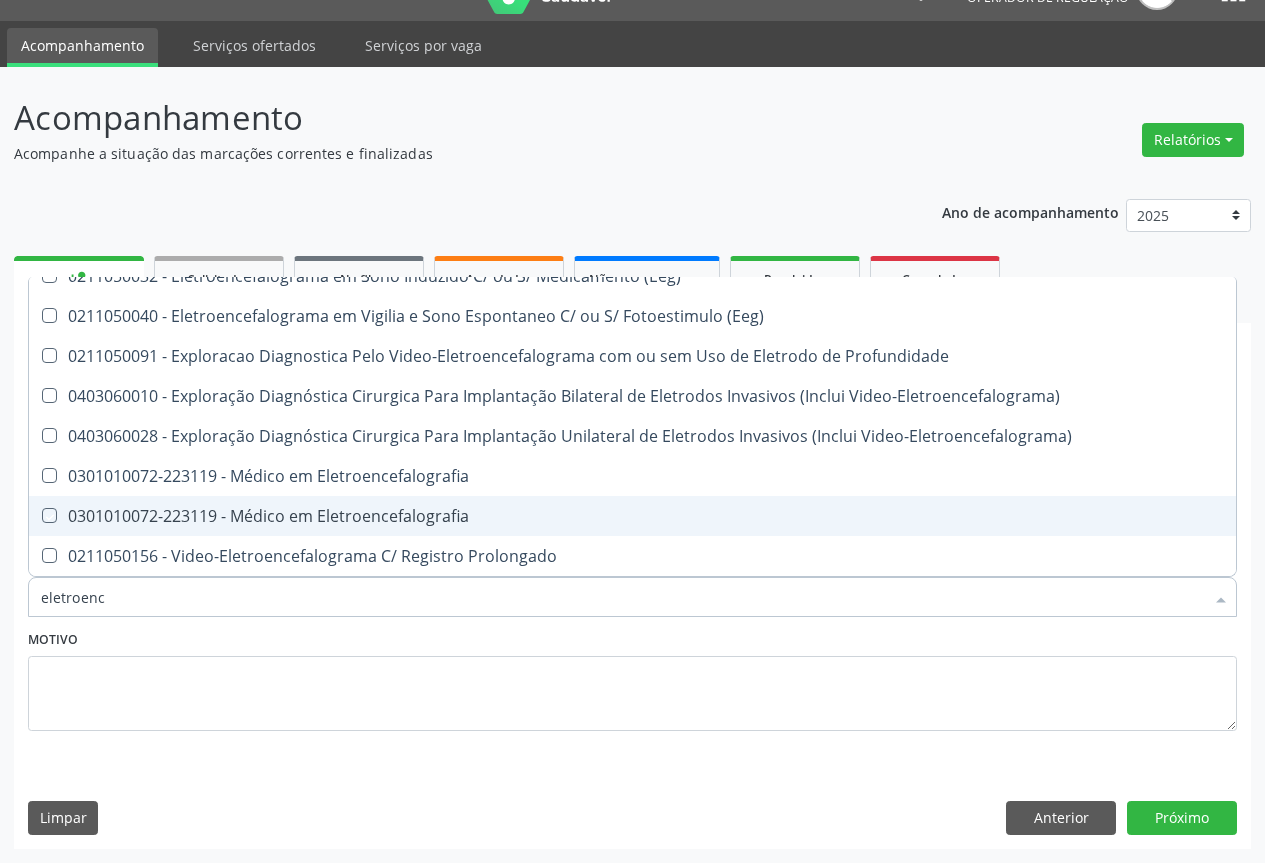 checkbox on "true" 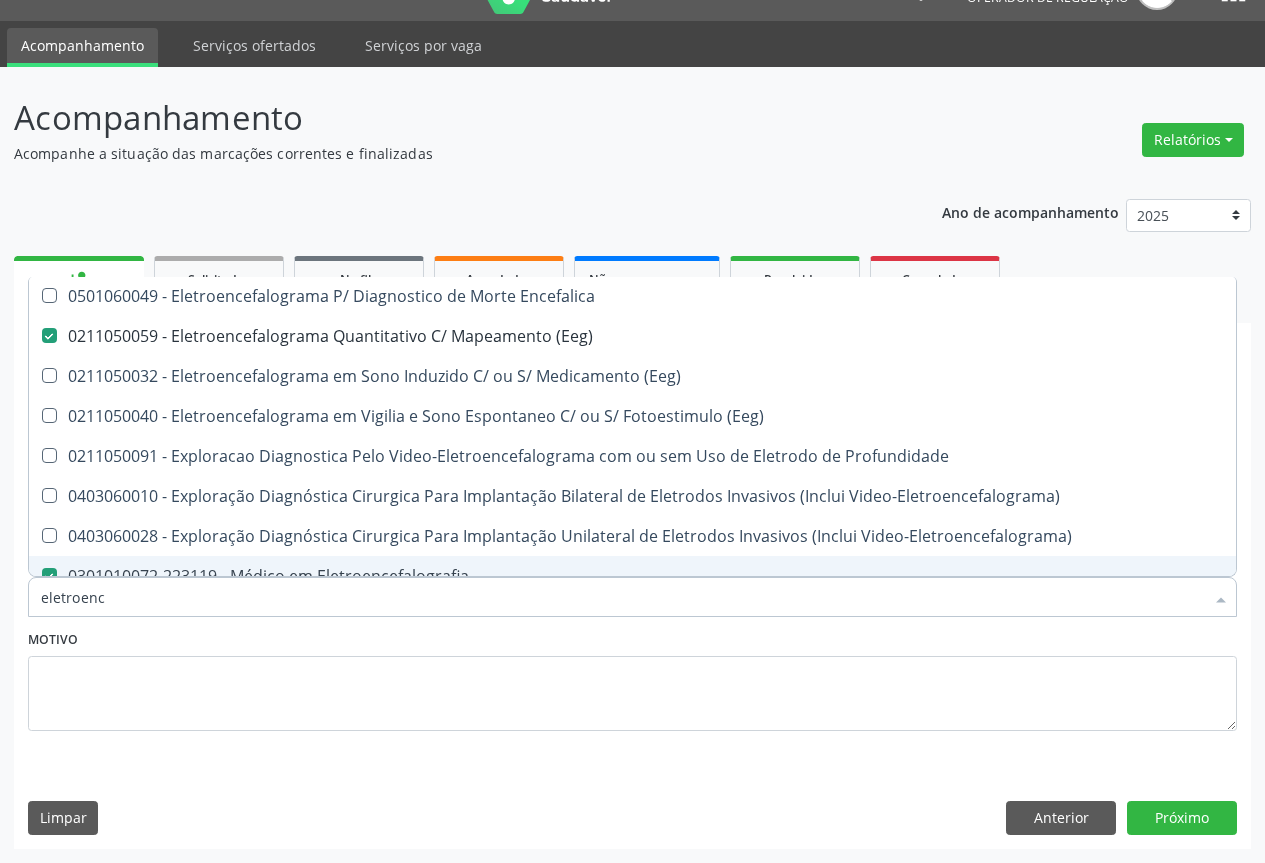scroll, scrollTop: 0, scrollLeft: 0, axis: both 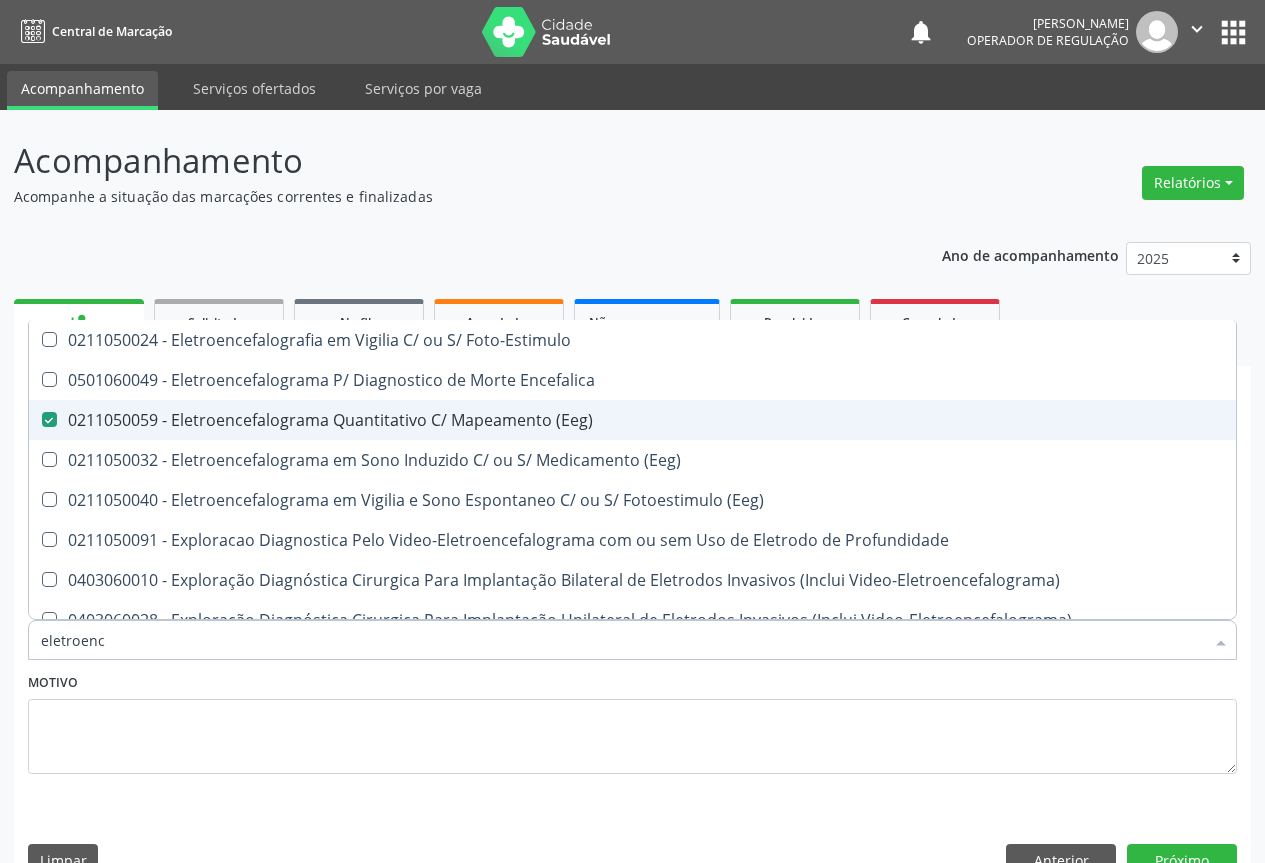 click on "0211050059 - Eletroencefalograma Quantitativo C/ Mapeamento (Eeg)" at bounding box center [632, 420] 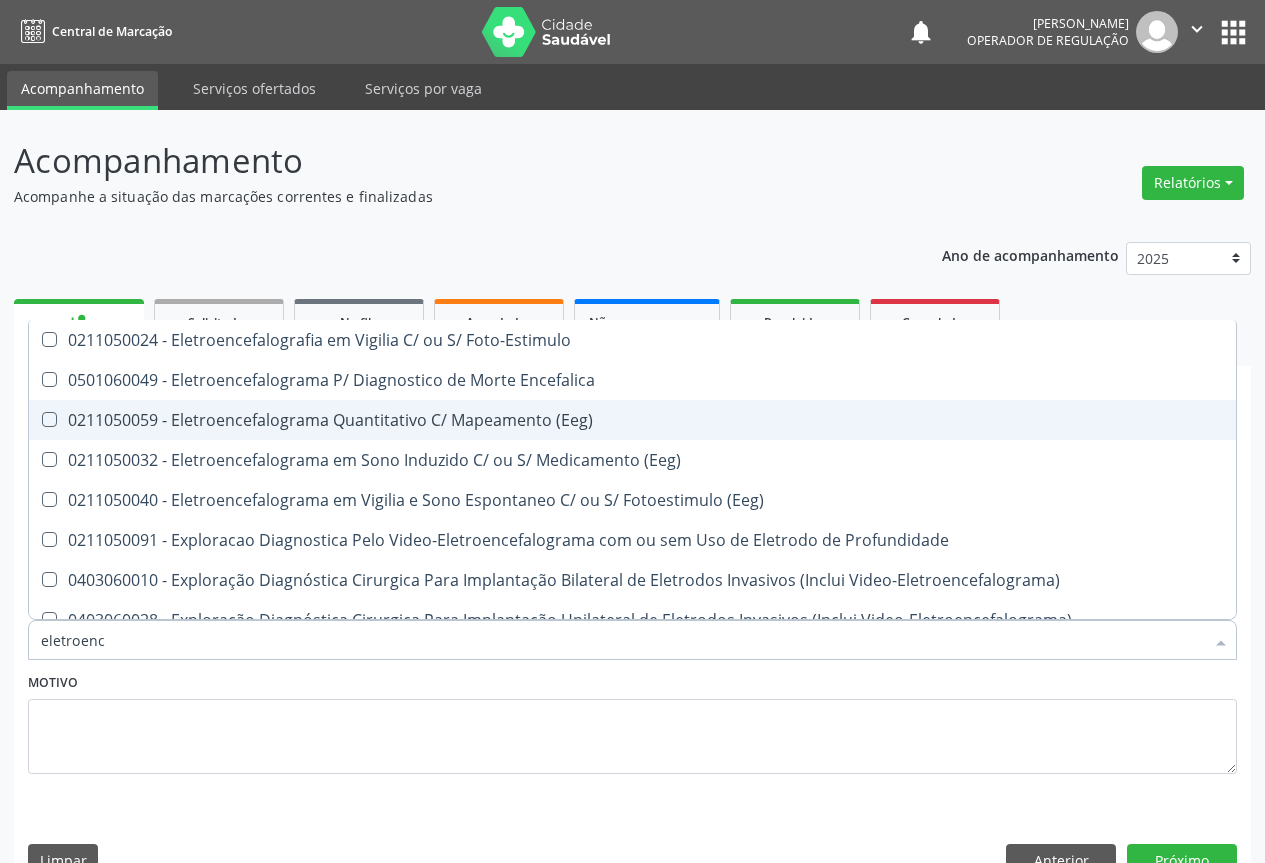 click on "0211050059 - Eletroencefalograma Quantitativo C/ Mapeamento (Eeg)" at bounding box center [632, 420] 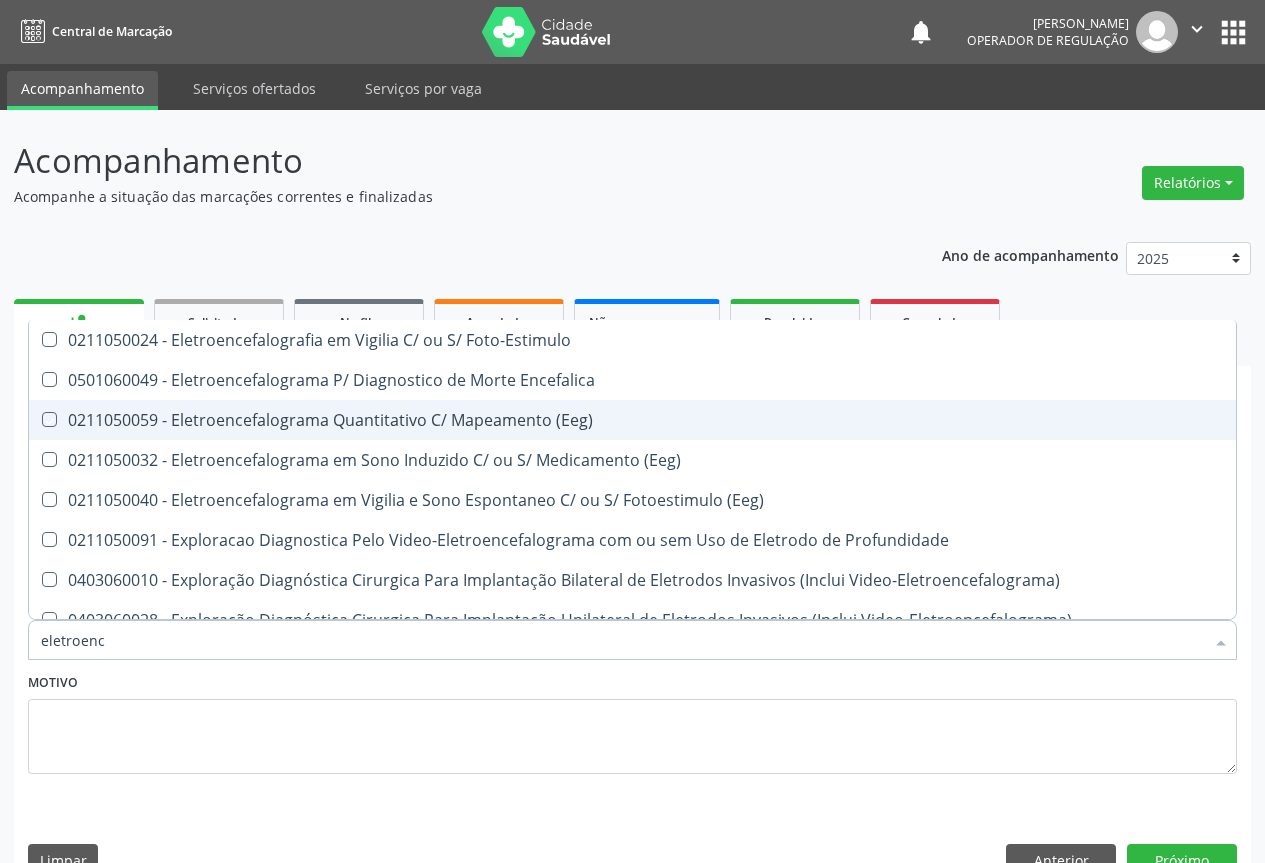 checkbox on "true" 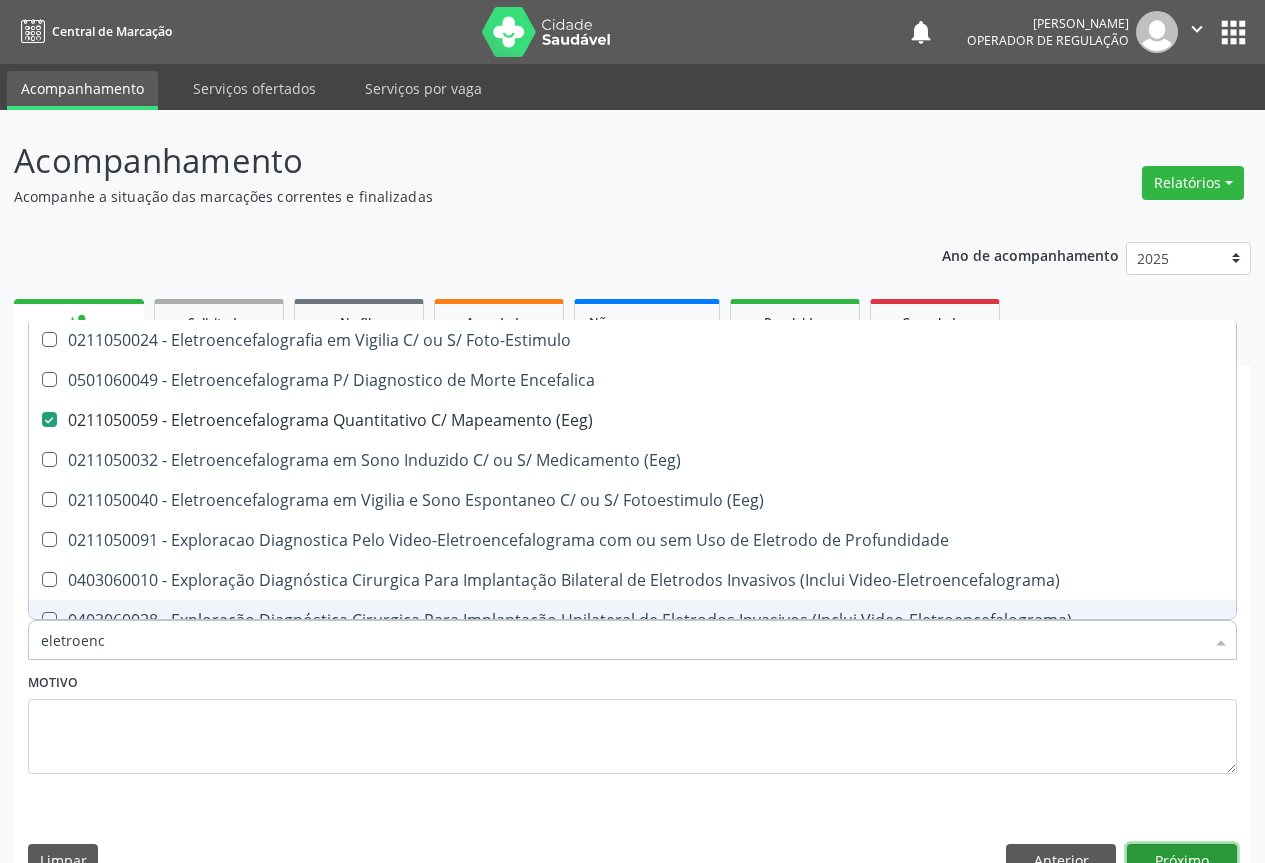 click on "Próximo" at bounding box center (1182, 861) 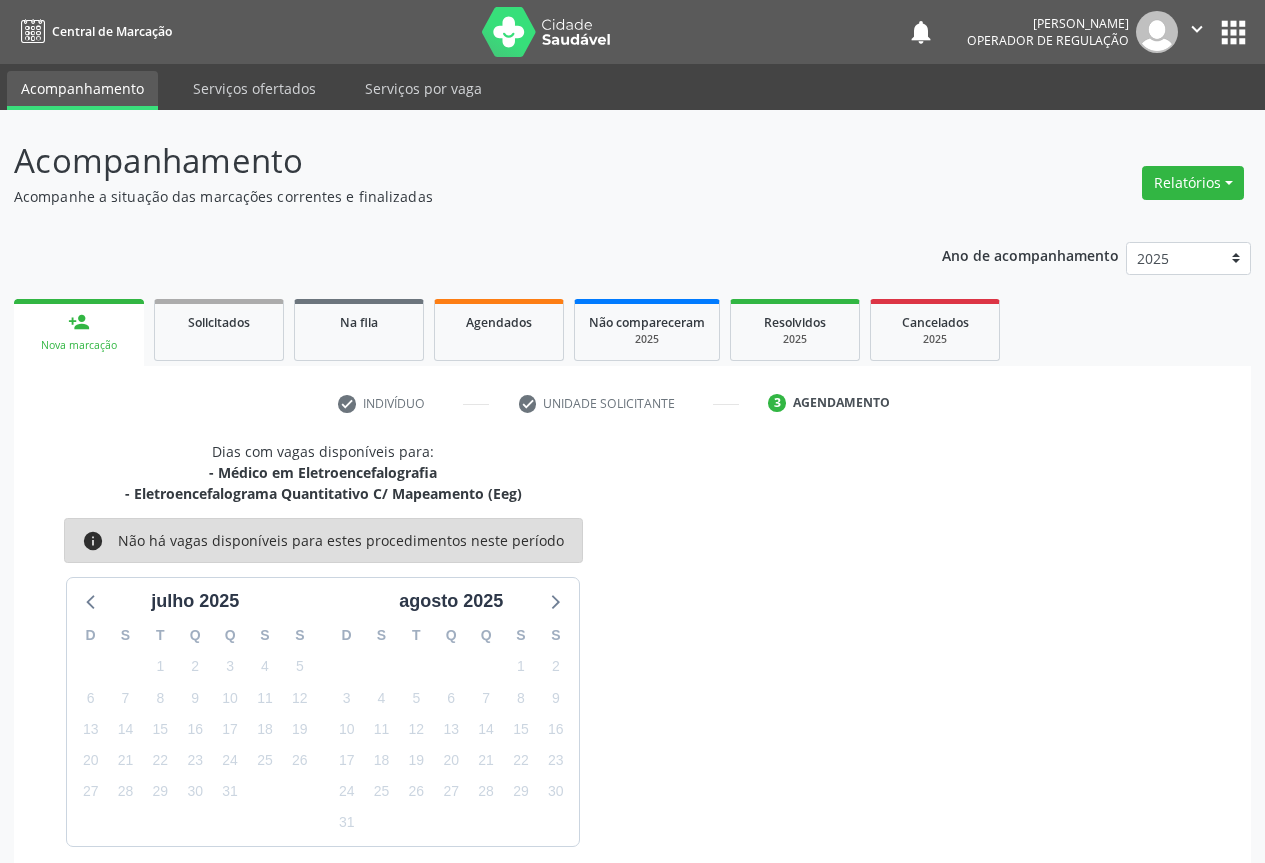 scroll, scrollTop: 87, scrollLeft: 0, axis: vertical 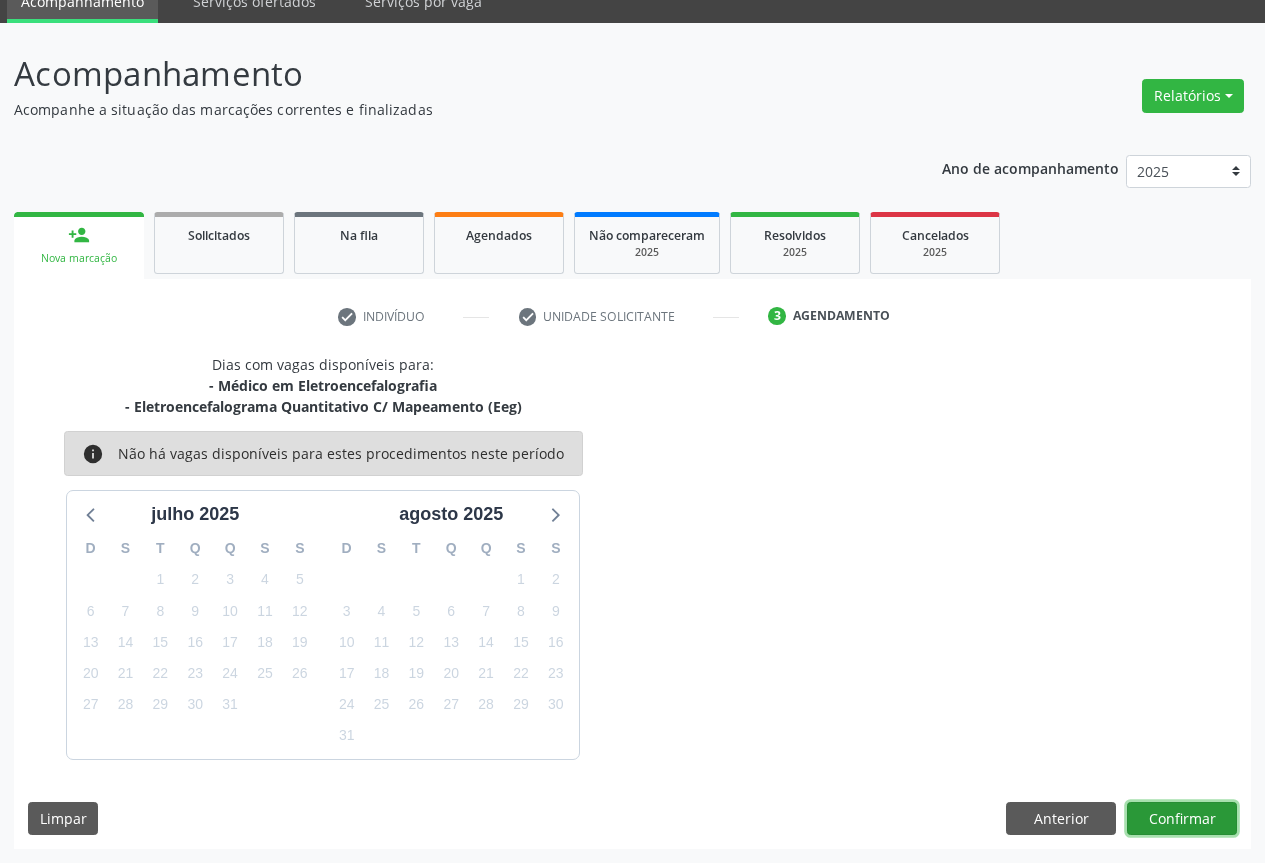 click on "Confirmar" at bounding box center (1182, 819) 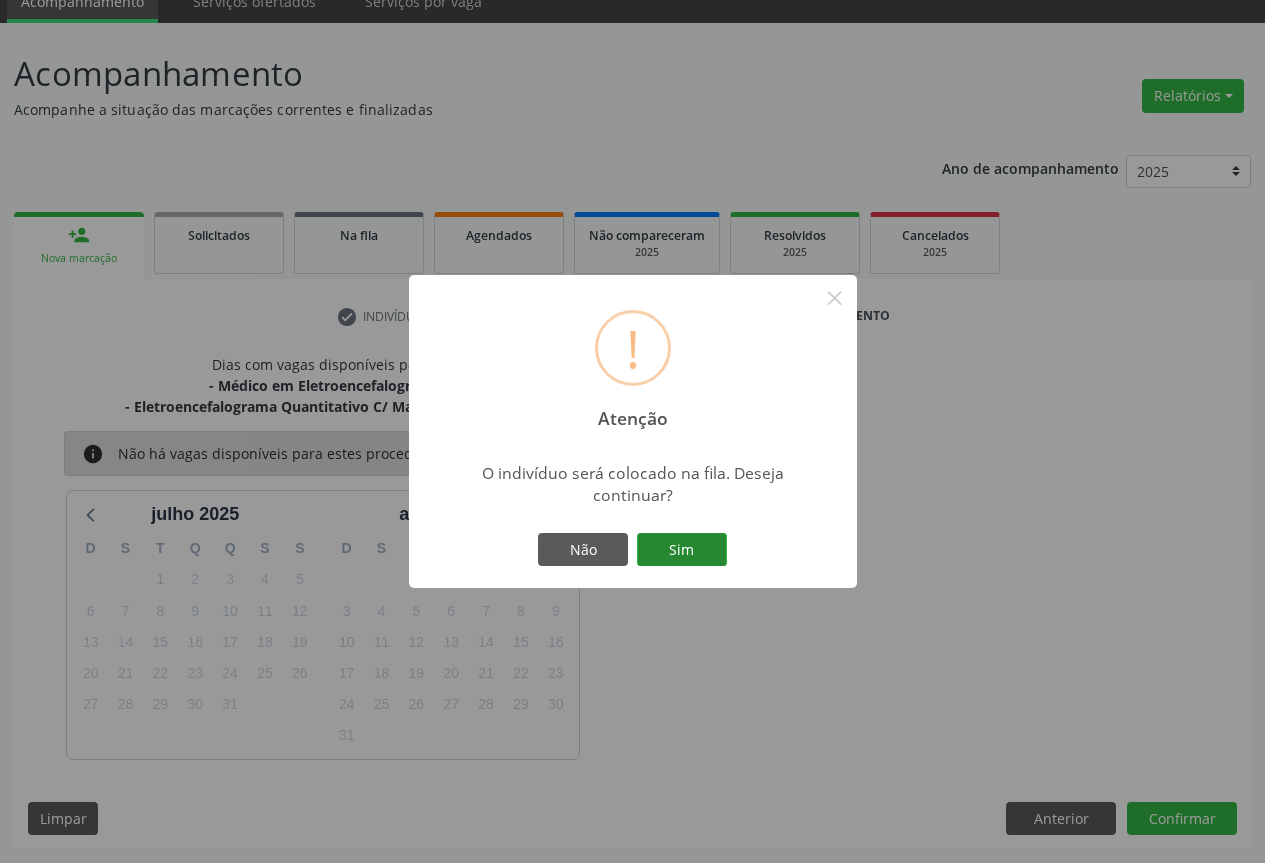 click on "Sim" at bounding box center [682, 550] 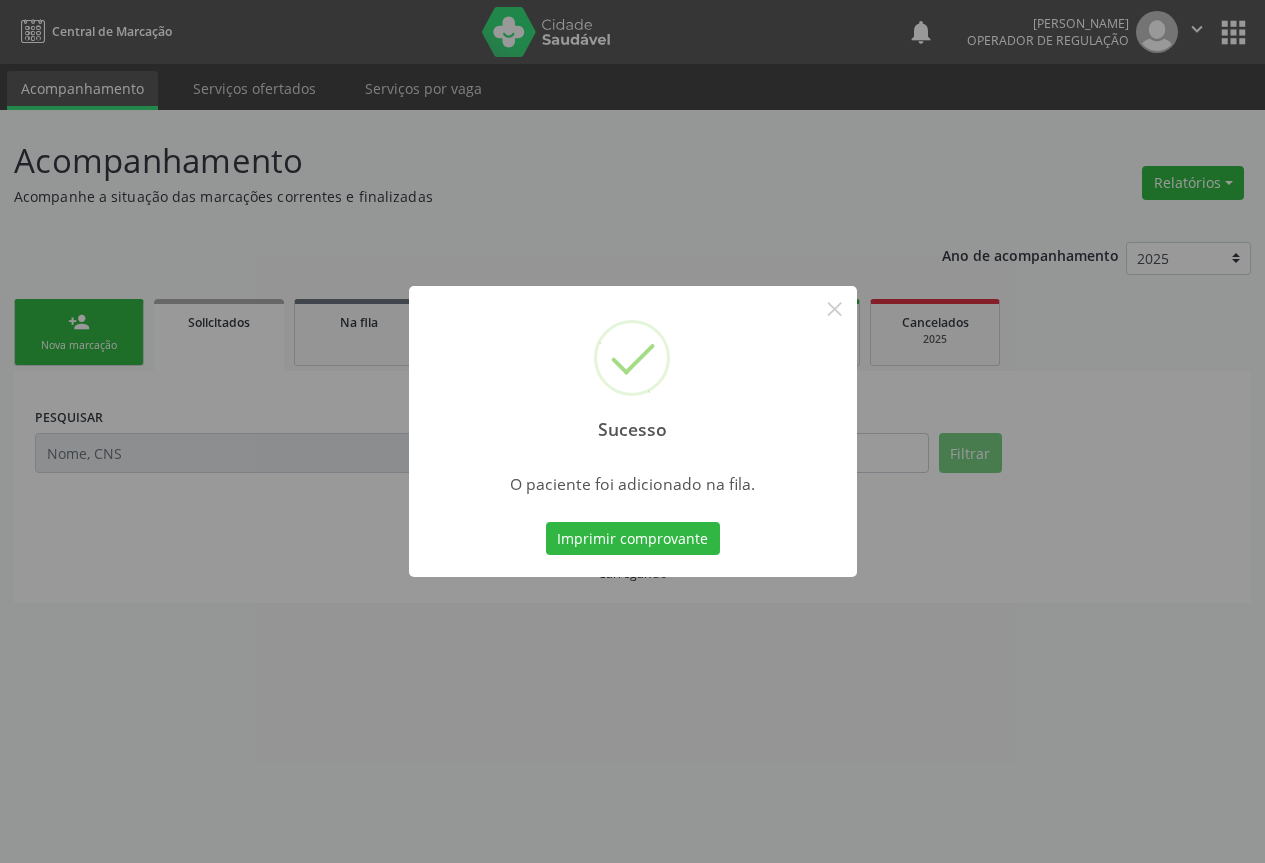 scroll, scrollTop: 0, scrollLeft: 0, axis: both 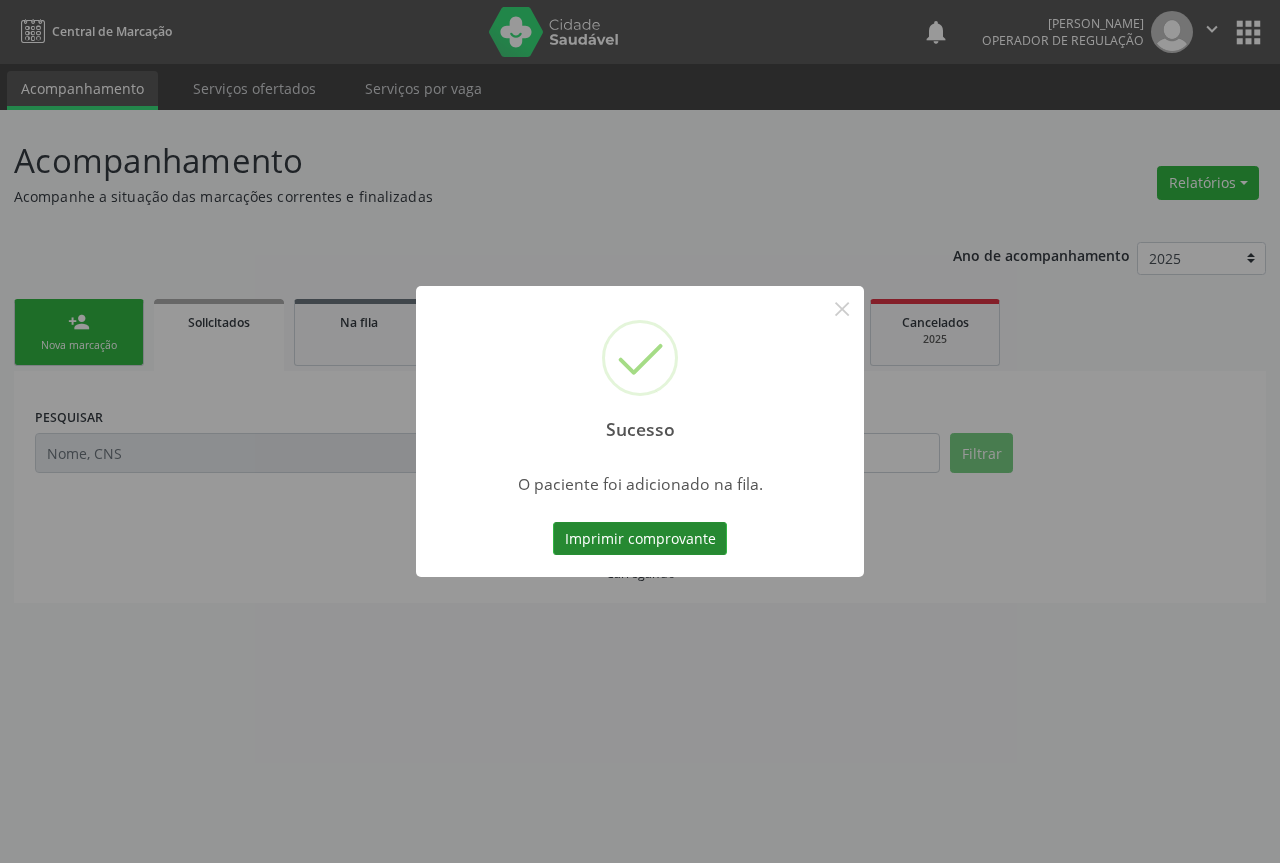 click on "Imprimir comprovante" at bounding box center (640, 539) 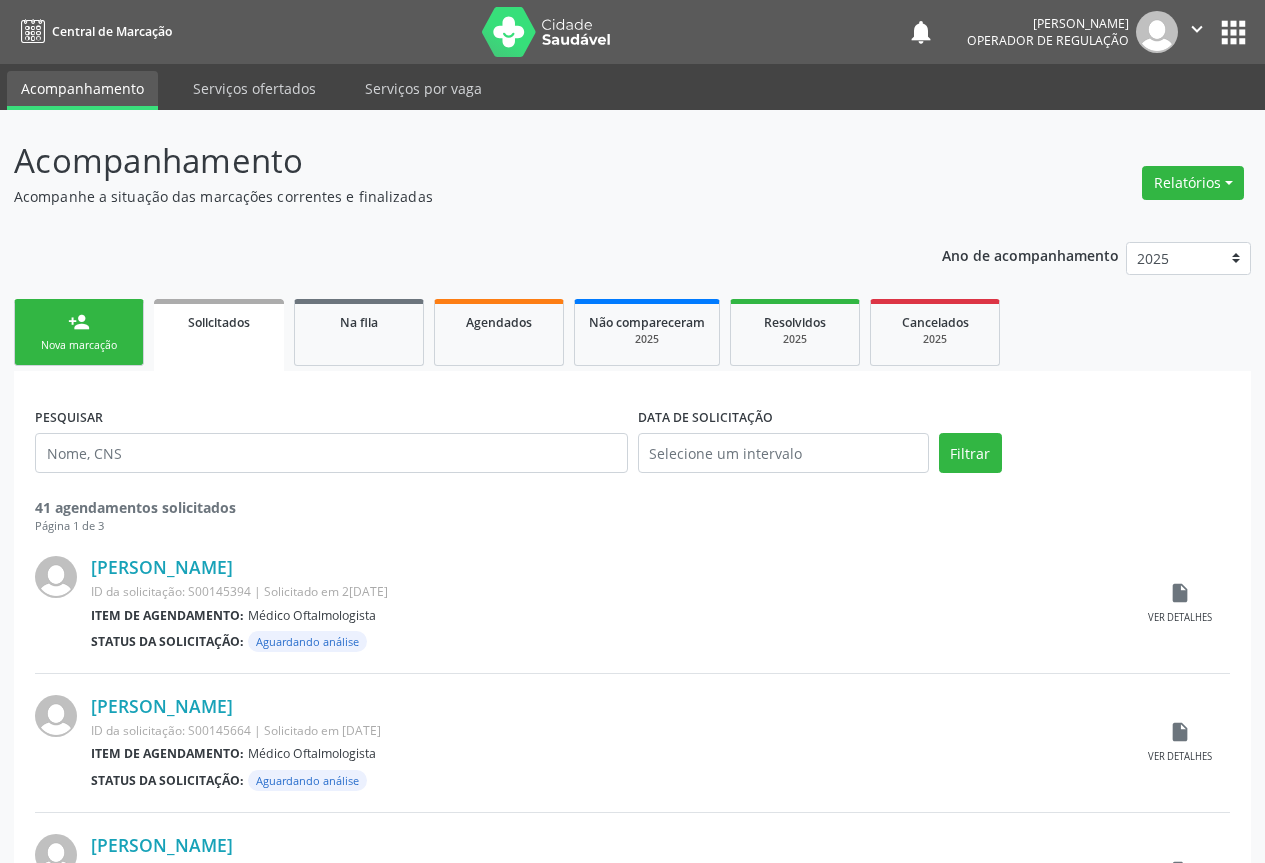 click on "person_add
Nova marcação" at bounding box center (79, 332) 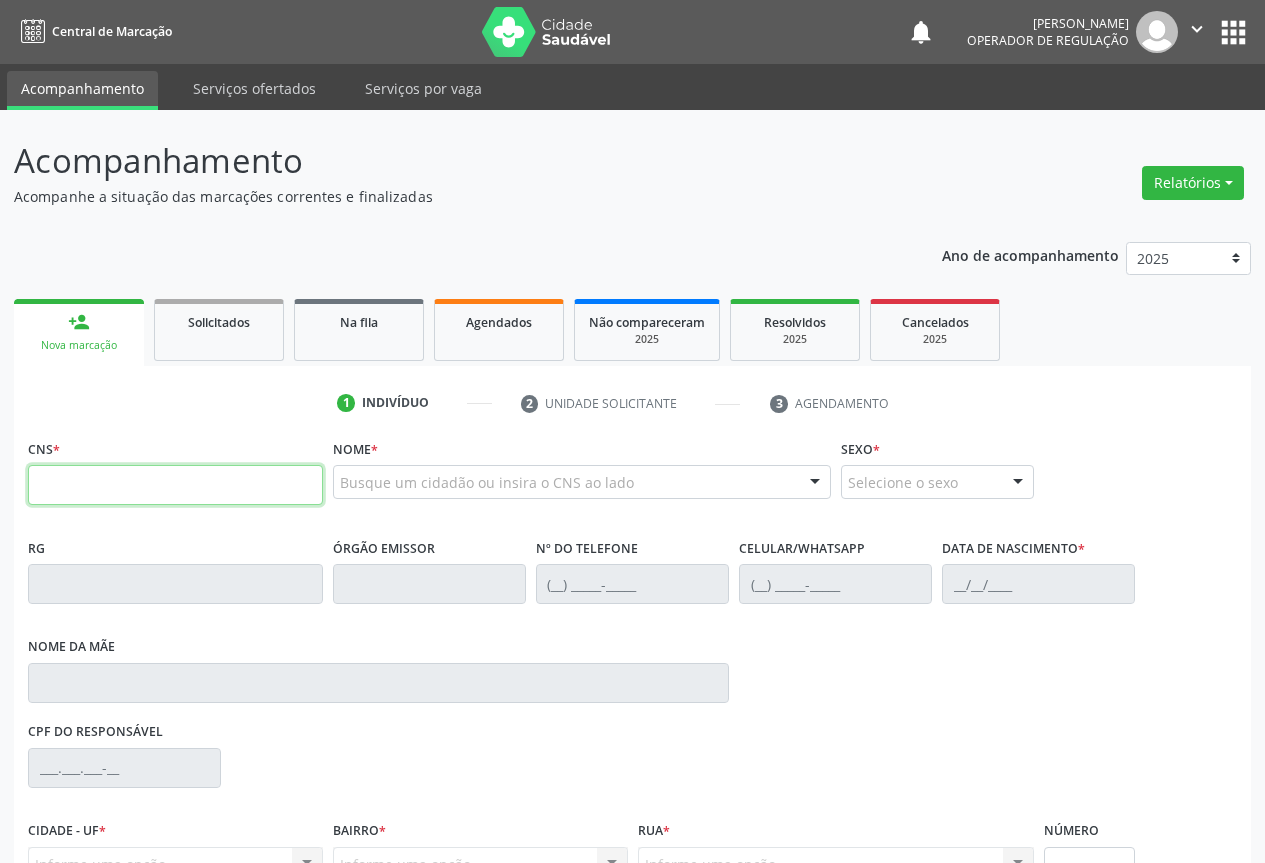 click at bounding box center (175, 485) 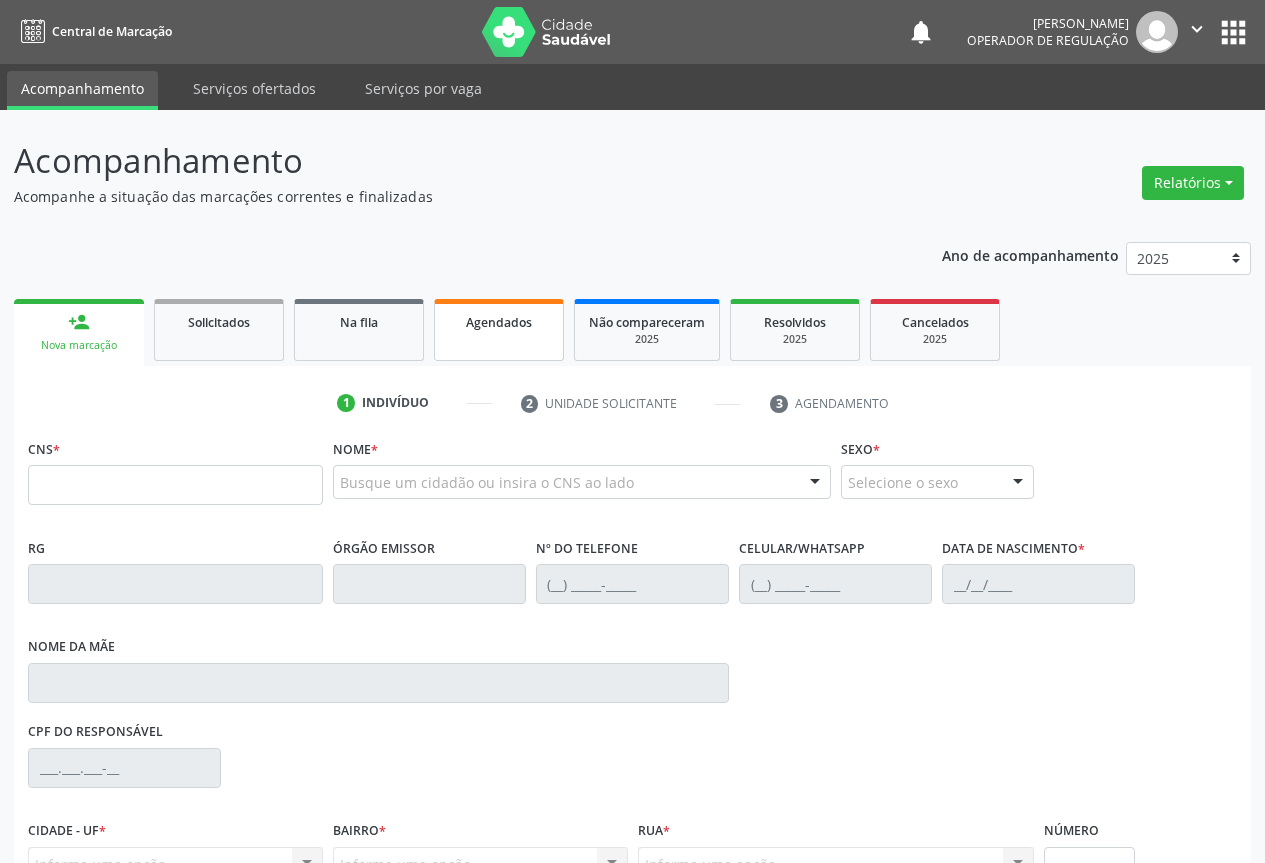 click on "Agendados" at bounding box center (499, 330) 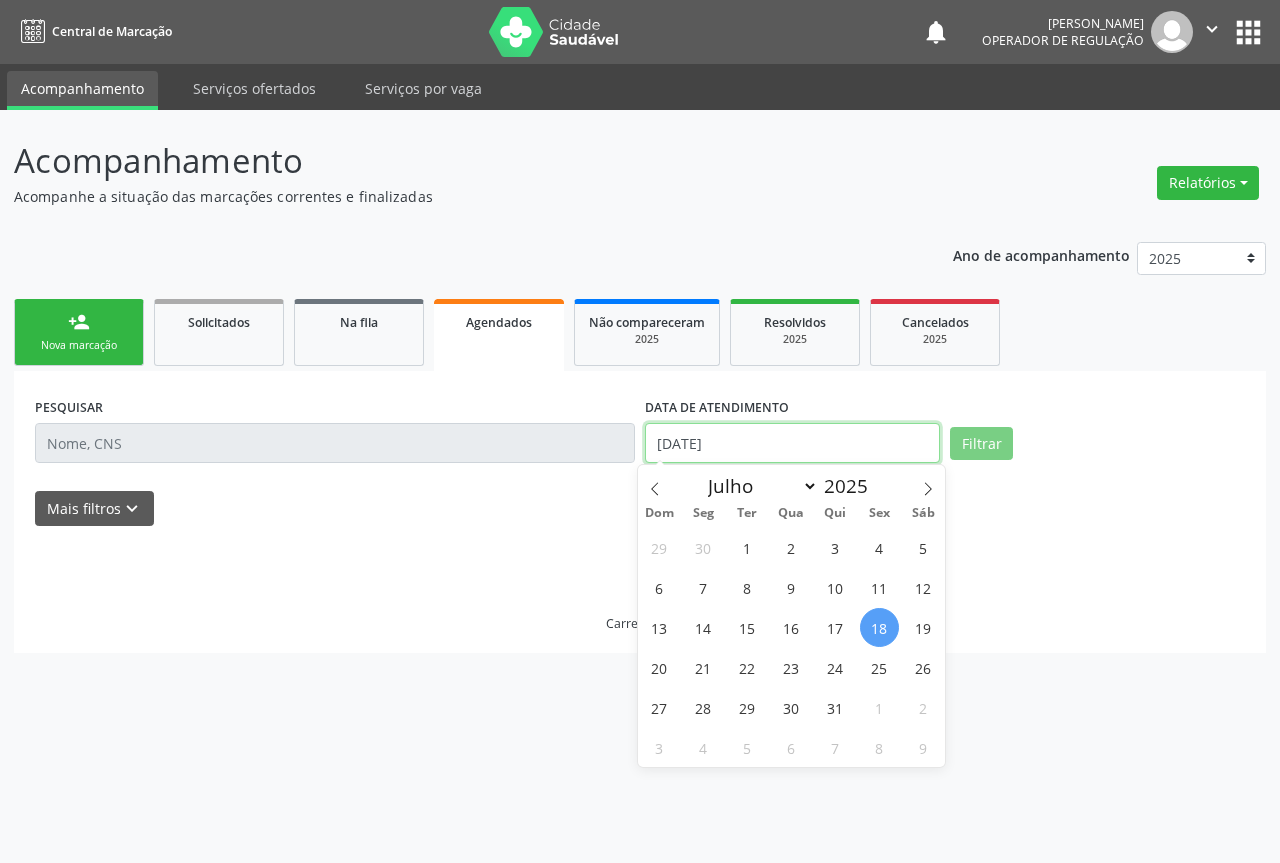 click on "18/07/2025" at bounding box center (792, 443) 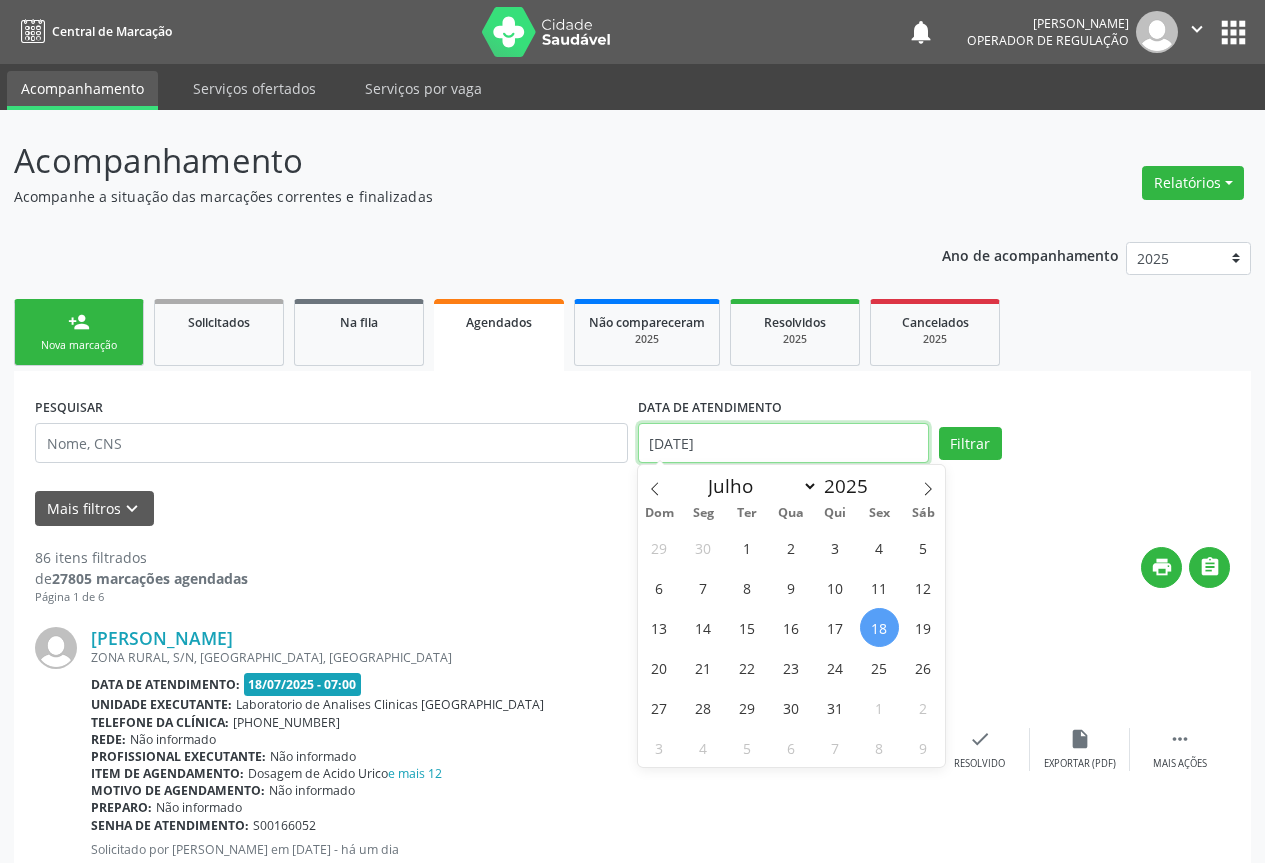 type 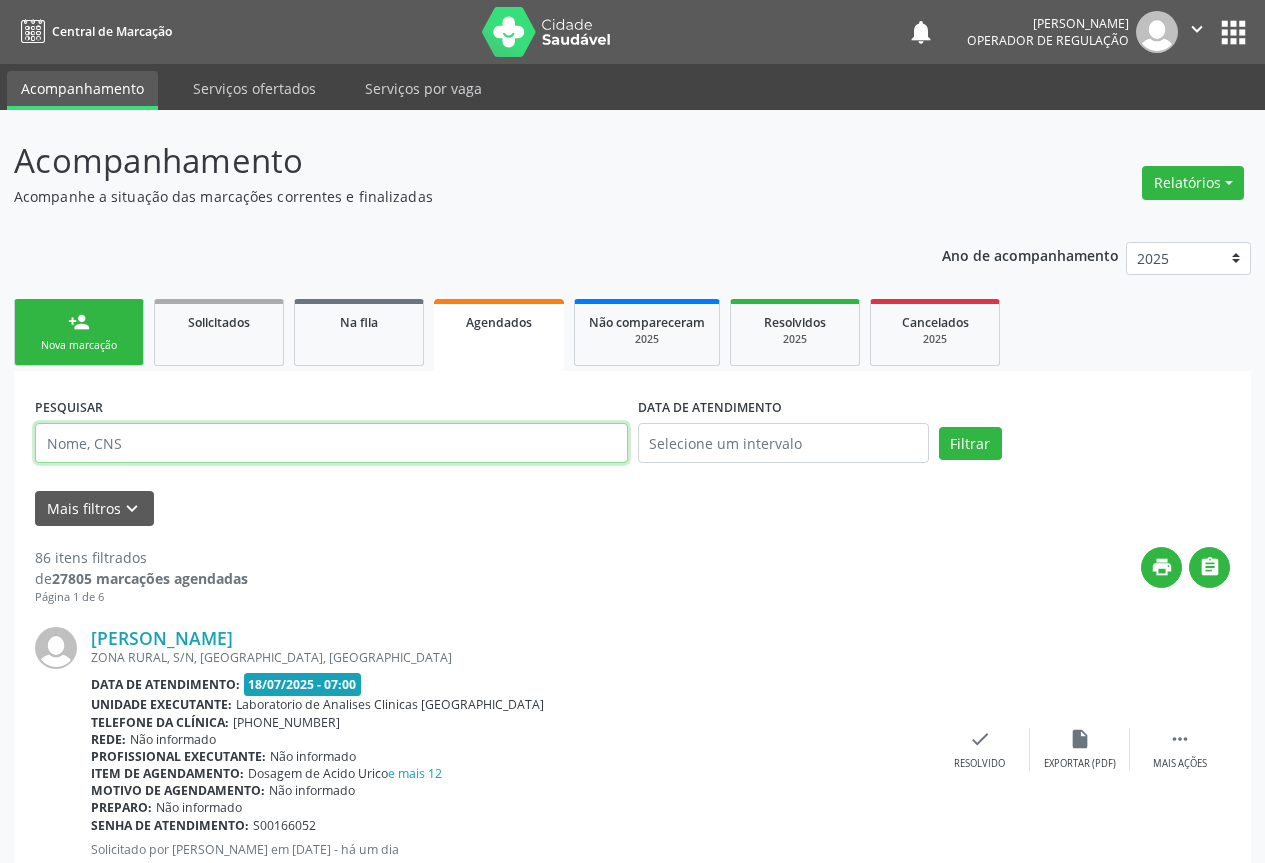 click at bounding box center (331, 443) 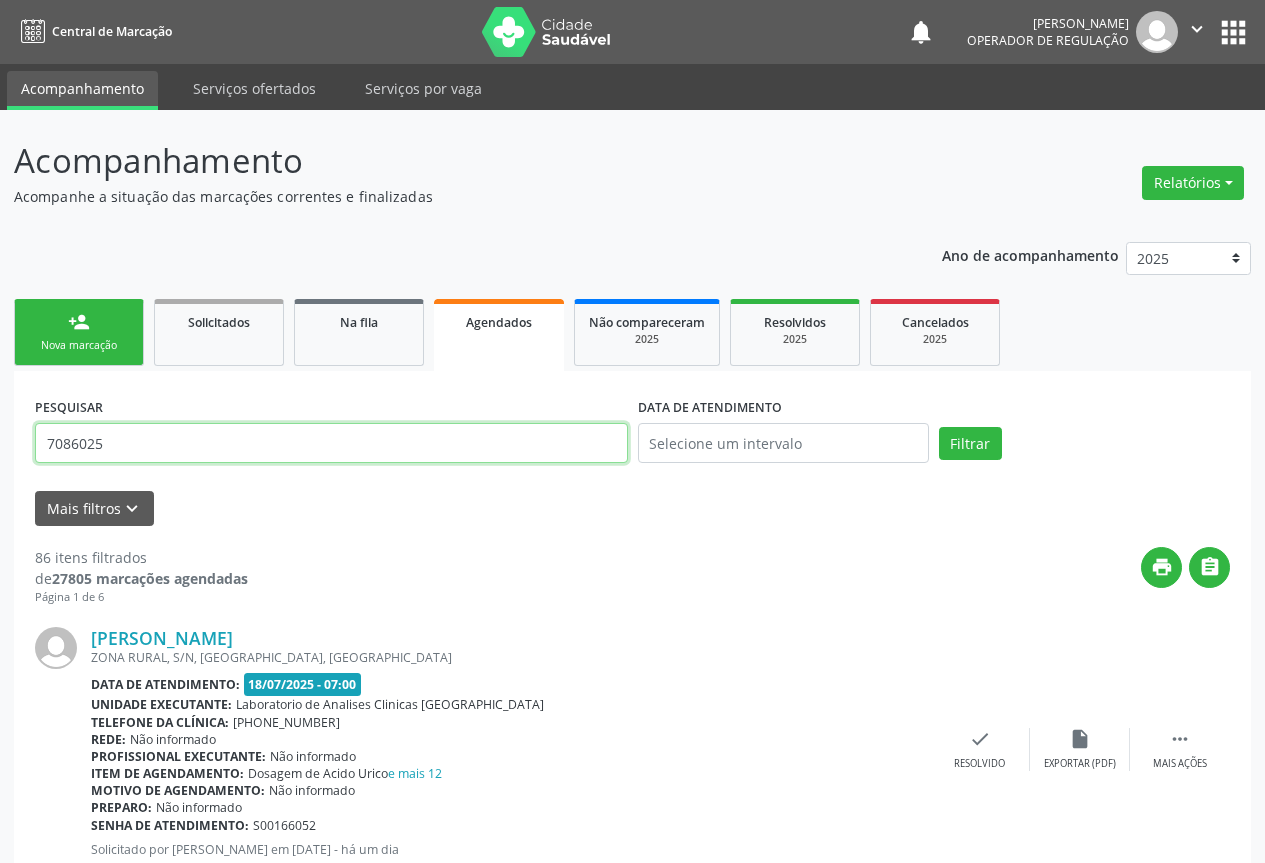 type on "708602501992088" 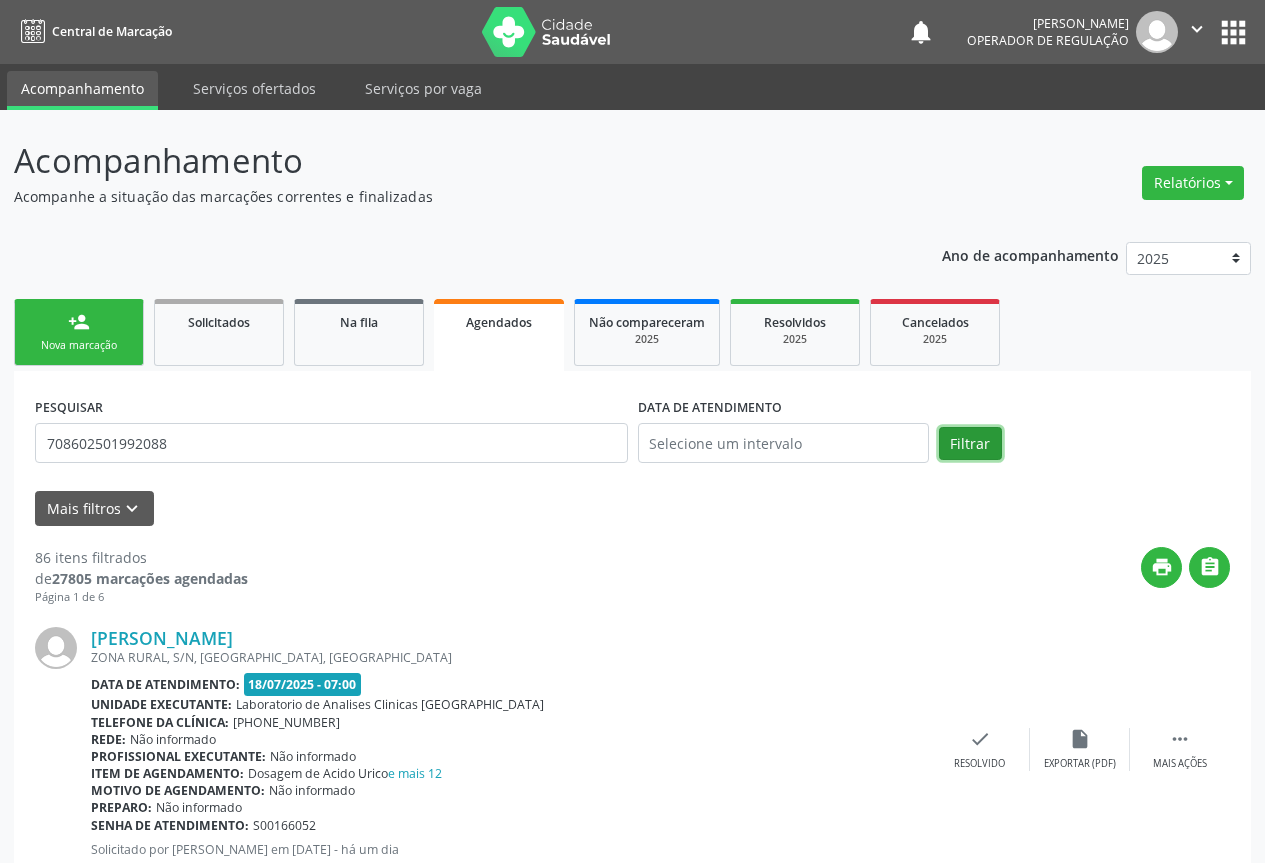 click on "Filtrar" at bounding box center [970, 444] 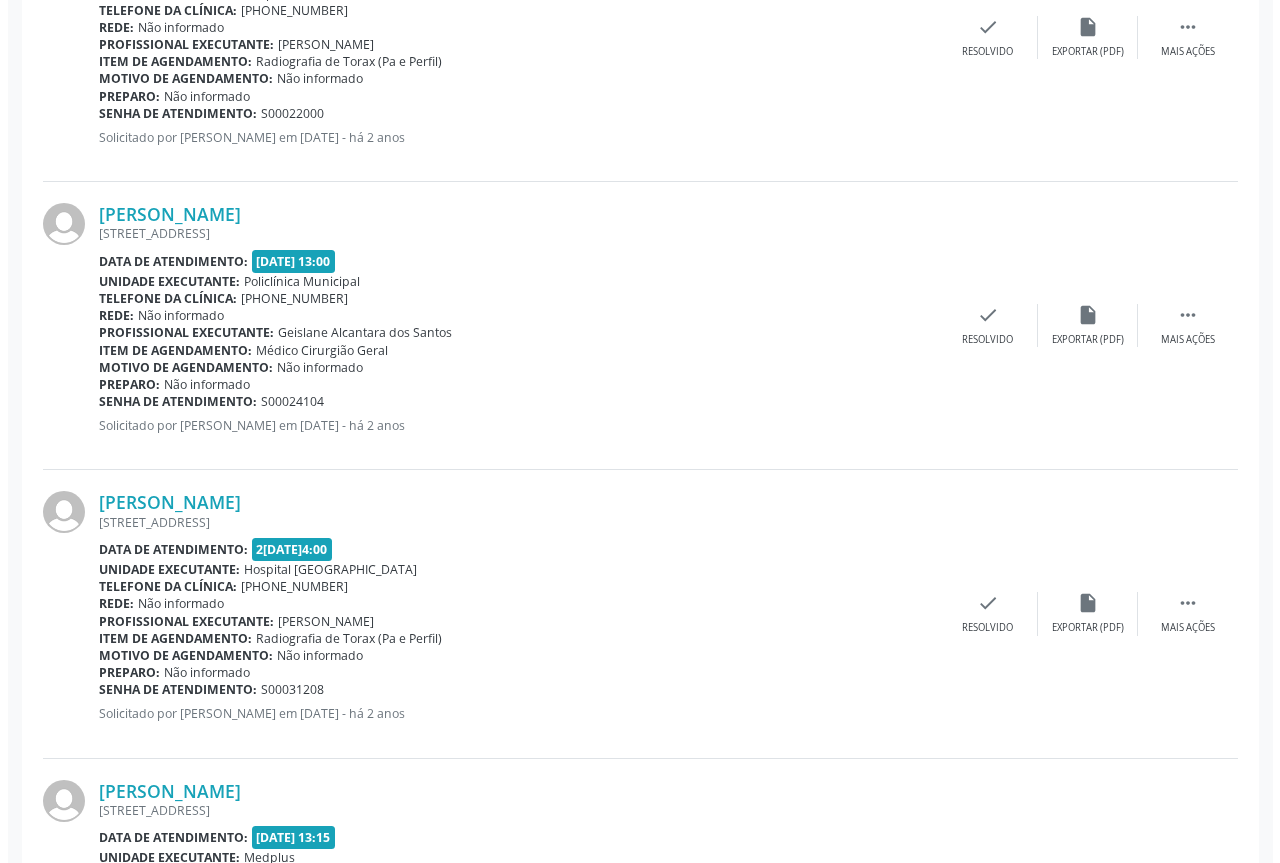 scroll, scrollTop: 1794, scrollLeft: 0, axis: vertical 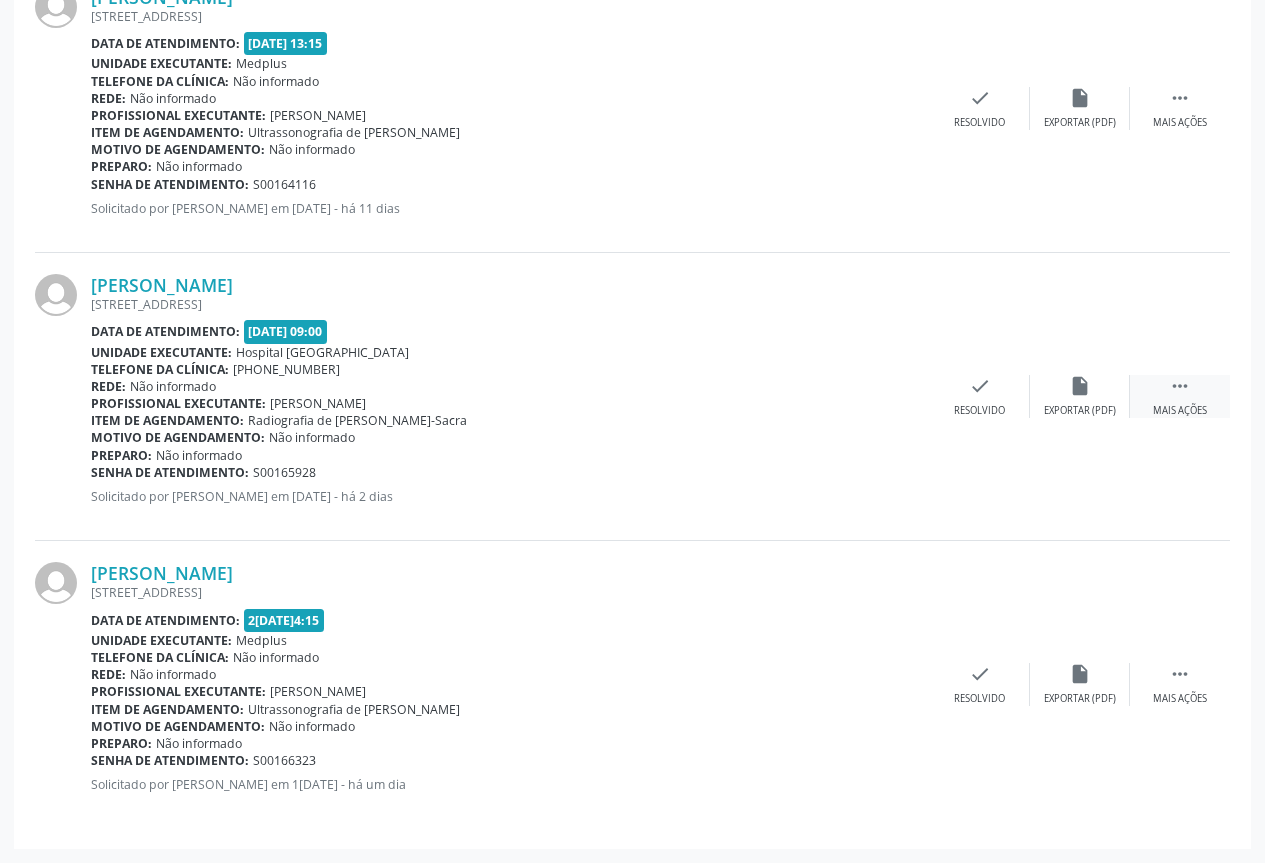 click on "" at bounding box center [1180, 386] 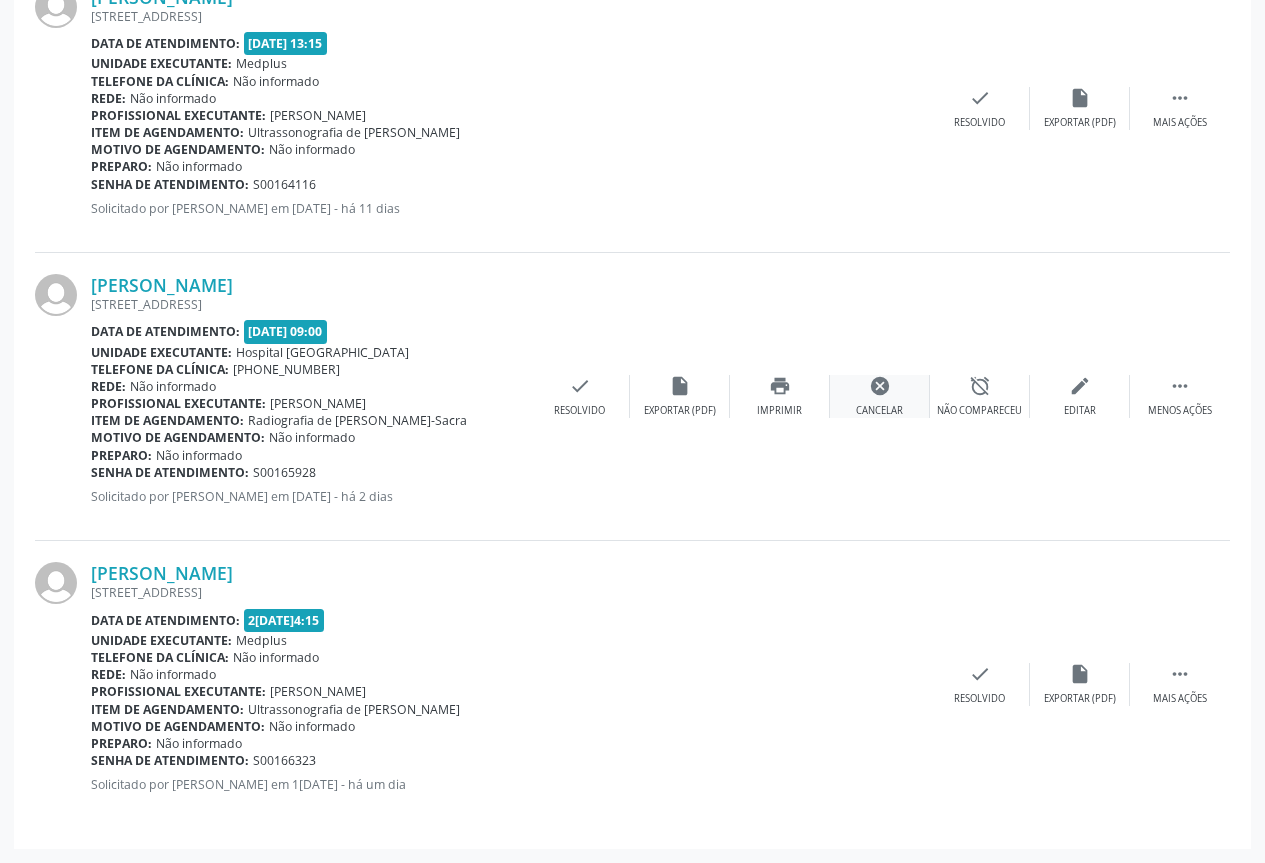 click on "cancel
Cancelar" at bounding box center (880, 396) 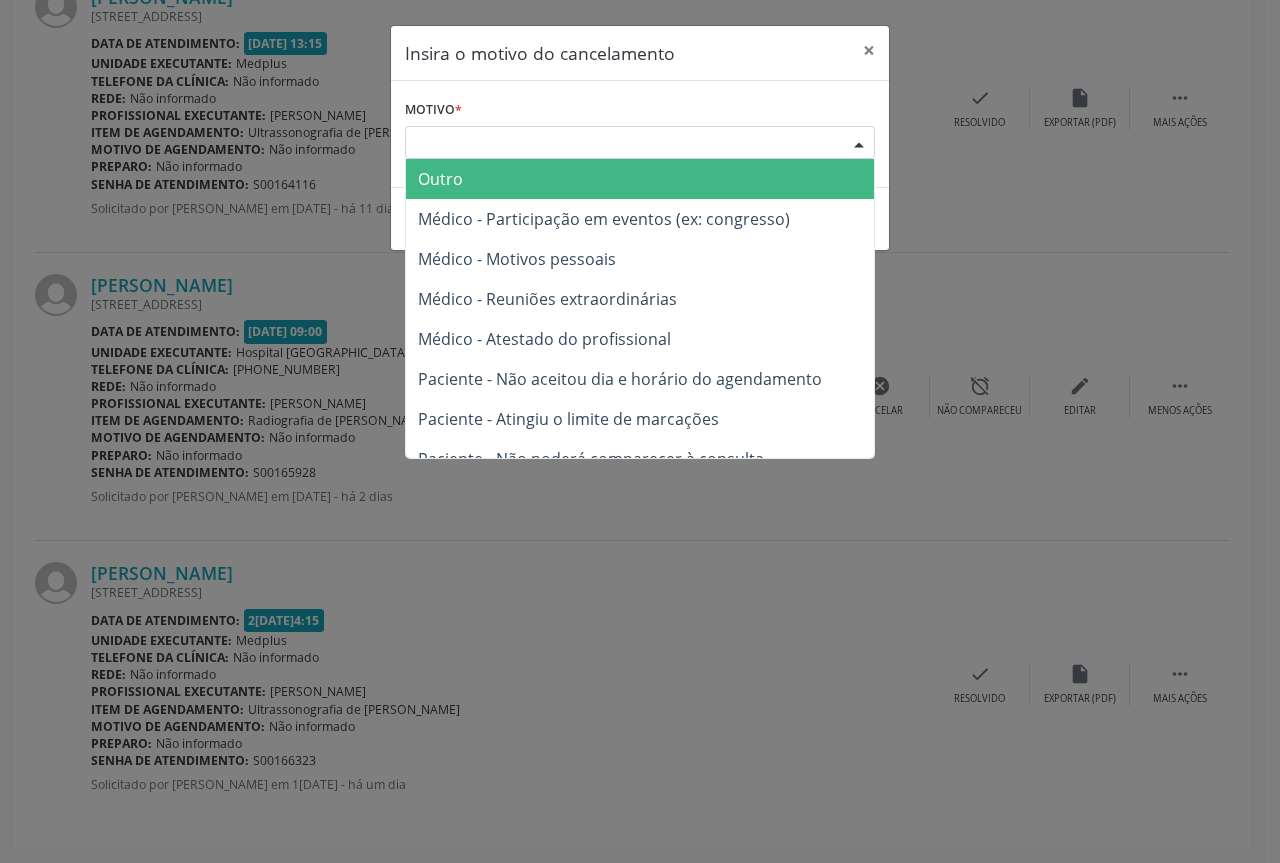 click at bounding box center [859, 144] 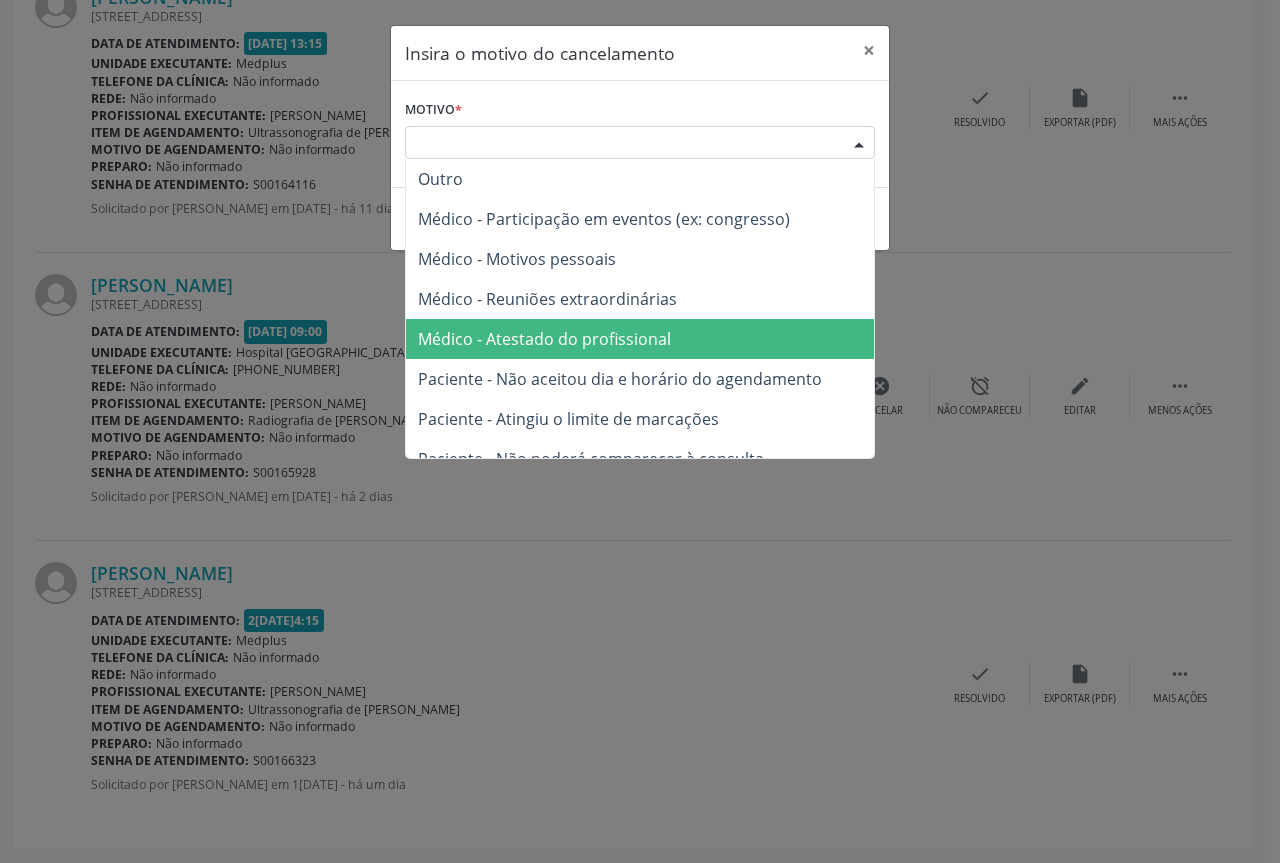 scroll, scrollTop: 100, scrollLeft: 0, axis: vertical 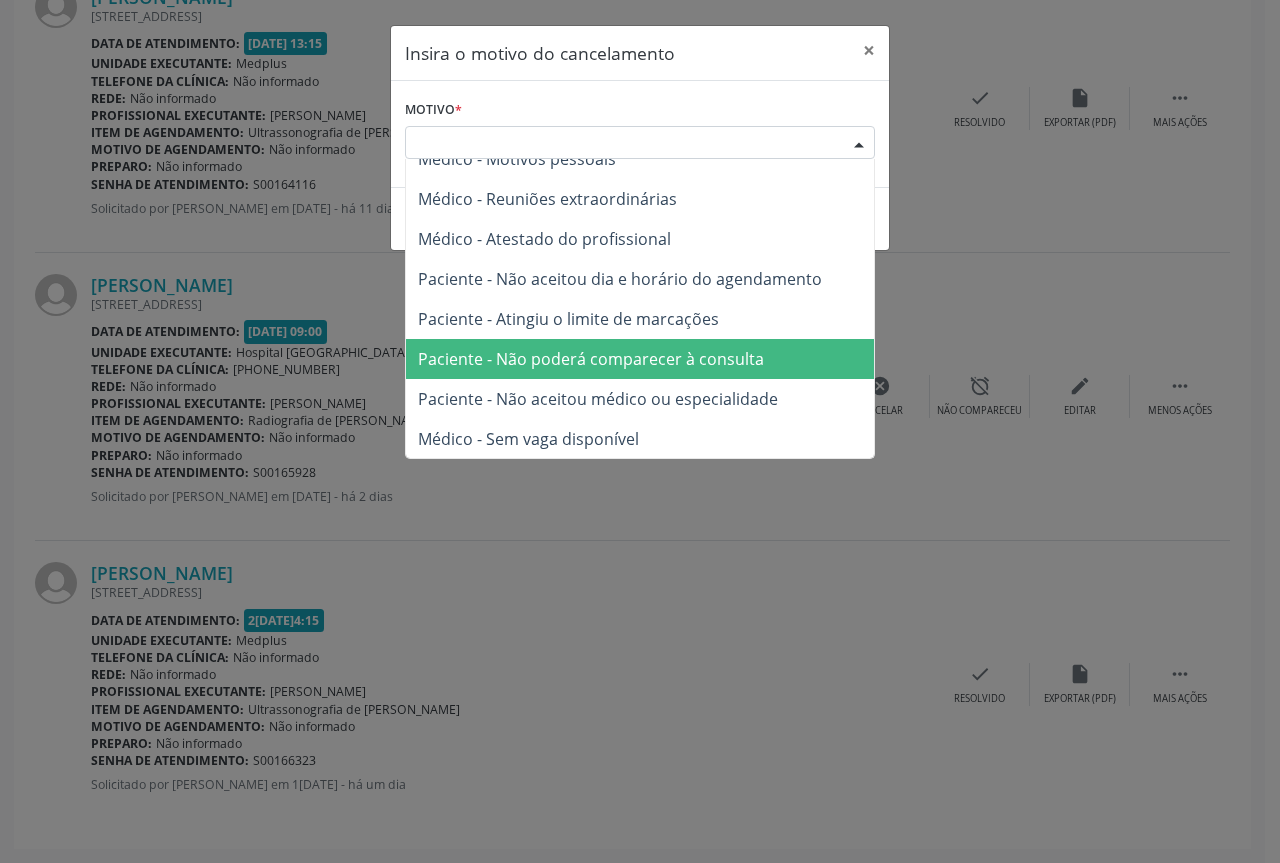 click on "Paciente - Não poderá comparecer à consulta" at bounding box center (591, 359) 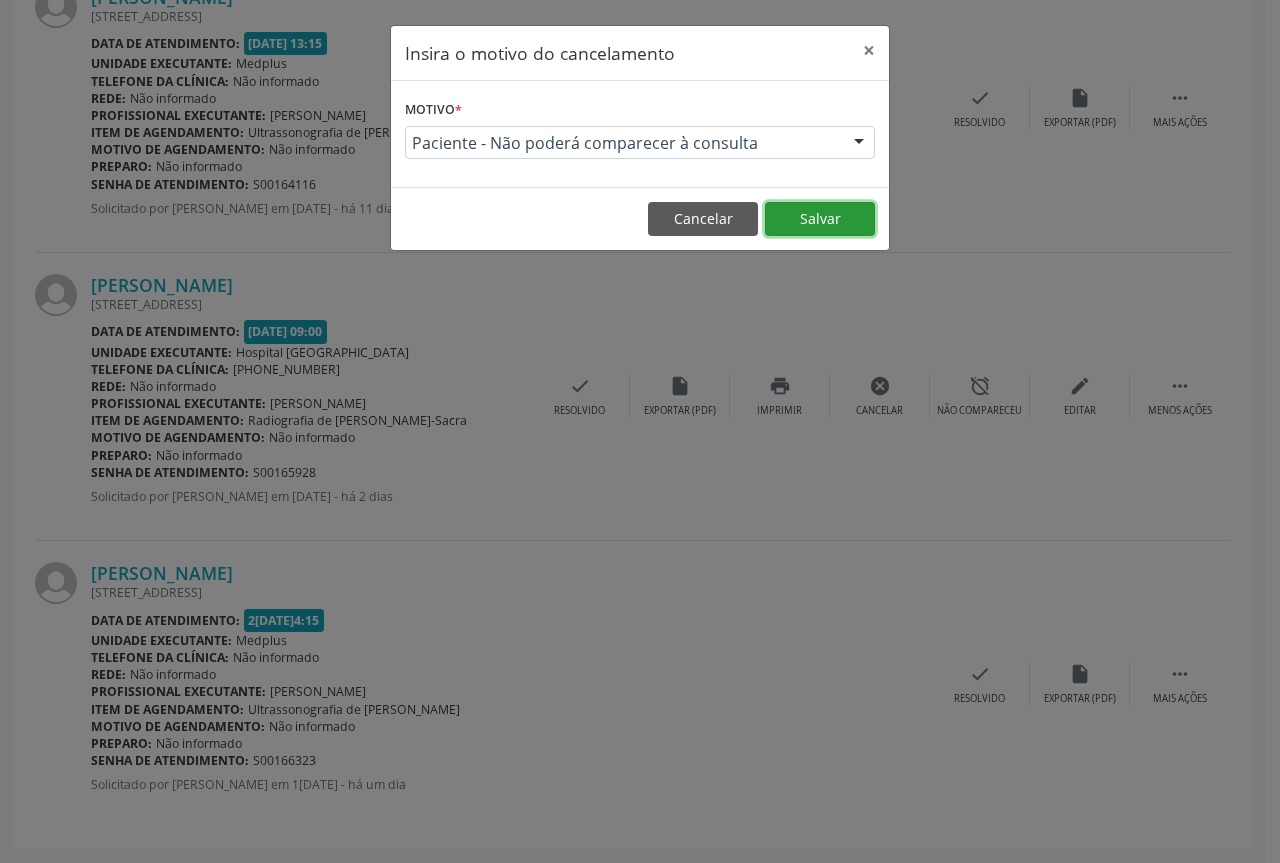 click on "Salvar" at bounding box center (820, 219) 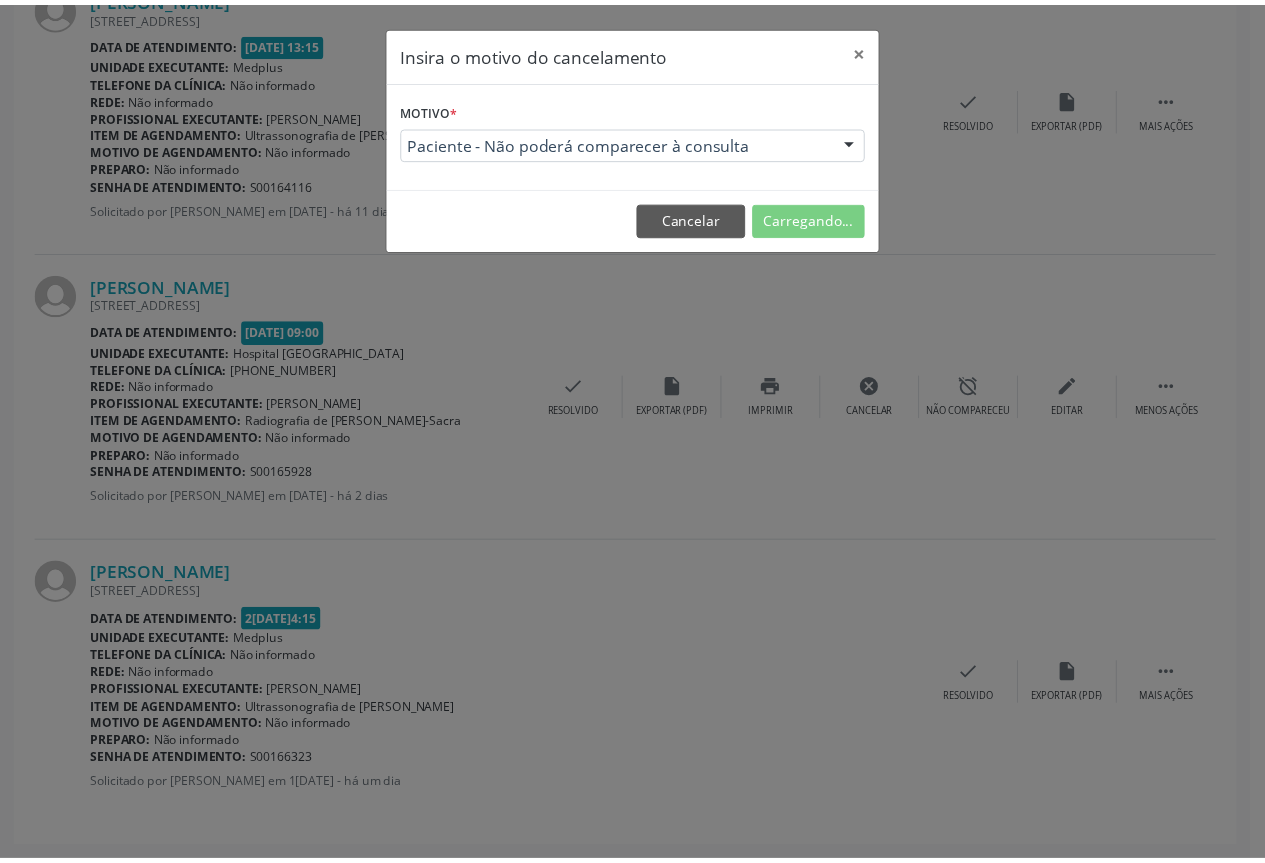 scroll, scrollTop: 0, scrollLeft: 0, axis: both 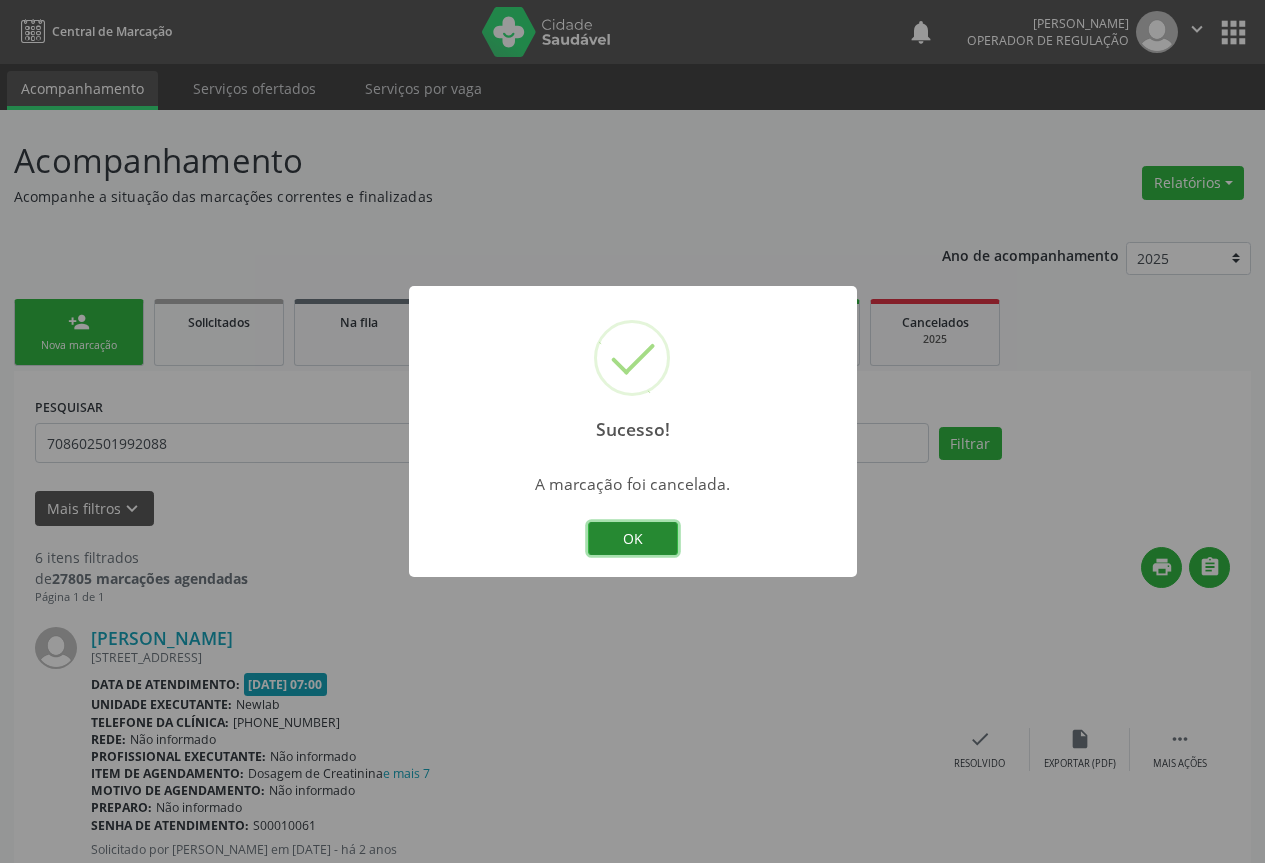 click on "OK" at bounding box center (633, 539) 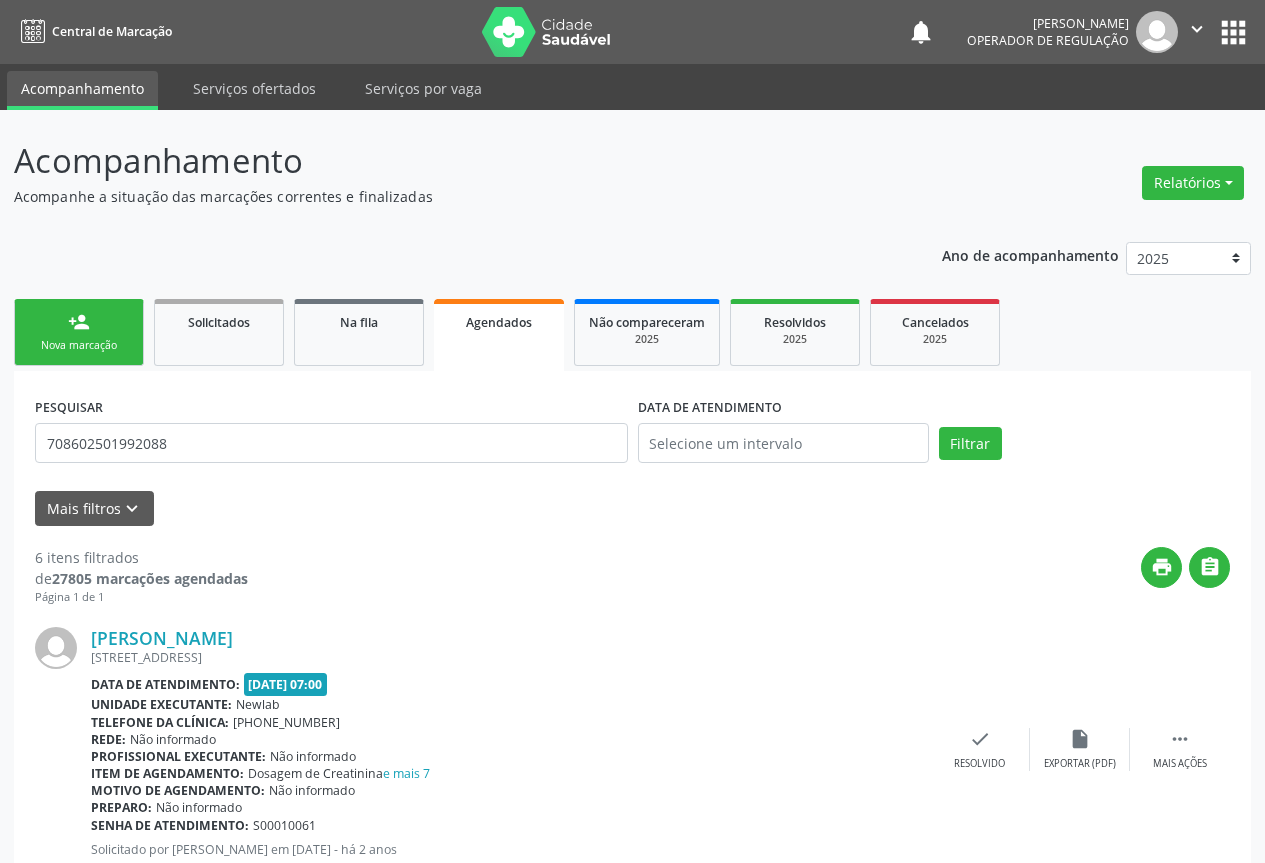 click on "person_add" at bounding box center [79, 322] 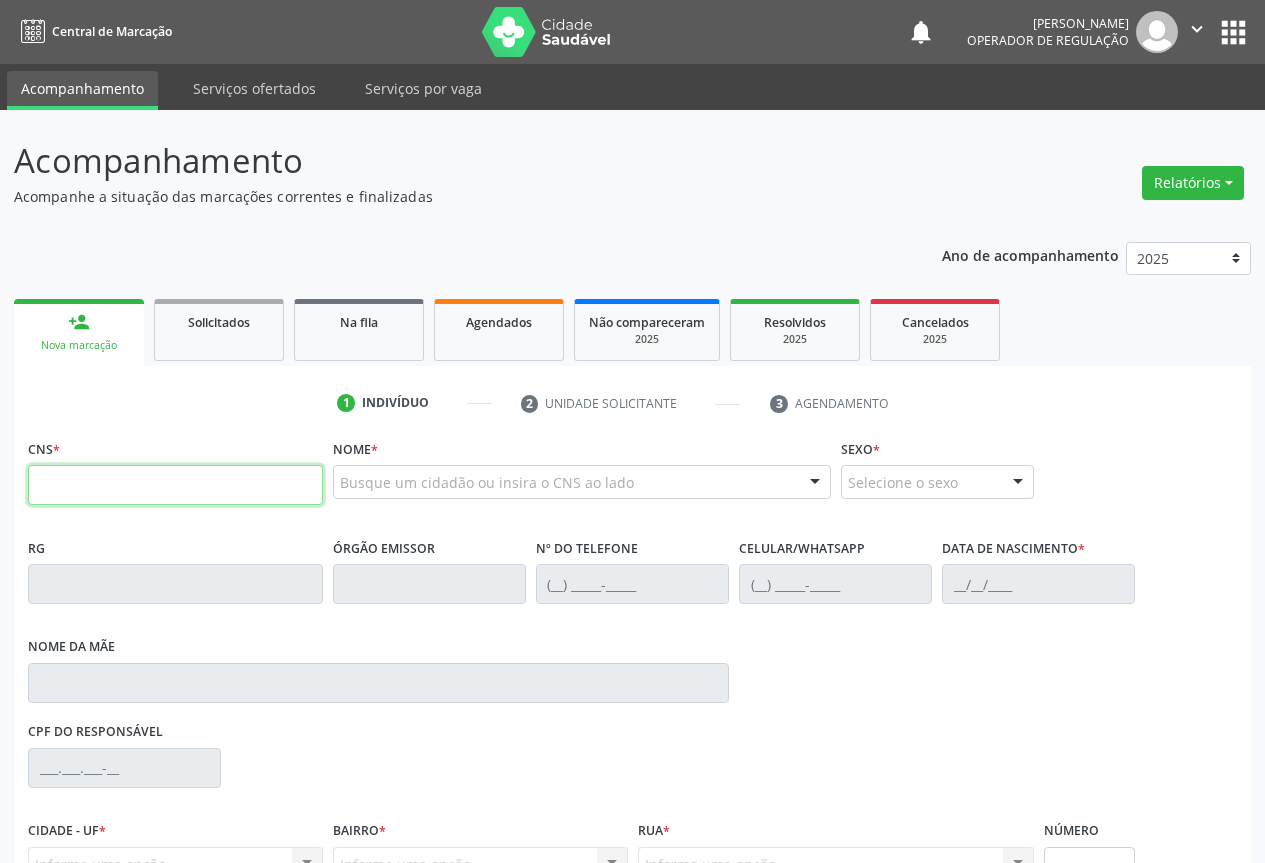 click at bounding box center [175, 485] 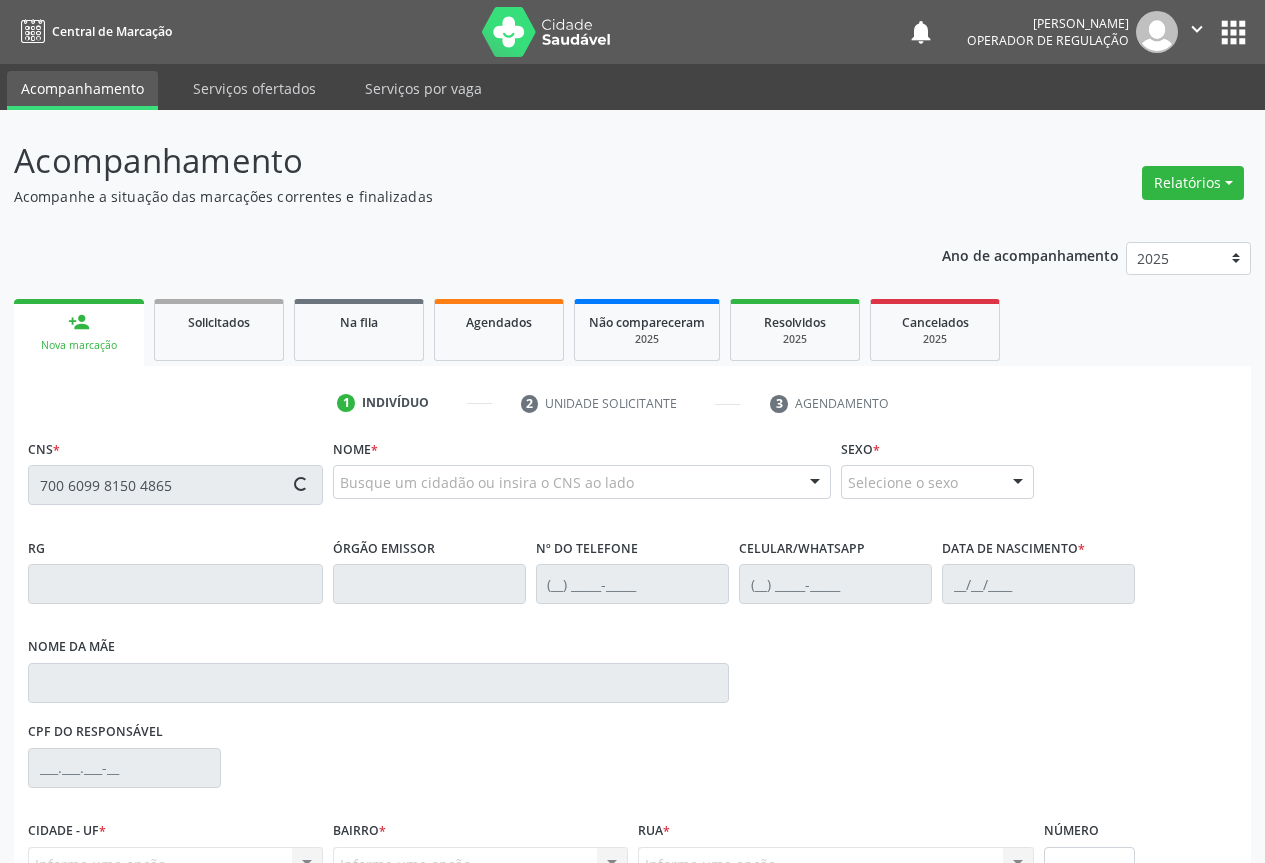 scroll, scrollTop: 207, scrollLeft: 0, axis: vertical 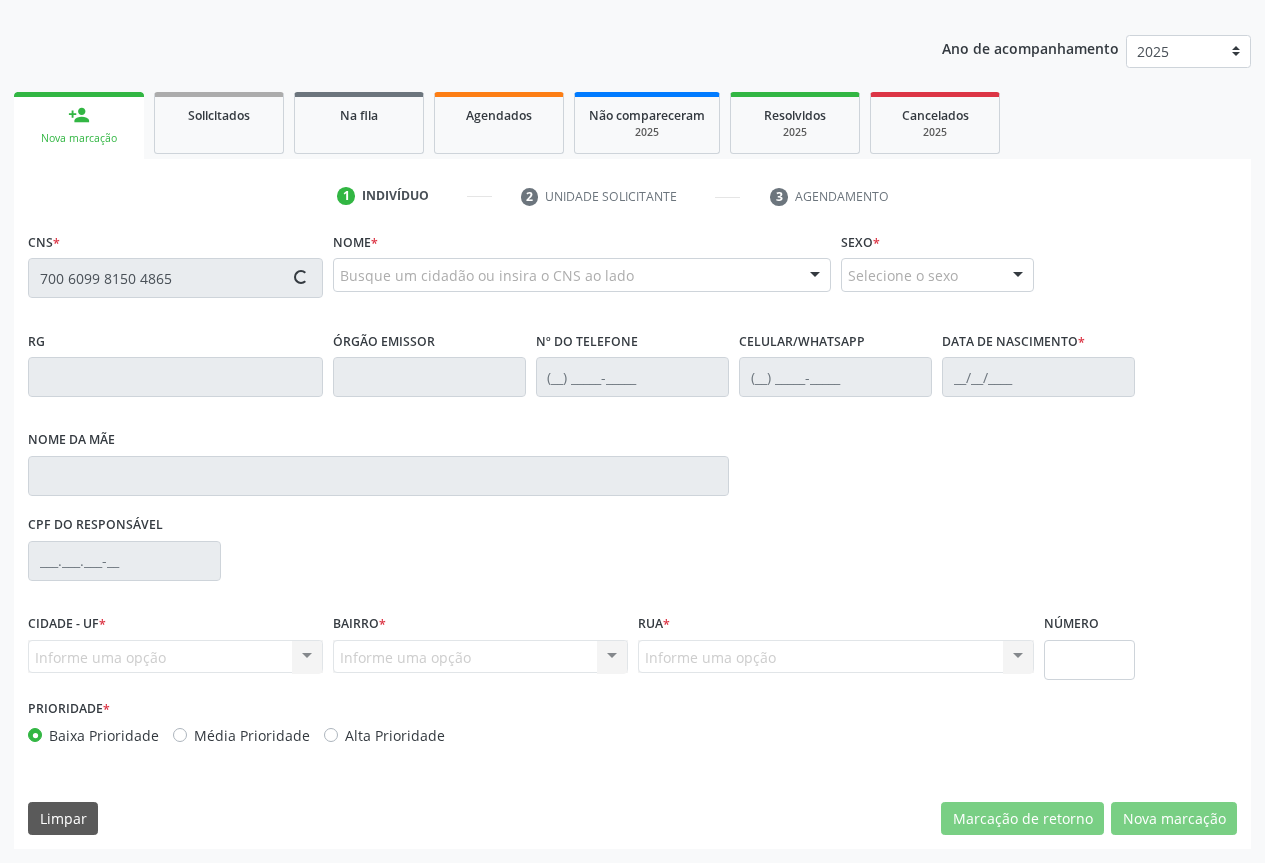 type on "700 6099 8150 4865" 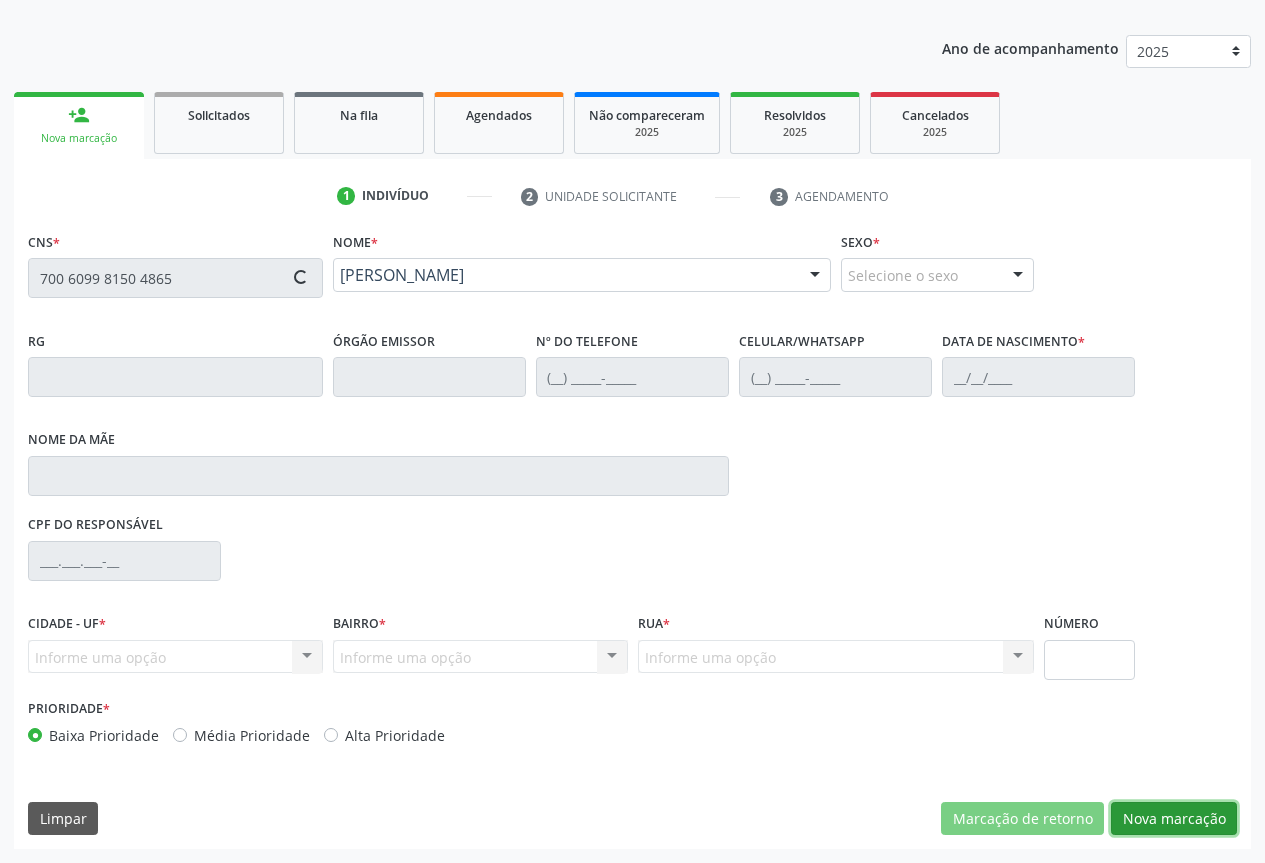 click on "Nova marcação" at bounding box center (1174, 819) 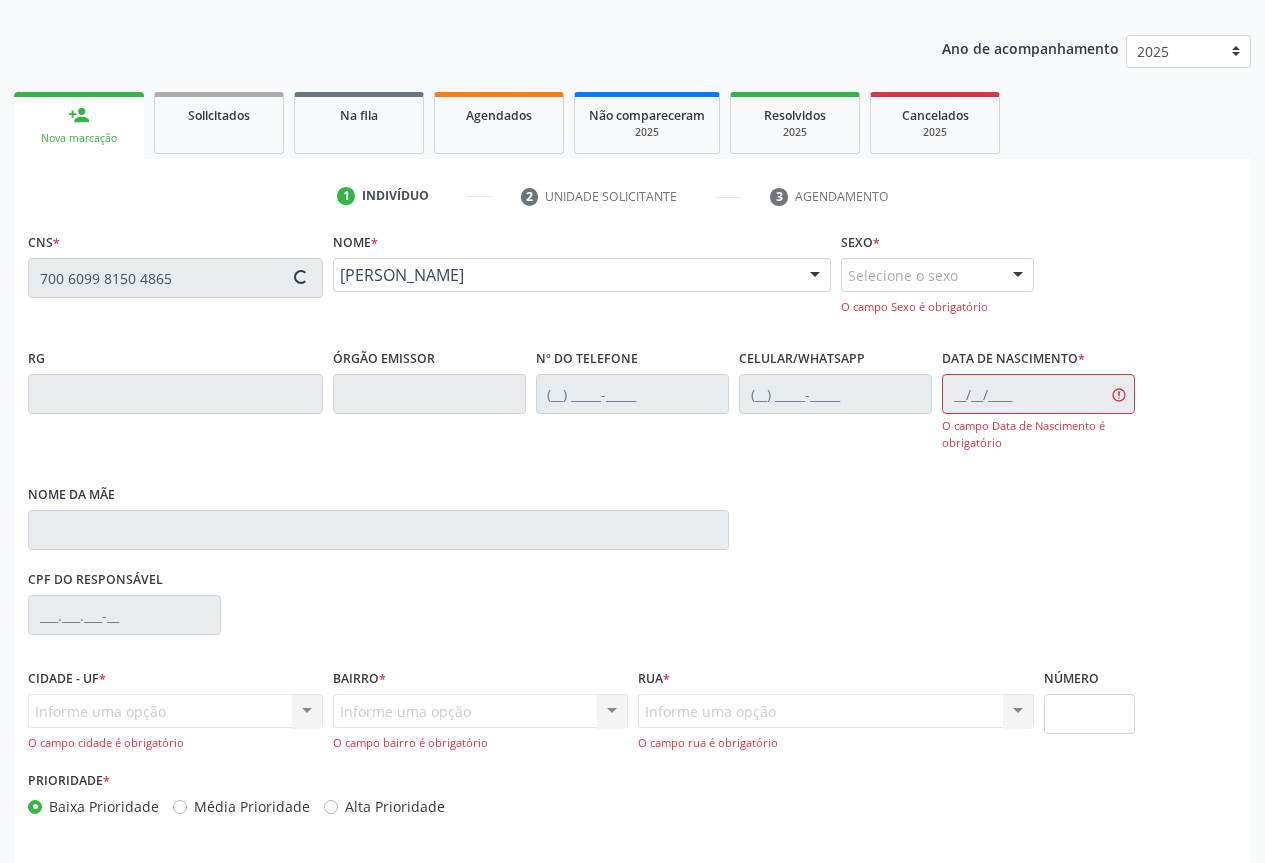 type on "0947768149" 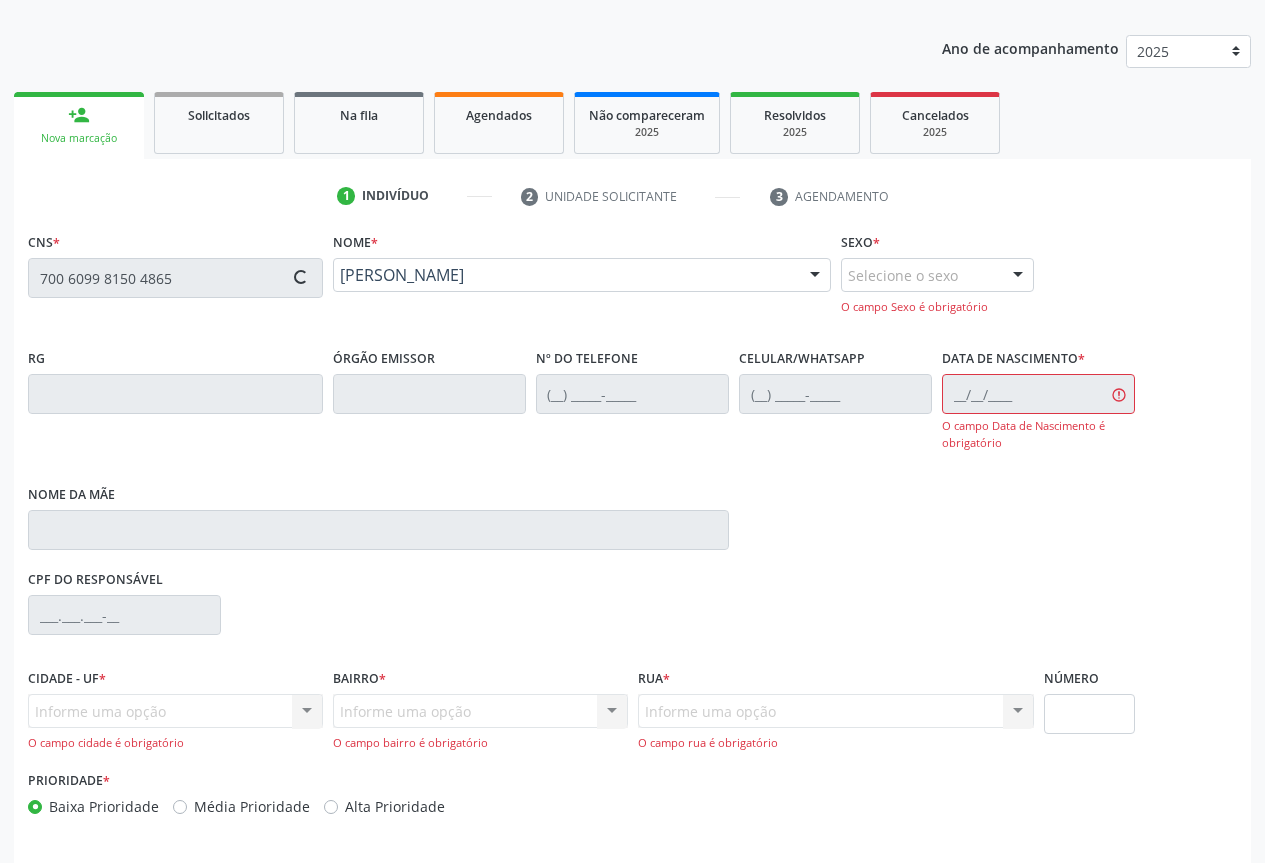 type on "20/10/1961" 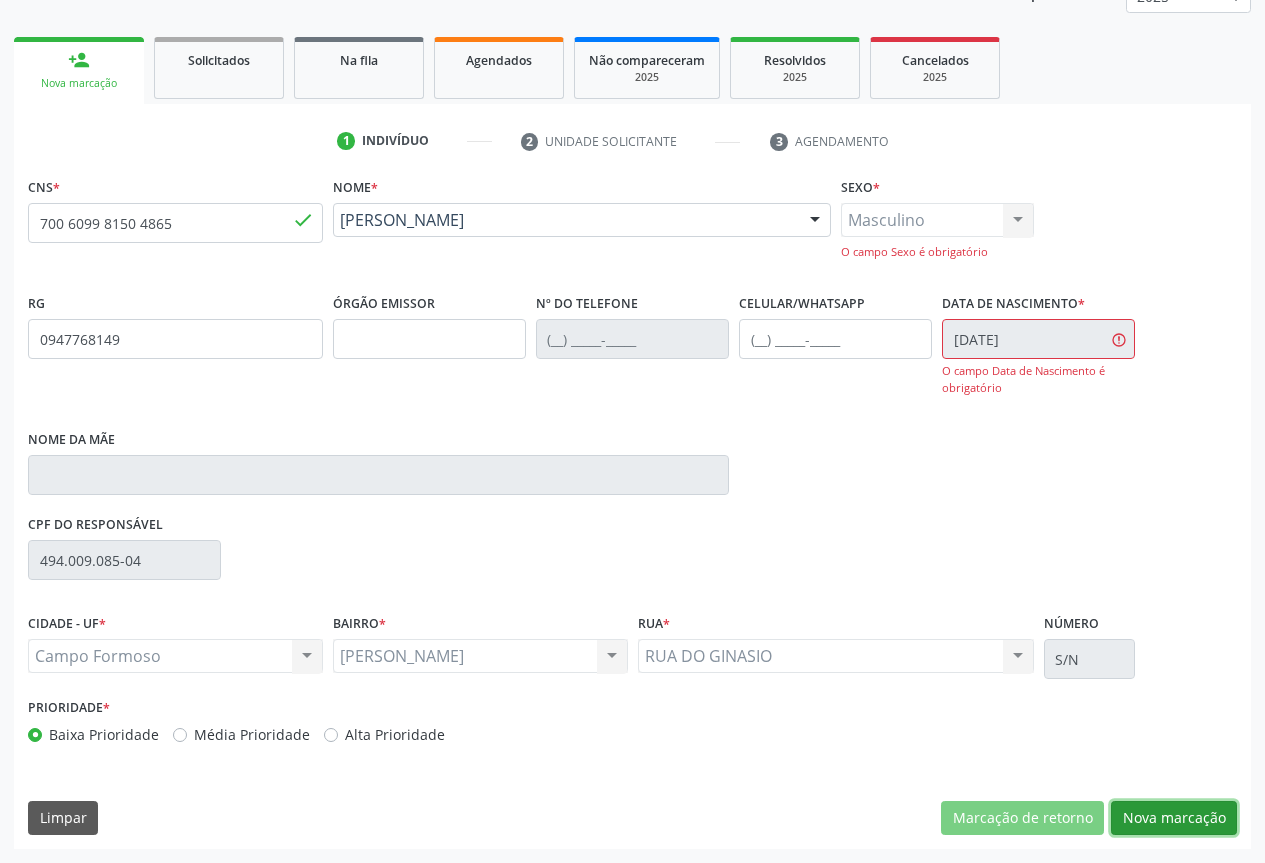 click on "Nova marcação" at bounding box center [1174, 818] 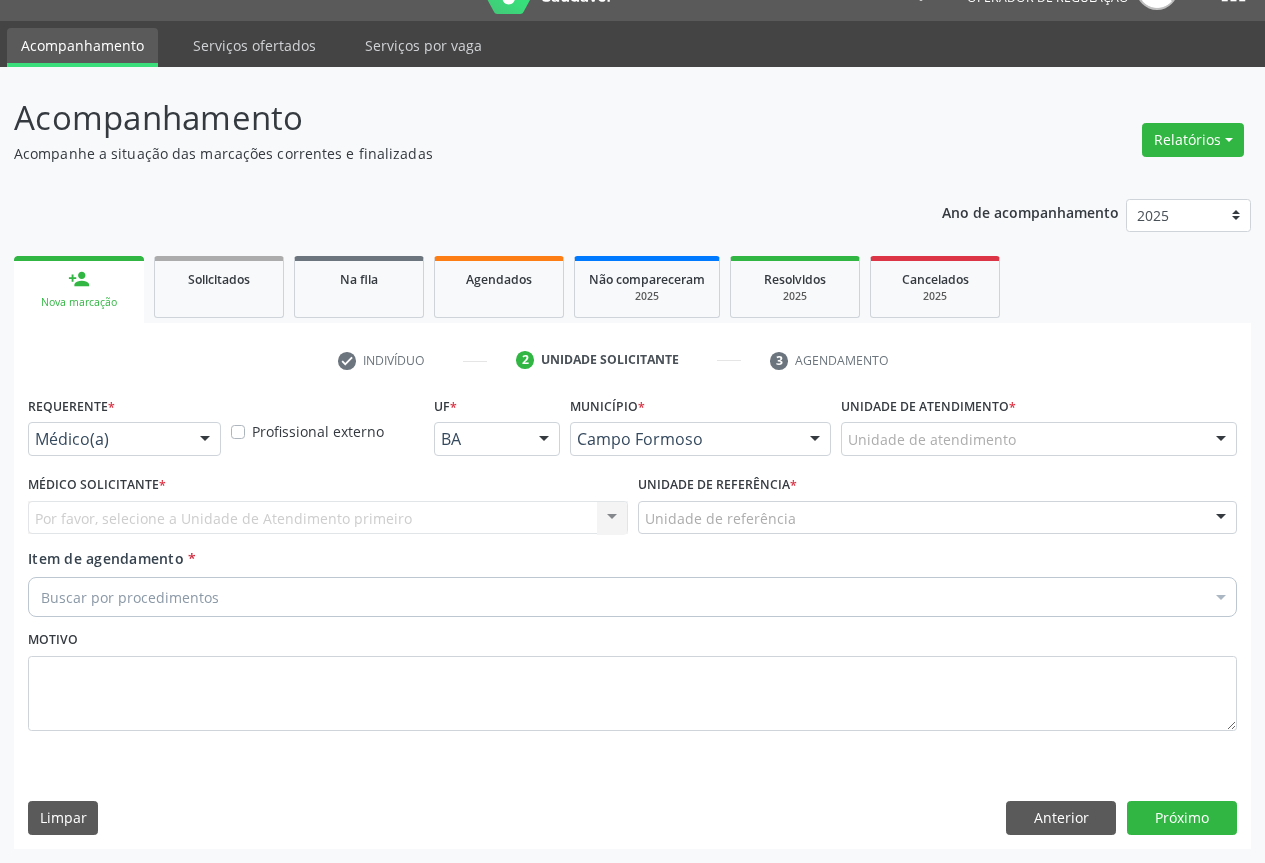 scroll, scrollTop: 43, scrollLeft: 0, axis: vertical 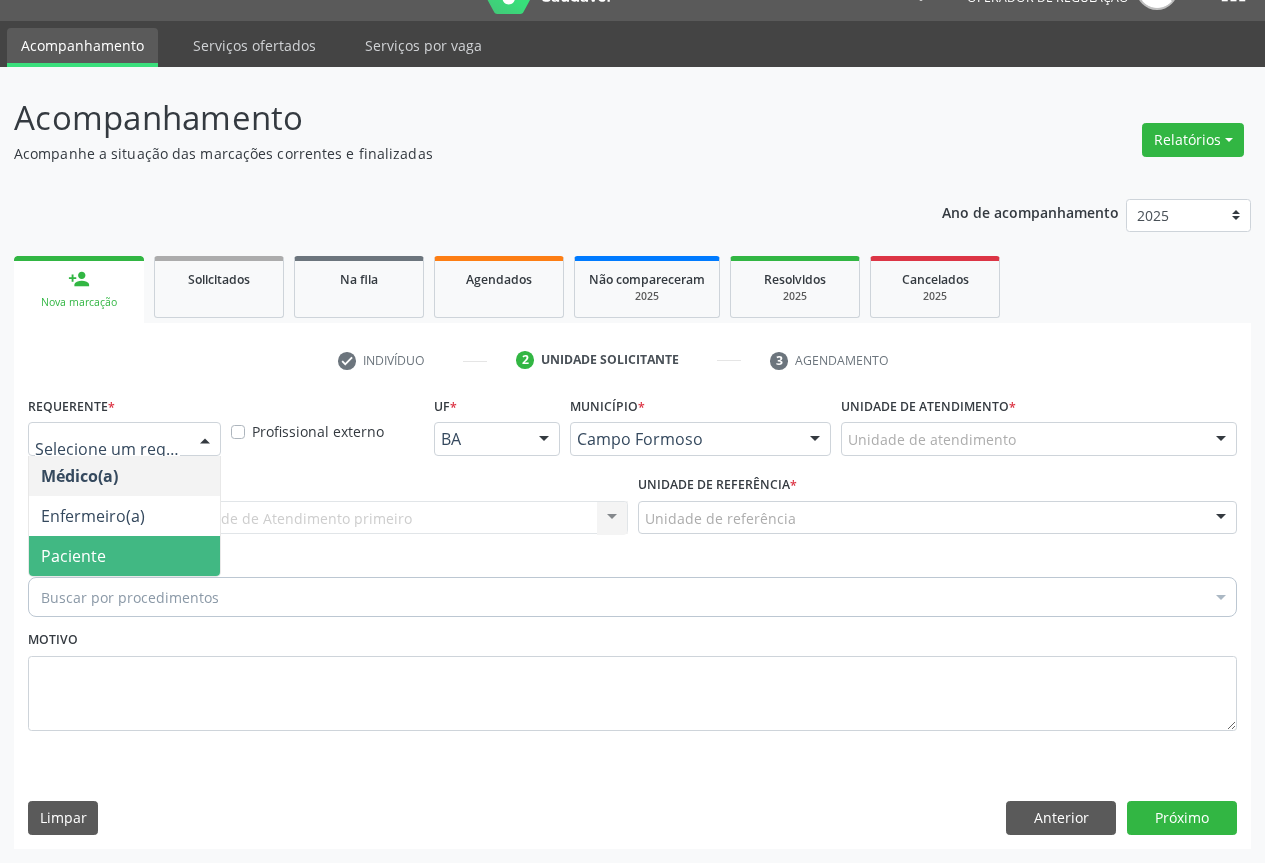 click on "Paciente" at bounding box center (124, 556) 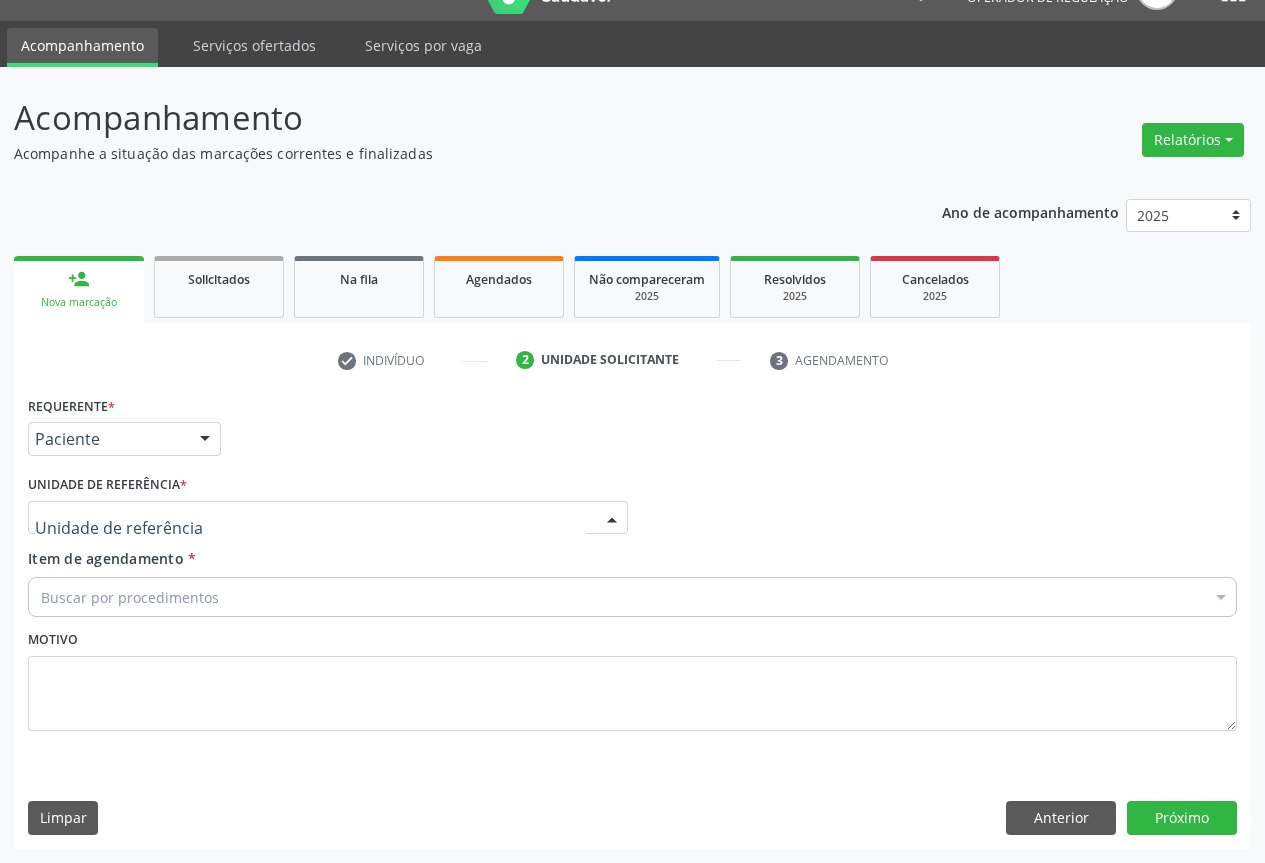 click at bounding box center [328, 518] 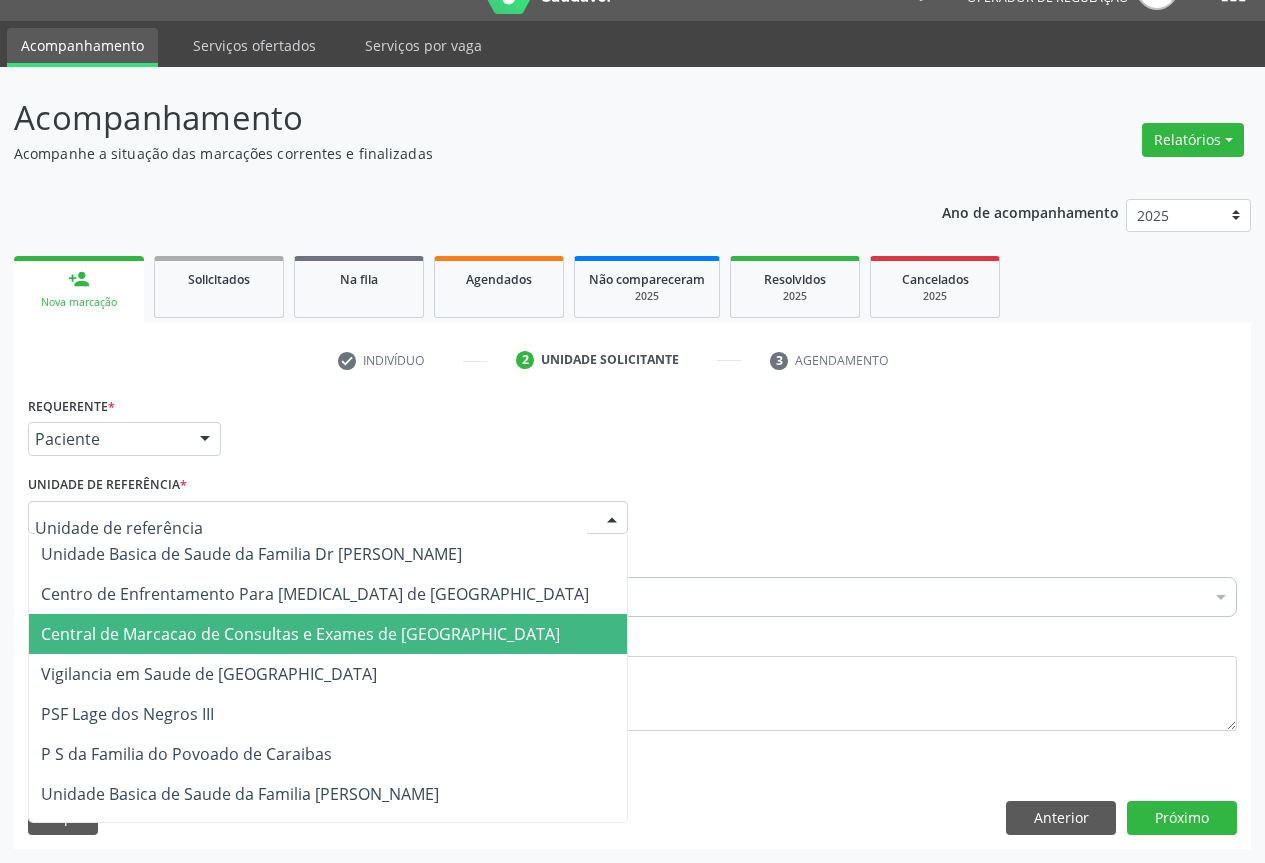 click on "Central de Marcacao de Consultas e Exames de [GEOGRAPHIC_DATA]" at bounding box center (328, 634) 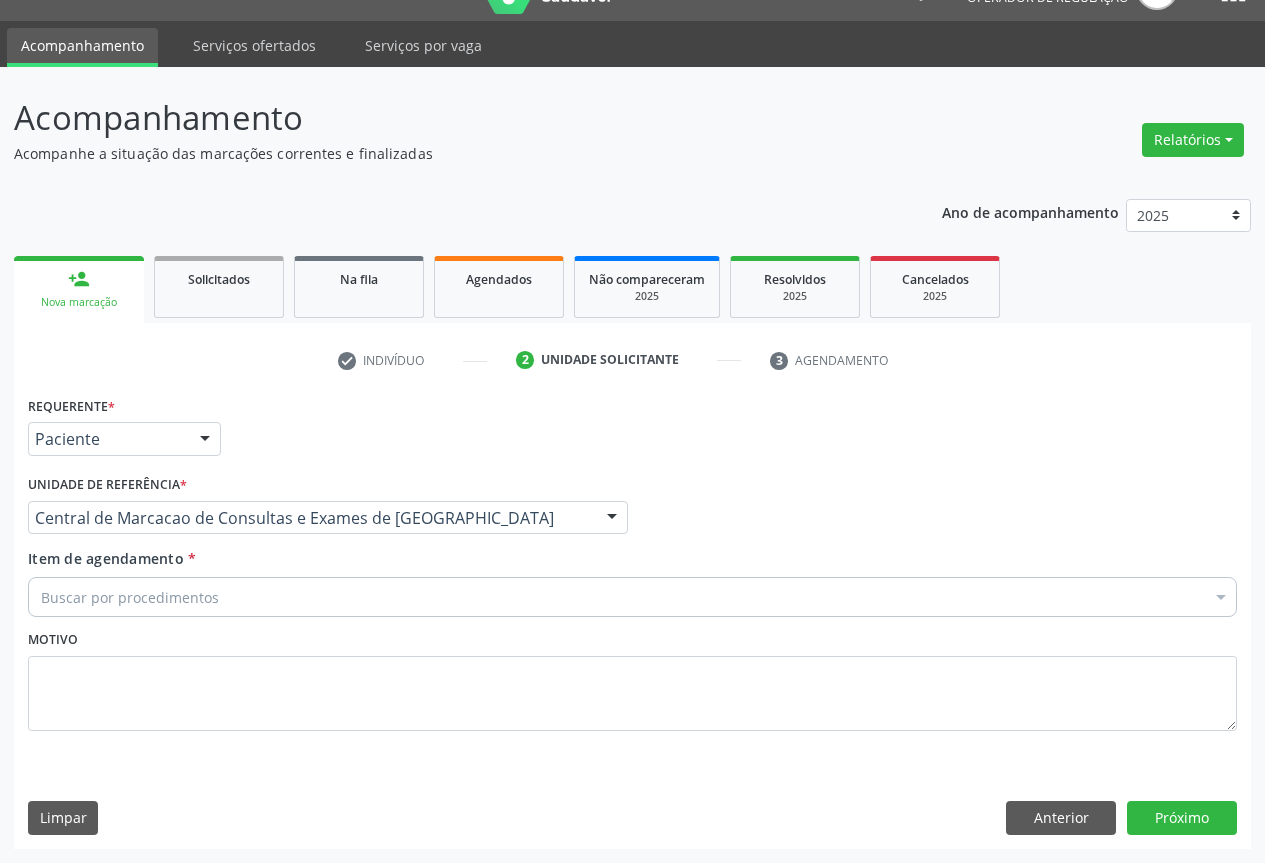 click on "Buscar por procedimentos" at bounding box center [632, 597] 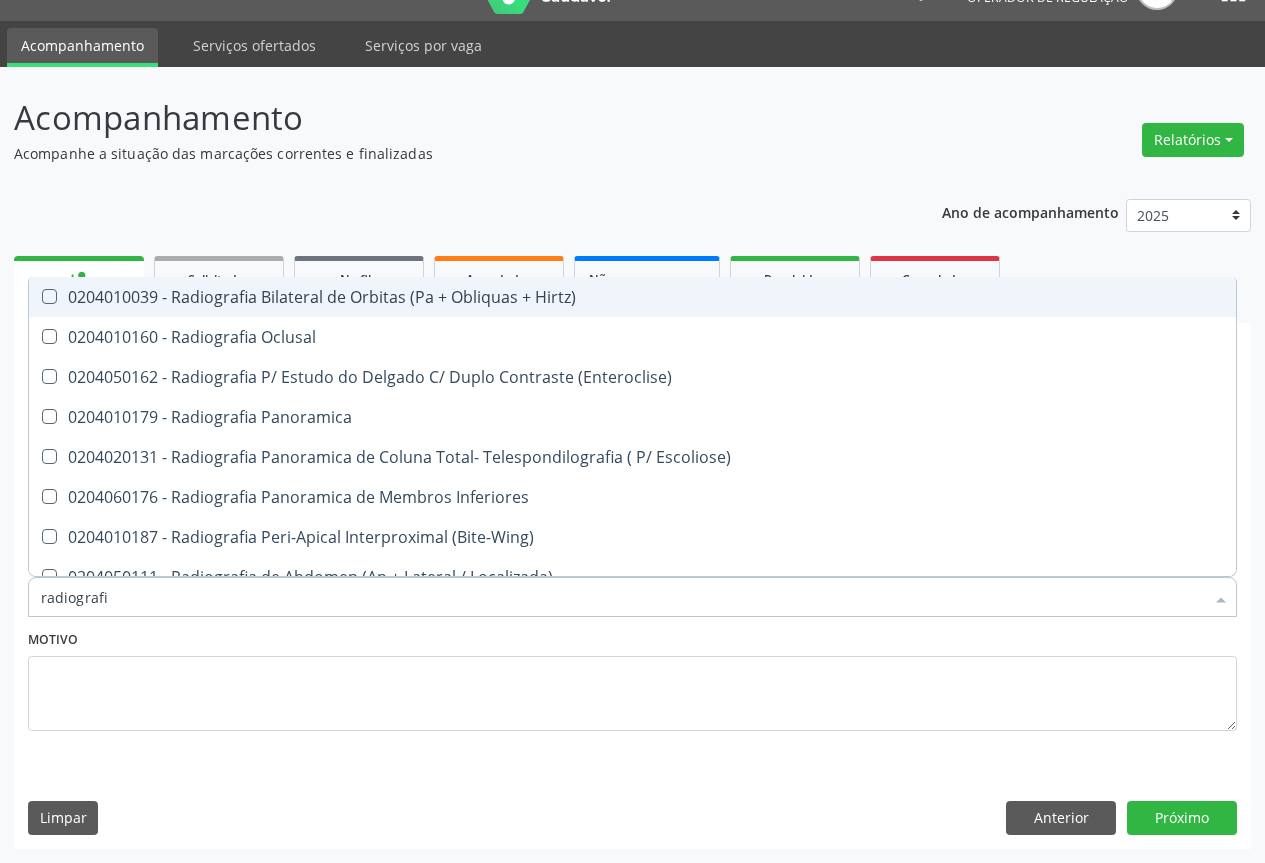 type on "radiografia" 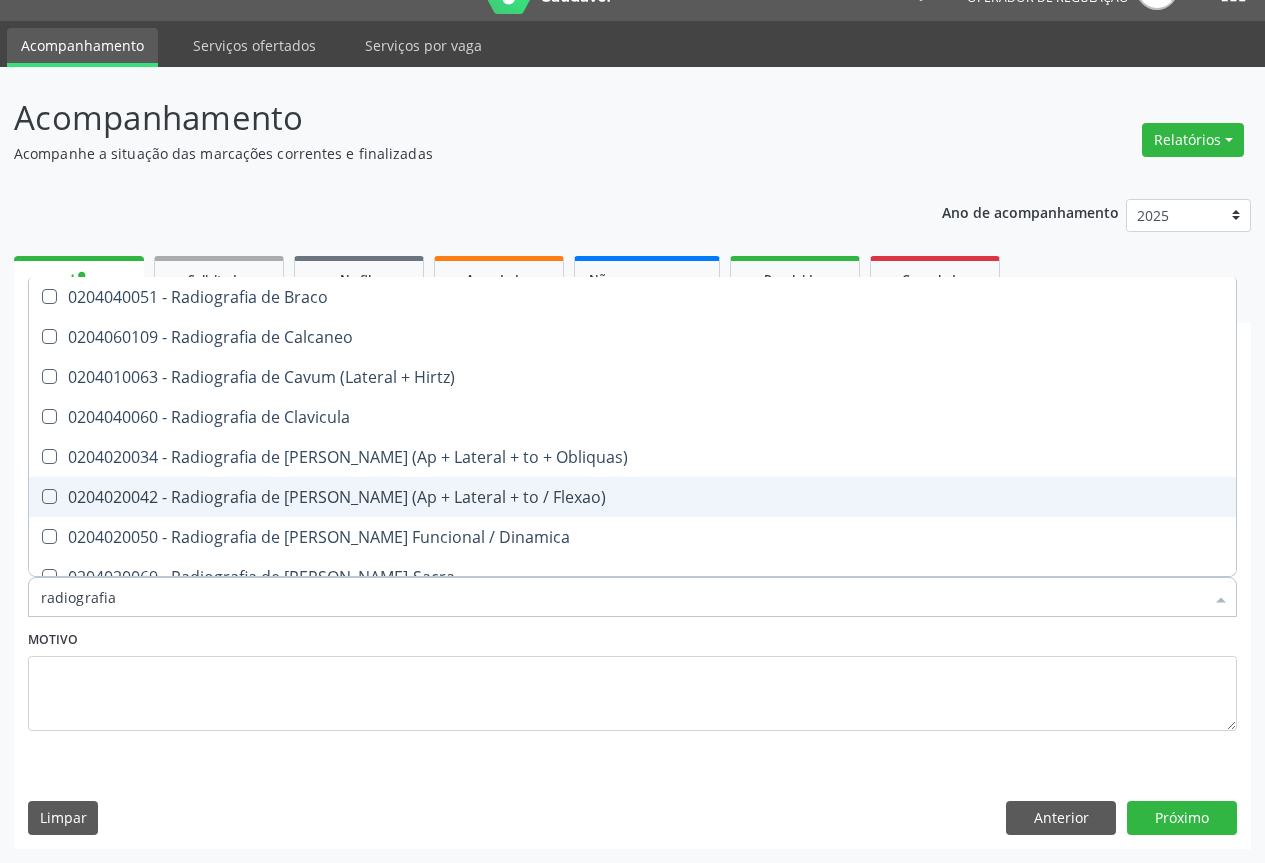 scroll, scrollTop: 900, scrollLeft: 0, axis: vertical 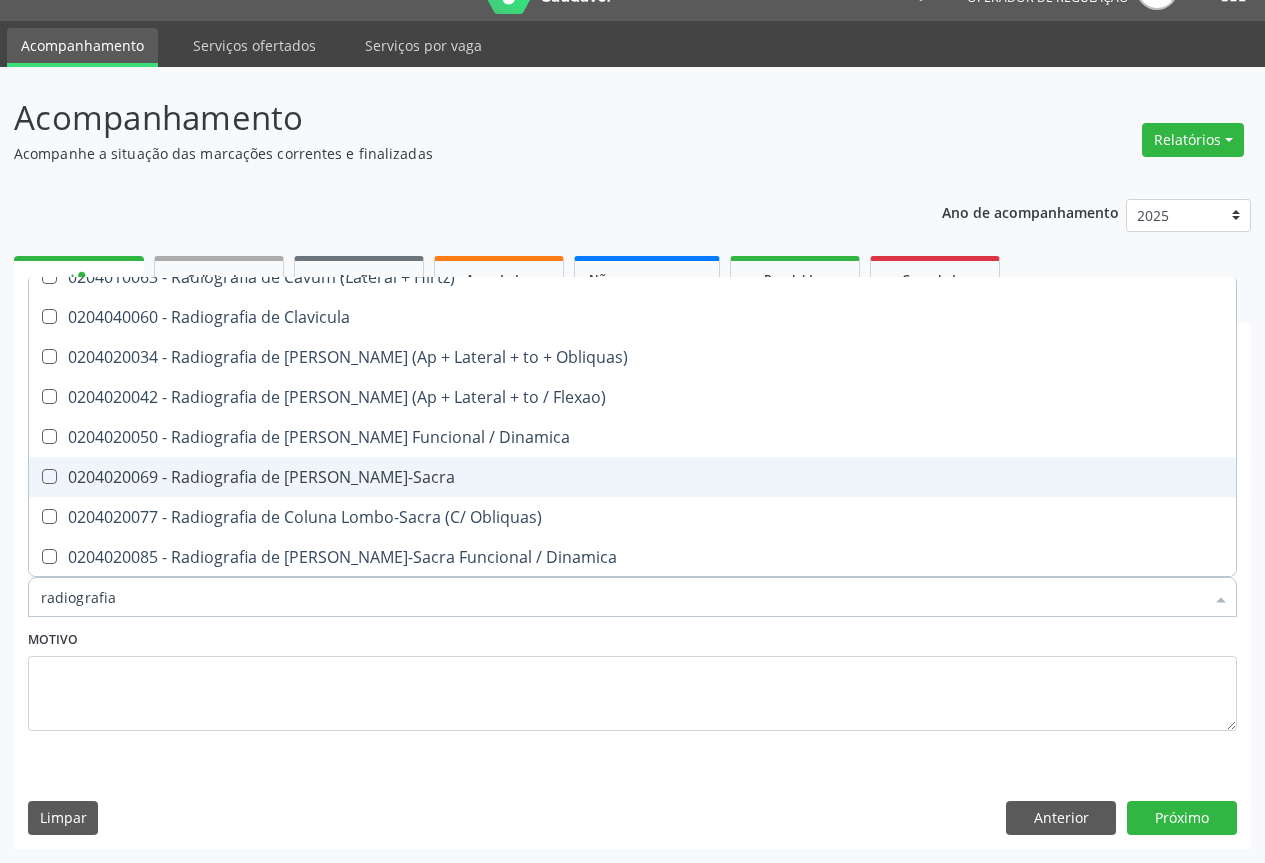 click on "0204020069 - Radiografia de [PERSON_NAME]-Sacra" at bounding box center [632, 477] 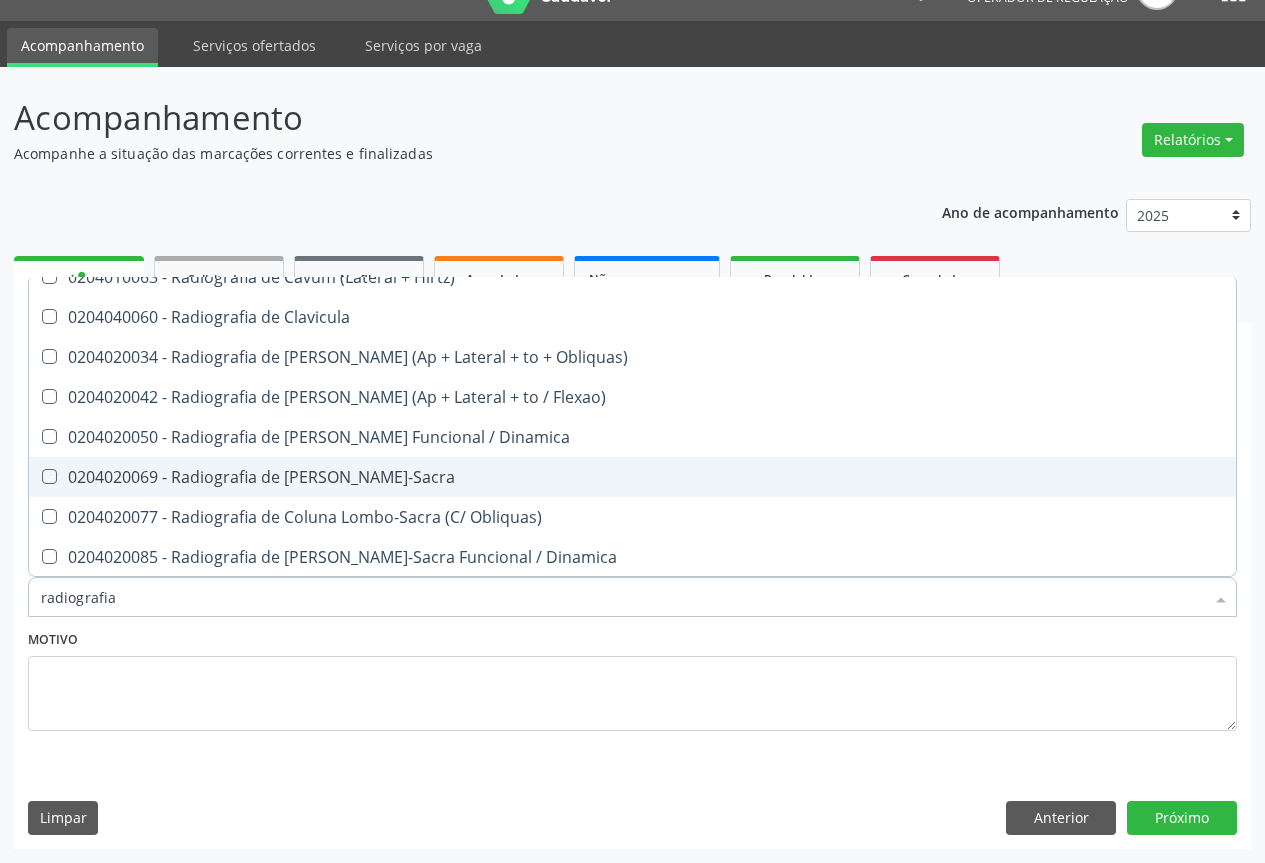 checkbox on "true" 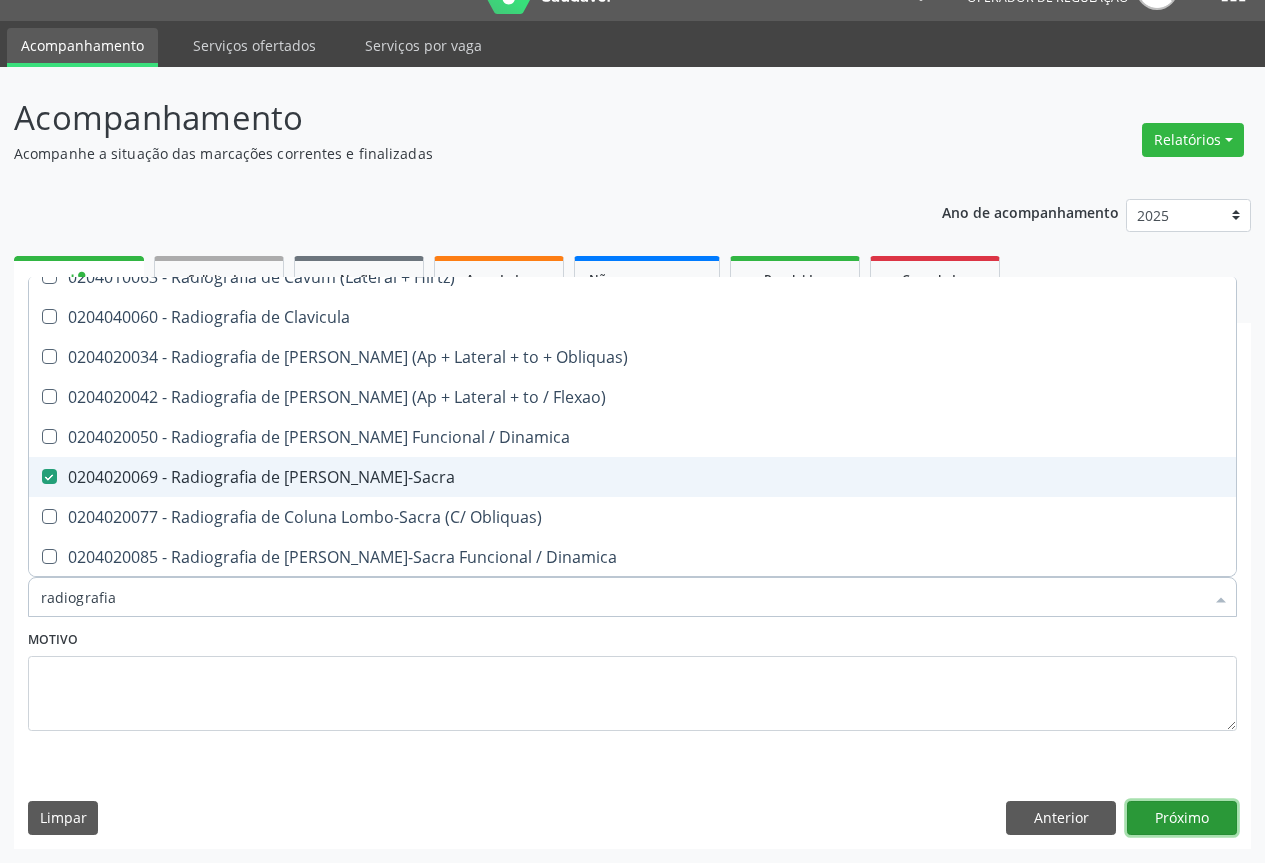 click on "Próximo" at bounding box center [1182, 818] 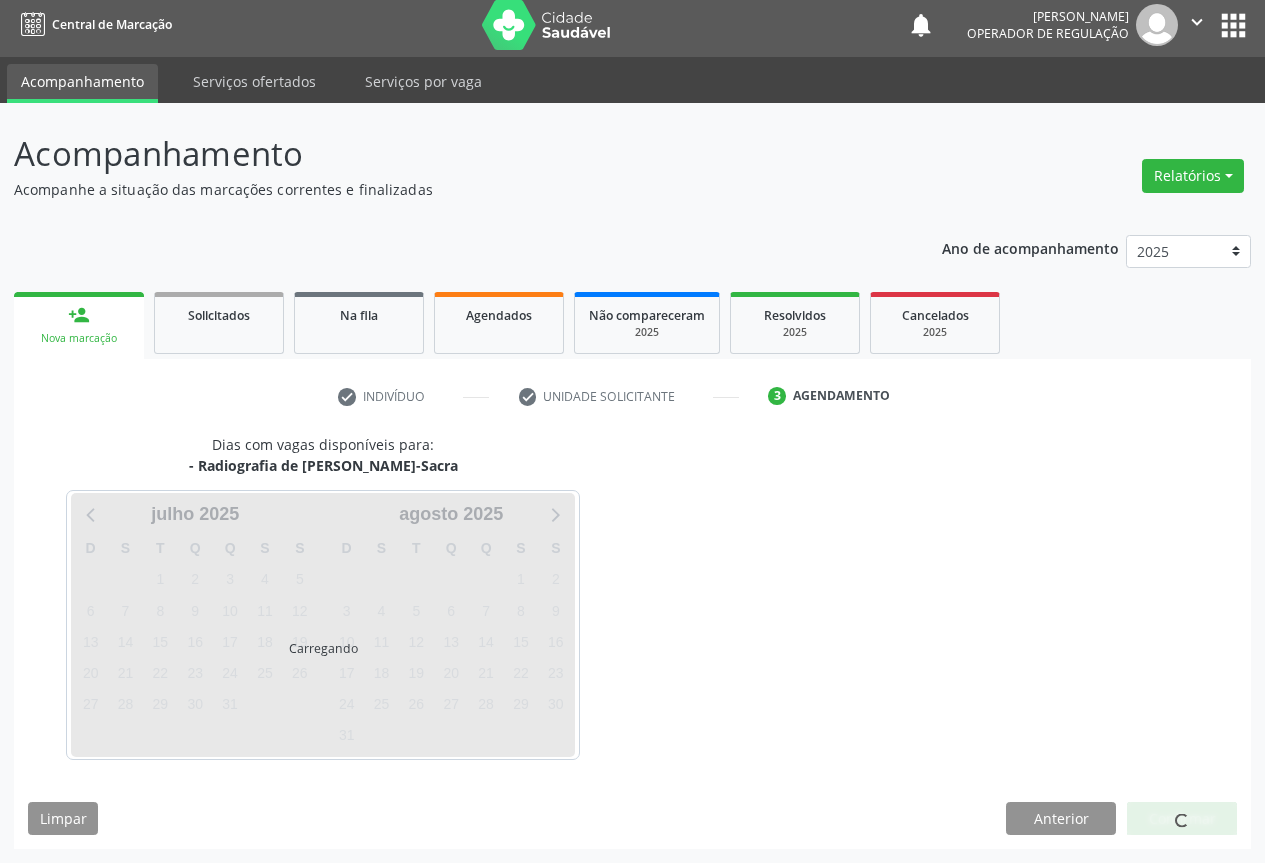 scroll, scrollTop: 7, scrollLeft: 0, axis: vertical 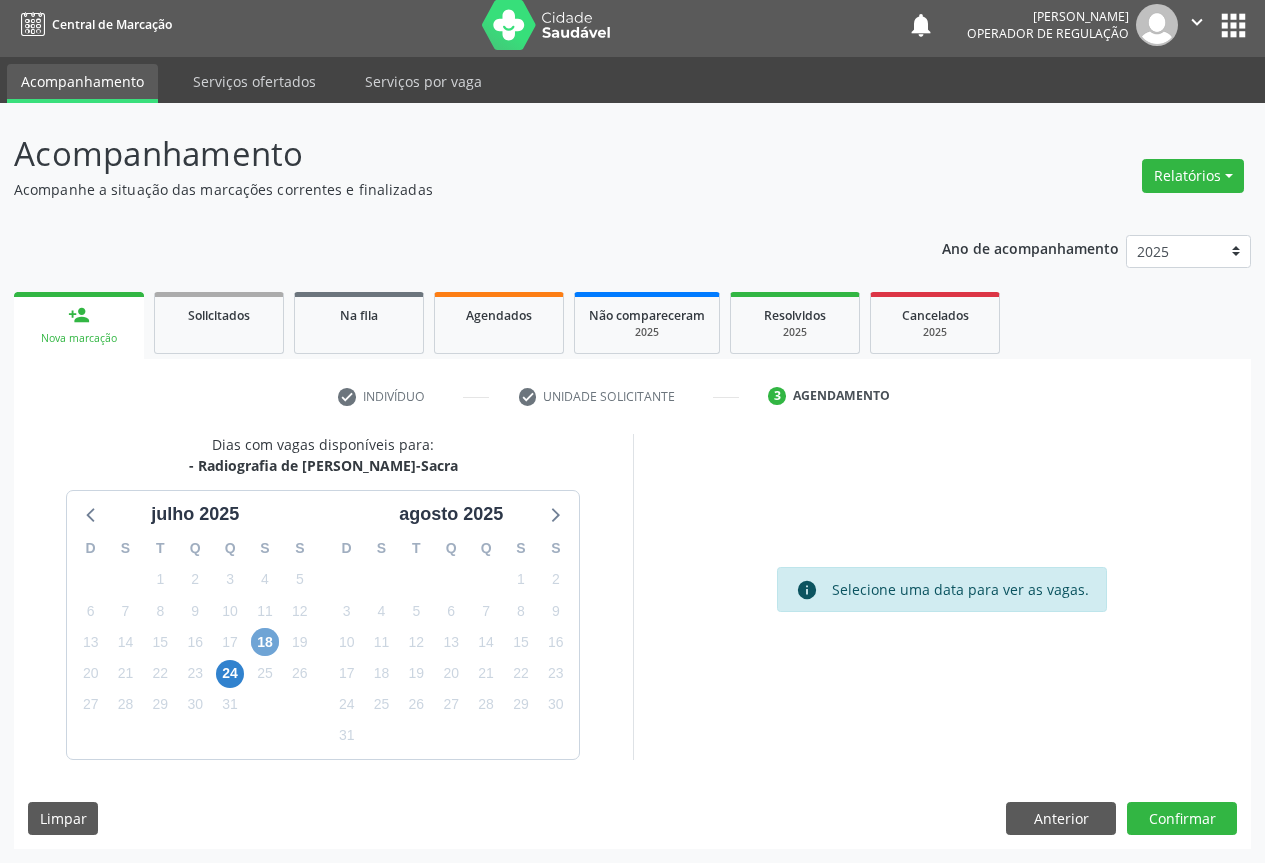 click on "18" at bounding box center [265, 642] 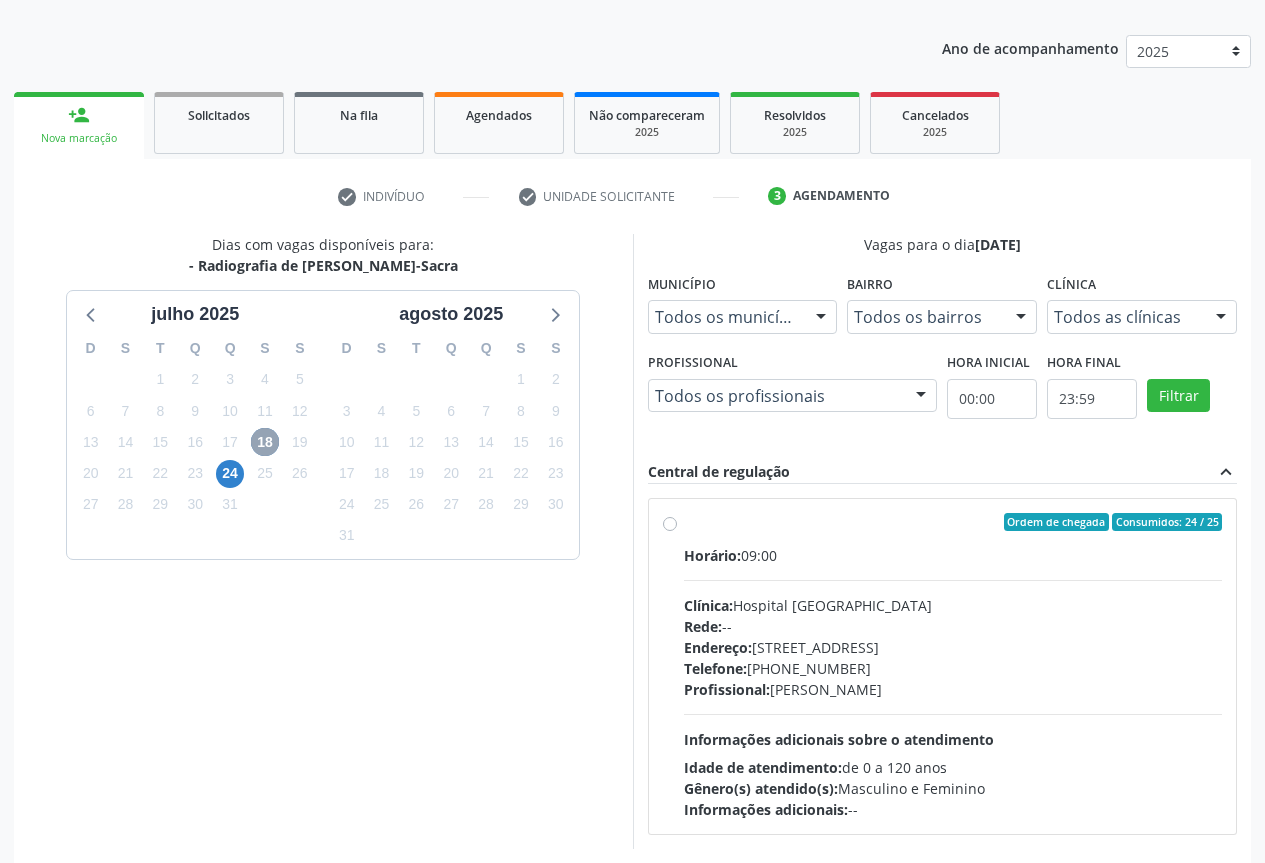 scroll, scrollTop: 296, scrollLeft: 0, axis: vertical 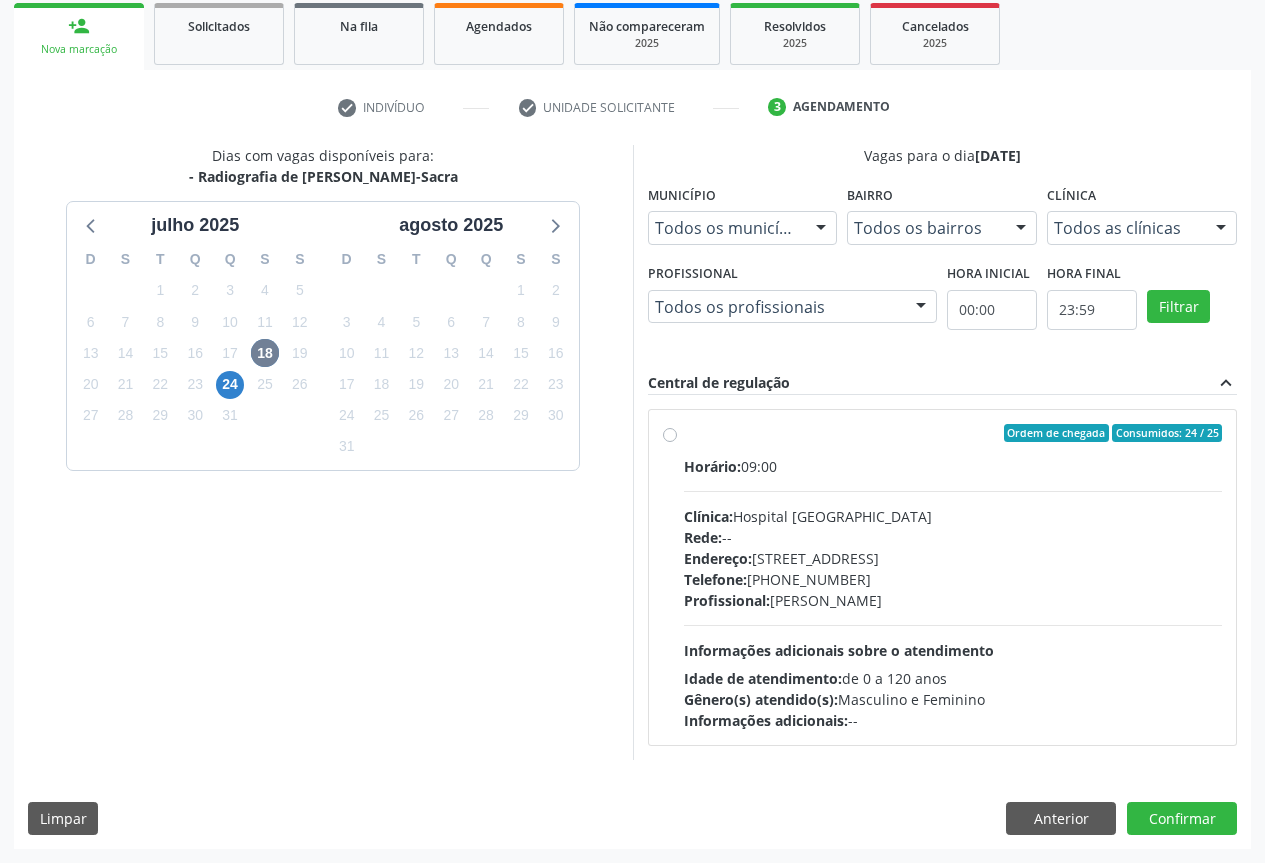 click on "Telefone:   (74) 36451217" at bounding box center (953, 579) 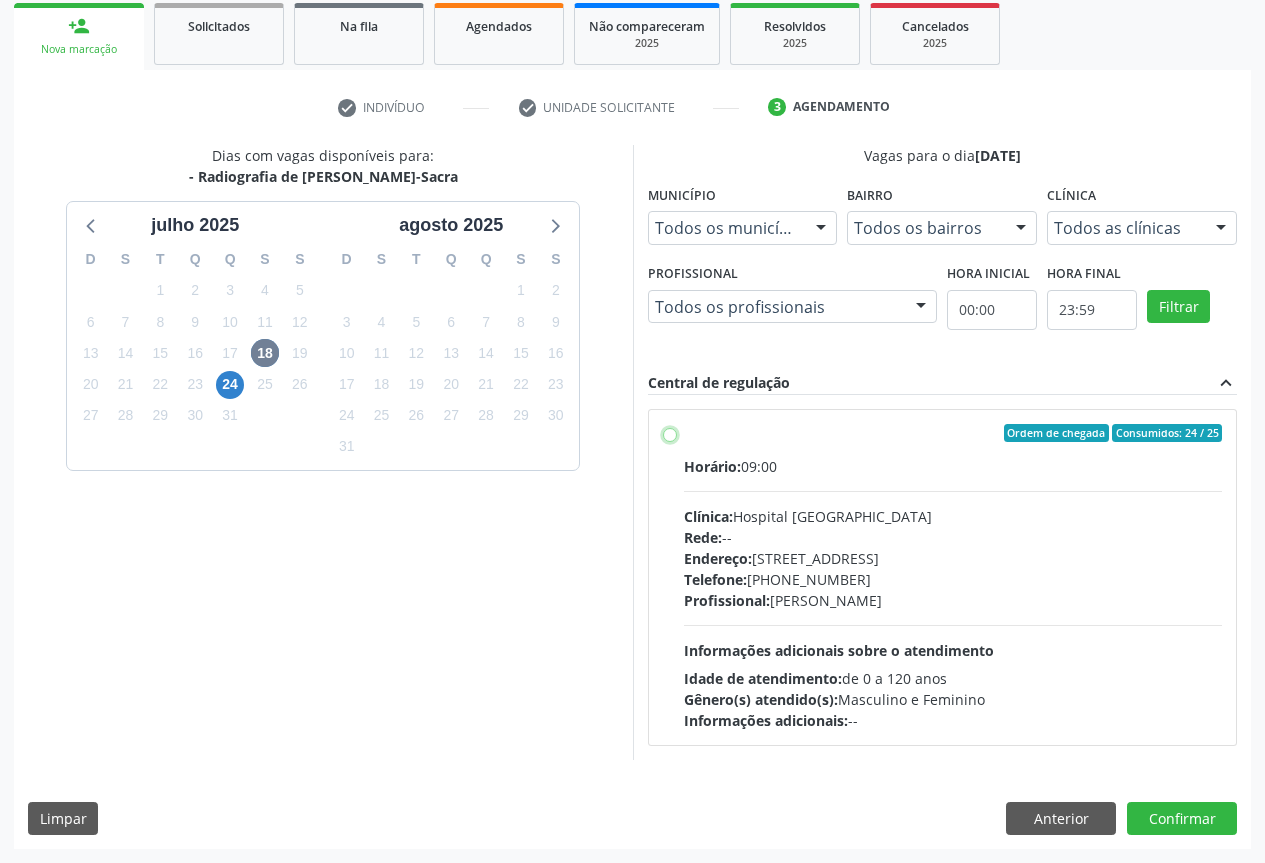 click on "Ordem de chegada
Consumidos: 24 / 25
Horário:   09:00
Clínica:  Hospital Sao Francisco
Rede:
--
Endereço:   Blocos, nº 258, Centro, Campo Formoso - BA
Telefone:   (74) 36451217
Profissional:
Joel da Rocha Almeida
Informações adicionais sobre o atendimento
Idade de atendimento:
de 0 a 120 anos
Gênero(s) atendido(s):
Masculino e Feminino
Informações adicionais:
--" at bounding box center (670, 433) 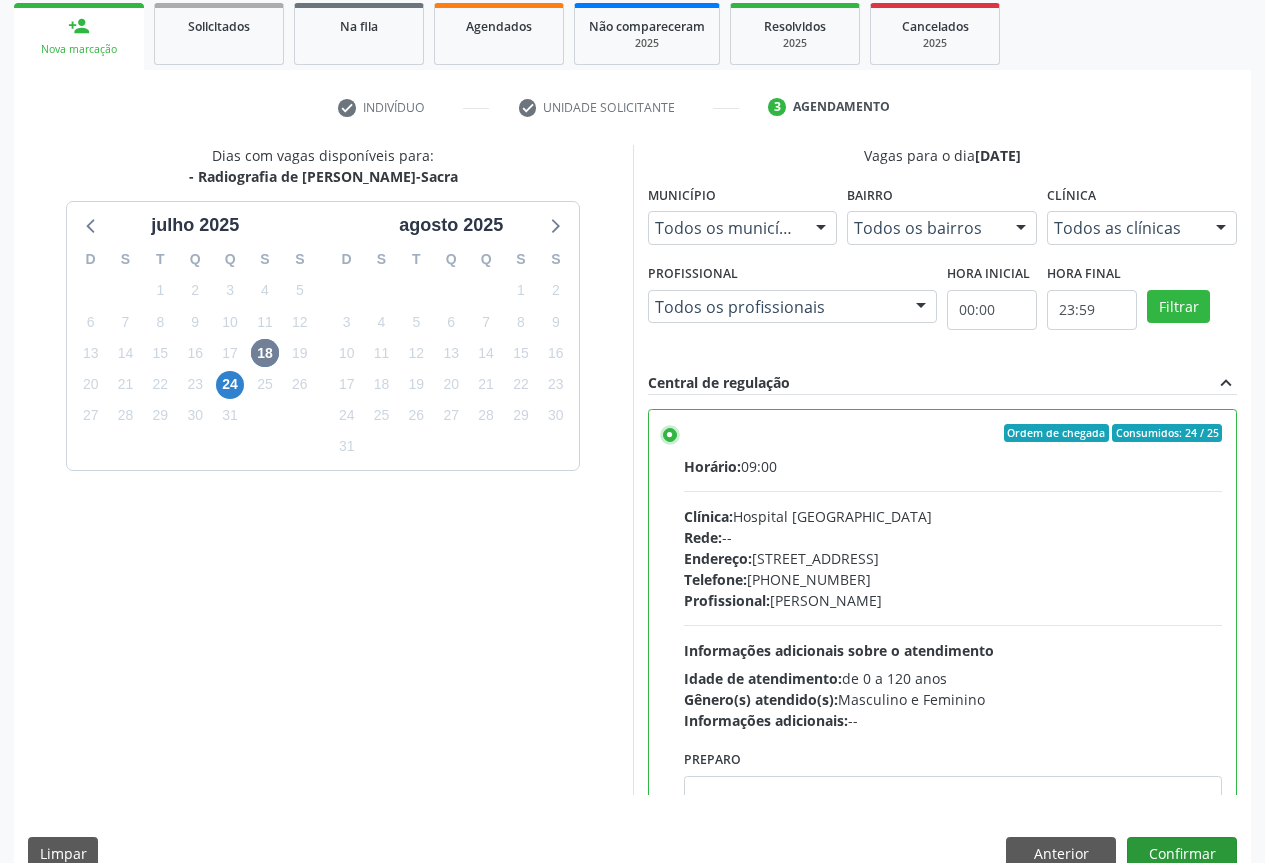 scroll, scrollTop: 99, scrollLeft: 0, axis: vertical 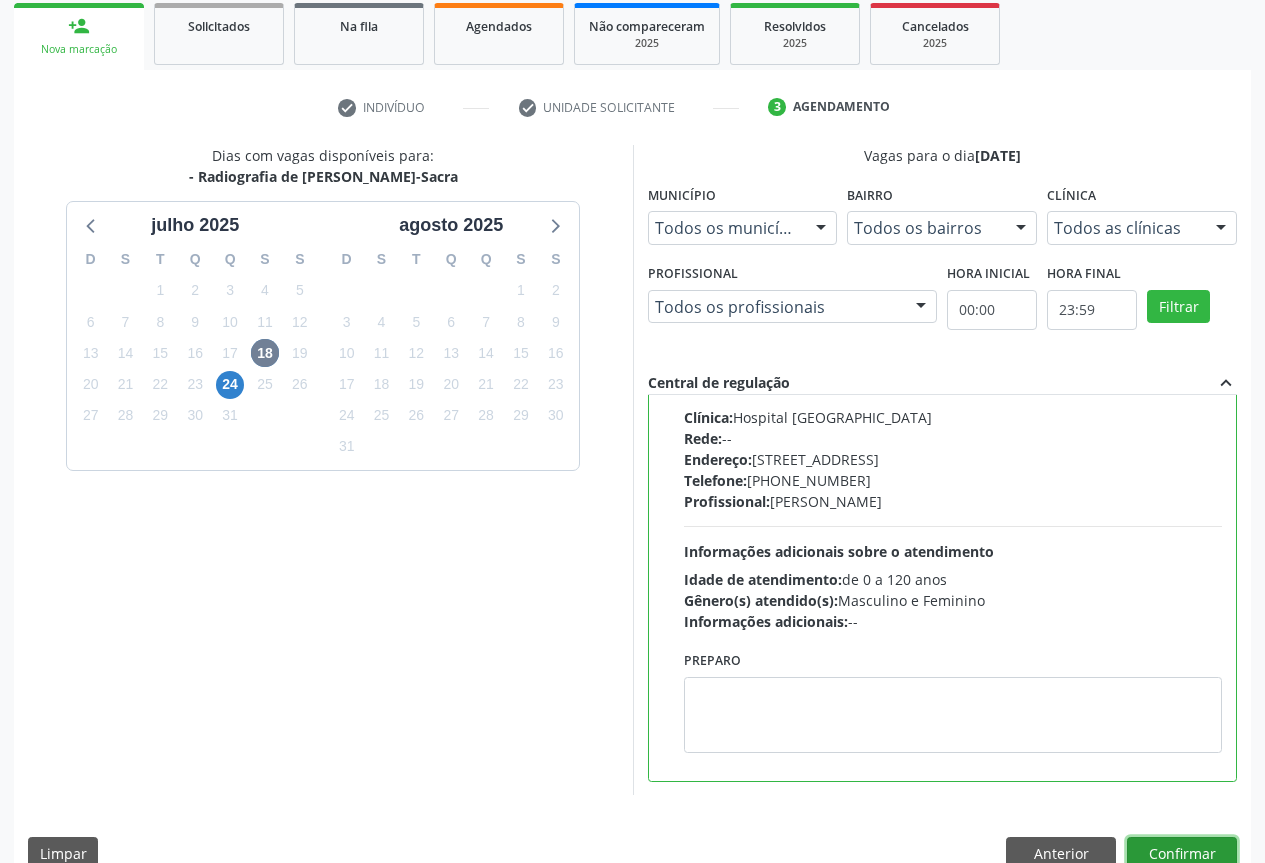 click on "Confirmar" at bounding box center [1182, 854] 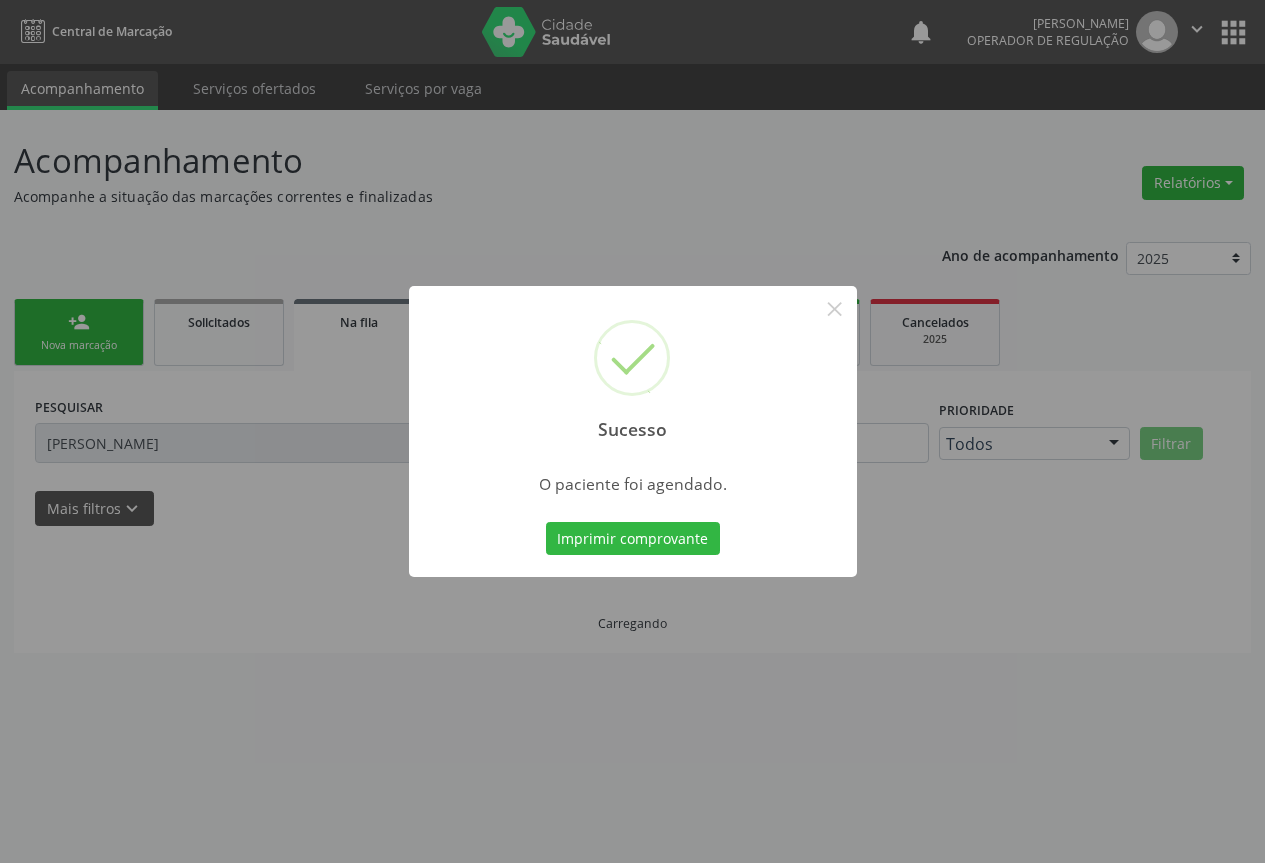 scroll, scrollTop: 0, scrollLeft: 0, axis: both 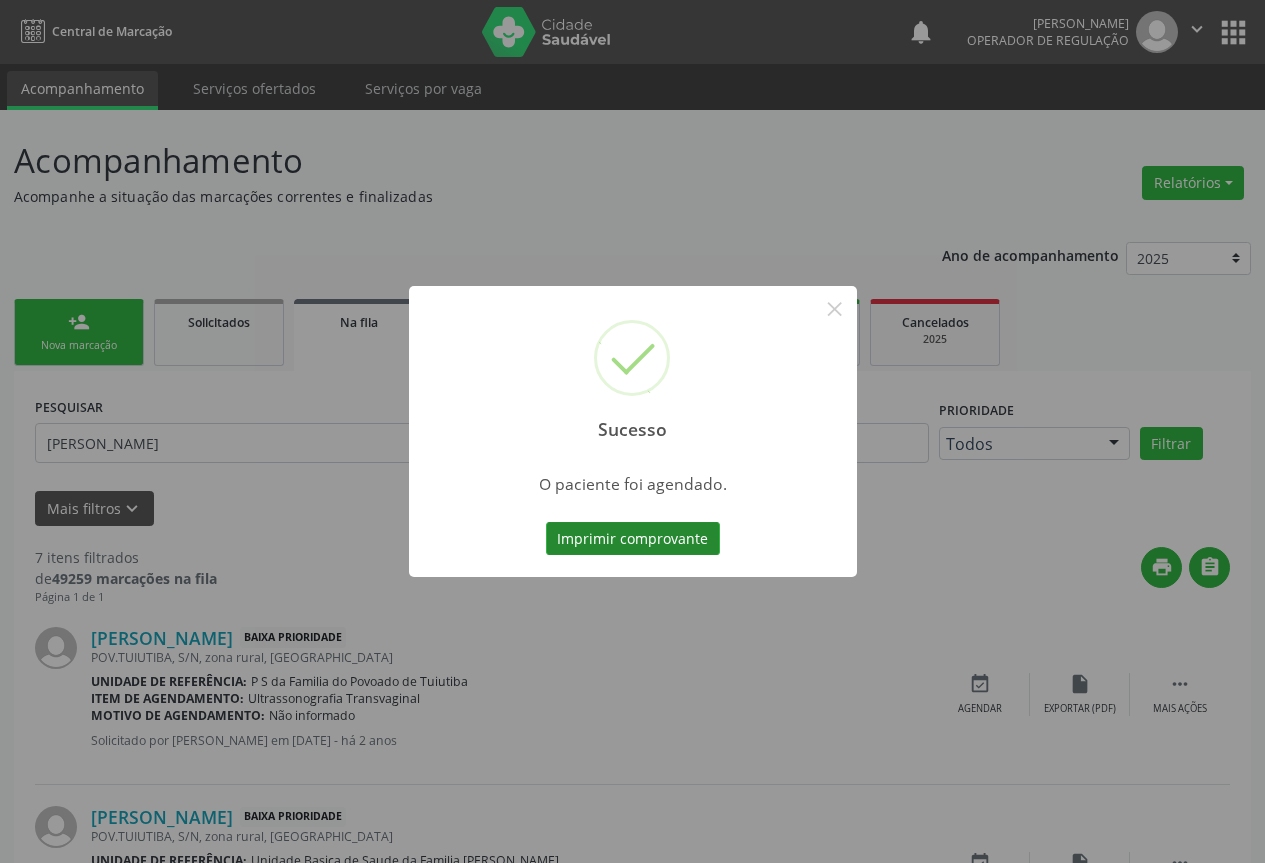 click on "Imprimir comprovante" at bounding box center (633, 539) 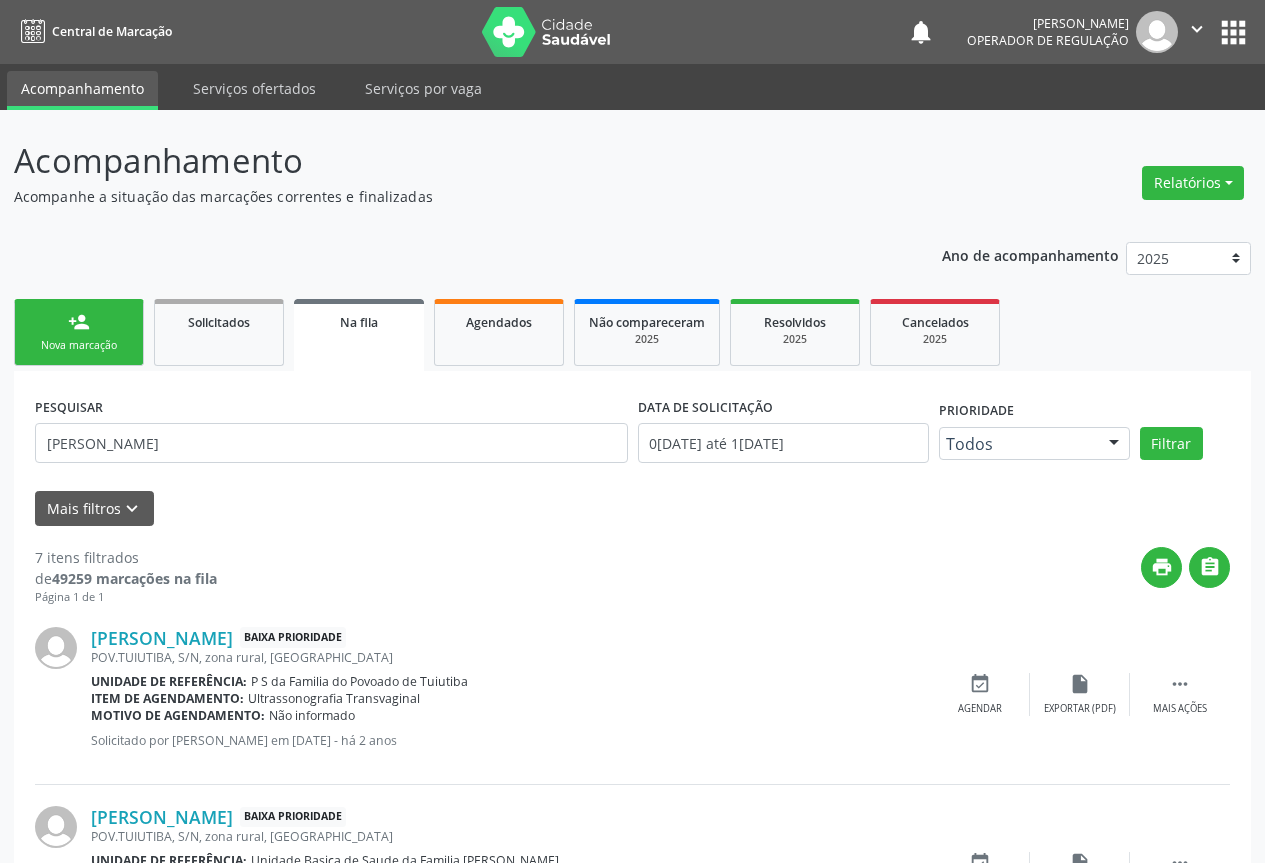 click on "person_add
Nova marcação" at bounding box center (79, 332) 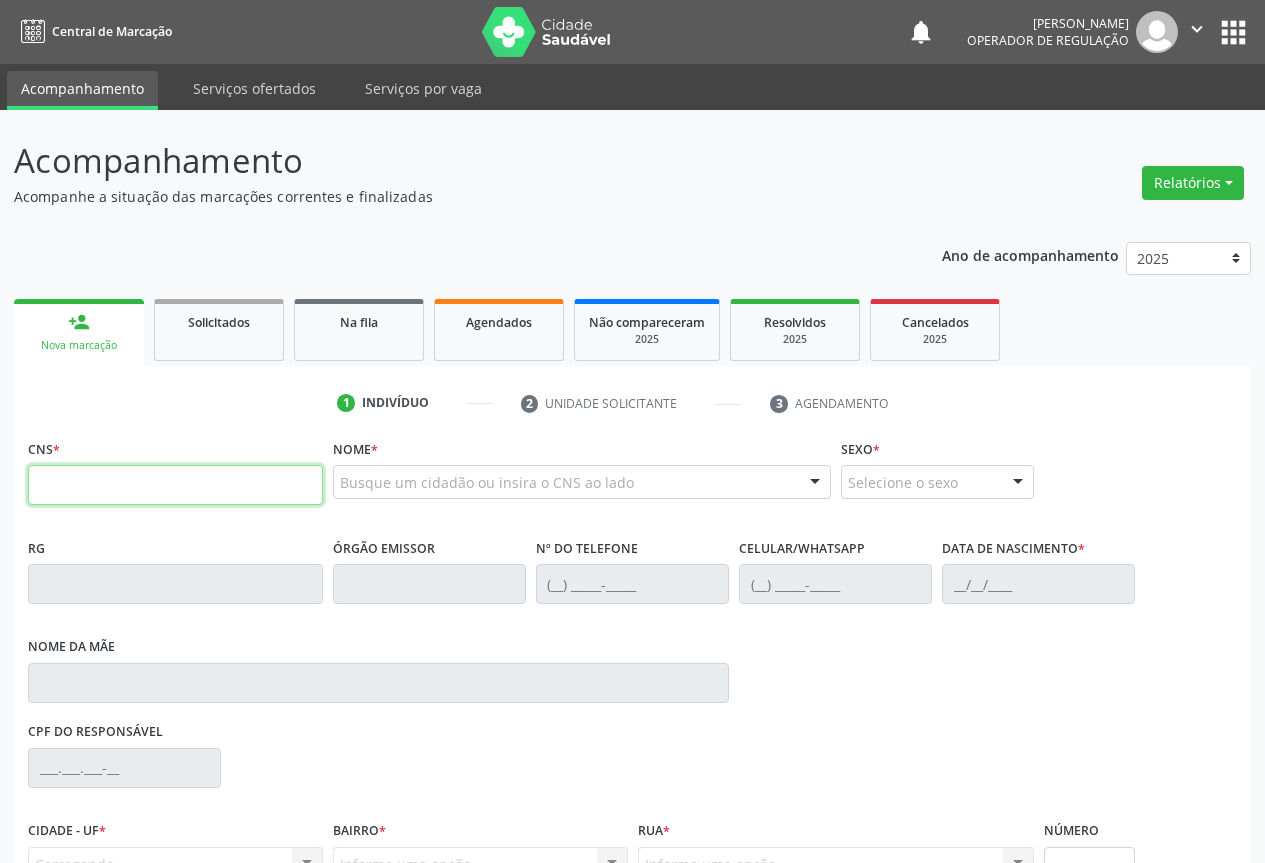 click at bounding box center [175, 485] 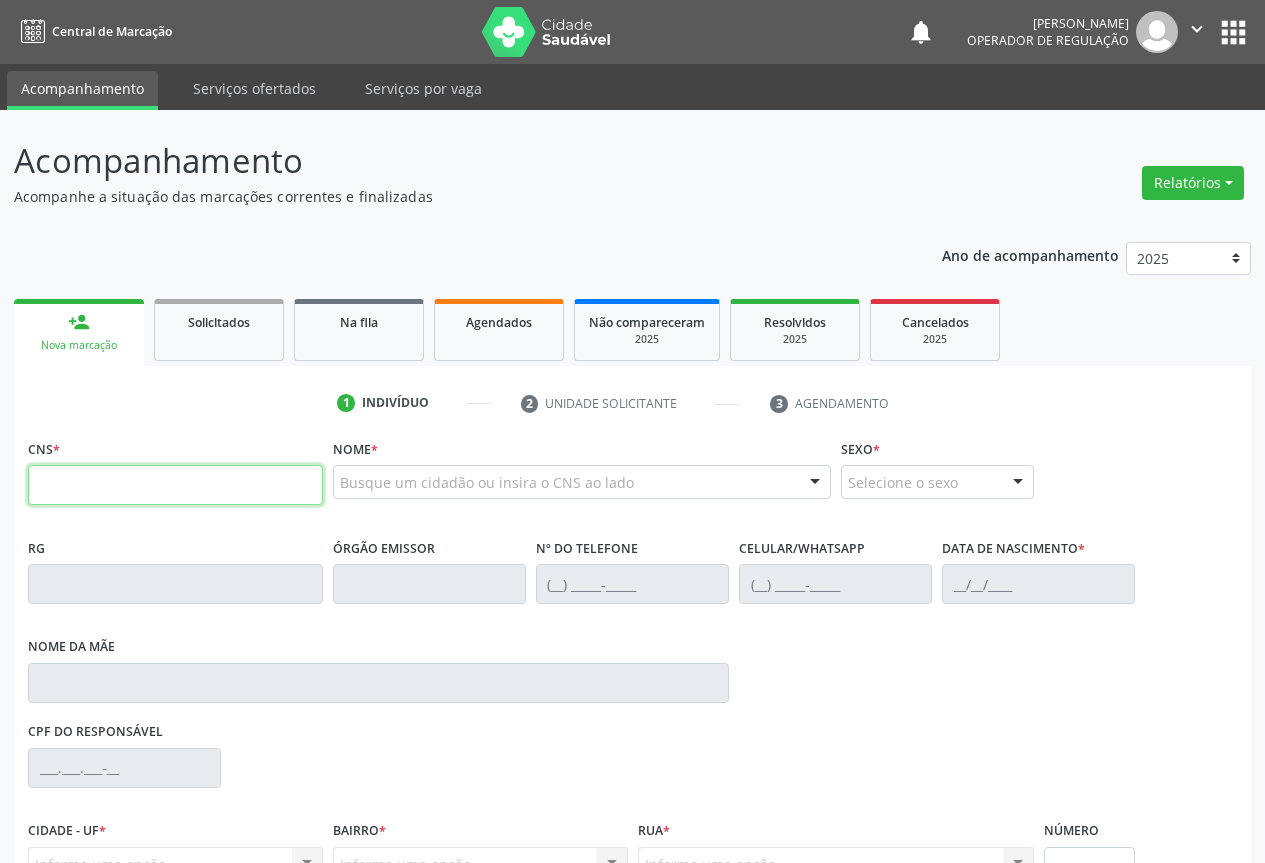 click at bounding box center [175, 485] 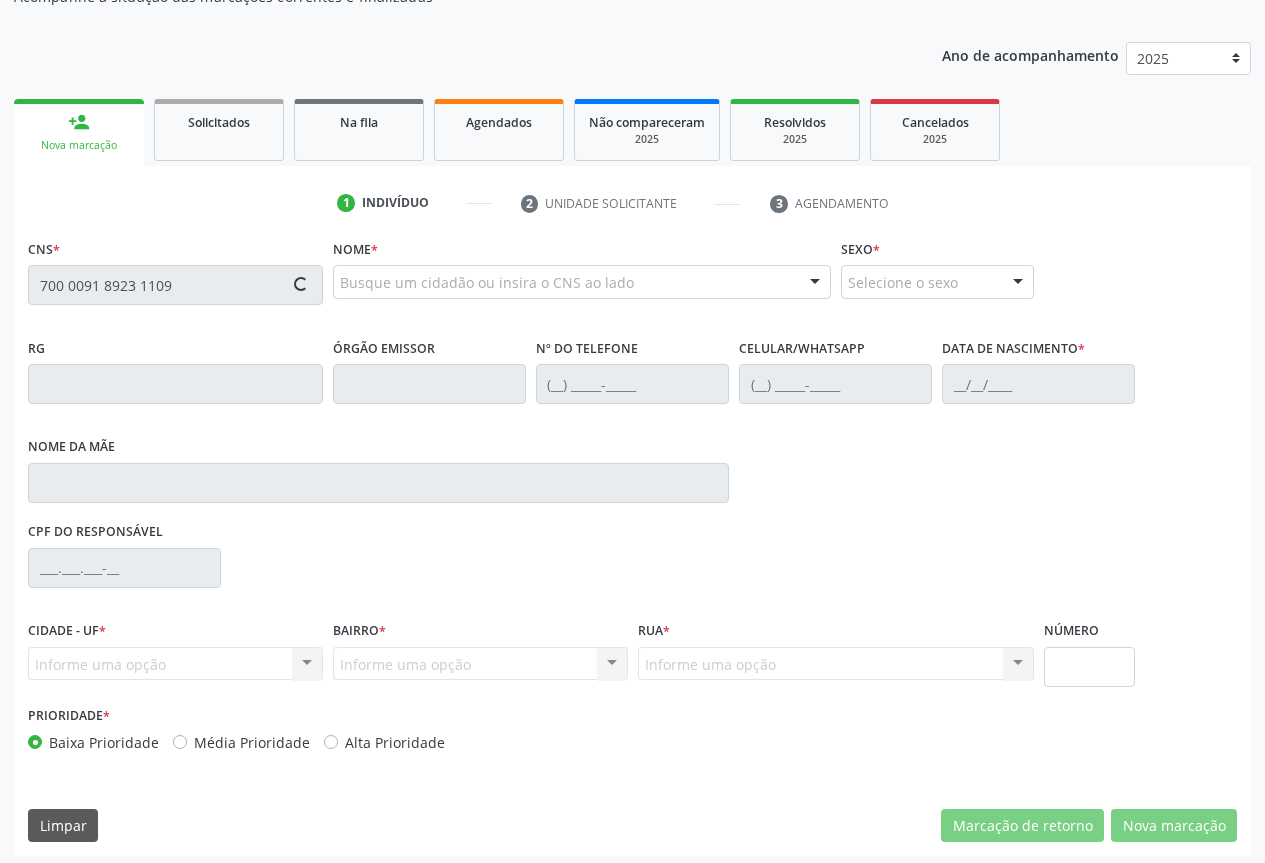 type on "700 0091 8923 1109" 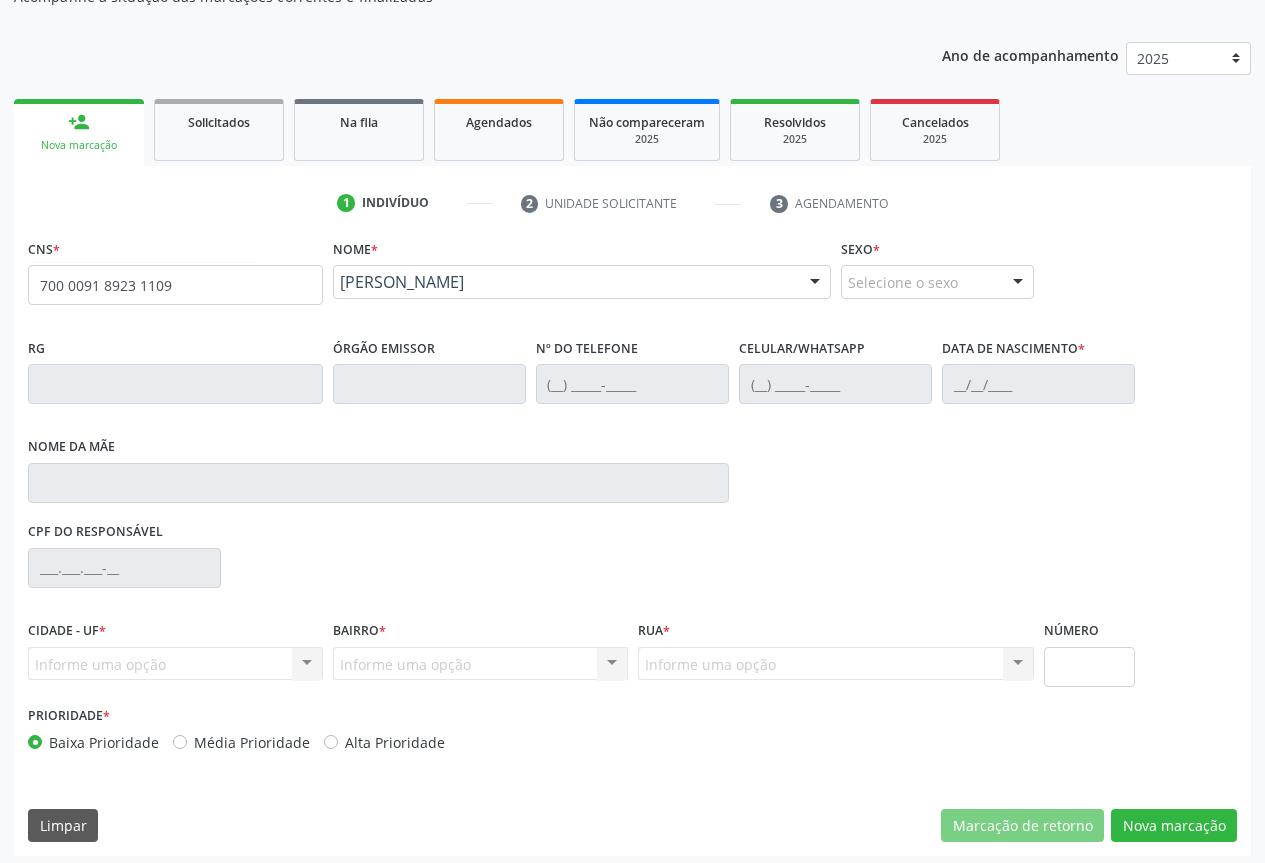 scroll, scrollTop: 207, scrollLeft: 0, axis: vertical 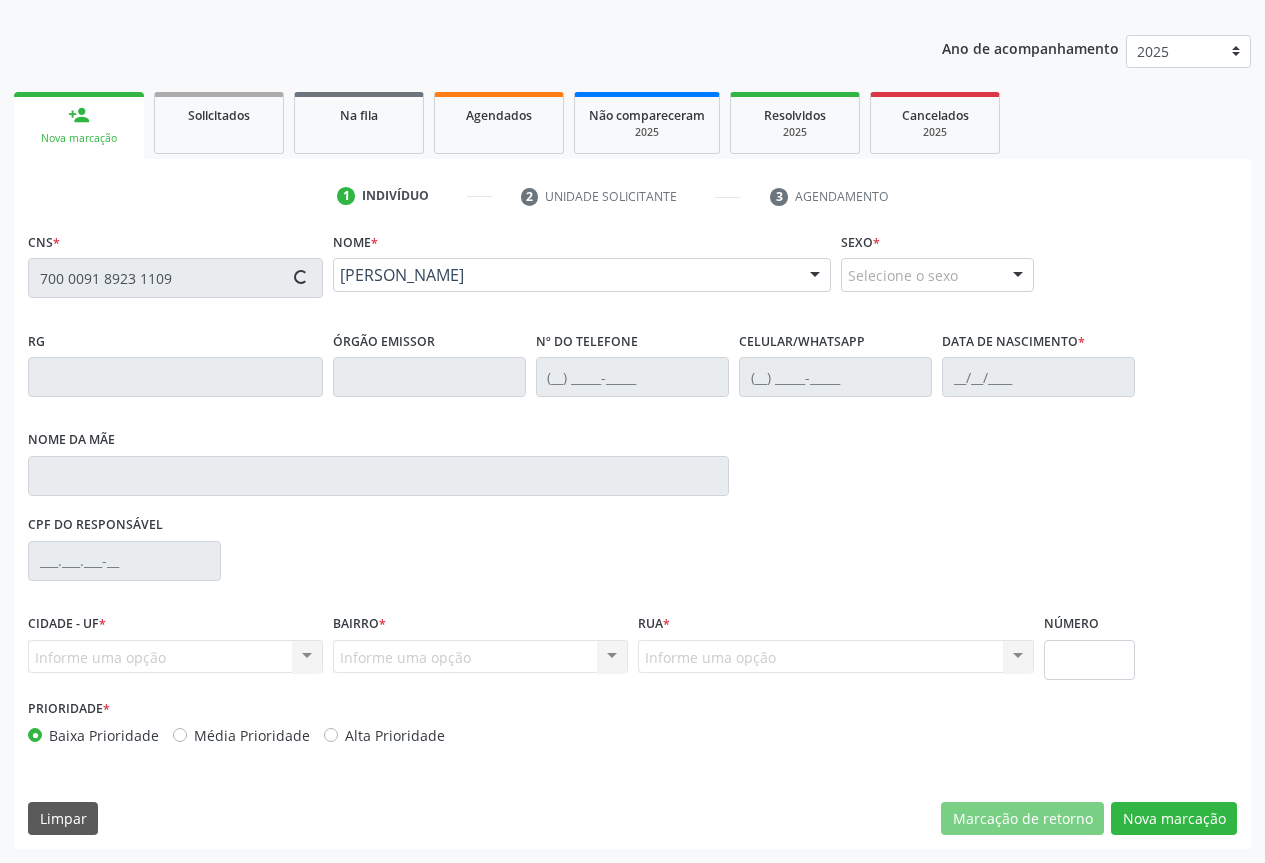 type on "1290845220" 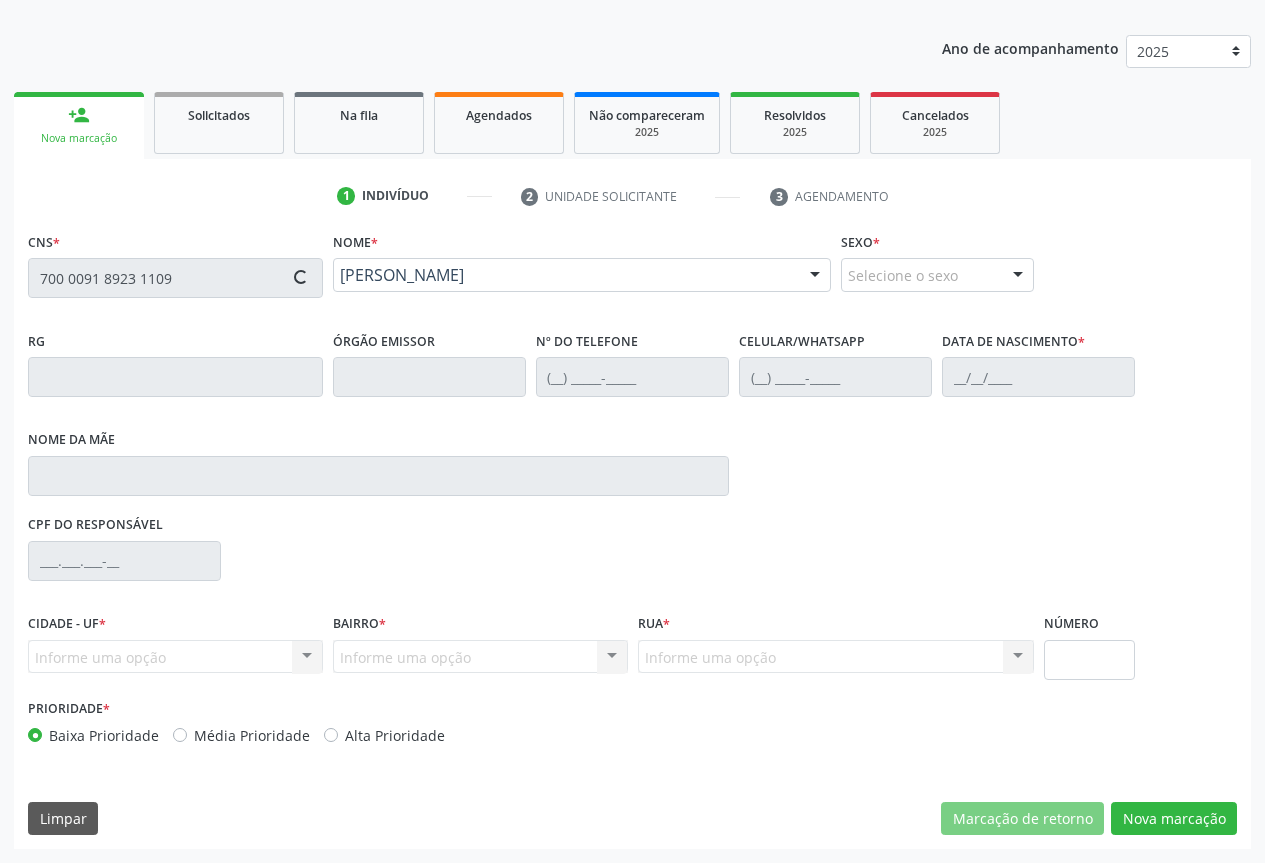 type on "(74) 98804-2710" 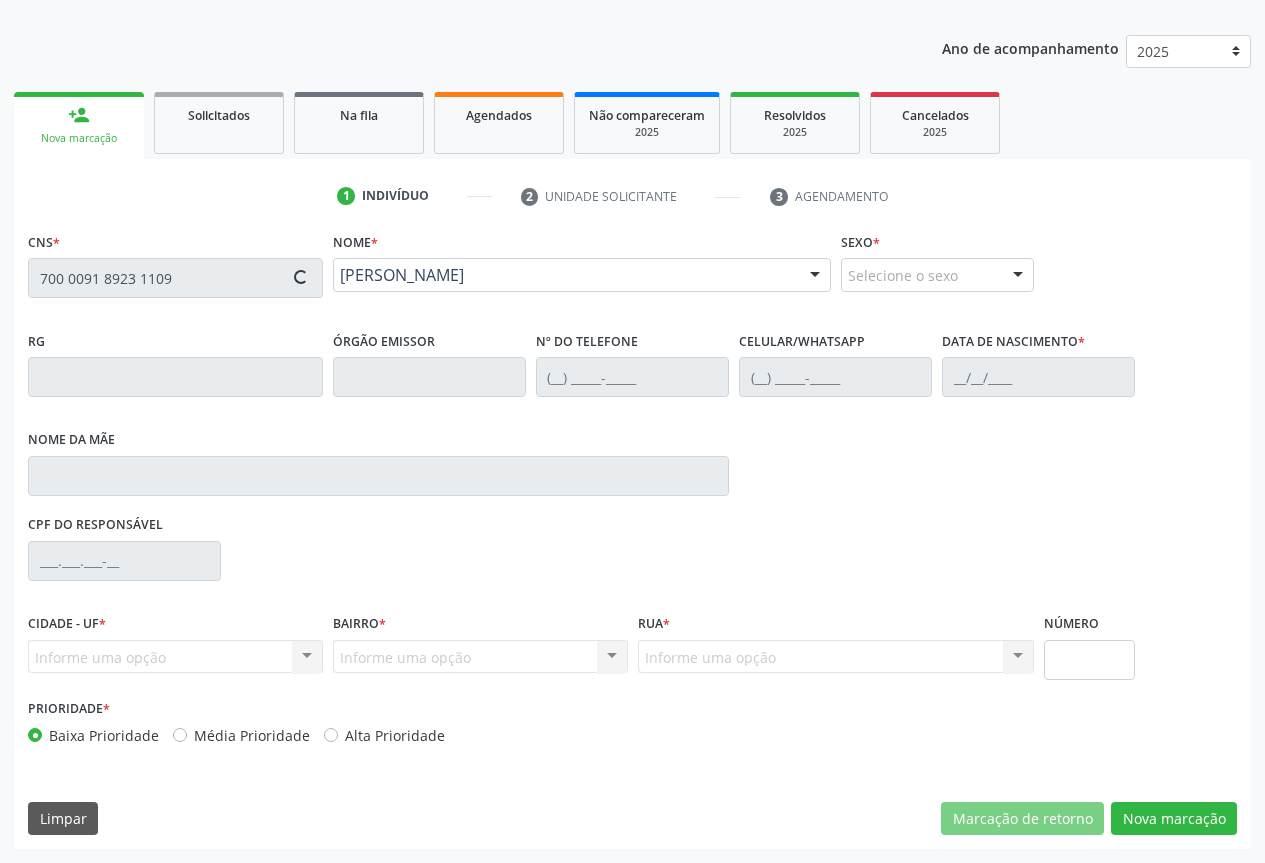 type on "(74) 98804-2710" 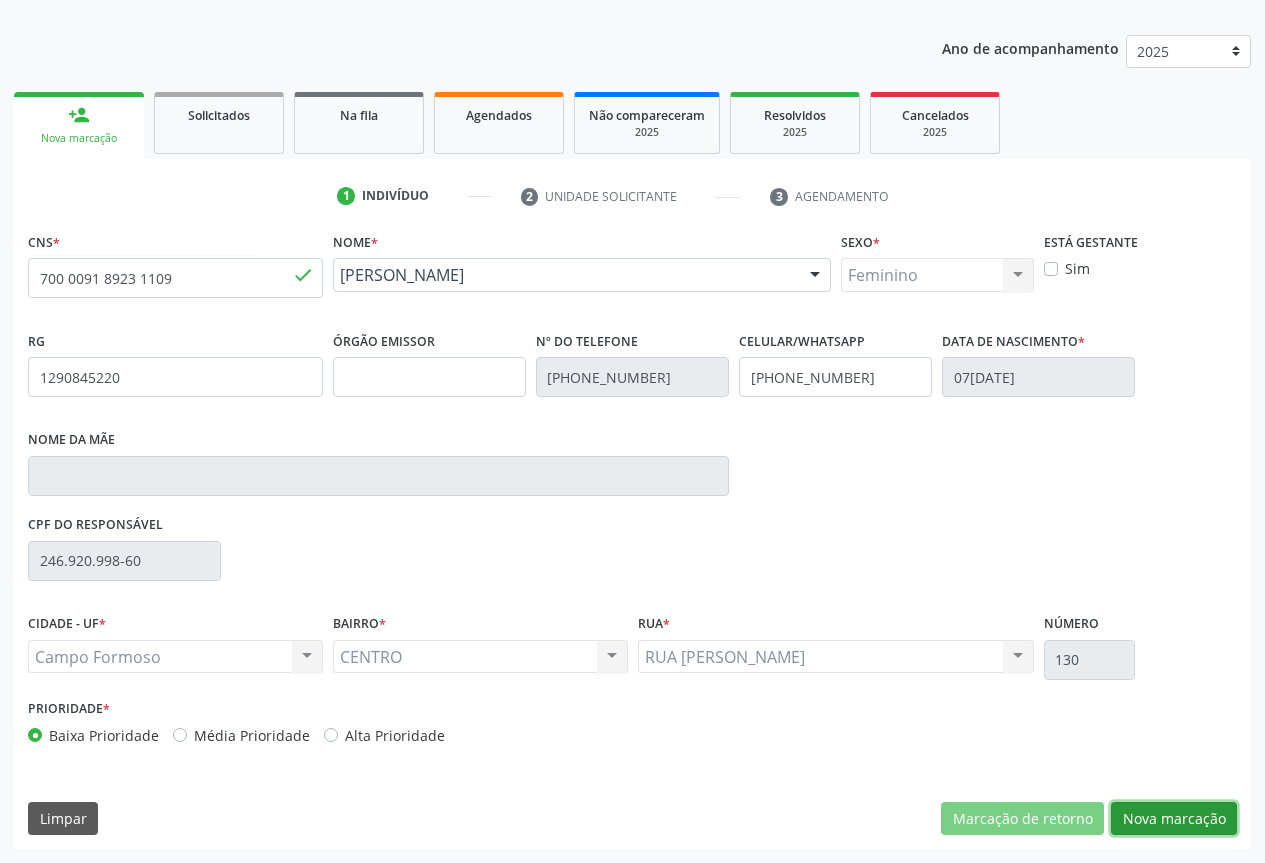 drag, startPoint x: 1194, startPoint y: 812, endPoint x: 934, endPoint y: 741, distance: 269.51996 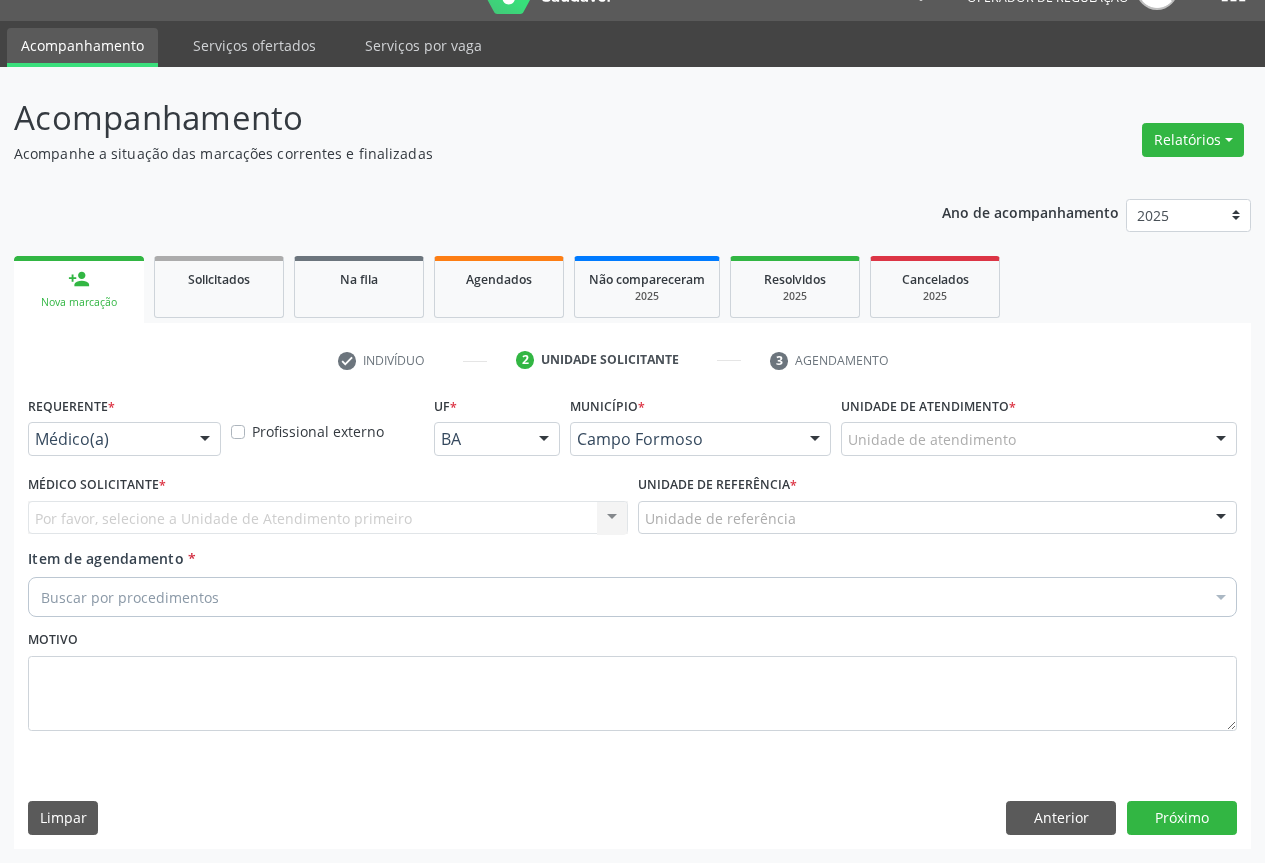 scroll, scrollTop: 43, scrollLeft: 0, axis: vertical 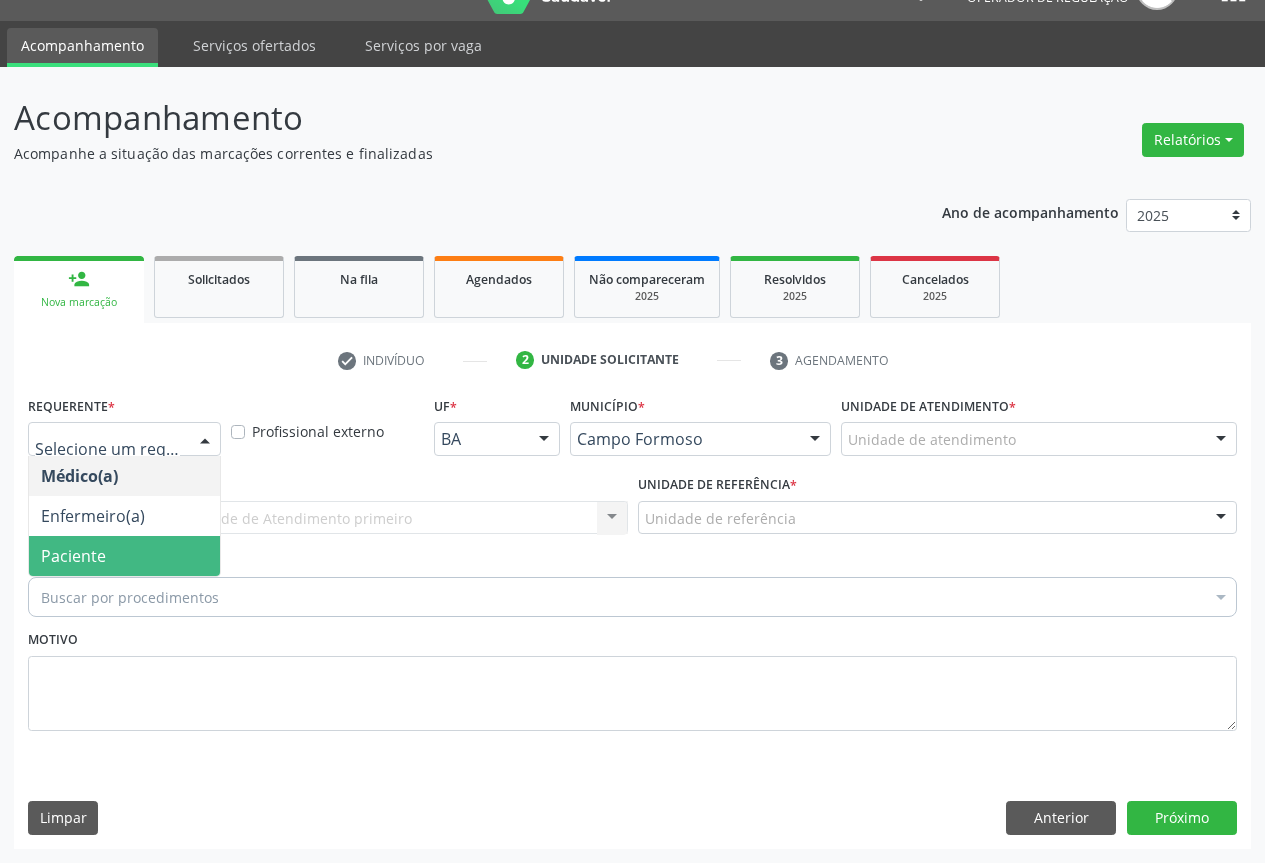 click on "Paciente" at bounding box center [124, 556] 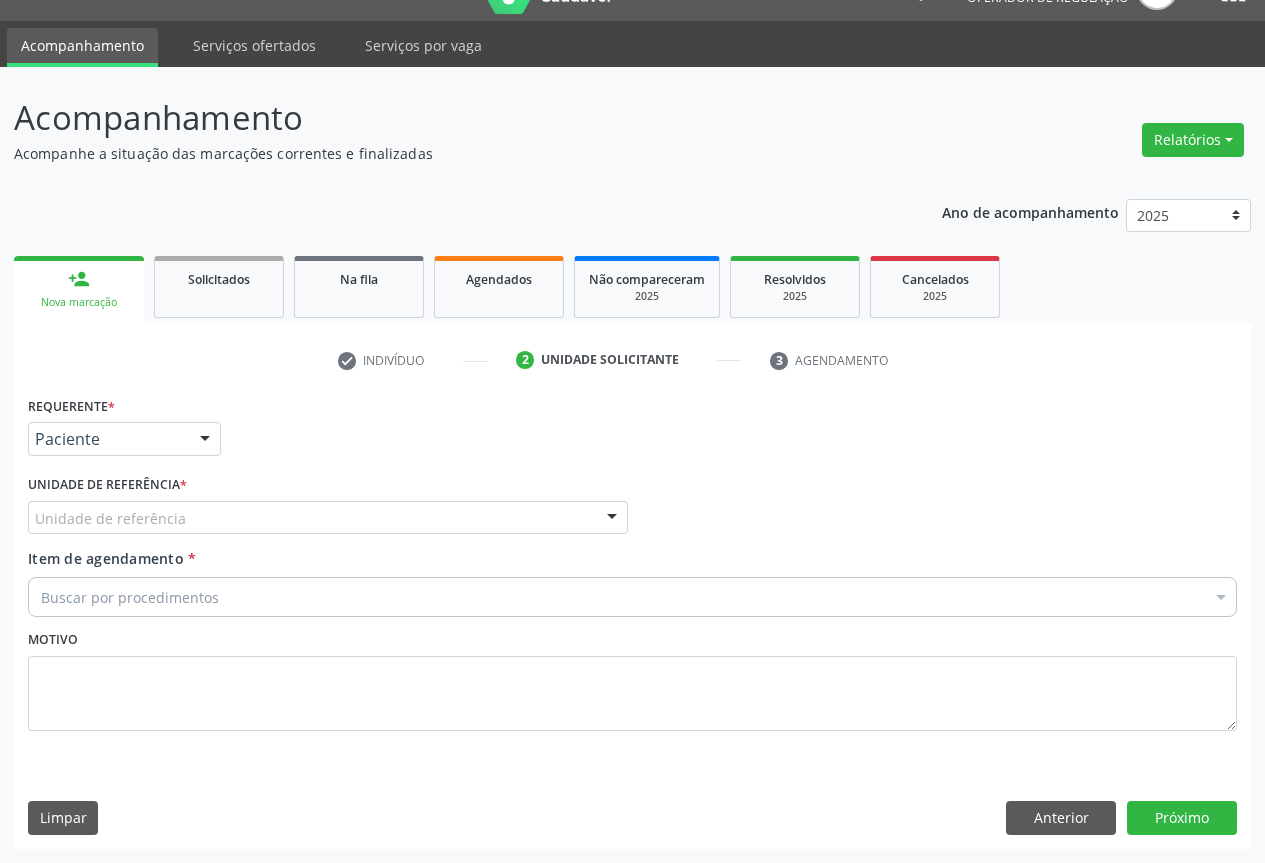 click on "Unidade de referência" at bounding box center (328, 518) 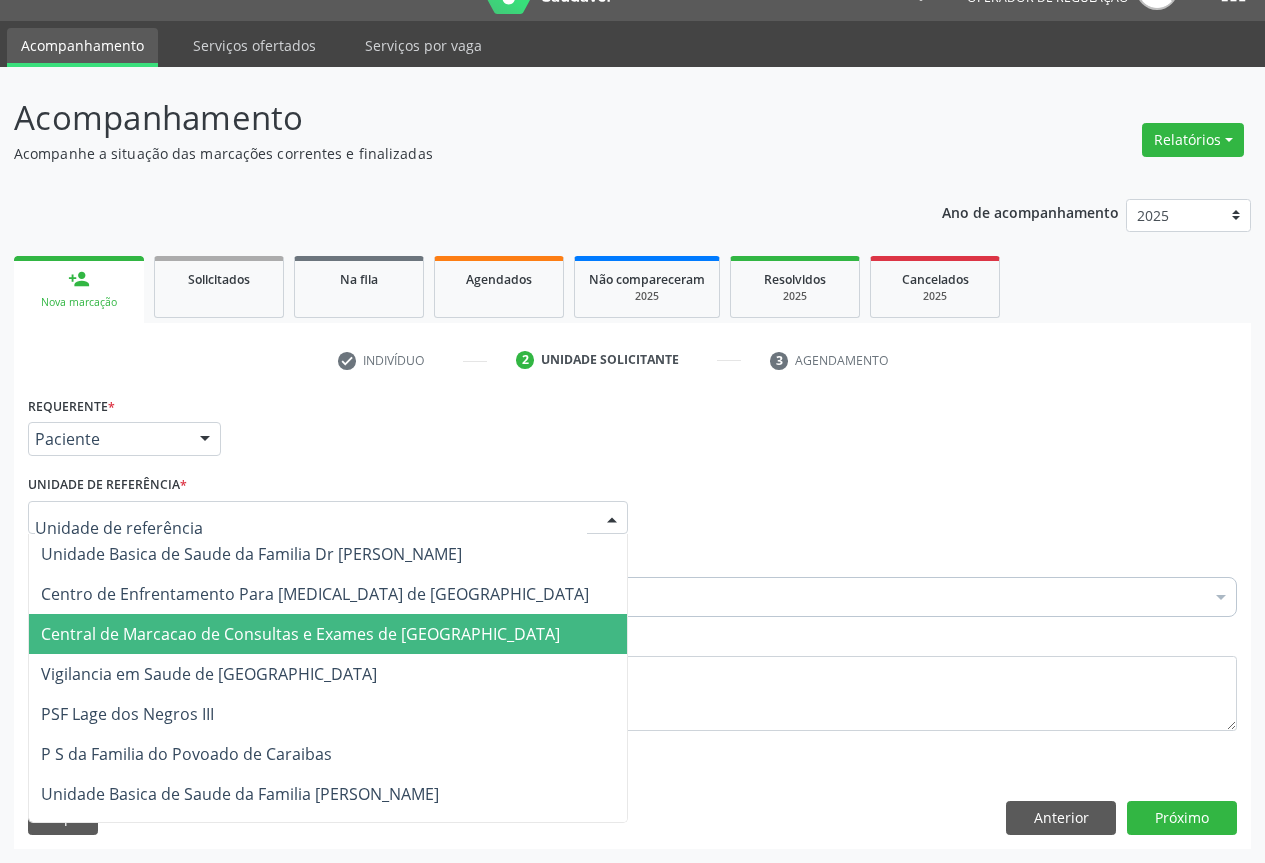 click on "Central de Marcacao de Consultas e Exames de [GEOGRAPHIC_DATA]" at bounding box center [300, 634] 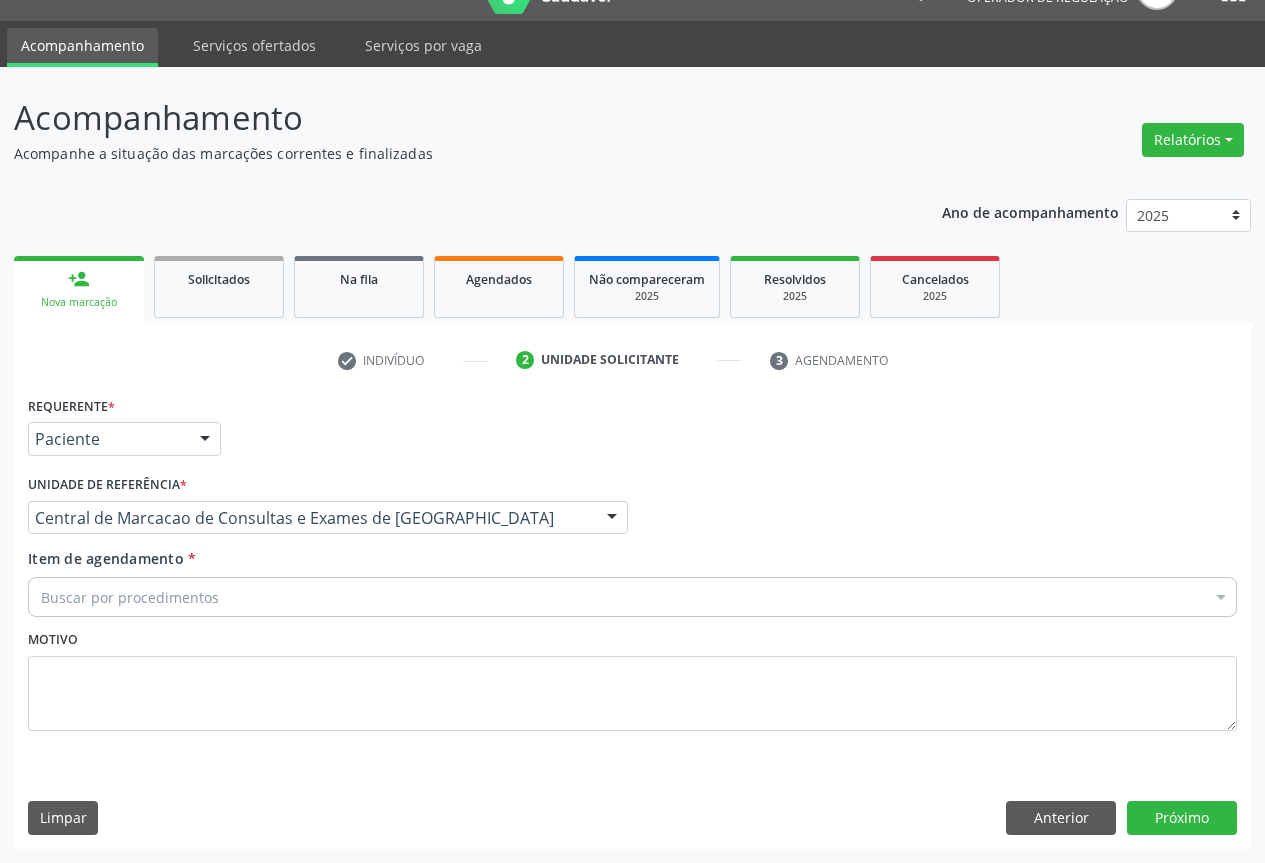 click on "Buscar por procedimentos" at bounding box center [632, 597] 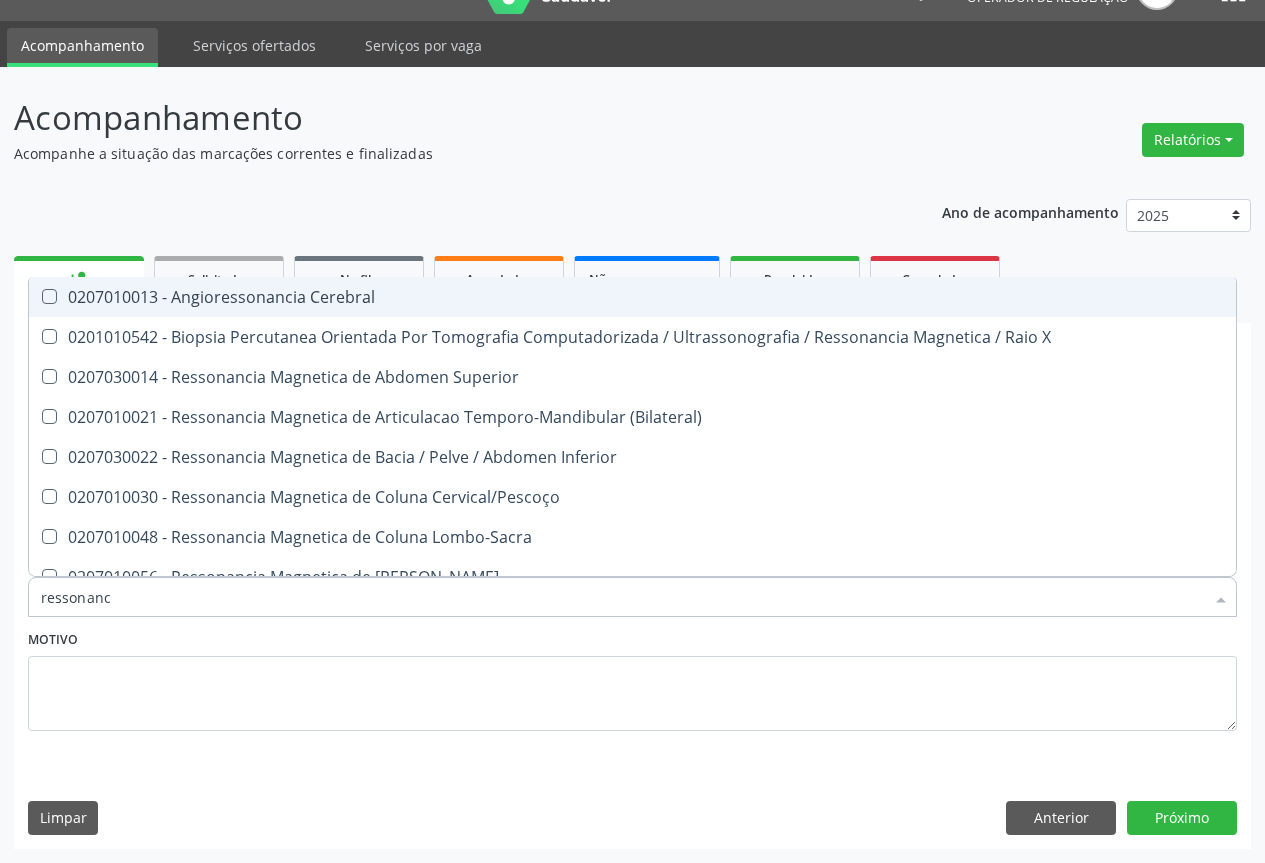 type on "ressonanci" 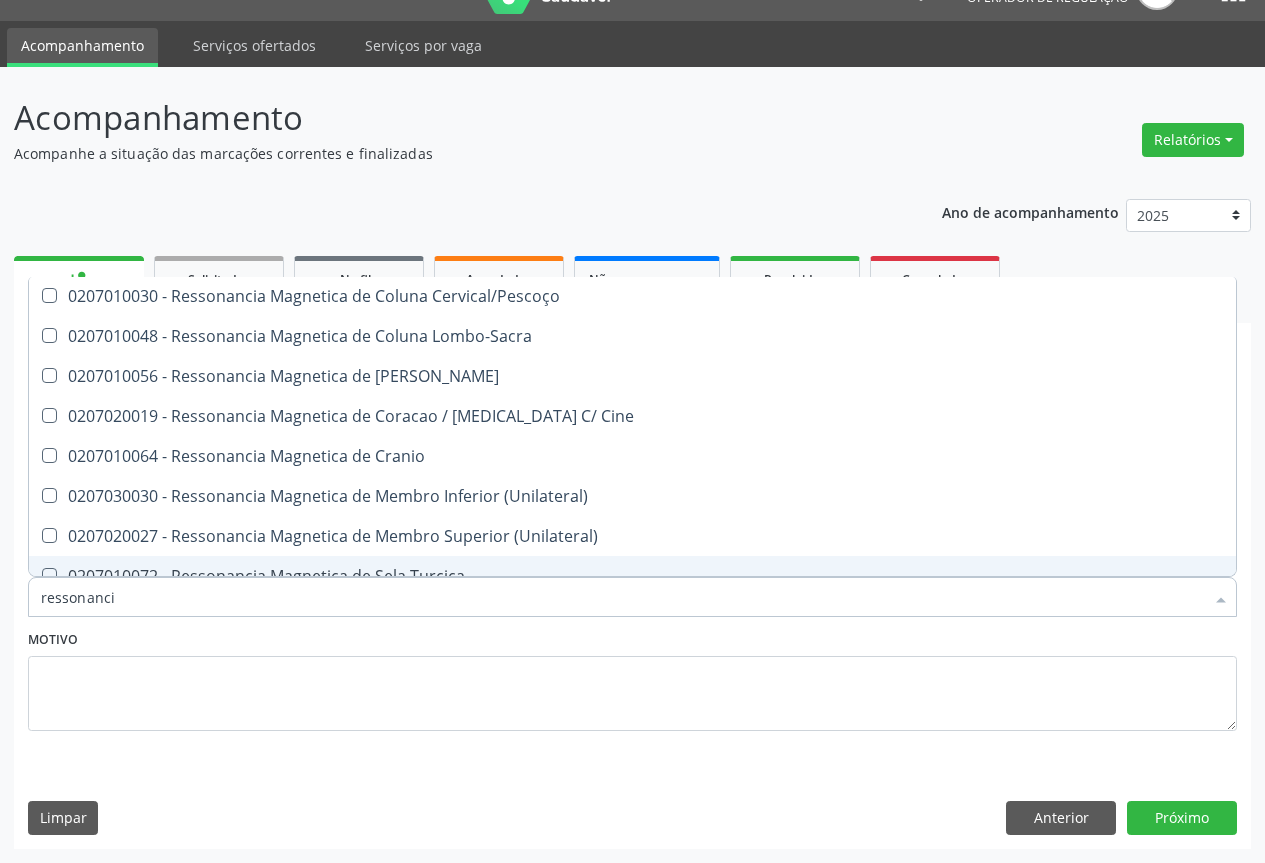 scroll, scrollTop: 101, scrollLeft: 0, axis: vertical 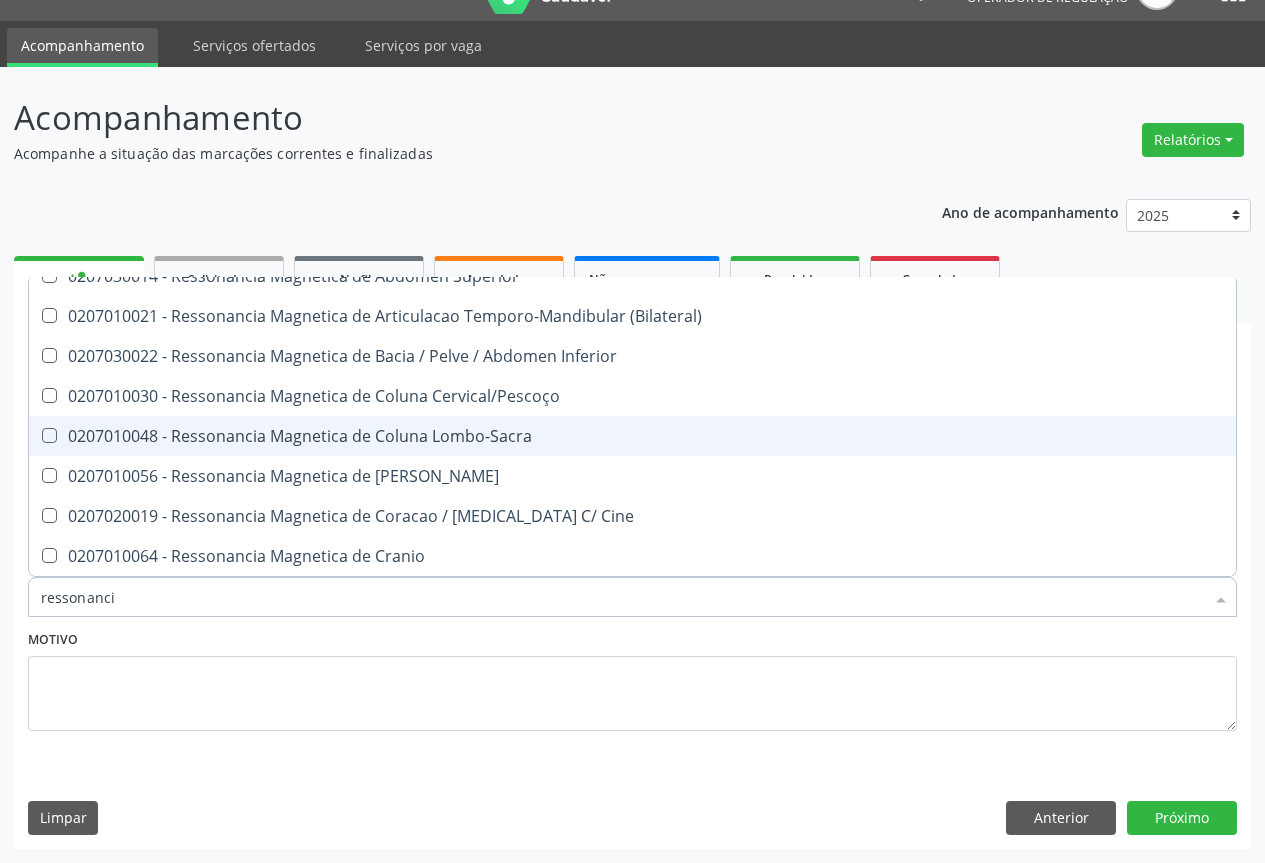 click on "0207010030 - Ressonancia Magnetica de Coluna Cervical/Pescoço" at bounding box center [632, 396] 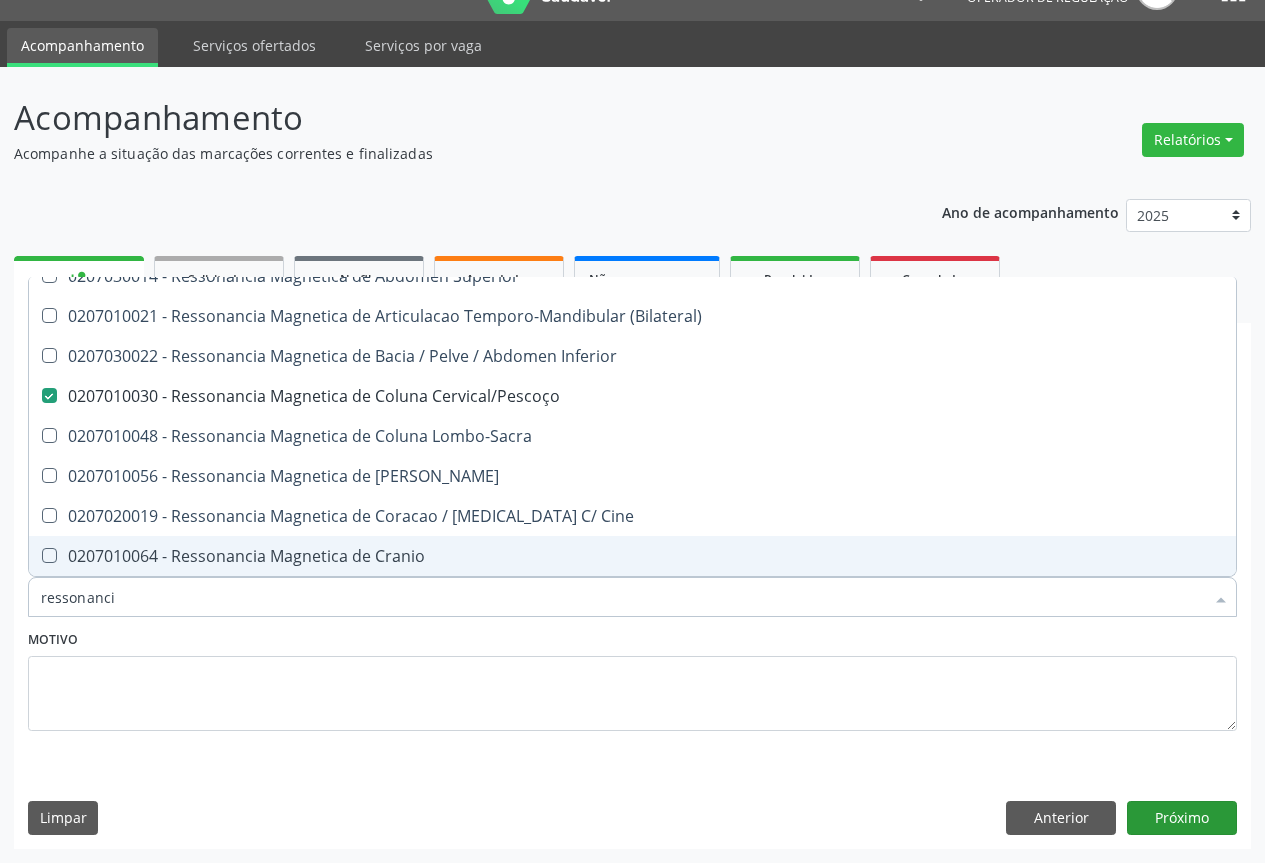 type on "ressonanci" 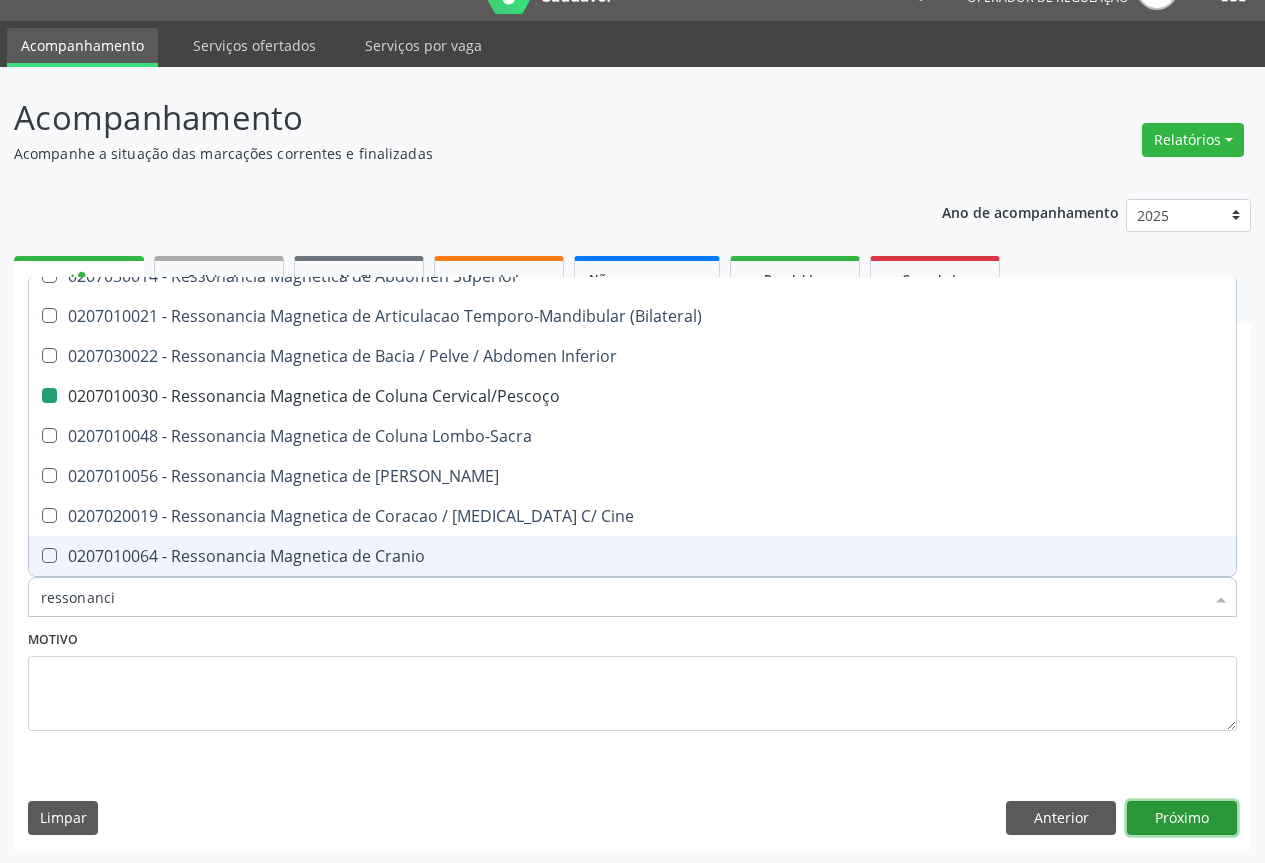 click on "Próximo" at bounding box center [1182, 818] 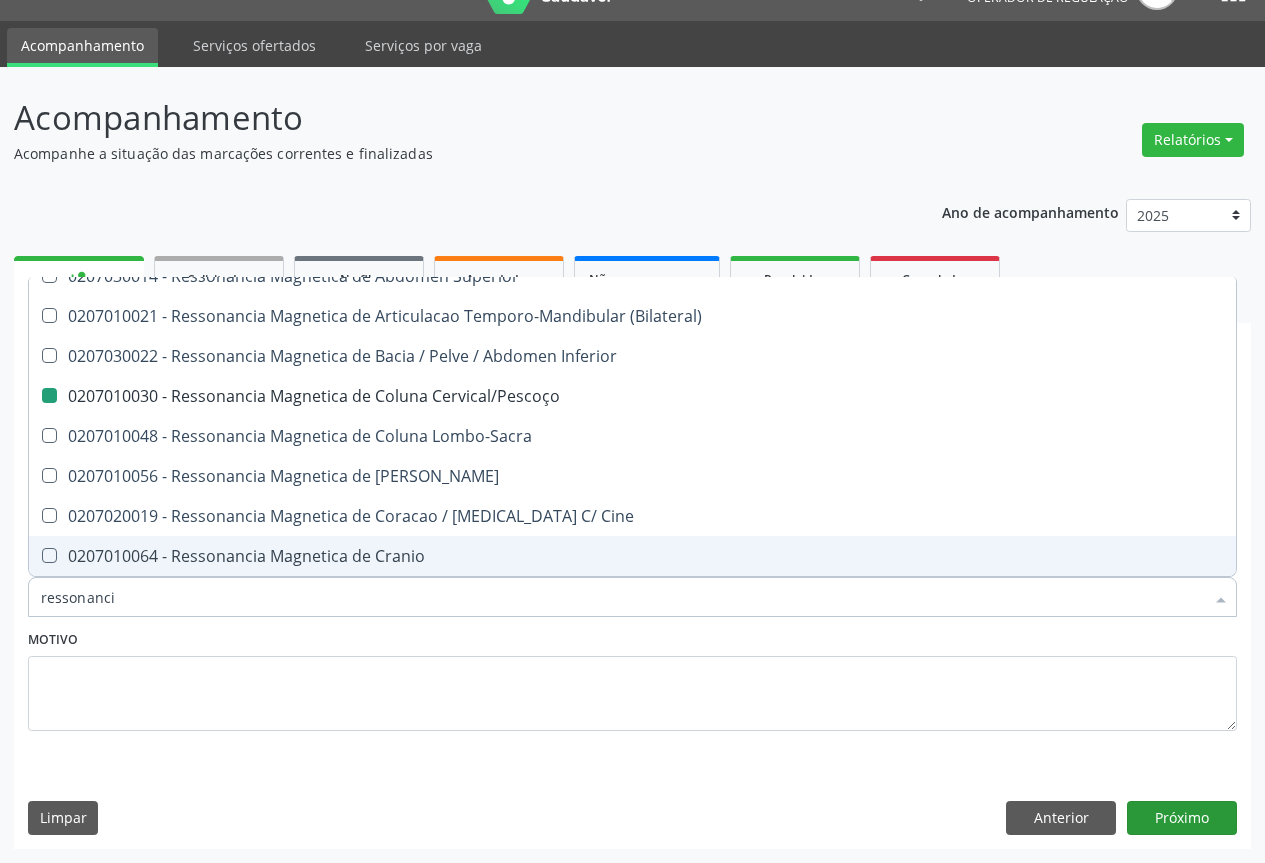 type 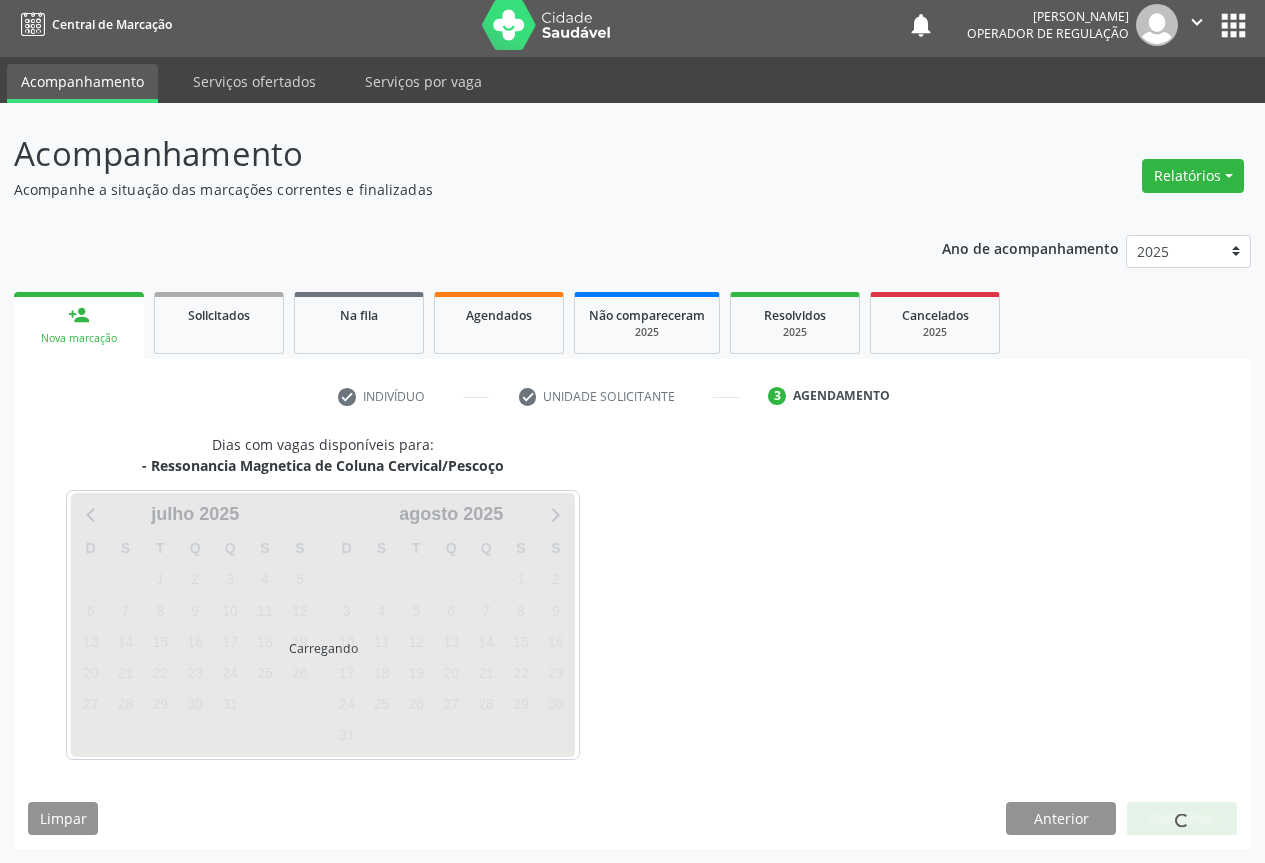 scroll, scrollTop: 7, scrollLeft: 0, axis: vertical 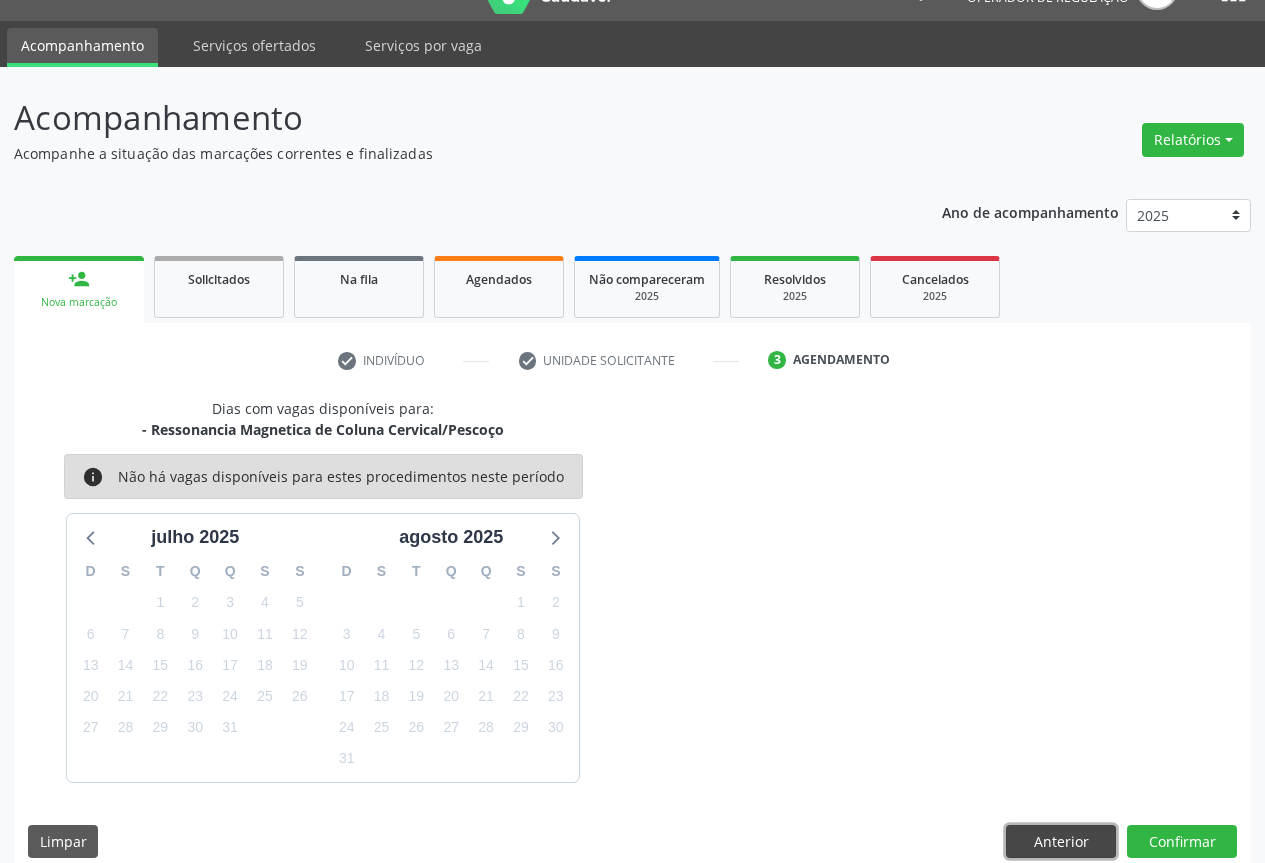 drag, startPoint x: 1071, startPoint y: 827, endPoint x: 571, endPoint y: 728, distance: 509.7068 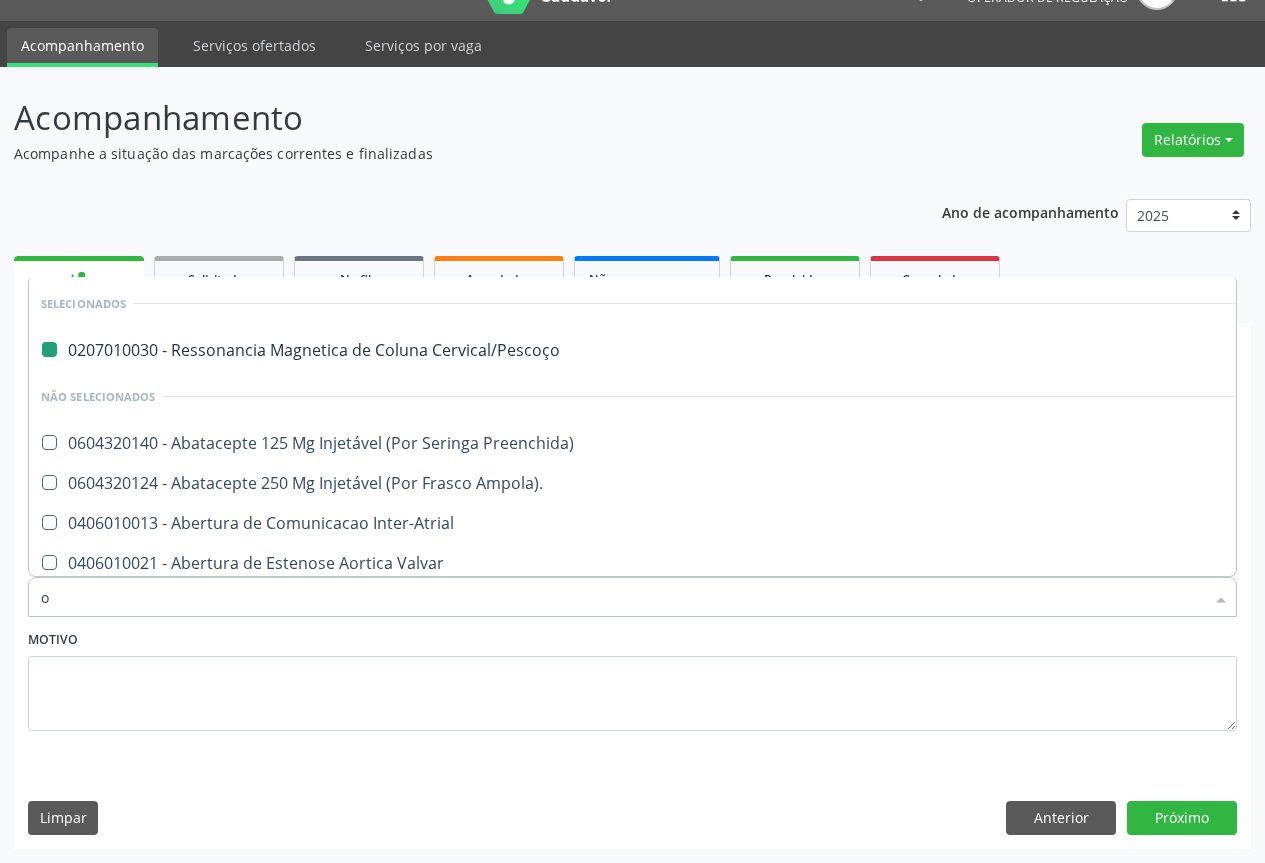 type on "or" 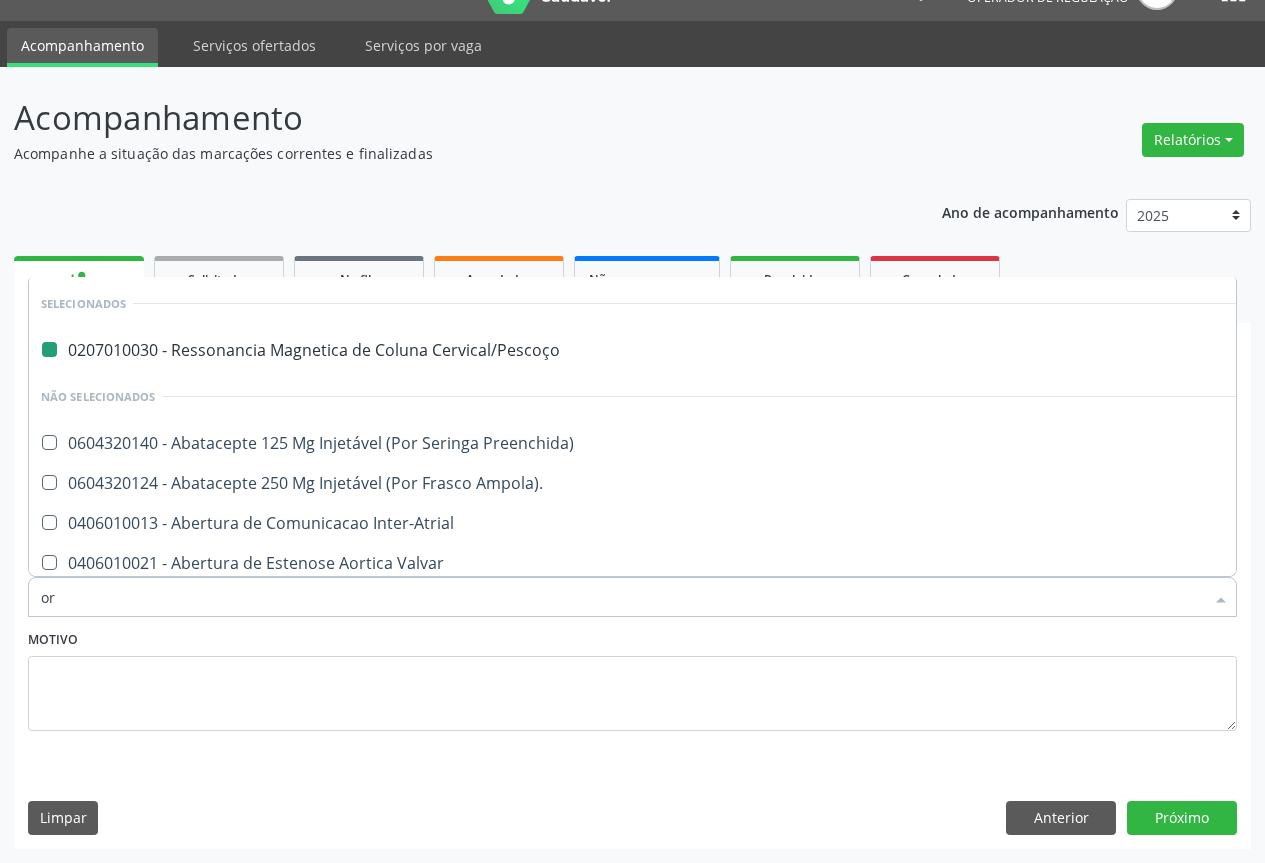 checkbox on "false" 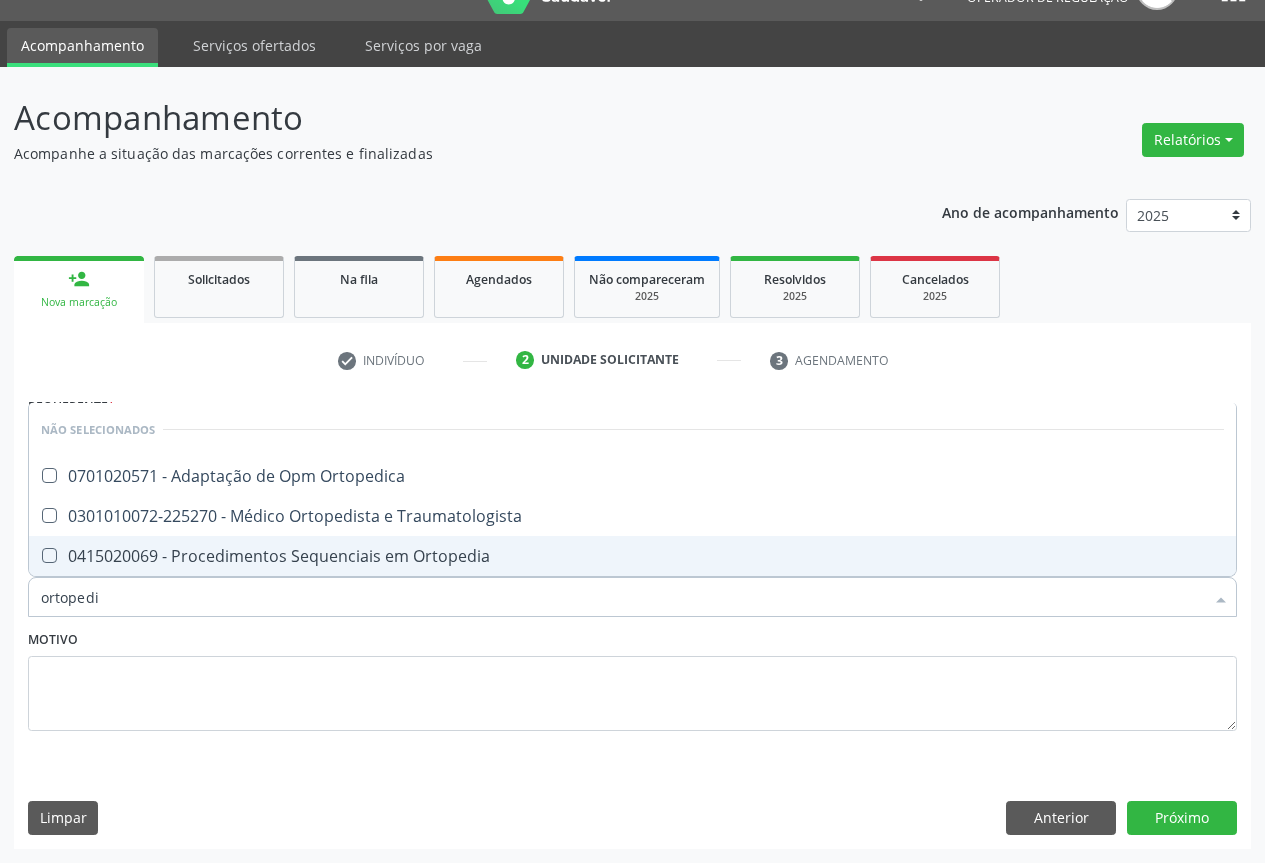 type on "ortopedis" 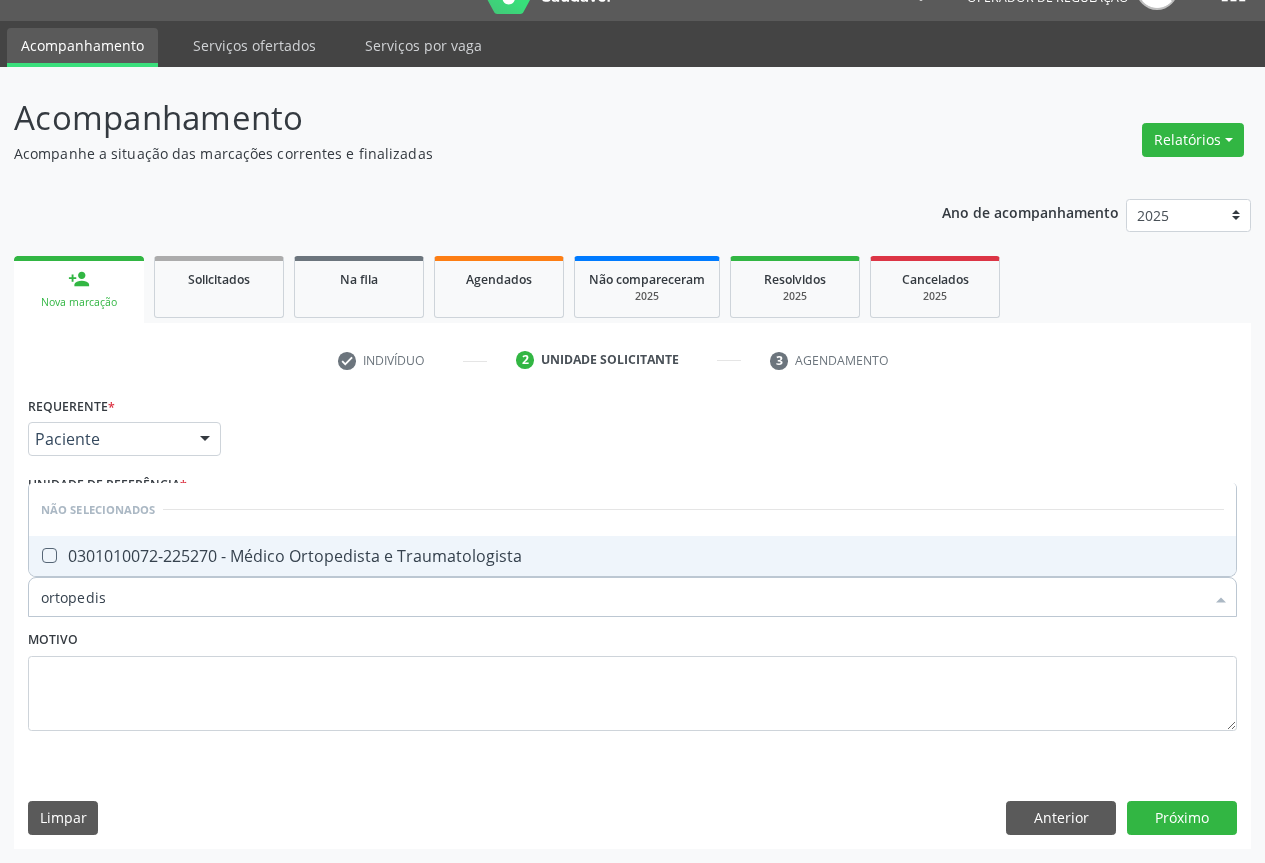 click on "0301010072-225270 - Médico Ortopedista e Traumatologista" at bounding box center [632, 556] 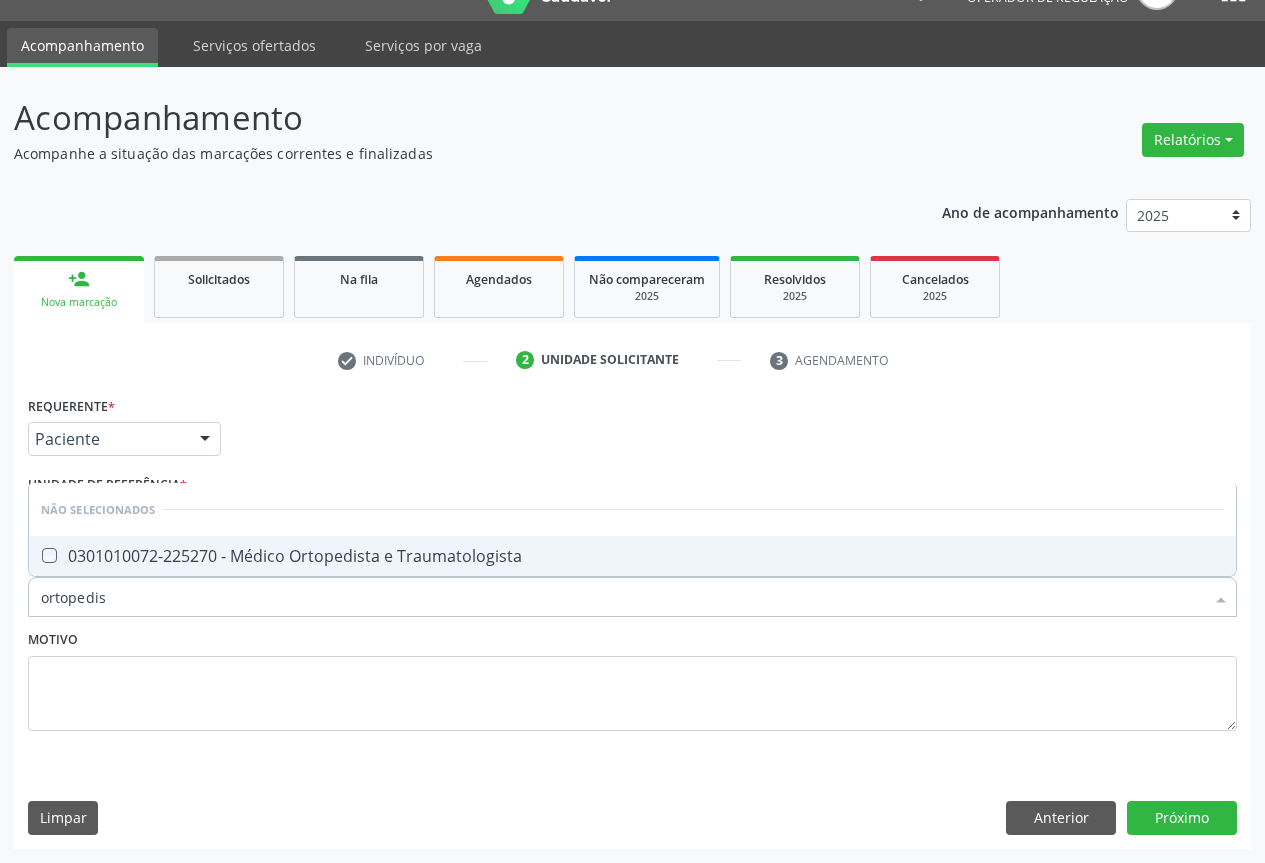 checkbox on "true" 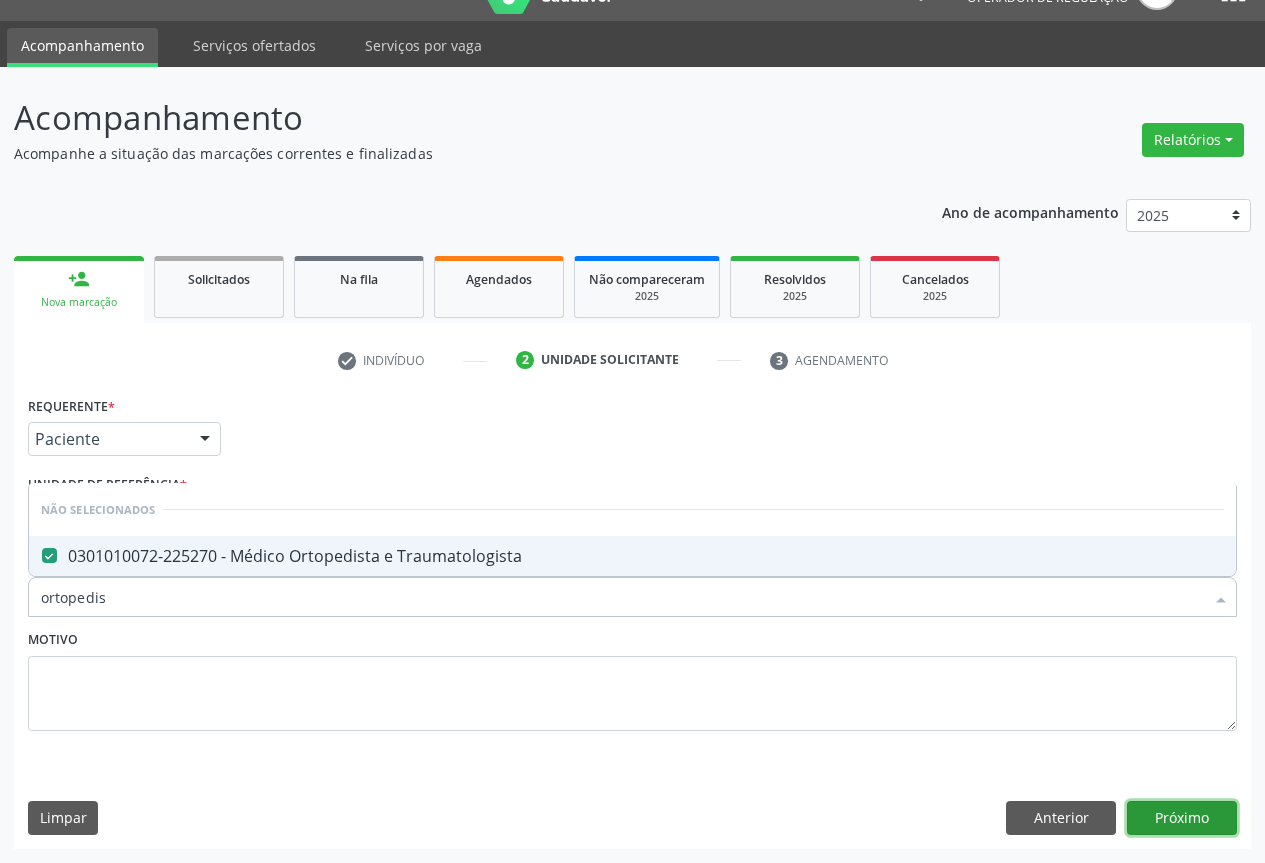 click on "Próximo" at bounding box center (1182, 818) 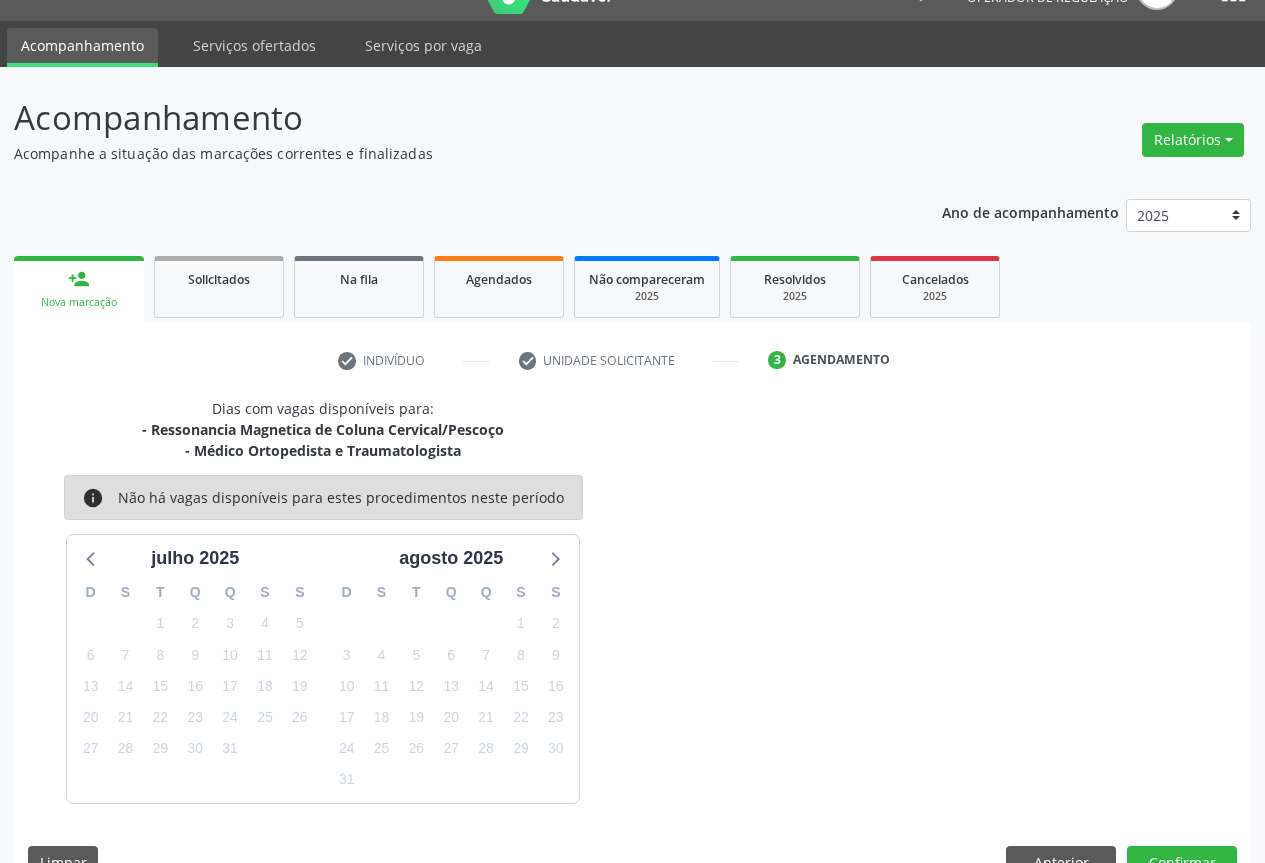 scroll, scrollTop: 87, scrollLeft: 0, axis: vertical 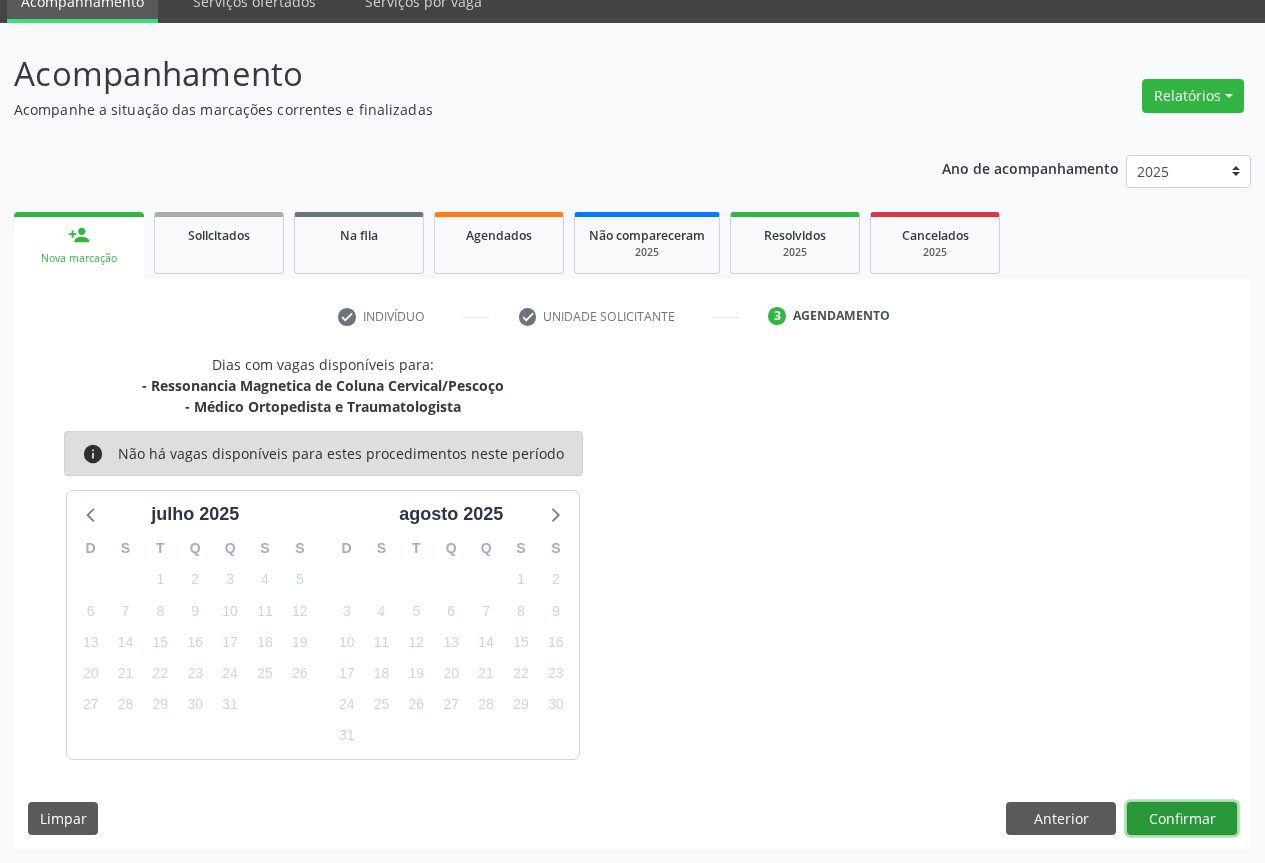 click on "Confirmar" at bounding box center [1182, 819] 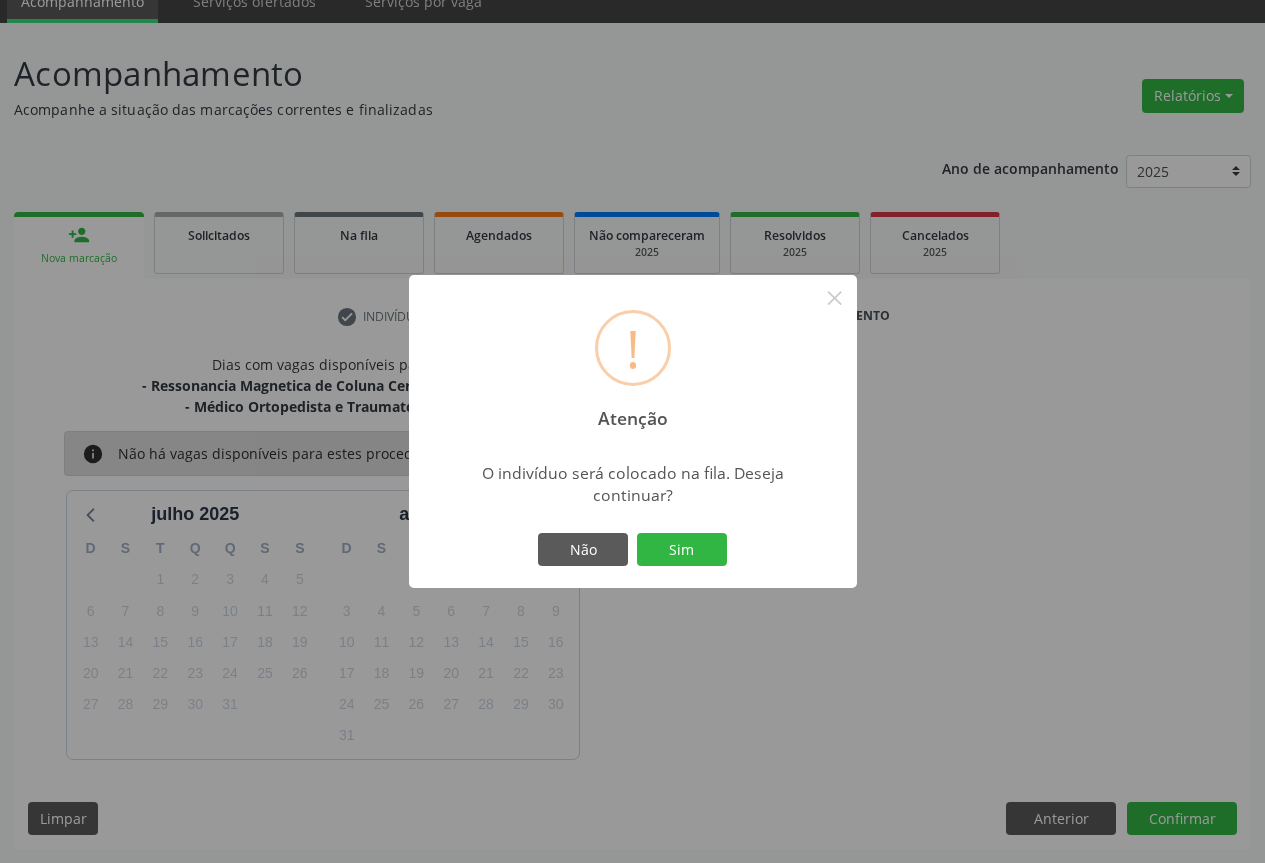 click on "Sim" at bounding box center [682, 550] 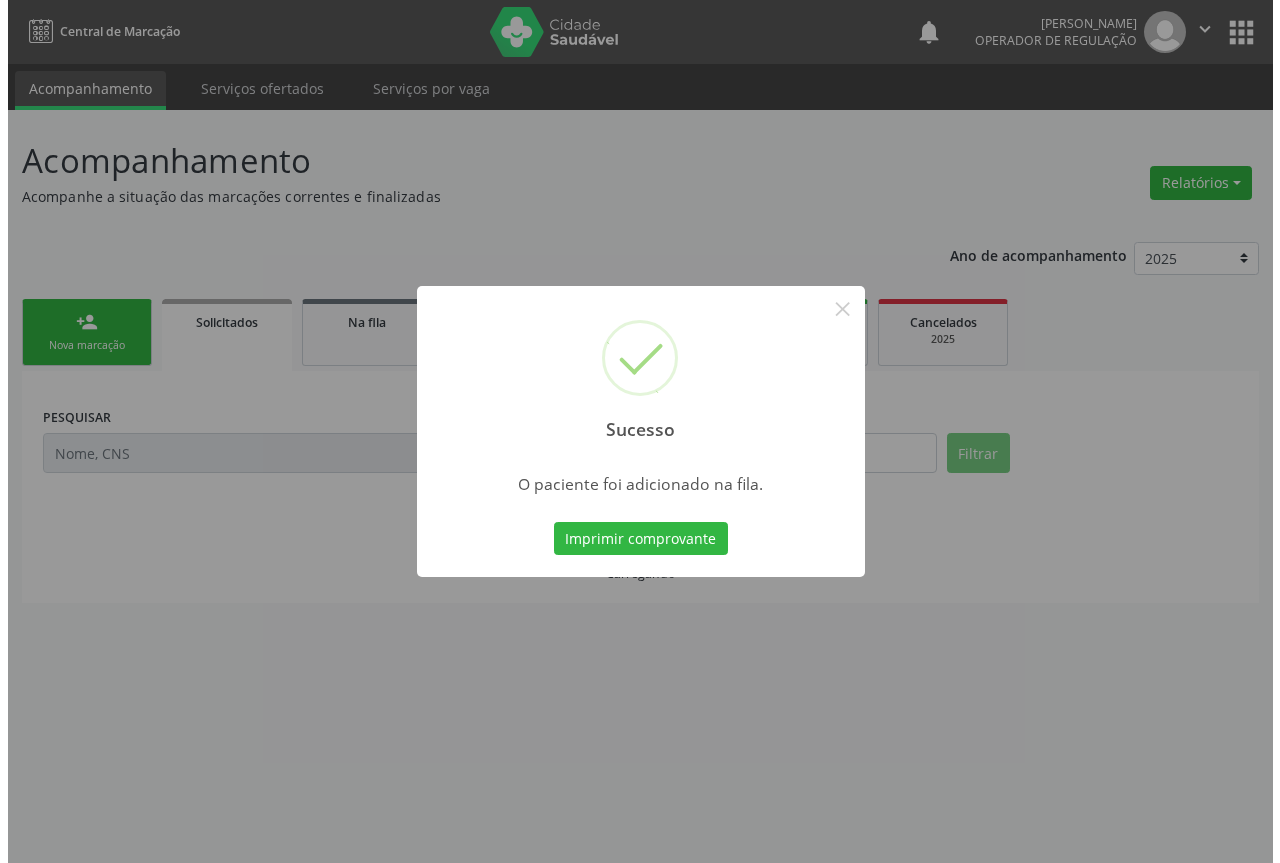 scroll, scrollTop: 0, scrollLeft: 0, axis: both 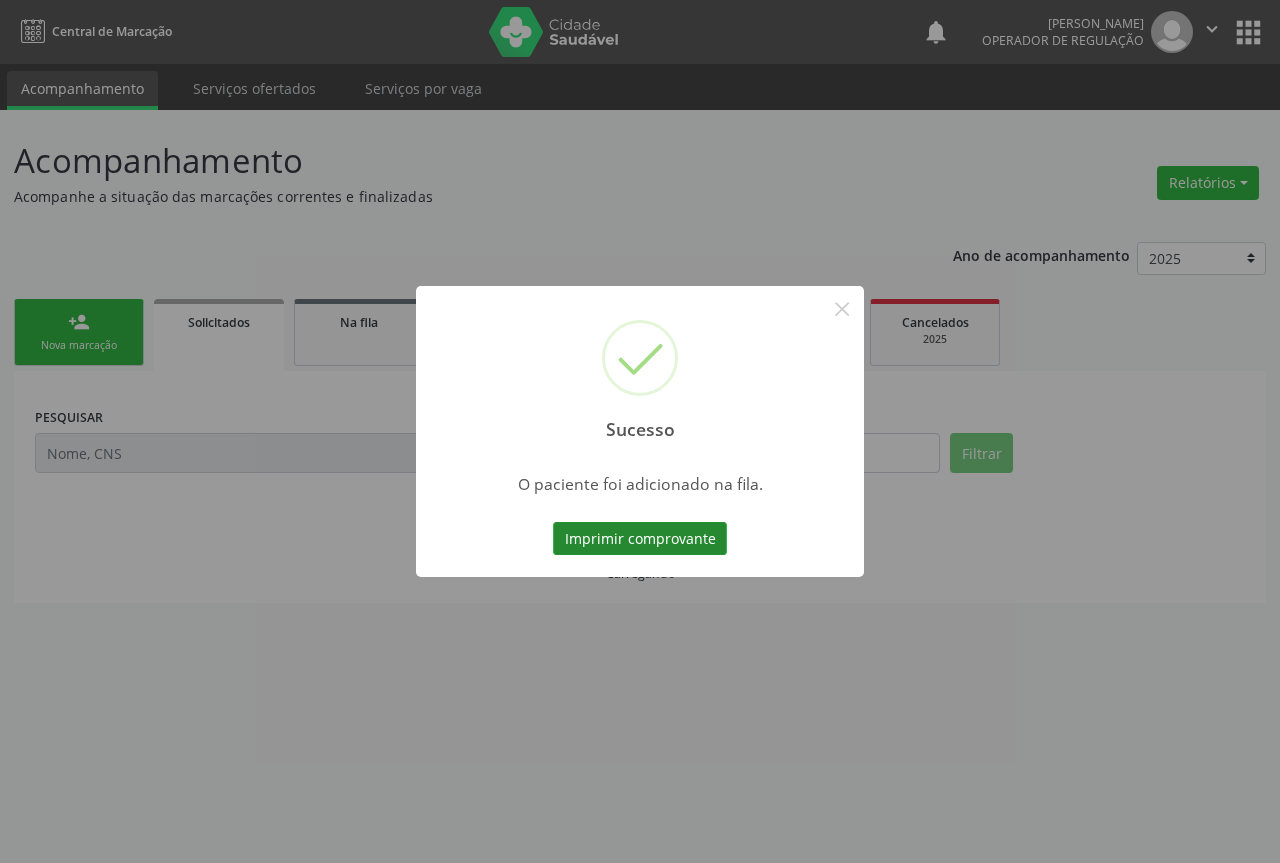 click on "Imprimir comprovante" at bounding box center (640, 539) 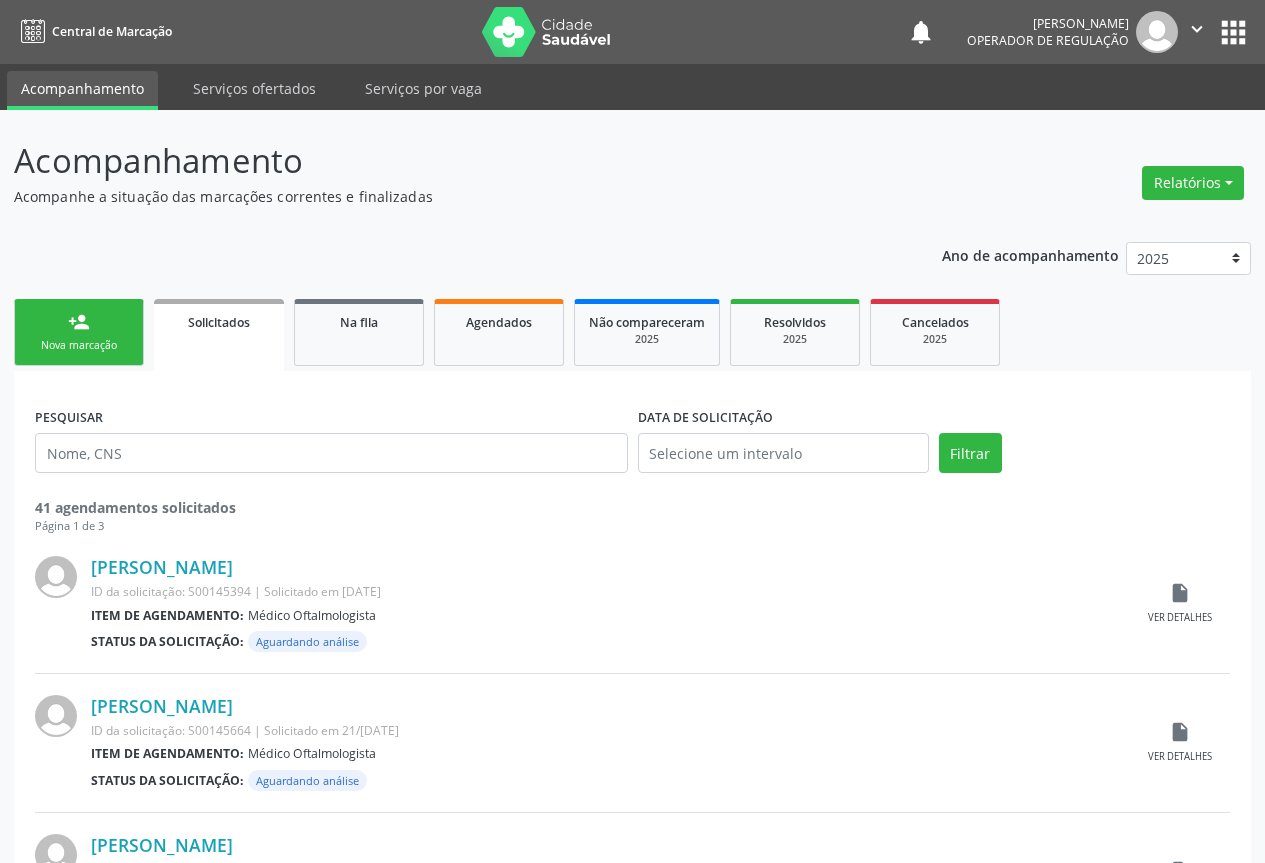 scroll, scrollTop: 0, scrollLeft: 0, axis: both 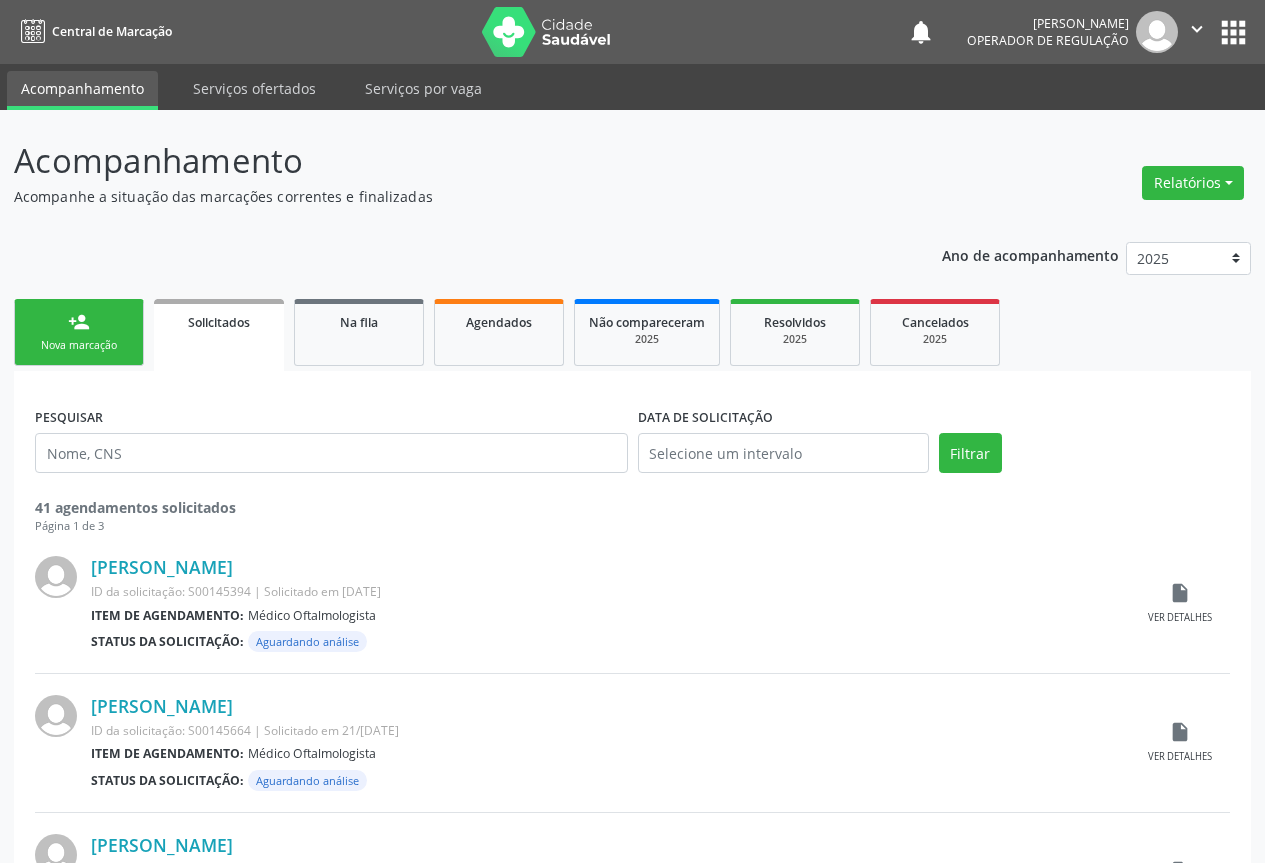 click on "person_add
Nova marcação" at bounding box center (79, 332) 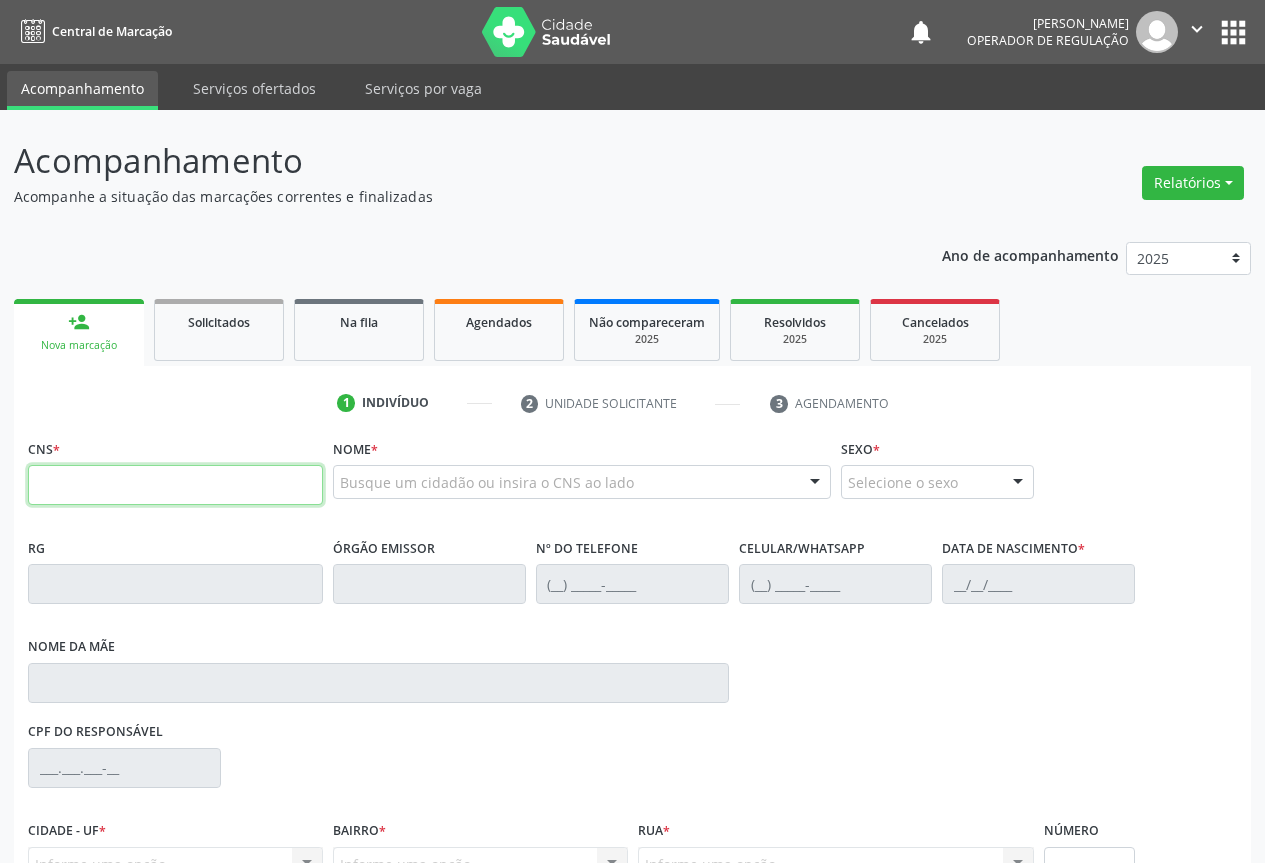 click at bounding box center [175, 485] 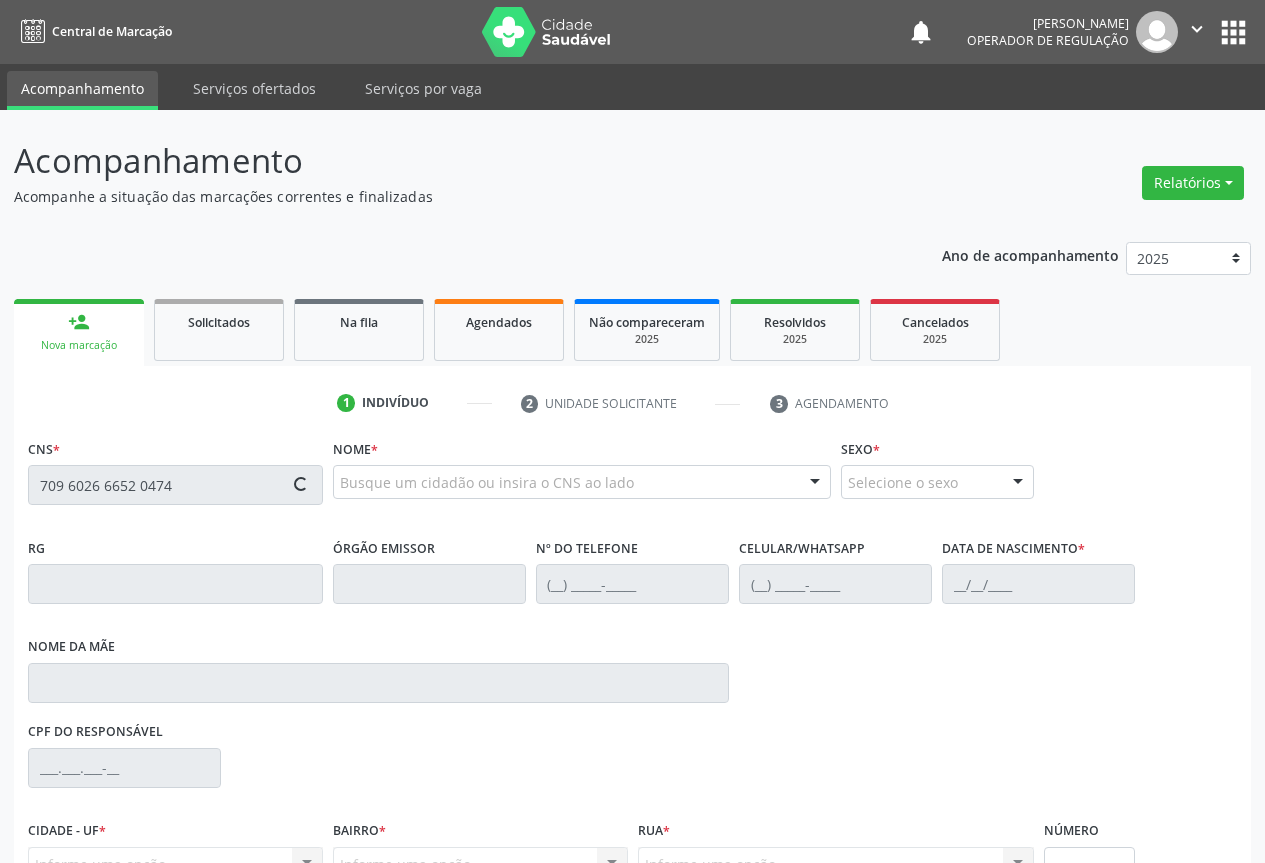 type on "709 6026 6652 0474" 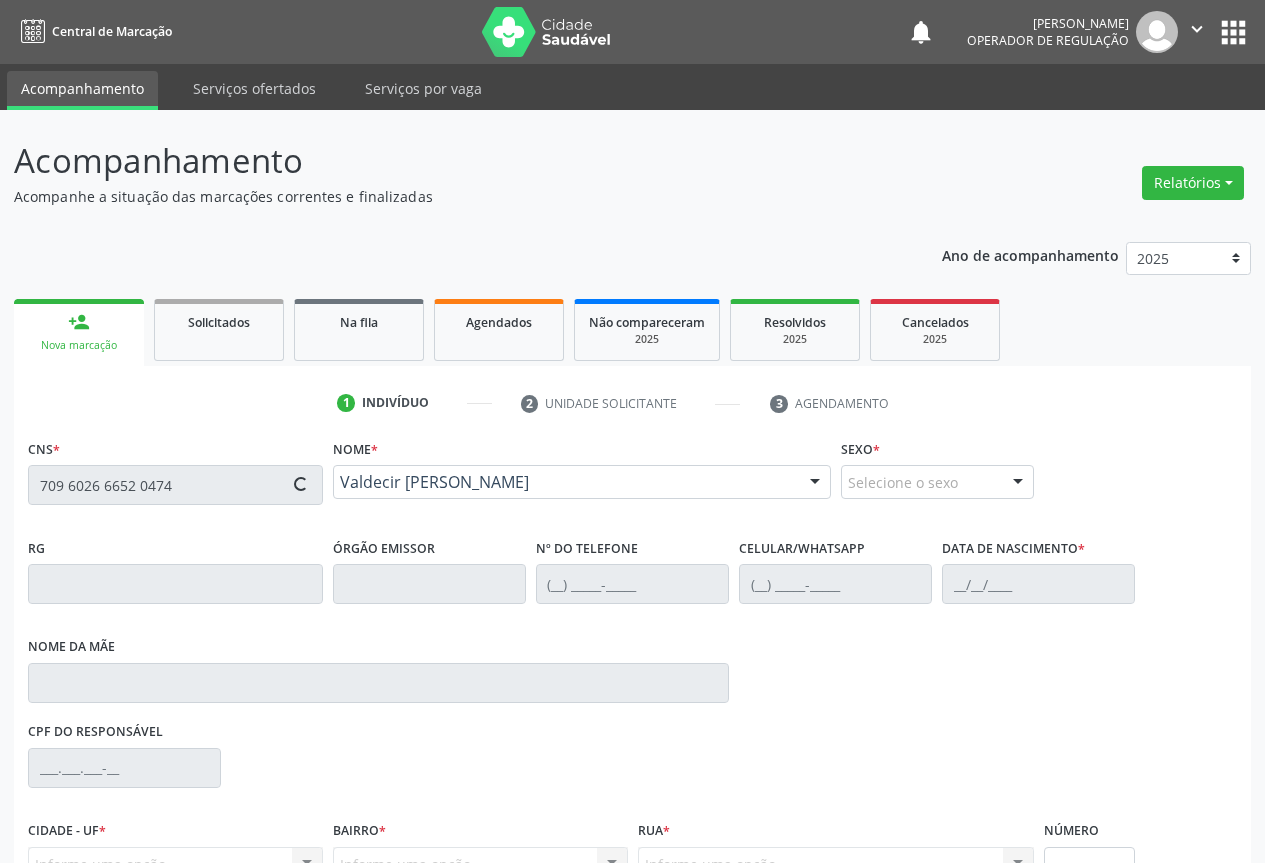 type on "0971821844" 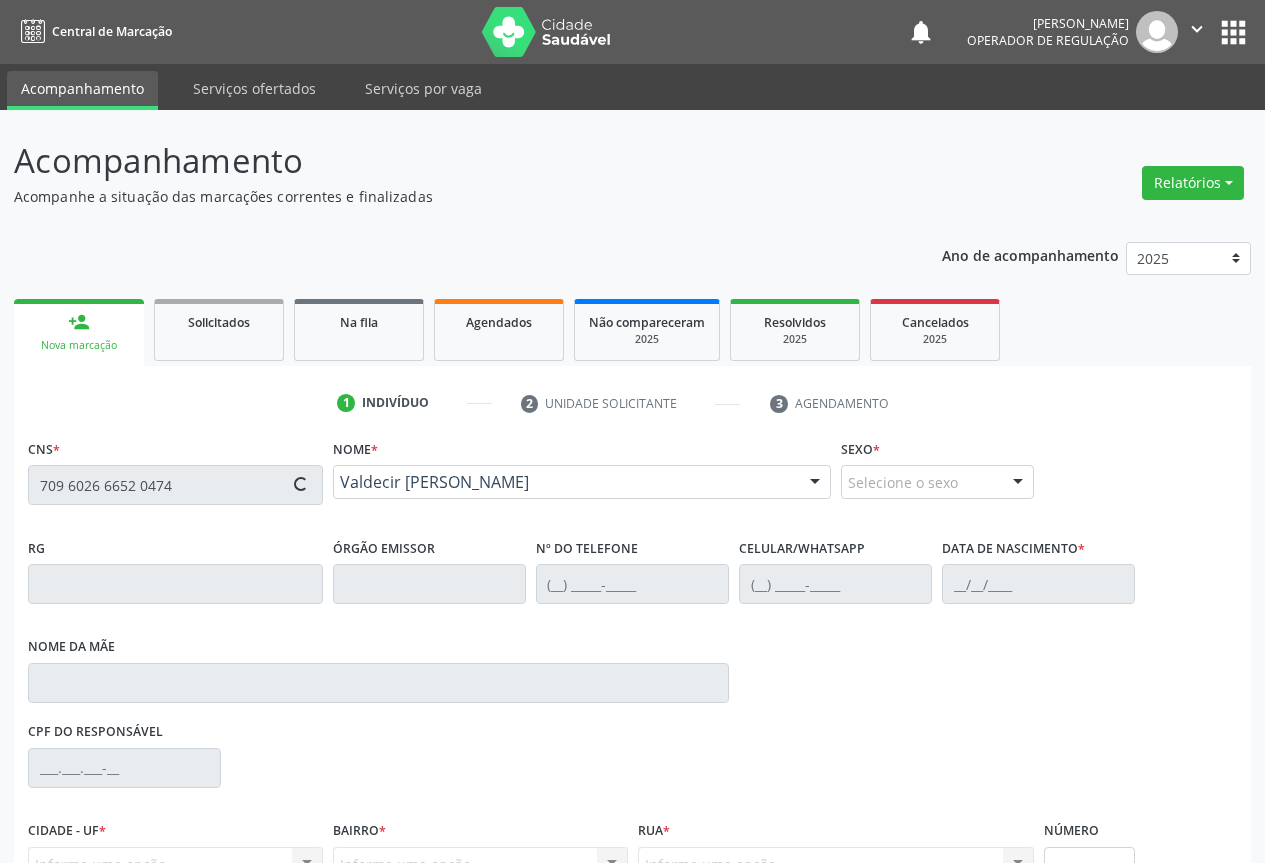 type on "(74) 8806-1663" 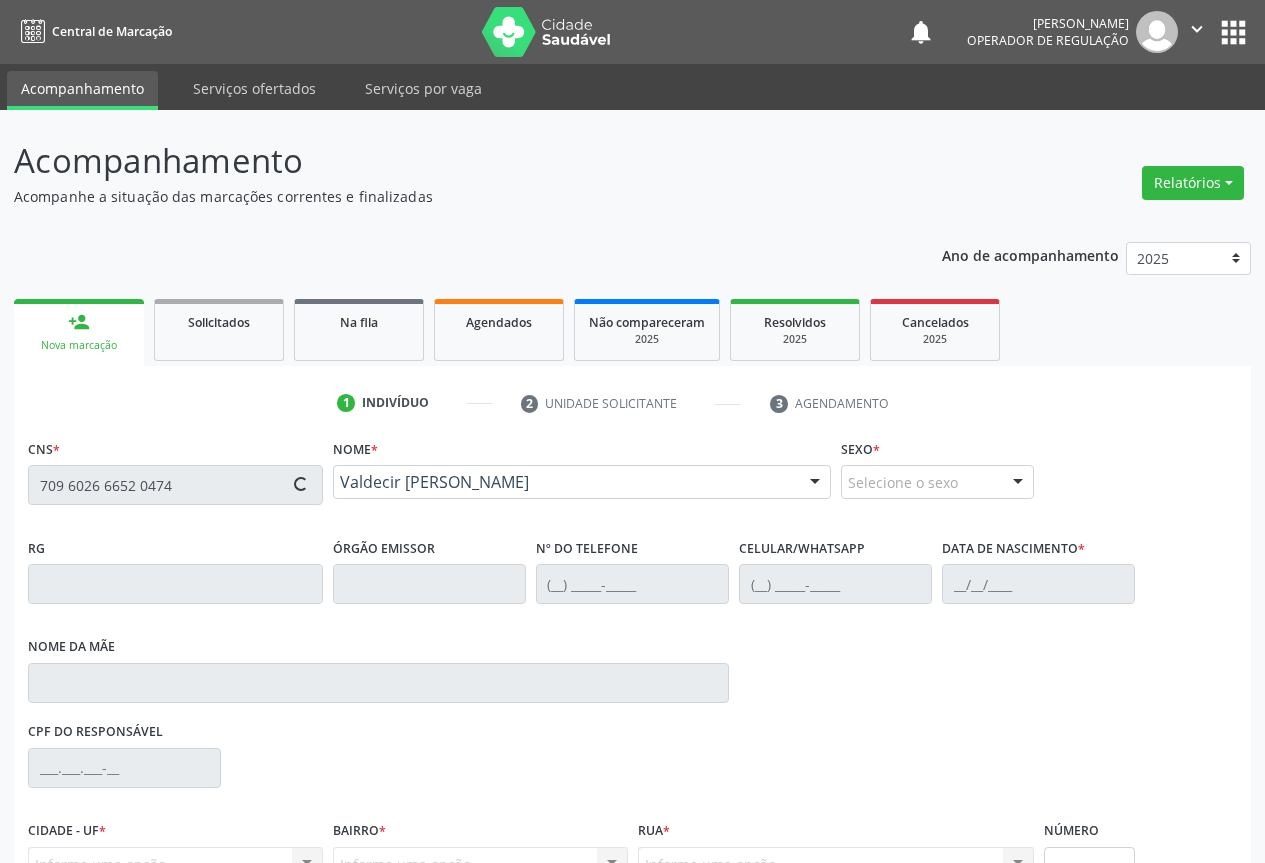 type on "830.120.015-49" 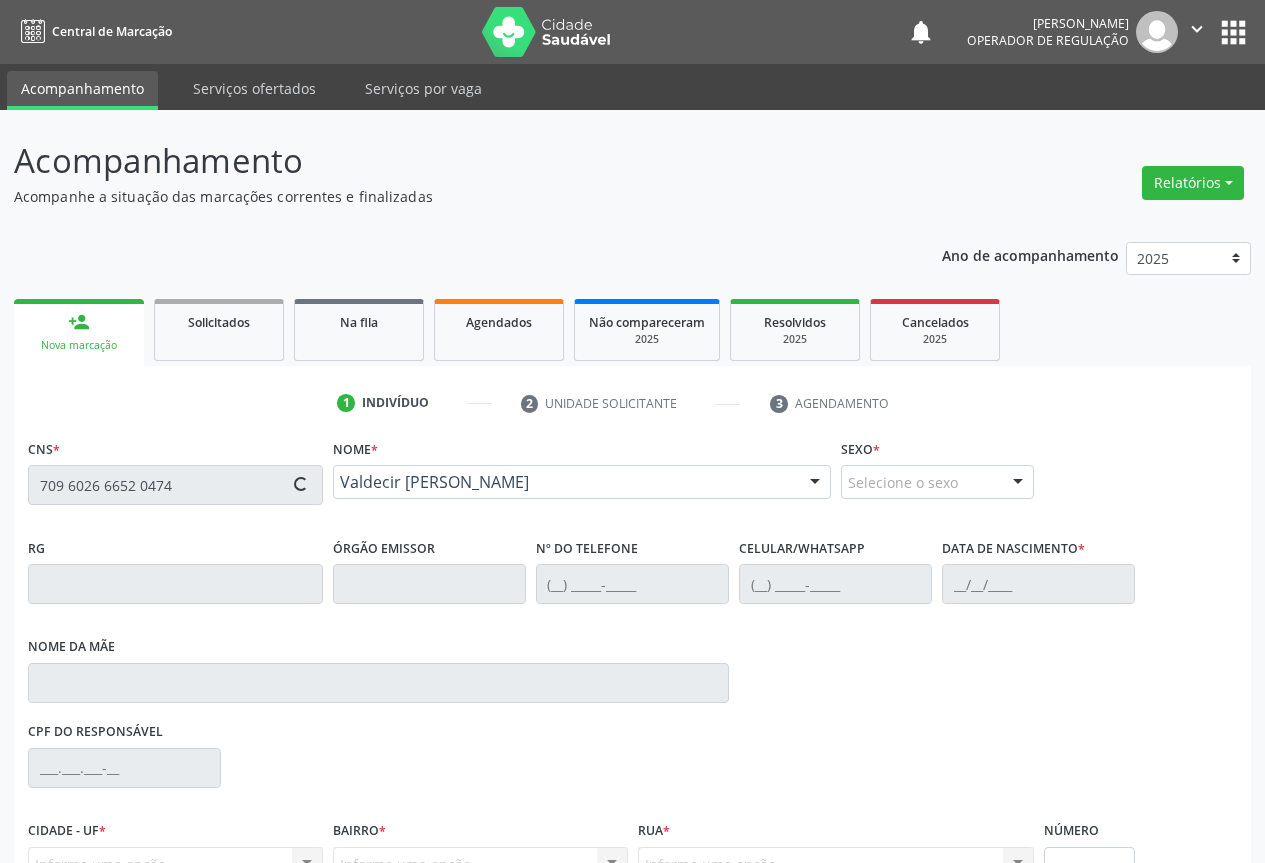 type on "S/N" 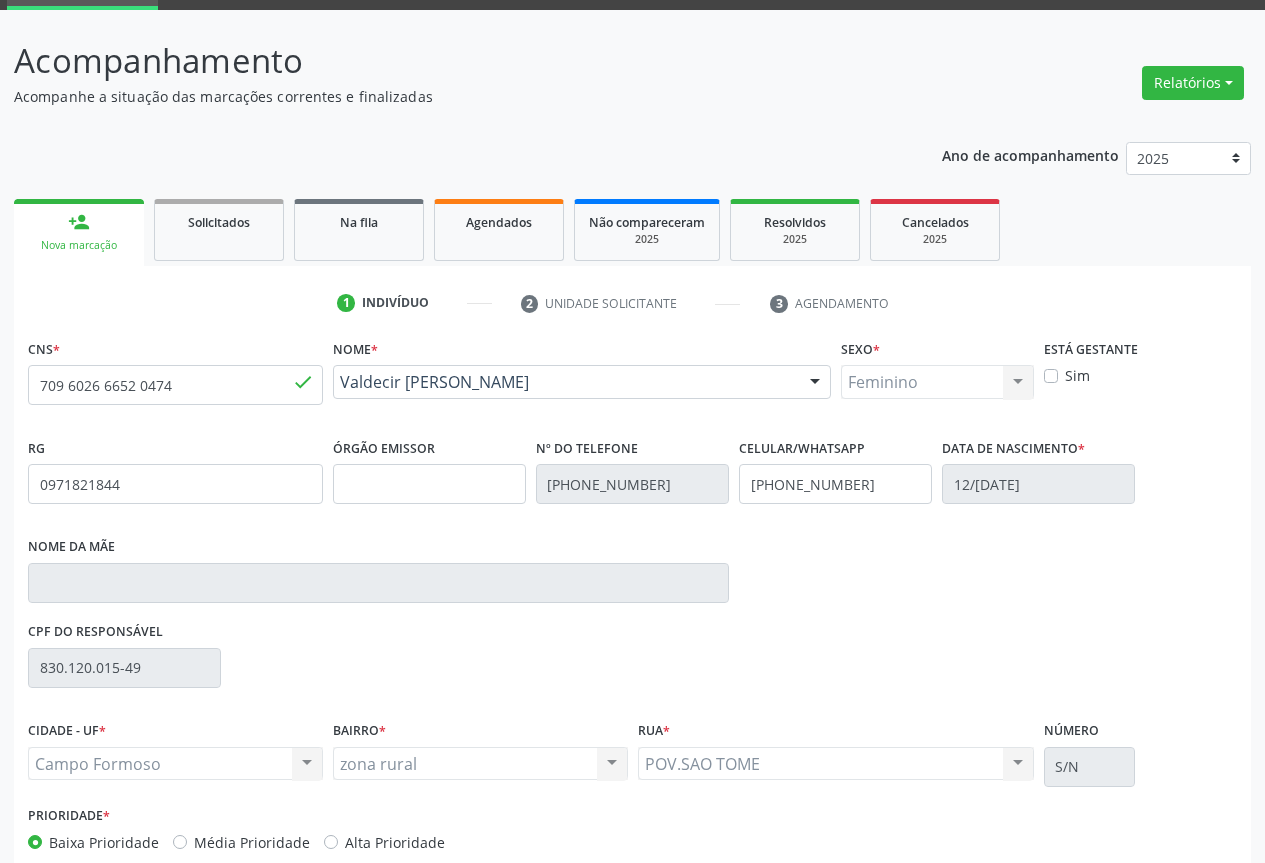 scroll, scrollTop: 207, scrollLeft: 0, axis: vertical 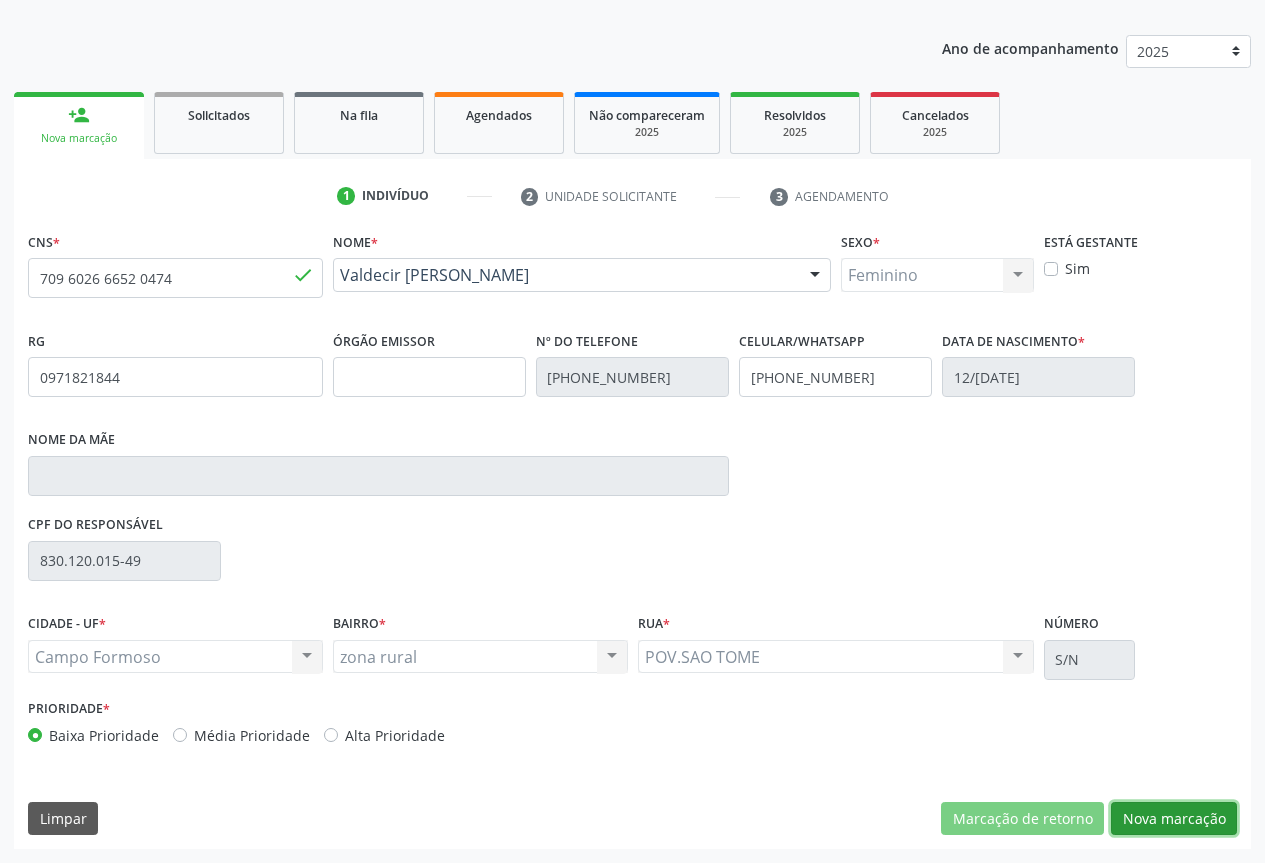 click on "Nova marcação" at bounding box center (1174, 819) 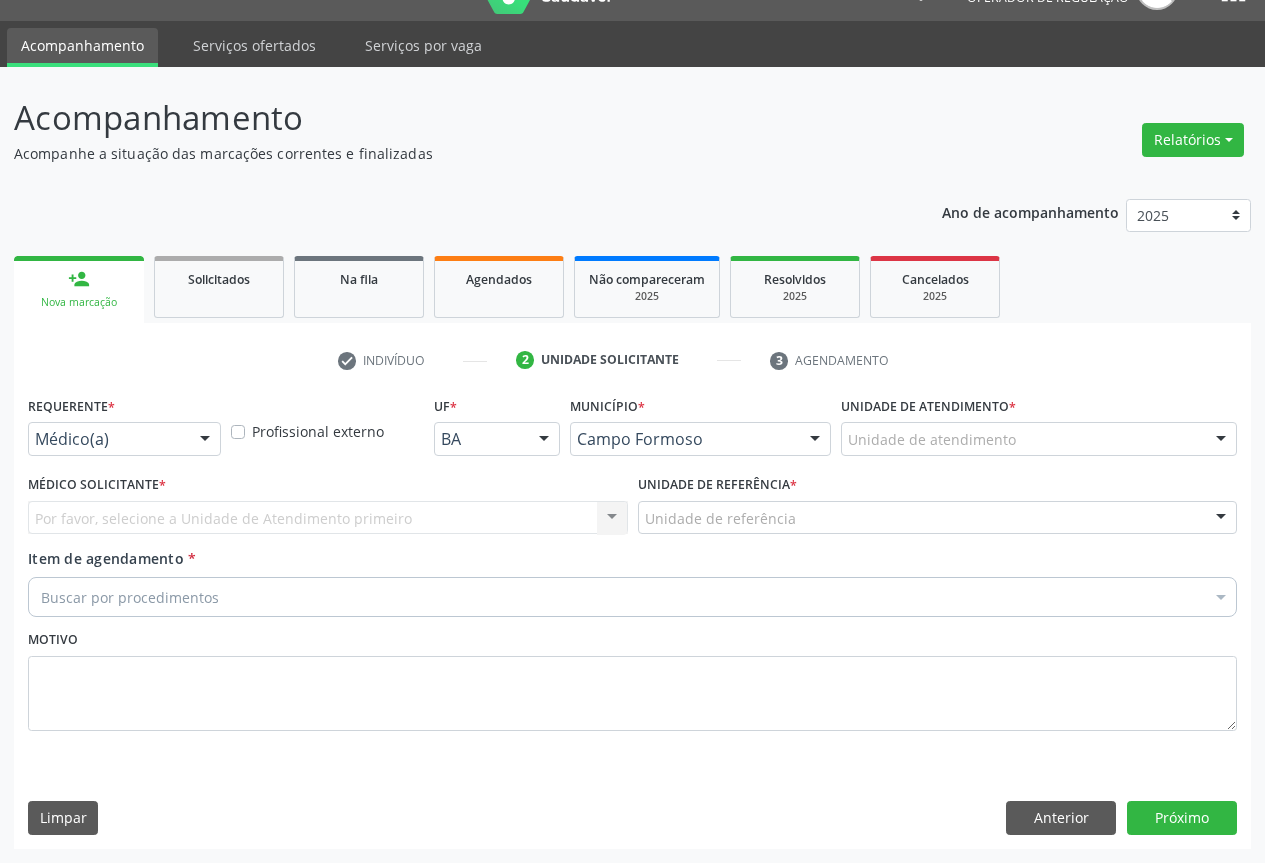 scroll, scrollTop: 43, scrollLeft: 0, axis: vertical 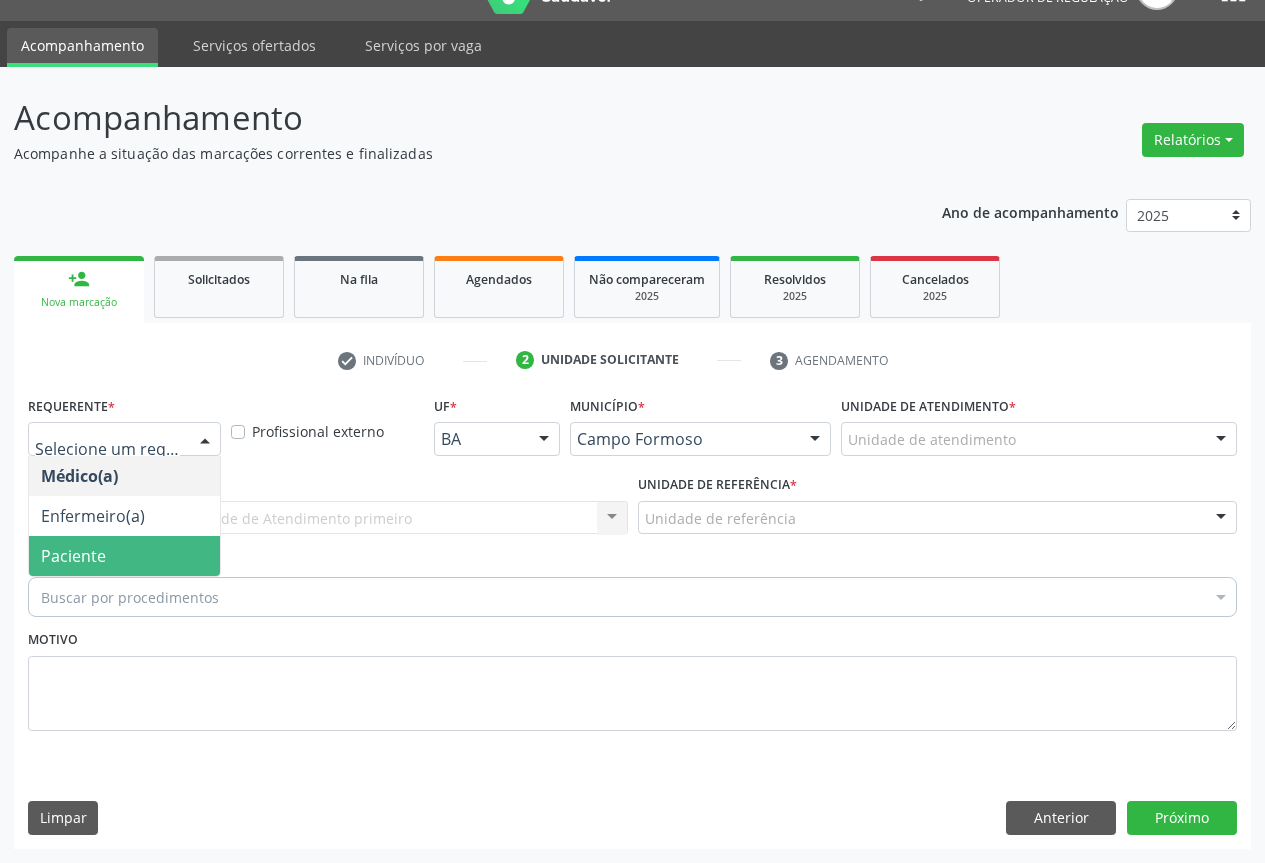 click on "Paciente" at bounding box center (124, 556) 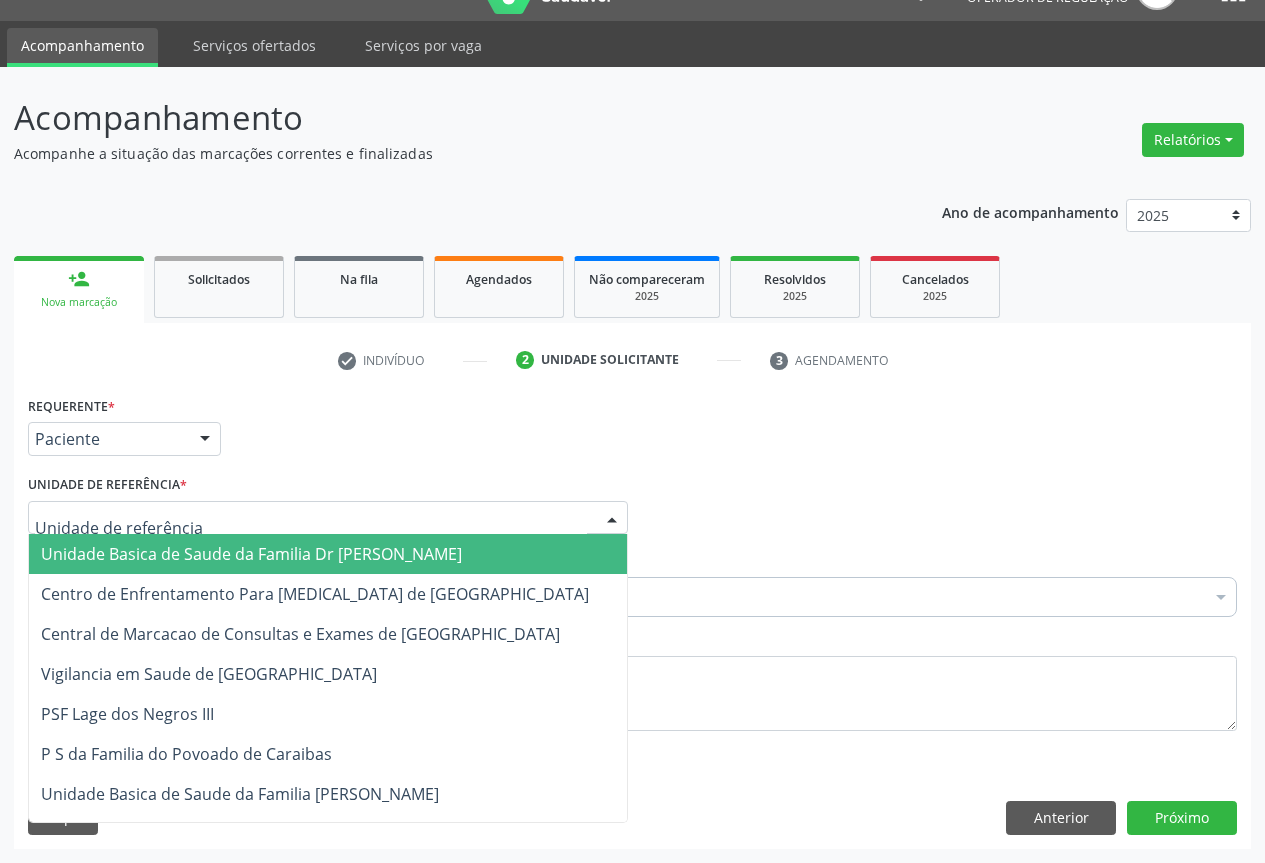 click at bounding box center [328, 518] 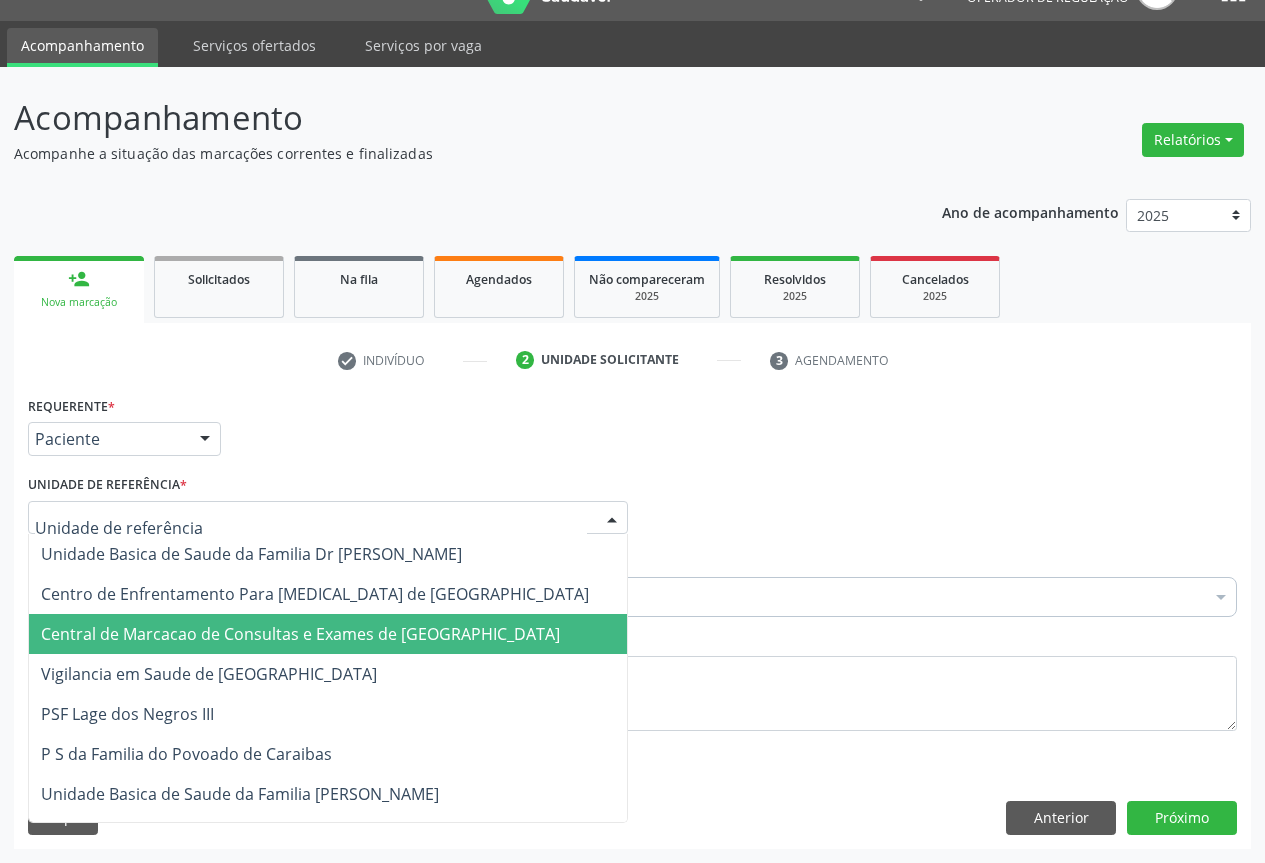 click on "Central de Marcacao de Consultas e Exames de [GEOGRAPHIC_DATA]" at bounding box center (328, 634) 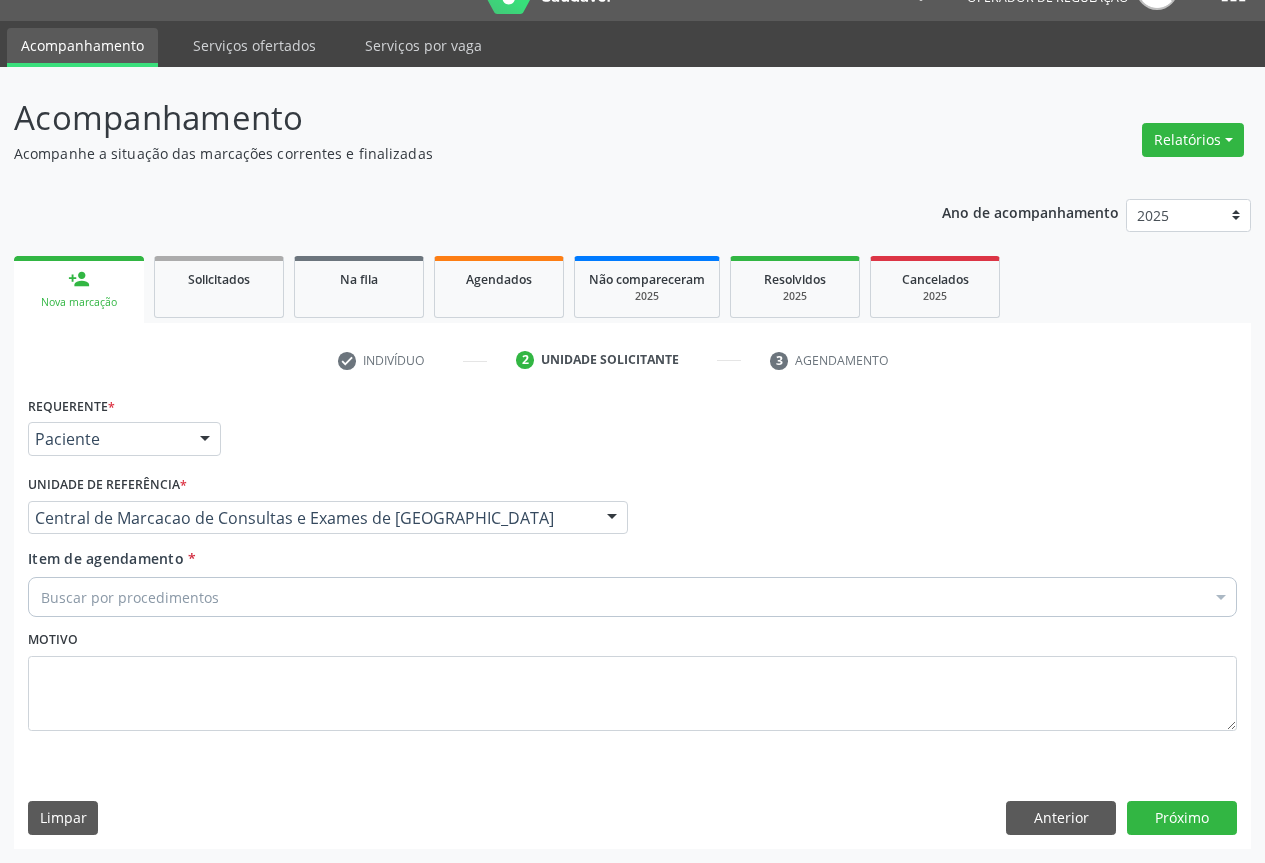 click on "Buscar por procedimentos" at bounding box center [632, 597] 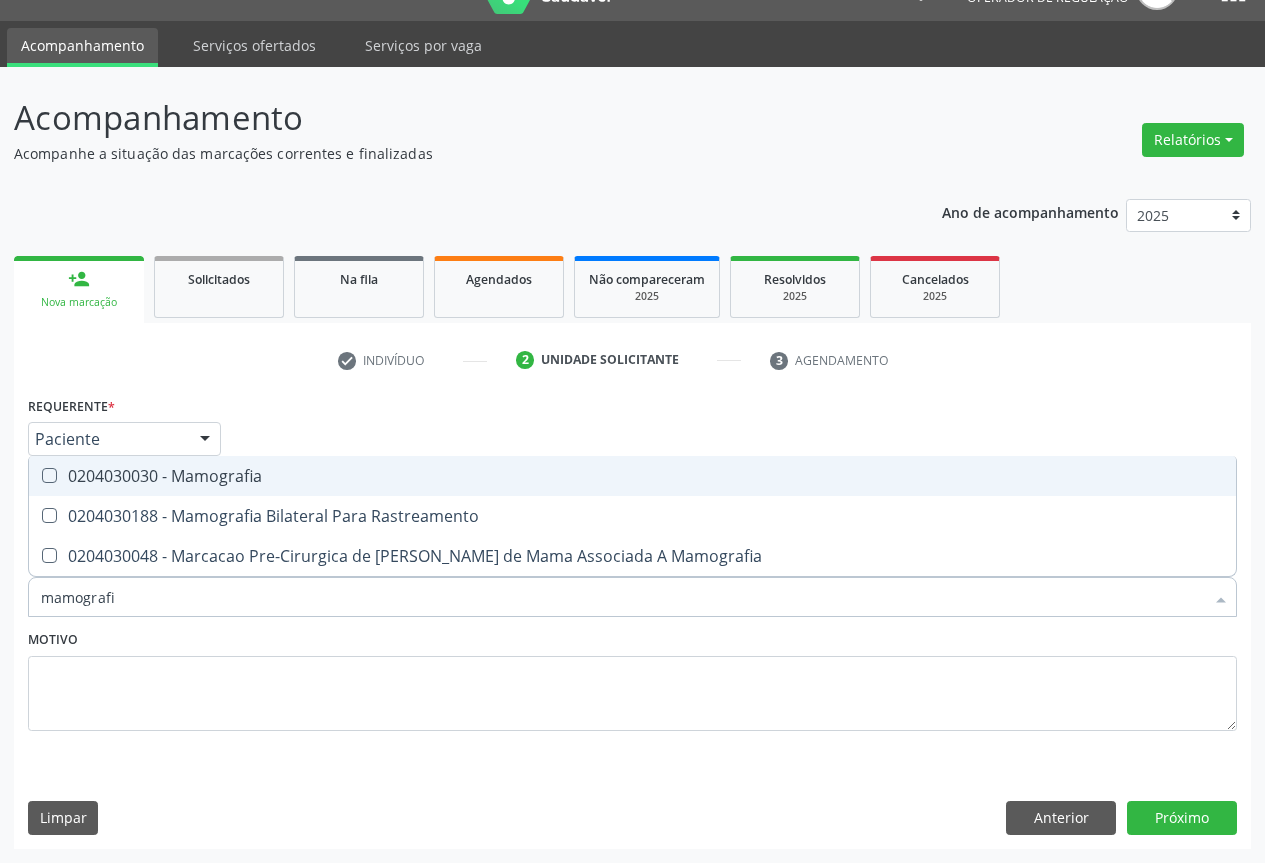 type on "mamografia" 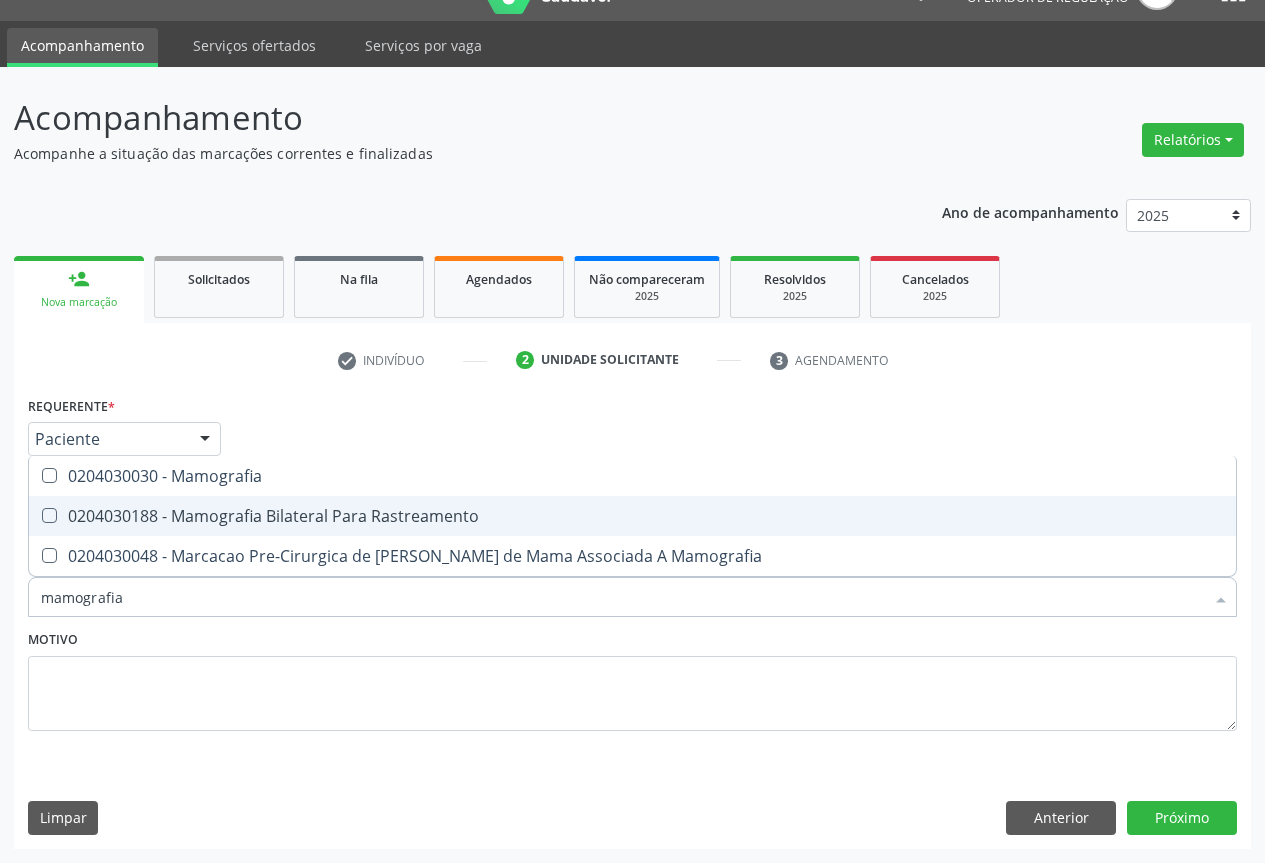 click on "0204030188 - Mamografia Bilateral Para Rastreamento" at bounding box center [632, 516] 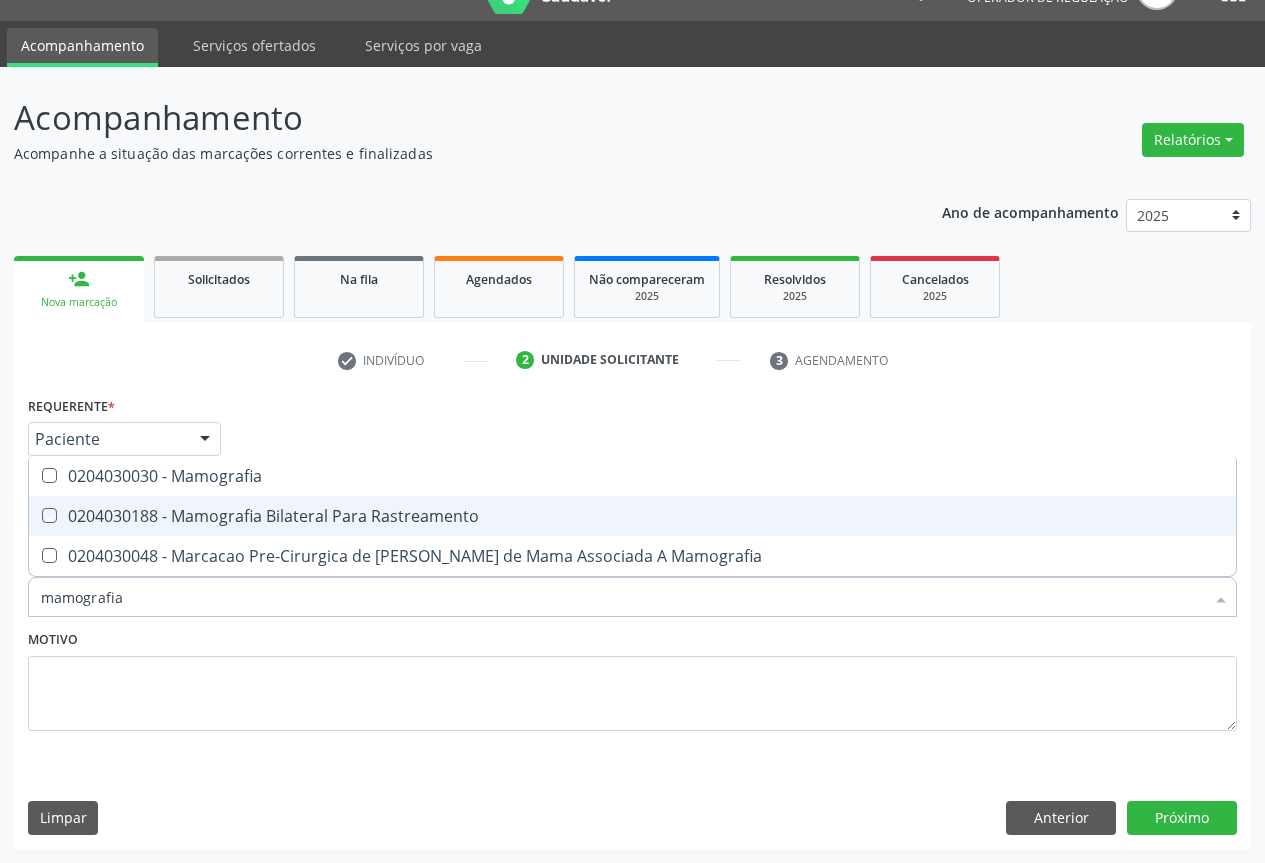 checkbox on "true" 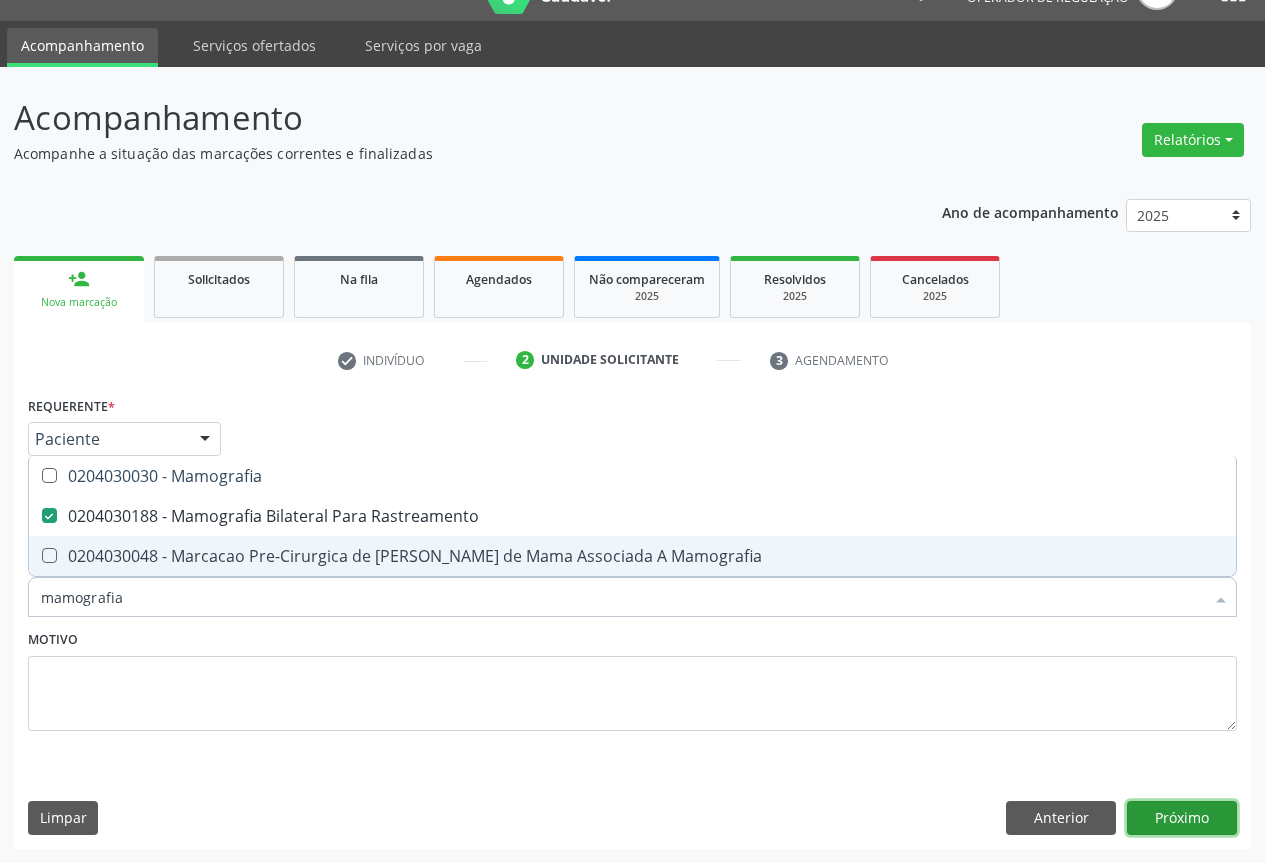 click on "Próximo" at bounding box center (1182, 818) 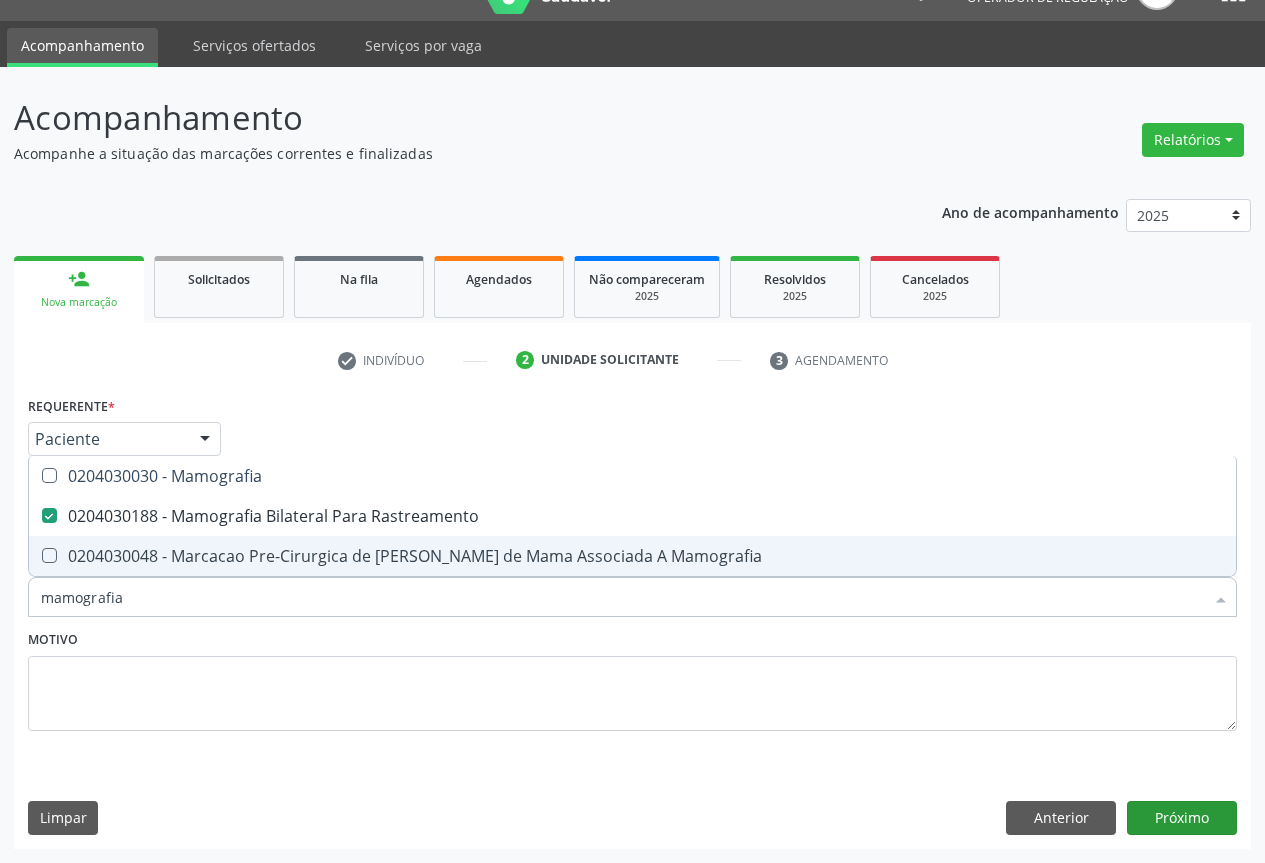 scroll, scrollTop: 7, scrollLeft: 0, axis: vertical 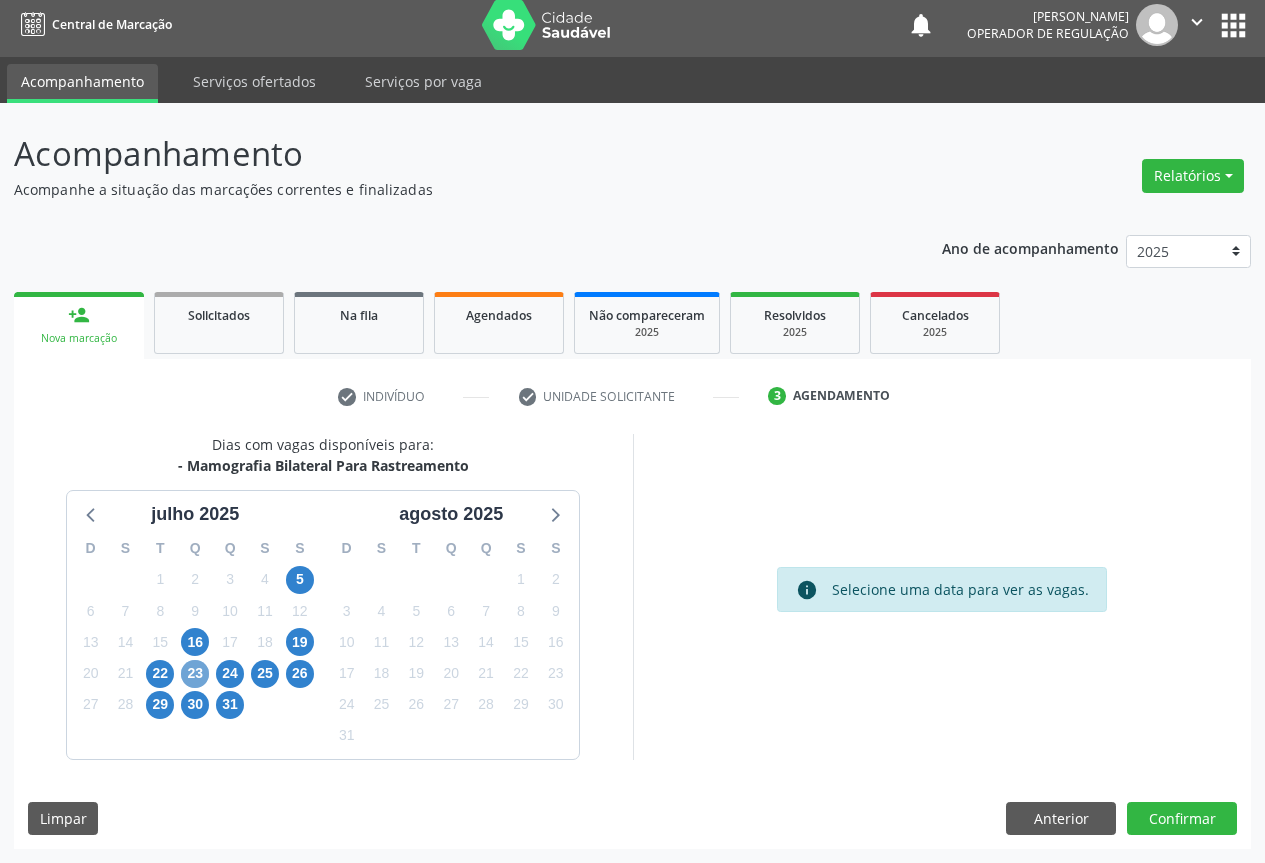 click on "23" at bounding box center [195, 674] 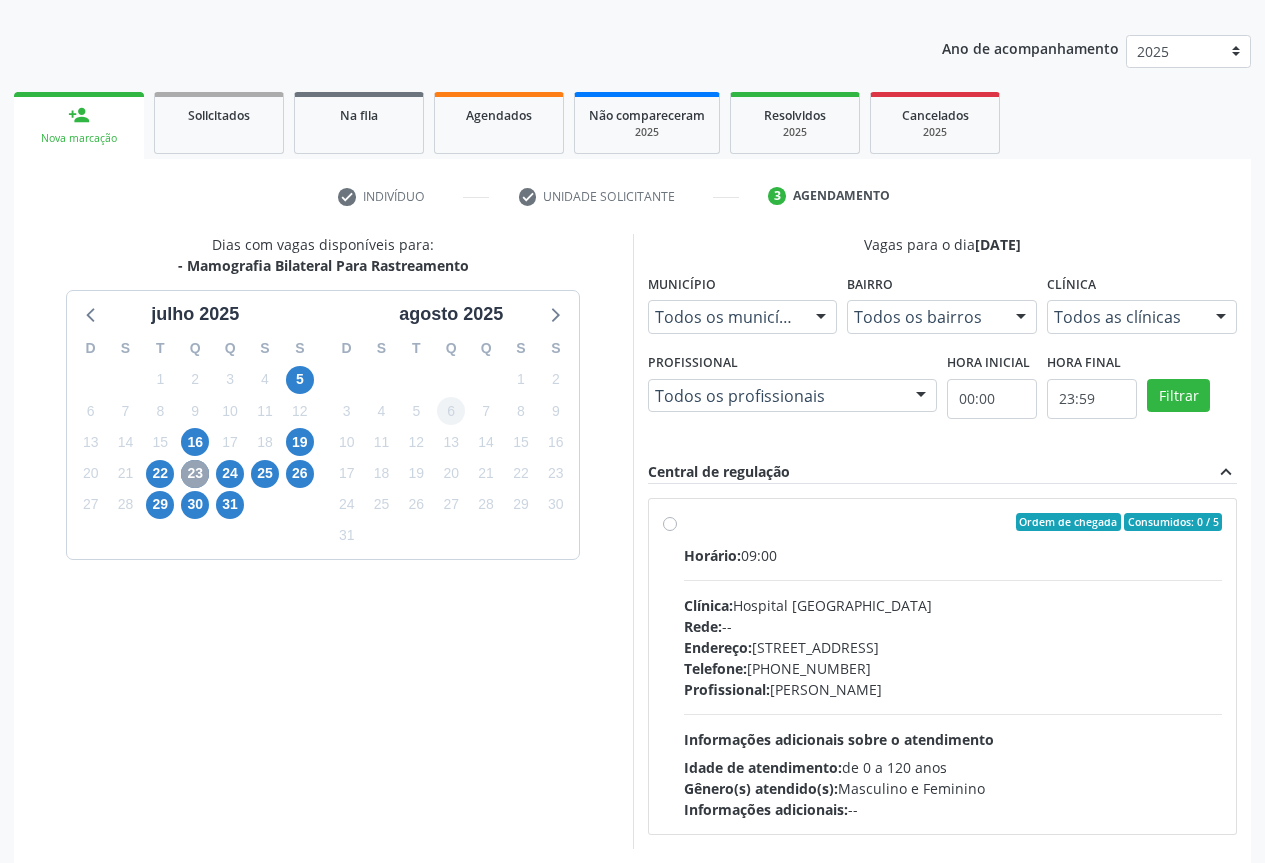 scroll, scrollTop: 296, scrollLeft: 0, axis: vertical 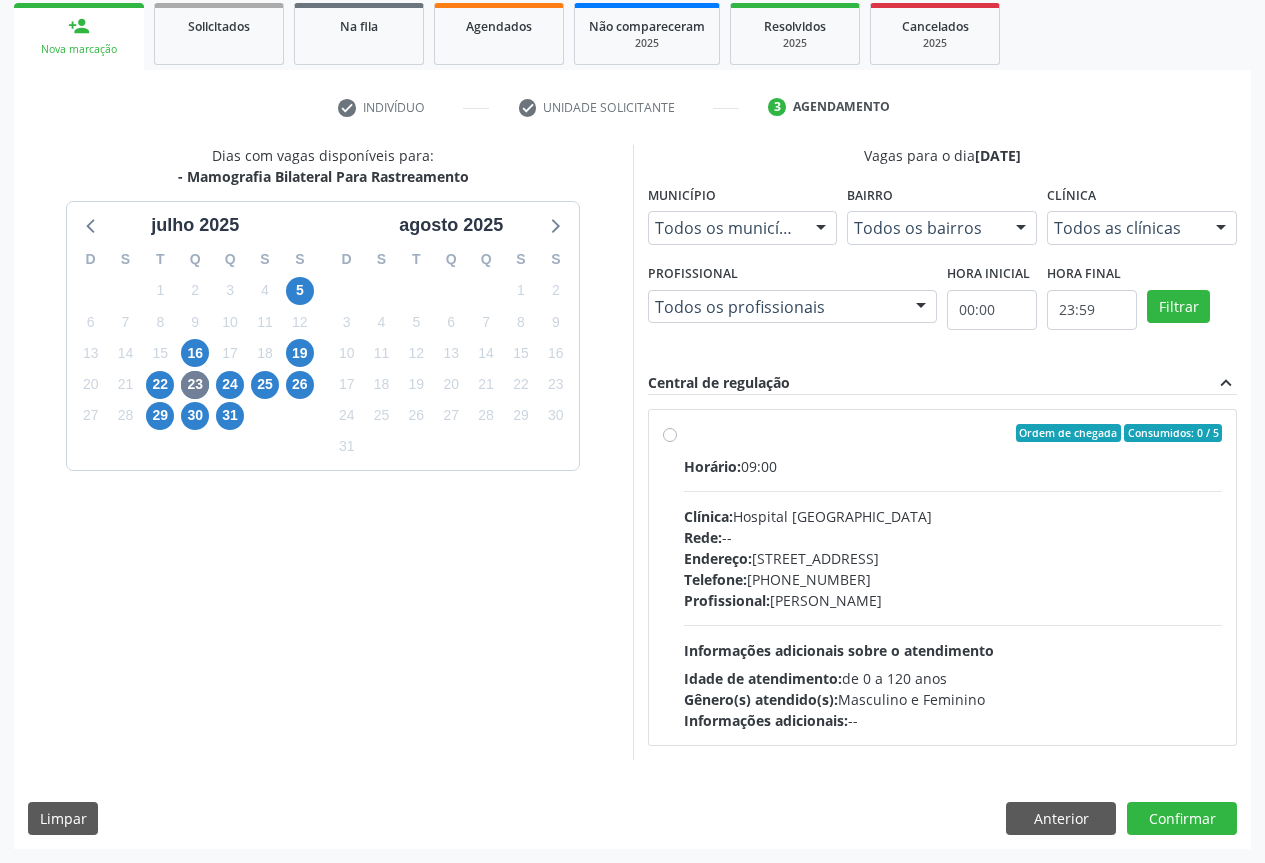 click on "Rede:" at bounding box center [703, 537] 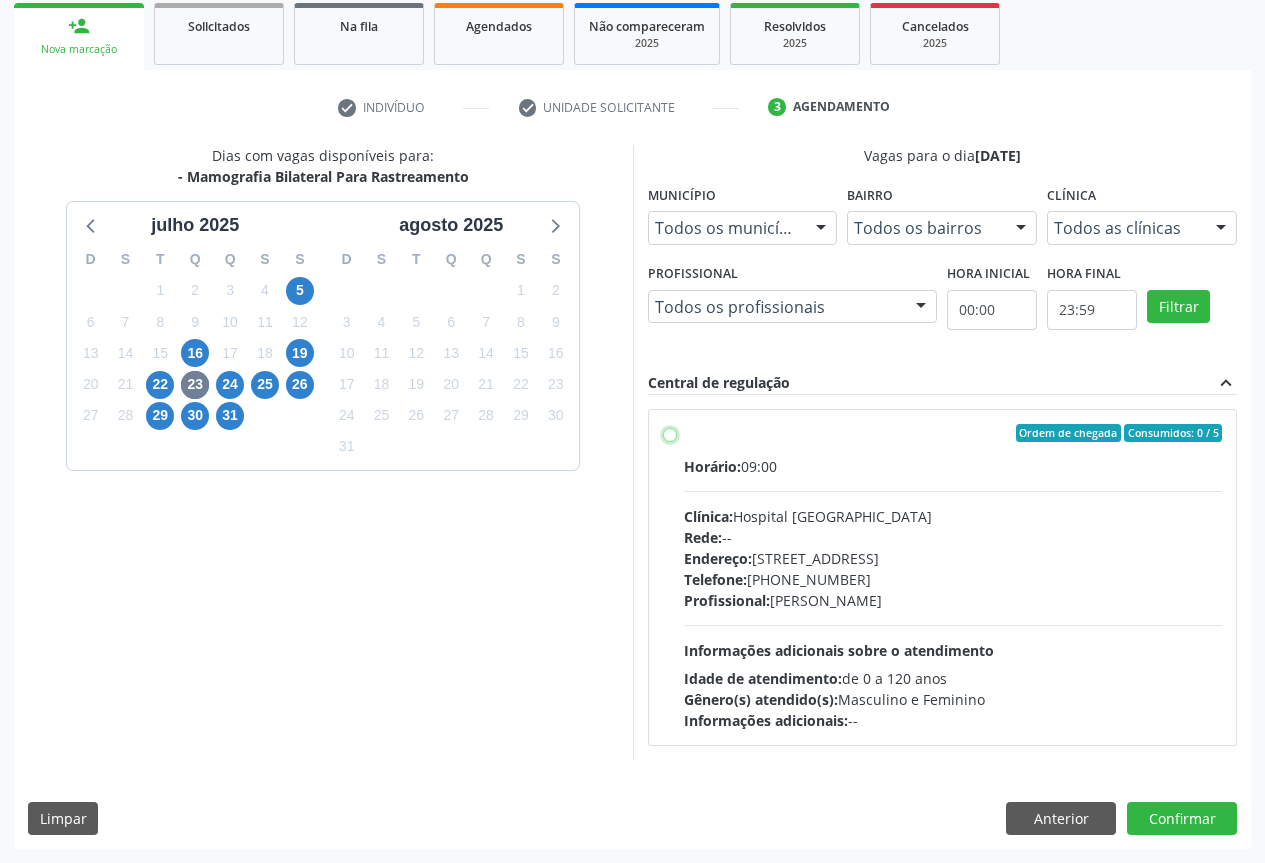 click on "Ordem de chegada
Consumidos: 0 / 5
Horário:   09:00
Clínica:  Hospital Sao Francisco
Rede:
--
Endereço:   Blocos, nº 258, Centro, Campo Formoso - BA
Telefone:   (74) 36451217
Profissional:
Joel da Rocha Almeida
Informações adicionais sobre o atendimento
Idade de atendimento:
de 0 a 120 anos
Gênero(s) atendido(s):
Masculino e Feminino
Informações adicionais:
--" at bounding box center (670, 433) 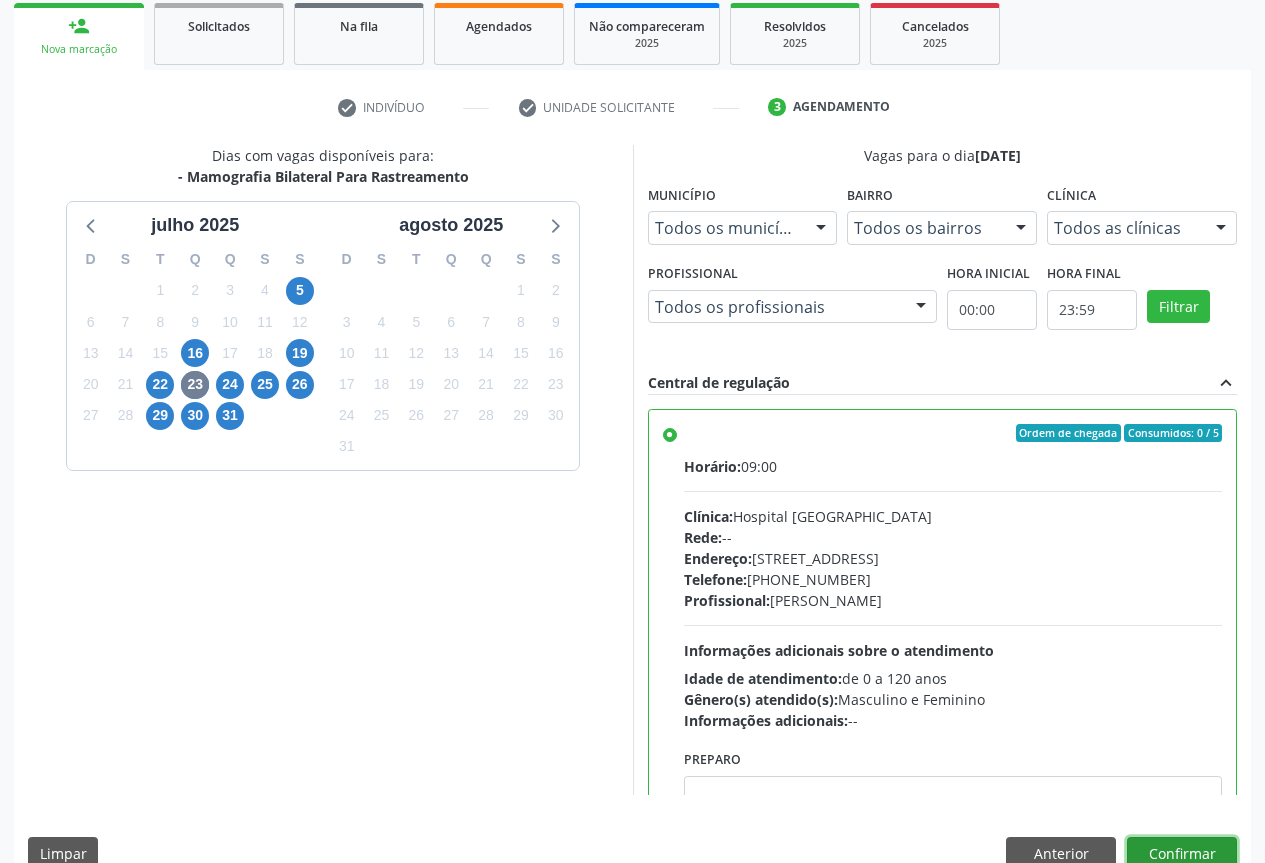 click on "Confirmar" at bounding box center [1182, 854] 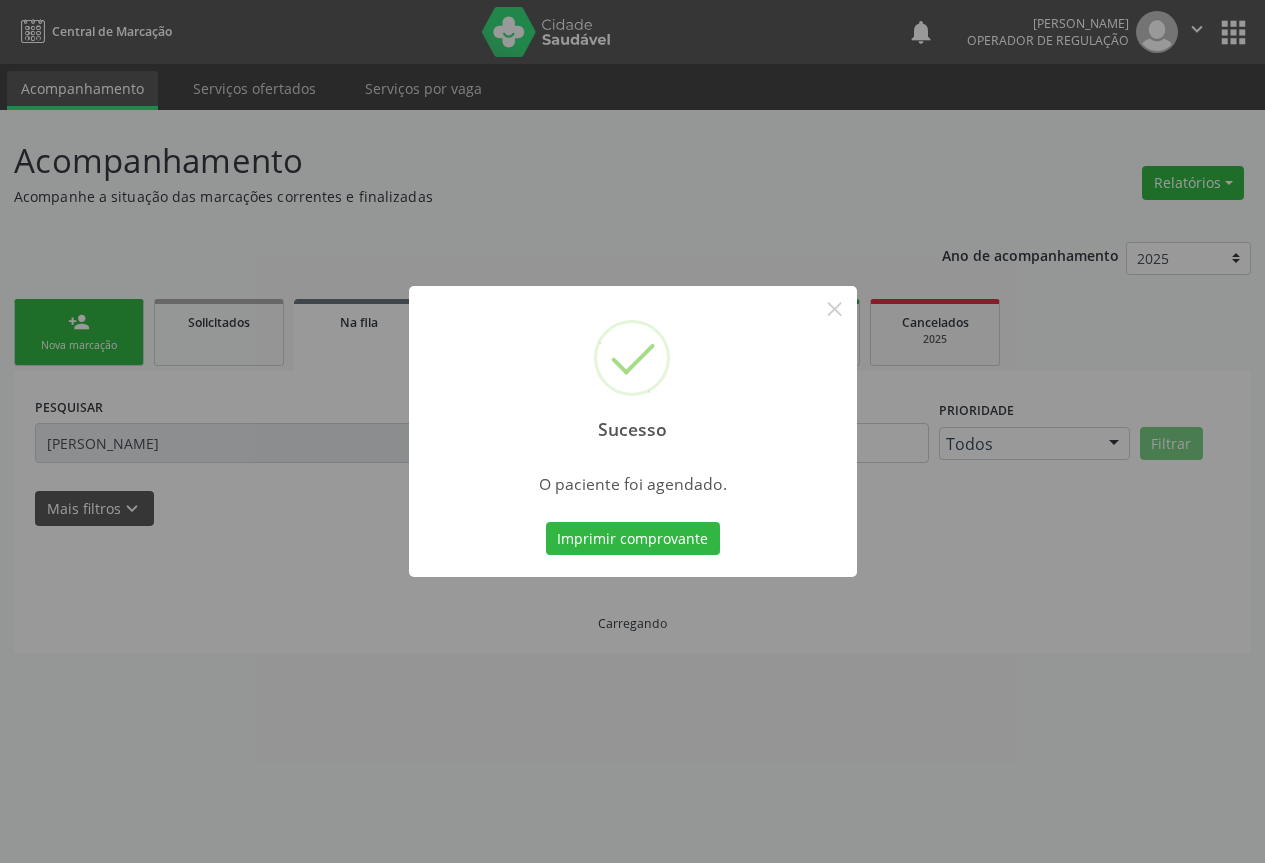scroll, scrollTop: 0, scrollLeft: 0, axis: both 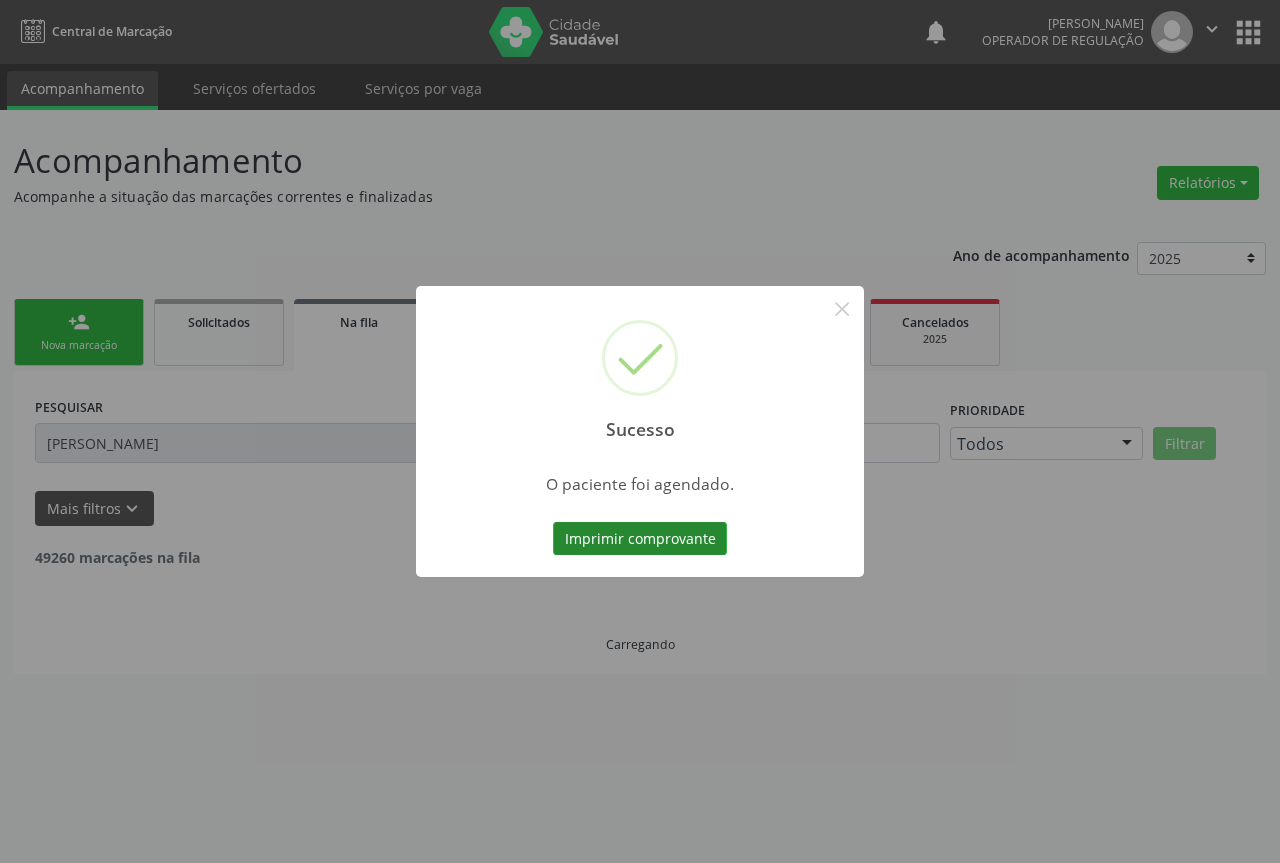 click on "Imprimir comprovante" at bounding box center [640, 539] 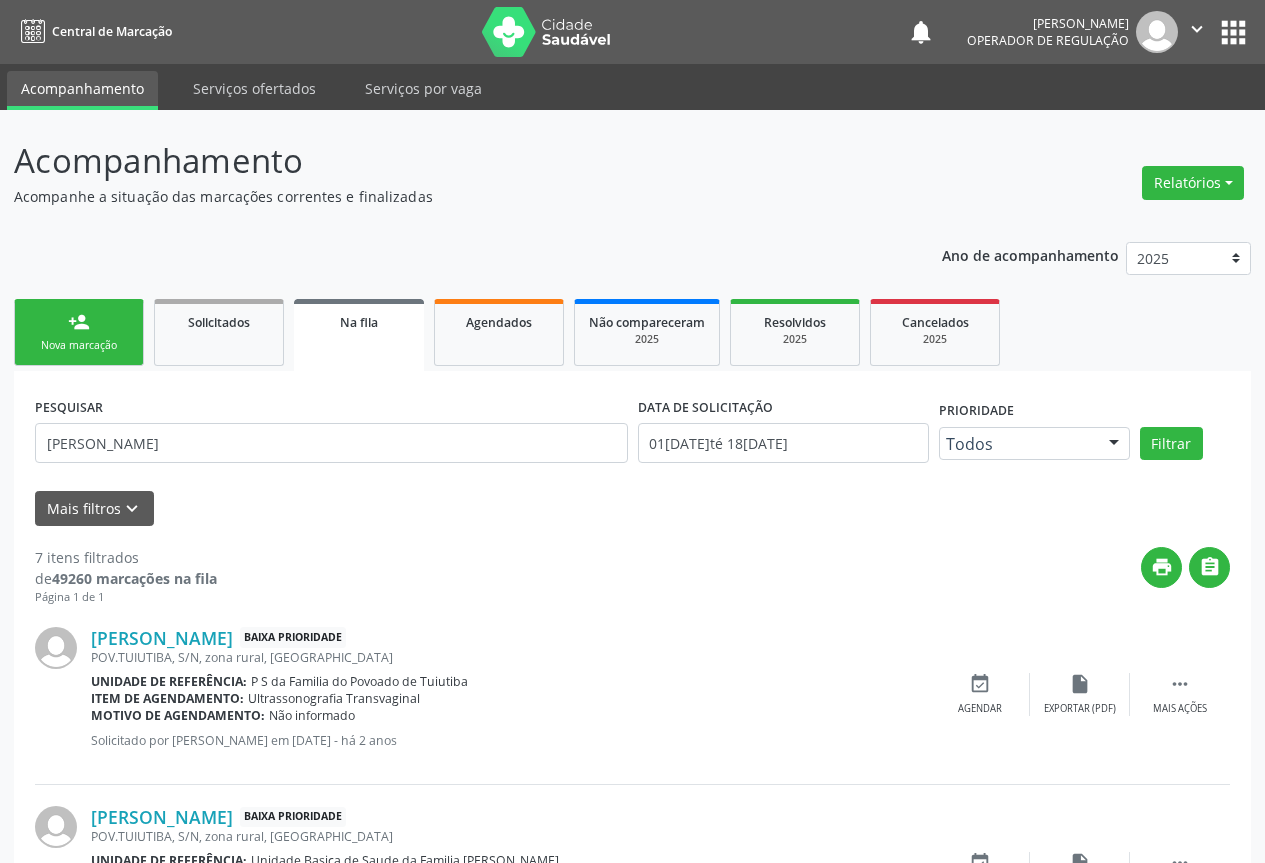 click on "person_add
Nova marcação" at bounding box center [79, 332] 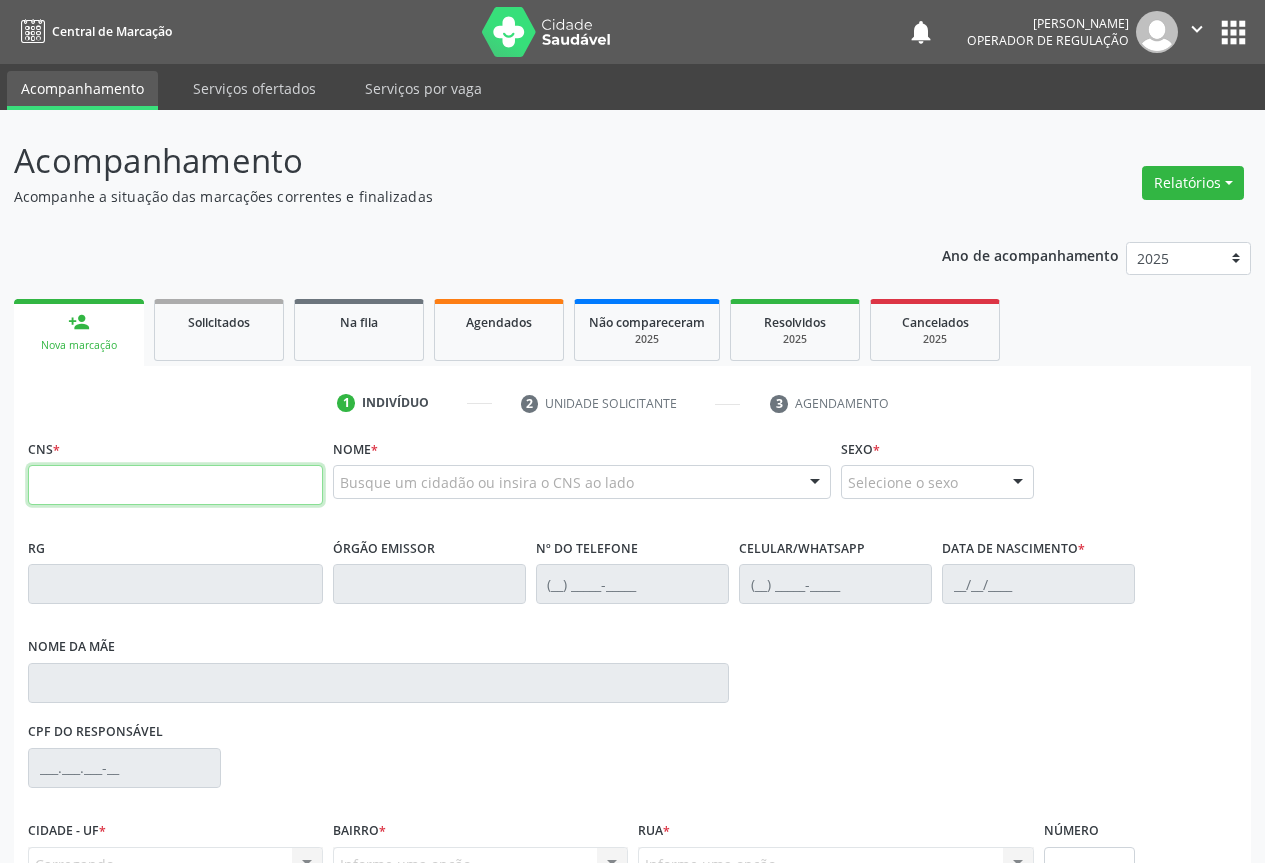 click at bounding box center (175, 485) 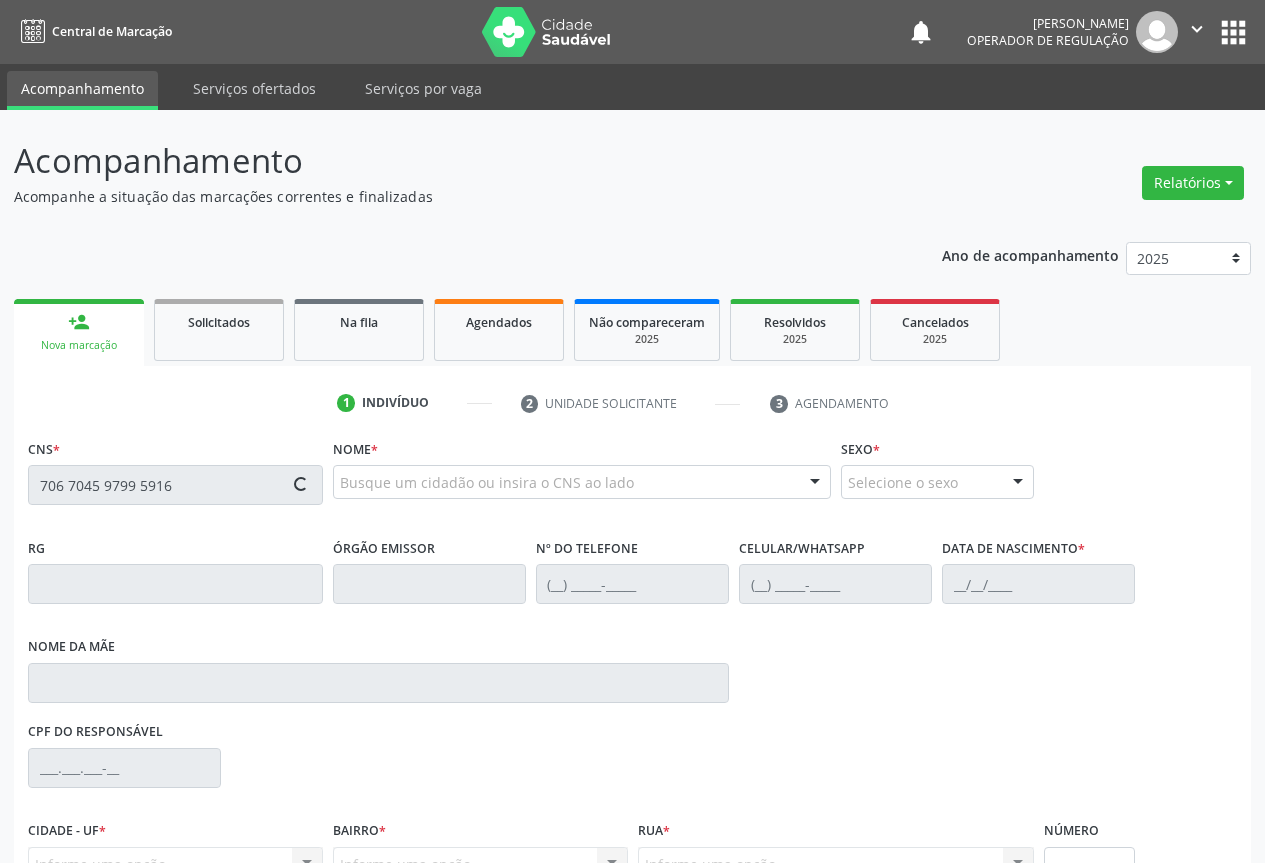 type on "706 7045 9799 5916" 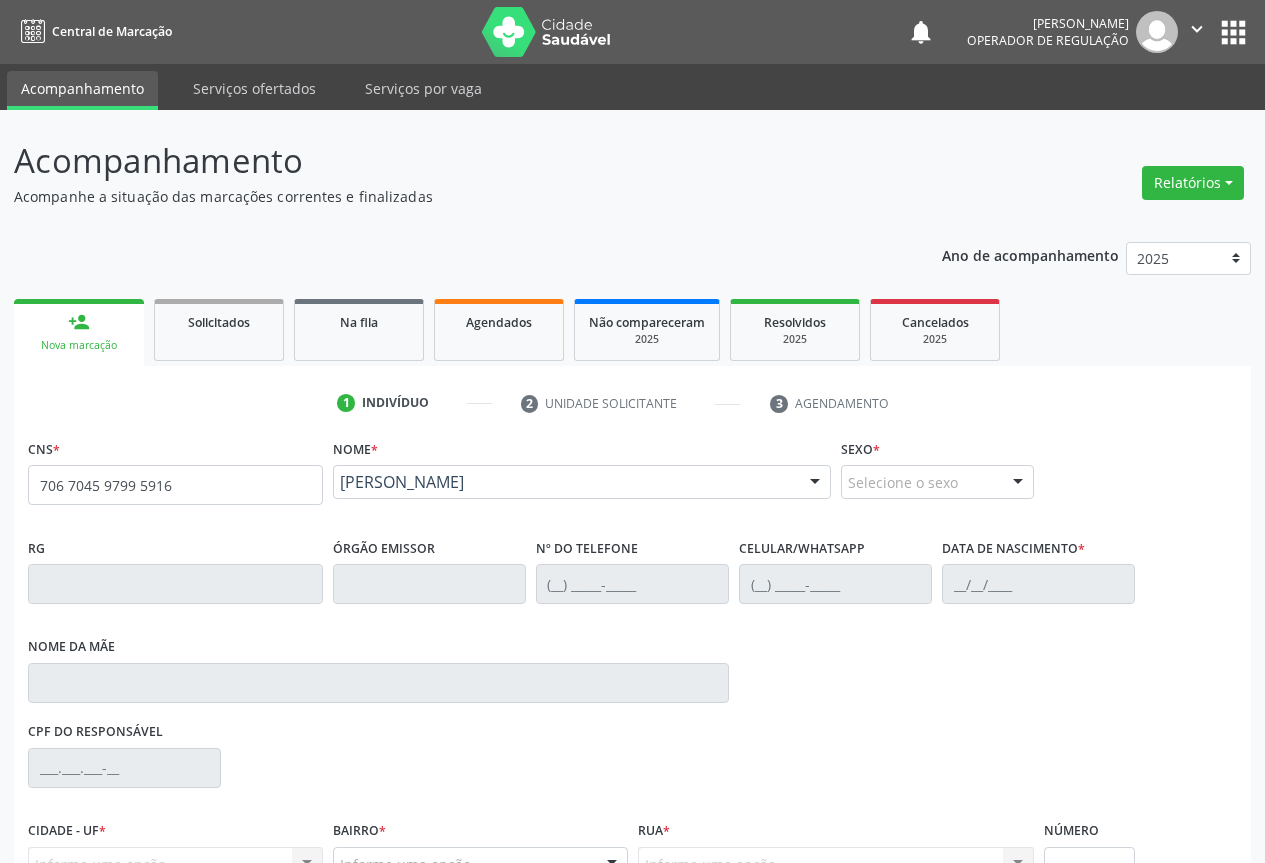 scroll, scrollTop: 200, scrollLeft: 0, axis: vertical 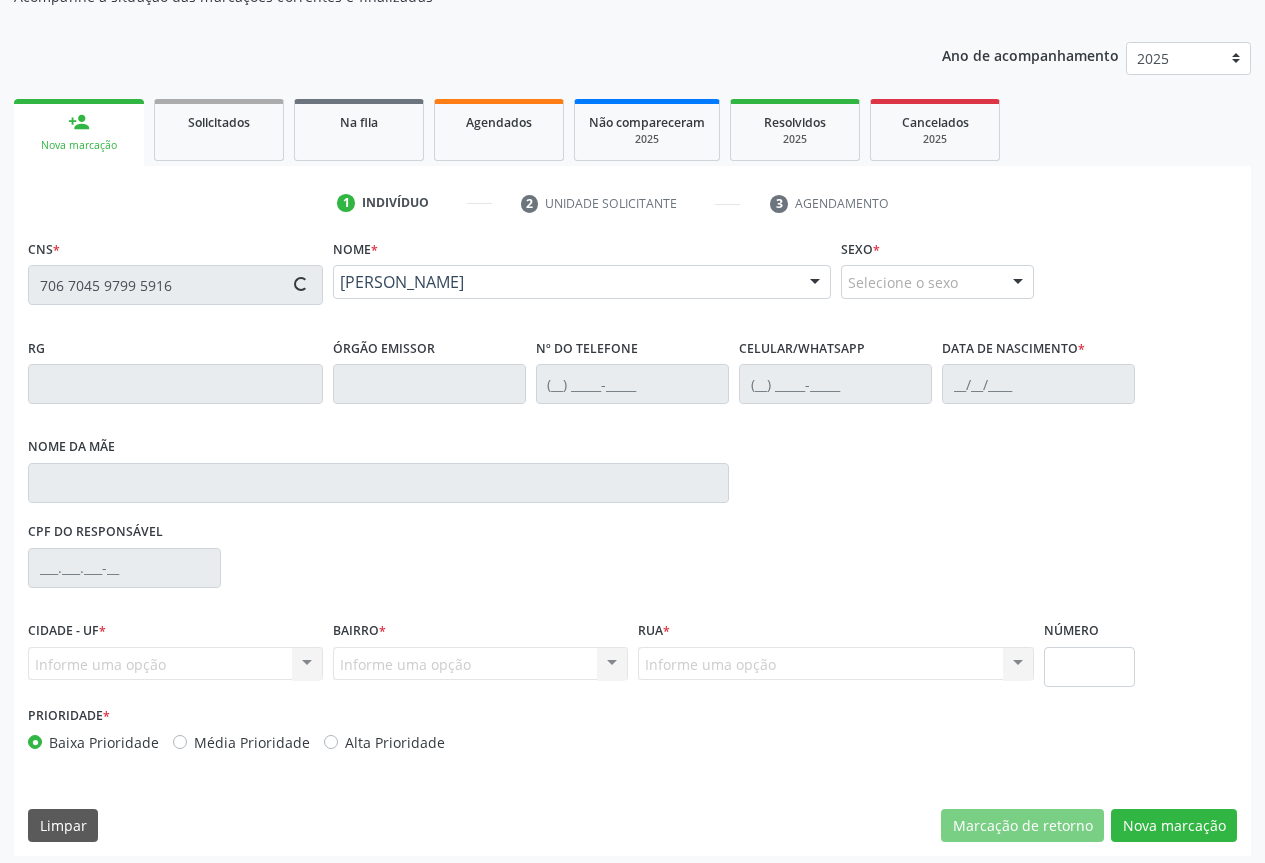 type on "1119679290" 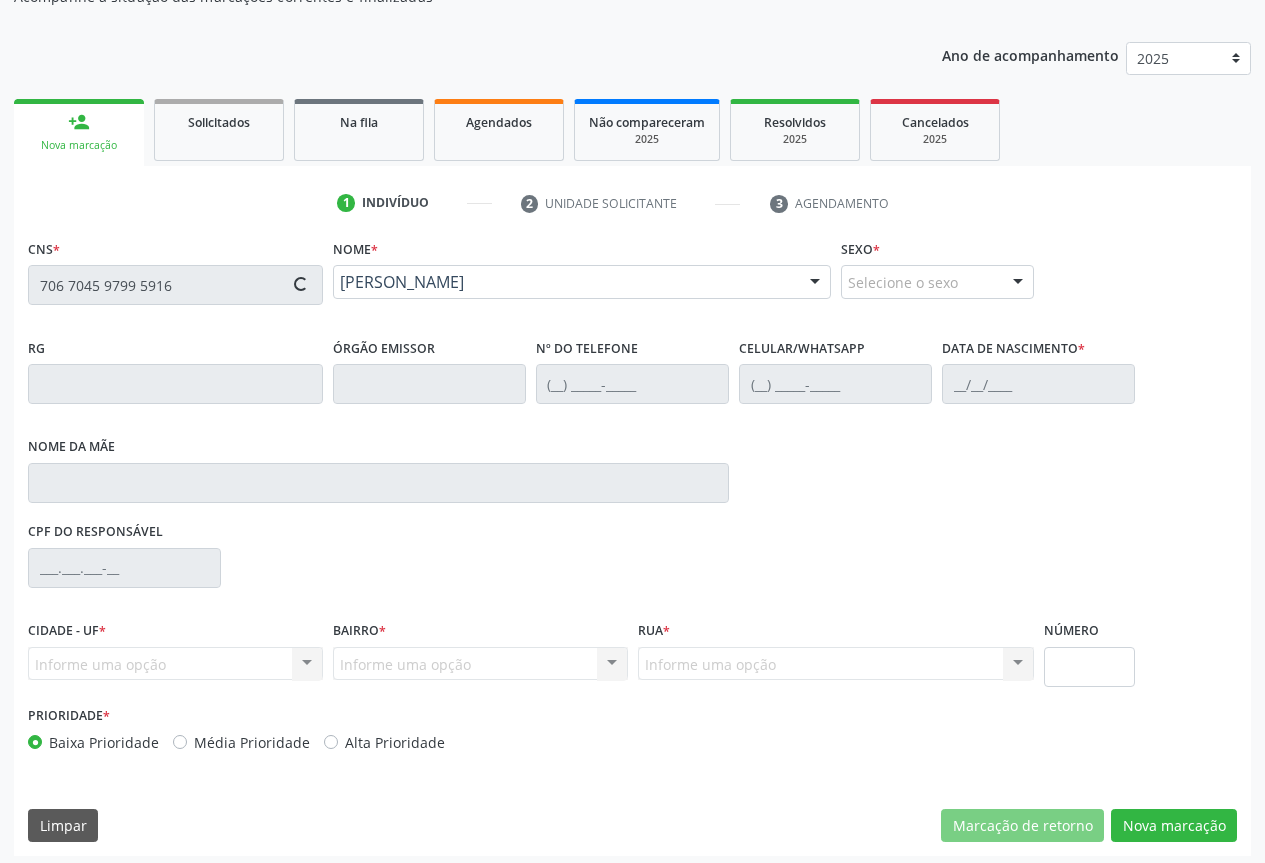 type on "(74) 99105-6767" 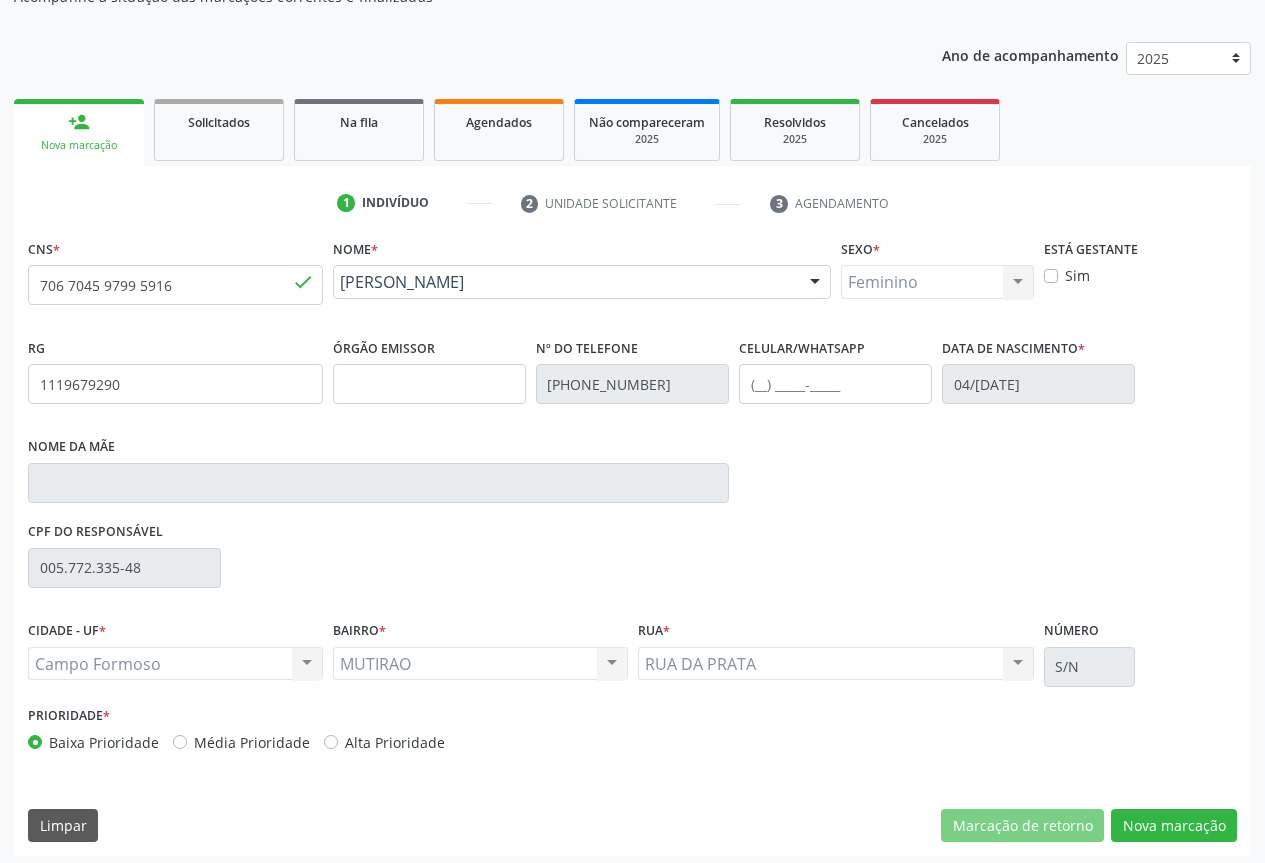 scroll, scrollTop: 207, scrollLeft: 0, axis: vertical 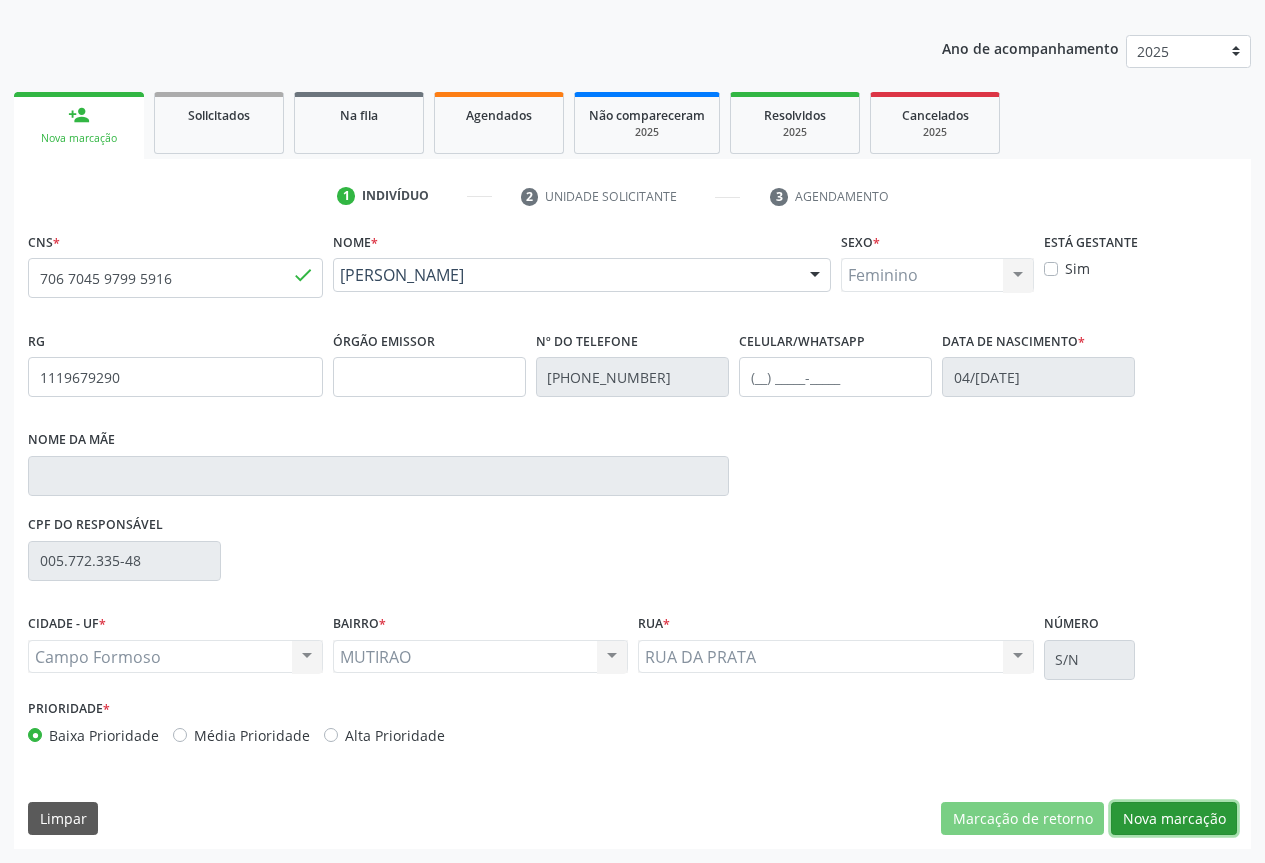 click on "Nova marcação" at bounding box center [1174, 819] 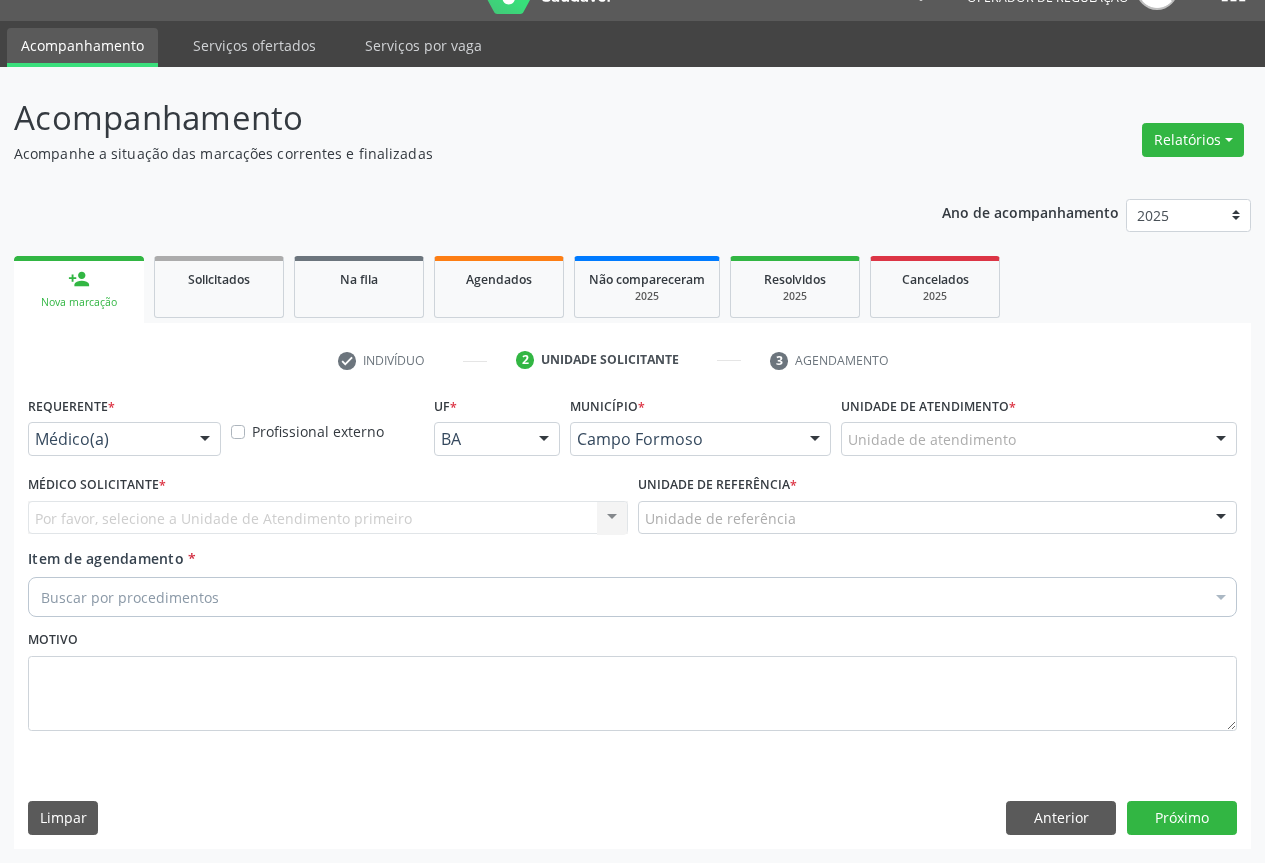 scroll, scrollTop: 43, scrollLeft: 0, axis: vertical 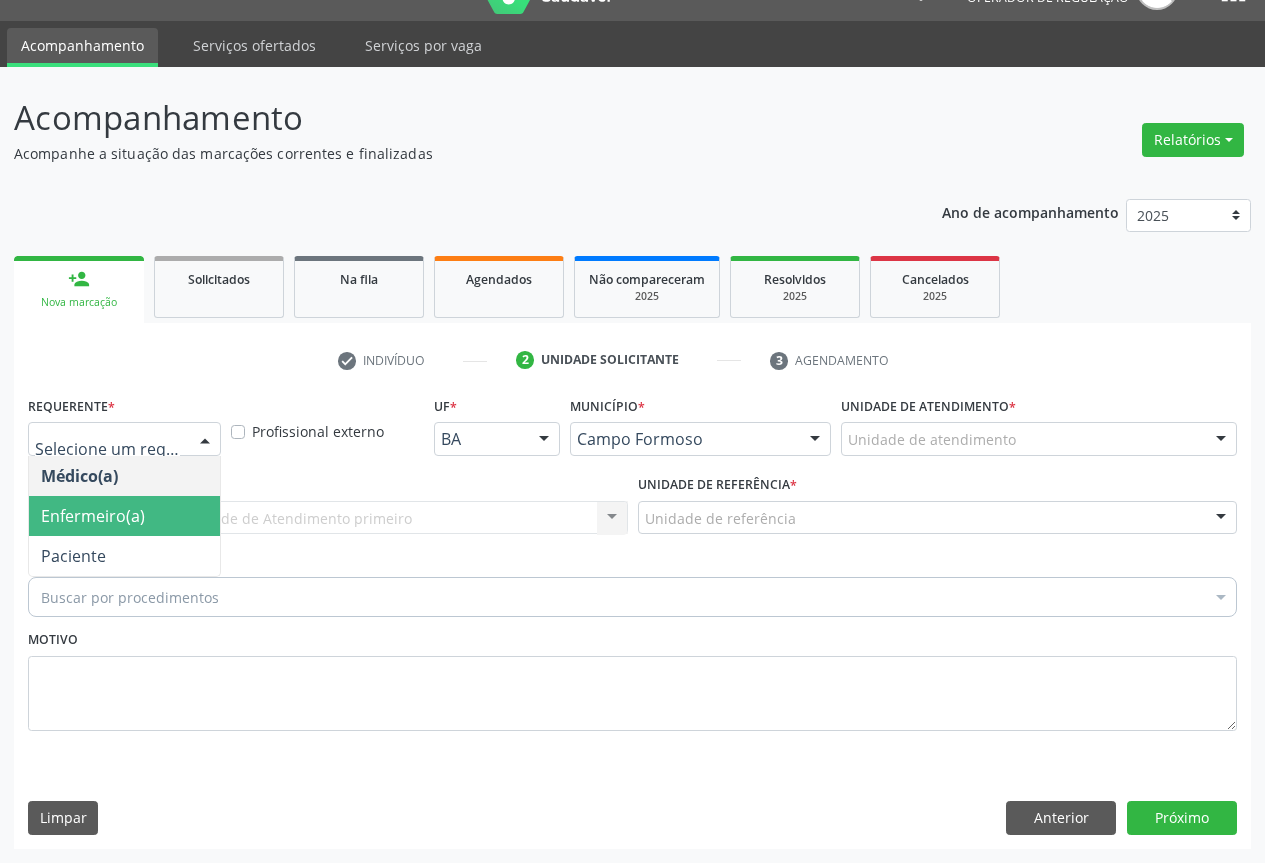 click on "Enfermeiro(a)" at bounding box center (124, 516) 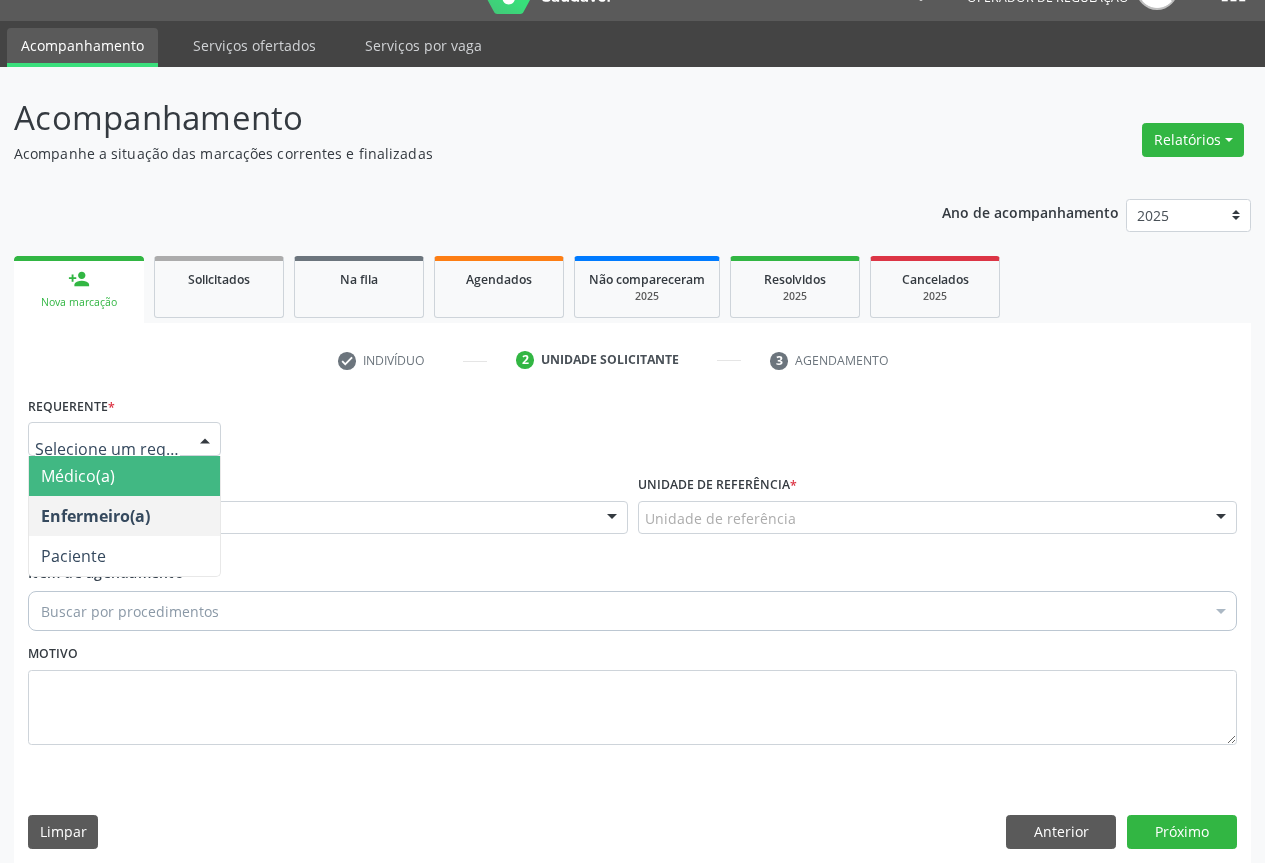 drag, startPoint x: 184, startPoint y: 454, endPoint x: 170, endPoint y: 541, distance: 88.11924 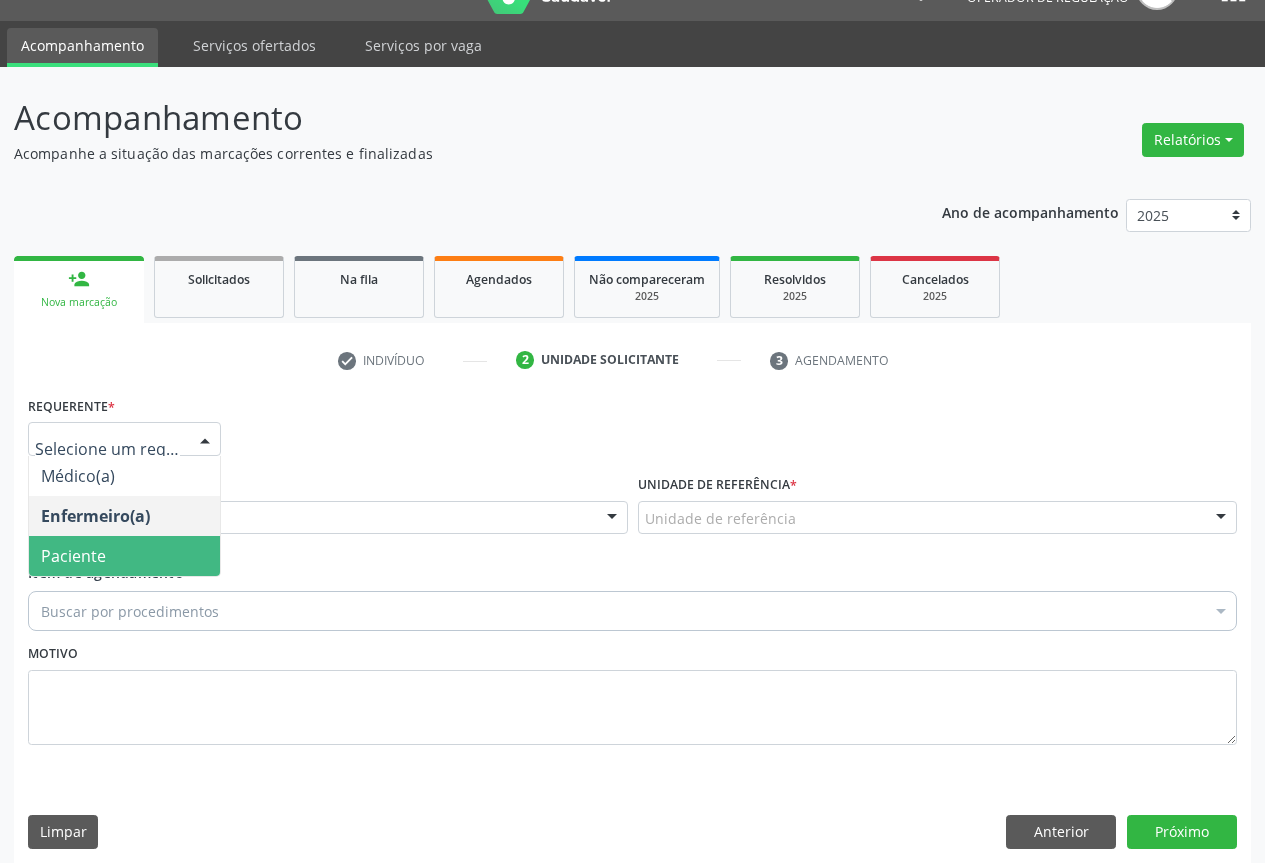 click on "Paciente" at bounding box center (124, 556) 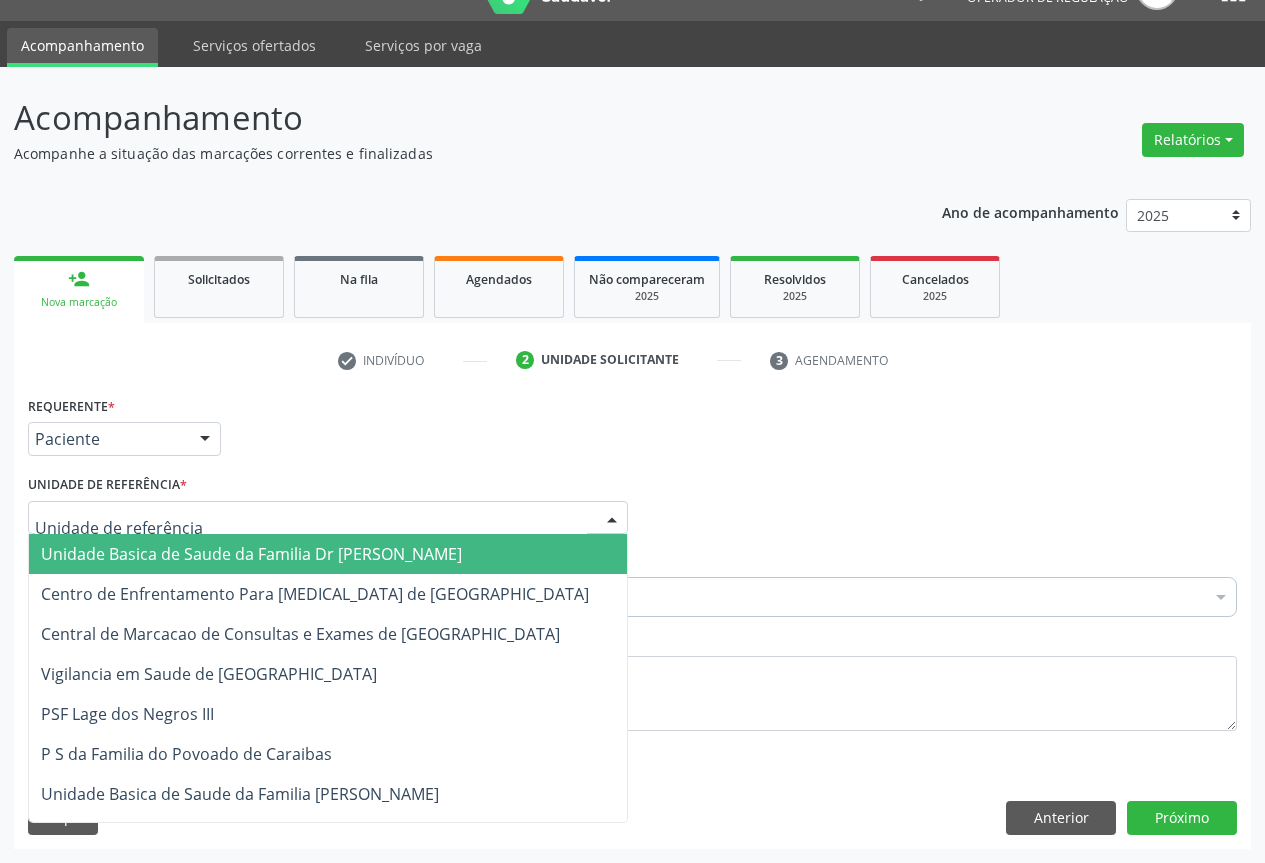 click at bounding box center (328, 518) 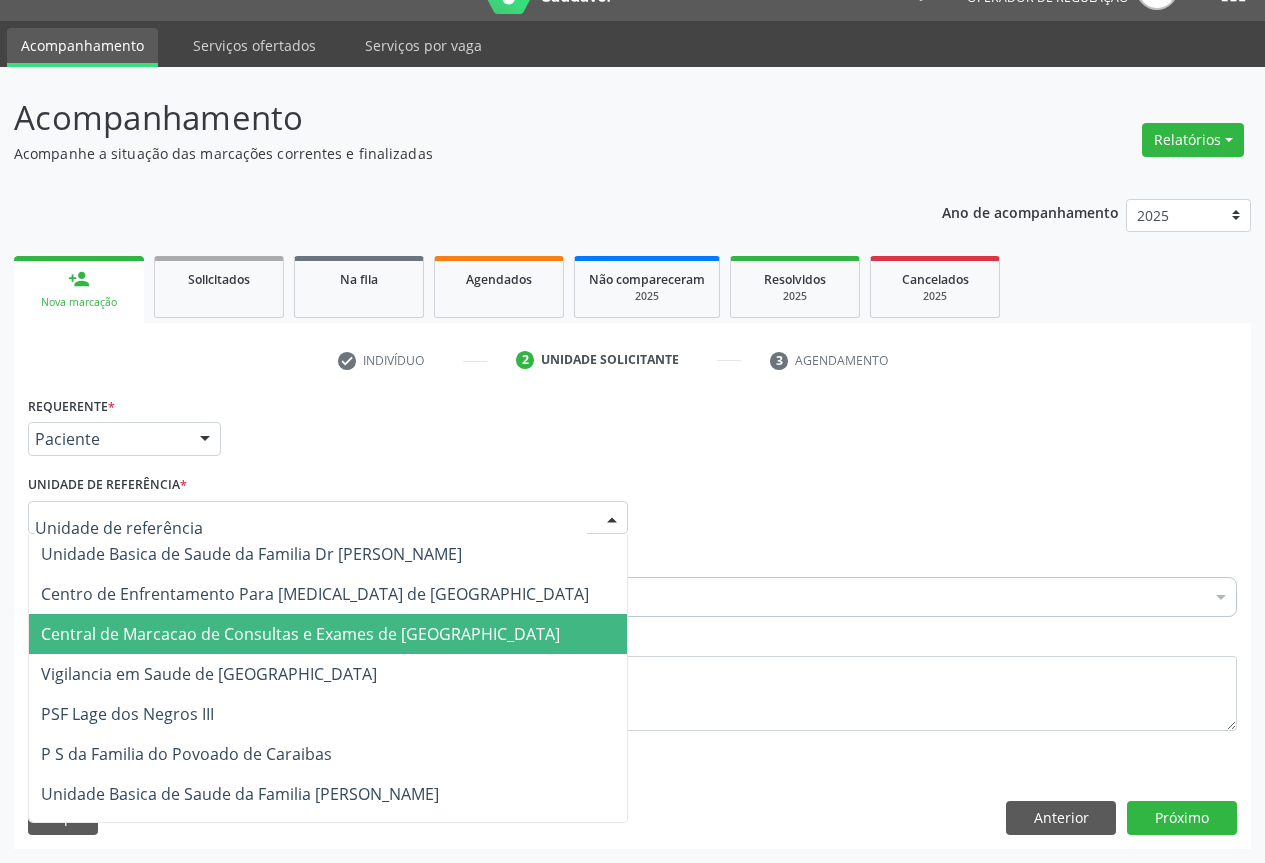 click on "Central de Marcacao de Consultas e Exames de [GEOGRAPHIC_DATA]" at bounding box center [328, 634] 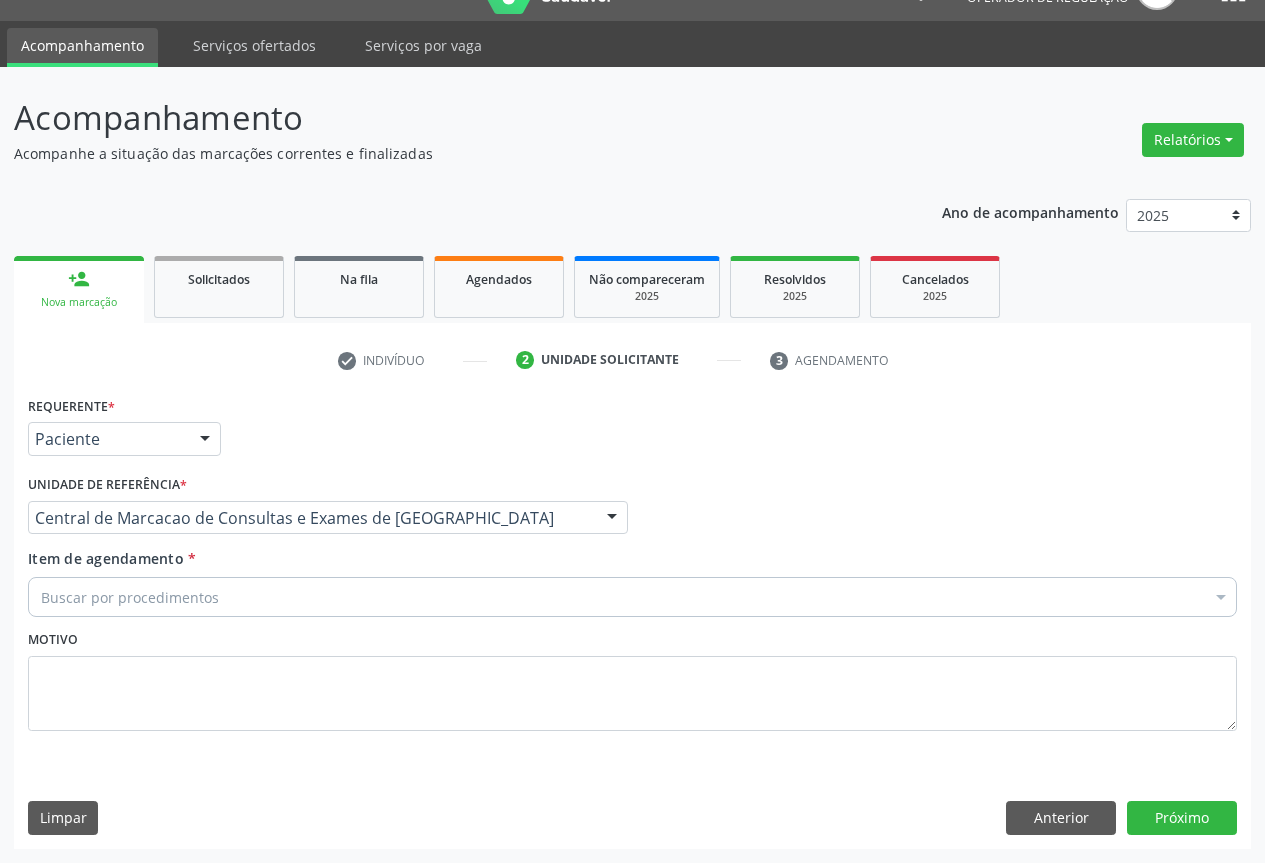 click on "Buscar por procedimentos" at bounding box center (632, 597) 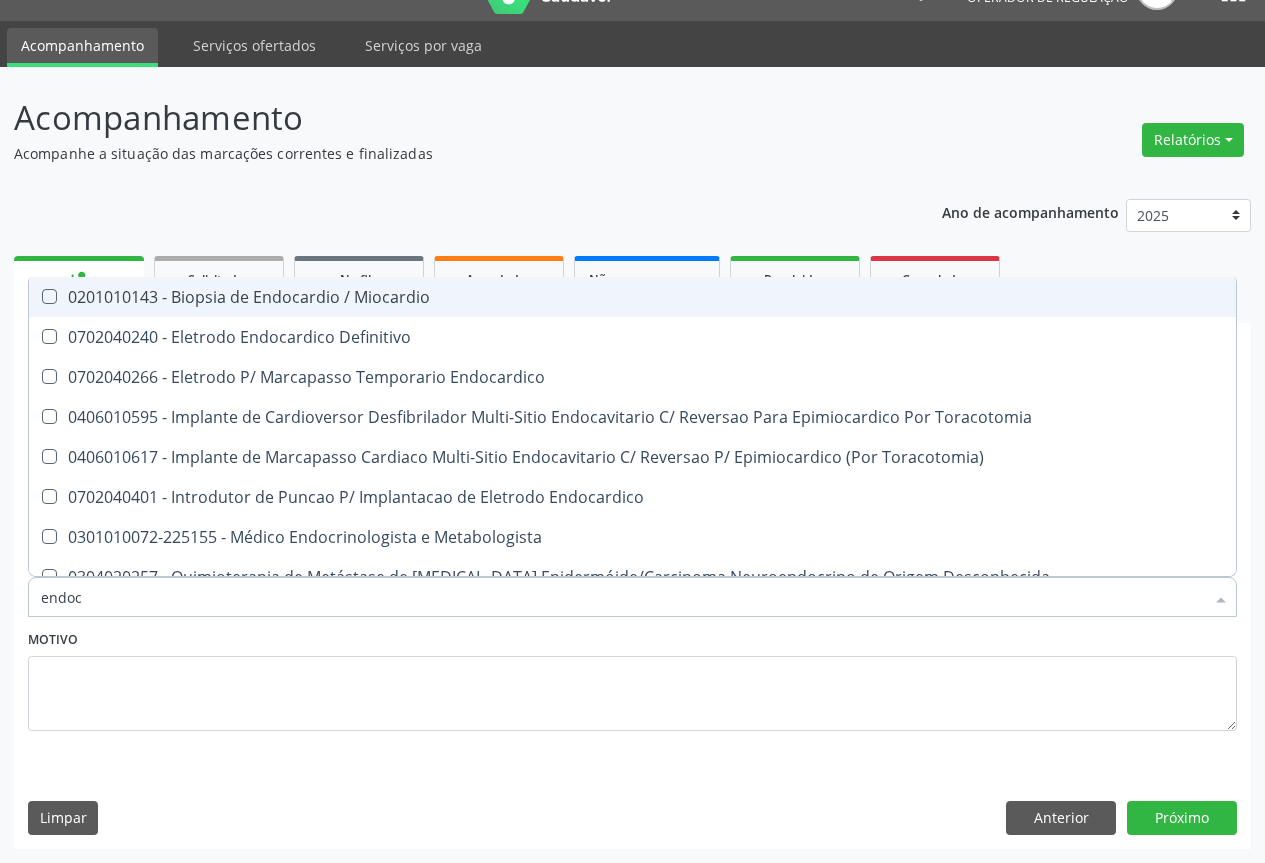 type on "endocr" 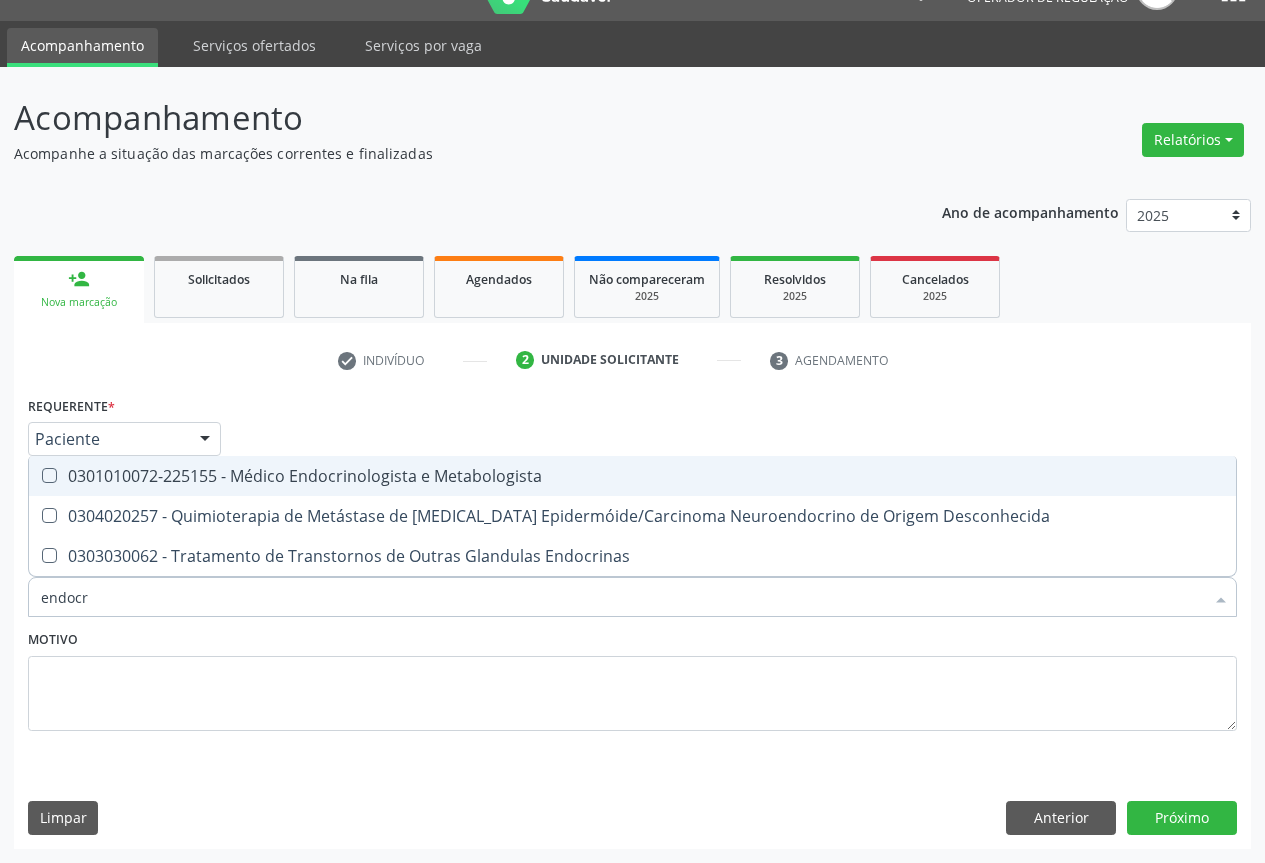 click on "0301010072-225155 - Médico Endocrinologista e Metabologista" at bounding box center (632, 476) 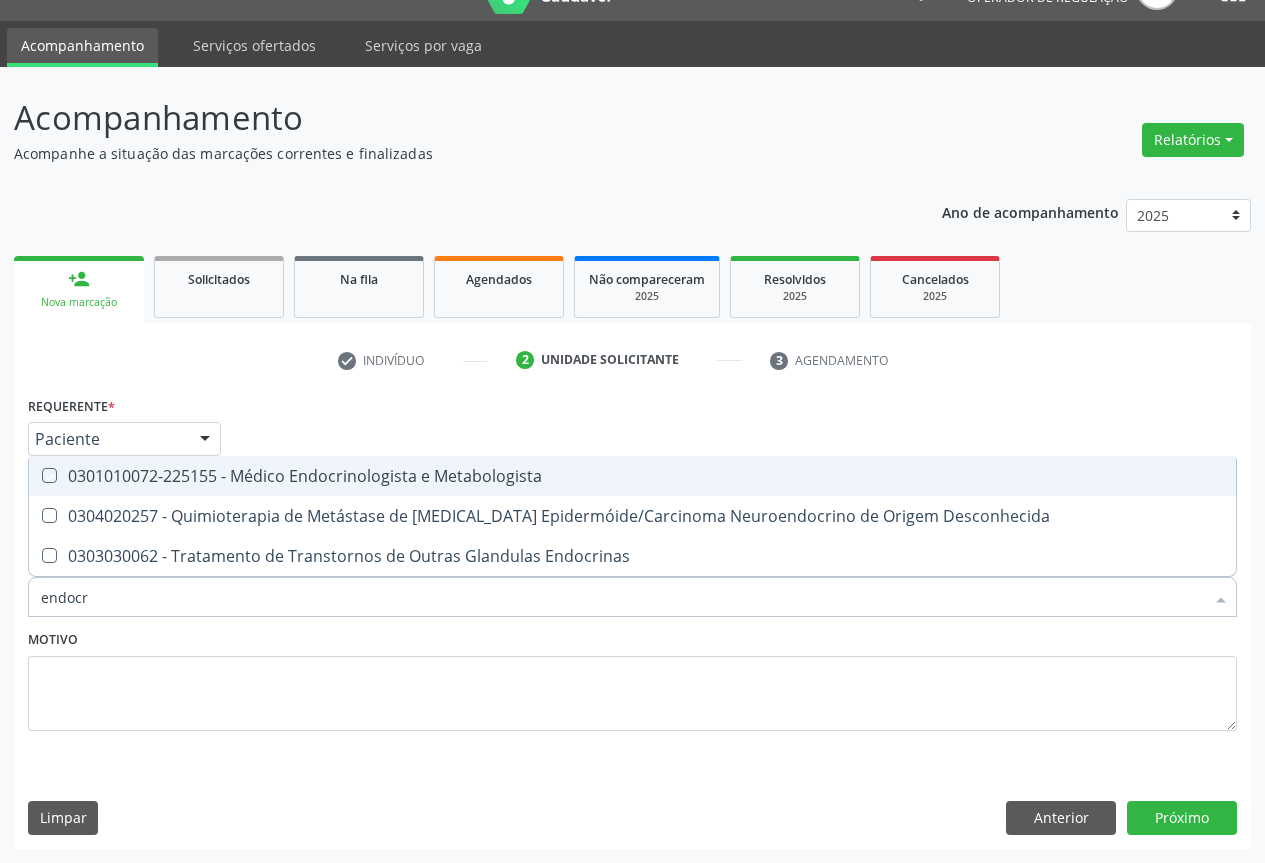 checkbox on "true" 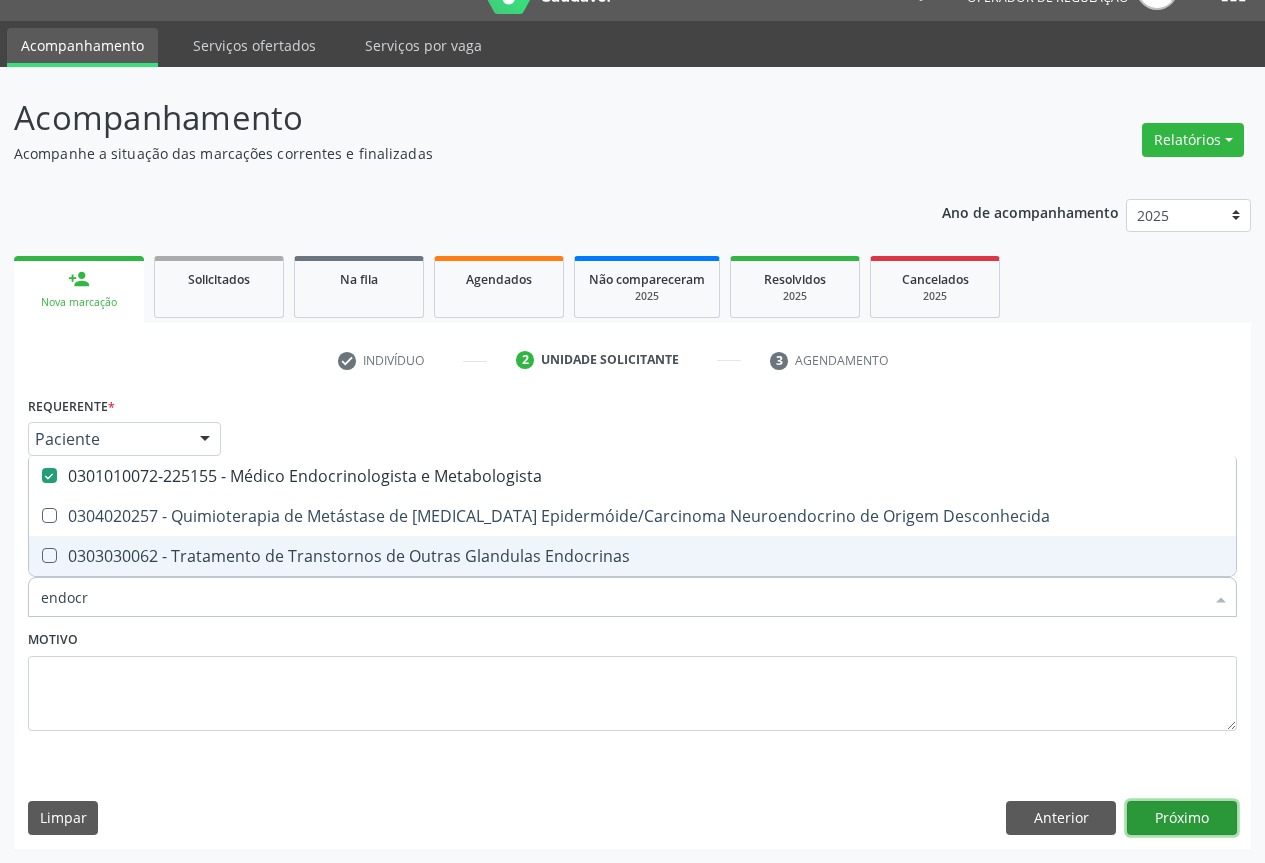 click on "Próximo" at bounding box center (1182, 818) 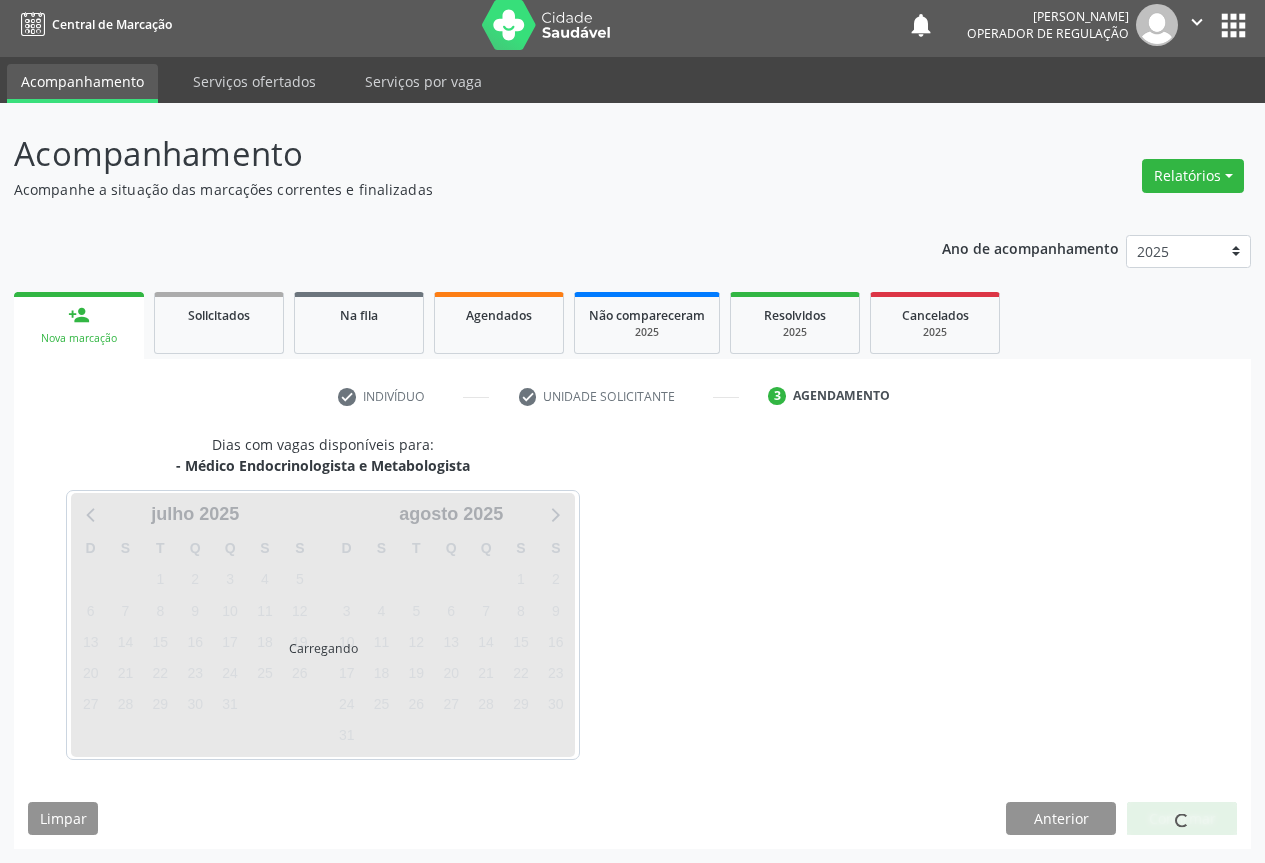 scroll, scrollTop: 7, scrollLeft: 0, axis: vertical 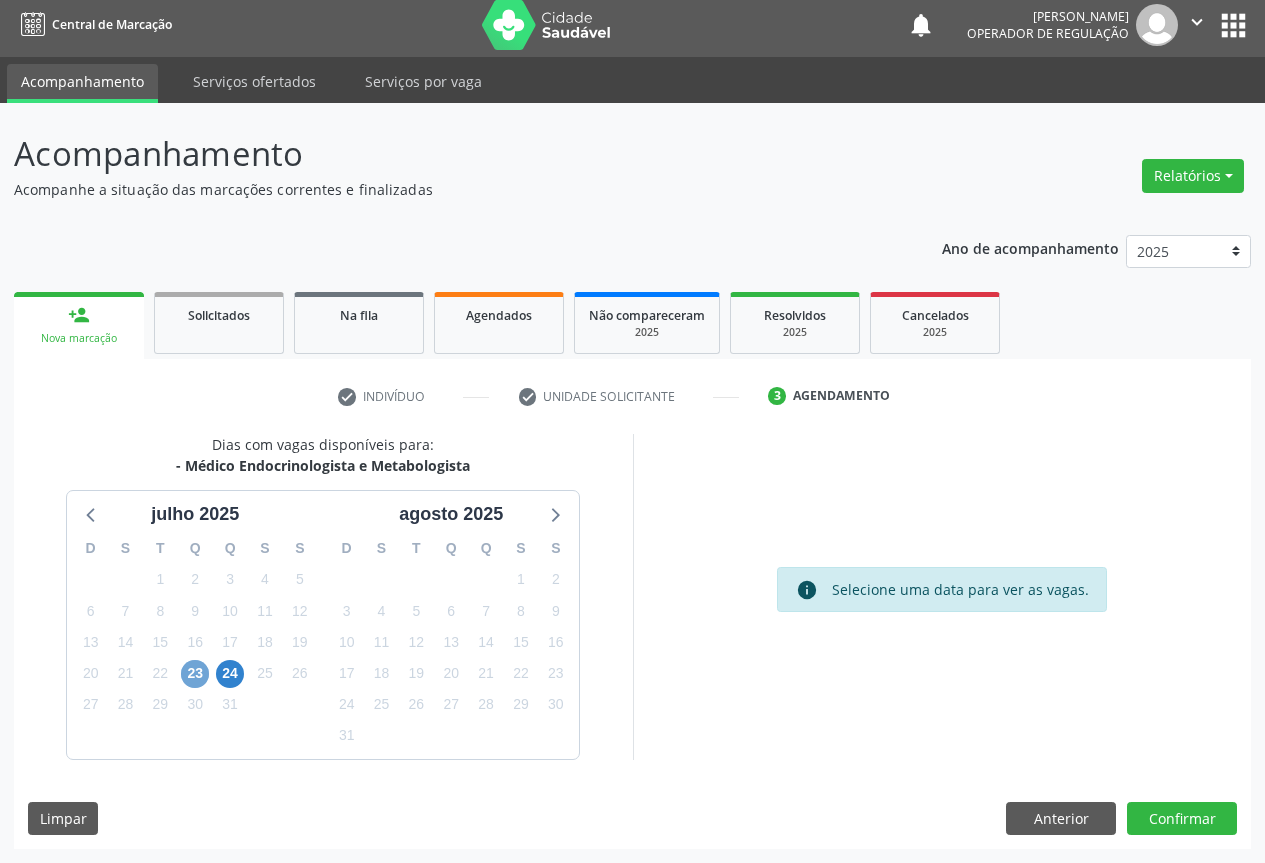 click on "23" at bounding box center (195, 674) 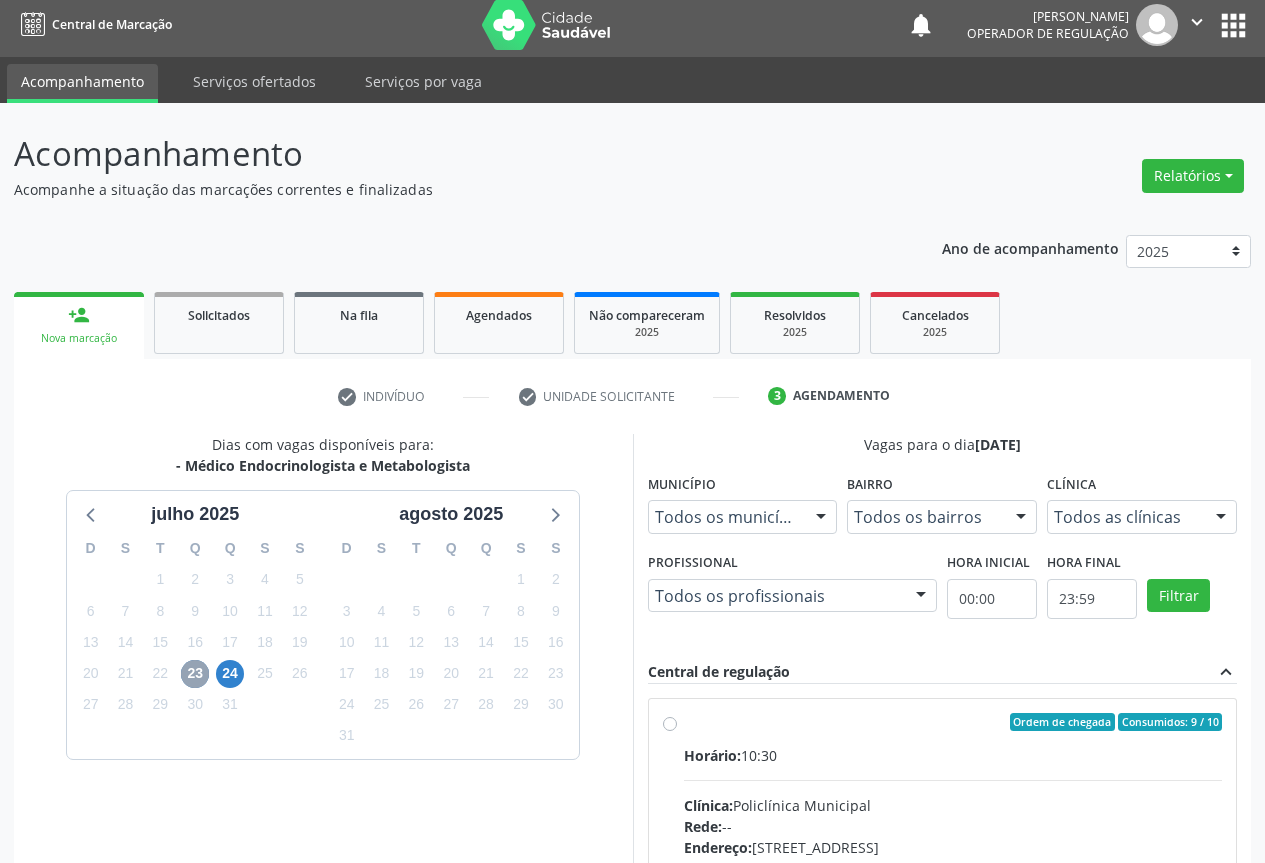 scroll, scrollTop: 296, scrollLeft: 0, axis: vertical 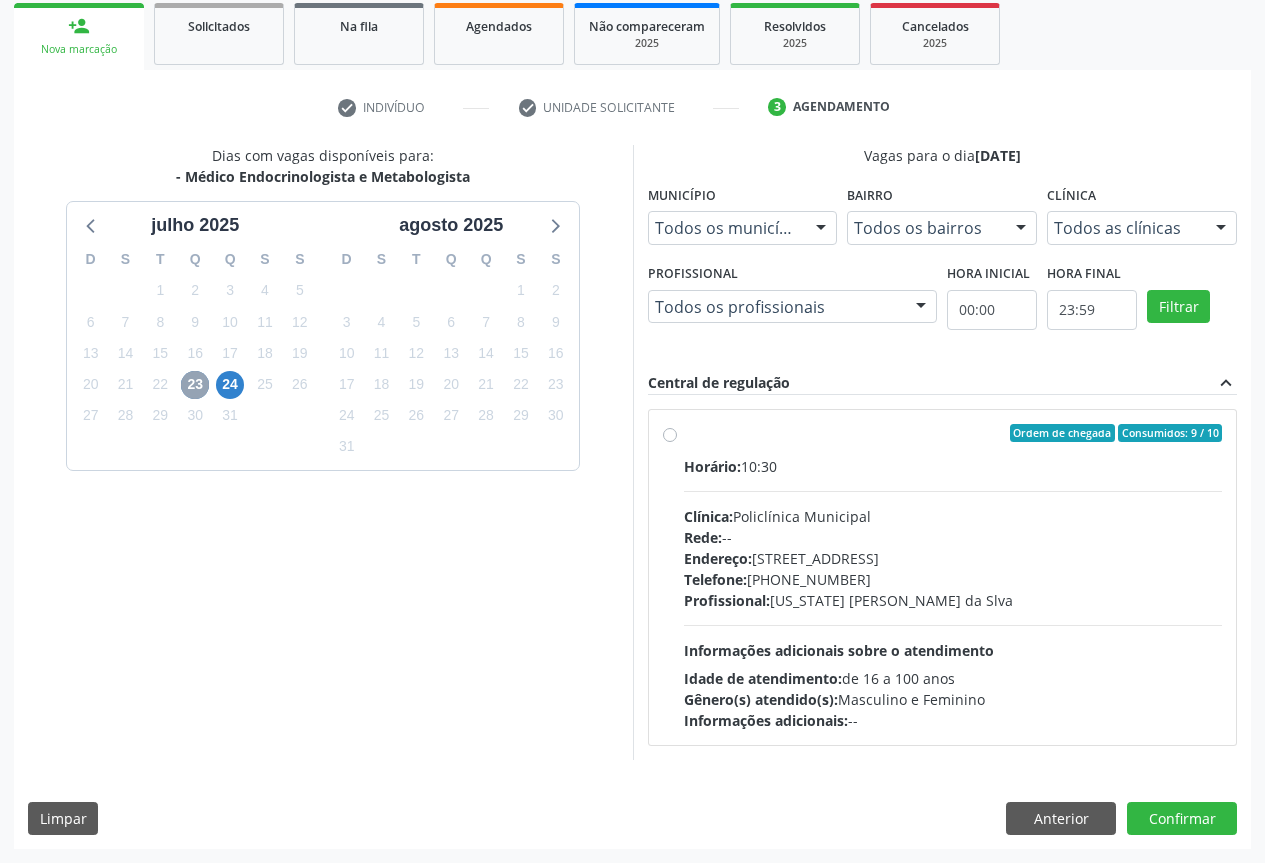 click on "23" at bounding box center (195, 385) 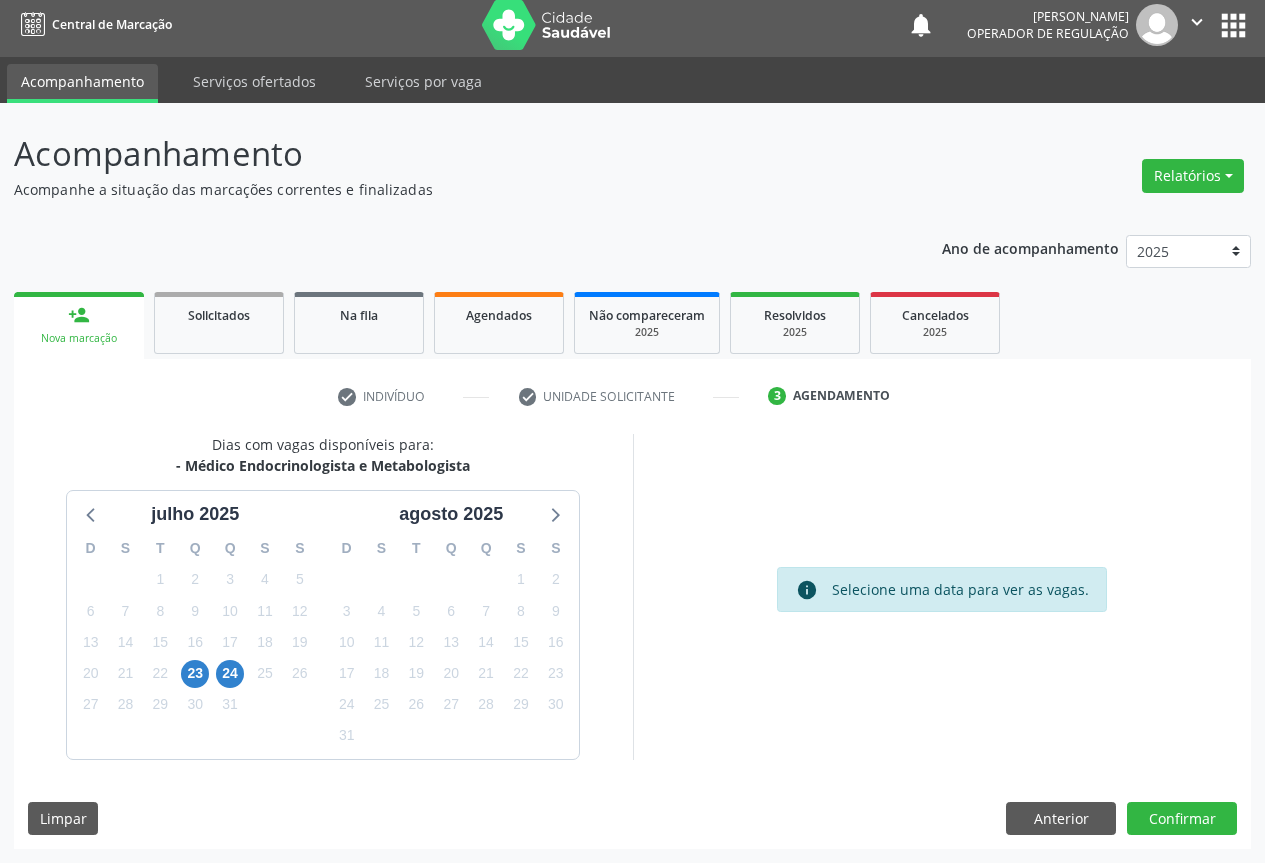 click on "check
Indivíduo
check
Unidade solicitante
3
Agendamento" at bounding box center (632, 396) 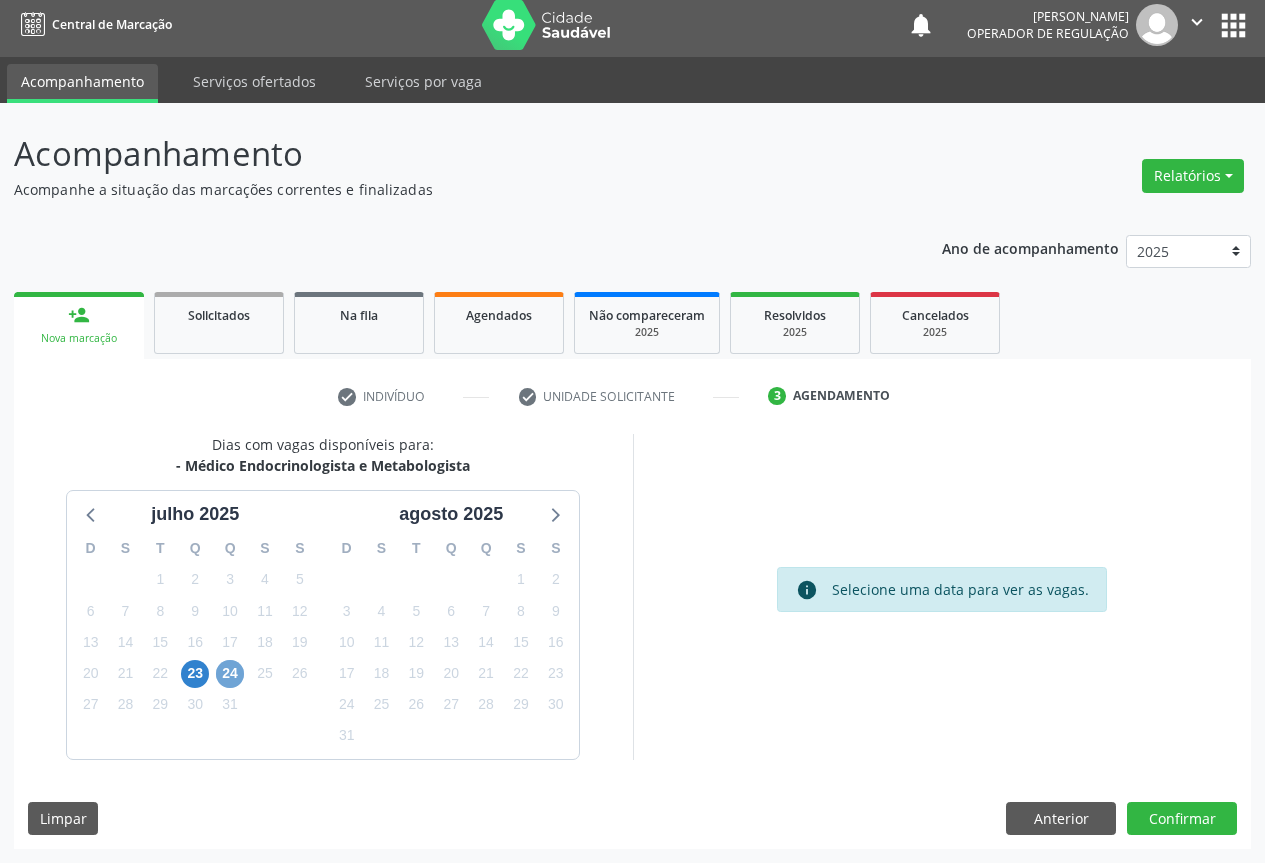 click on "24" at bounding box center (230, 674) 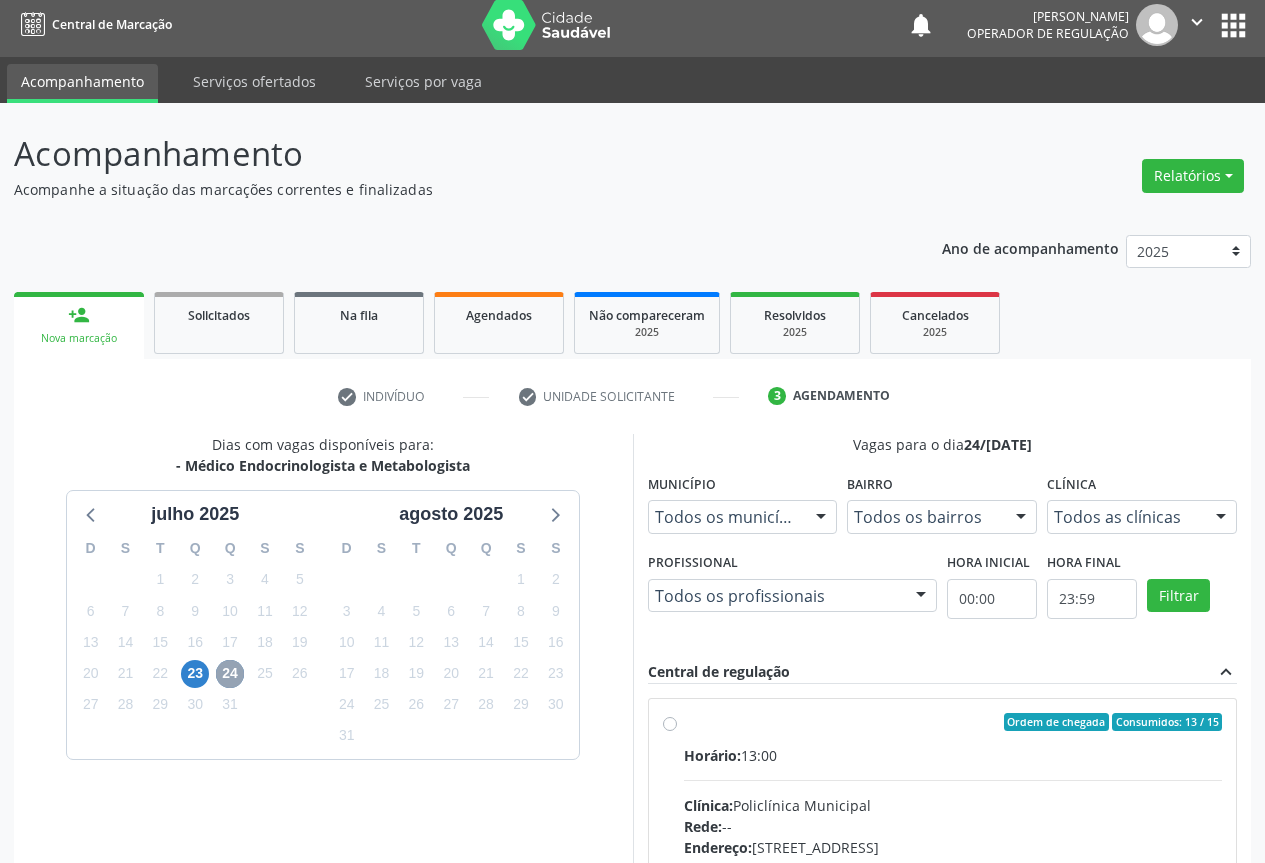 scroll, scrollTop: 296, scrollLeft: 0, axis: vertical 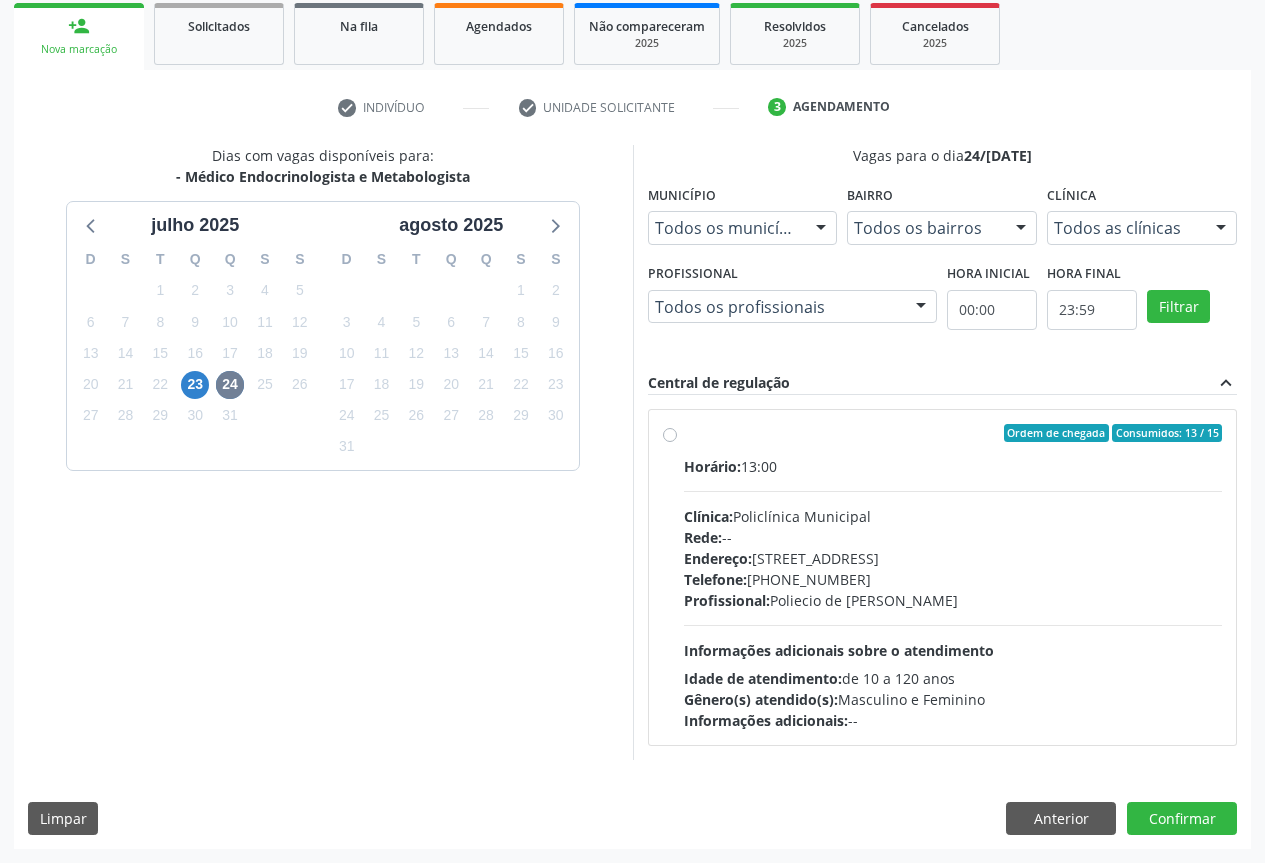 click on "Clínica:  Policlínica Municipal" at bounding box center [953, 516] 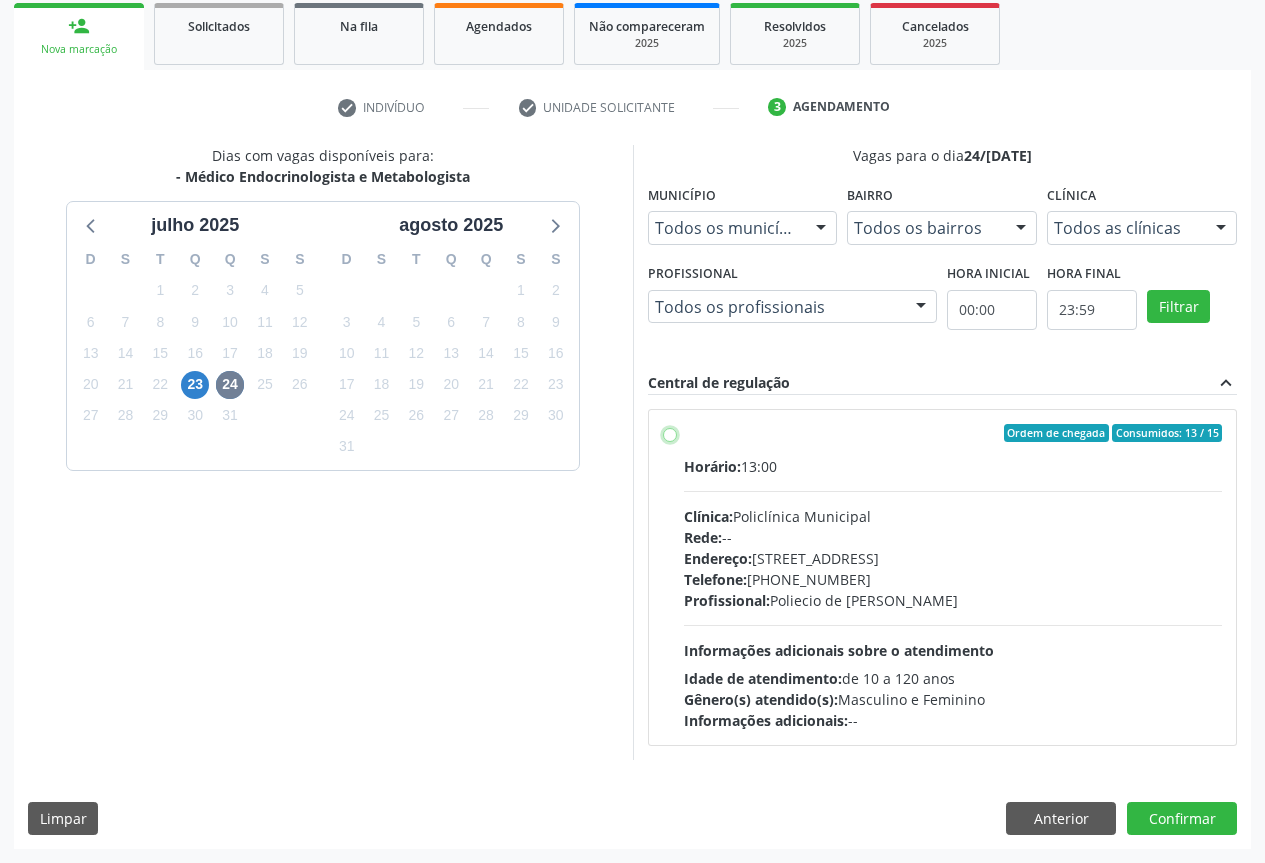 radio on "true" 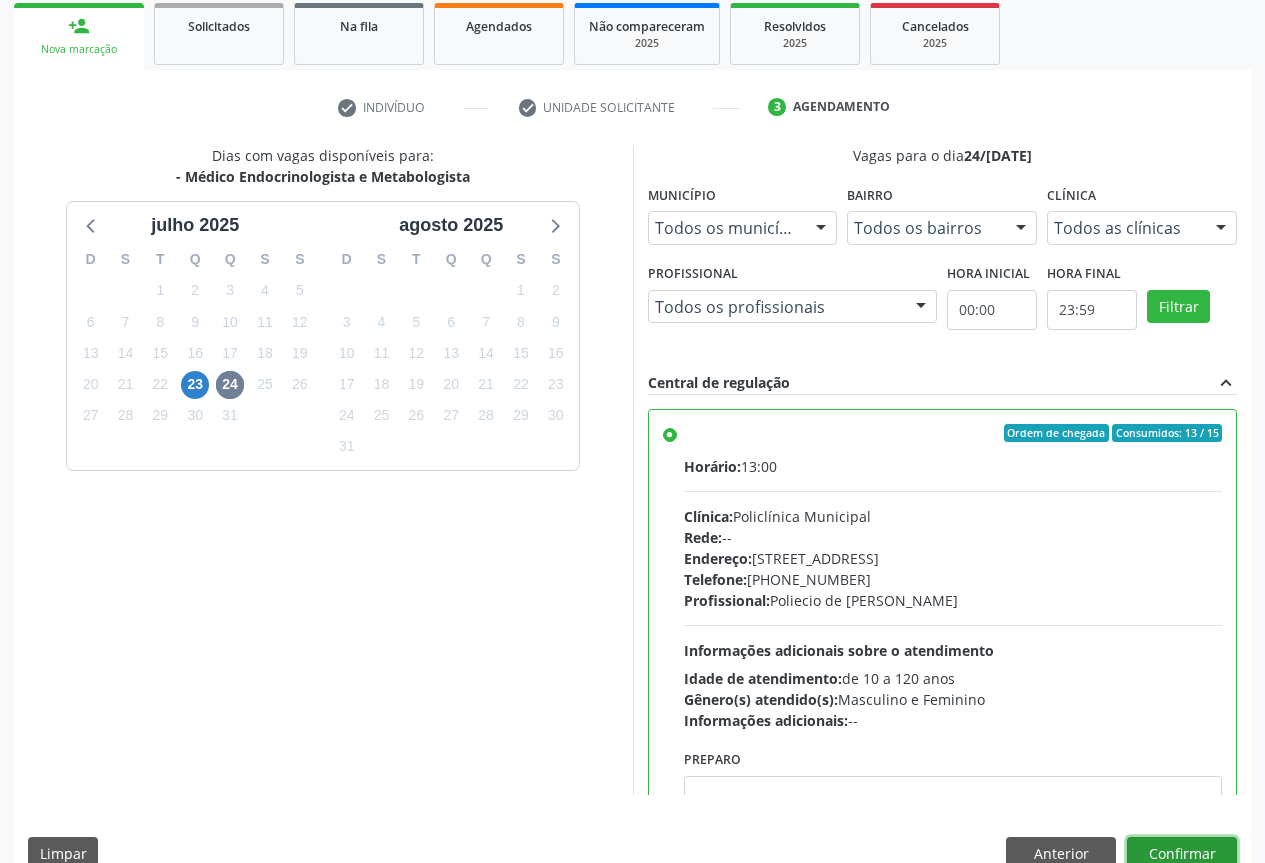 click on "Confirmar" at bounding box center [1182, 854] 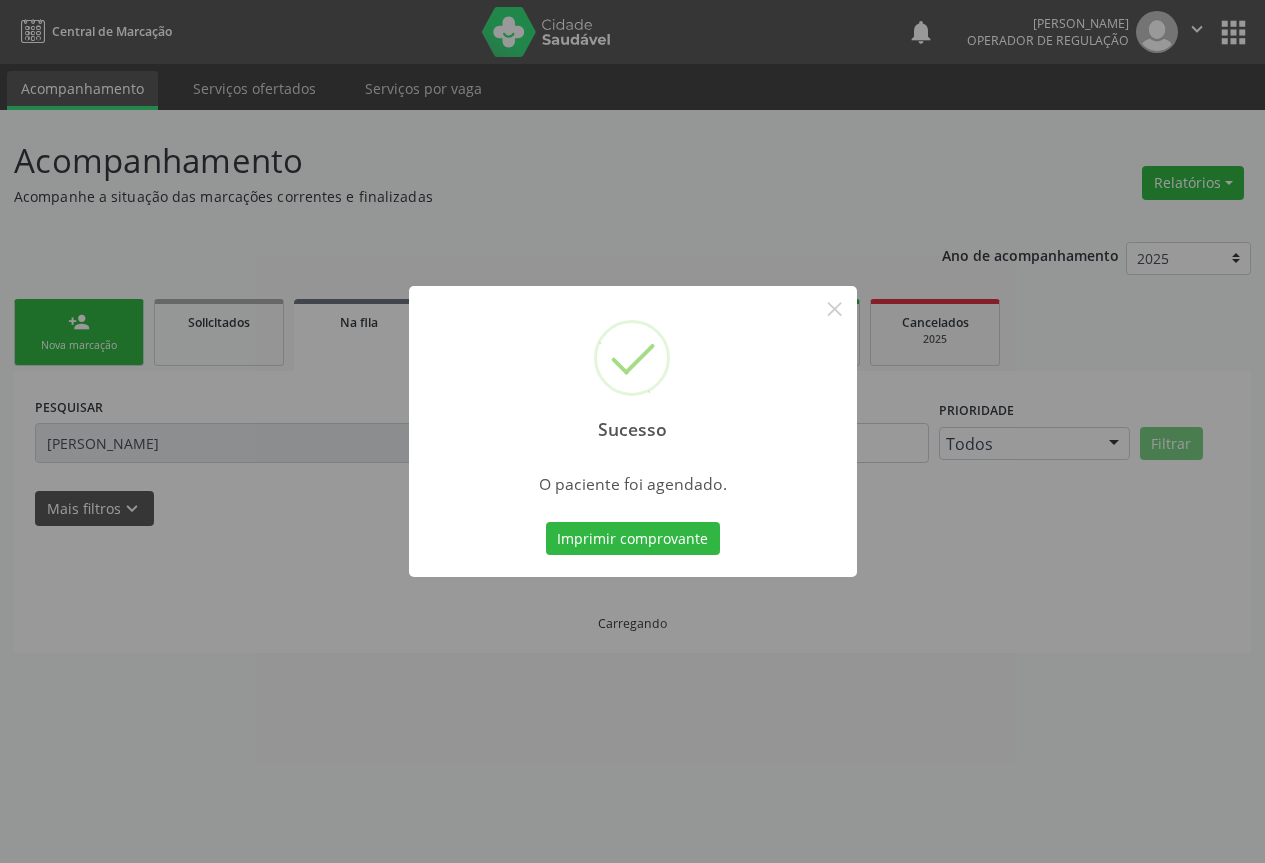scroll, scrollTop: 0, scrollLeft: 0, axis: both 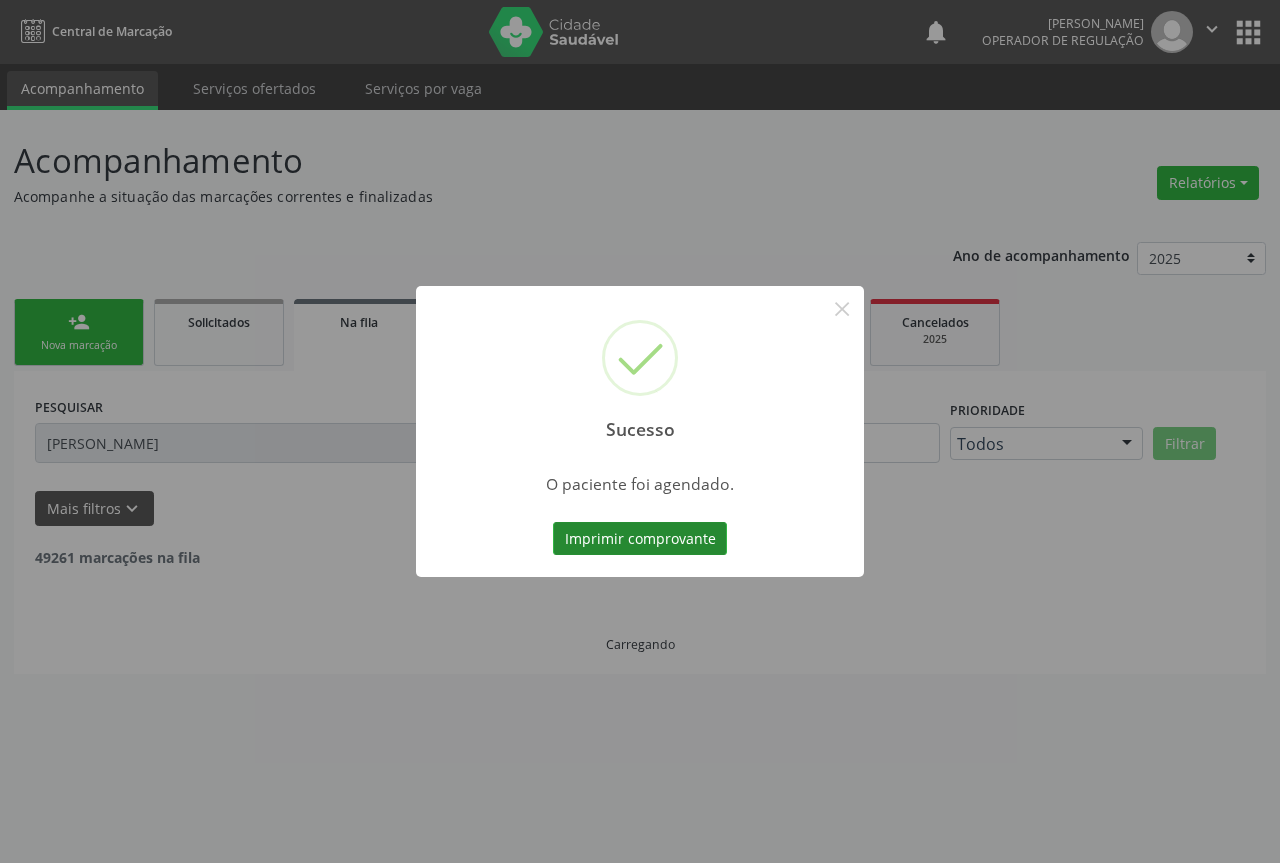 click on "Imprimir comprovante" at bounding box center (640, 539) 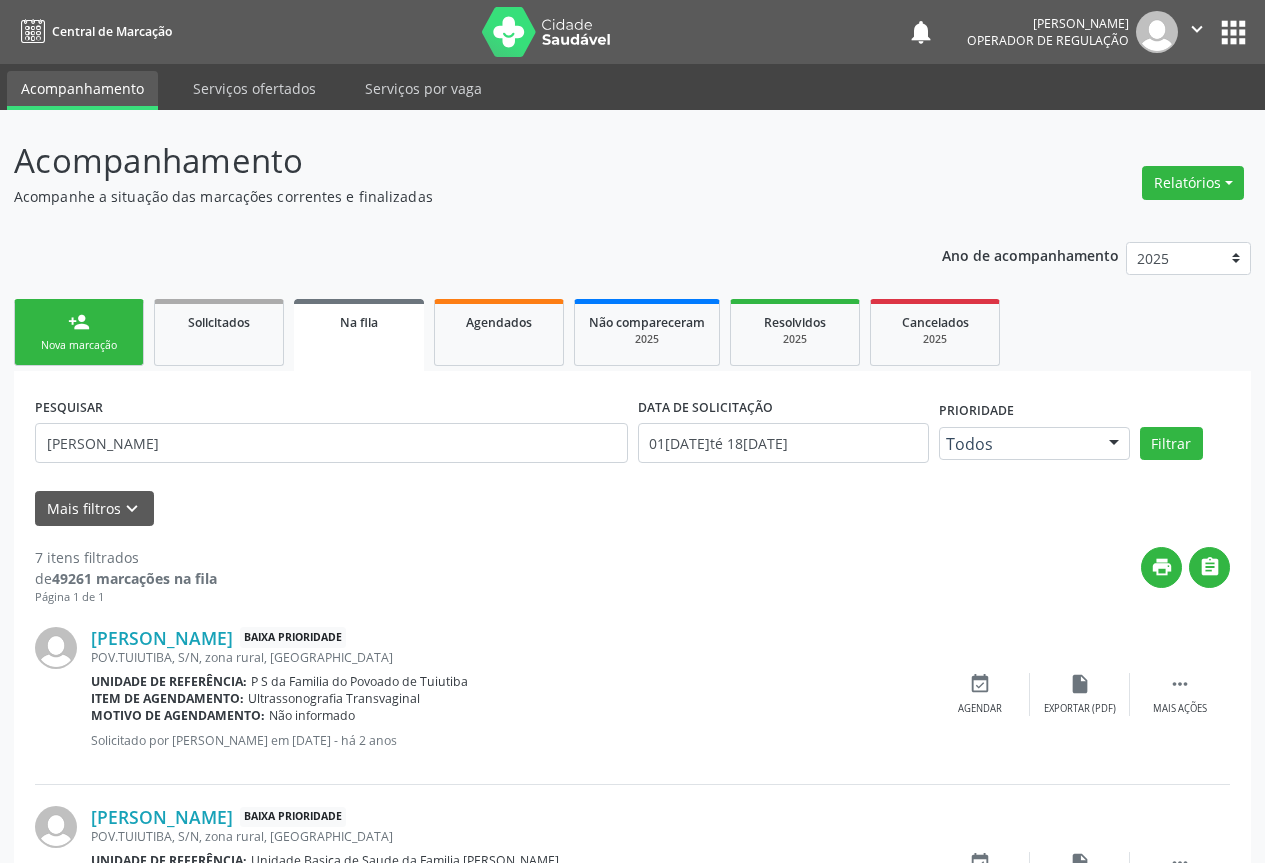 click on "person_add
Nova marcação" at bounding box center [79, 332] 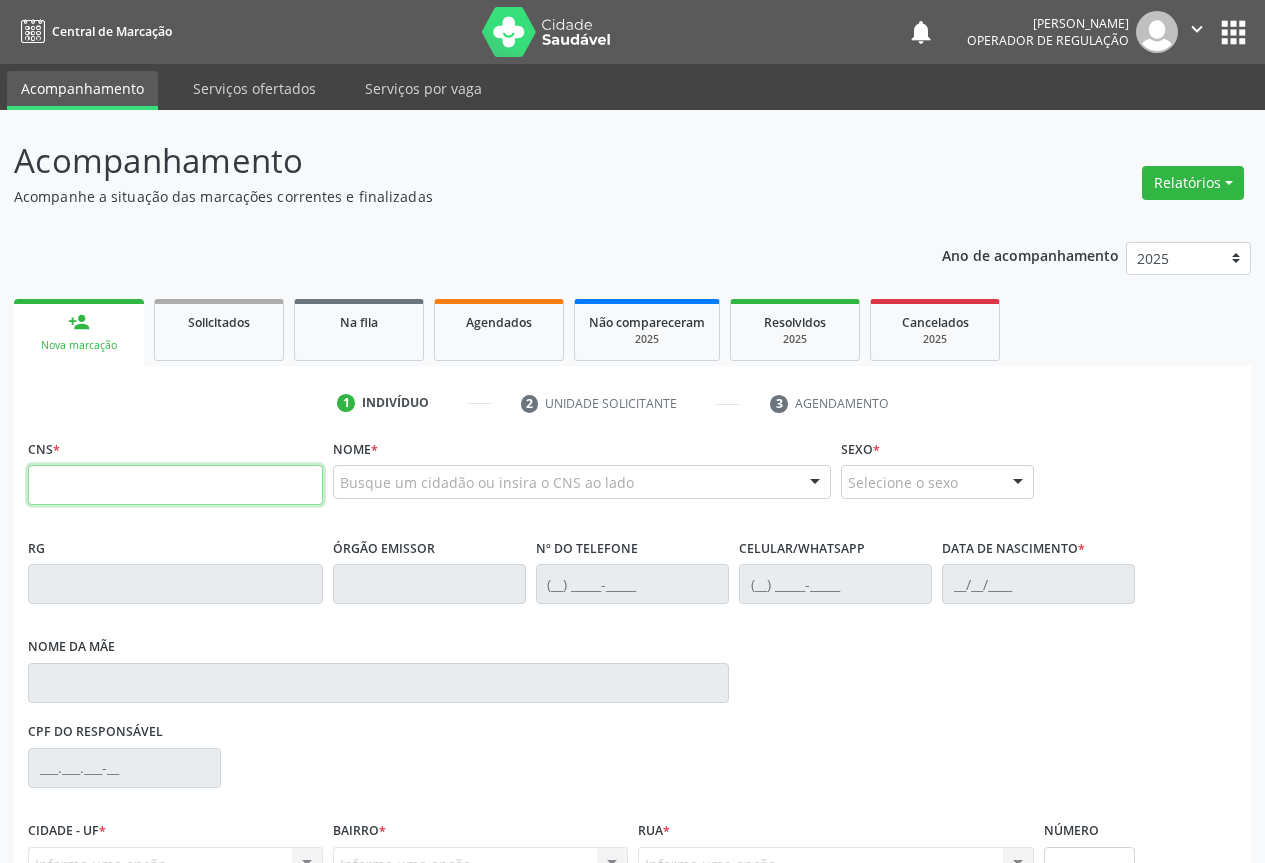 click at bounding box center [175, 485] 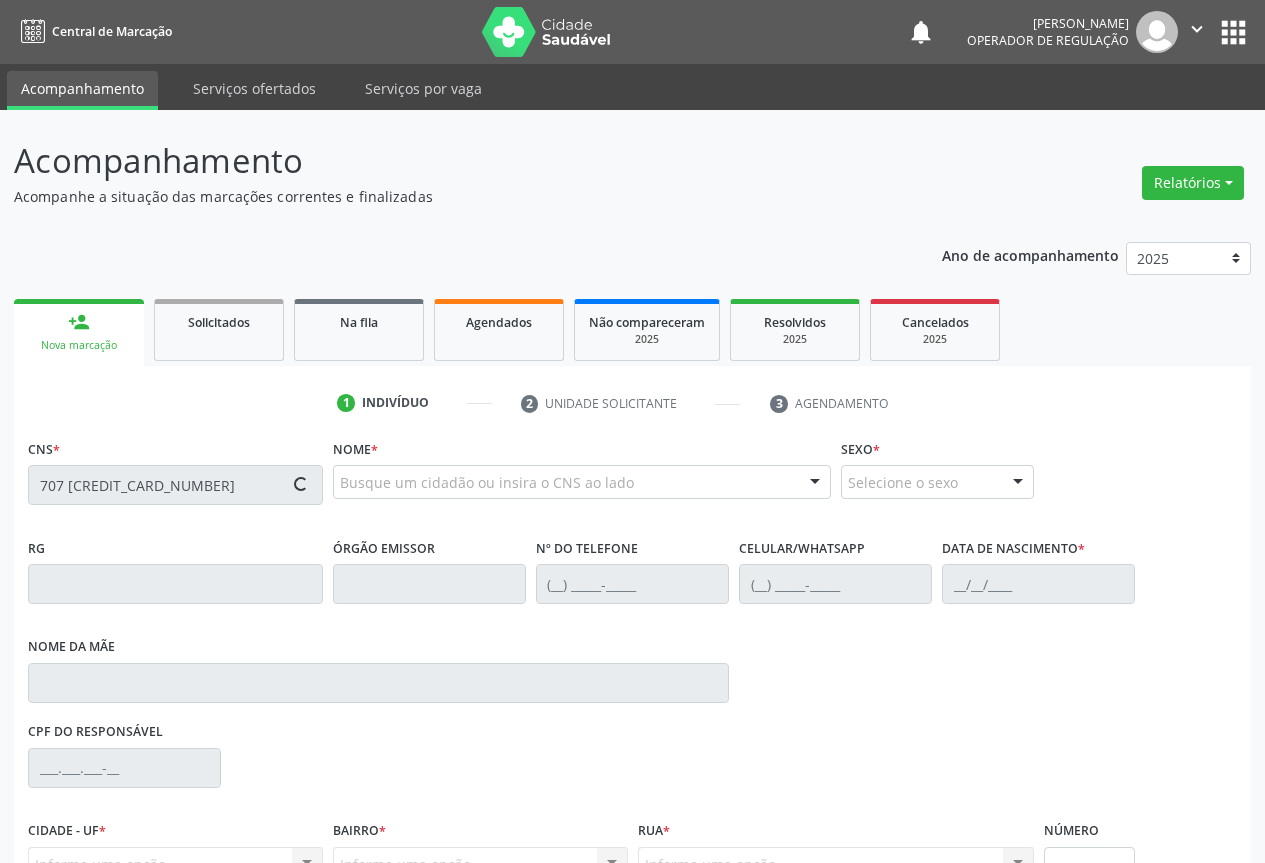 scroll, scrollTop: 207, scrollLeft: 0, axis: vertical 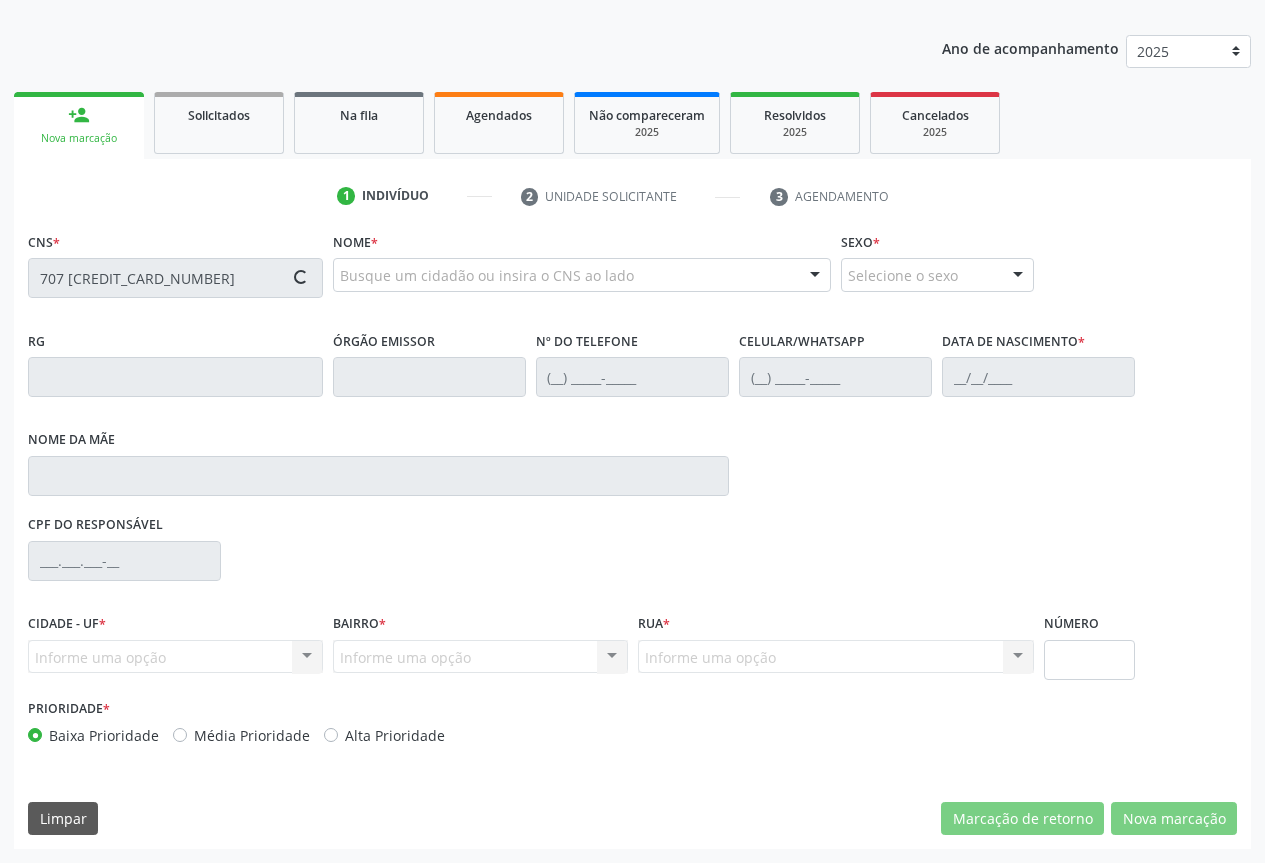 type on "707 6022 5051 6096" 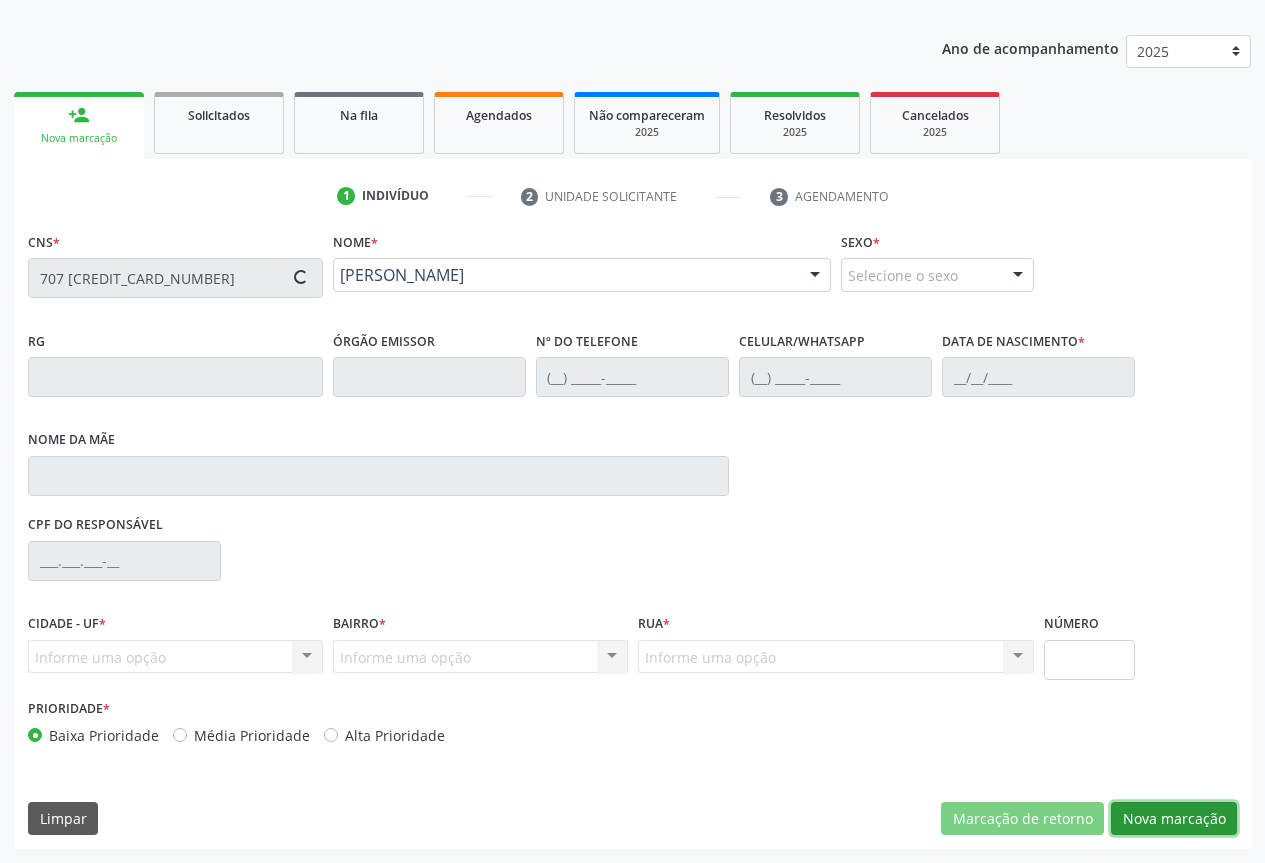 click on "Nova marcação" at bounding box center [1174, 819] 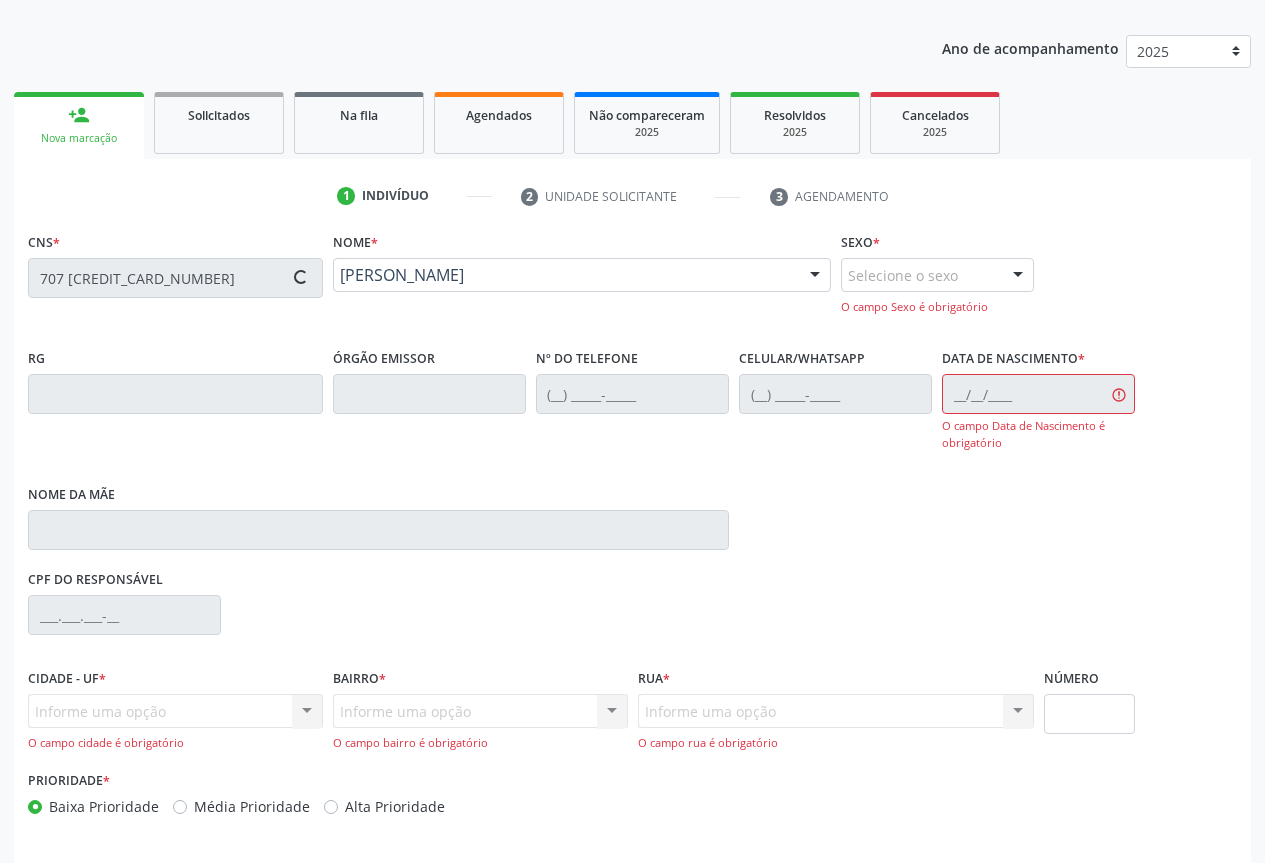 type on "0953114678" 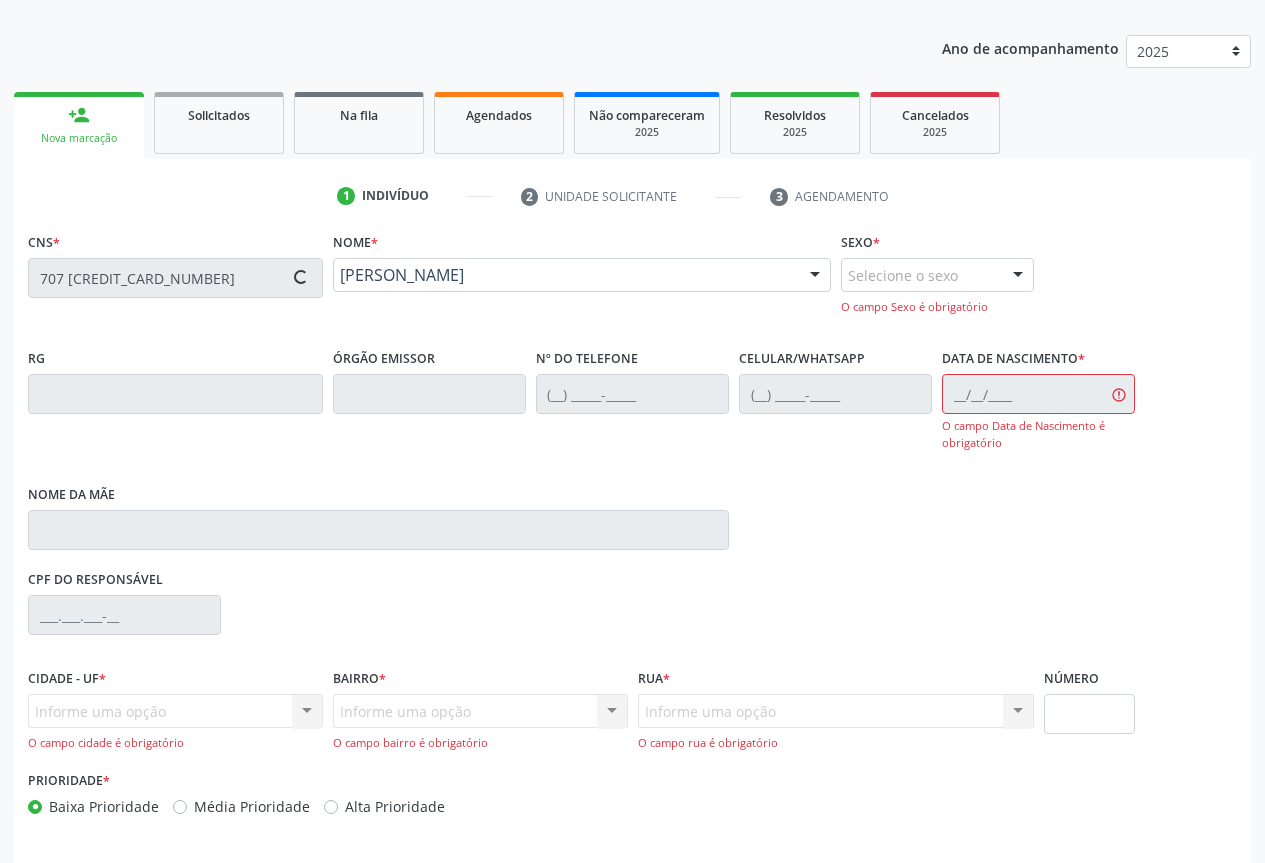 type on "(74) 98814-1043" 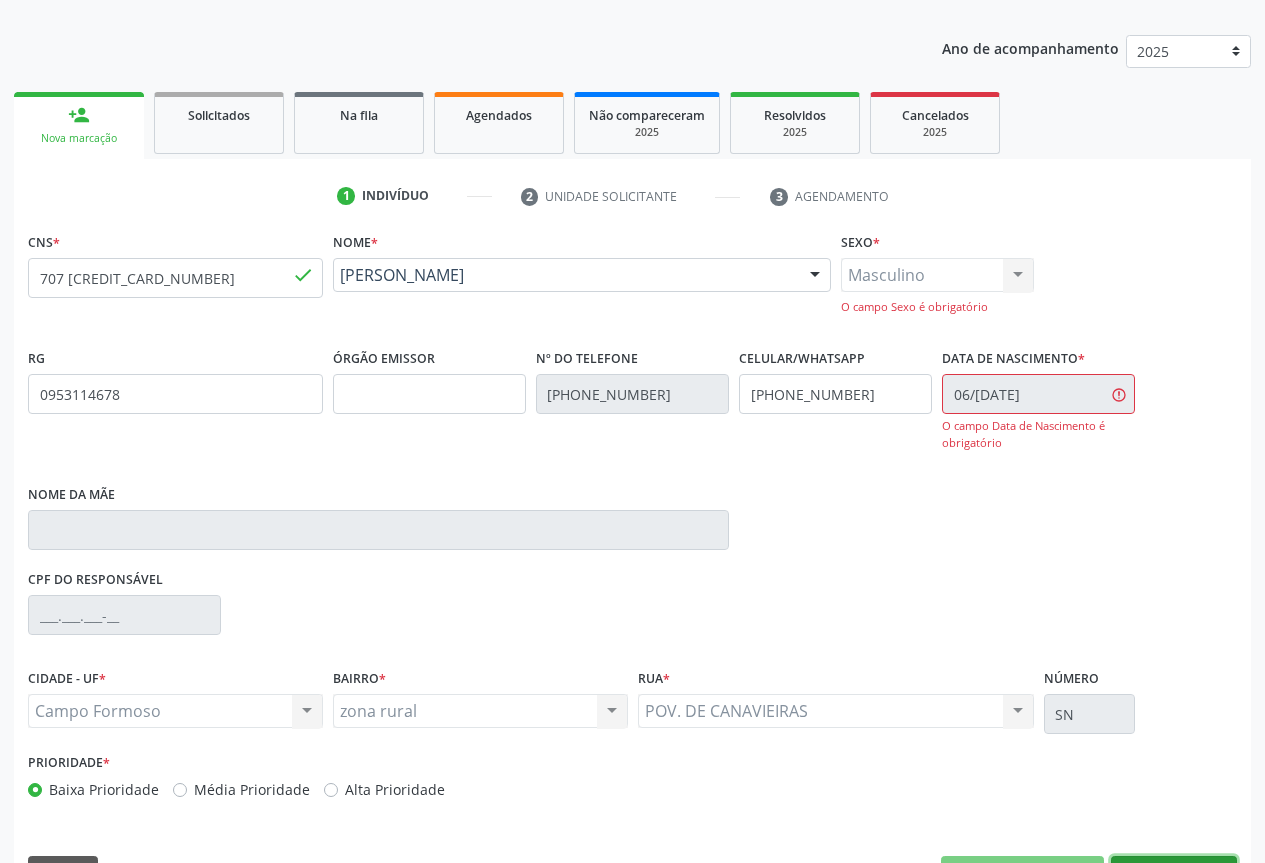 scroll, scrollTop: 262, scrollLeft: 0, axis: vertical 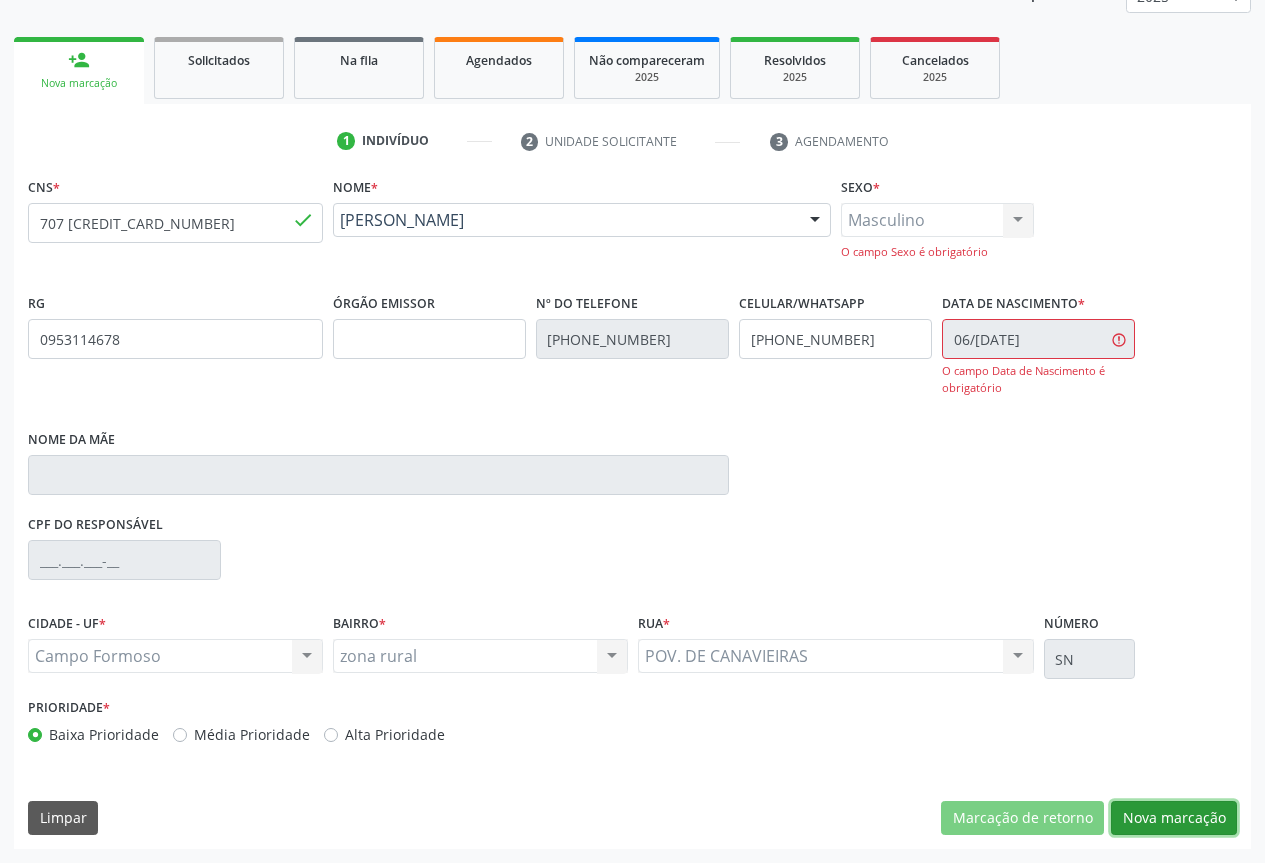 click on "Nova marcação" at bounding box center (1174, 818) 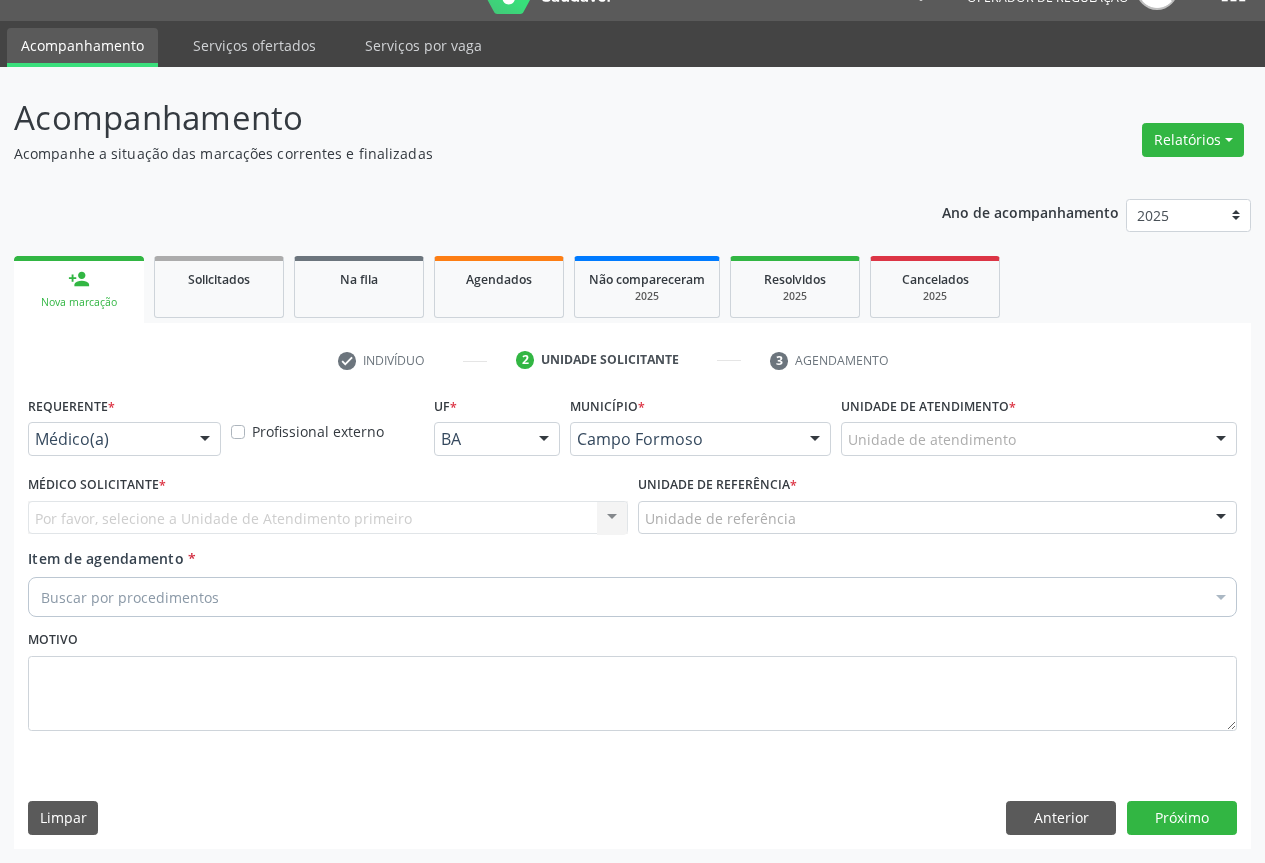 scroll, scrollTop: 43, scrollLeft: 0, axis: vertical 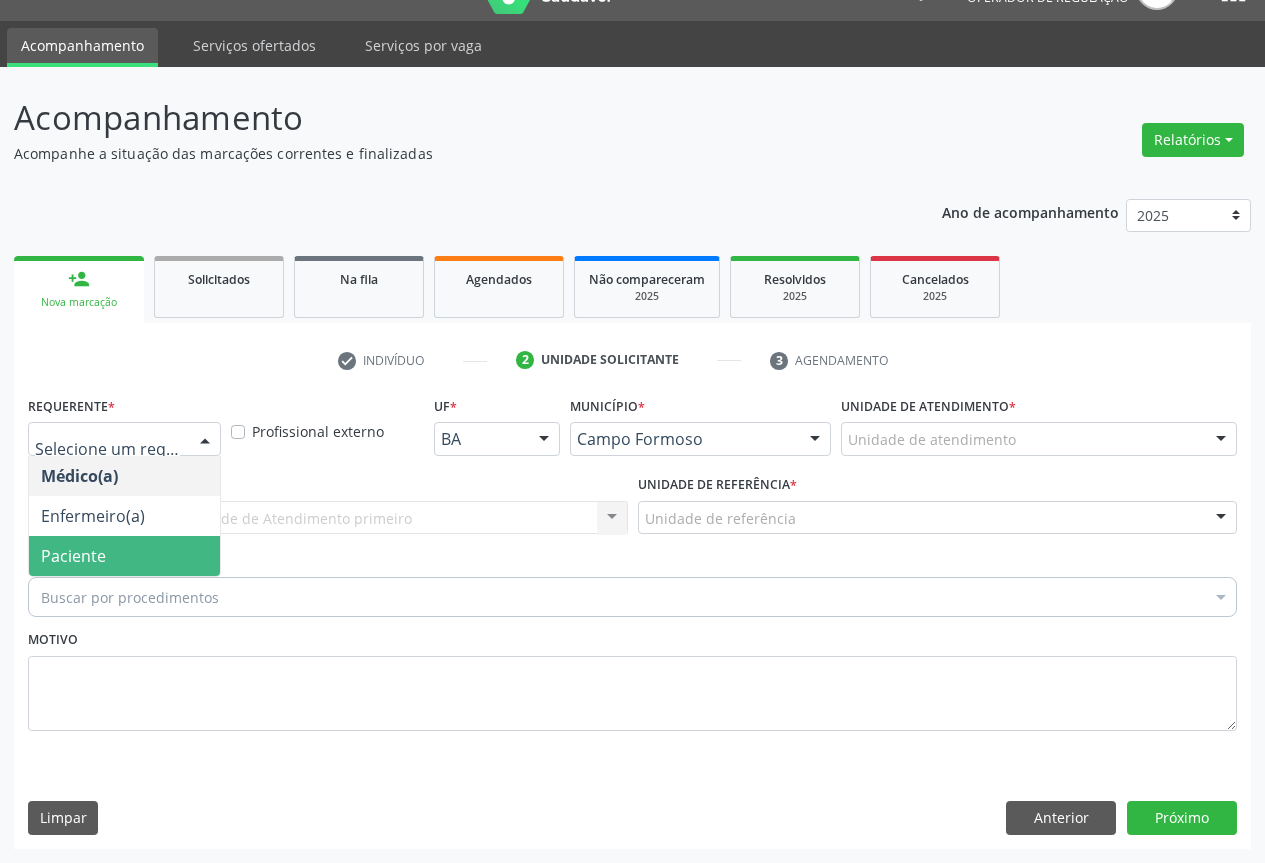 click on "Paciente" at bounding box center (124, 556) 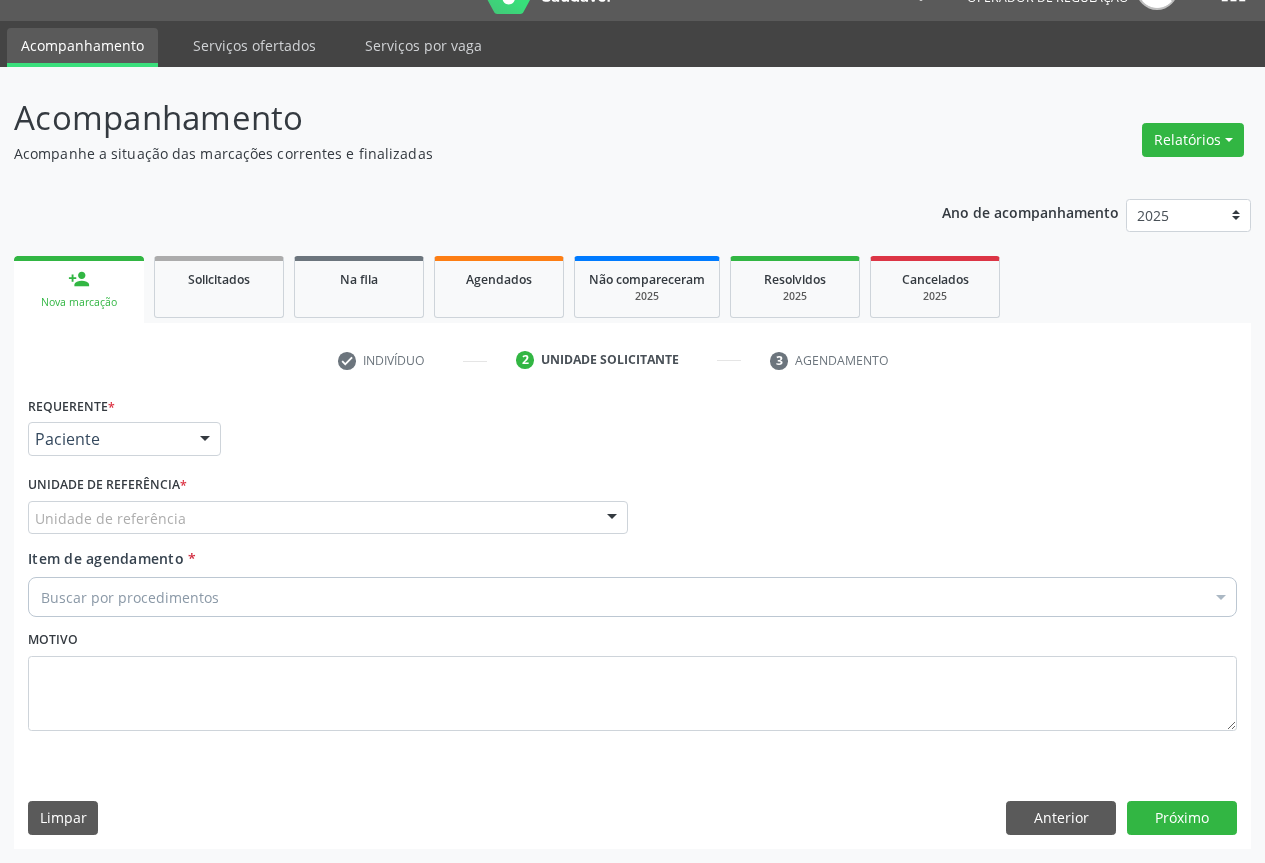 click on "Unidade de referência" at bounding box center [328, 518] 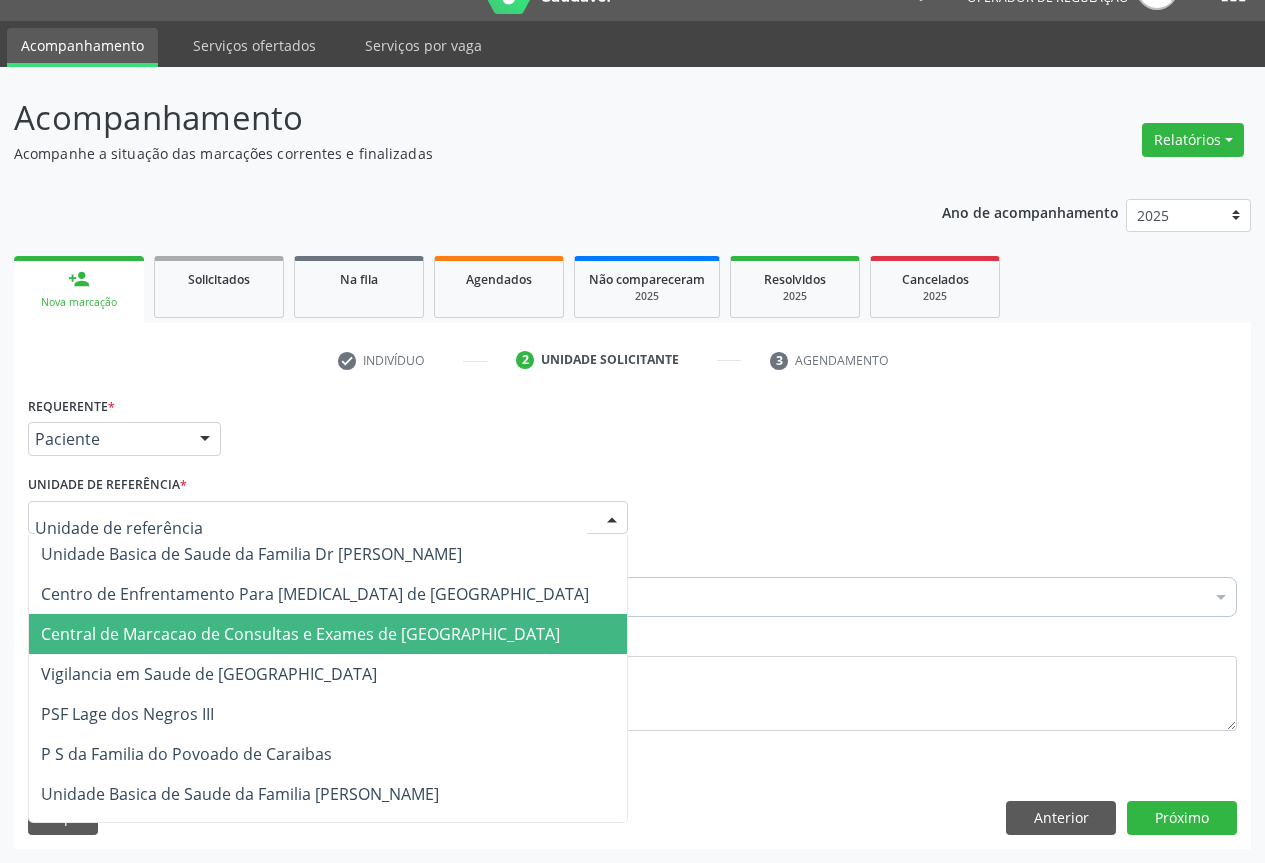 click on "Central de Marcacao de Consultas e Exames de [GEOGRAPHIC_DATA]" at bounding box center [300, 634] 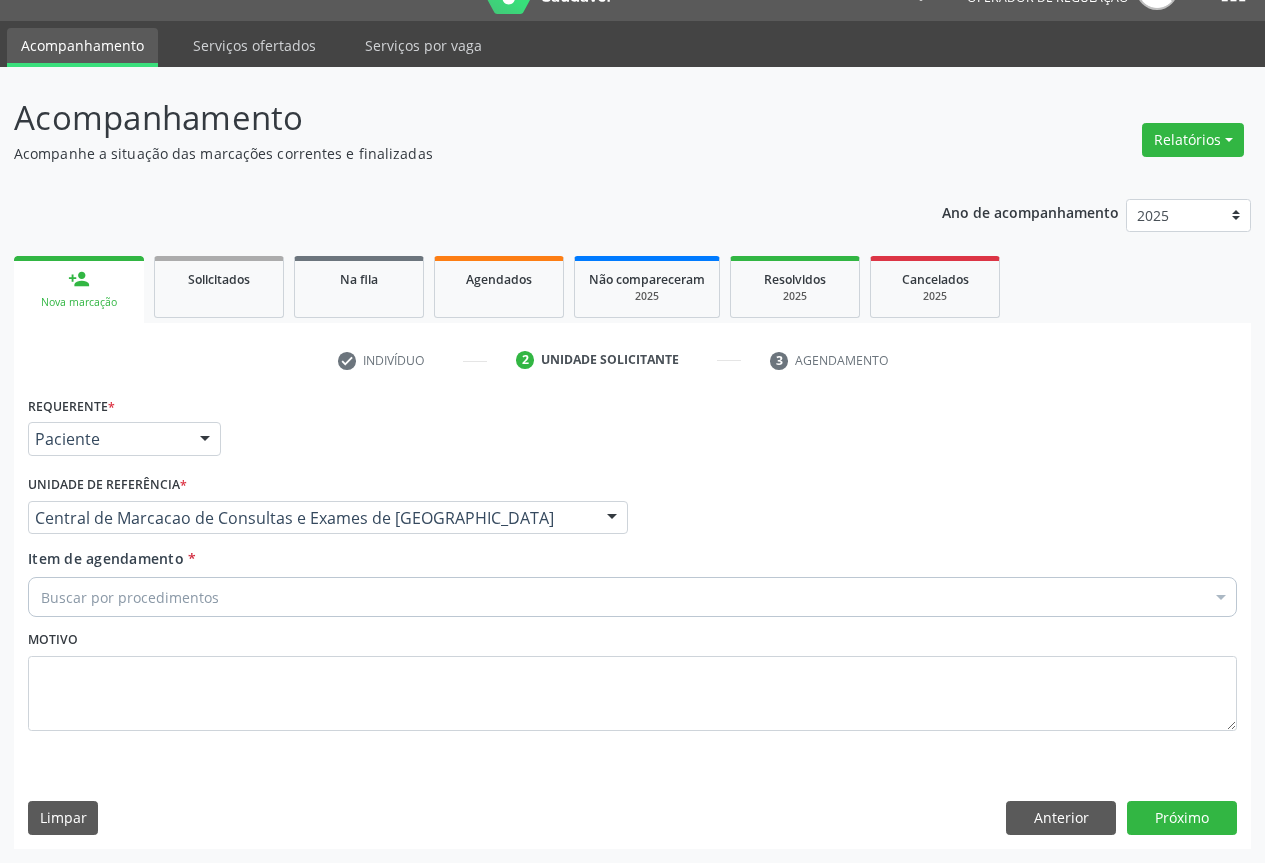 click on "Buscar por procedimentos" at bounding box center [632, 597] 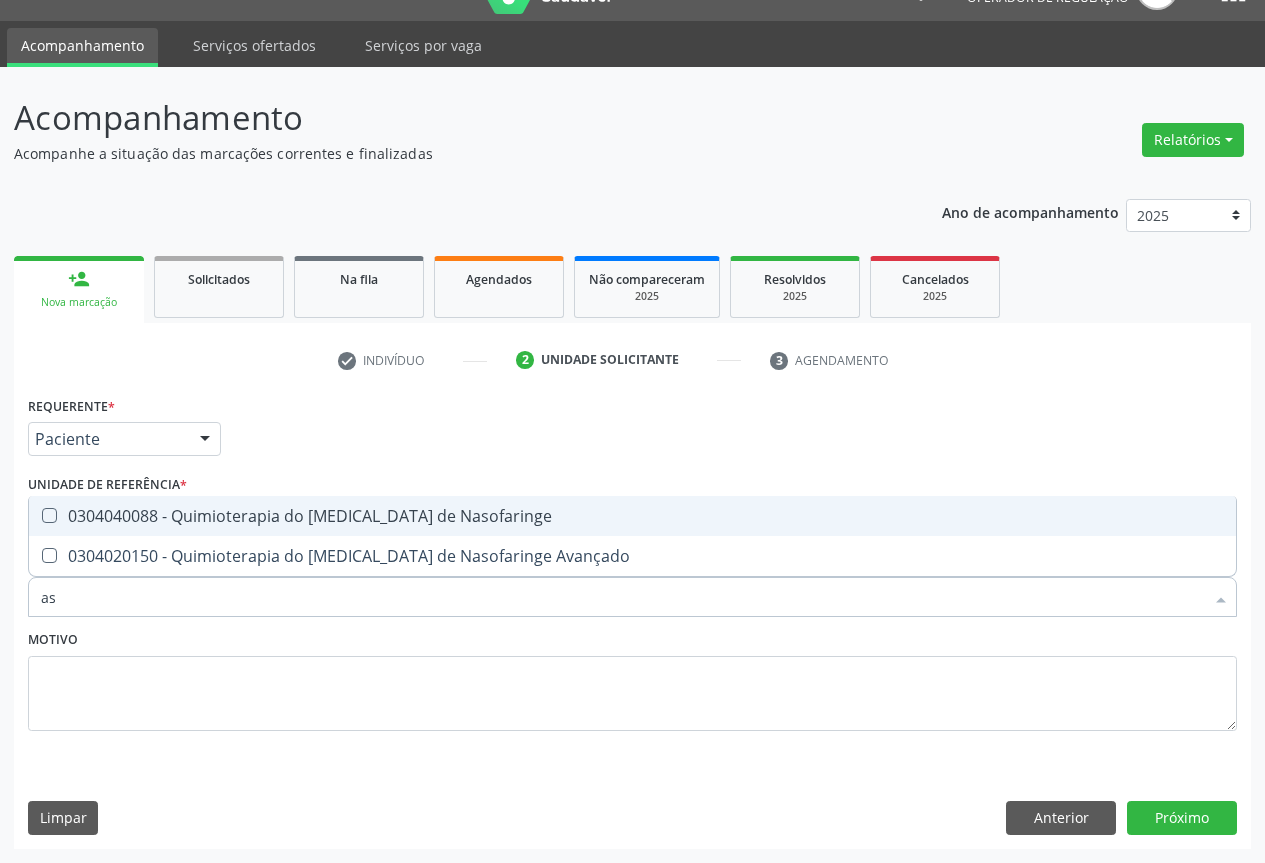 type on "a" 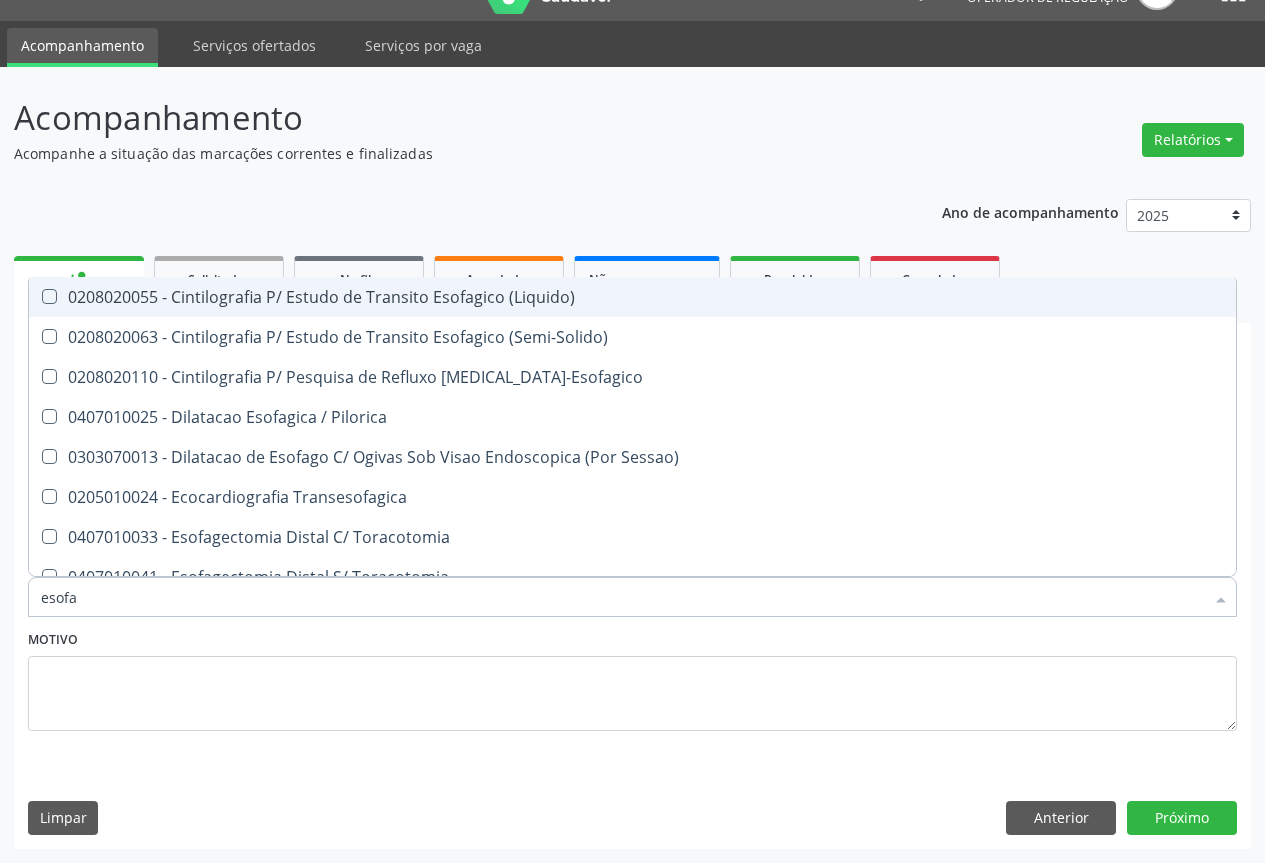type on "esofag" 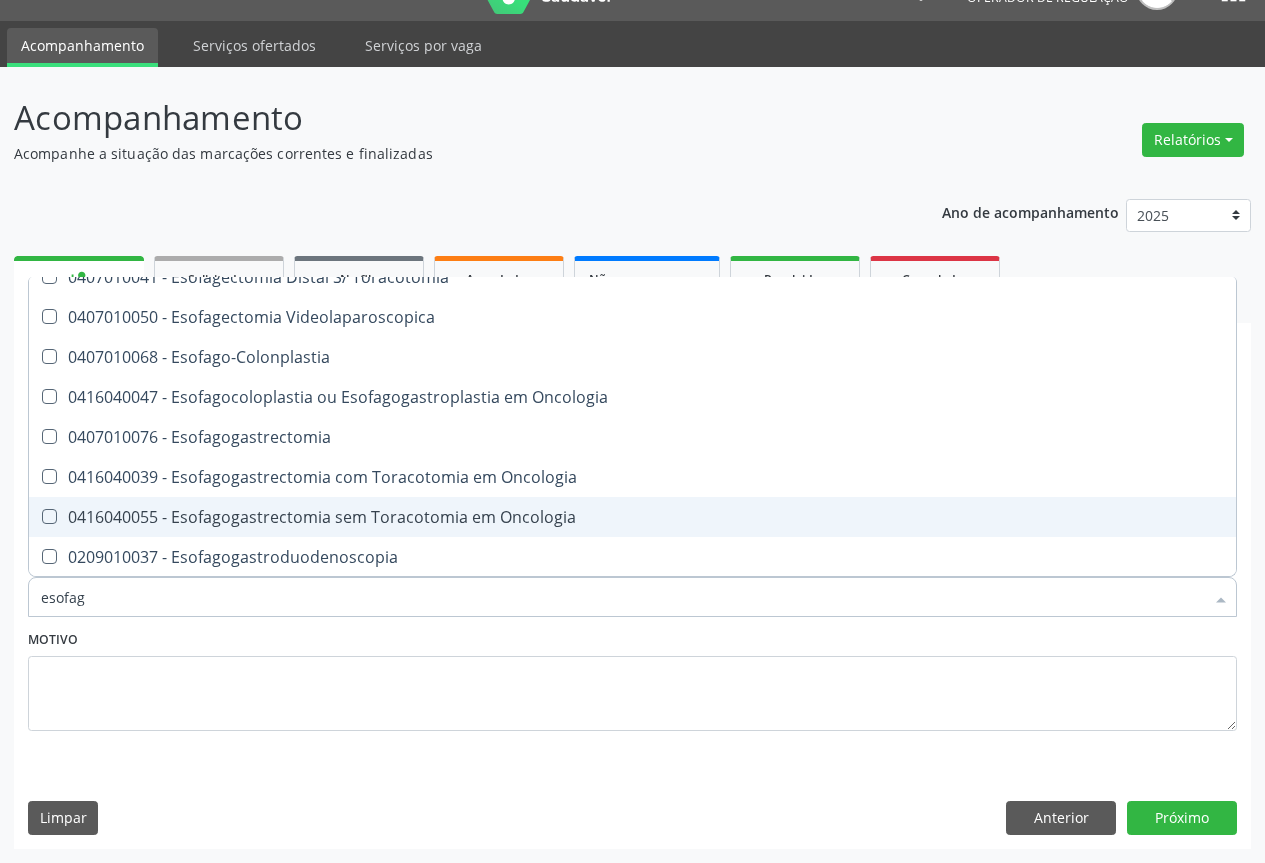 scroll, scrollTop: 400, scrollLeft: 0, axis: vertical 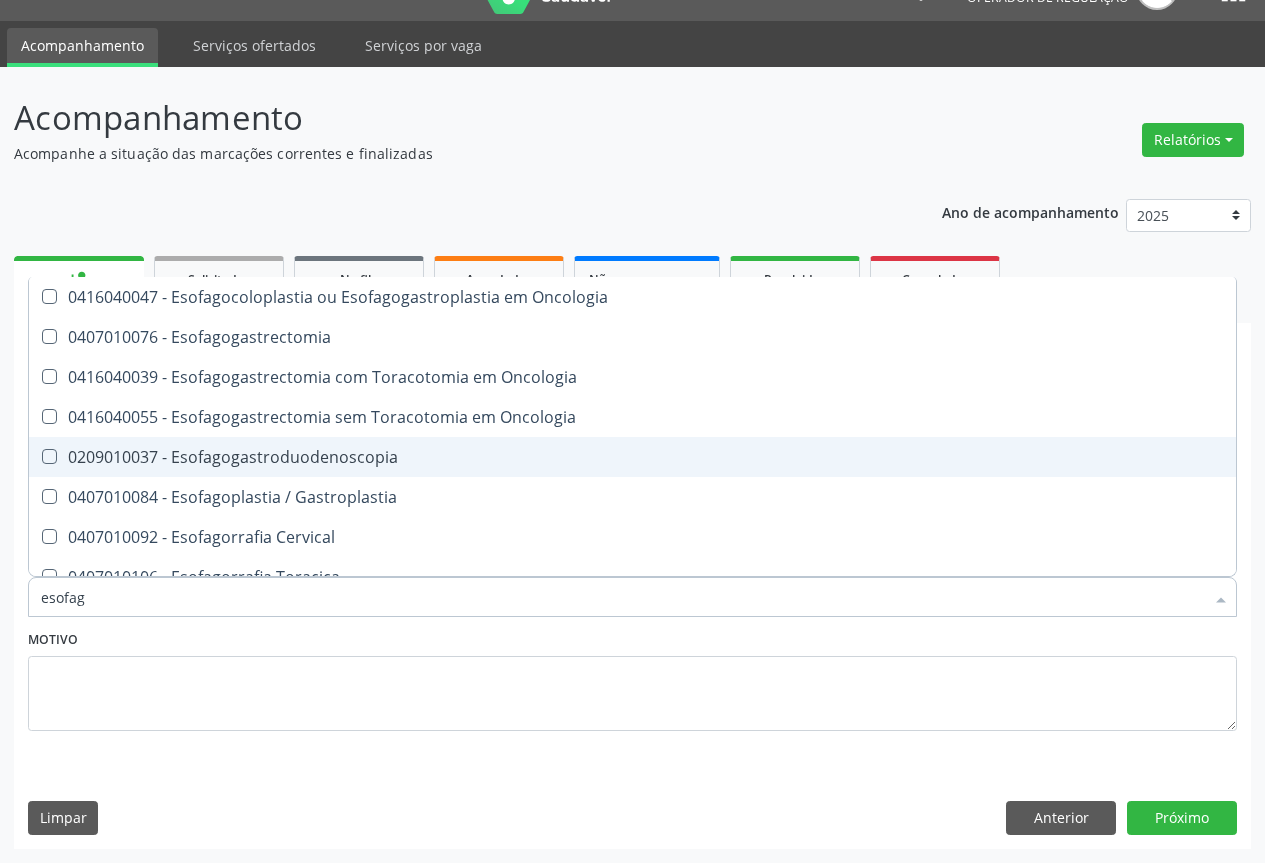 click on "0209010037 - Esofagogastroduodenoscopia" at bounding box center [632, 457] 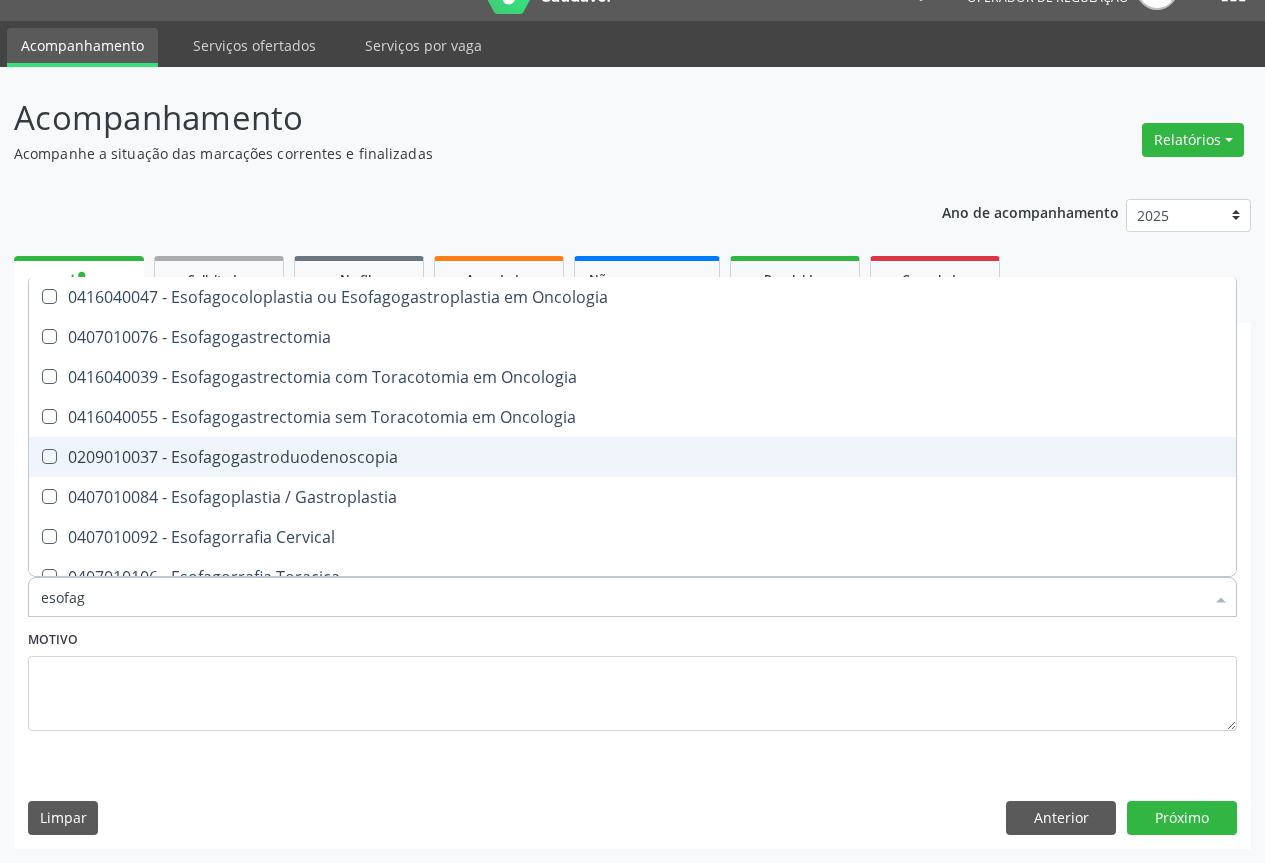 checkbox on "true" 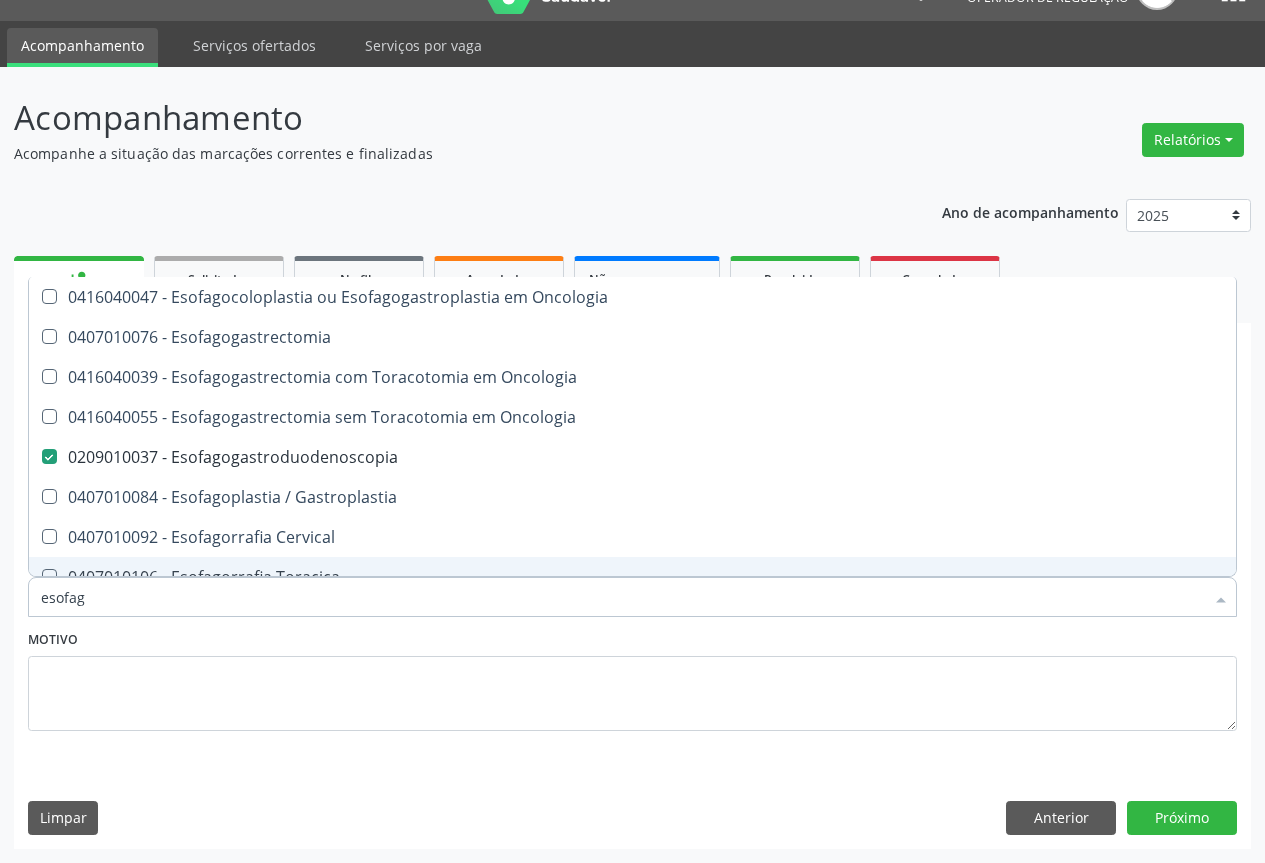 click on "esofag" at bounding box center [622, 597] 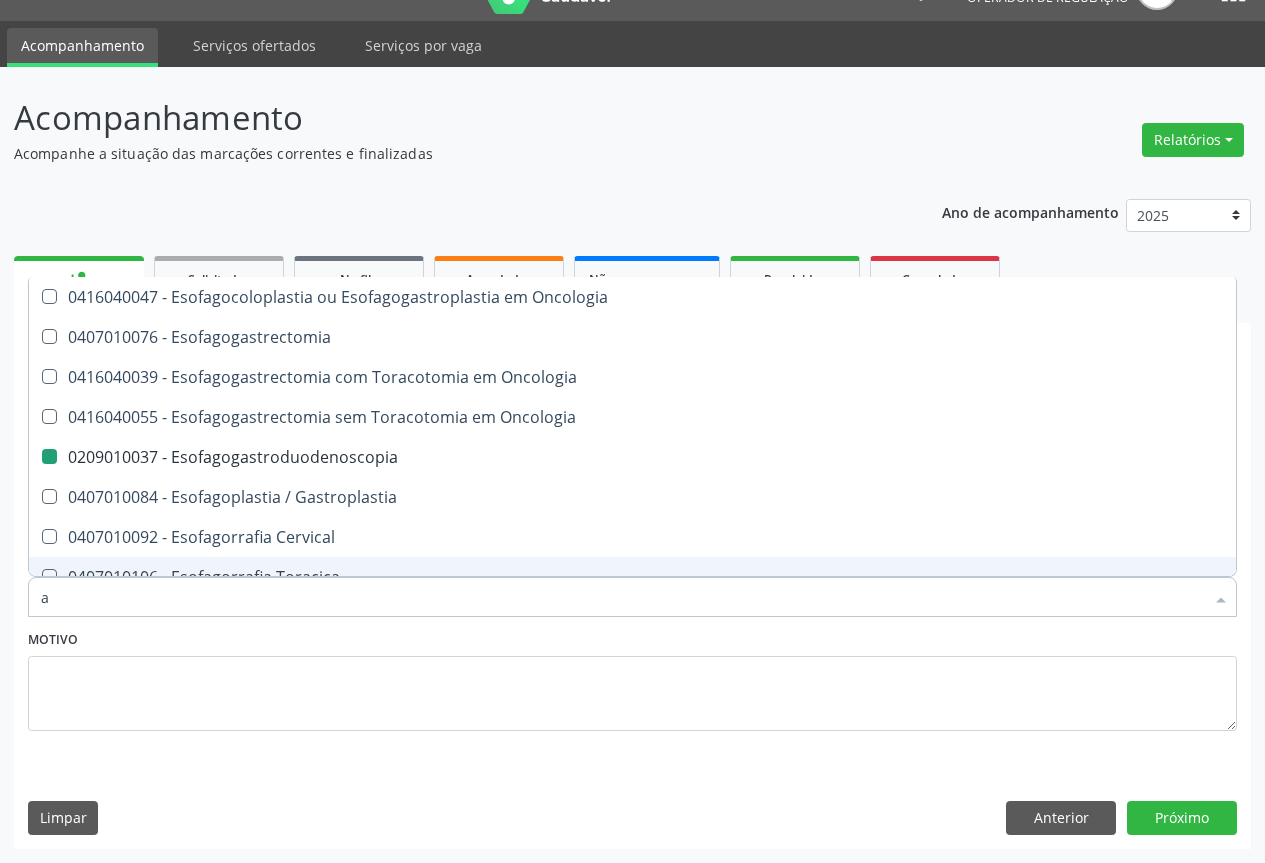 type on "ab" 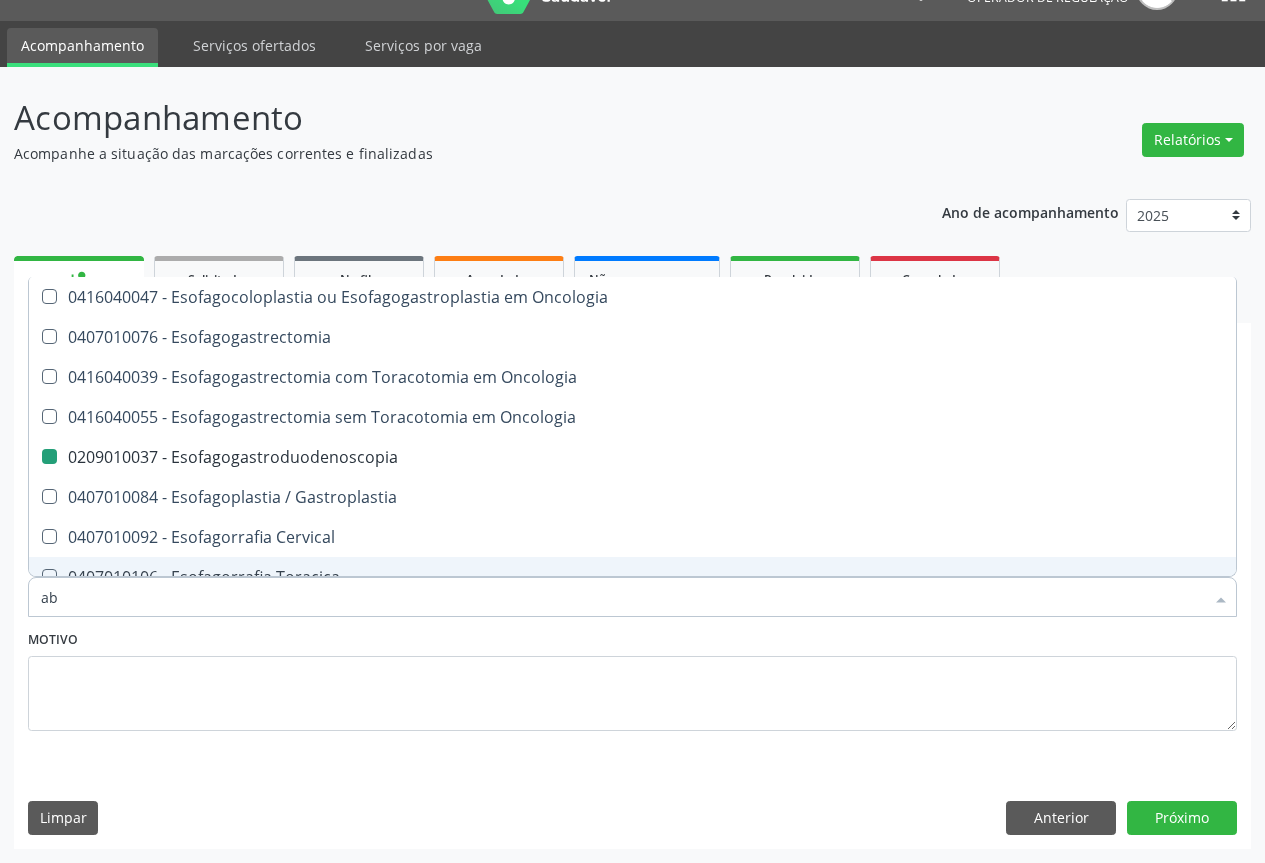 checkbox on "false" 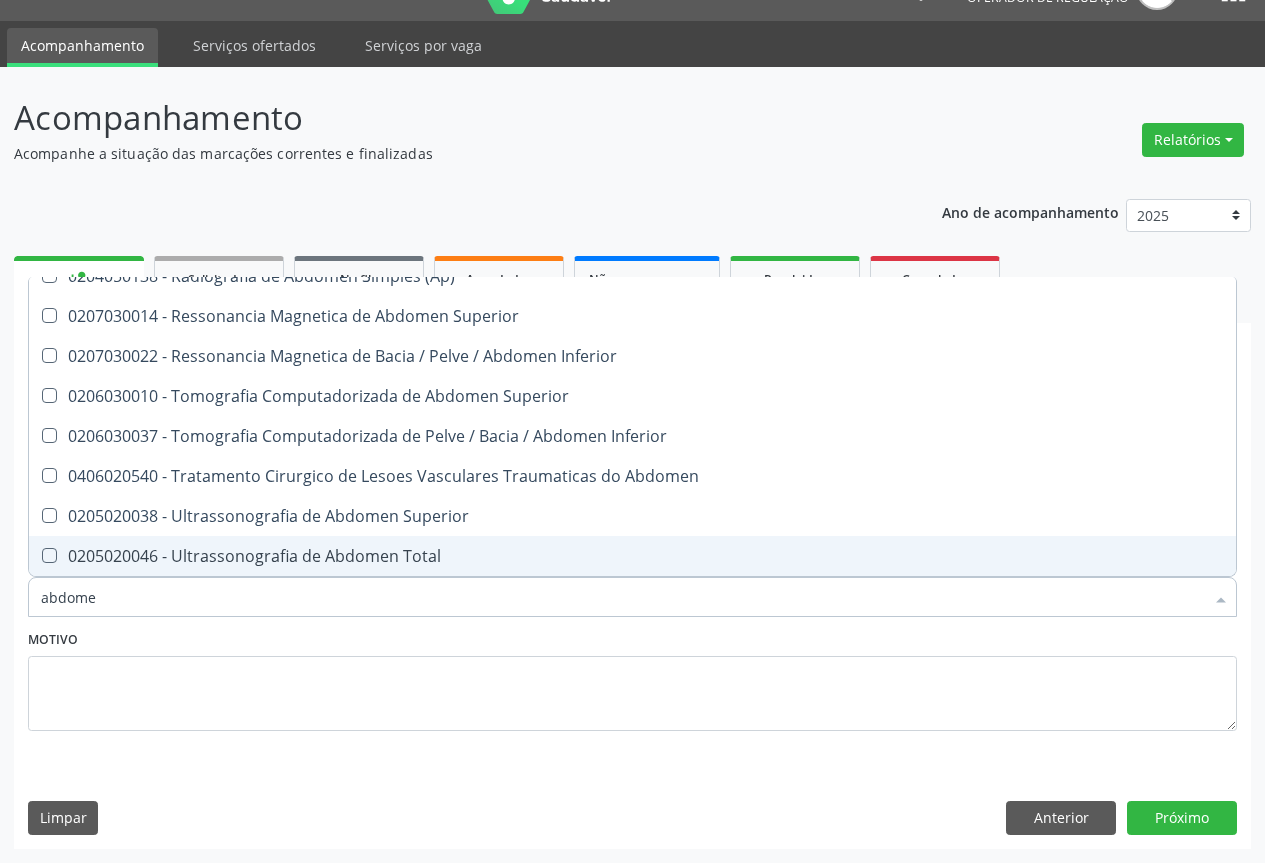 scroll, scrollTop: 101, scrollLeft: 0, axis: vertical 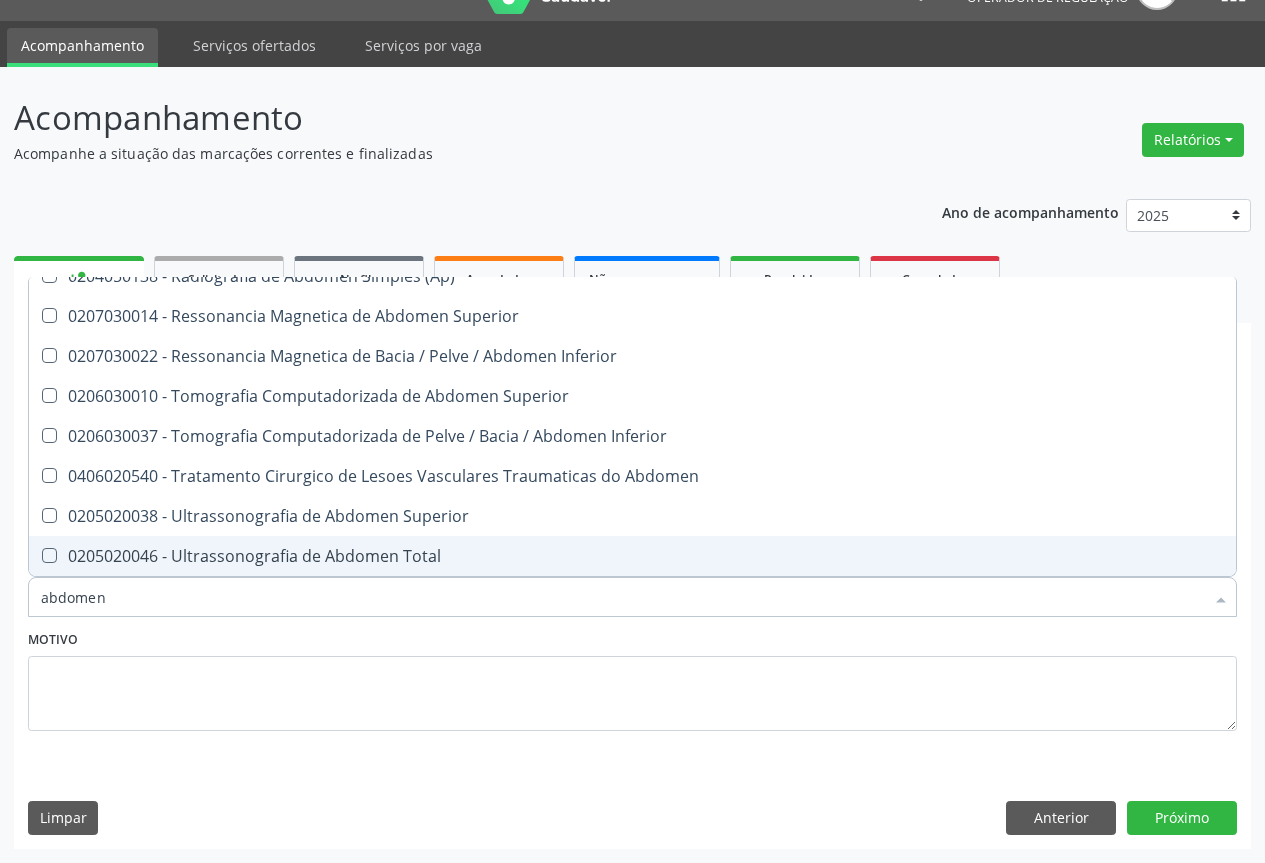click on "0205020046 - Ultrassonografia de Abdomen Total" at bounding box center [632, 556] 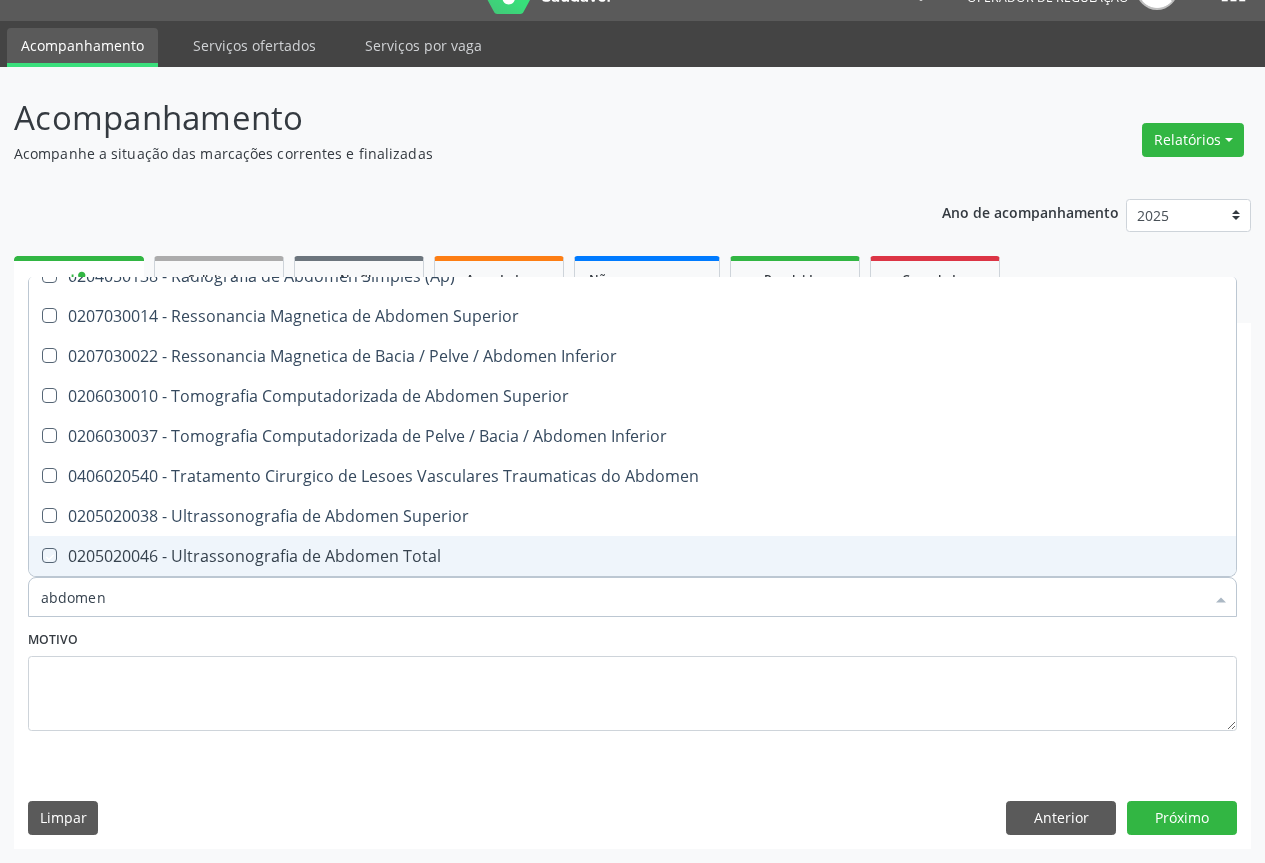 checkbox on "true" 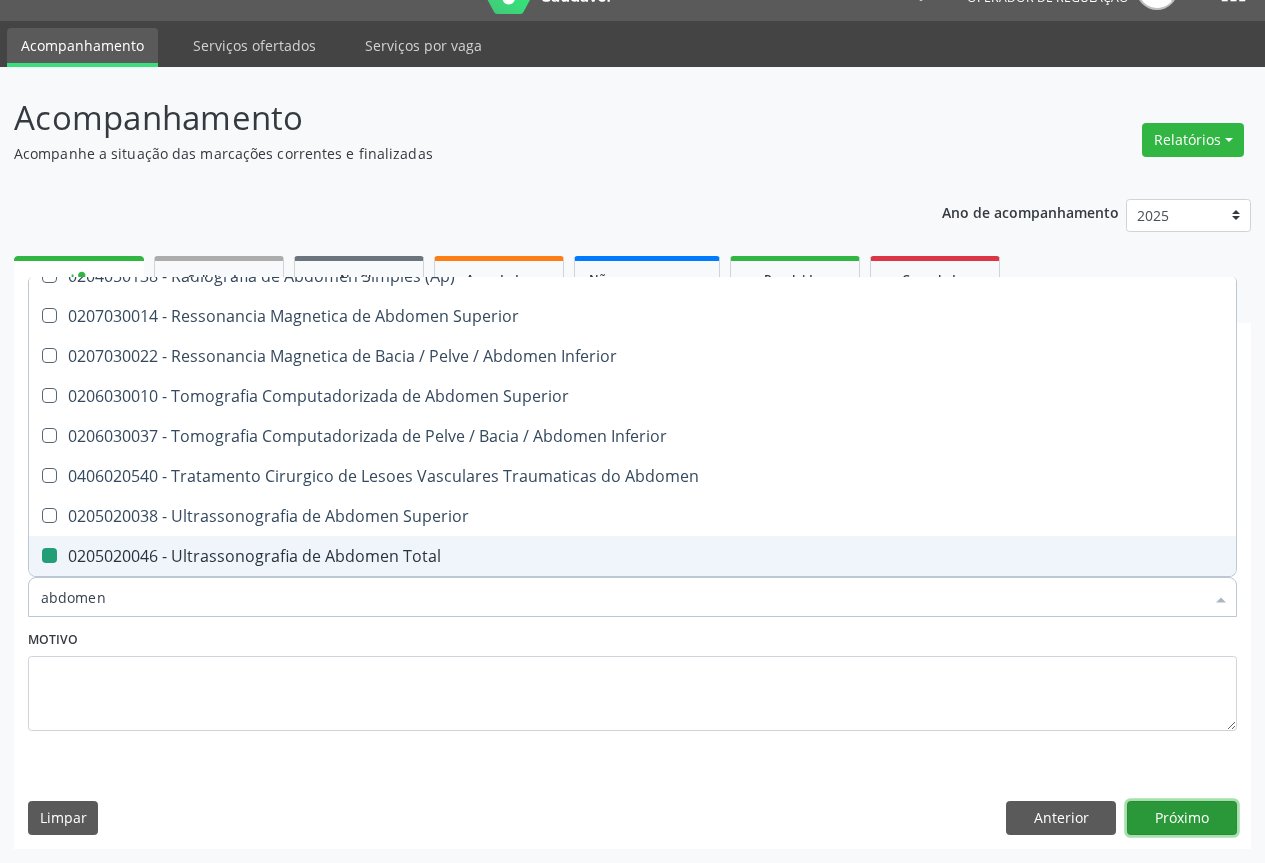 click on "Próximo" at bounding box center (1182, 818) 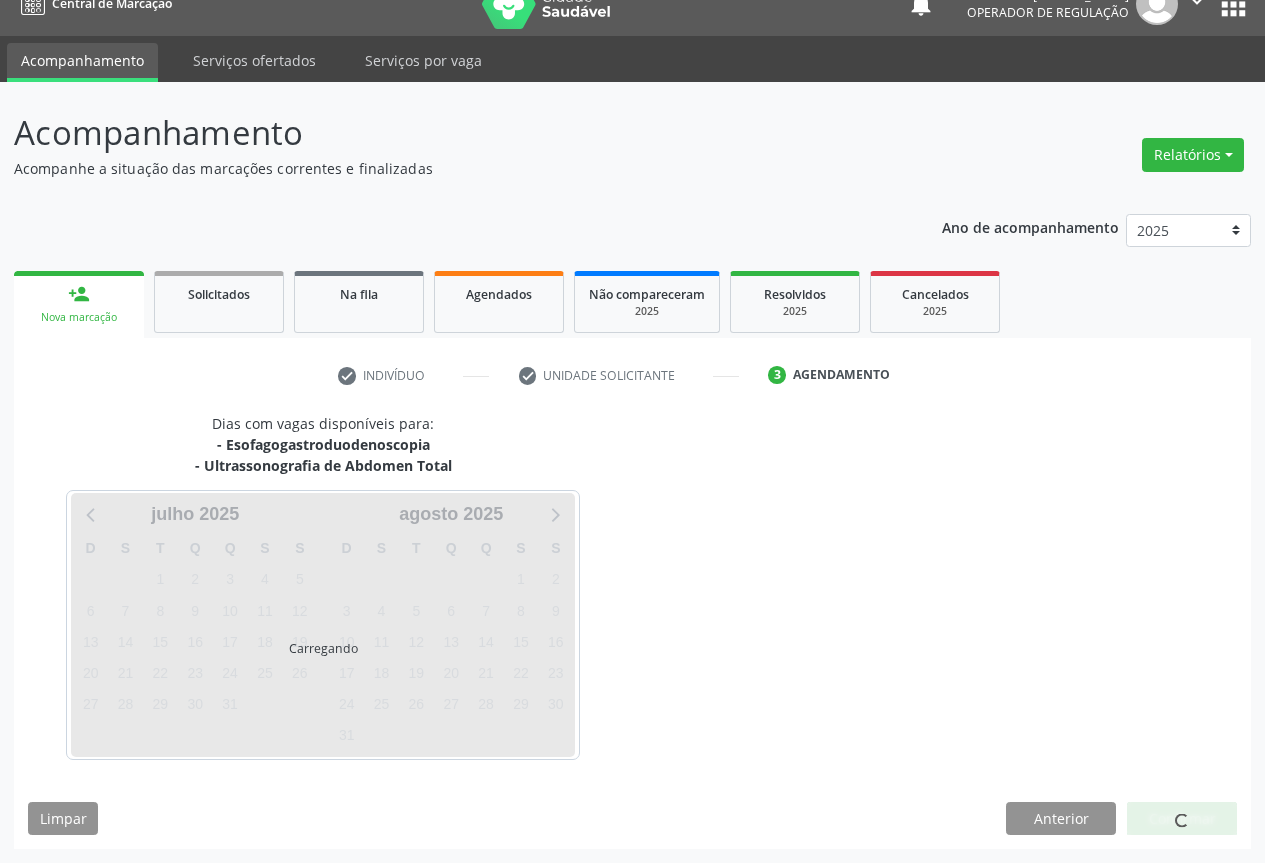 scroll, scrollTop: 28, scrollLeft: 0, axis: vertical 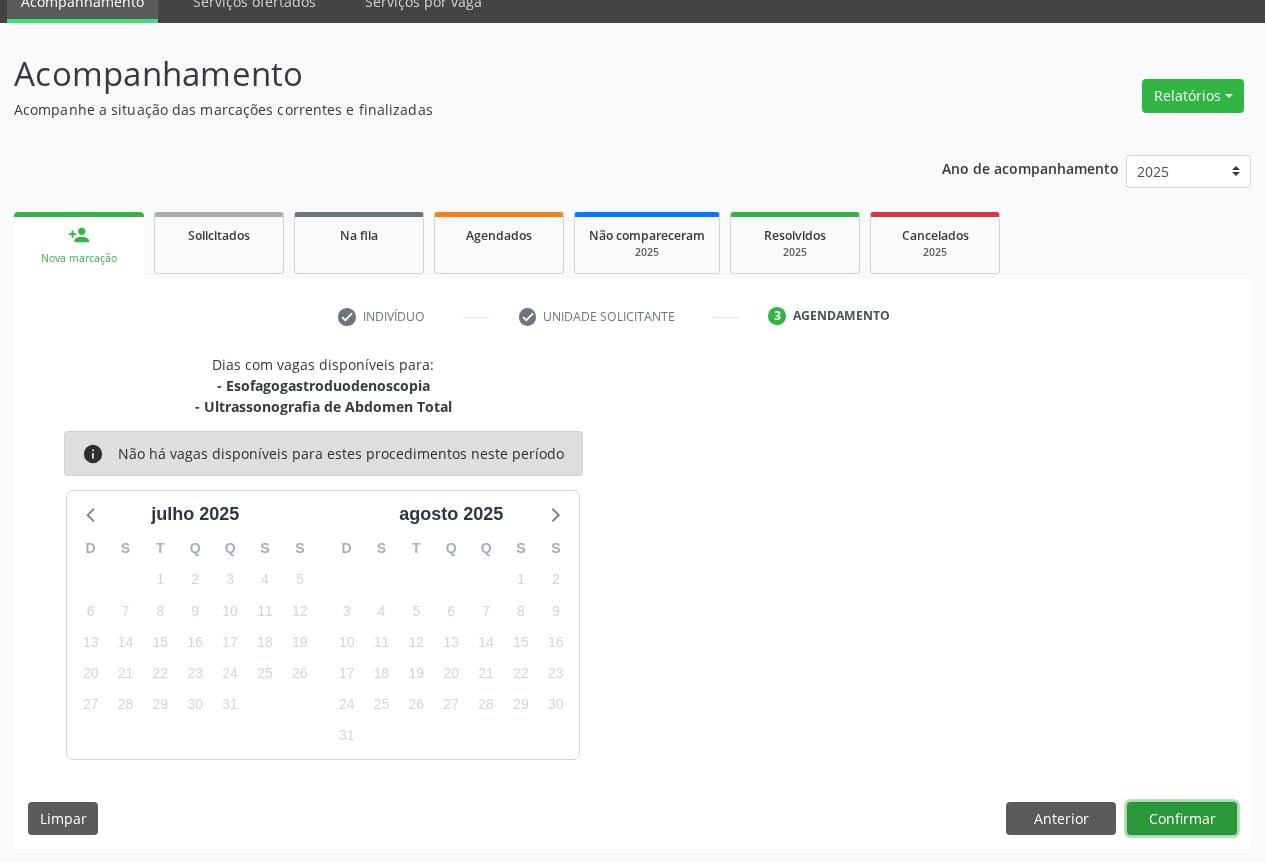 click on "Confirmar" at bounding box center (1182, 819) 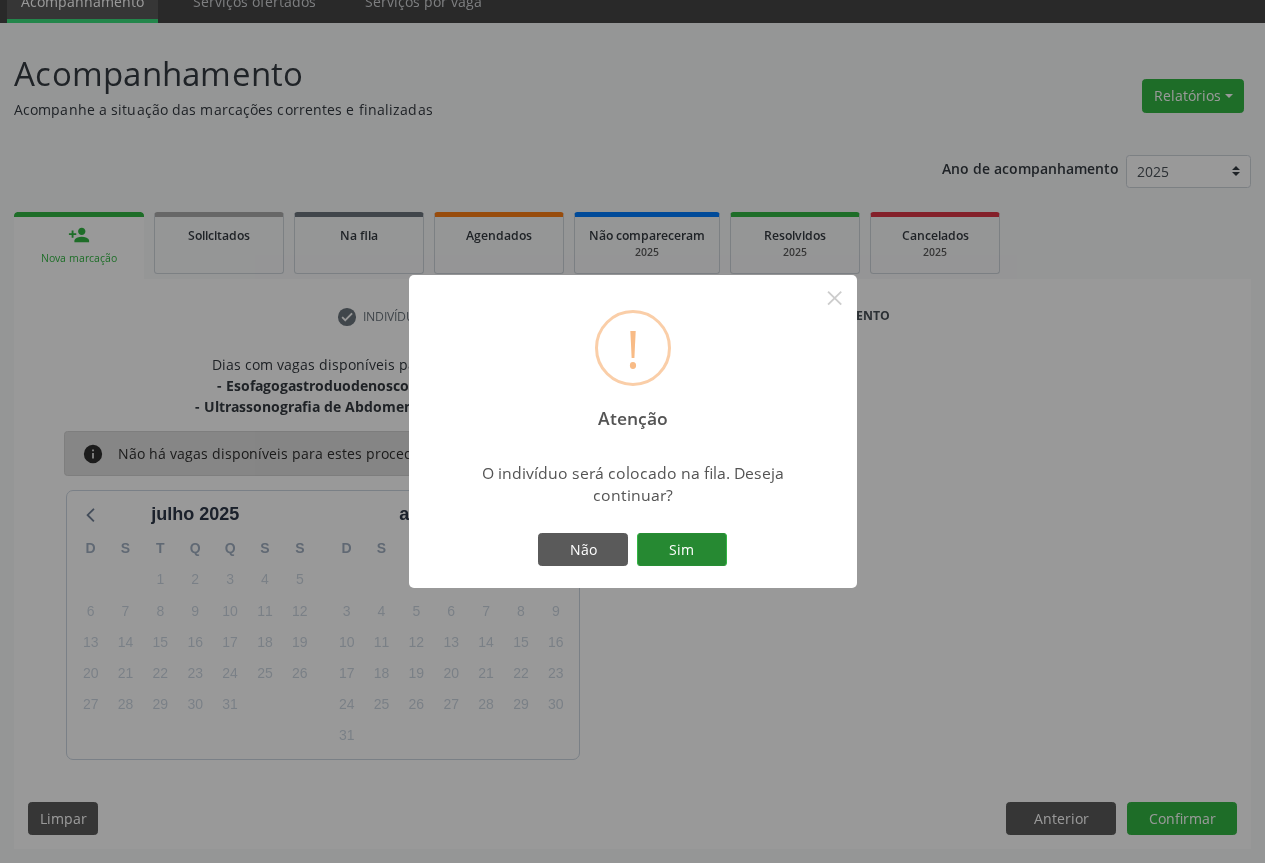 click on "Sim" at bounding box center (682, 550) 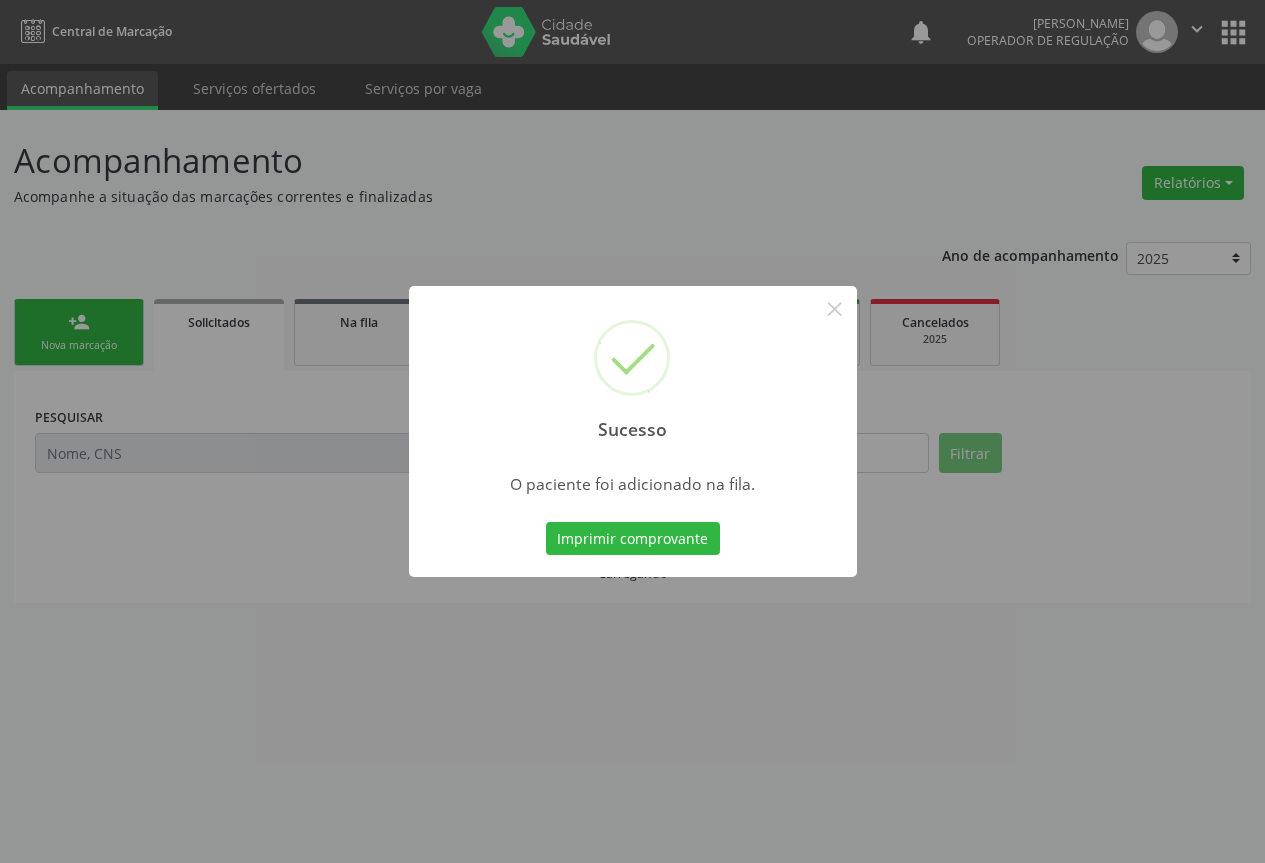 scroll, scrollTop: 0, scrollLeft: 0, axis: both 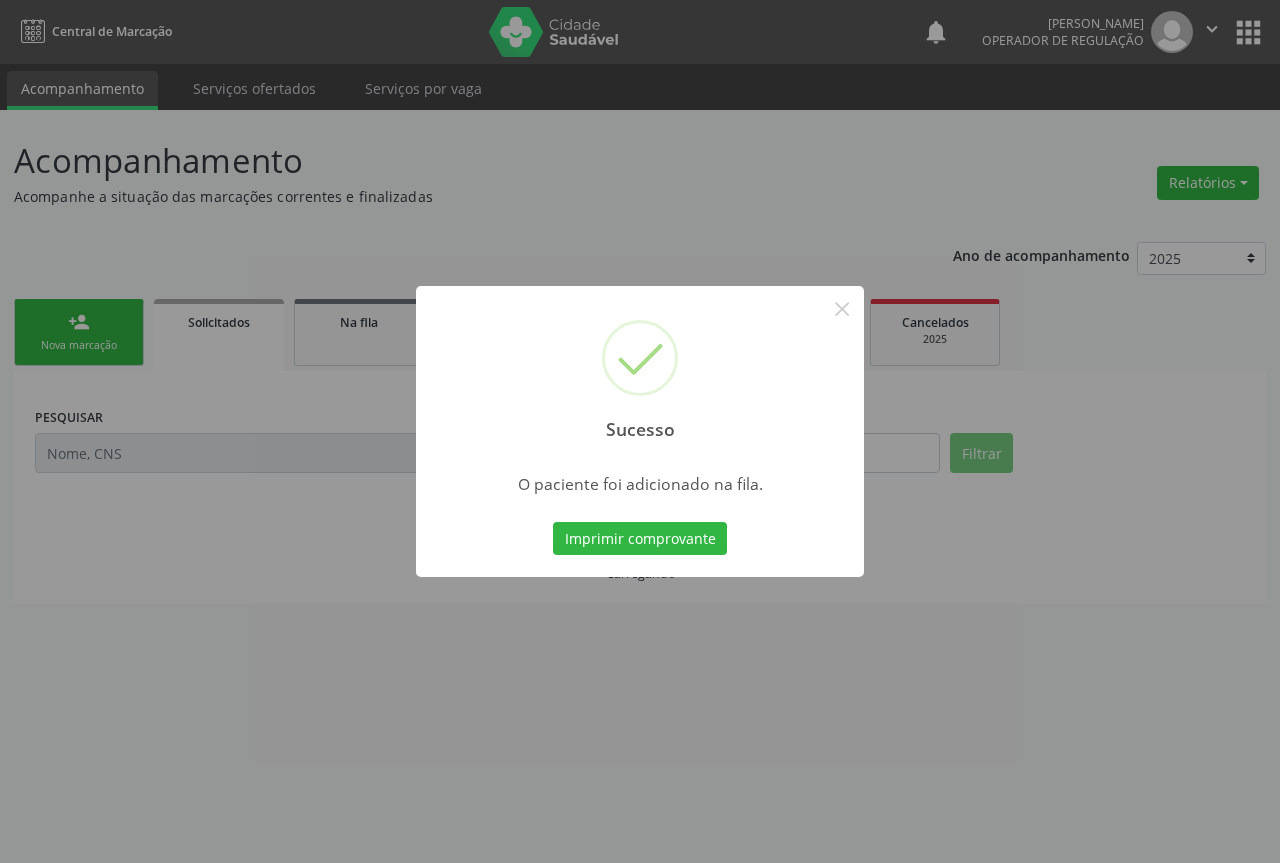 click on "Imprimir comprovante Cancel" at bounding box center (640, 539) 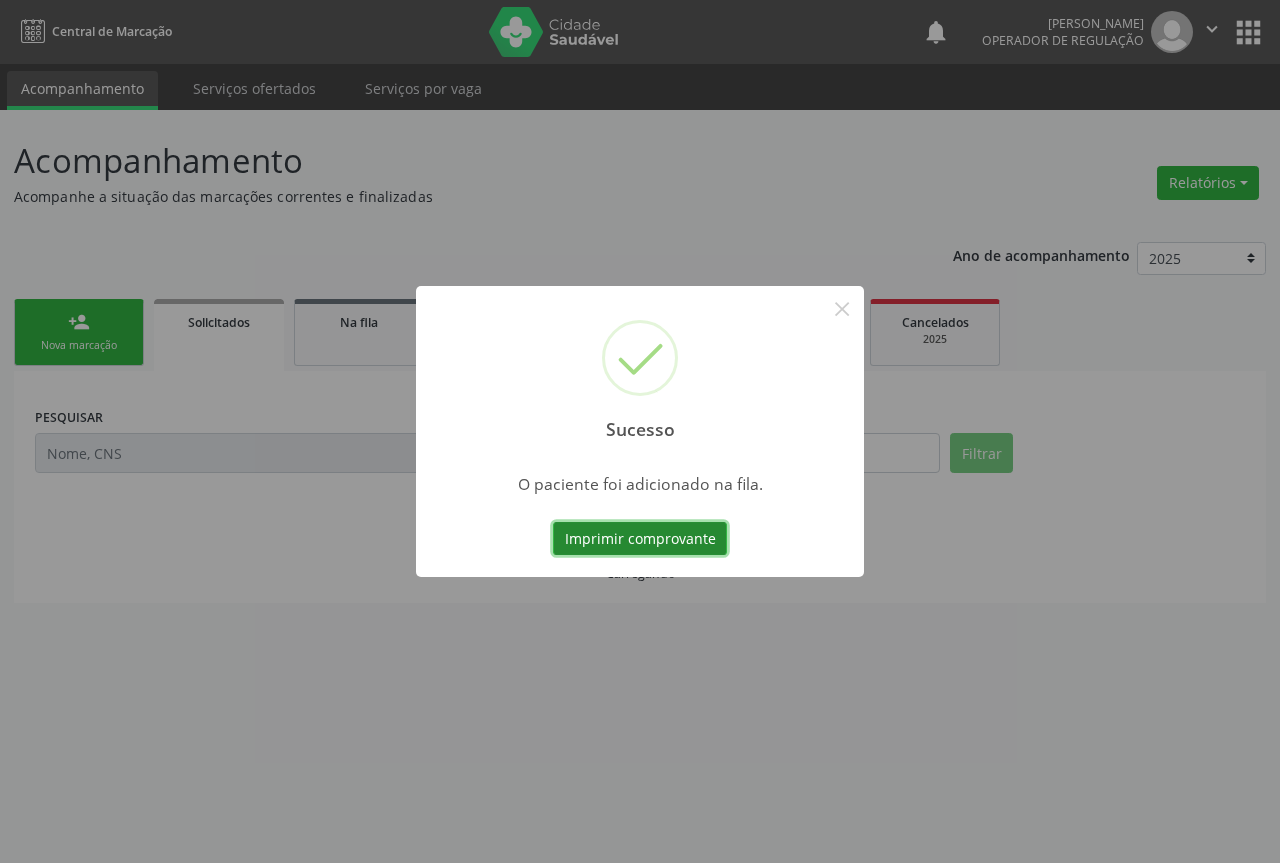 click on "Imprimir comprovante" at bounding box center [640, 539] 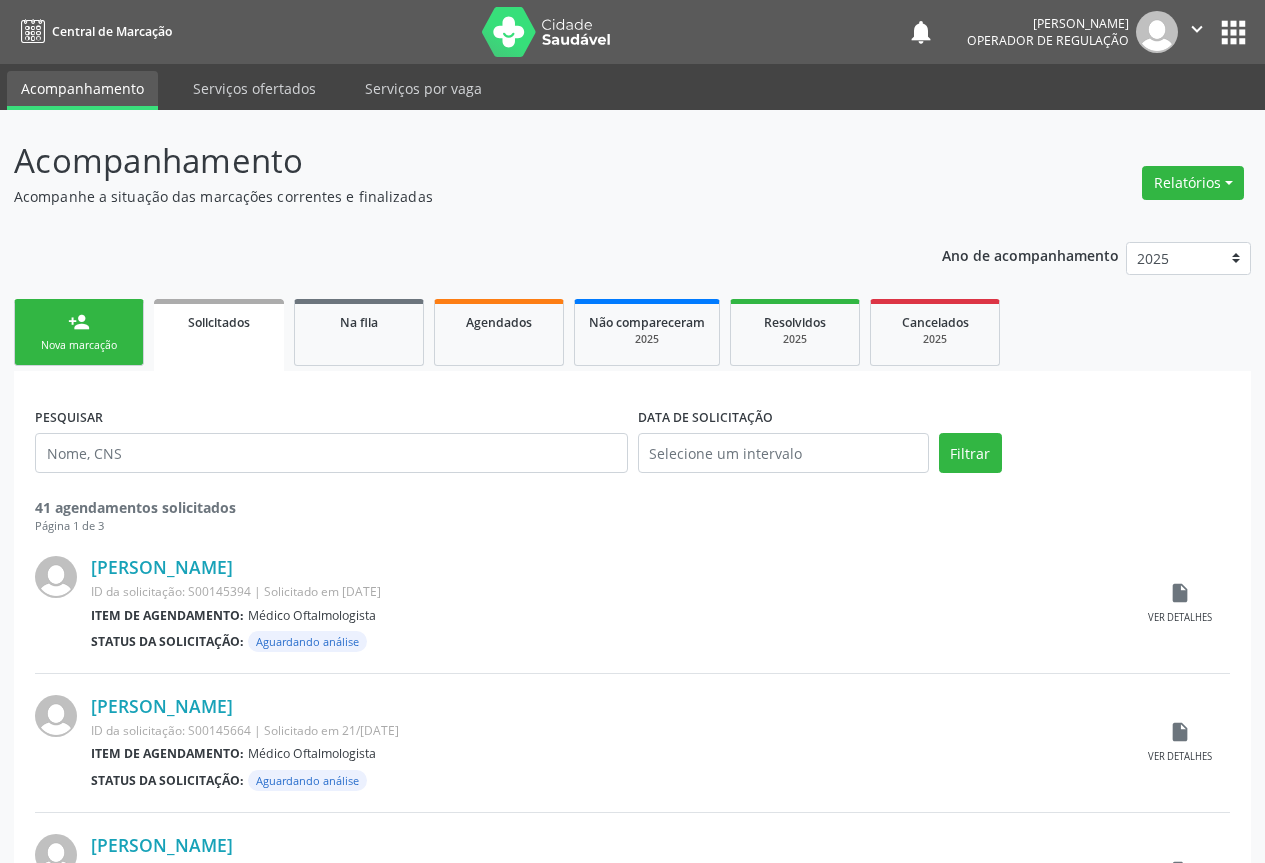 click on "person_add" at bounding box center [79, 322] 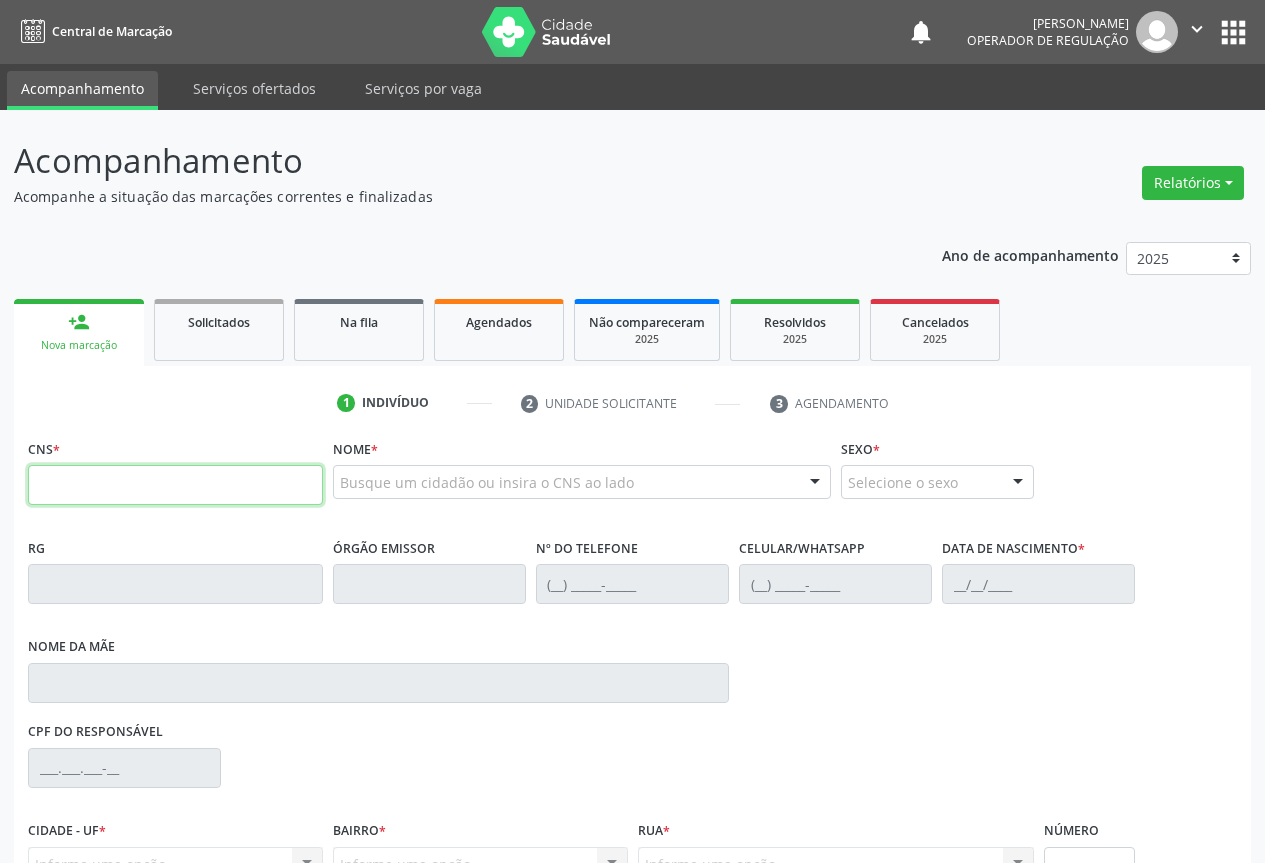 click at bounding box center (175, 485) 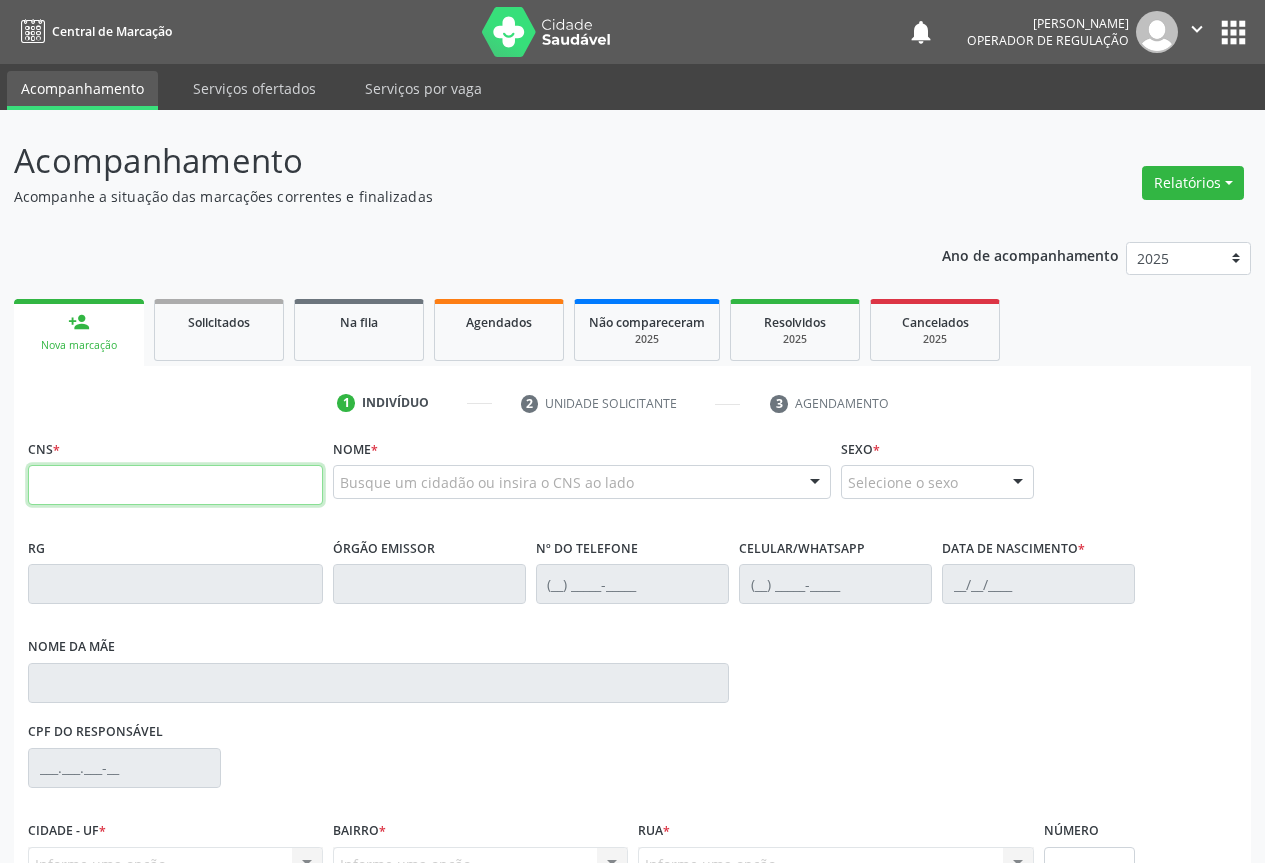 click at bounding box center (175, 485) 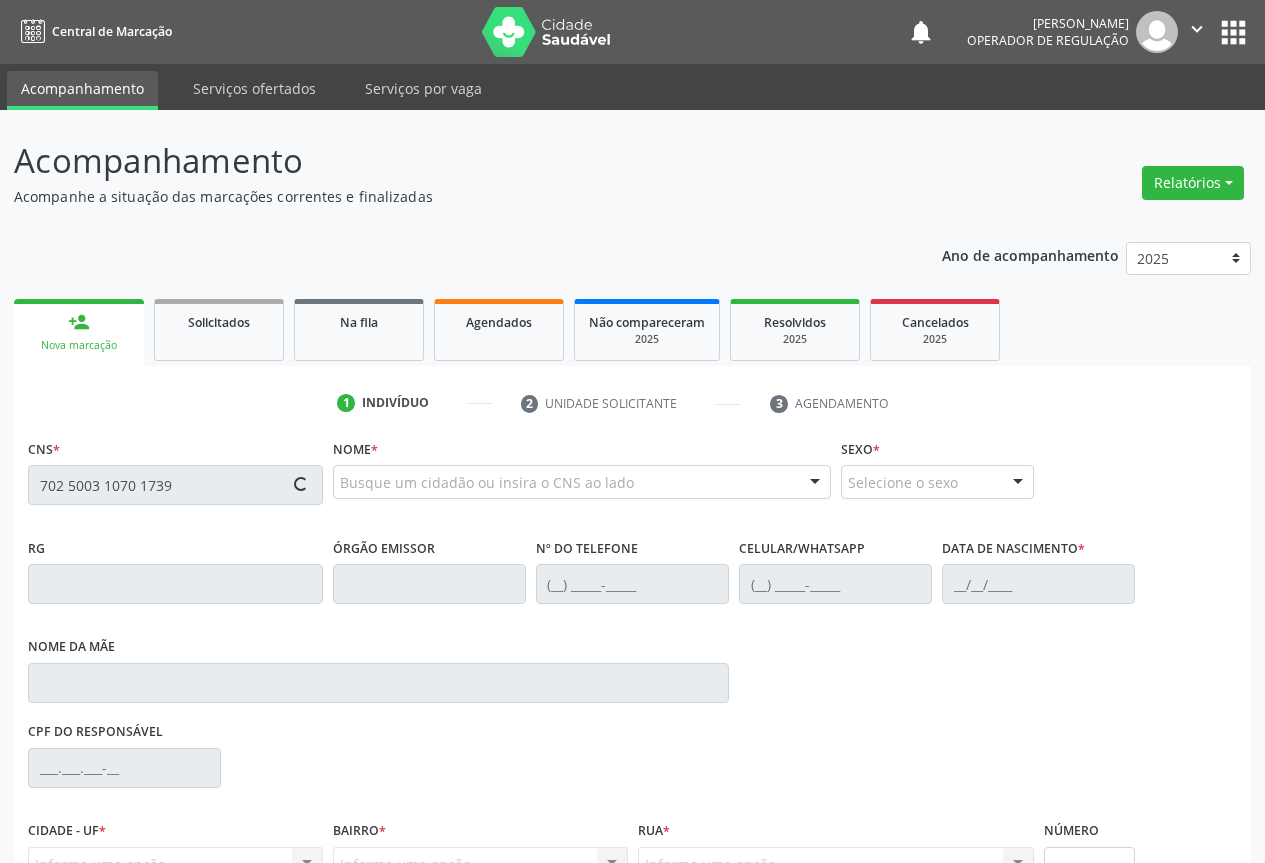 scroll, scrollTop: 207, scrollLeft: 0, axis: vertical 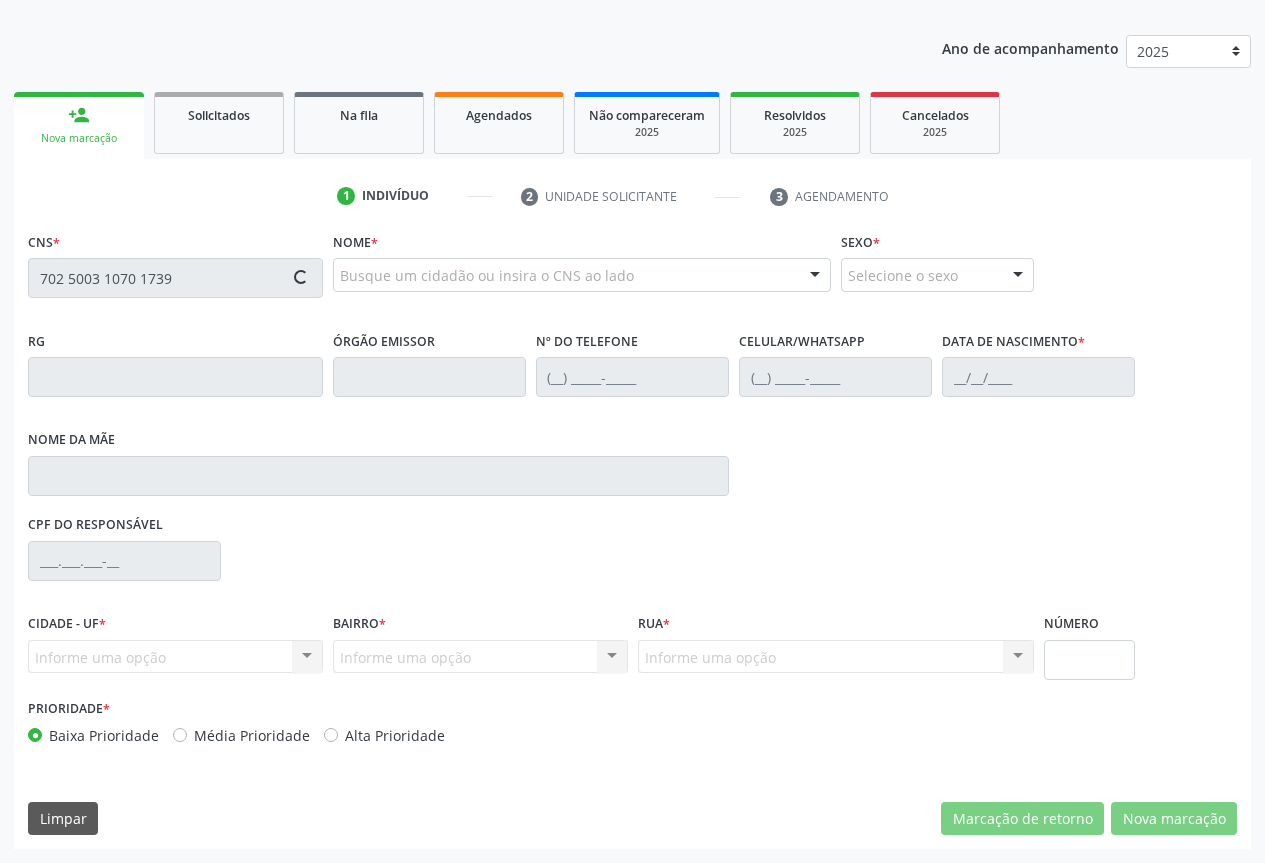type on "702 5003 1070 1739" 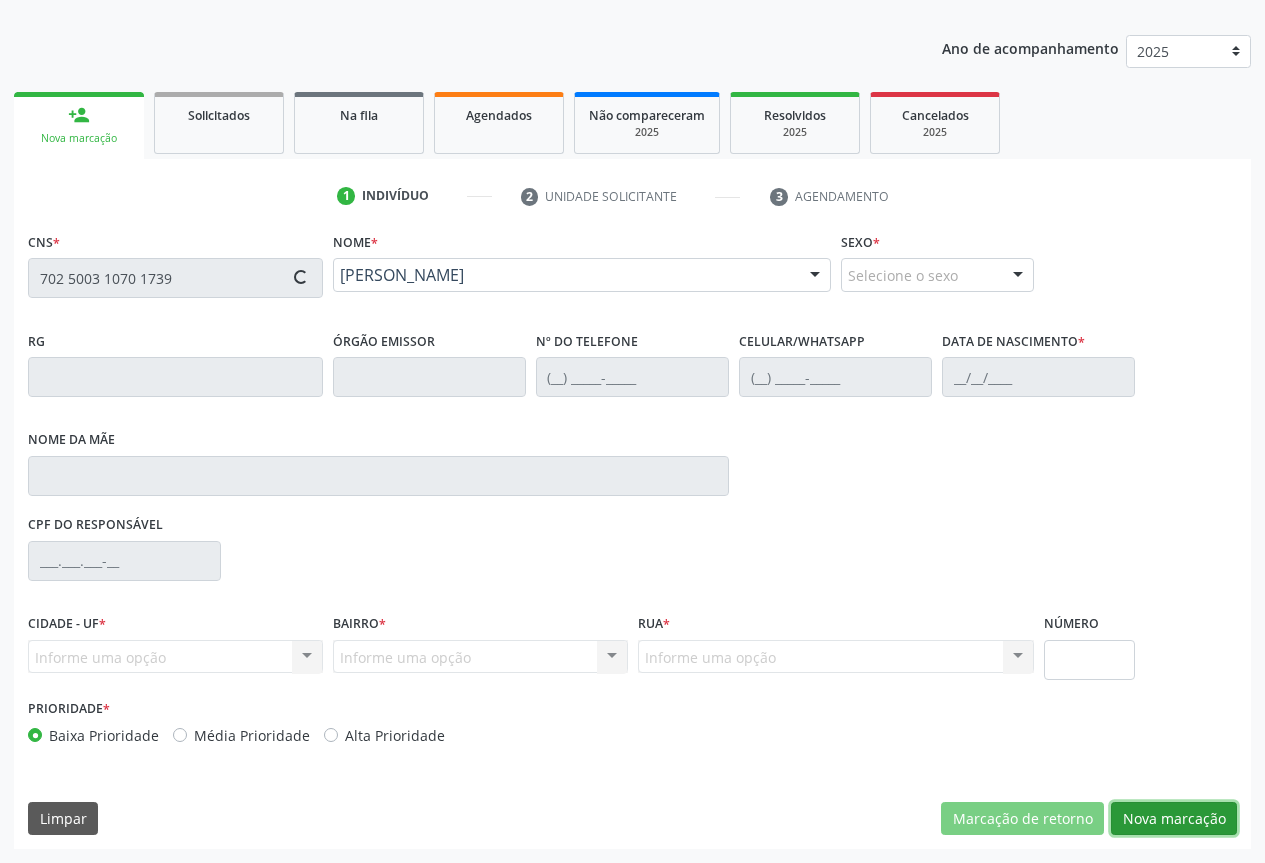click on "Nova marcação" at bounding box center (1174, 819) 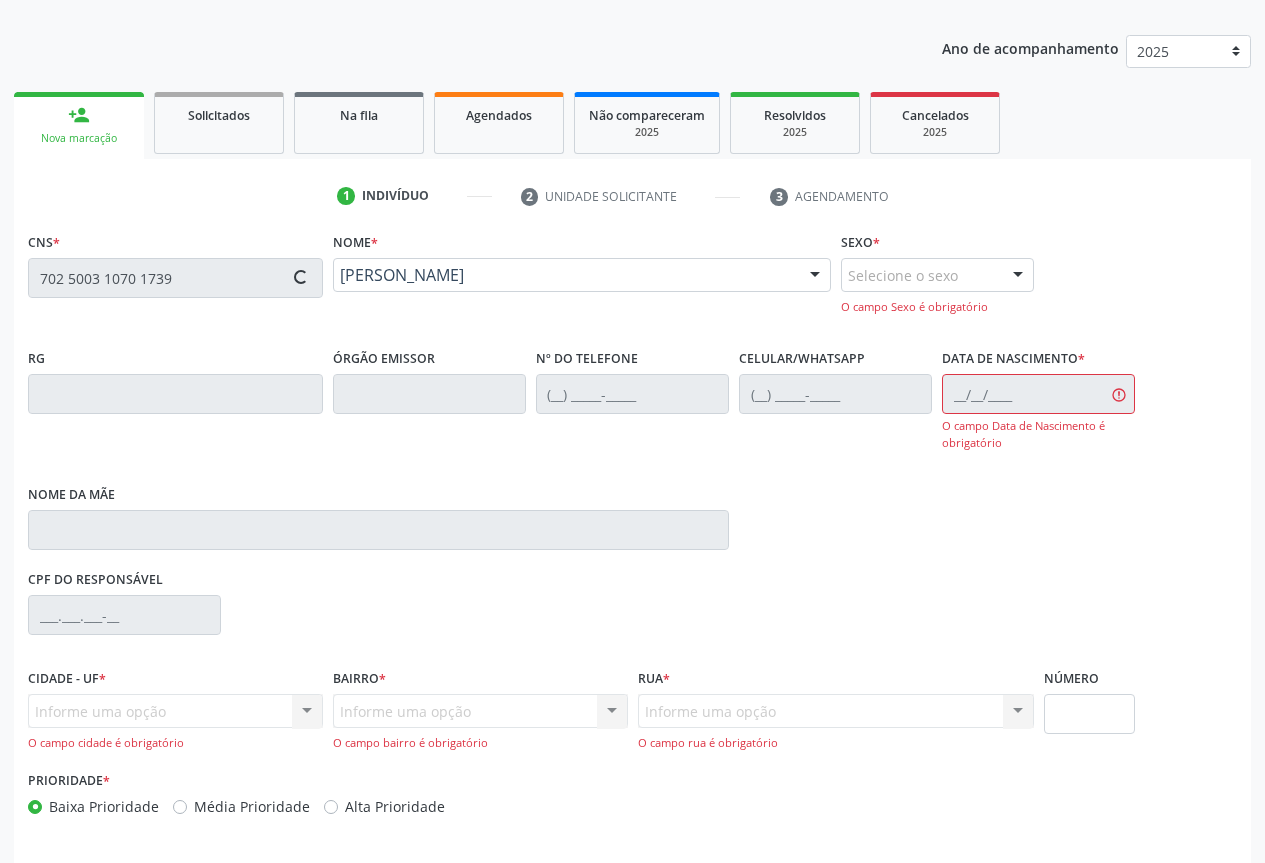 type on "548544311" 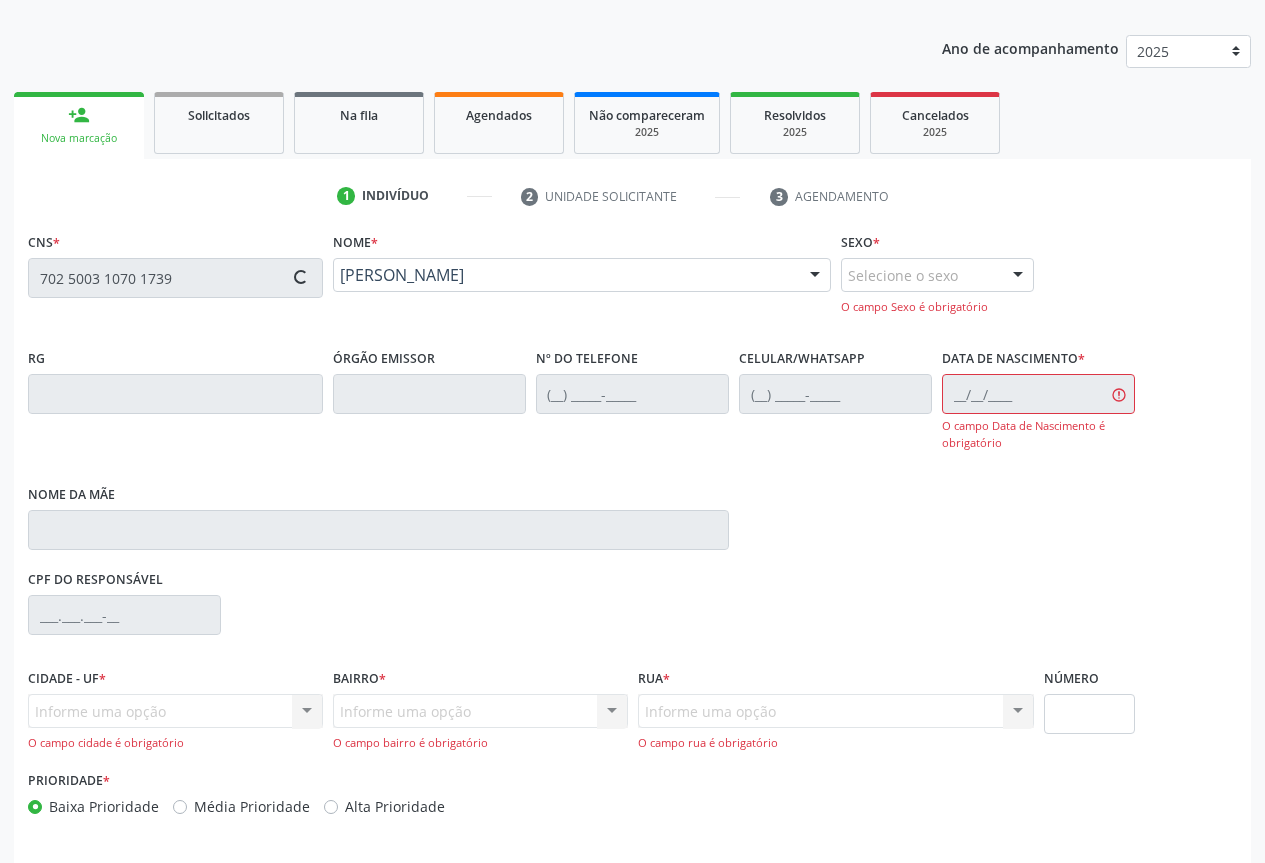 type on "(74) 98862-8037" 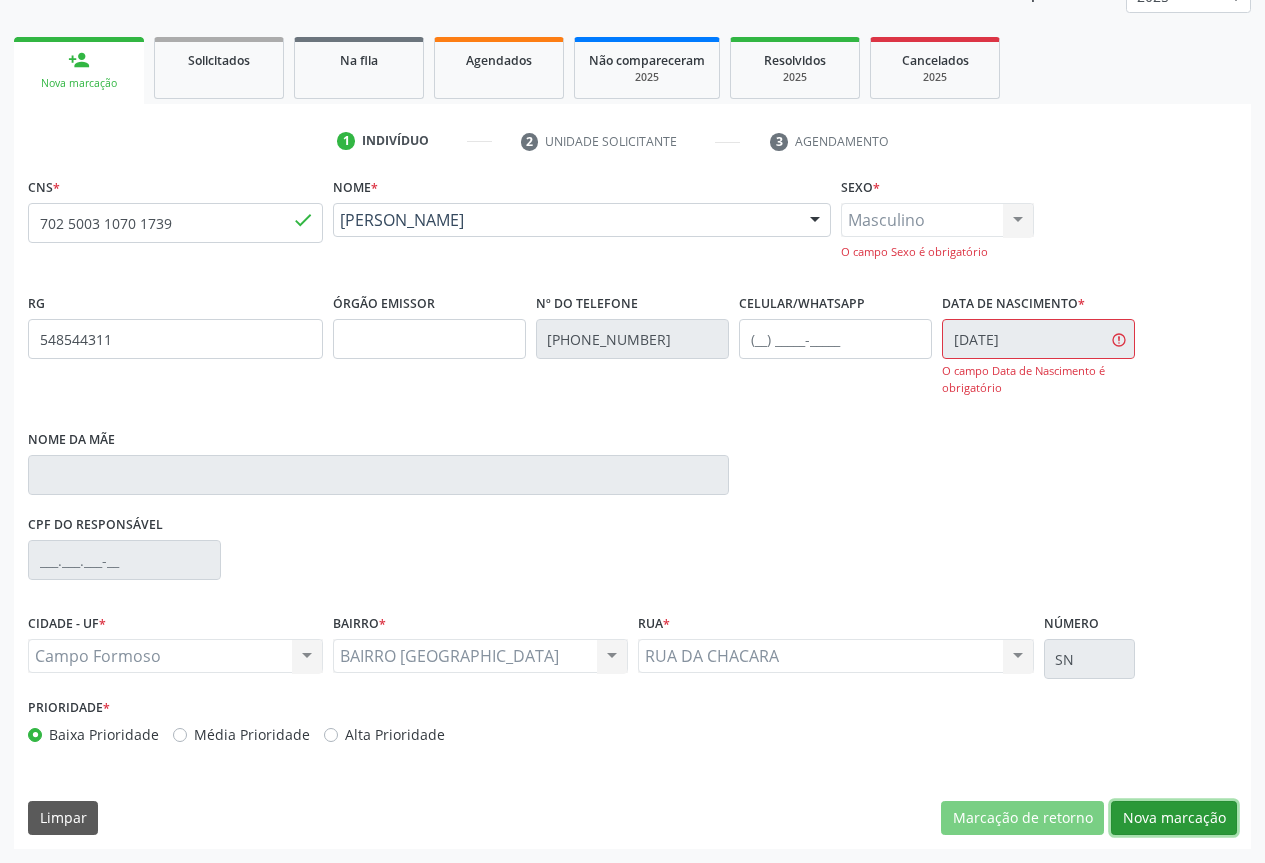 click on "Nova marcação" at bounding box center (1174, 818) 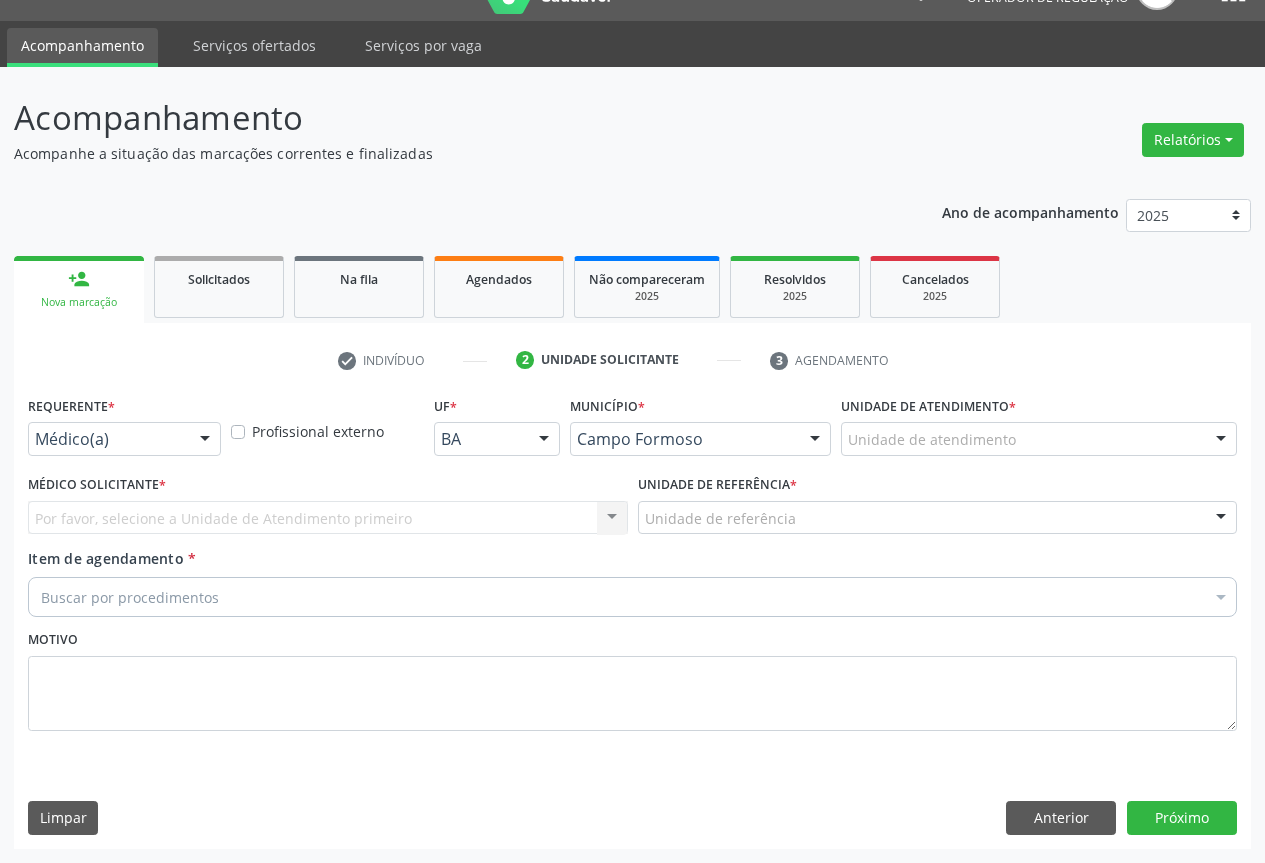 scroll, scrollTop: 43, scrollLeft: 0, axis: vertical 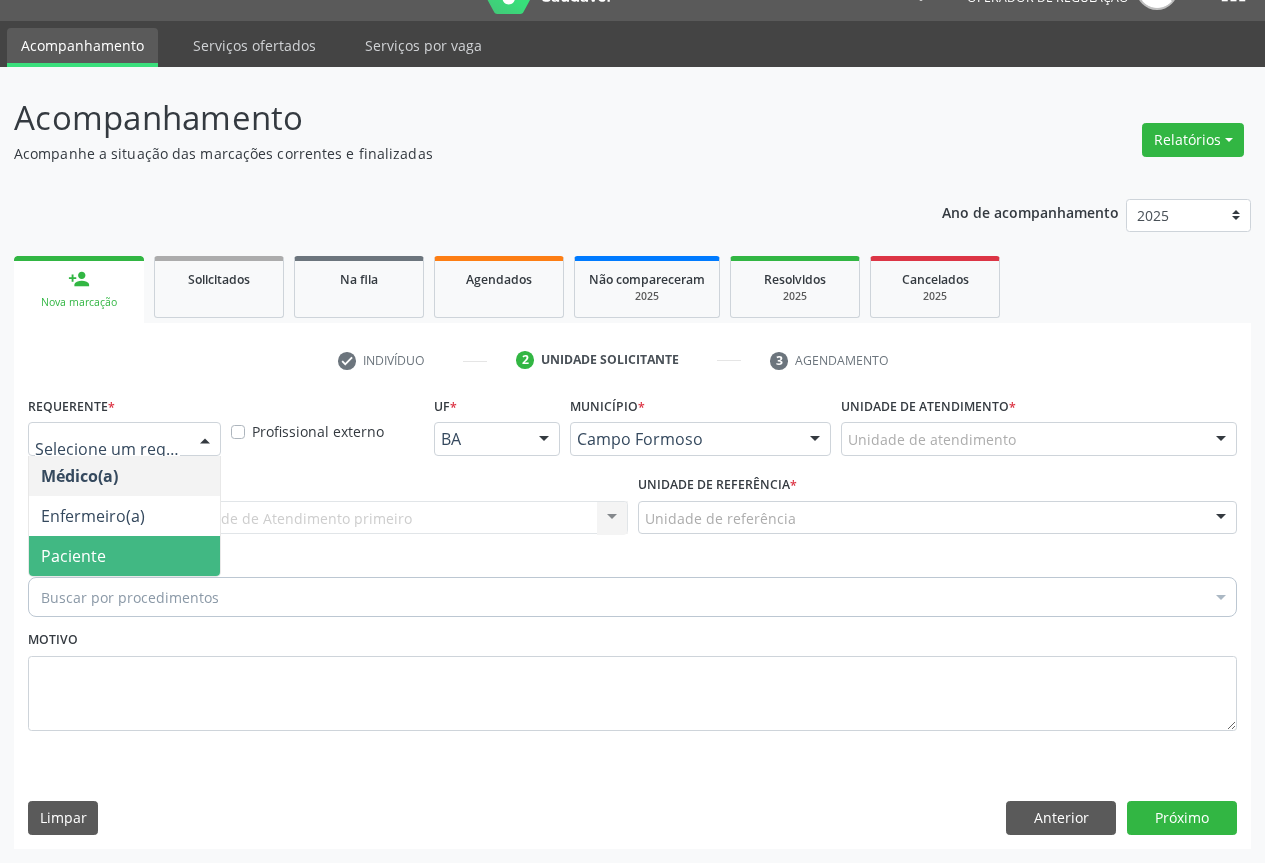 click on "Paciente" at bounding box center [124, 556] 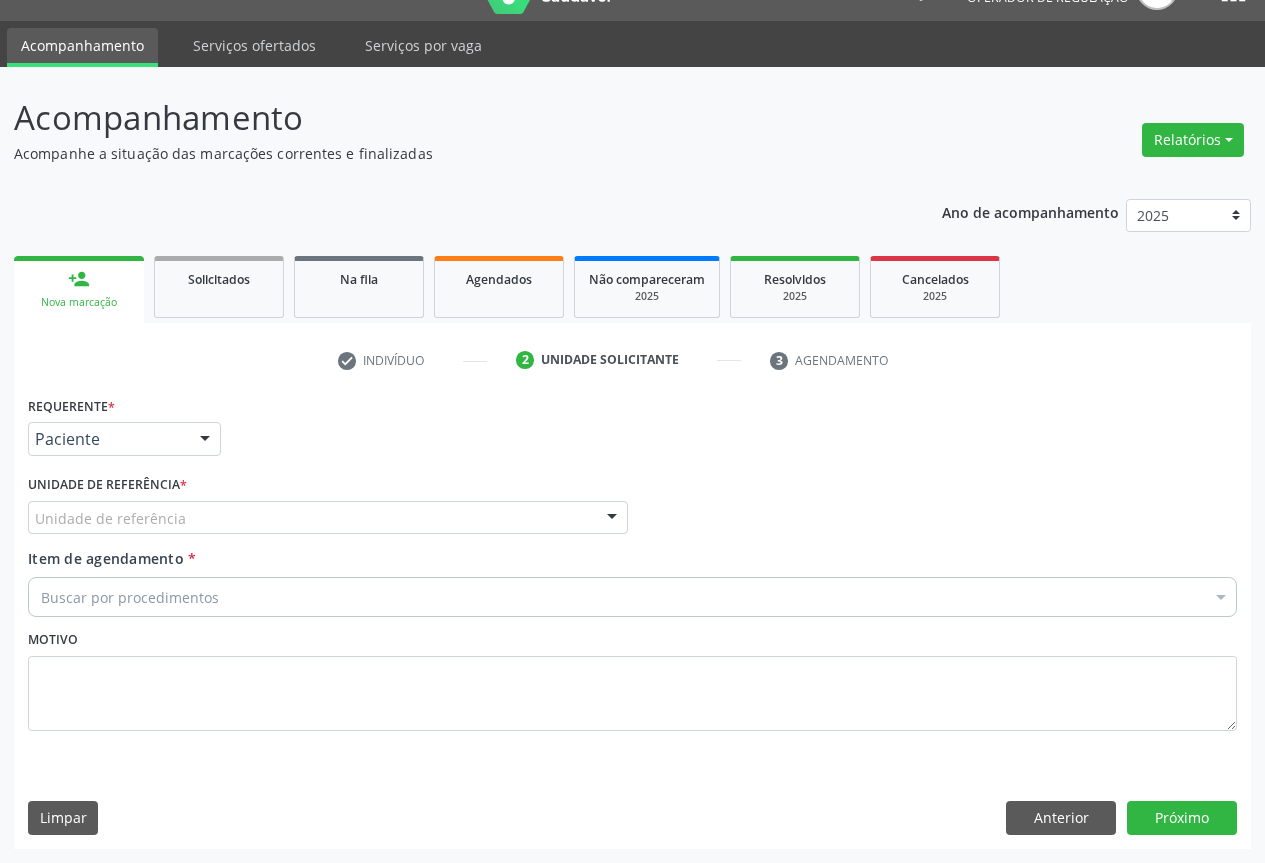 click on "Unidade de referência" at bounding box center (328, 518) 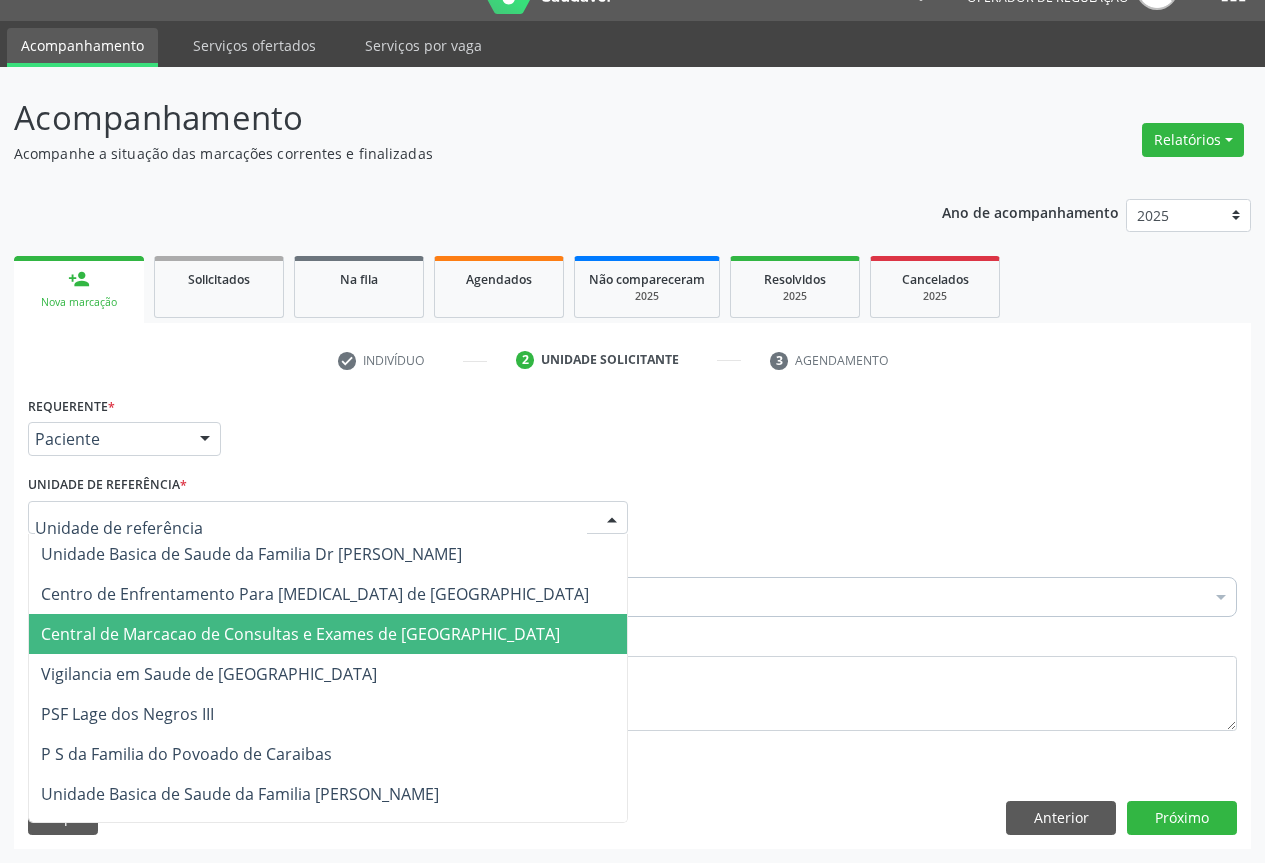 click on "Central de Marcacao de Consultas e Exames de [GEOGRAPHIC_DATA]" at bounding box center (300, 634) 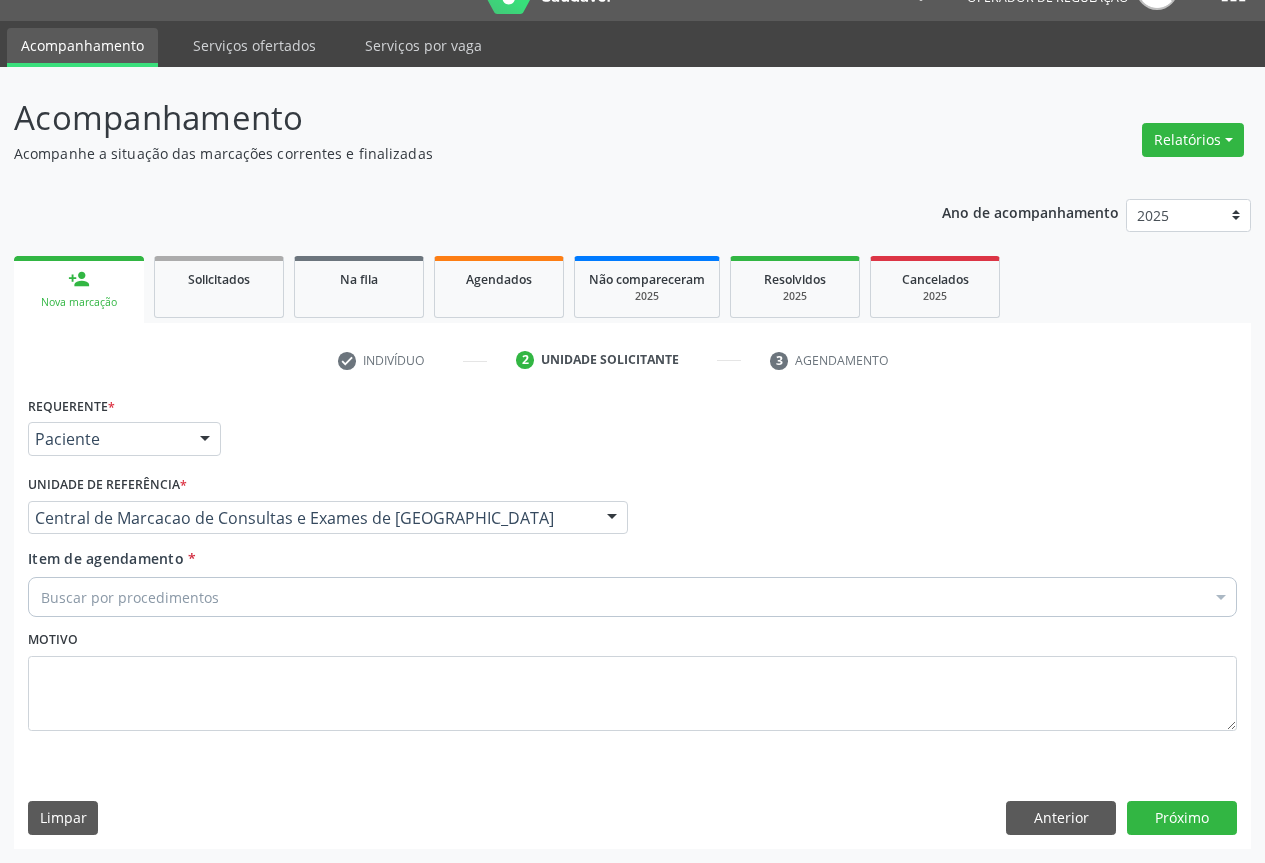 click on "Buscar por procedimentos" at bounding box center [632, 597] 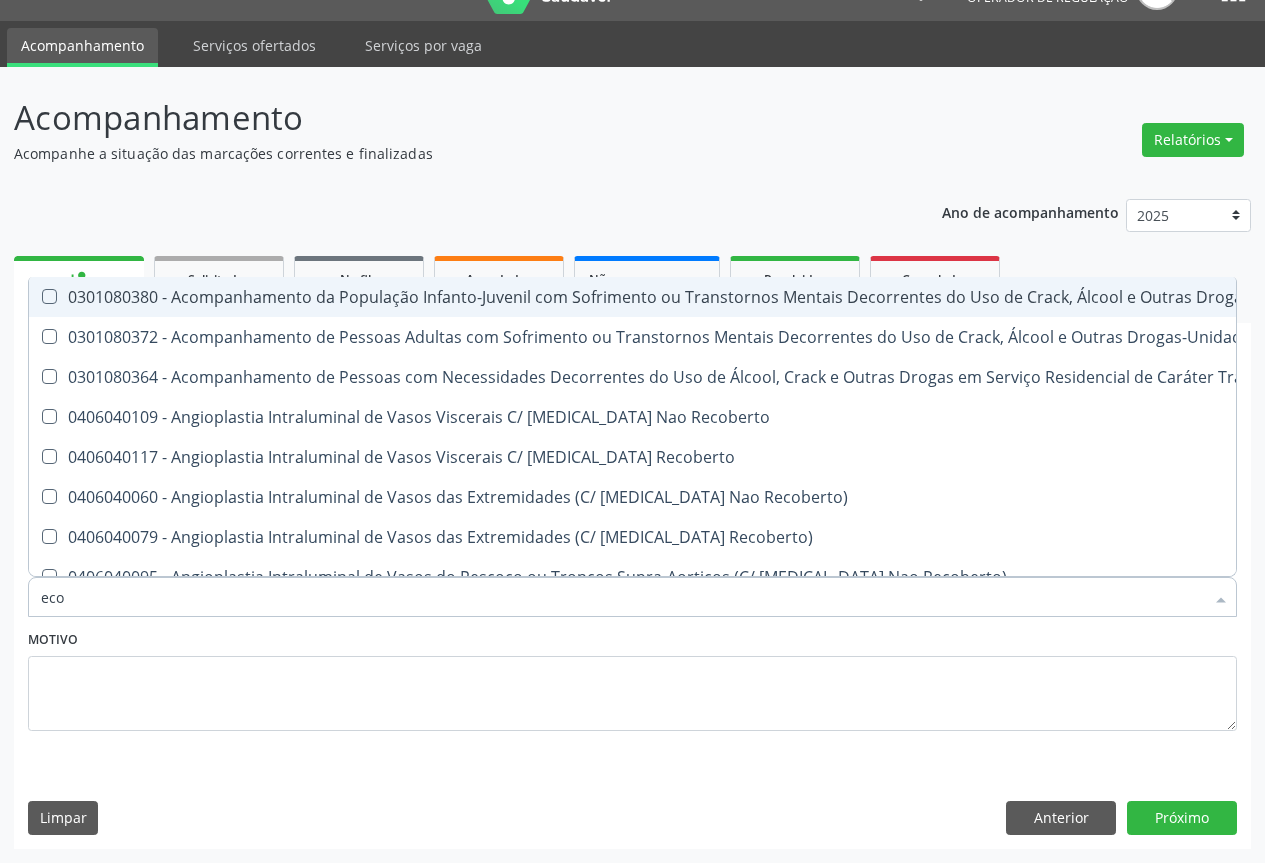 type on "ecoc" 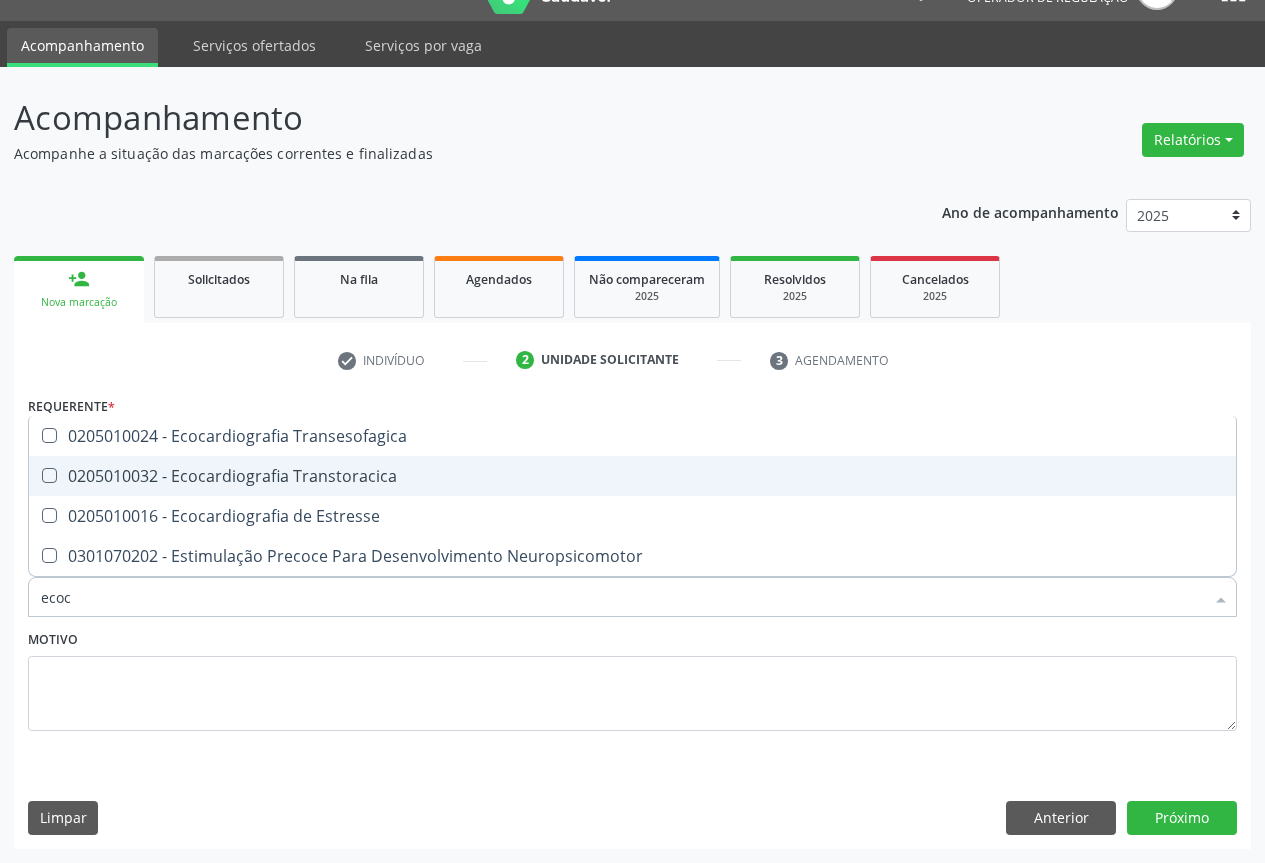 click on "0205010032 - Ecocardiografia Transtoracica" at bounding box center [632, 476] 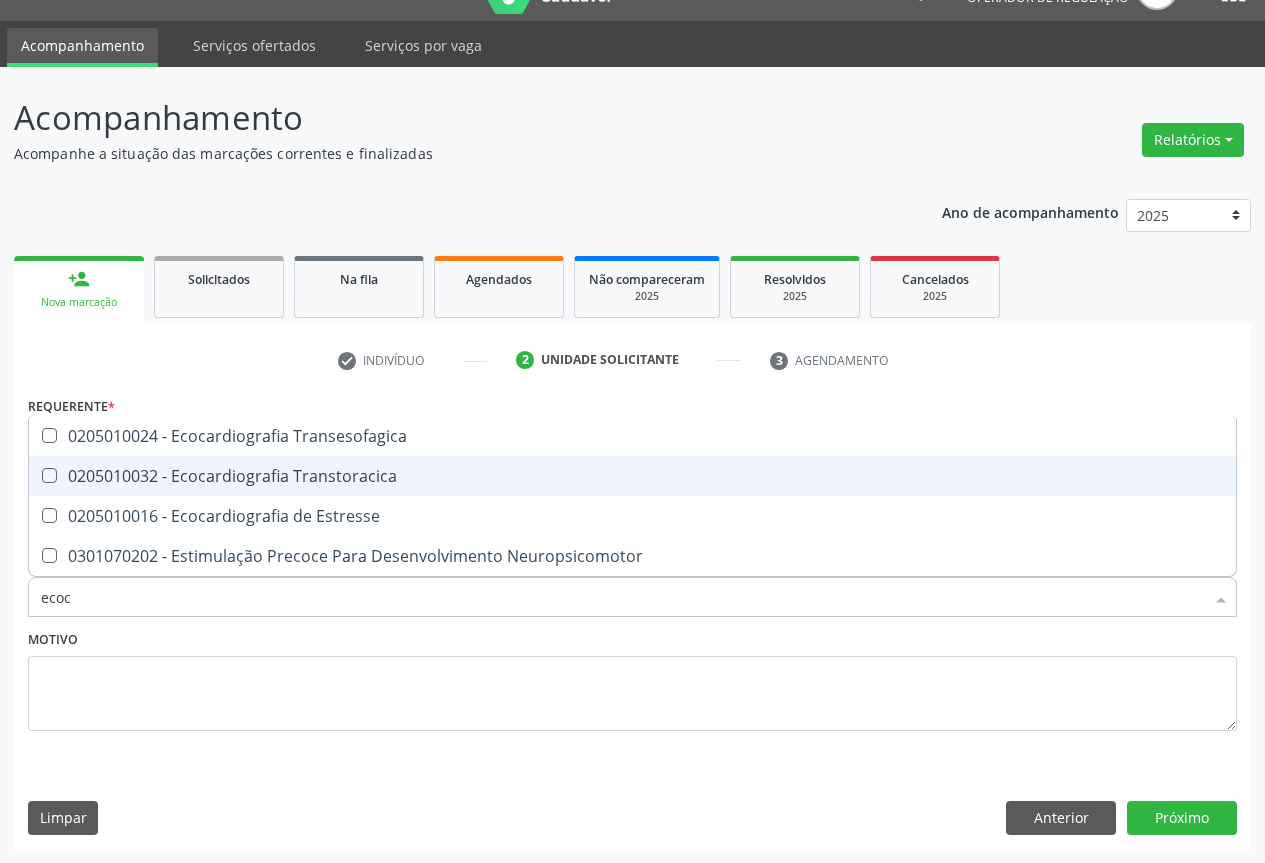 checkbox on "true" 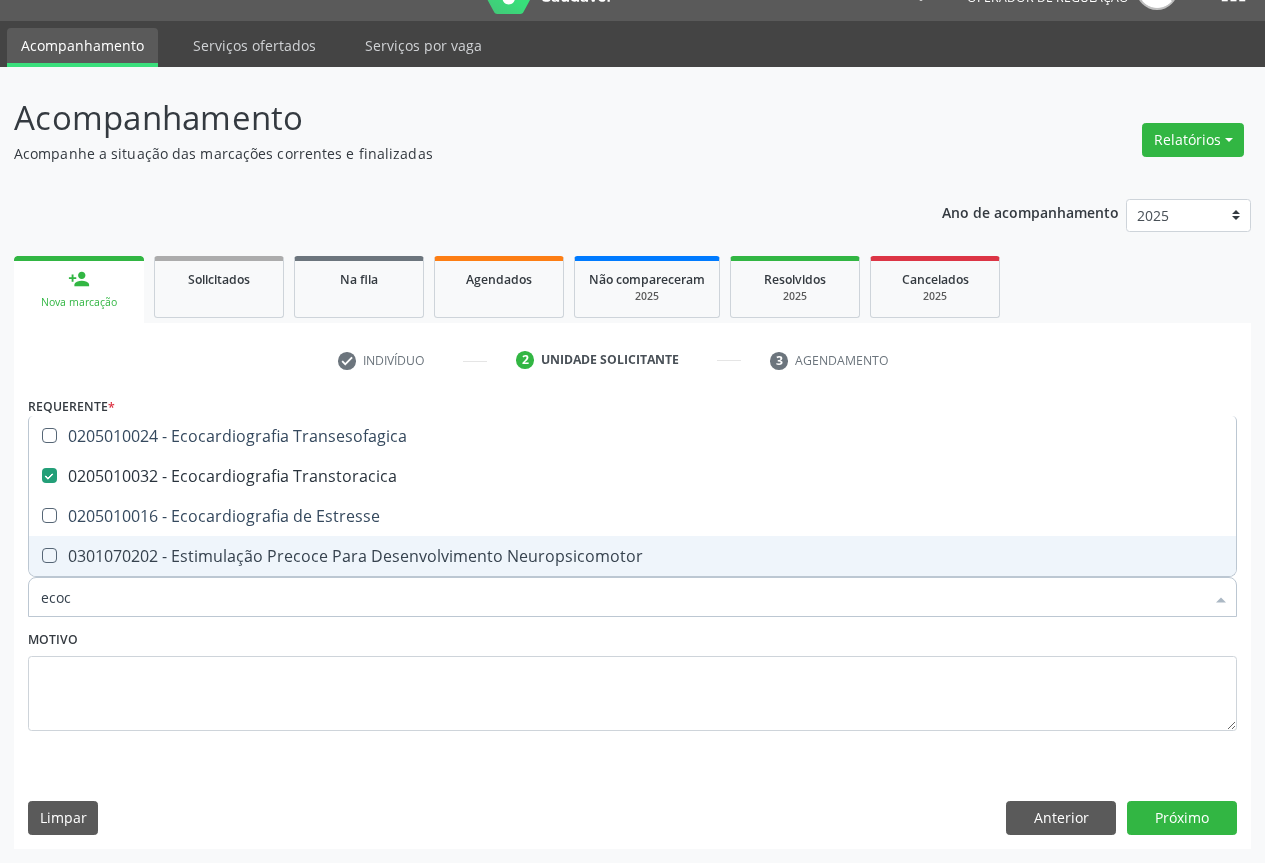 click on "ecoc" at bounding box center [622, 597] 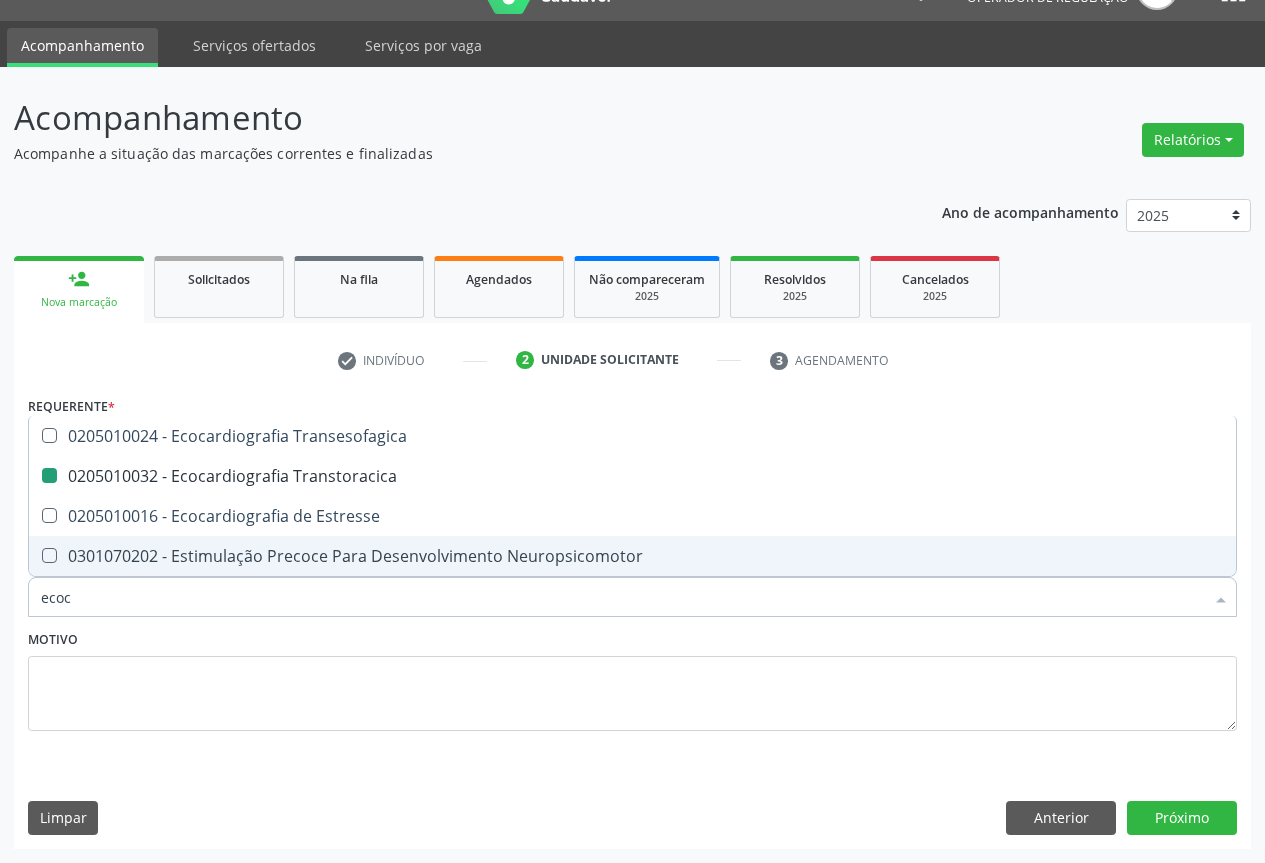 type on "h" 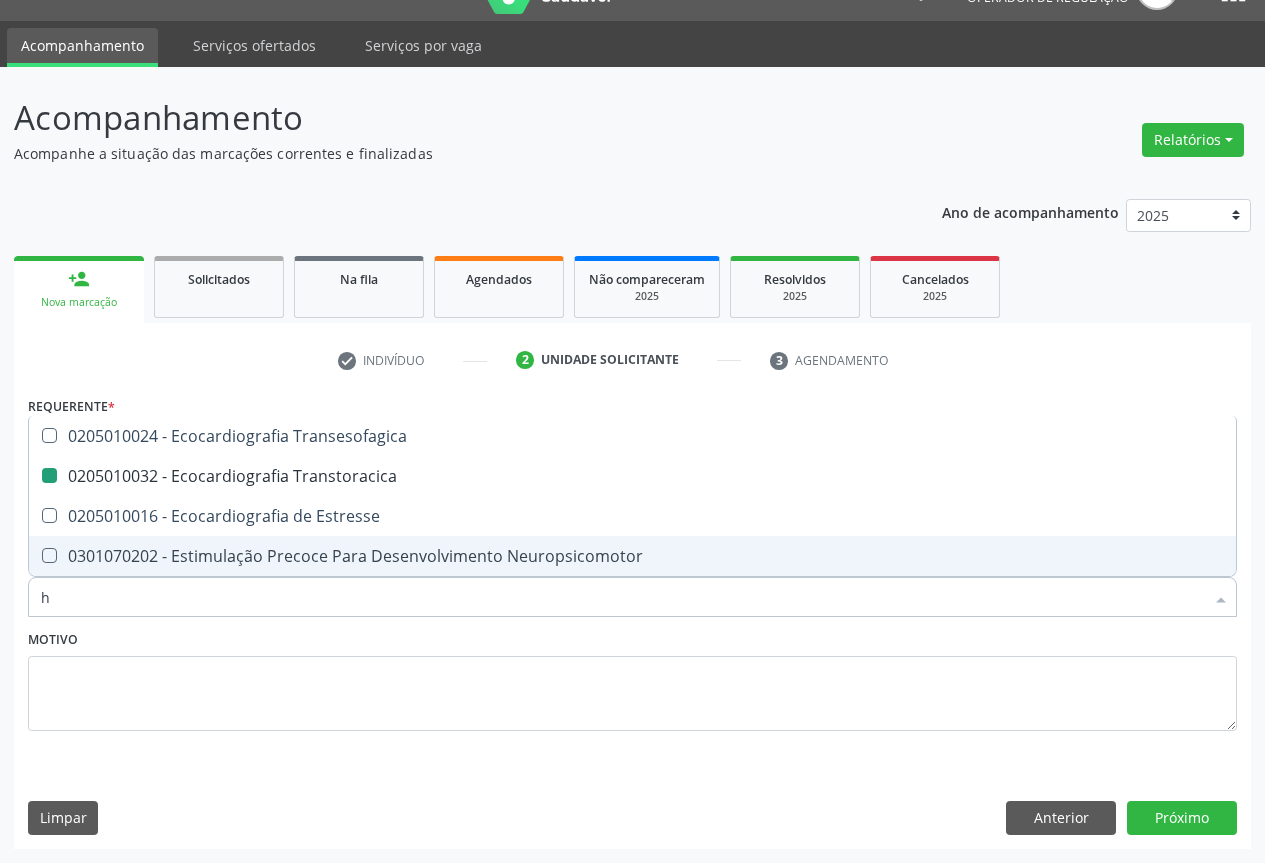 checkbox on "false" 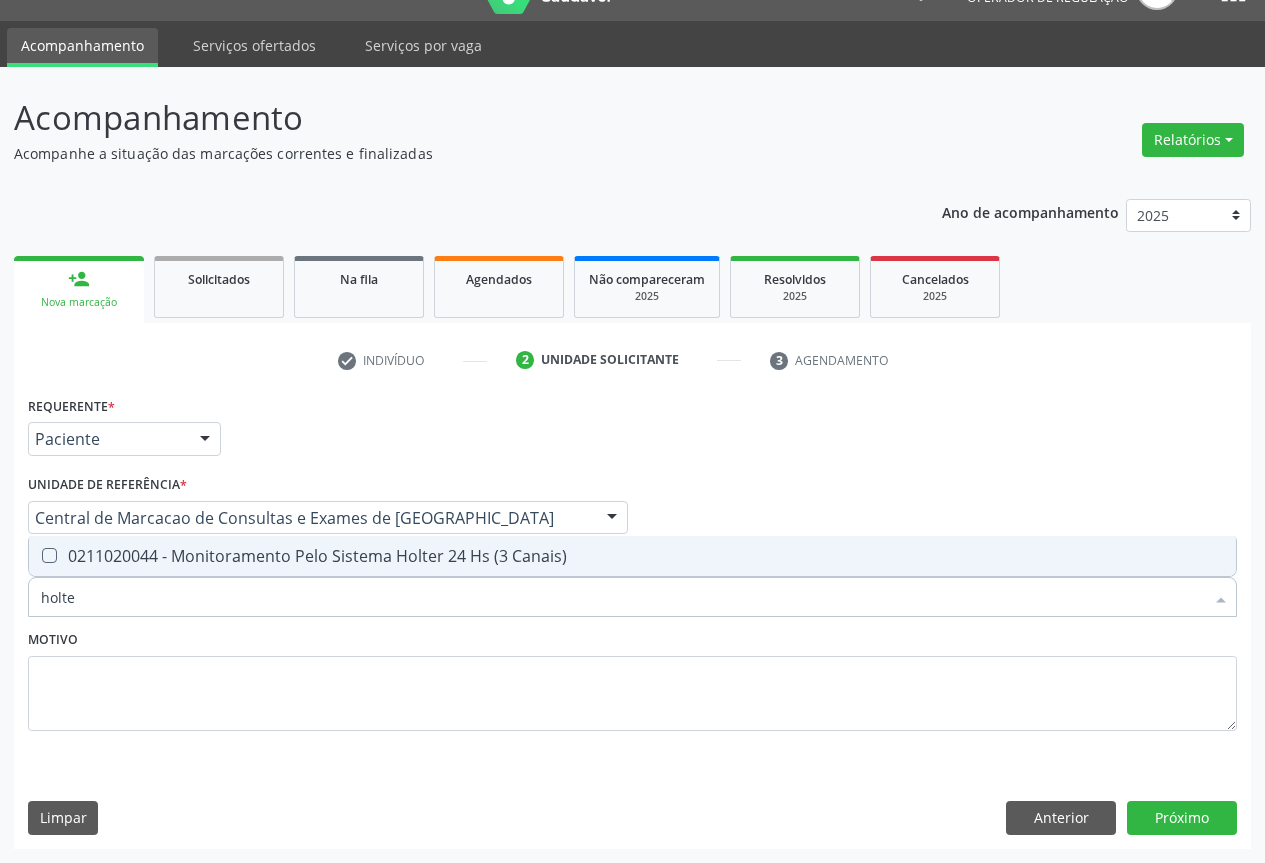 type on "holter" 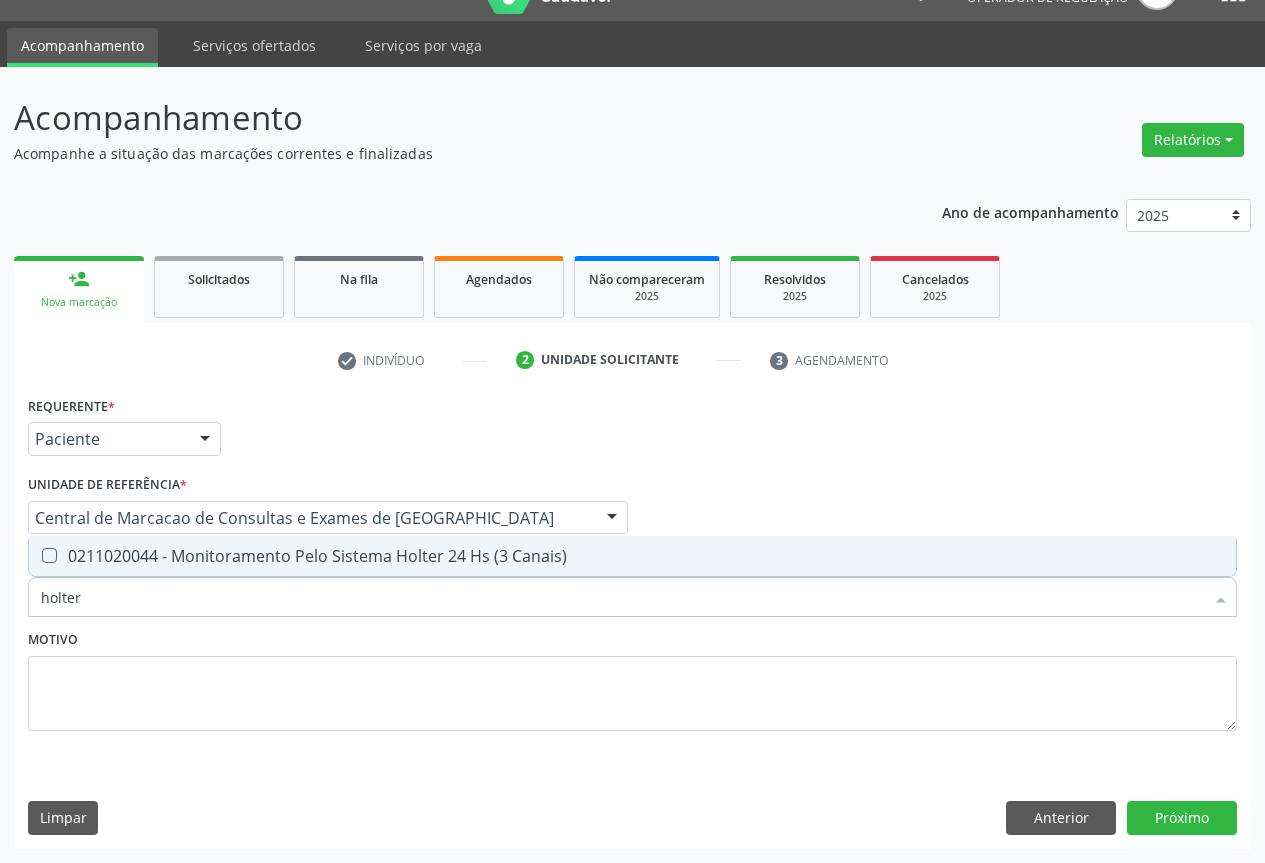 click on "0211020044 - Monitoramento Pelo Sistema Holter 24 Hs (3 Canais)" at bounding box center (632, 556) 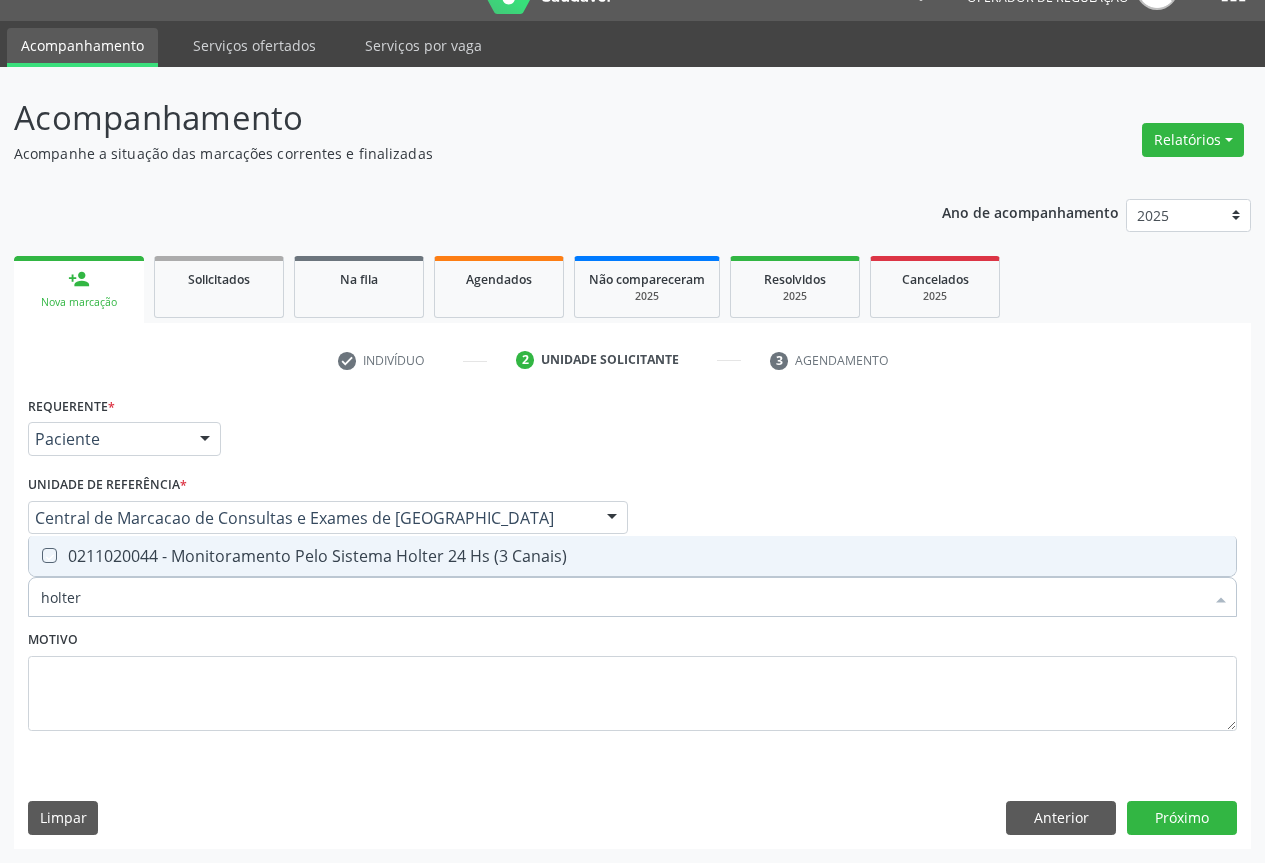 checkbox on "true" 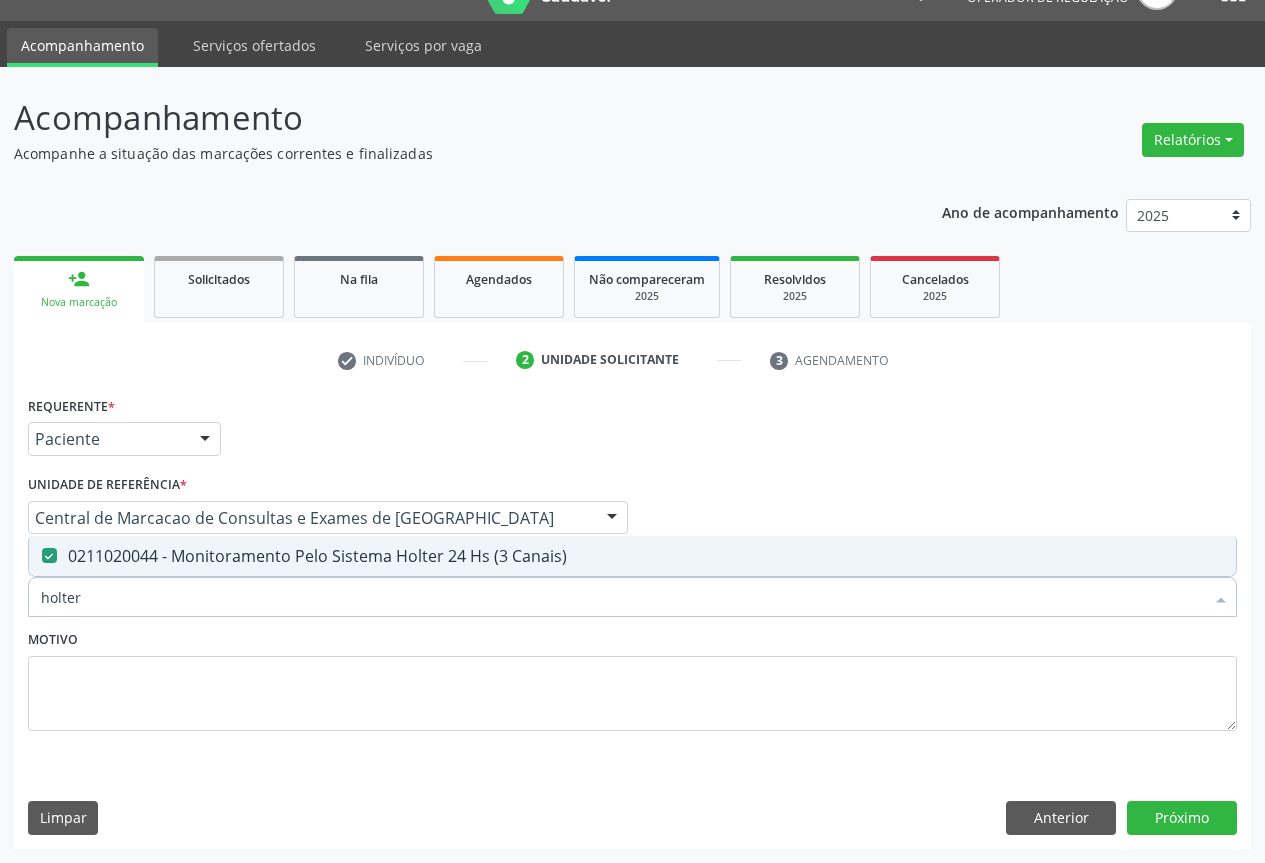 click on "holter" at bounding box center [622, 597] 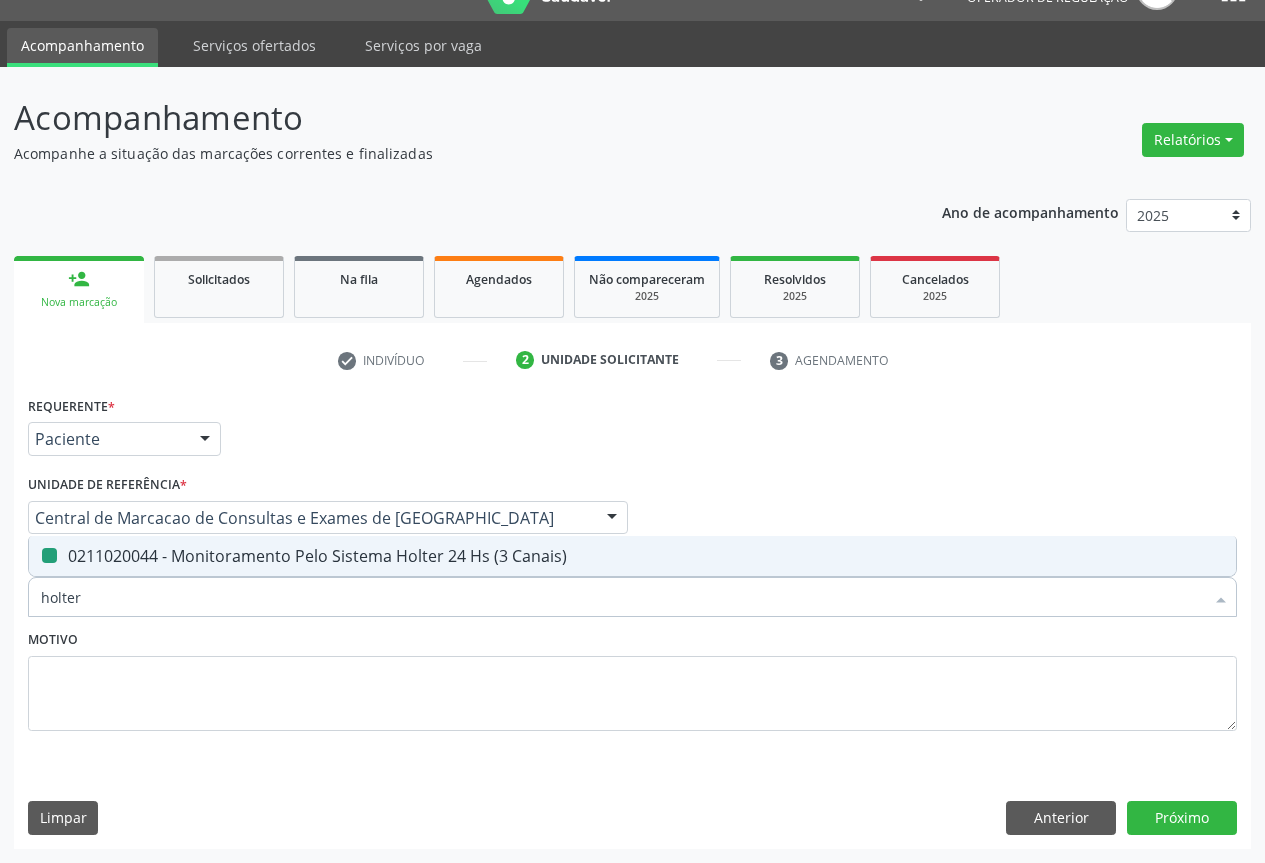 type on "m" 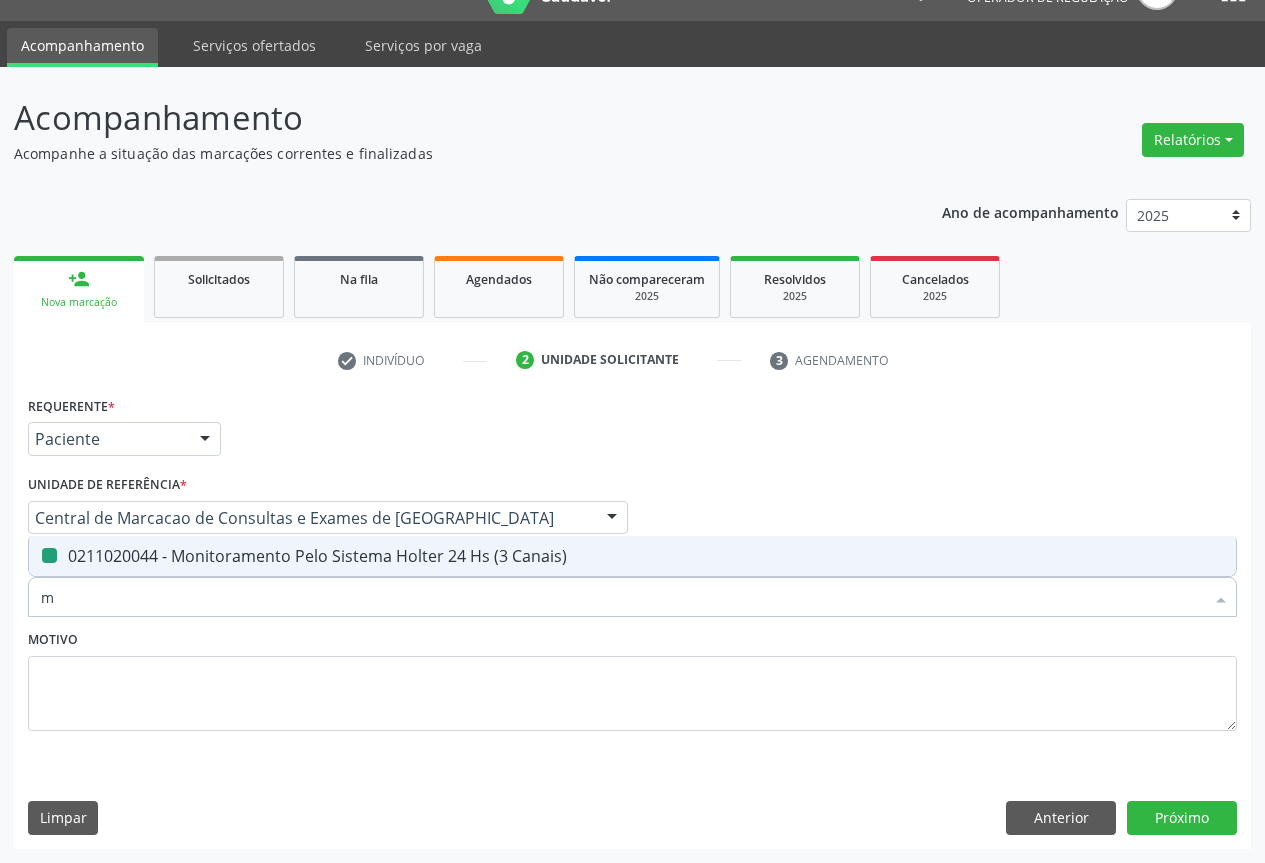 checkbox on "false" 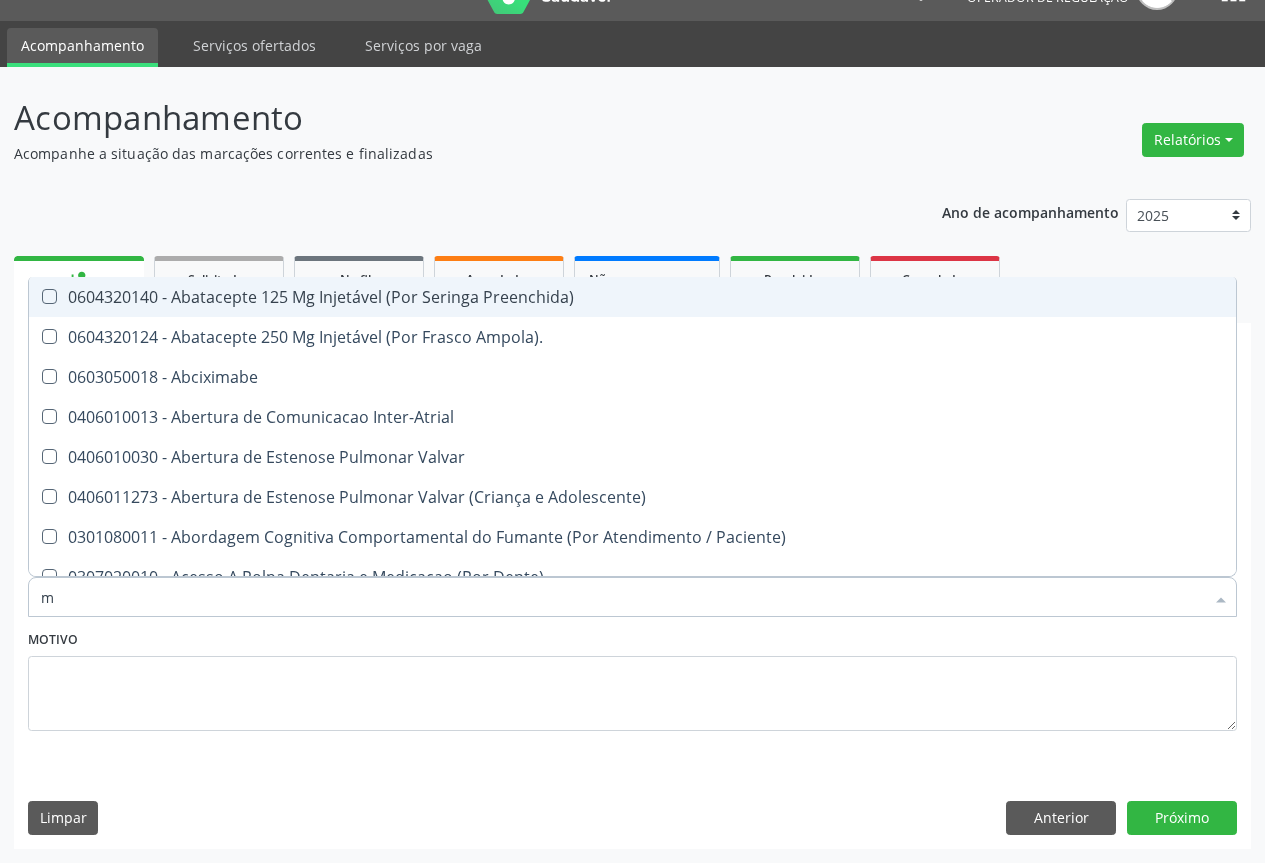type on "mo" 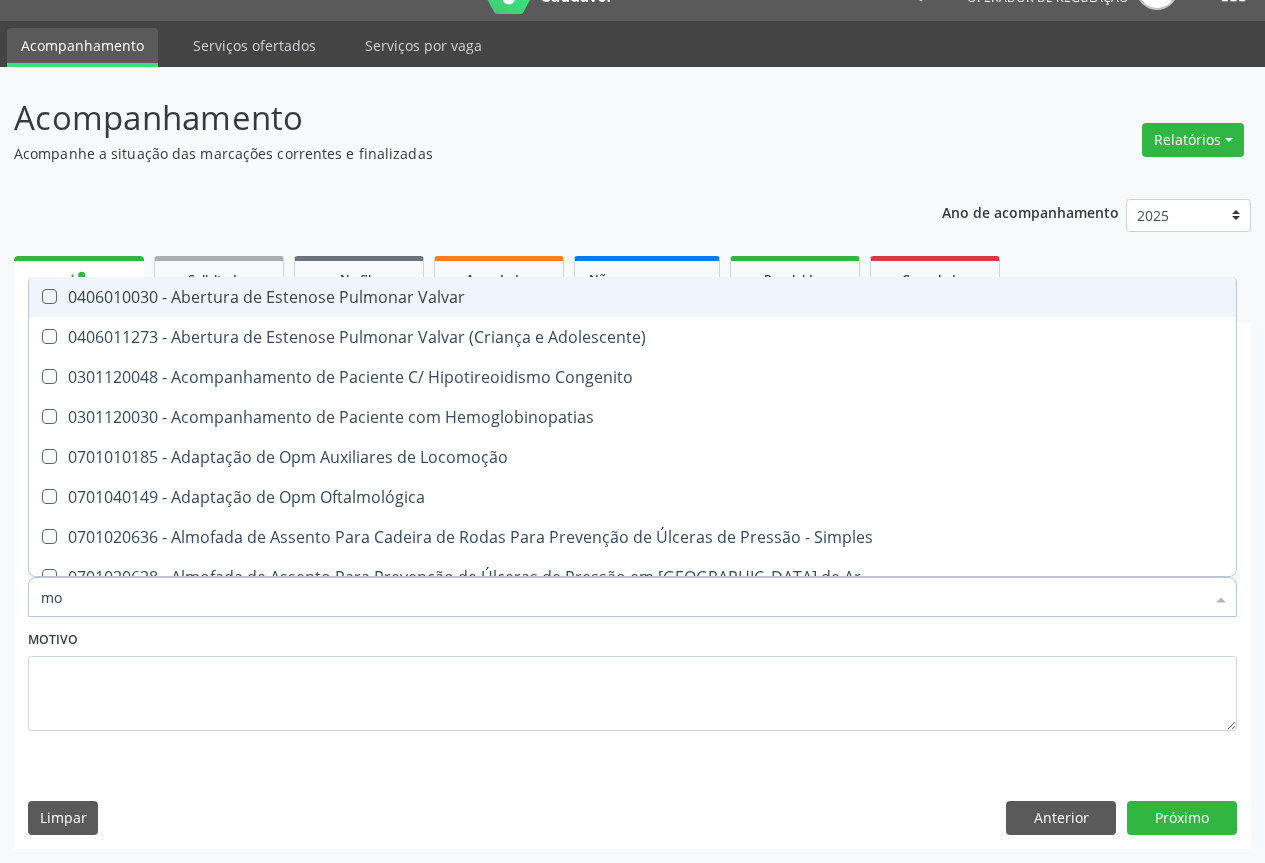 checkbox on "true" 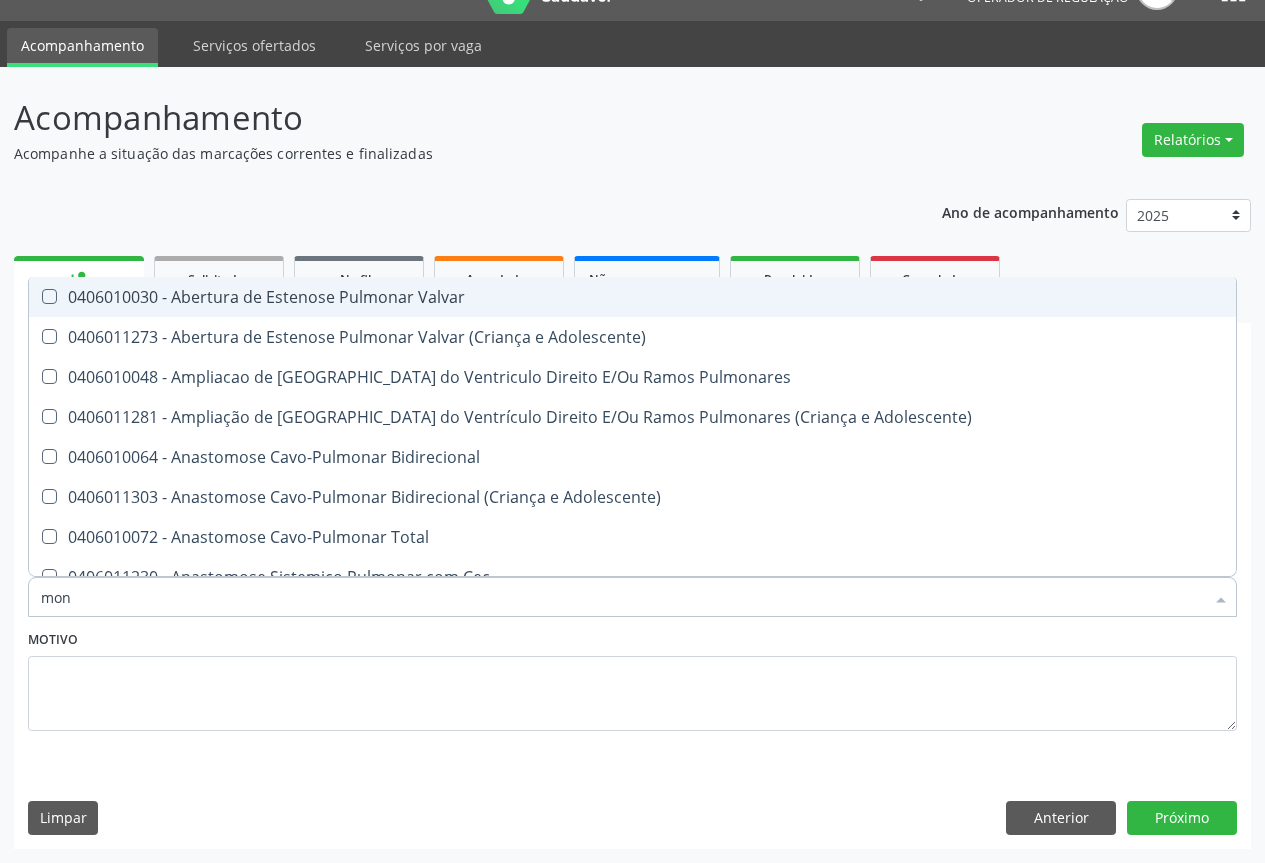 type on "moni" 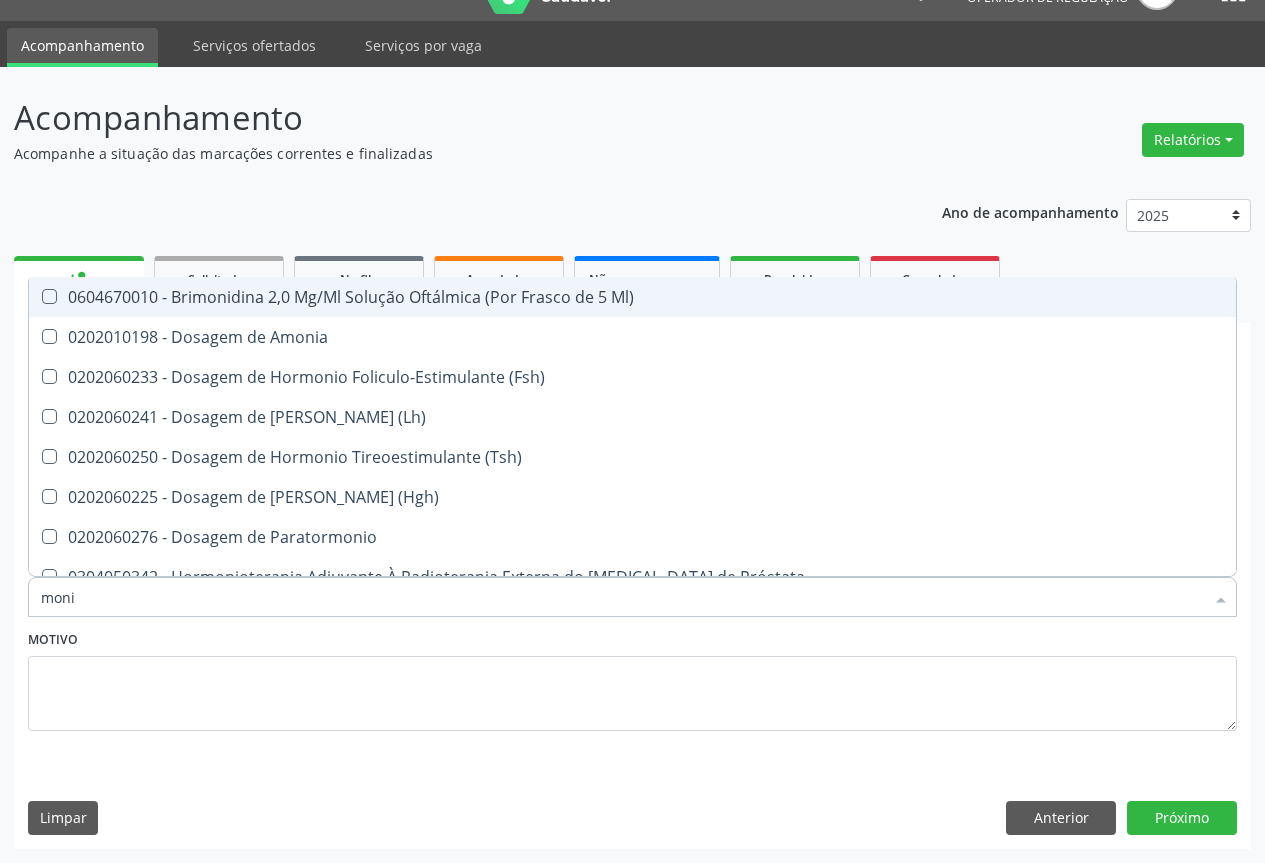 type on "monit" 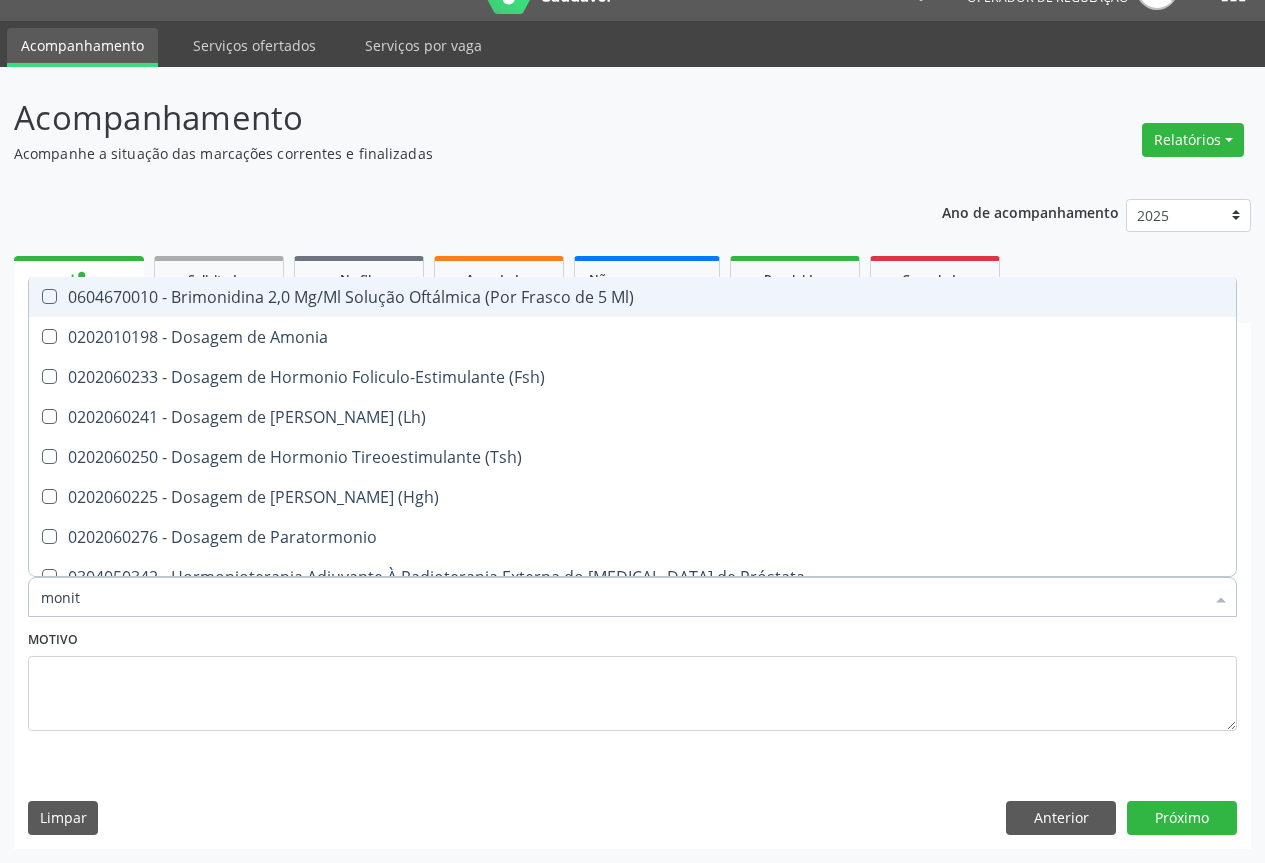 type on "monito" 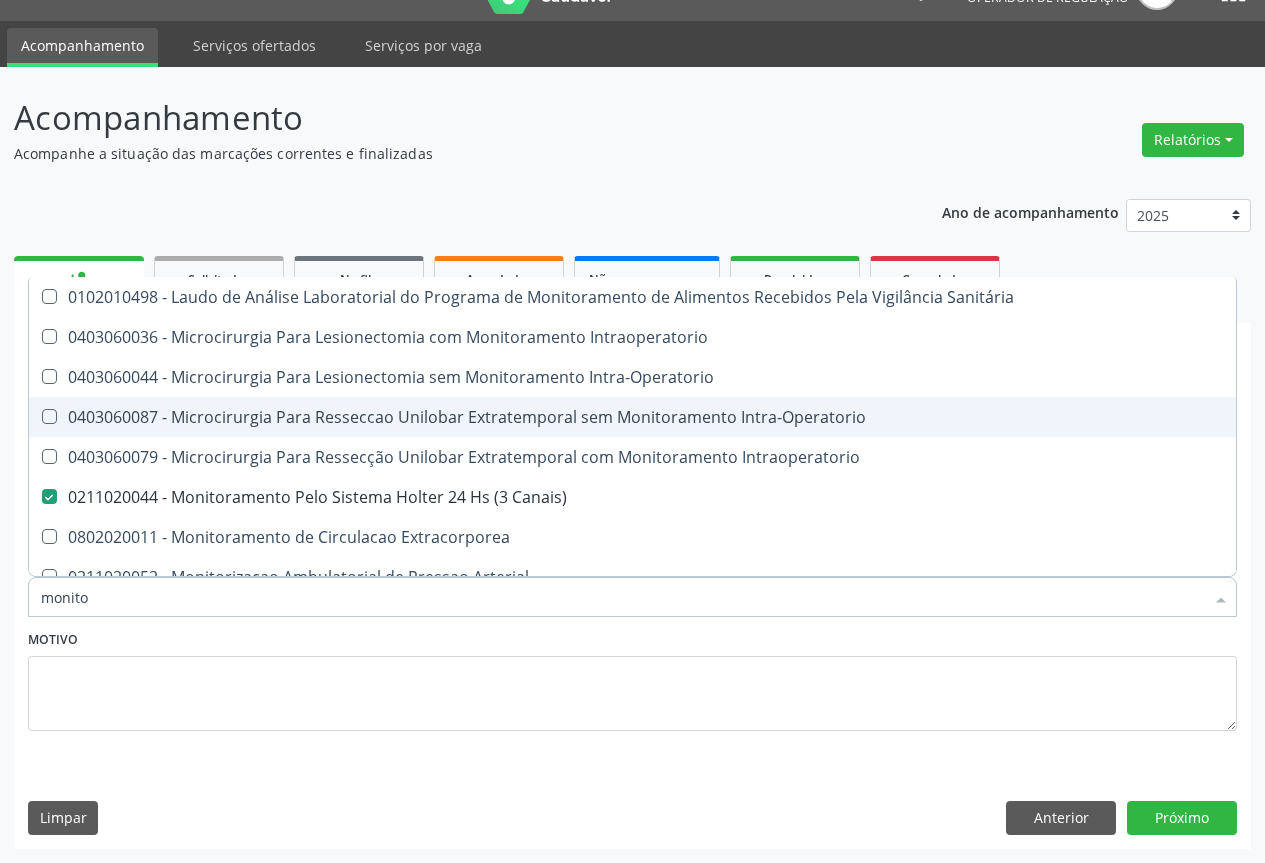 scroll, scrollTop: 61, scrollLeft: 0, axis: vertical 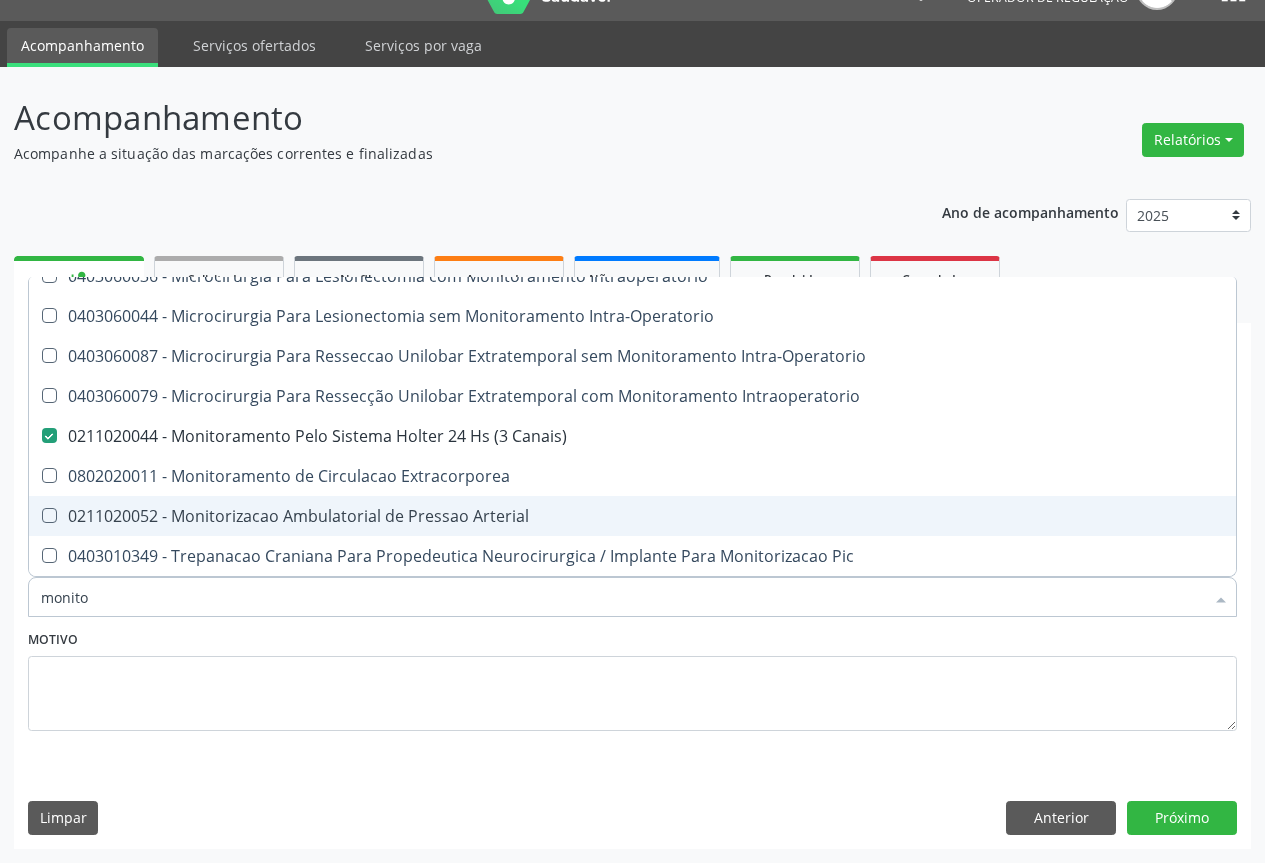 click on "0211020052 - Monitorizacao Ambulatorial de Pressao Arterial" at bounding box center [632, 516] 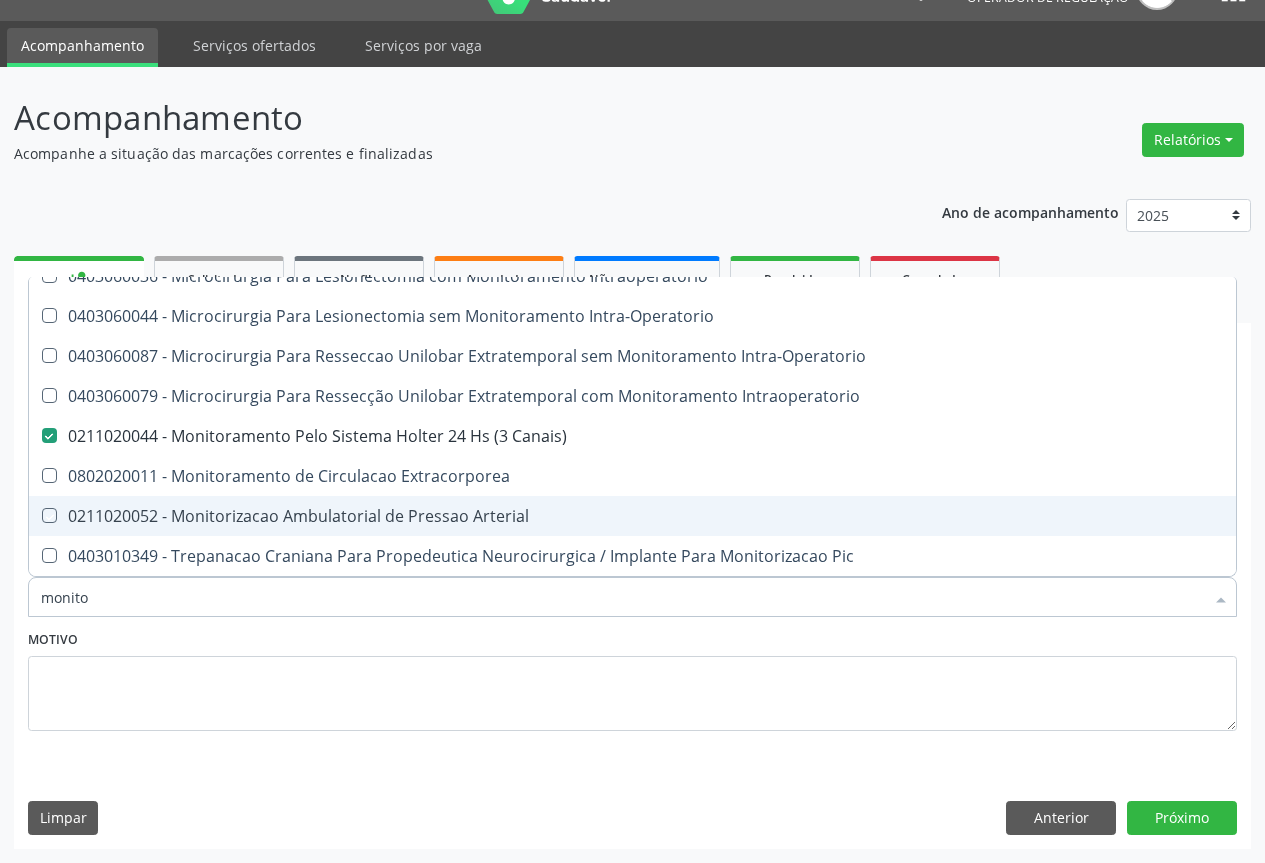 checkbox on "true" 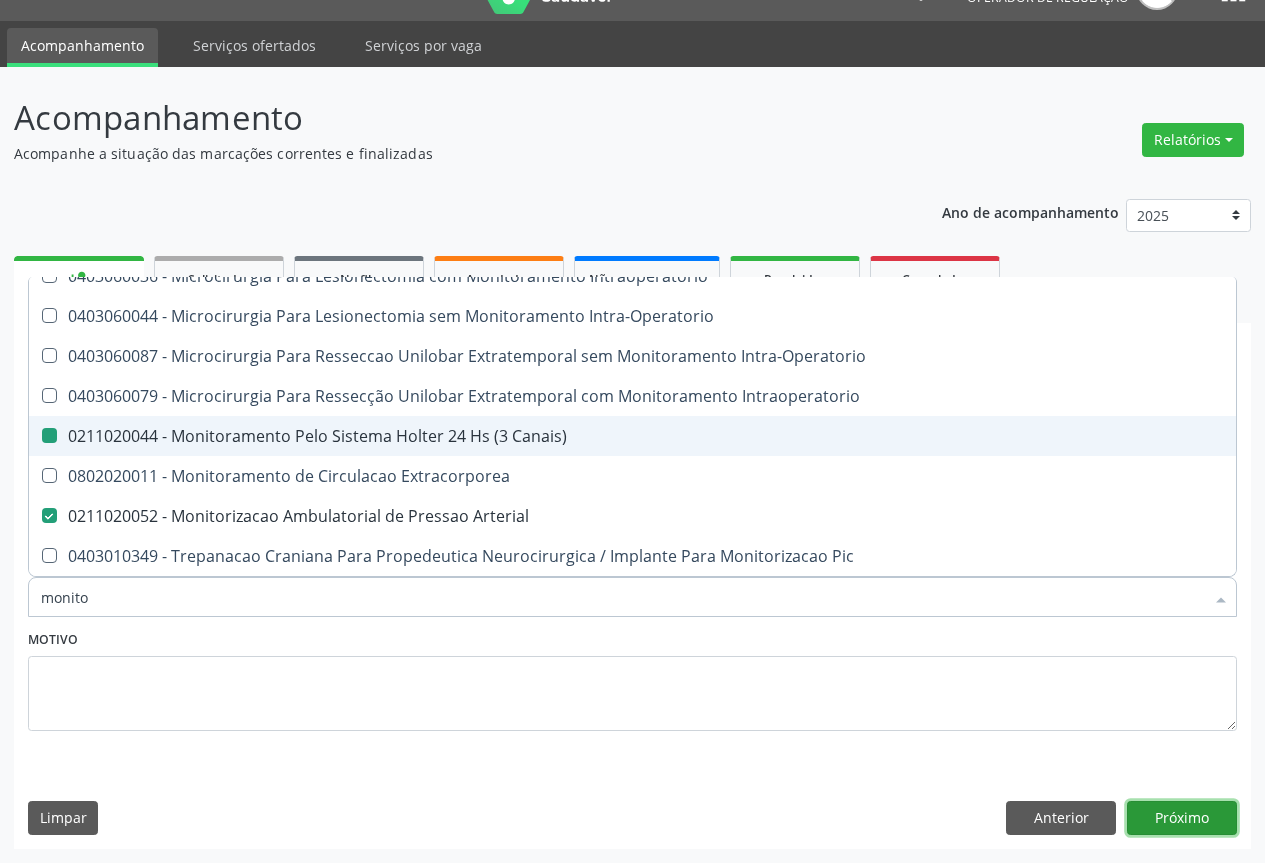 click on "Próximo" at bounding box center (1182, 818) 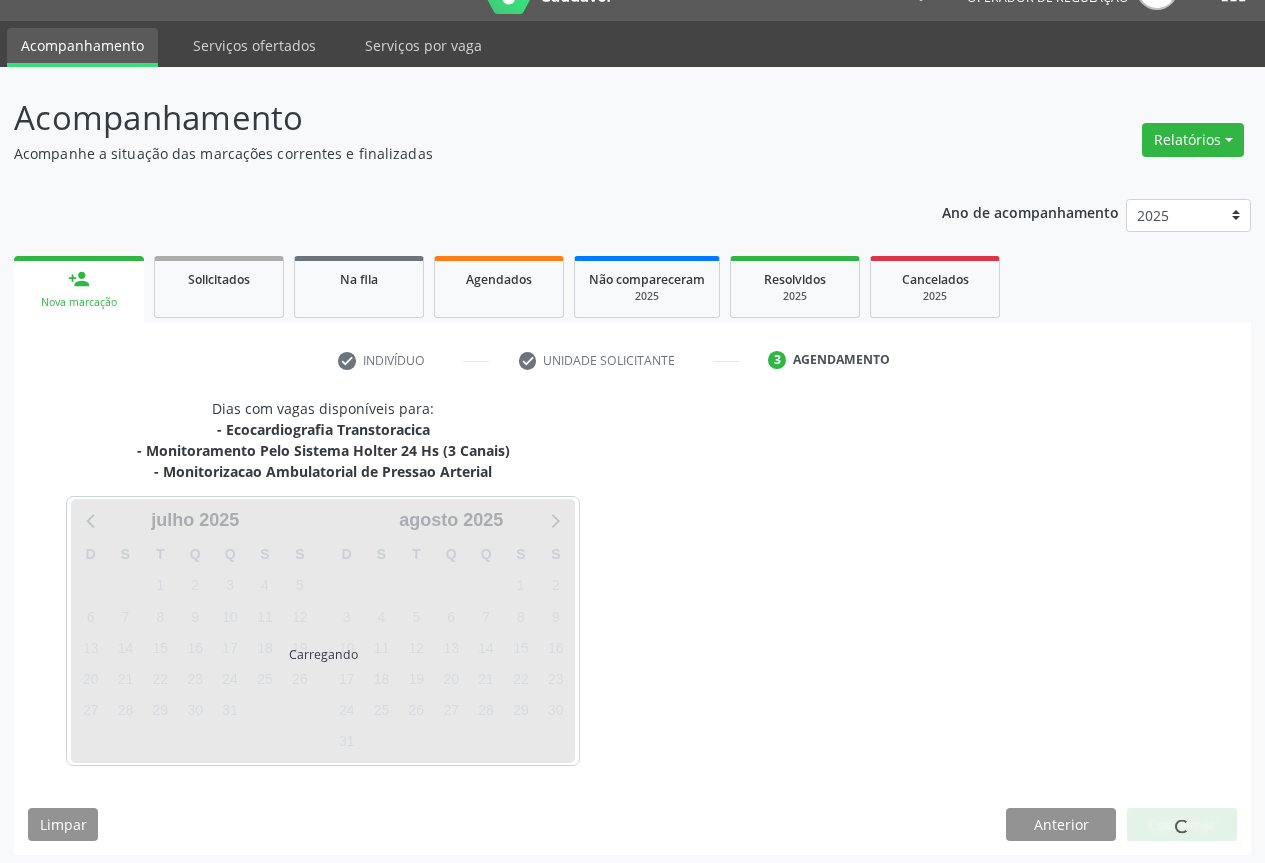 scroll, scrollTop: 0, scrollLeft: 0, axis: both 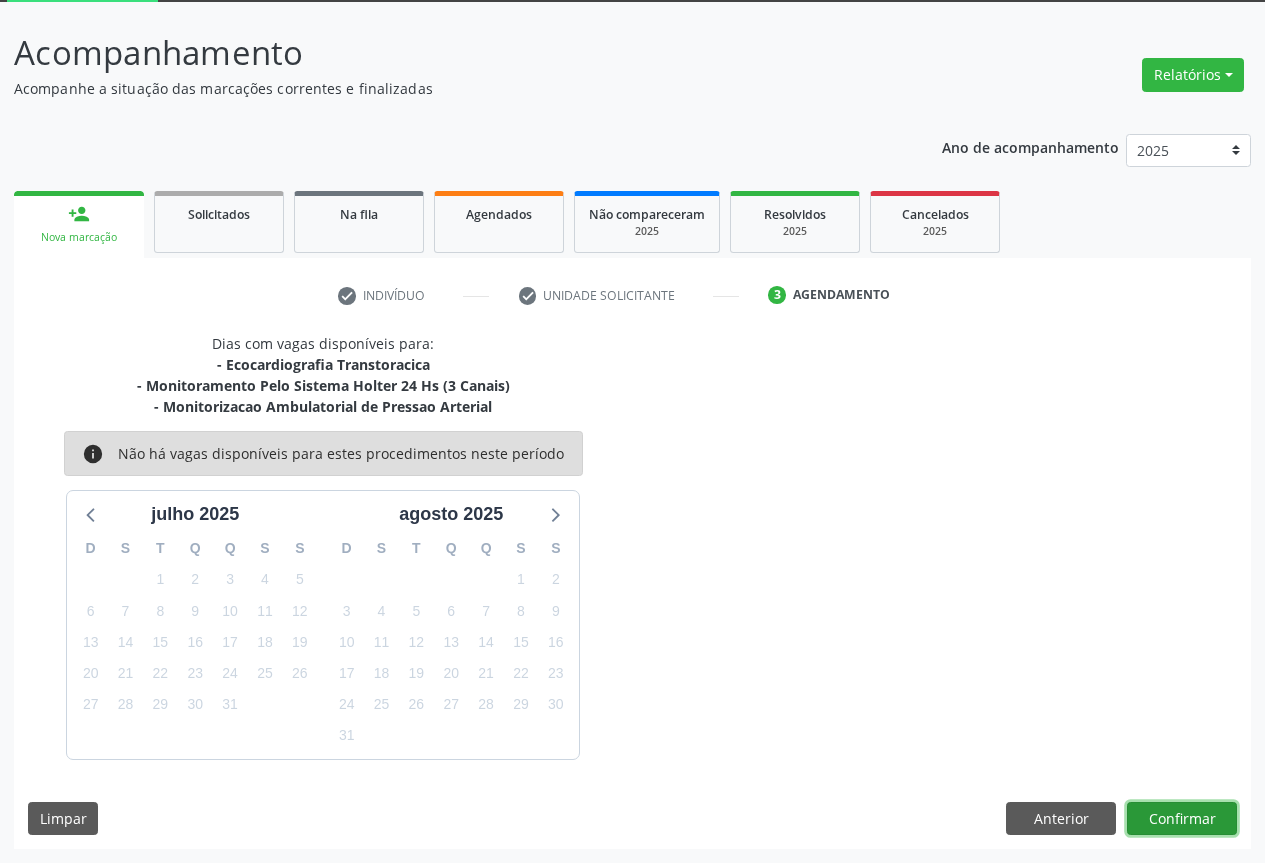 click on "Confirmar" at bounding box center [1182, 819] 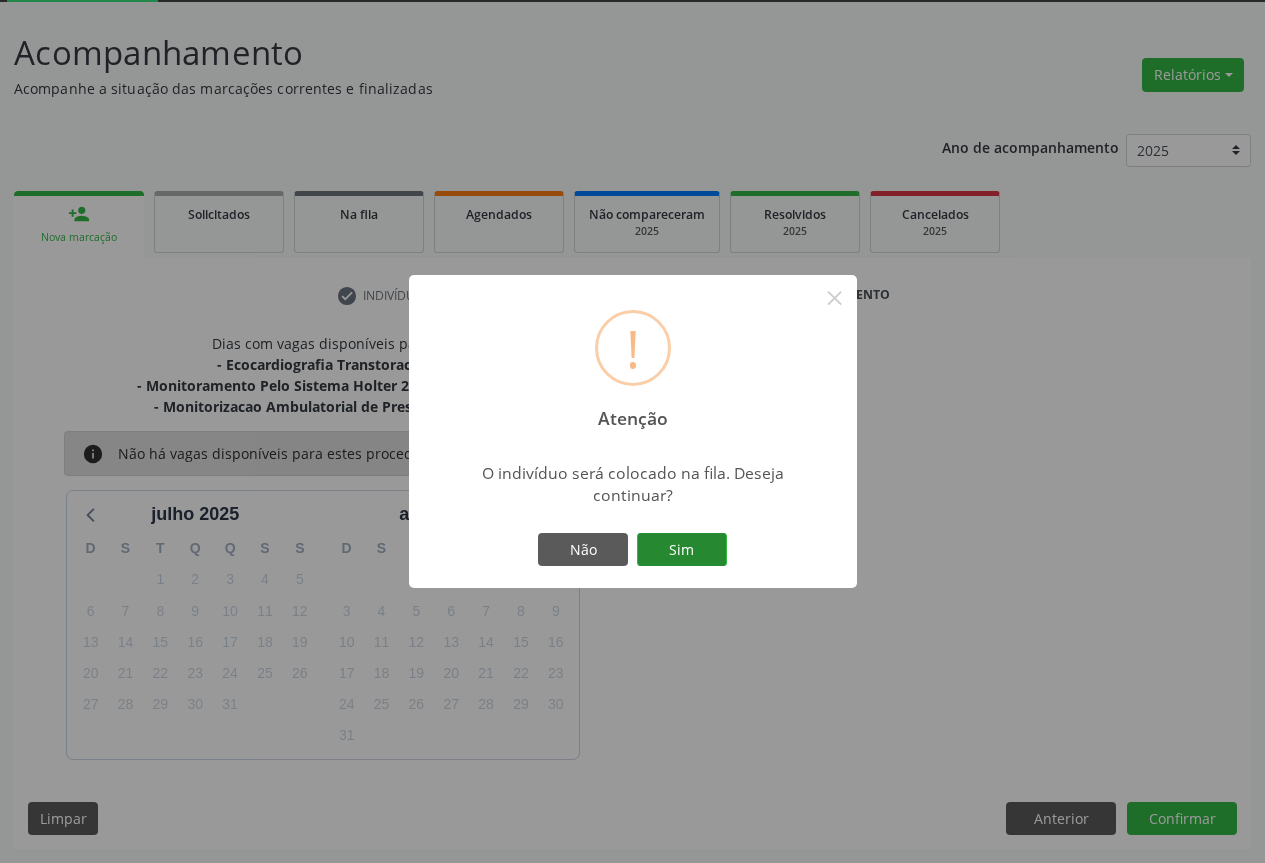 click on "Sim" at bounding box center [682, 550] 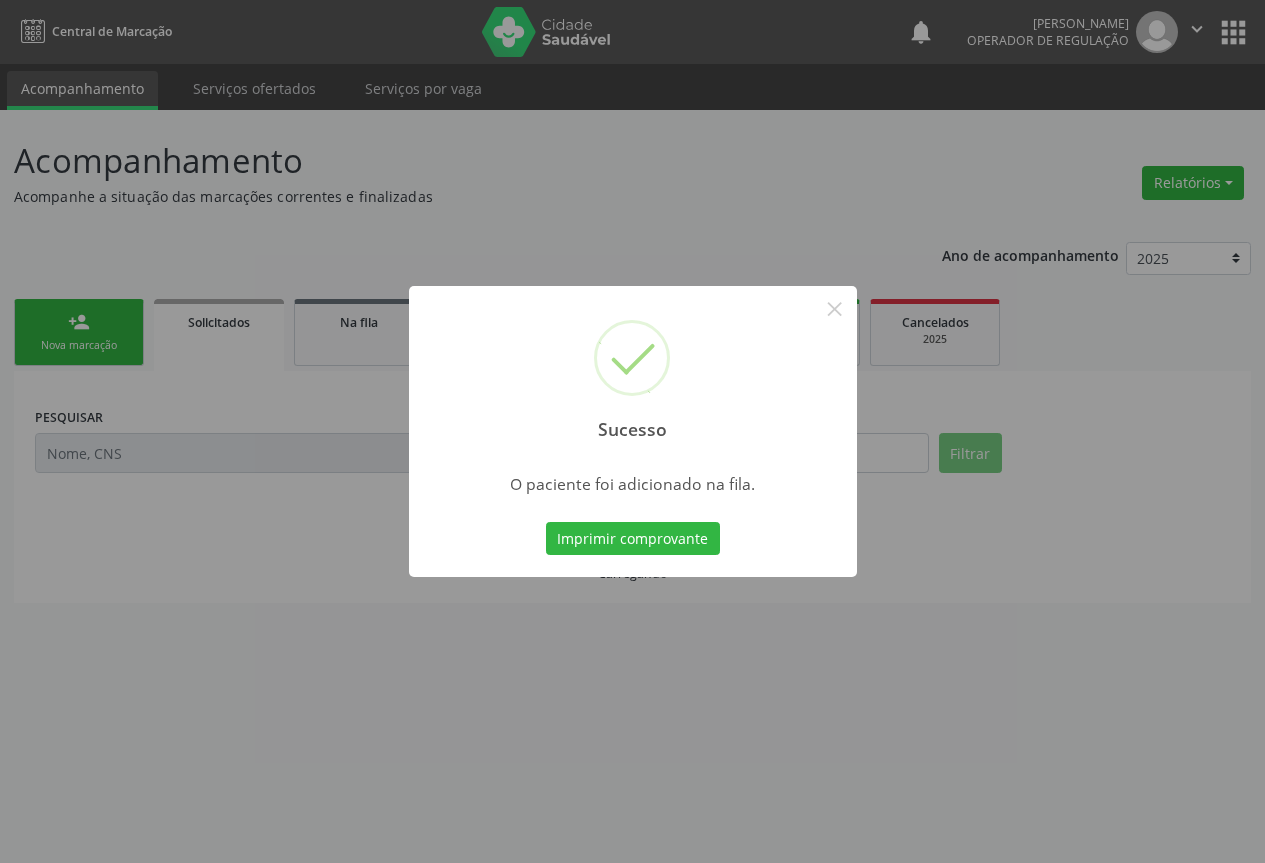 scroll, scrollTop: 0, scrollLeft: 0, axis: both 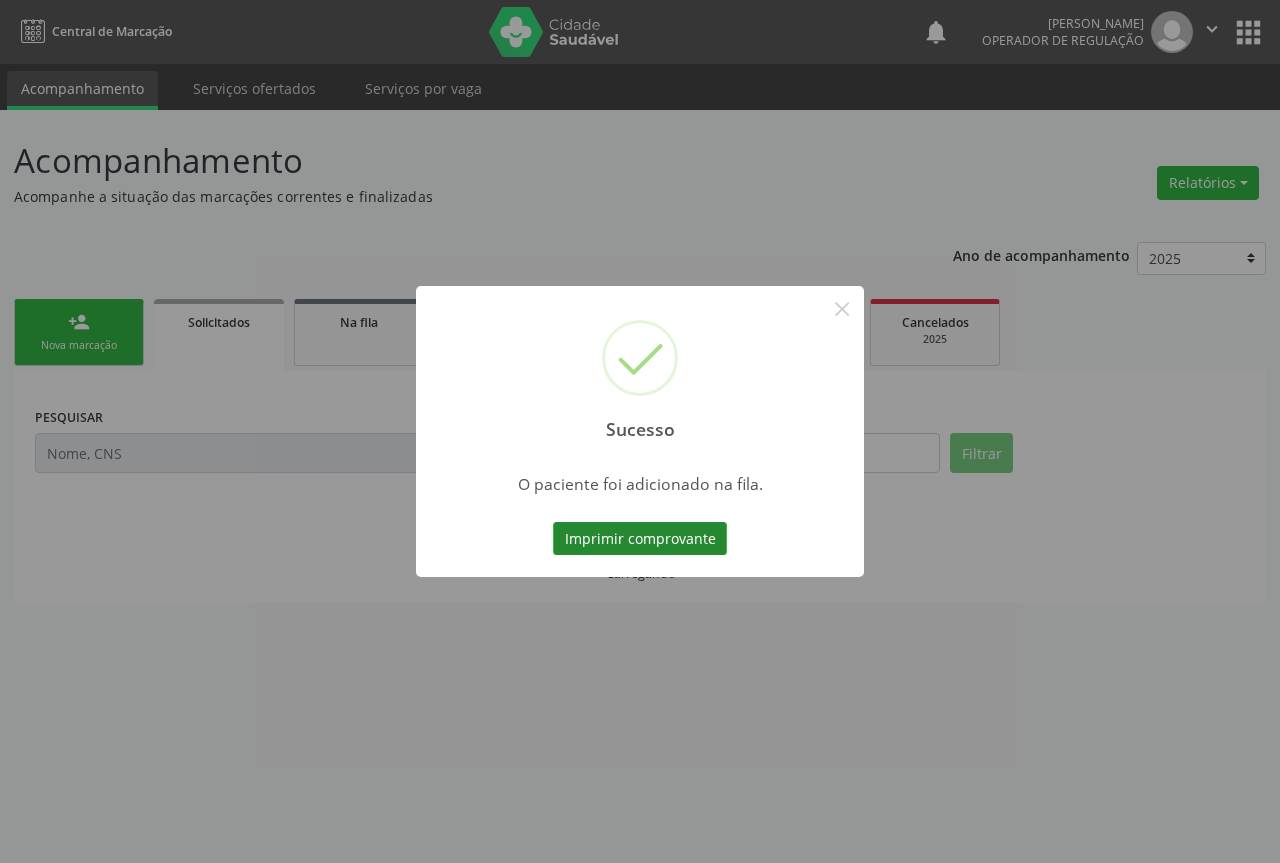 click on "Imprimir comprovante" at bounding box center (640, 539) 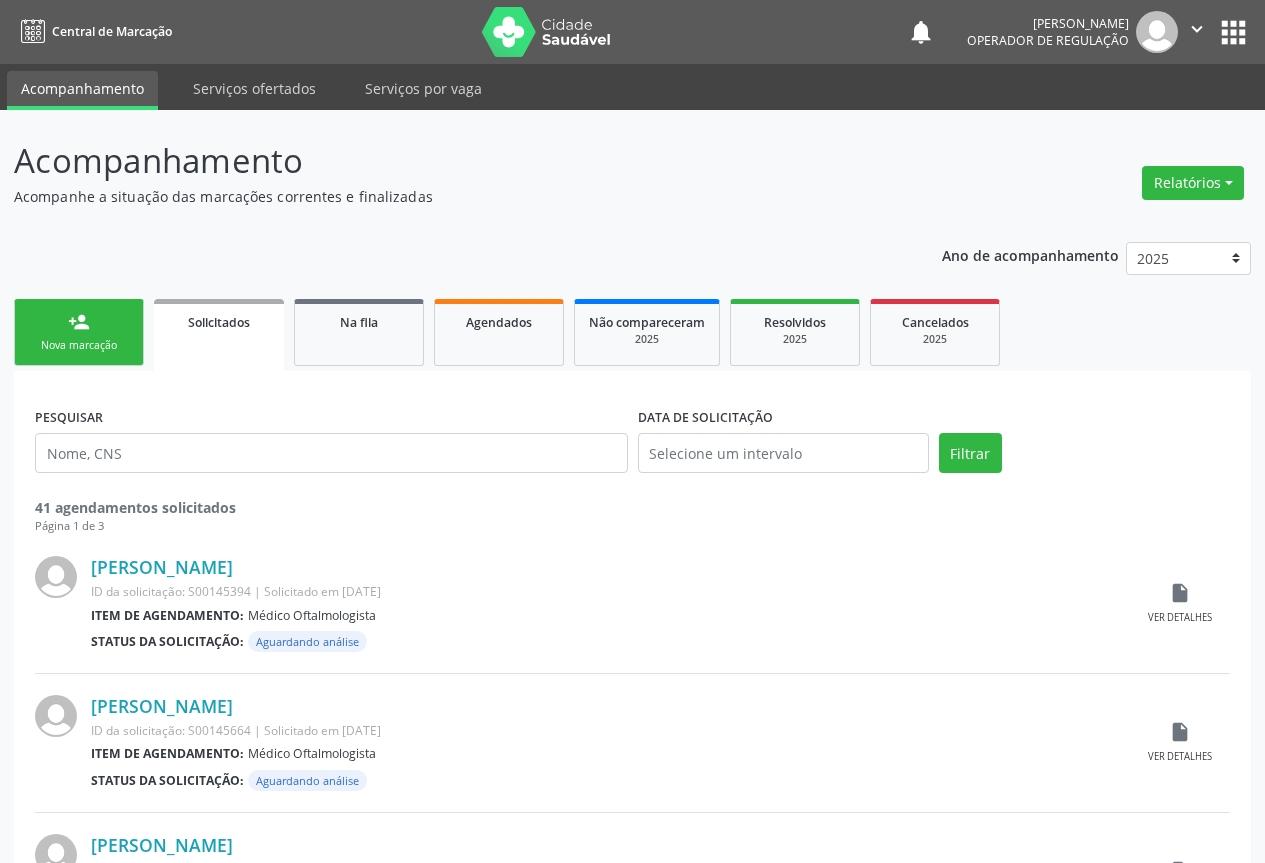 scroll, scrollTop: 0, scrollLeft: 0, axis: both 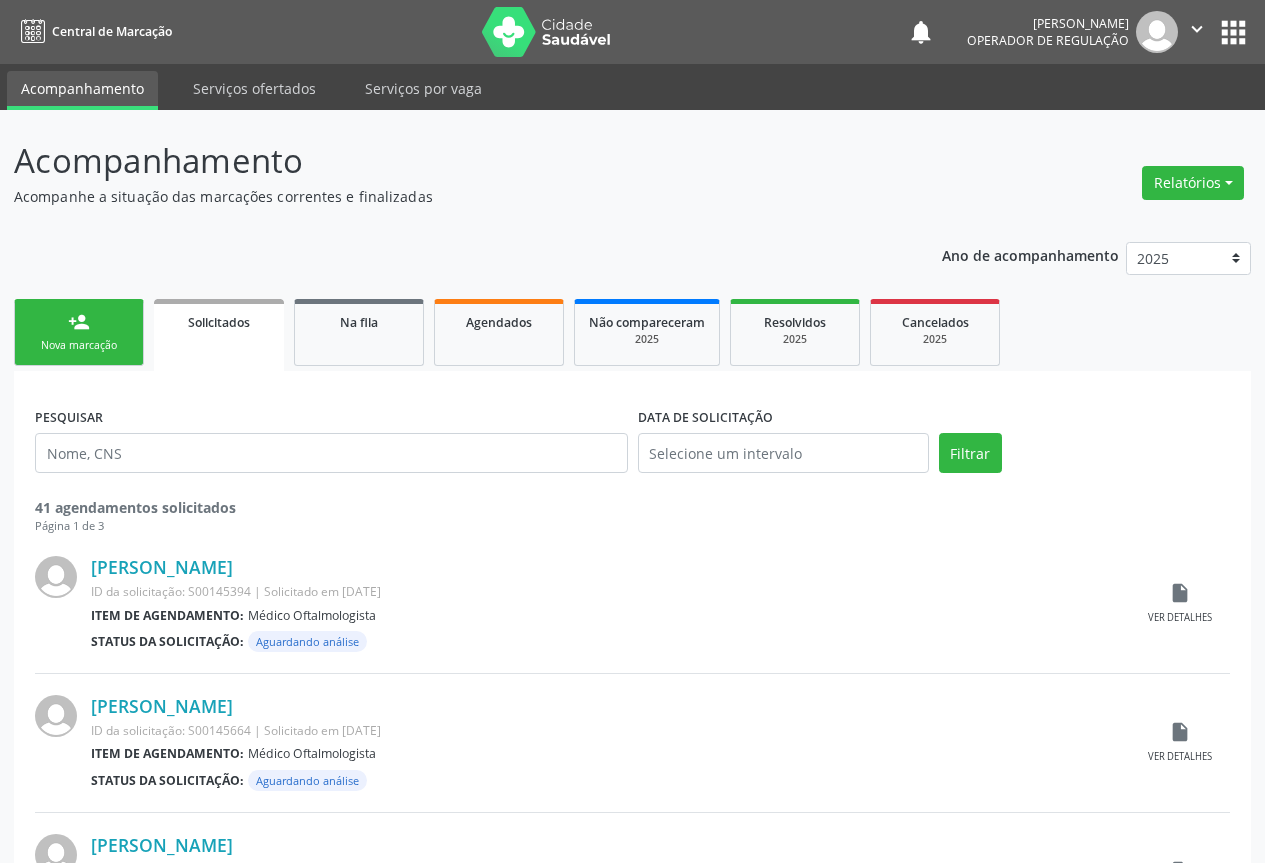 click on "person_add
Nova marcação" at bounding box center (79, 332) 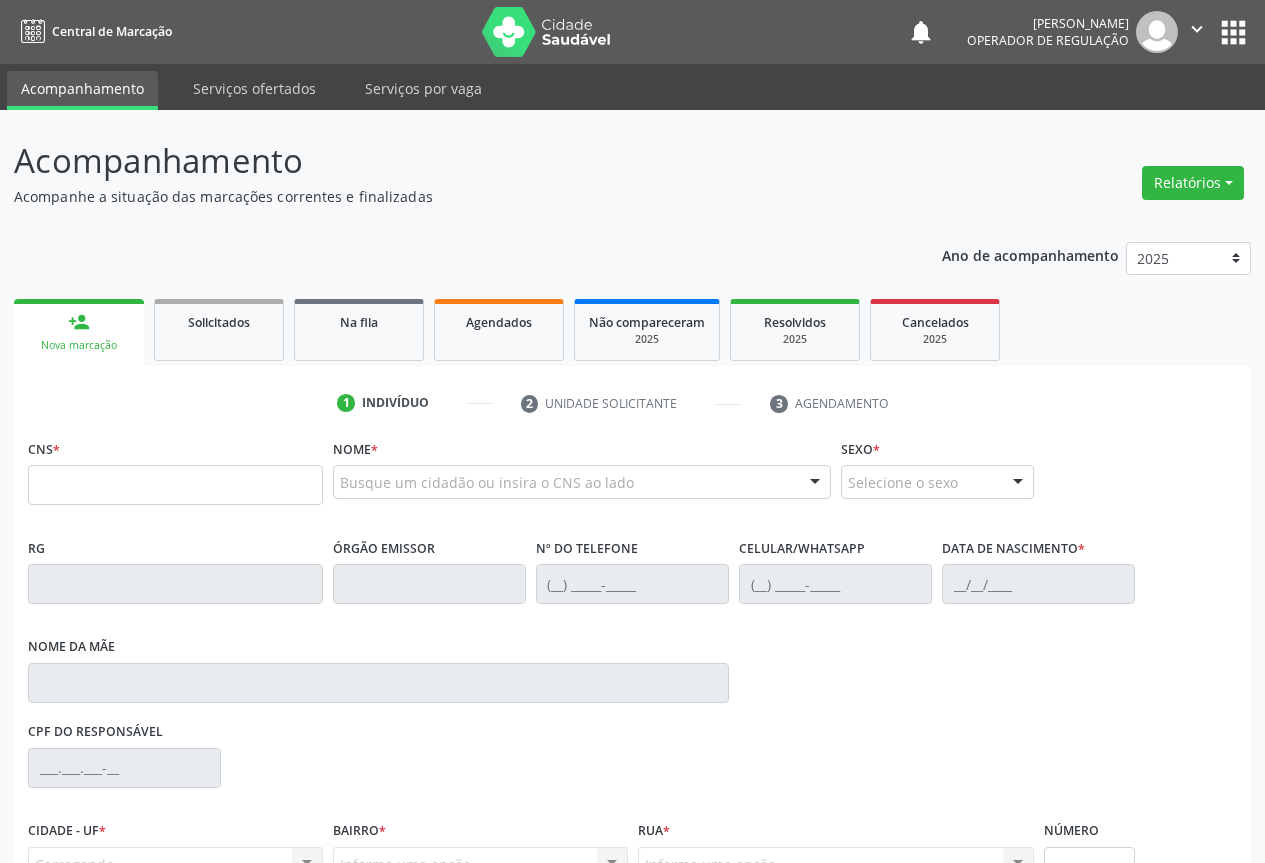 click on "CNS
*" at bounding box center (175, 476) 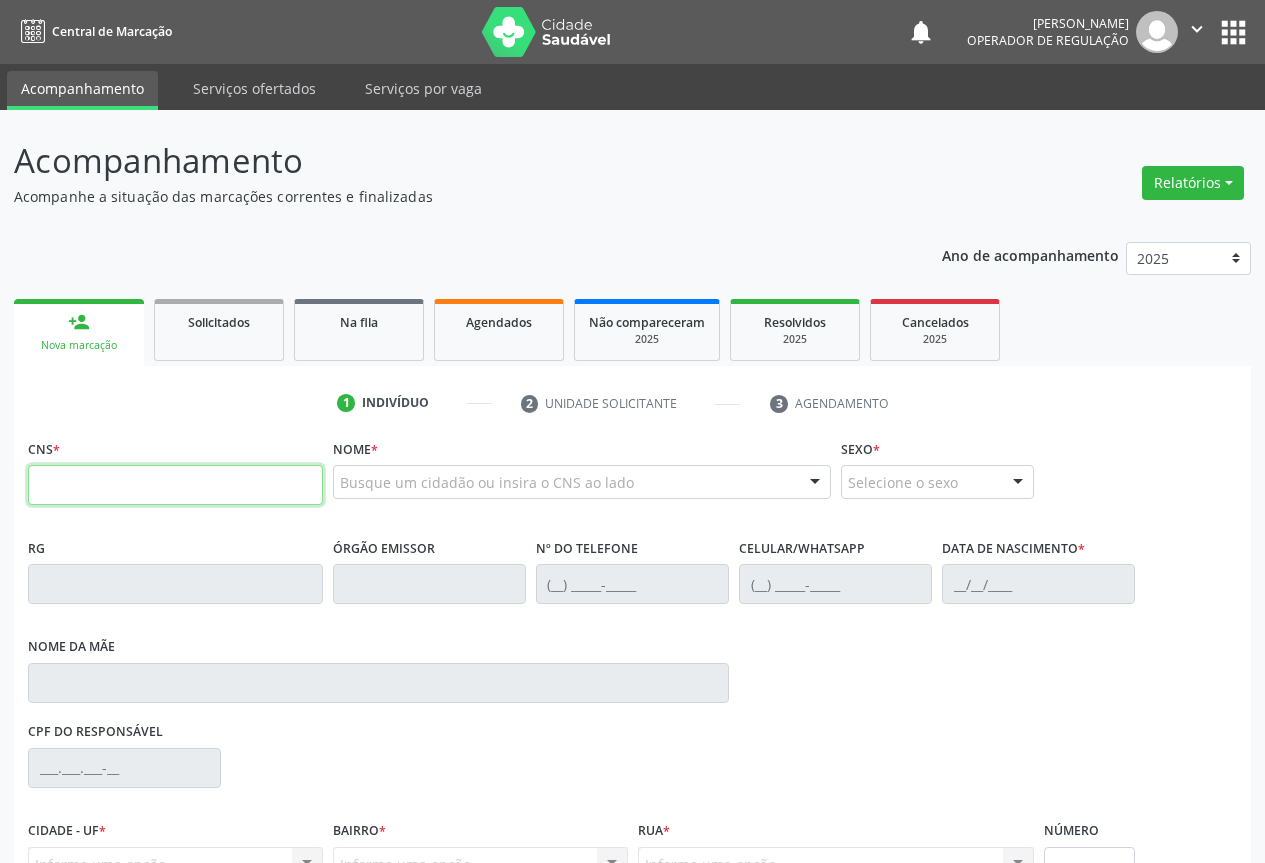 click at bounding box center (175, 485) 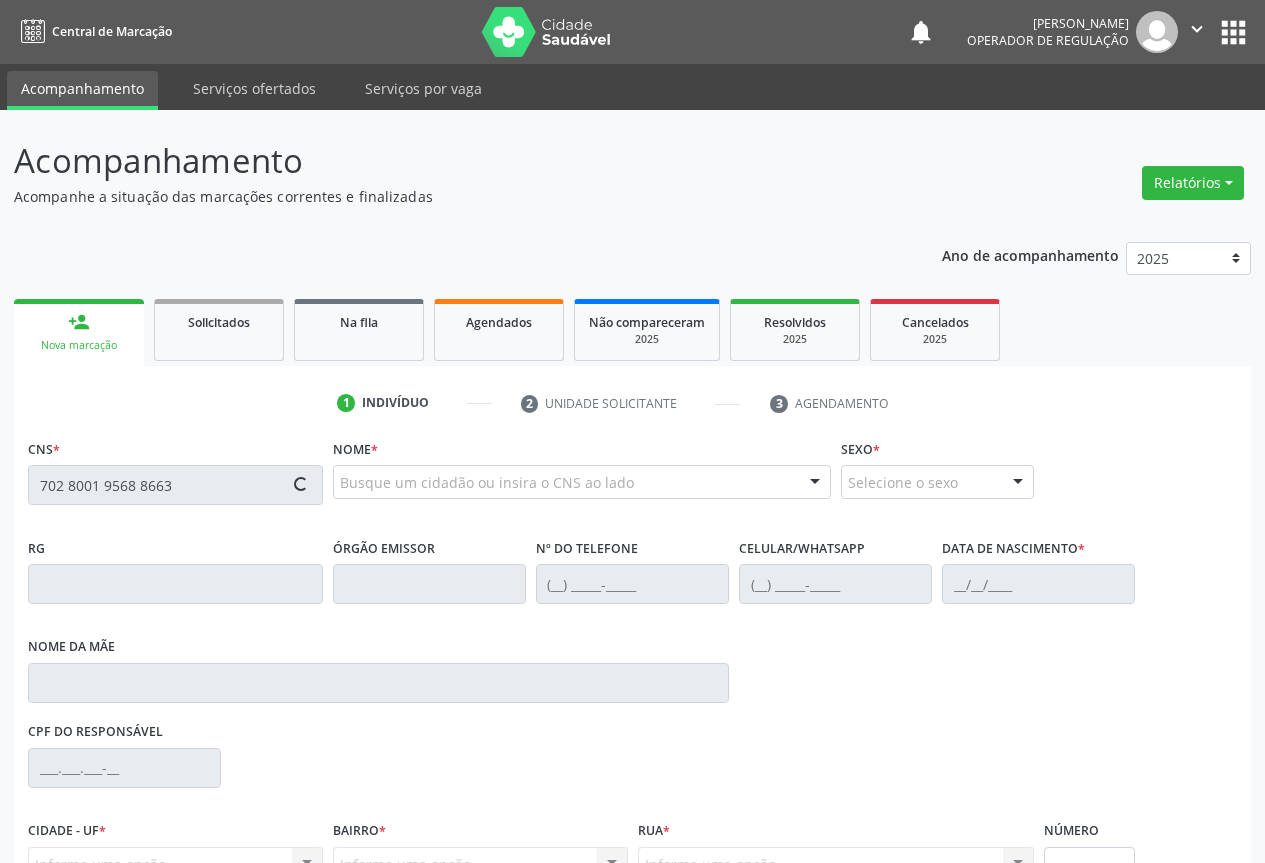 type on "702 8001 9568 8663" 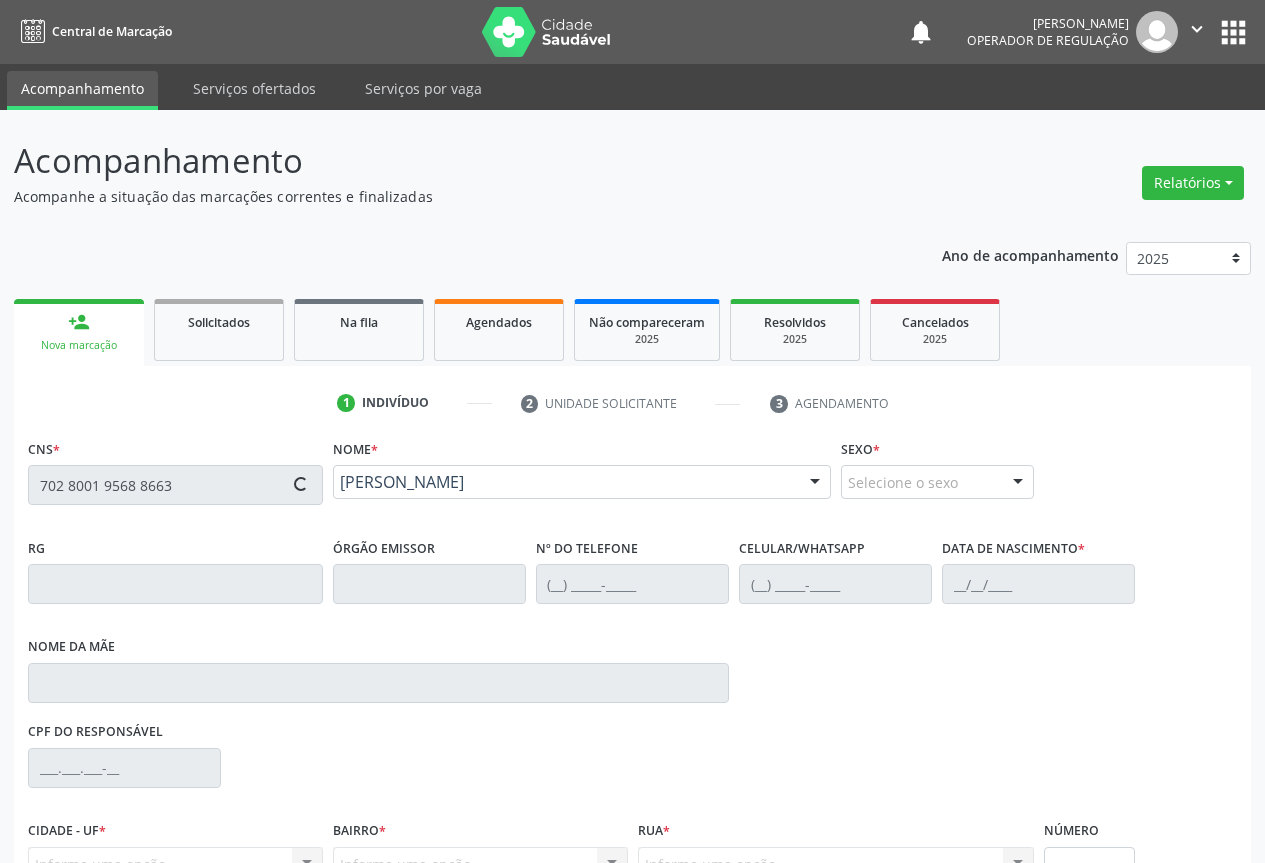 type on "1265608466" 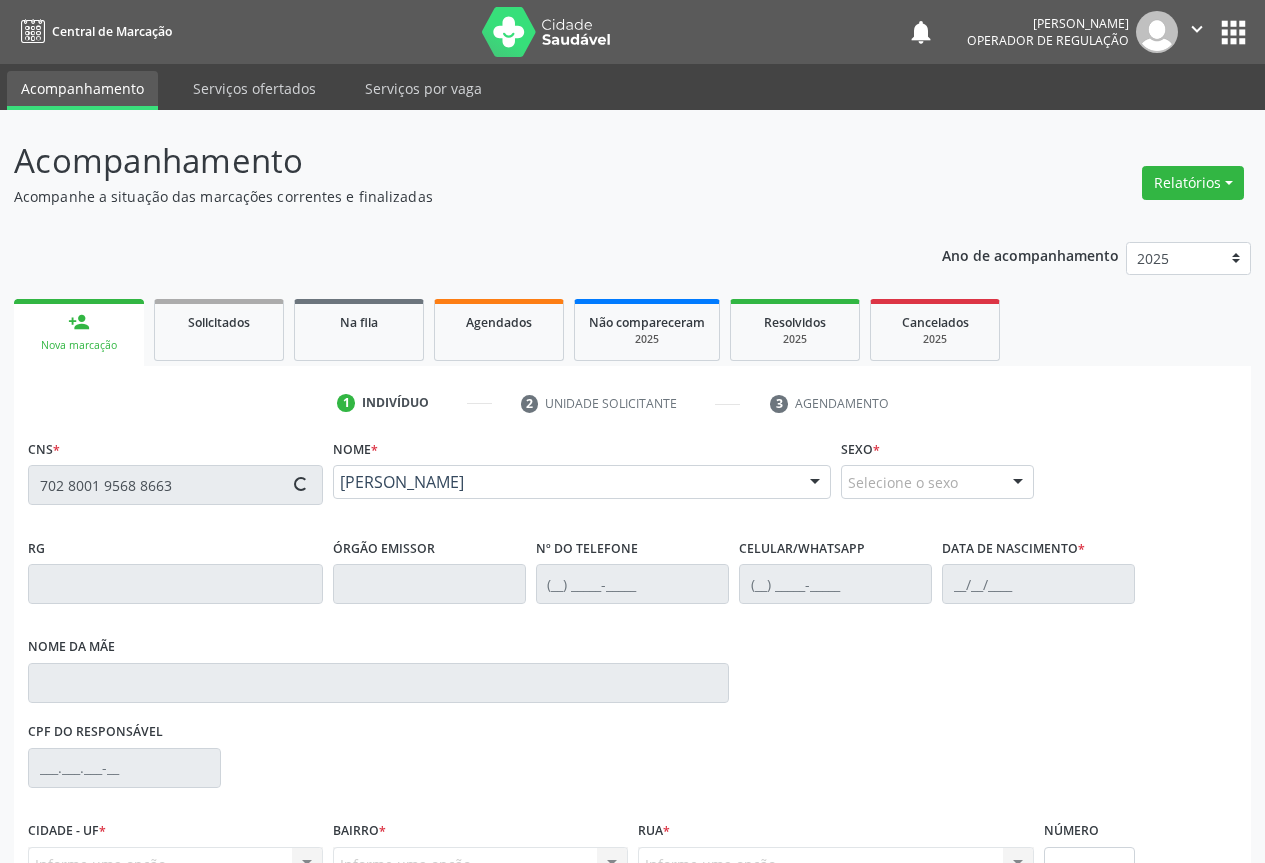 type on "[PHONE_NUMBER]" 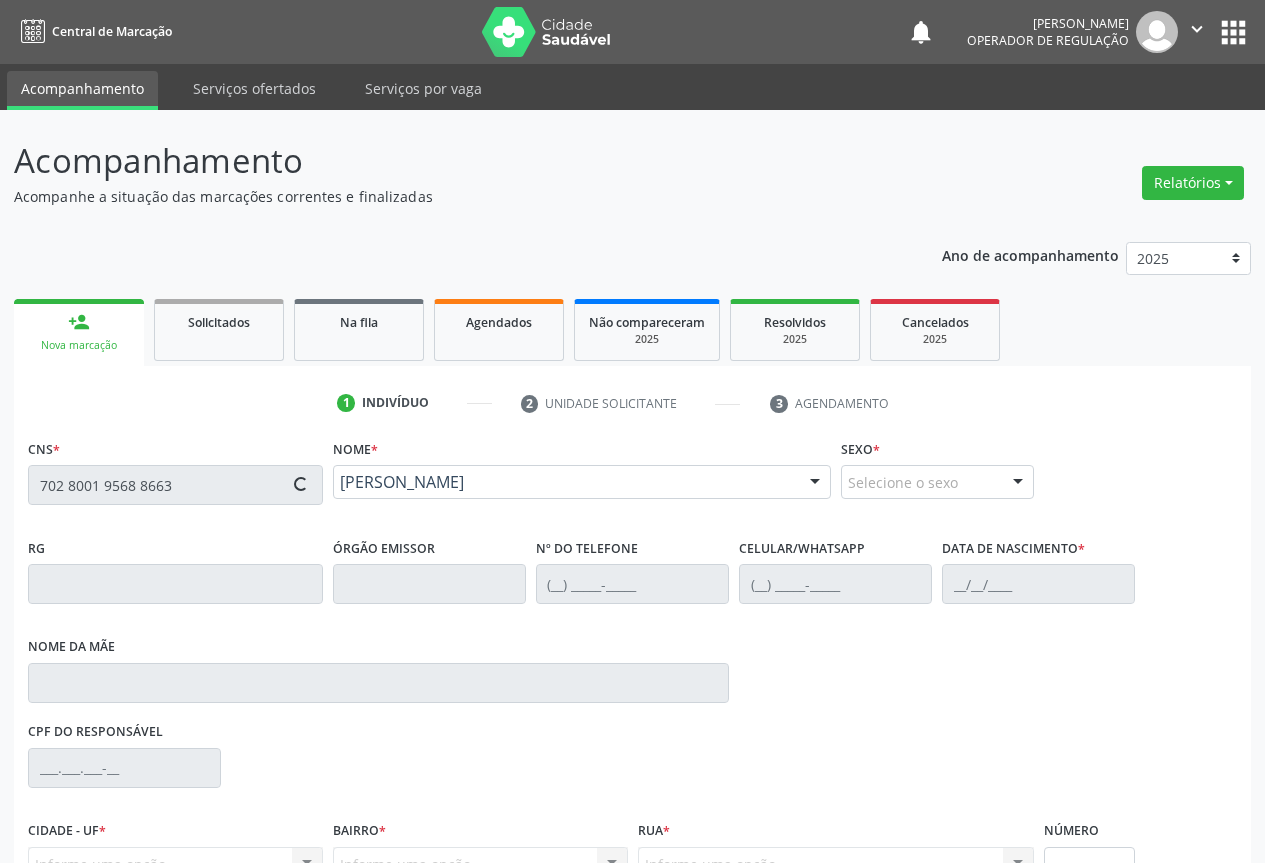type on "S/N" 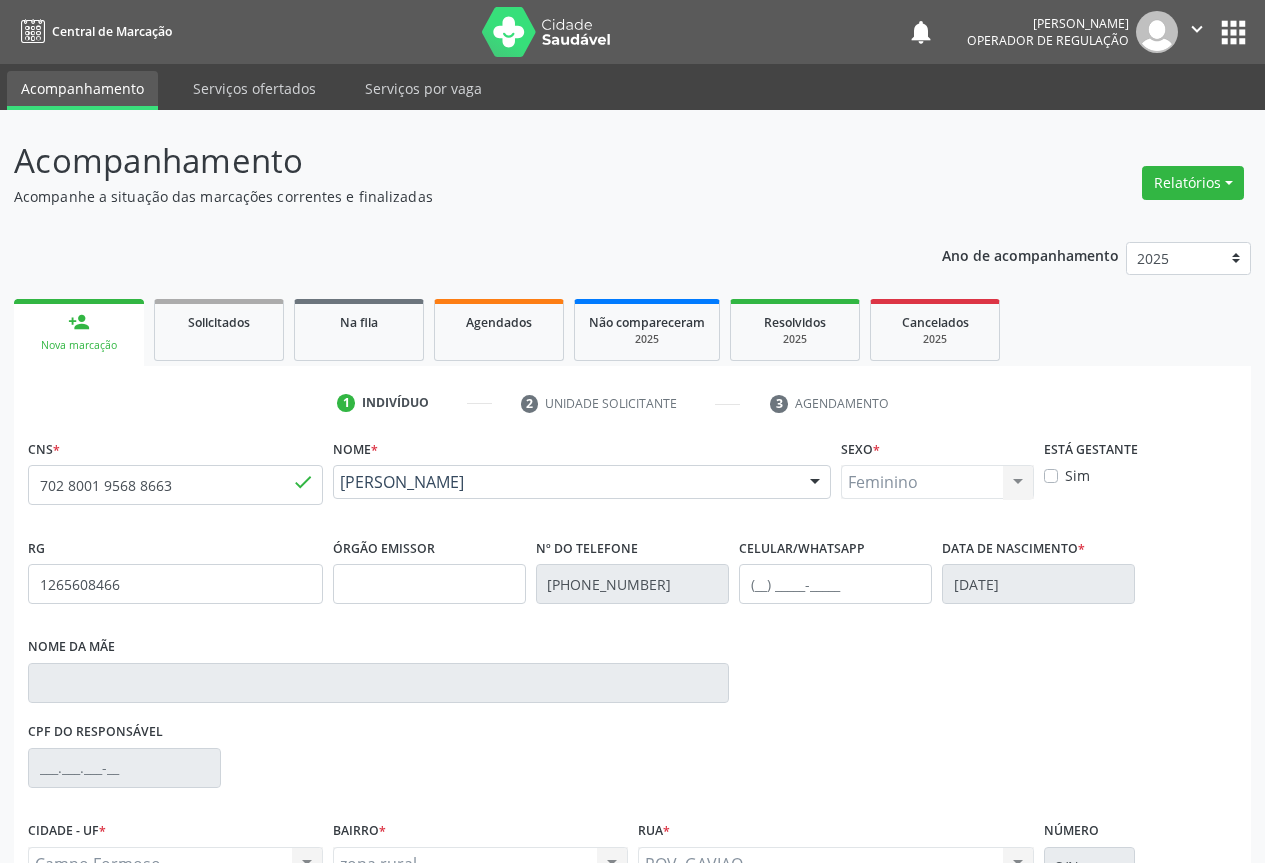scroll, scrollTop: 207, scrollLeft: 0, axis: vertical 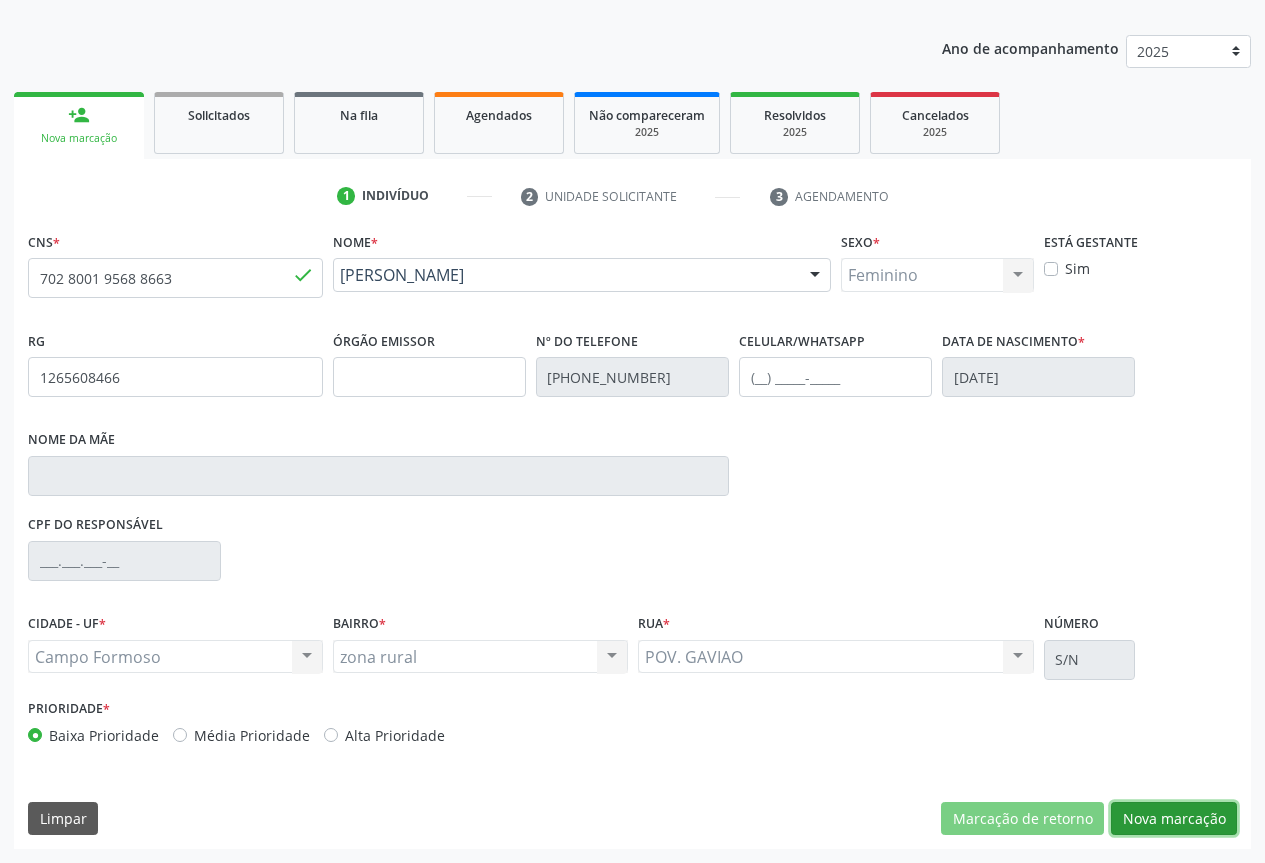 click on "Nova marcação" at bounding box center [1174, 819] 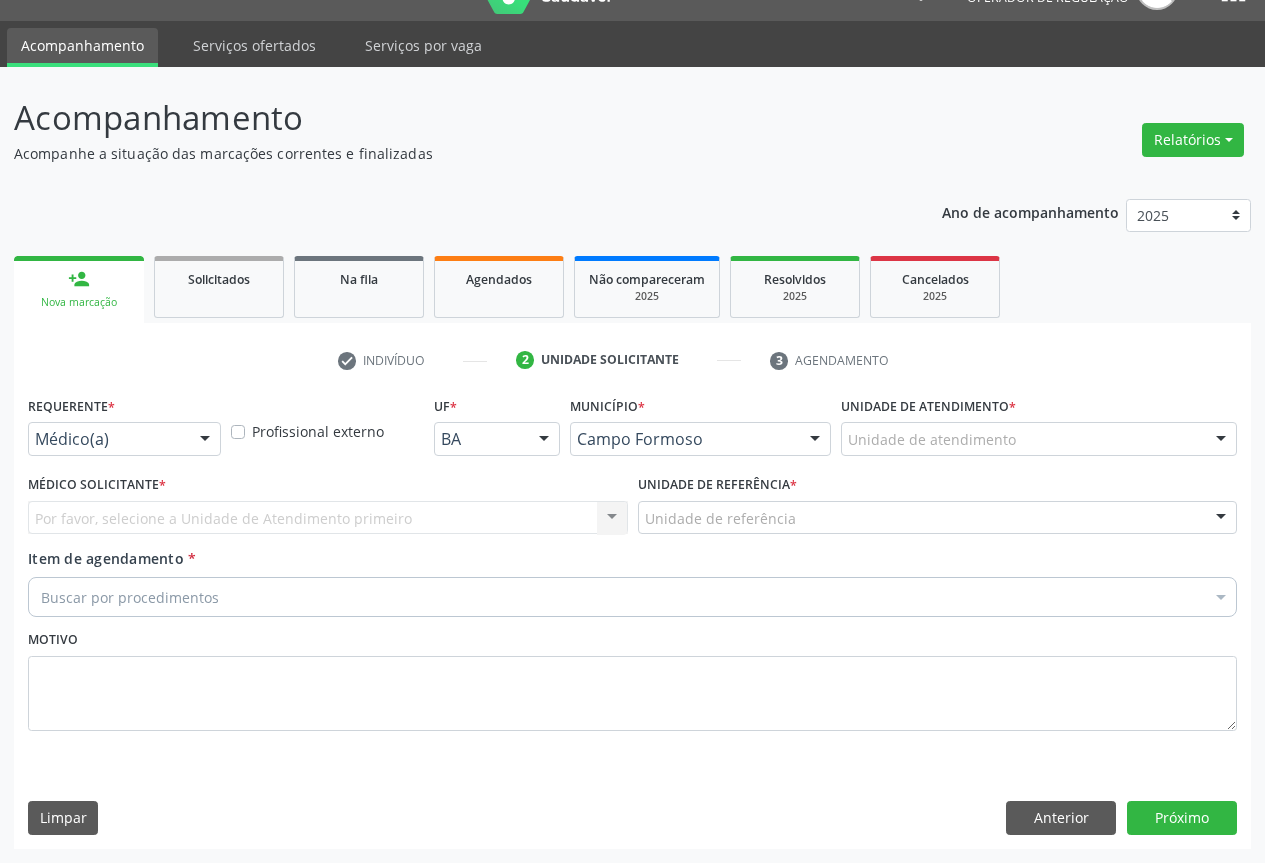 scroll, scrollTop: 43, scrollLeft: 0, axis: vertical 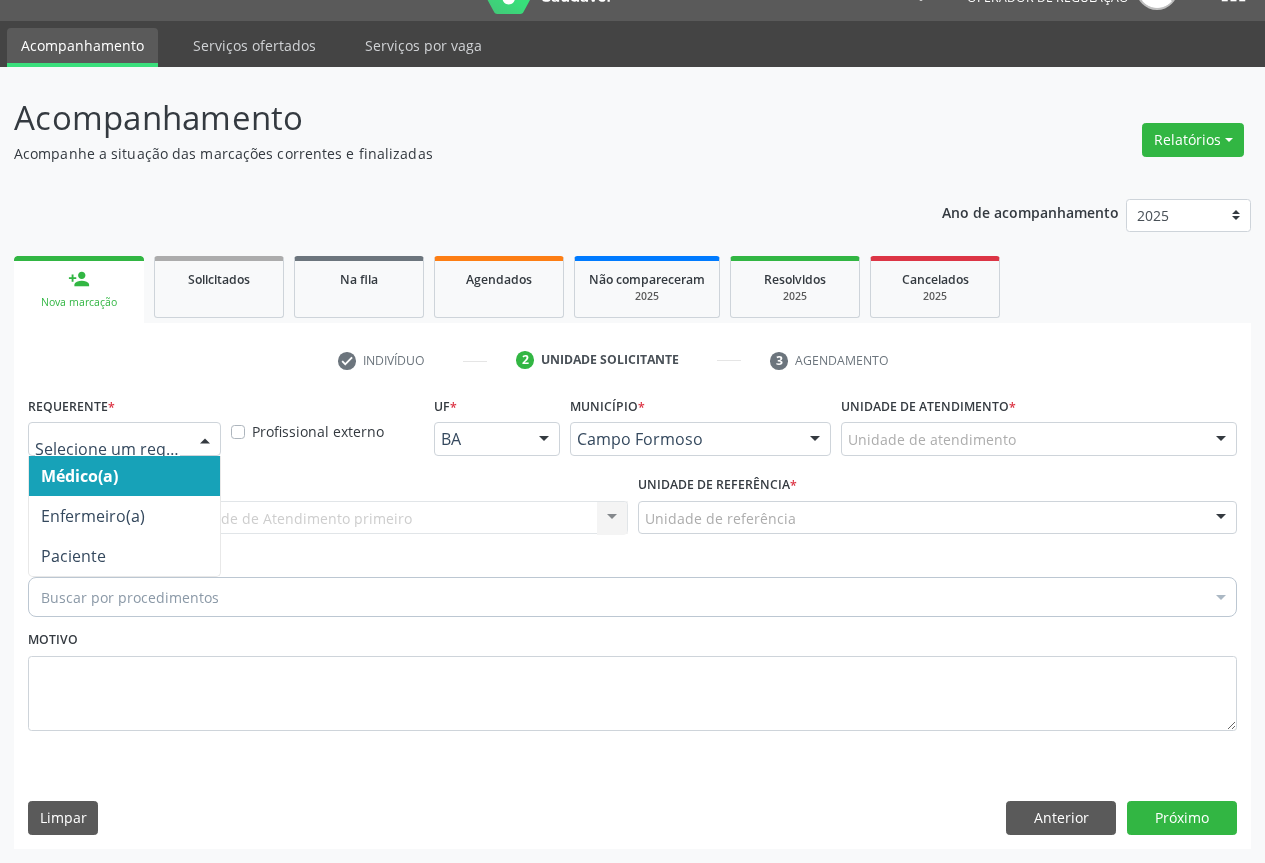 click at bounding box center [205, 440] 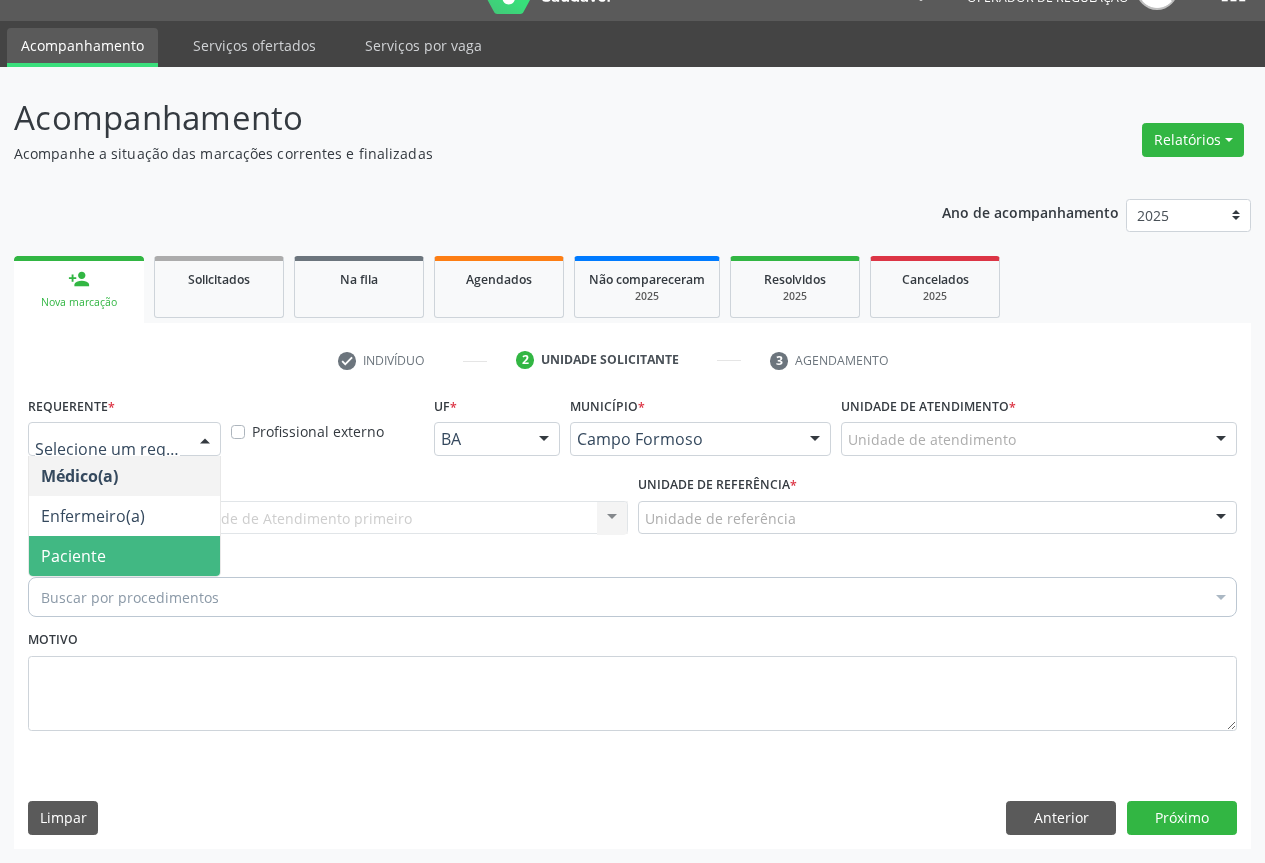 click on "Paciente" at bounding box center [124, 556] 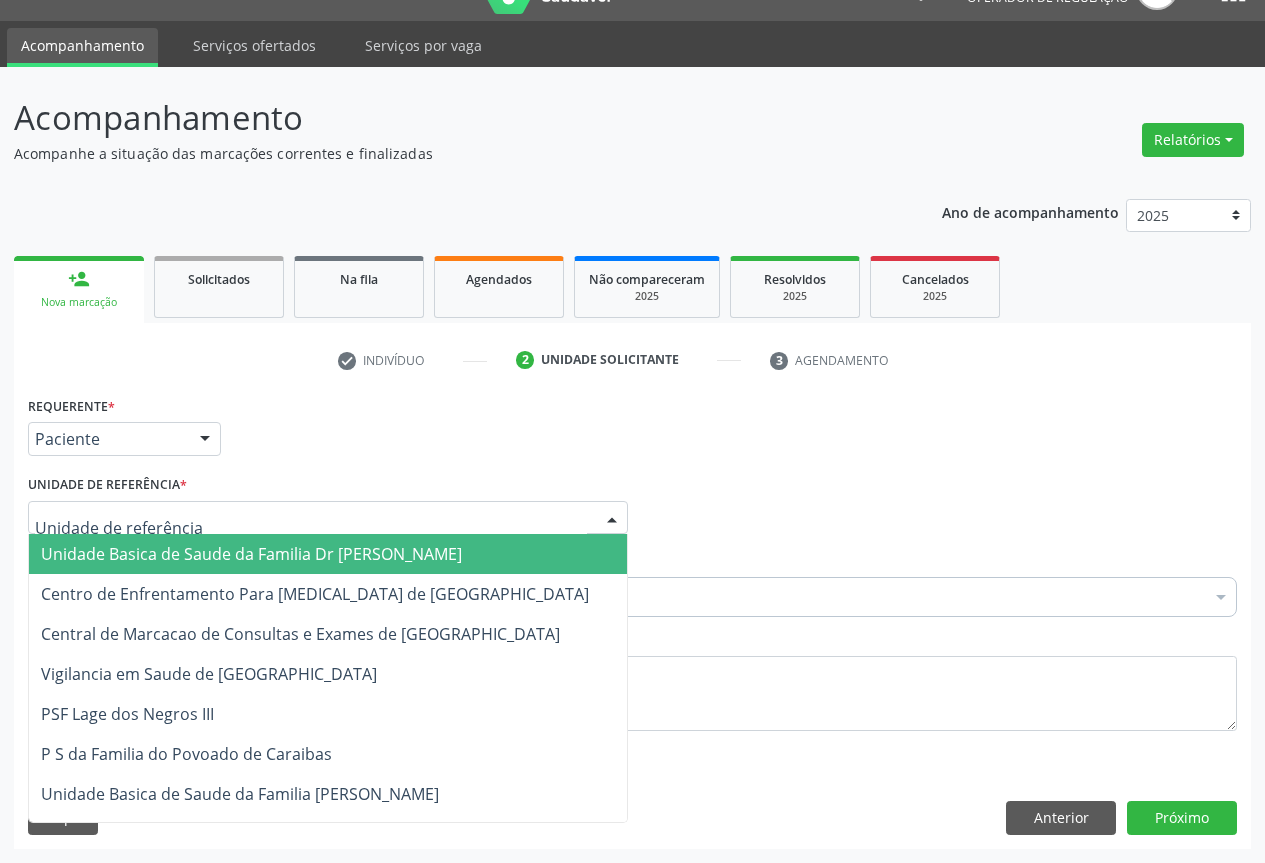 click at bounding box center [328, 518] 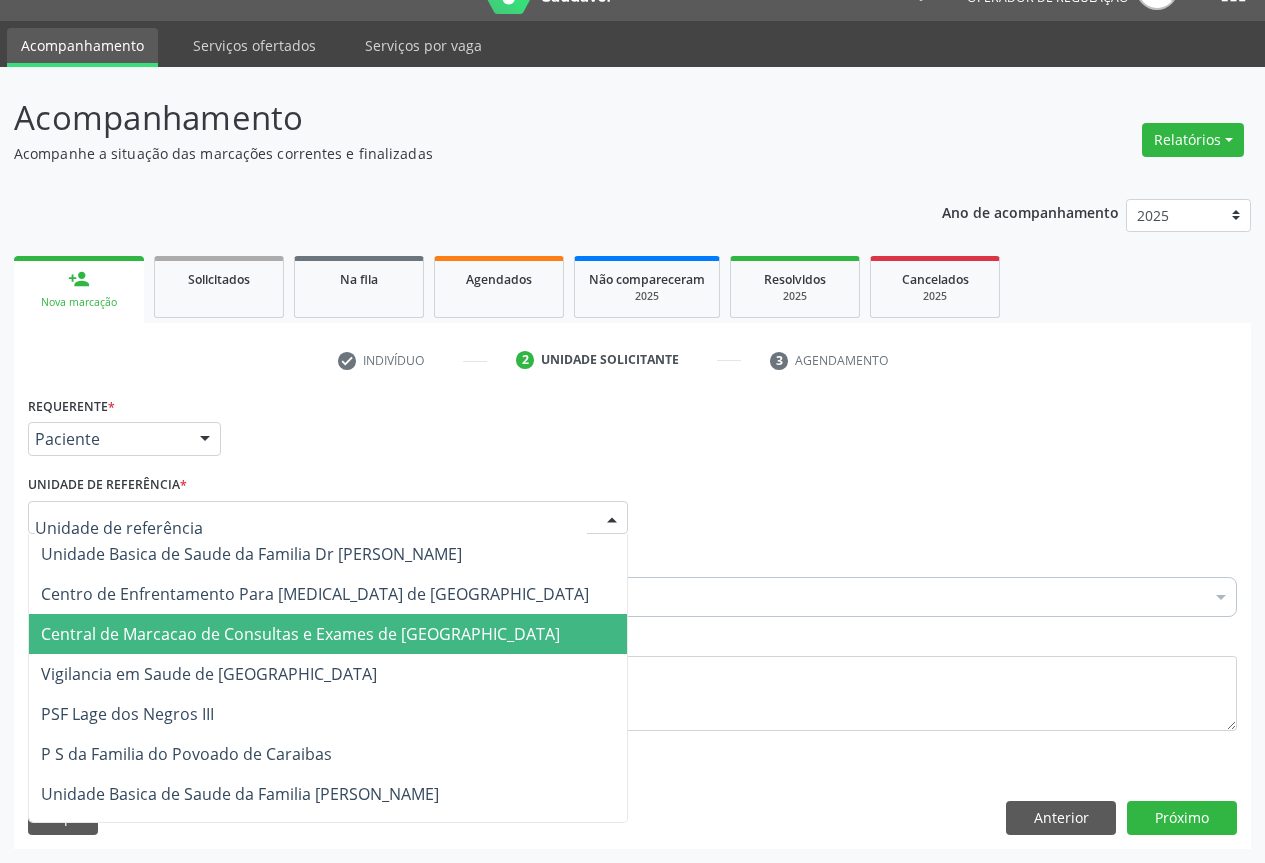 click on "Central de Marcacao de Consultas e Exames de [GEOGRAPHIC_DATA]" at bounding box center [300, 634] 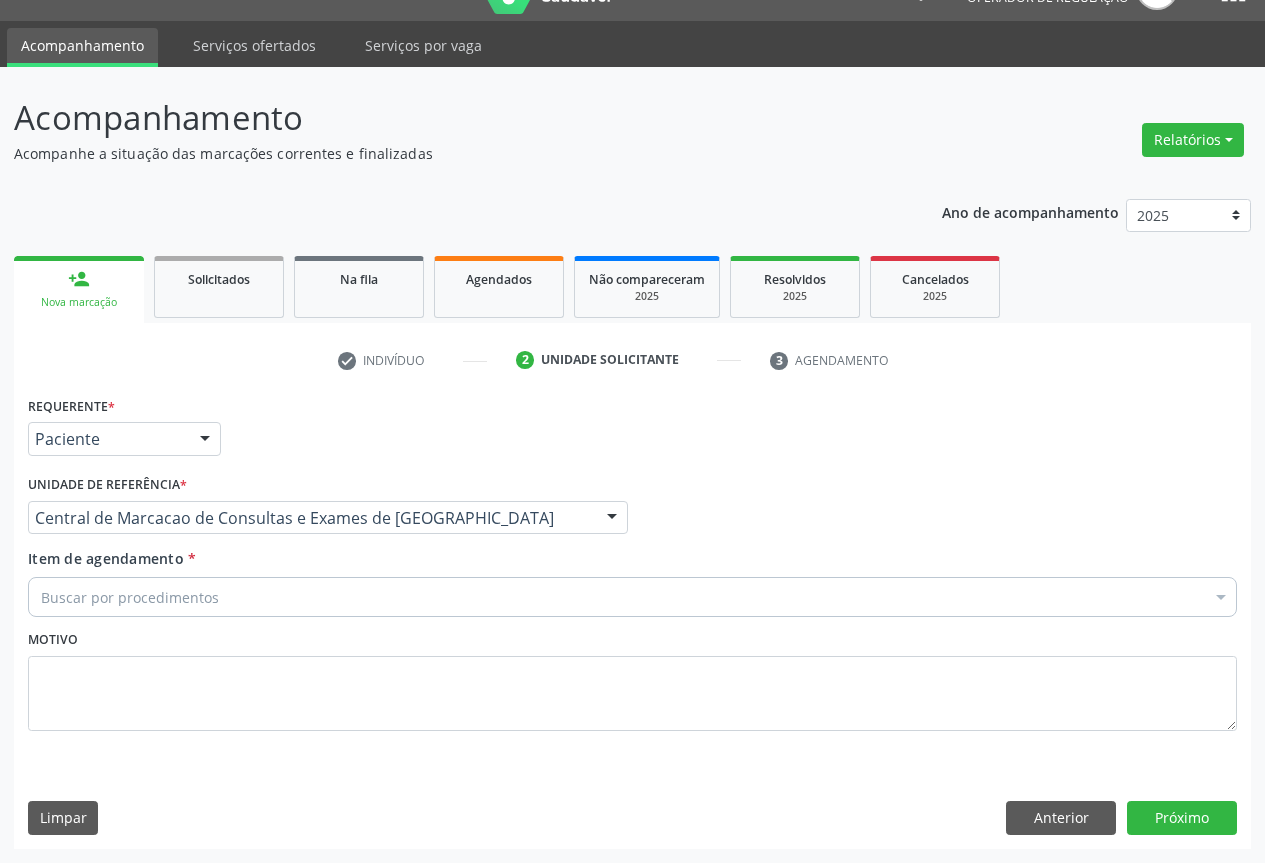 click on "Buscar por procedimentos" at bounding box center (632, 597) 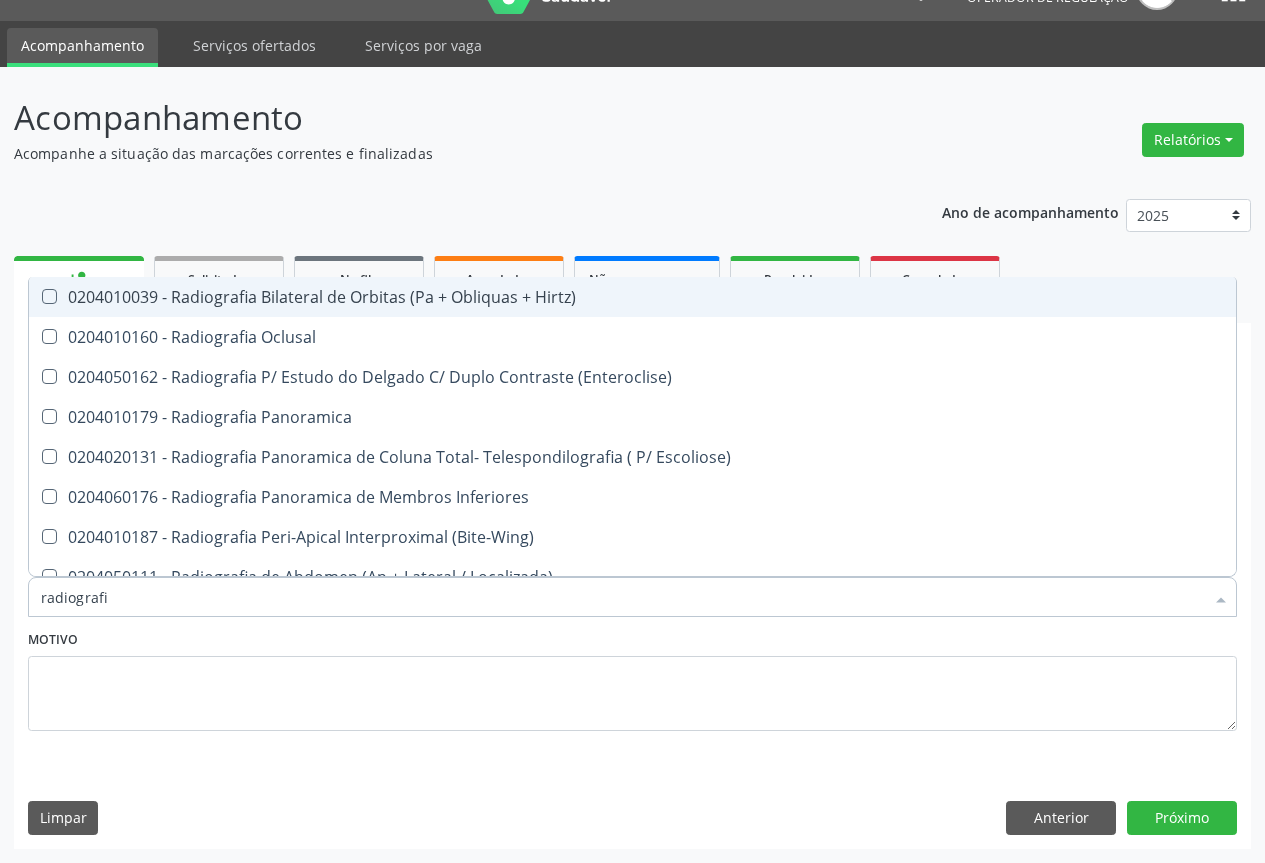 type on "radiografia" 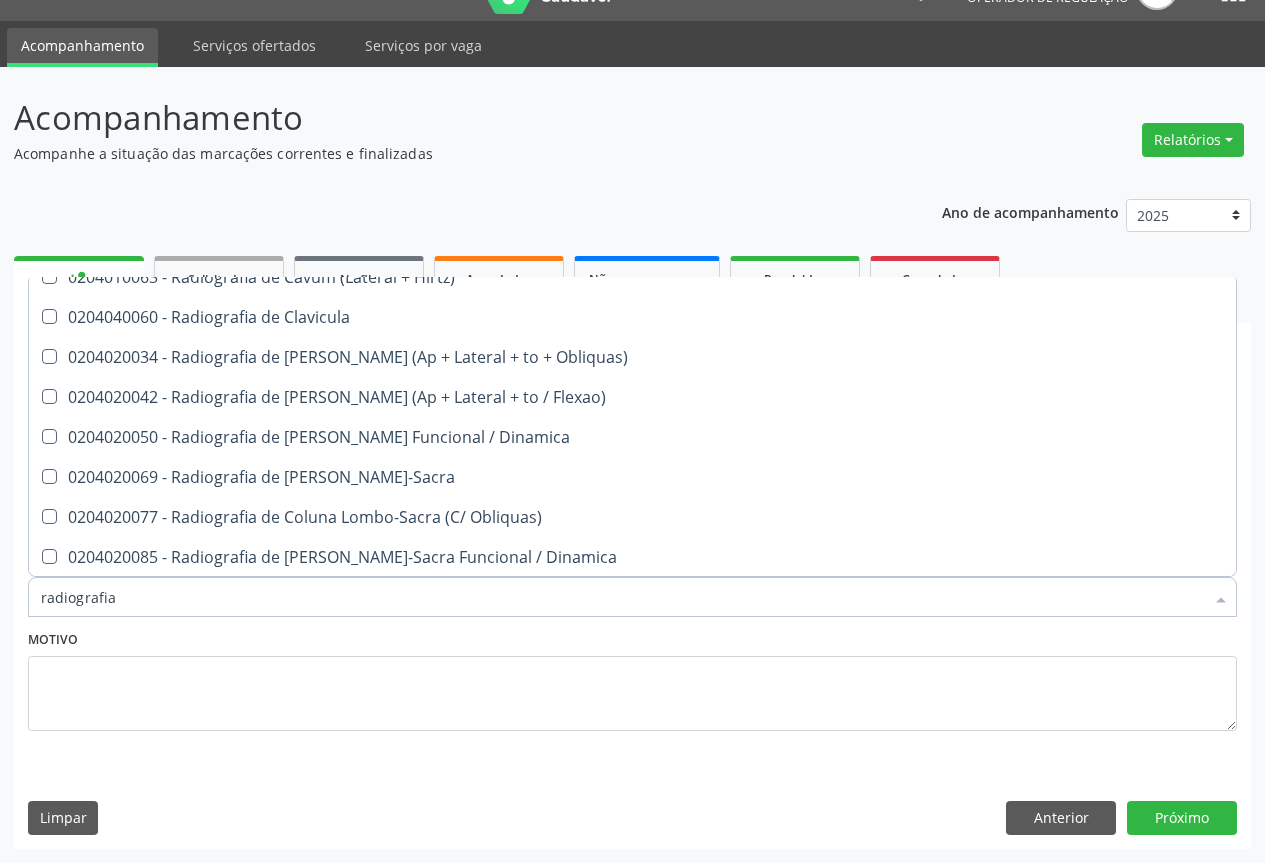 scroll, scrollTop: 1000, scrollLeft: 0, axis: vertical 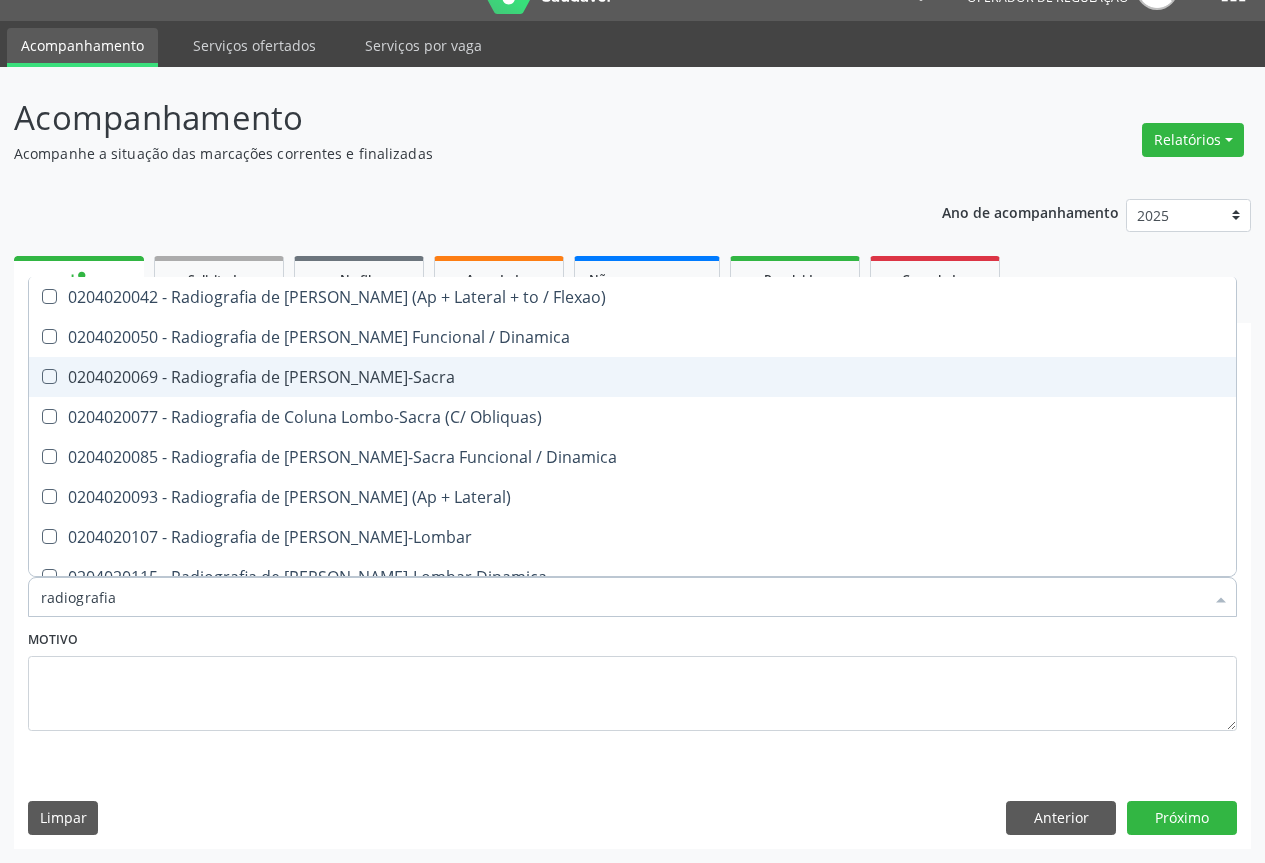 click on "0204020069 - Radiografia de [PERSON_NAME]-Sacra" at bounding box center (632, 377) 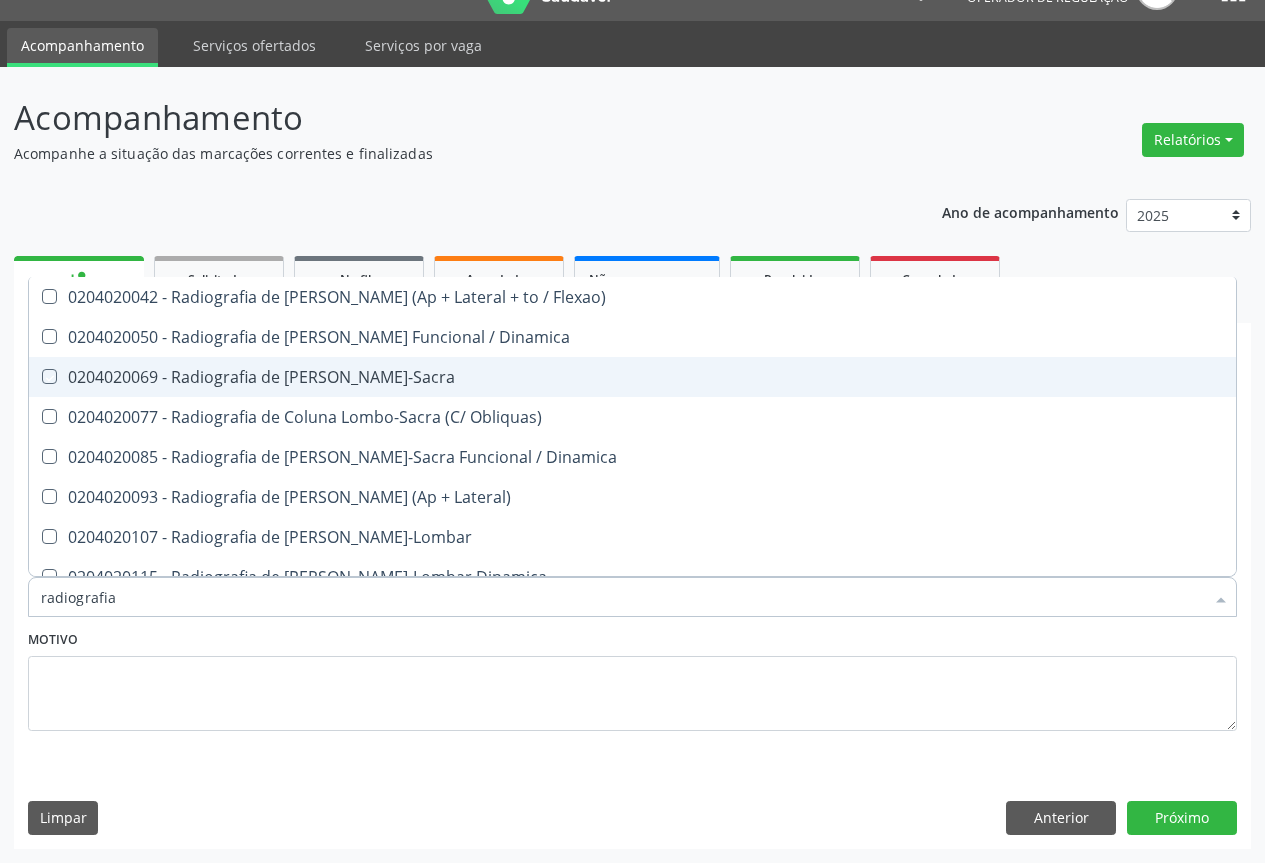 checkbox on "true" 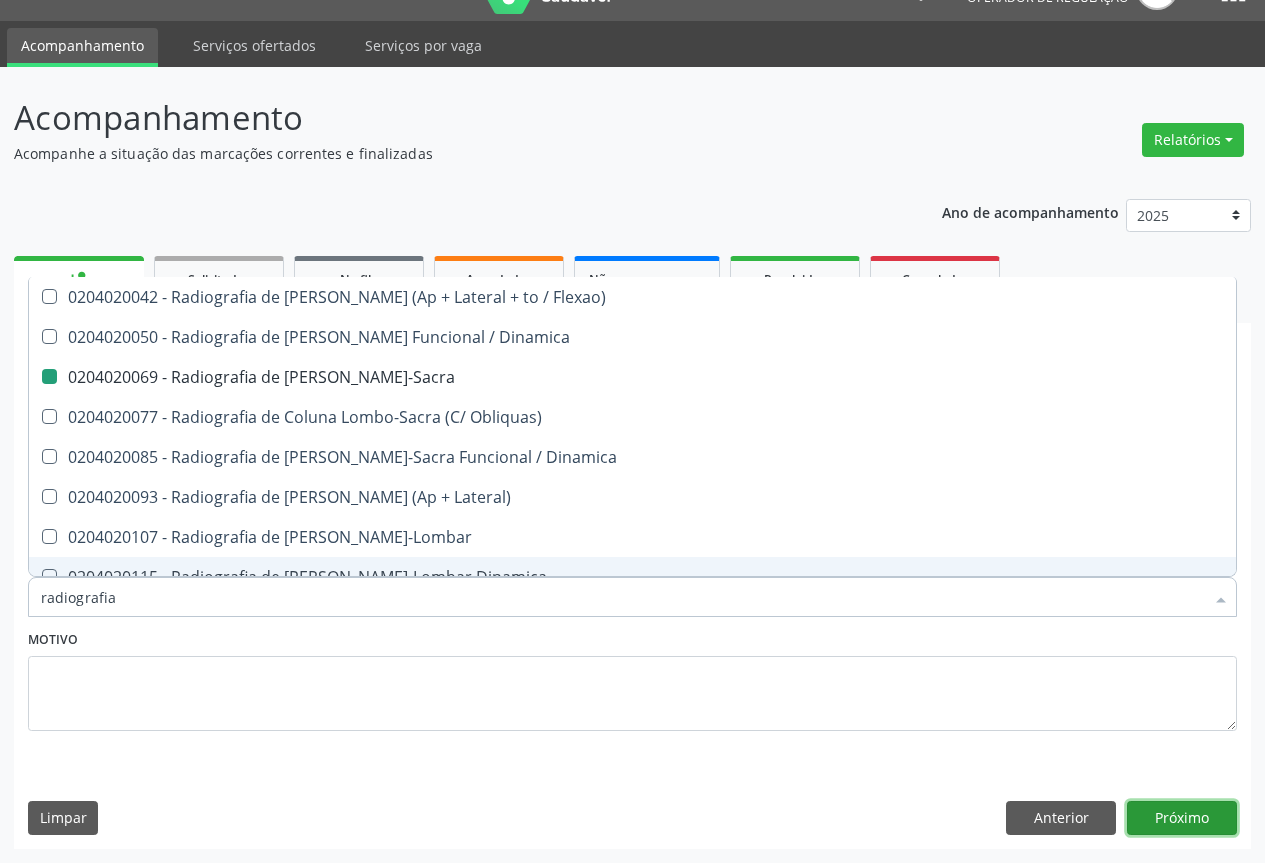 click on "Próximo" at bounding box center (1182, 818) 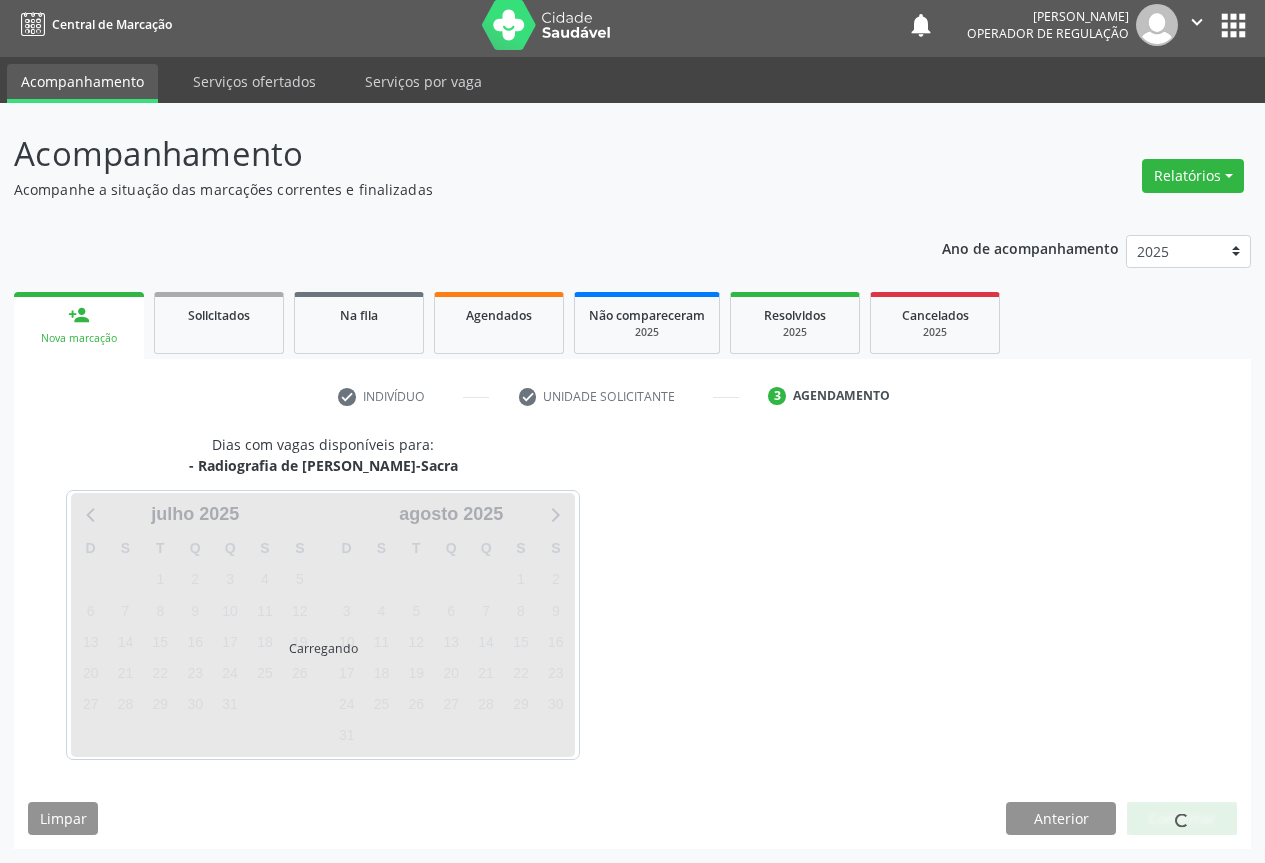 scroll, scrollTop: 7, scrollLeft: 0, axis: vertical 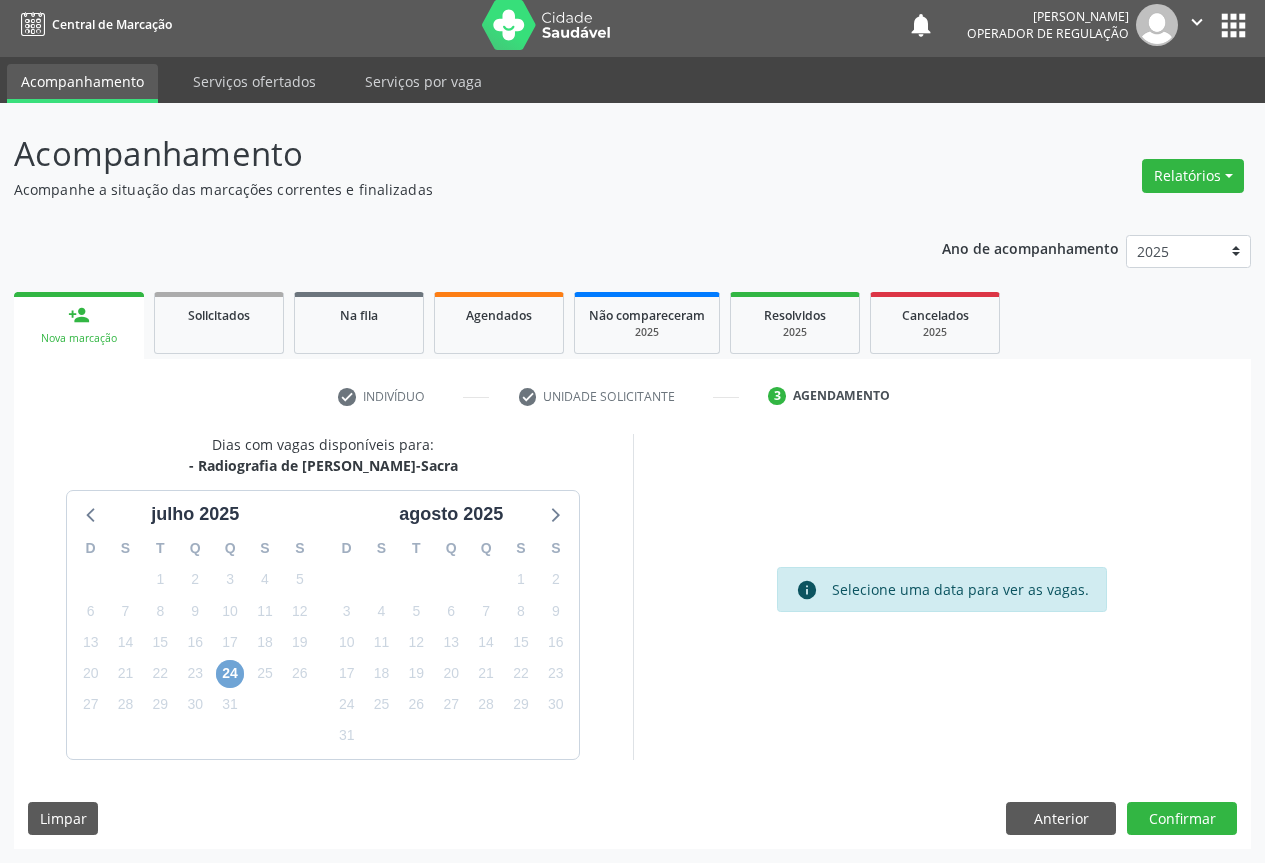click on "24" at bounding box center [230, 674] 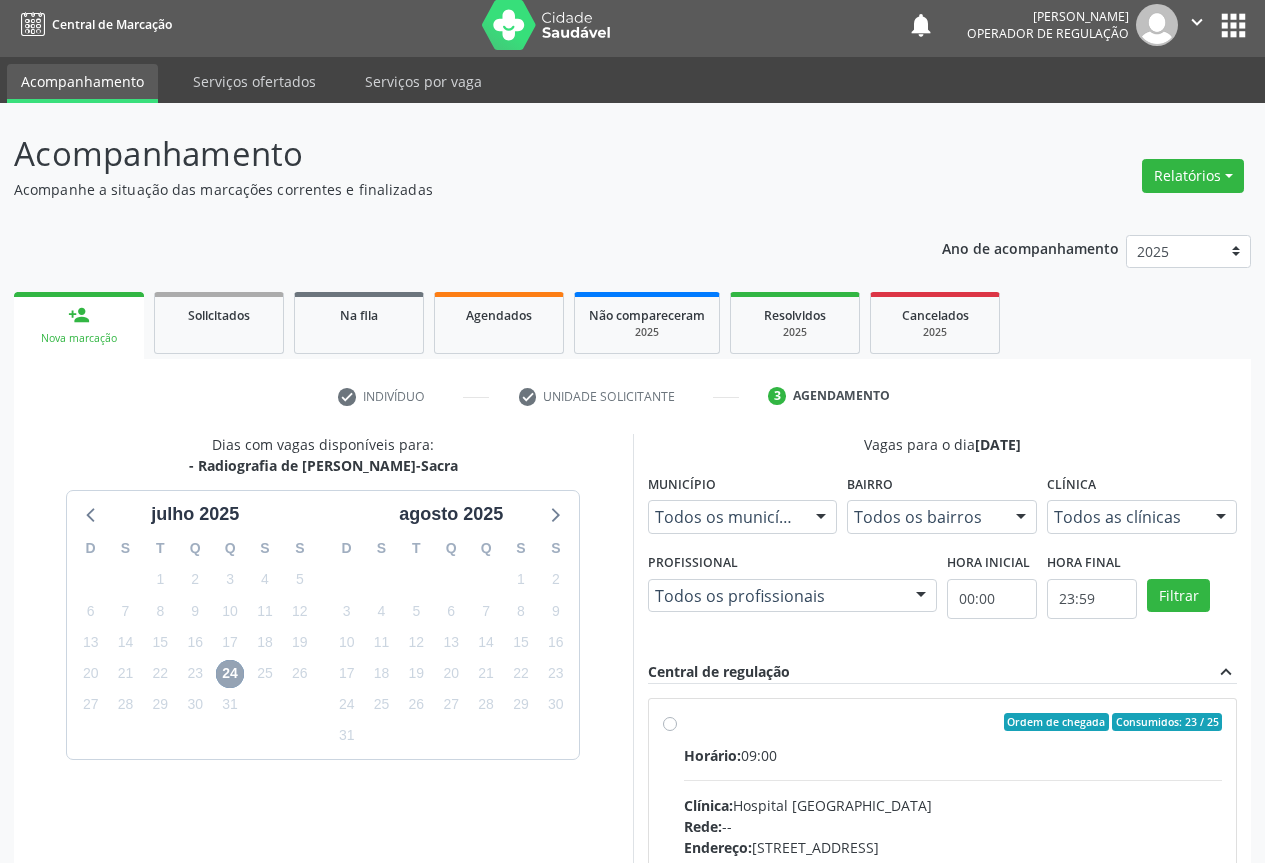 scroll, scrollTop: 332, scrollLeft: 0, axis: vertical 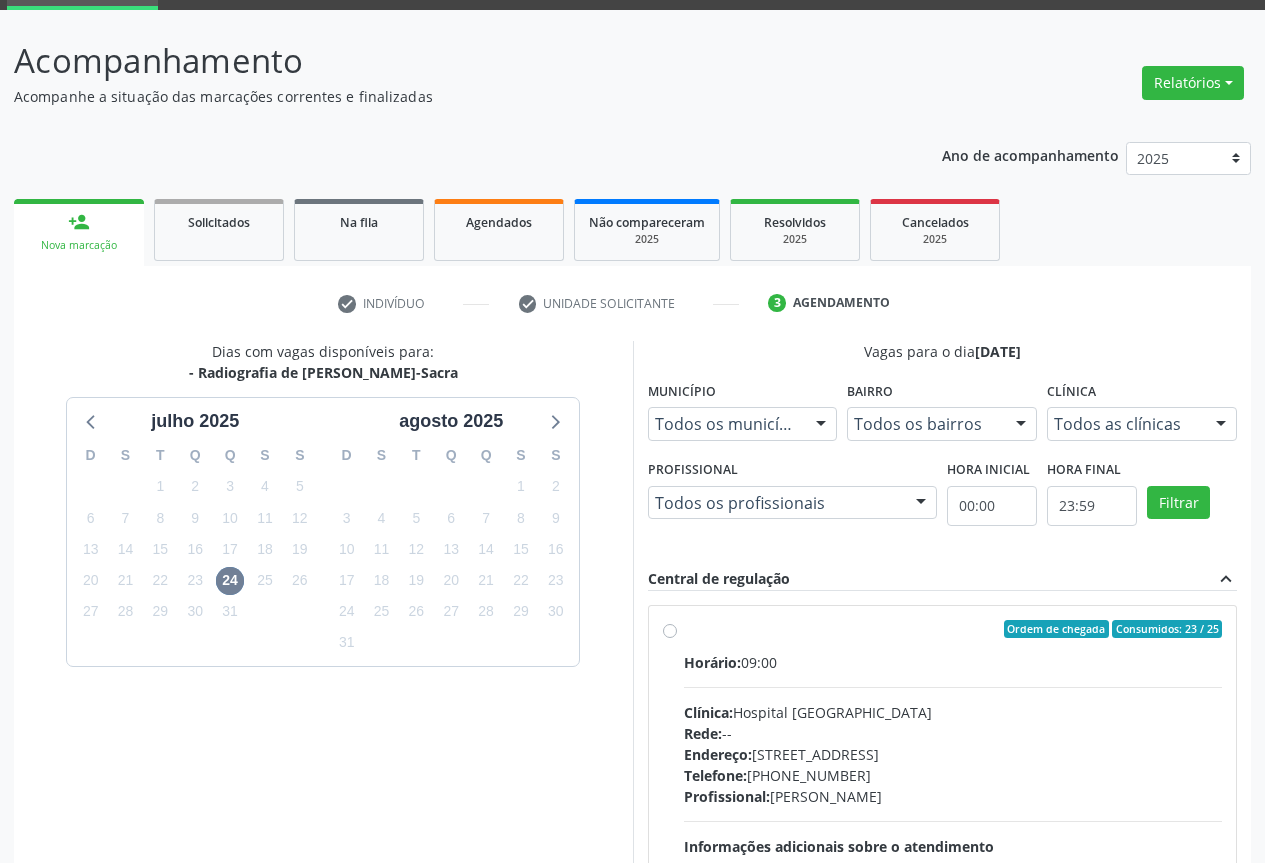 click on "Clínica:  Hospital [GEOGRAPHIC_DATA]" at bounding box center [953, 712] 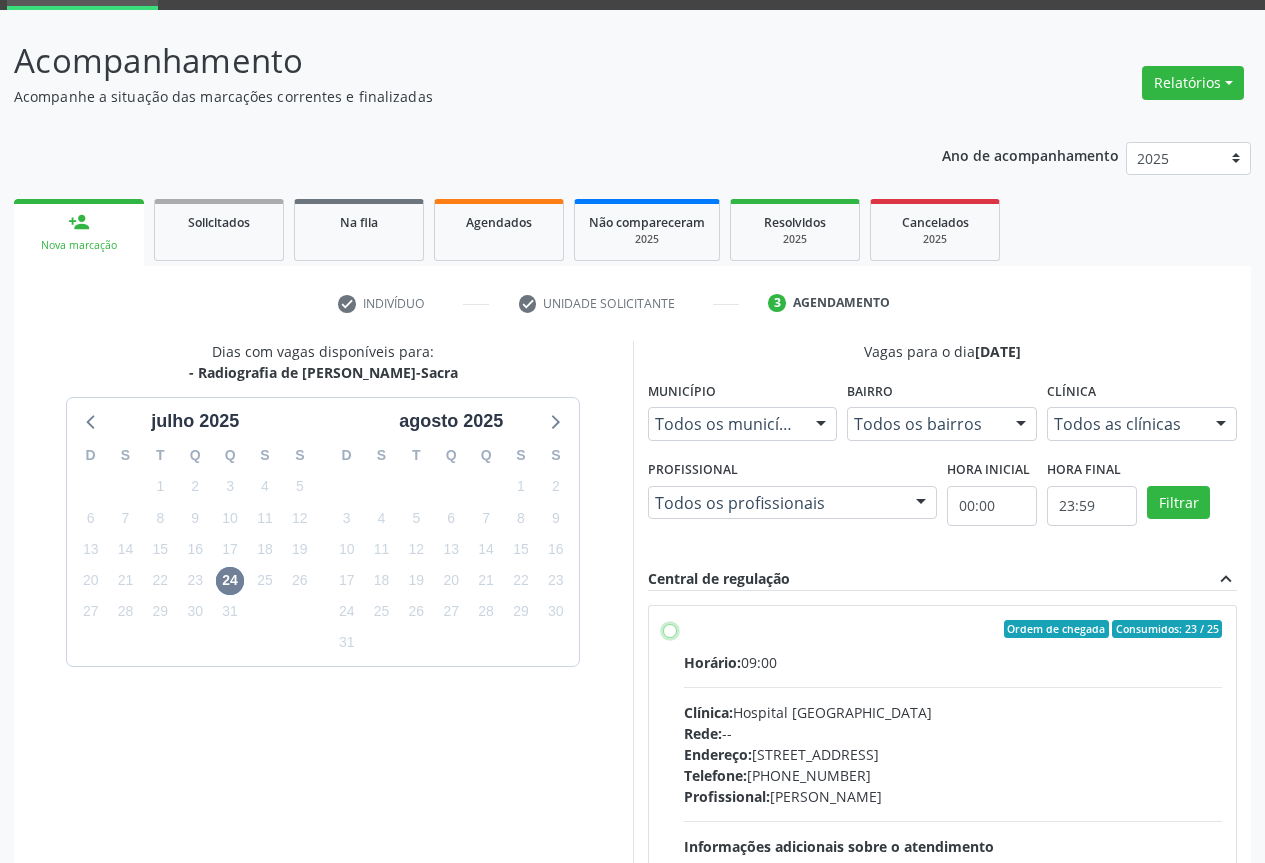 click on "Ordem de chegada
Consumidos: 23 / 25
Horário:   09:00
Clínica:  Hospital [GEOGRAPHIC_DATA]
Rede:
--
Endereço:   [STREET_ADDRESS]
Telefone:   [PHONE_NUMBER]
Profissional:
[PERSON_NAME]
Informações adicionais sobre o atendimento
Idade de atendimento:
de 0 a 120 anos
Gênero(s) atendido(s):
Masculino e Feminino
Informações adicionais:
--" at bounding box center [670, 629] 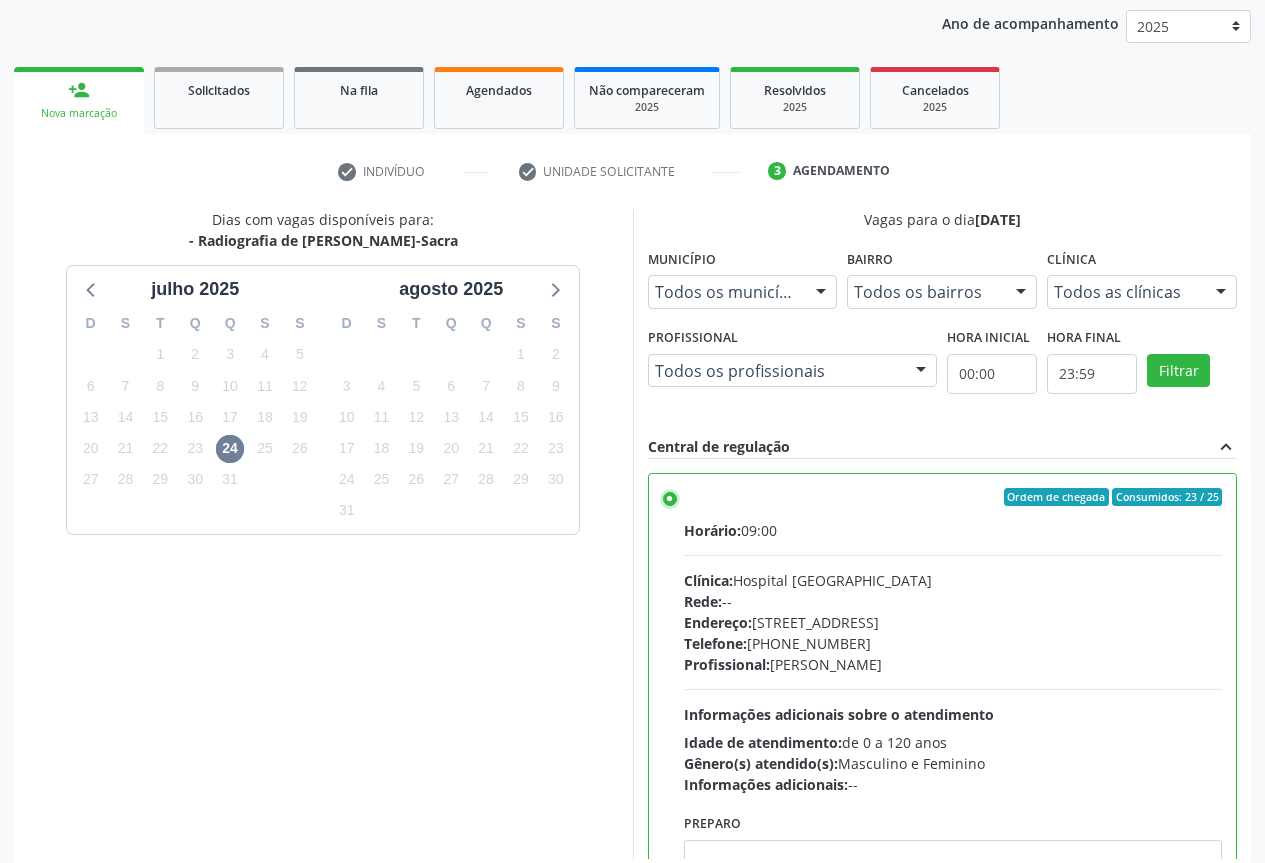 scroll, scrollTop: 332, scrollLeft: 0, axis: vertical 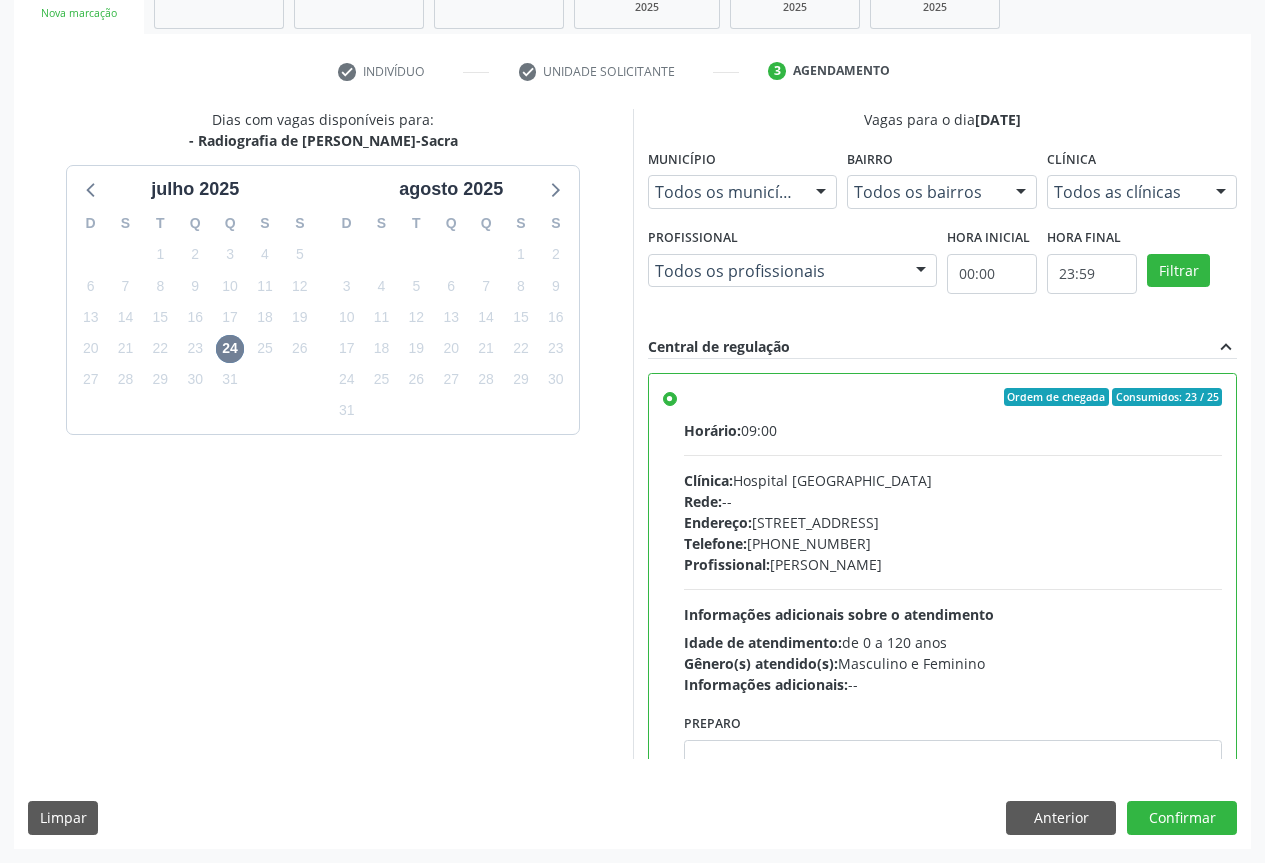 click on "Dias com vagas disponíveis para:
- Radiografia de Coluna Lombo-Sacra
[DATE] D S T Q Q S S 29 30 1 2 3 4 5 6 7 8 9 10 11 12 13 14 15 16 17 18 19 20 21 22 23 24 25 26 27 28 29 30 31 1 2 3 4 5 6 7 8 [DATE] D S T Q Q S S 27 28 29 30 31 1 2 3 4 5 6 7 8 9 10 11 12 13 14 15 16 17 18 19 20 21 22 23 24 25 26 27 28 29 30 31 1 2 3 4 5 6
Vagas para o dia
[DATE]
Município
Todos os municípios         Todos os municípios   [GEOGRAPHIC_DATA] resultado encontrado para: "   "
Não há nenhuma opção para ser exibida.
Bairro
Todos os bairros         Todos os bairros   [GEOGRAPHIC_DATA] resultado encontrado para: "   "
Não há nenhuma opção para ser exibida.
Clínica
Todos as clínicas         Todos as clínicas   Hospital [GEOGRAPHIC_DATA] resultado encontrado para: "   "" at bounding box center (632, 478) 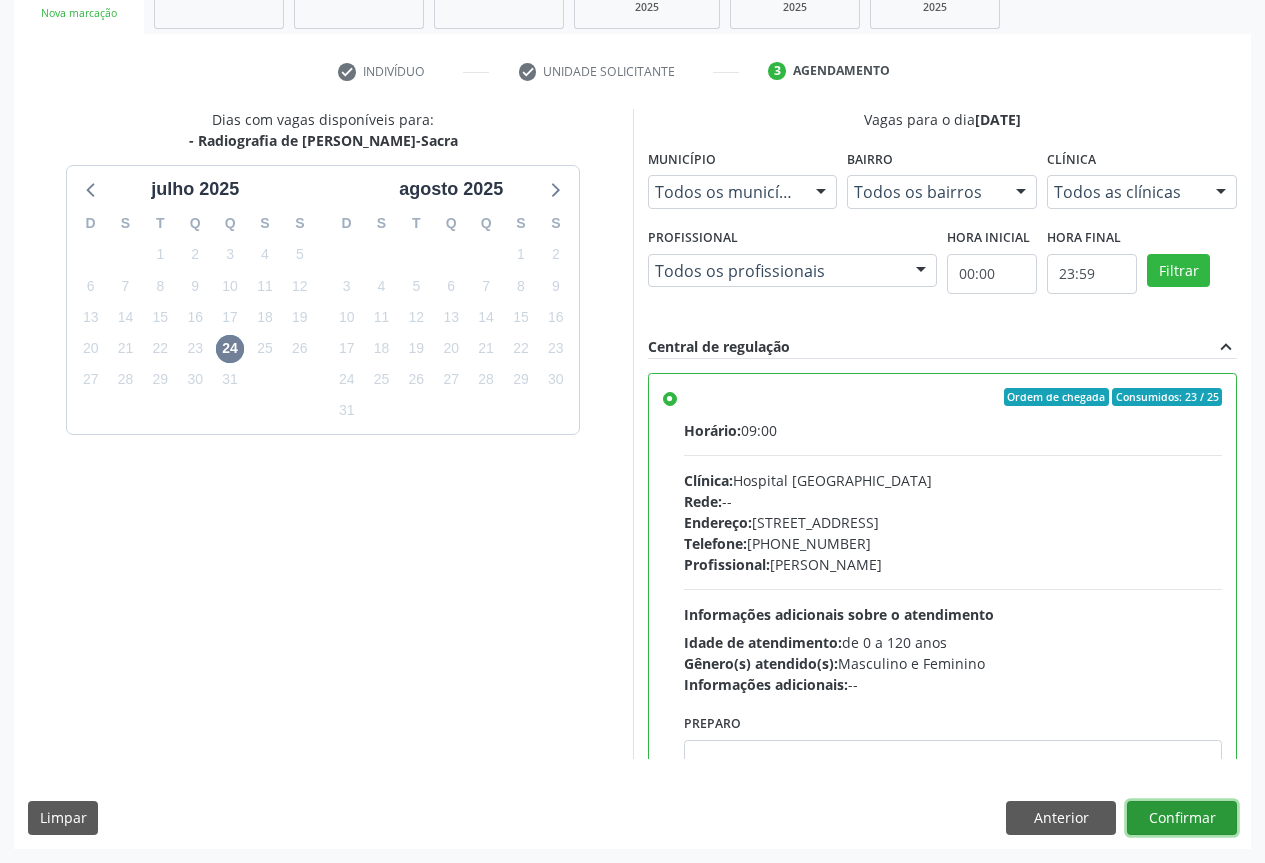 click on "Confirmar" at bounding box center (1182, 818) 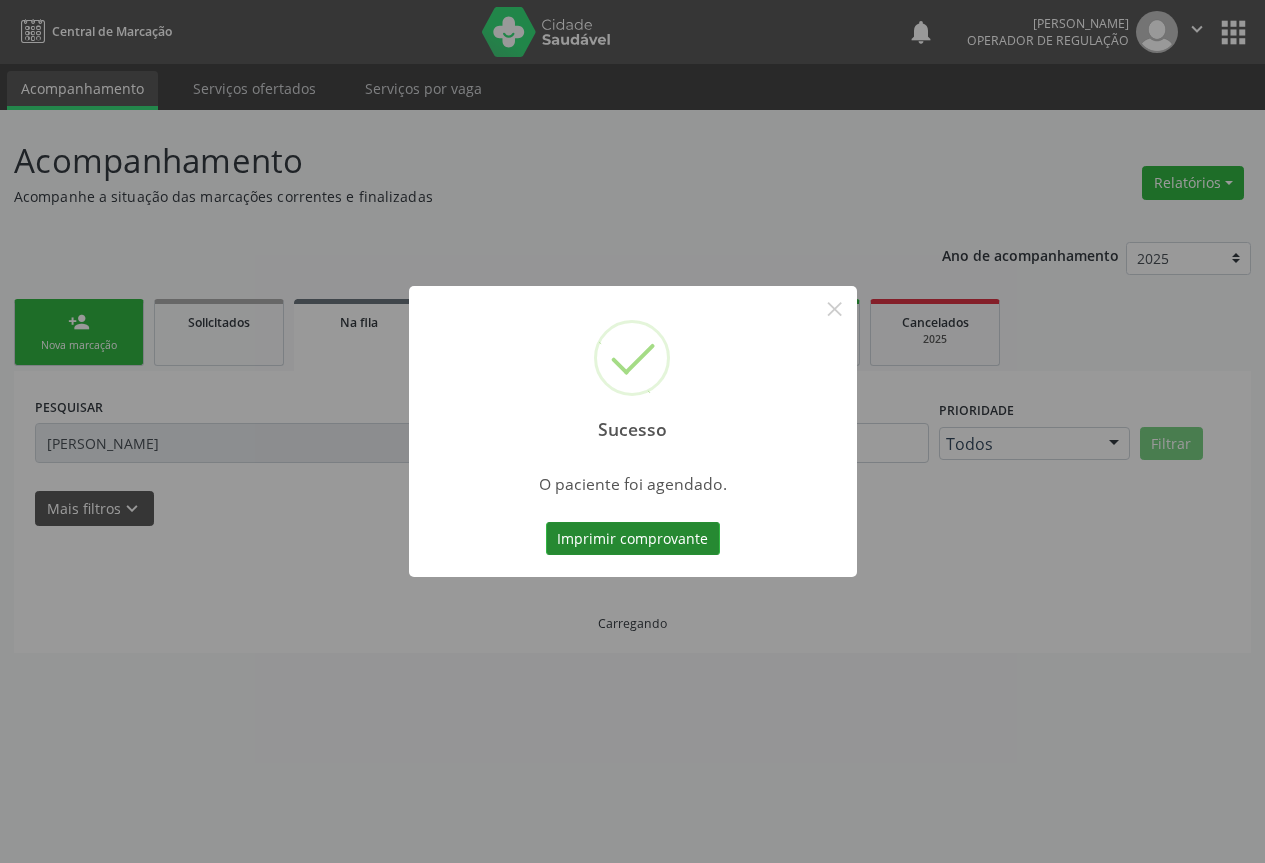 scroll, scrollTop: 0, scrollLeft: 0, axis: both 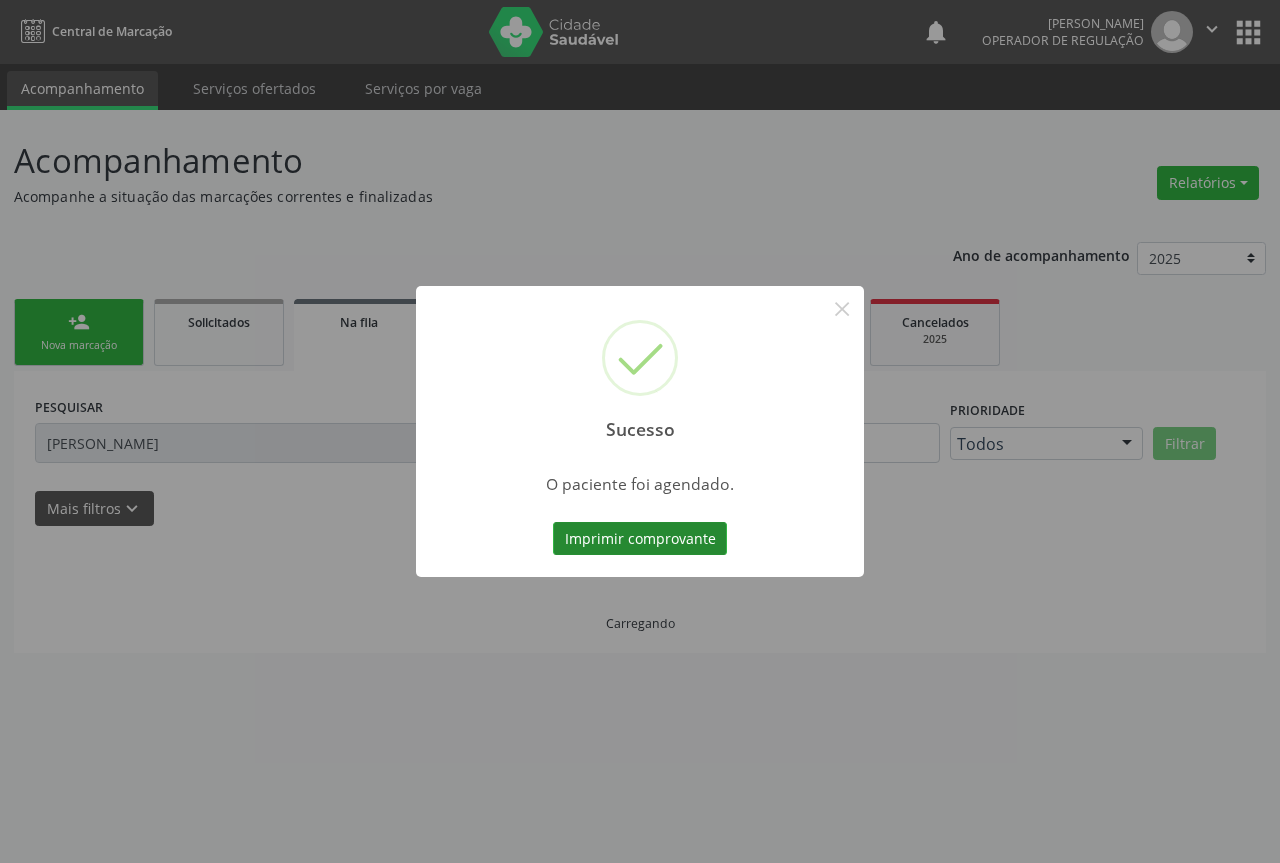 click on "Imprimir comprovante" at bounding box center (640, 539) 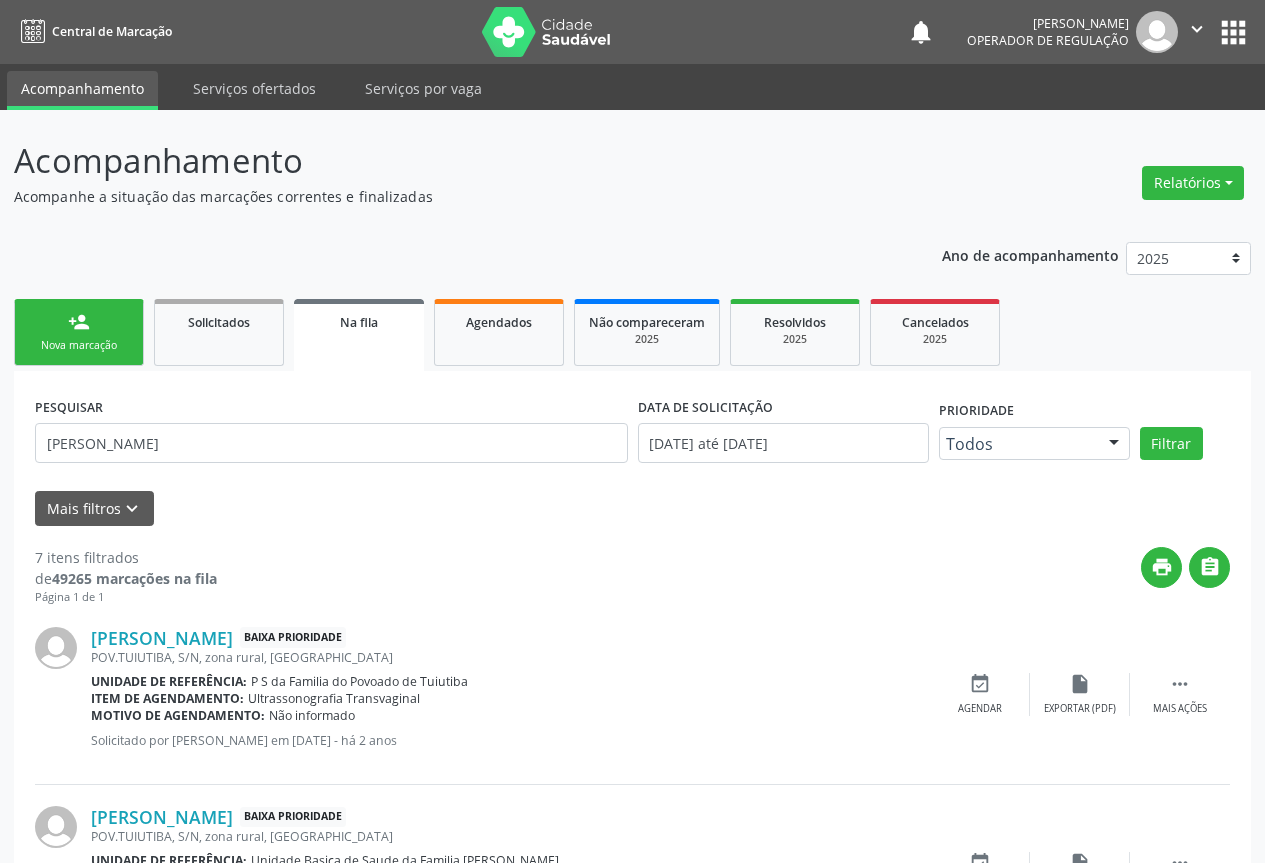 click on "Nova marcação" at bounding box center (79, 345) 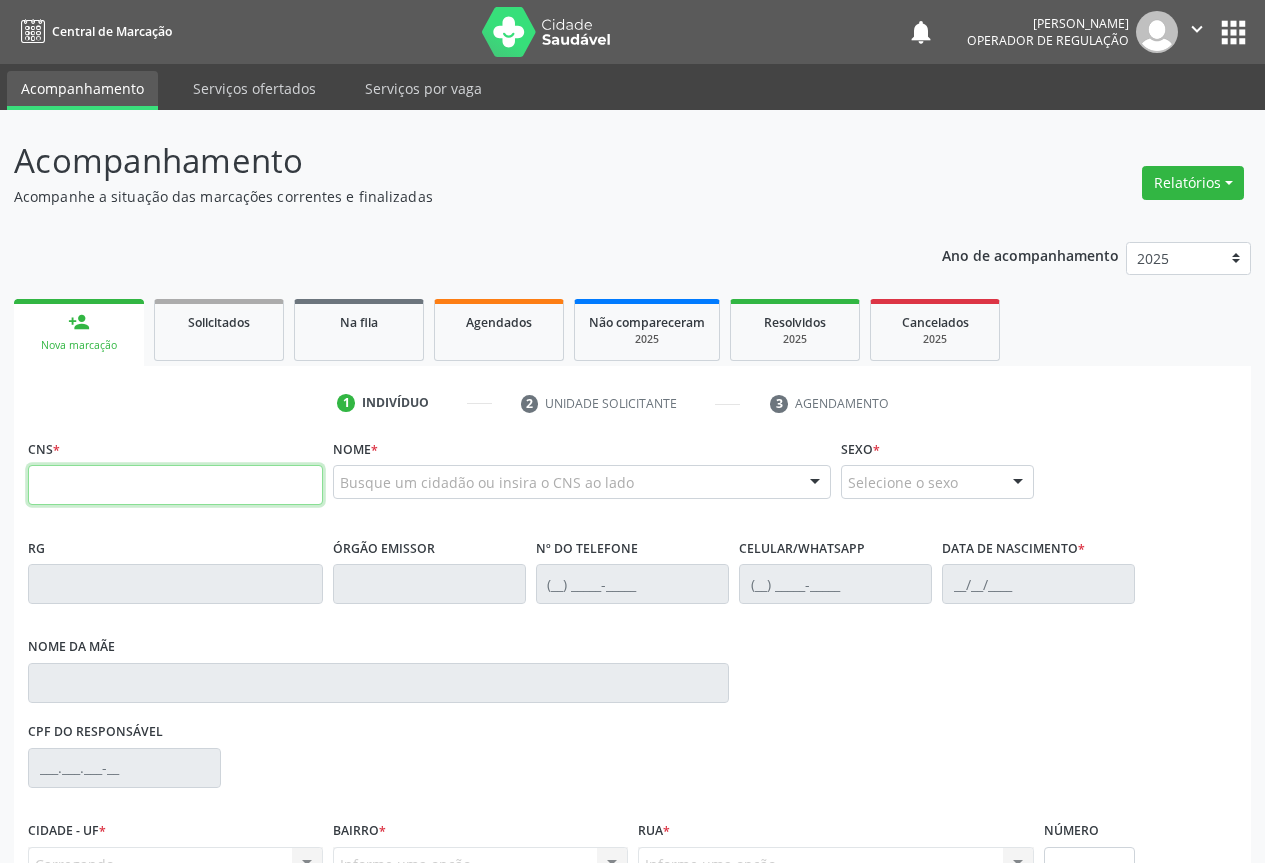 click at bounding box center [175, 485] 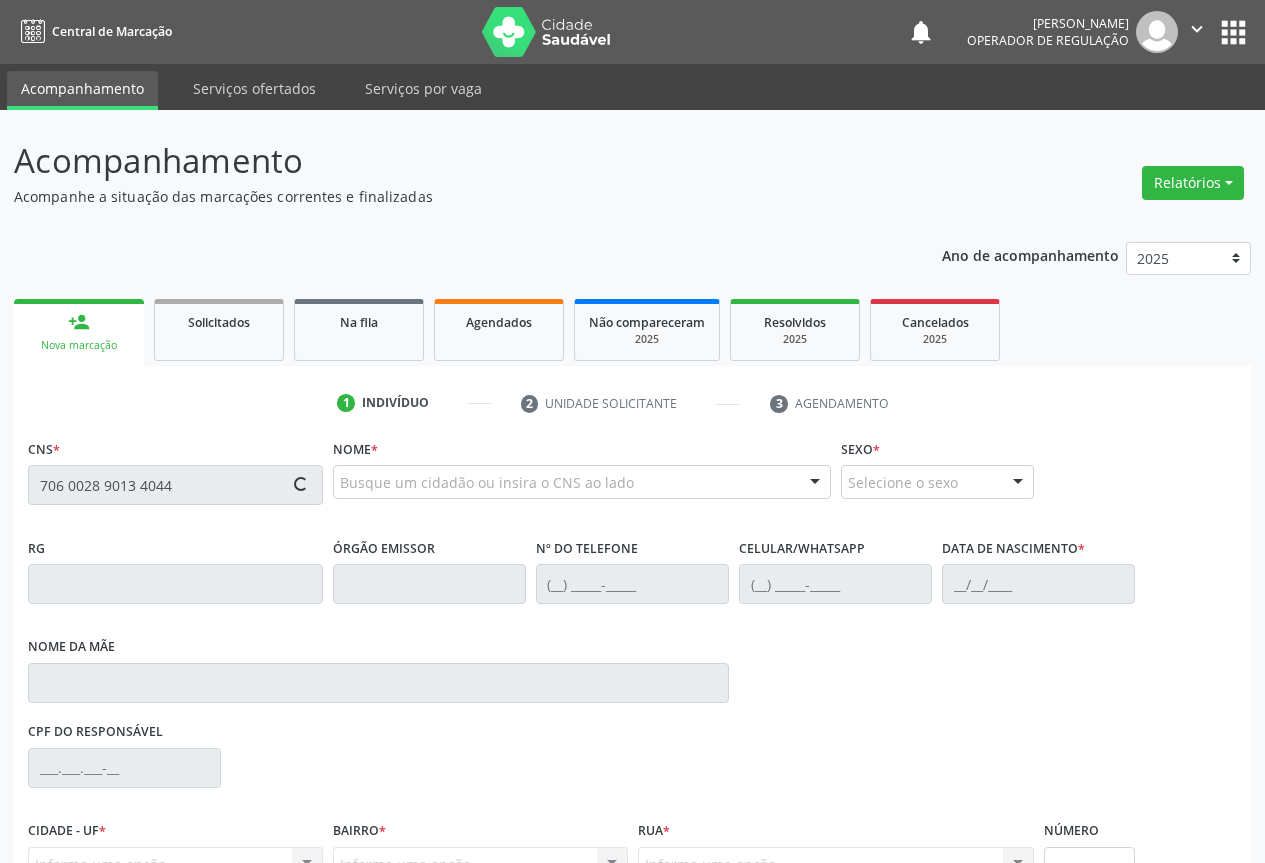 scroll, scrollTop: 207, scrollLeft: 0, axis: vertical 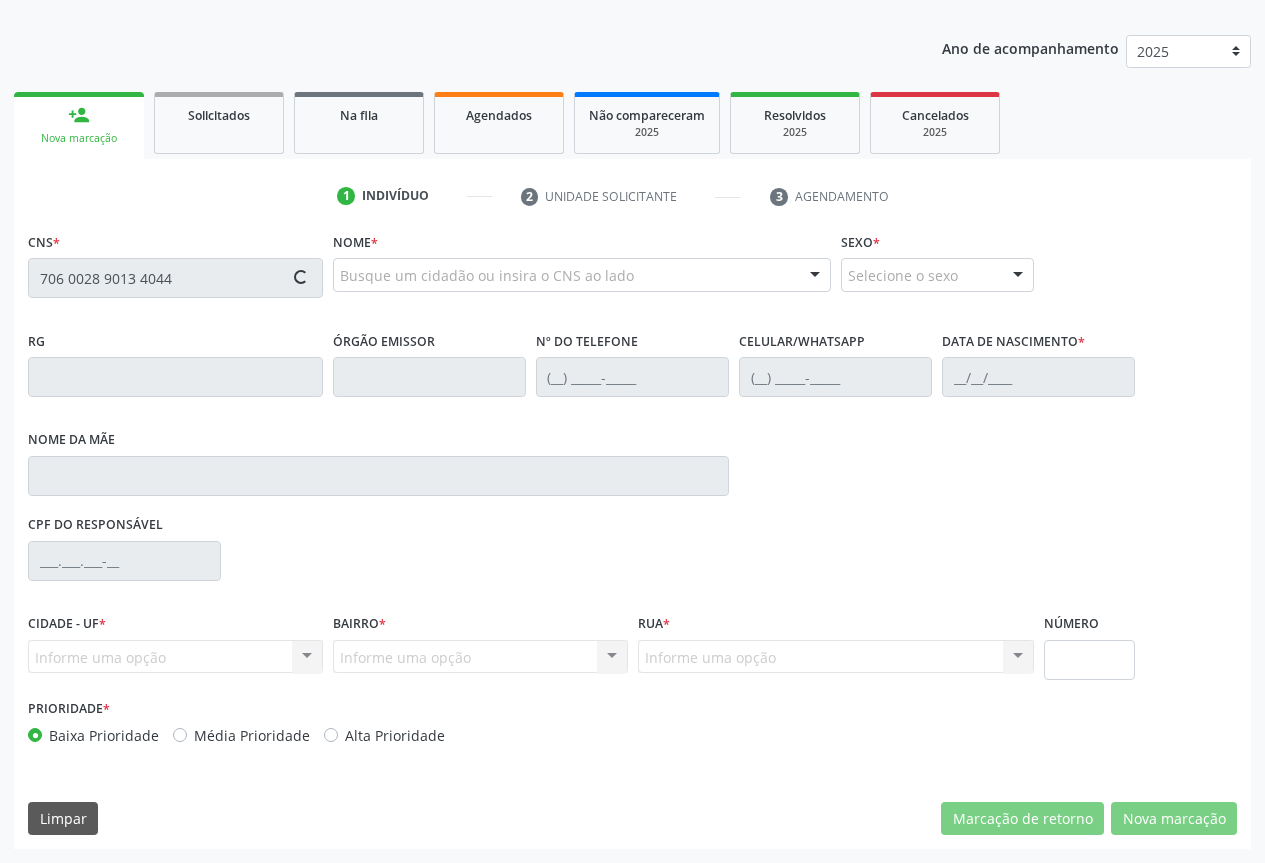 type on "706 0028 9013 4044" 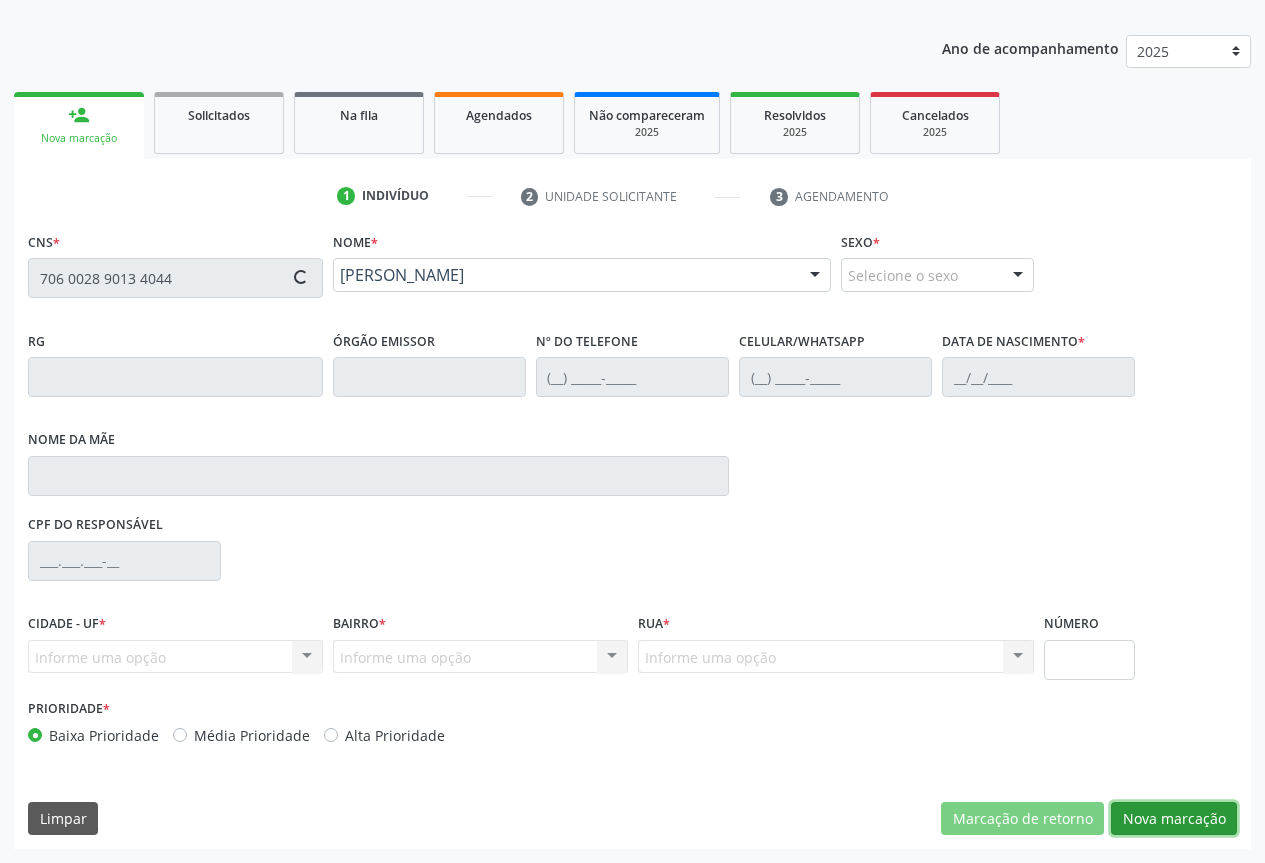 type on "0835180026" 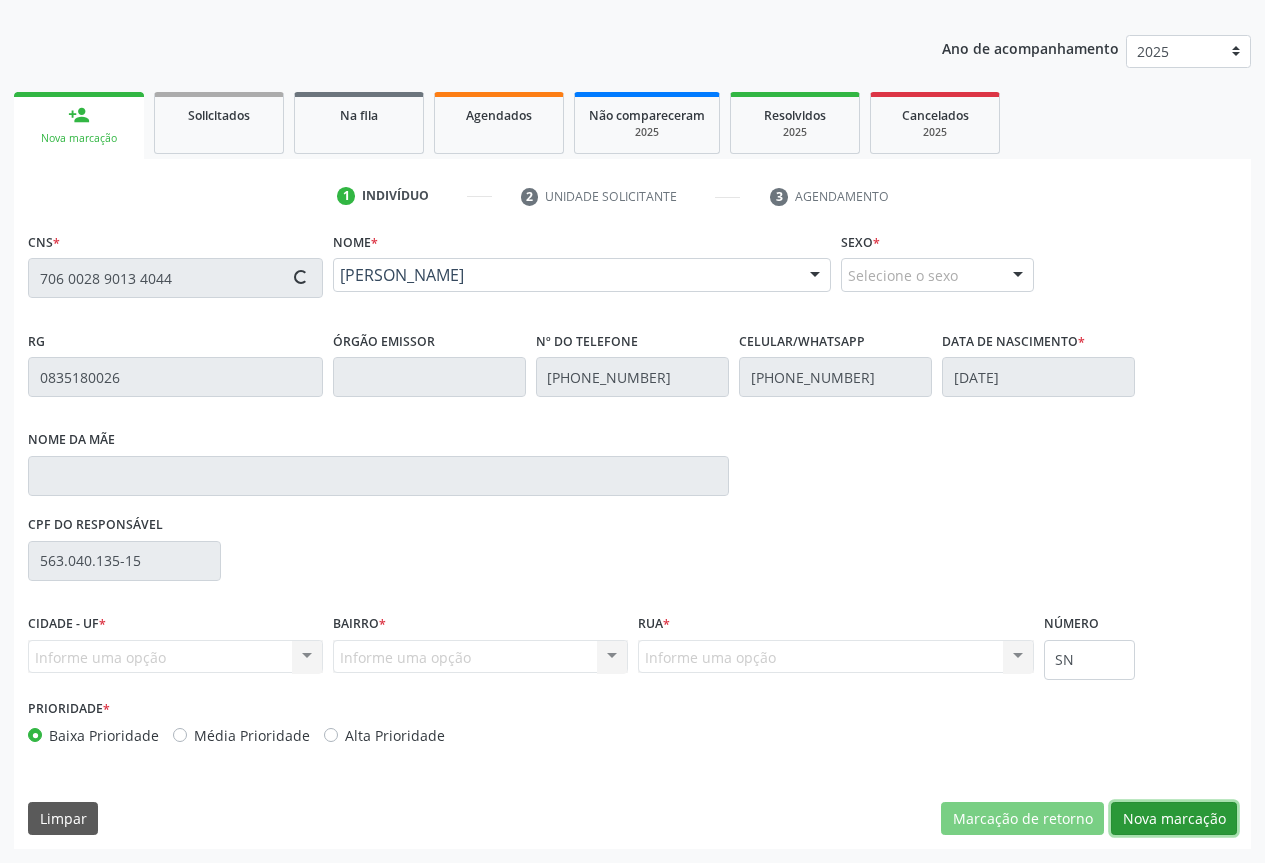 click on "Nova marcação" at bounding box center (1174, 819) 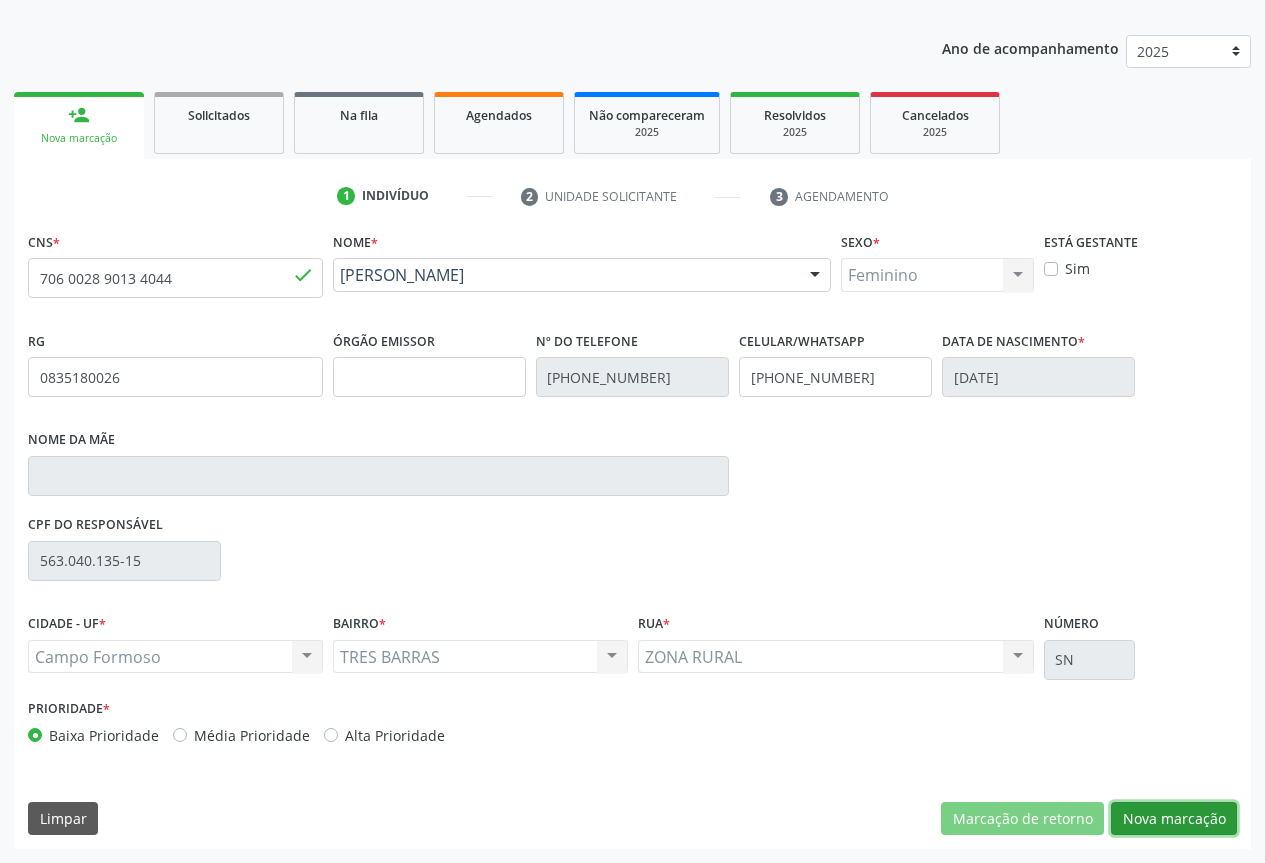 click on "Nova marcação" at bounding box center [1174, 819] 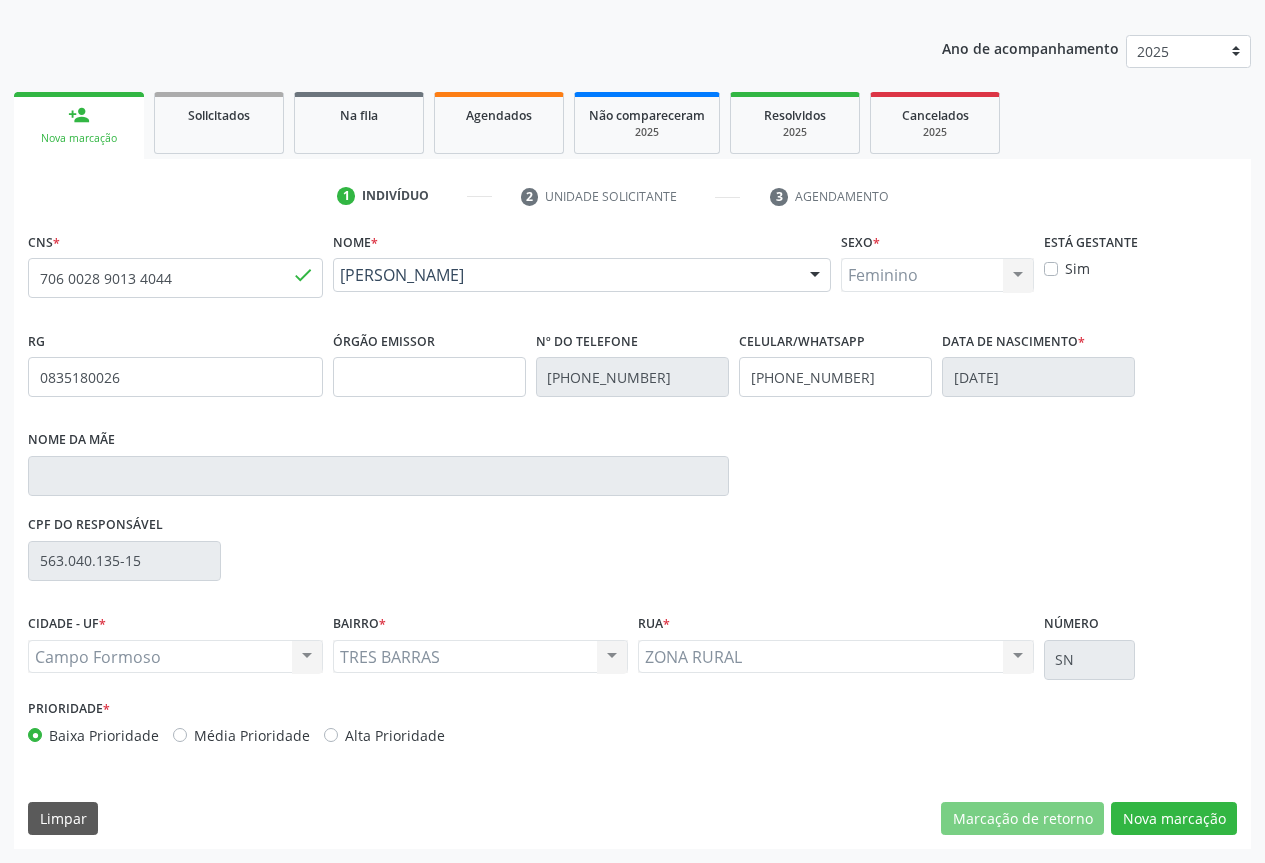 scroll, scrollTop: 43, scrollLeft: 0, axis: vertical 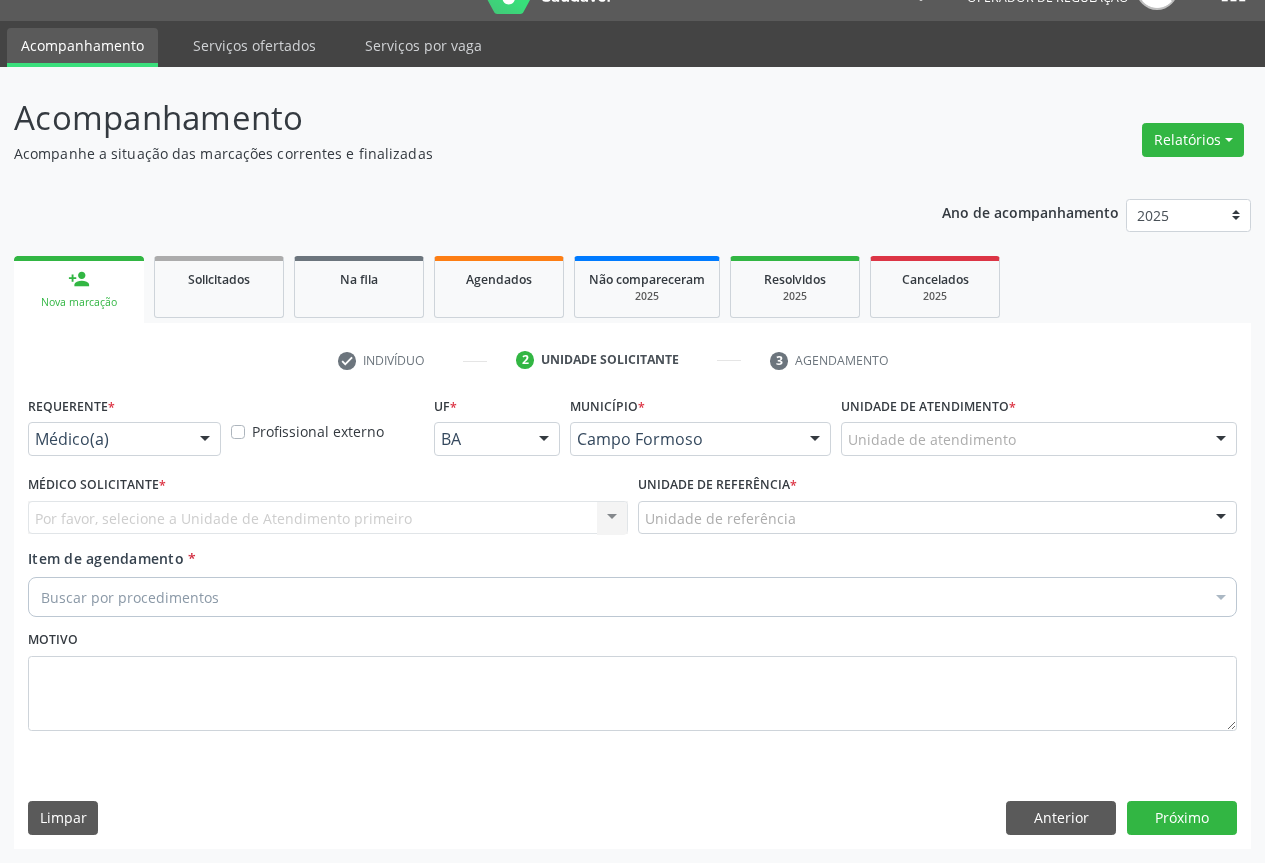 drag, startPoint x: 161, startPoint y: 434, endPoint x: 144, endPoint y: 469, distance: 38.910152 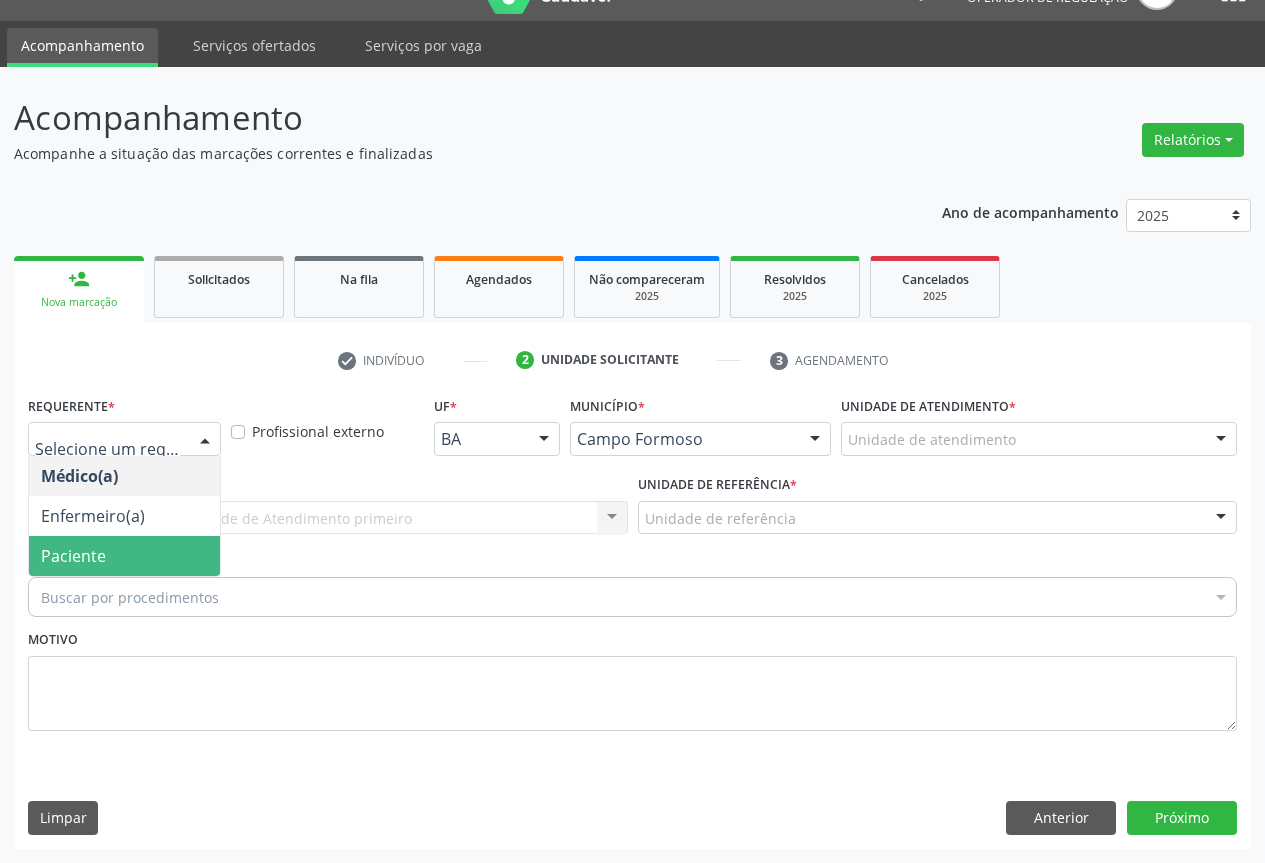 click on "Paciente" at bounding box center [124, 556] 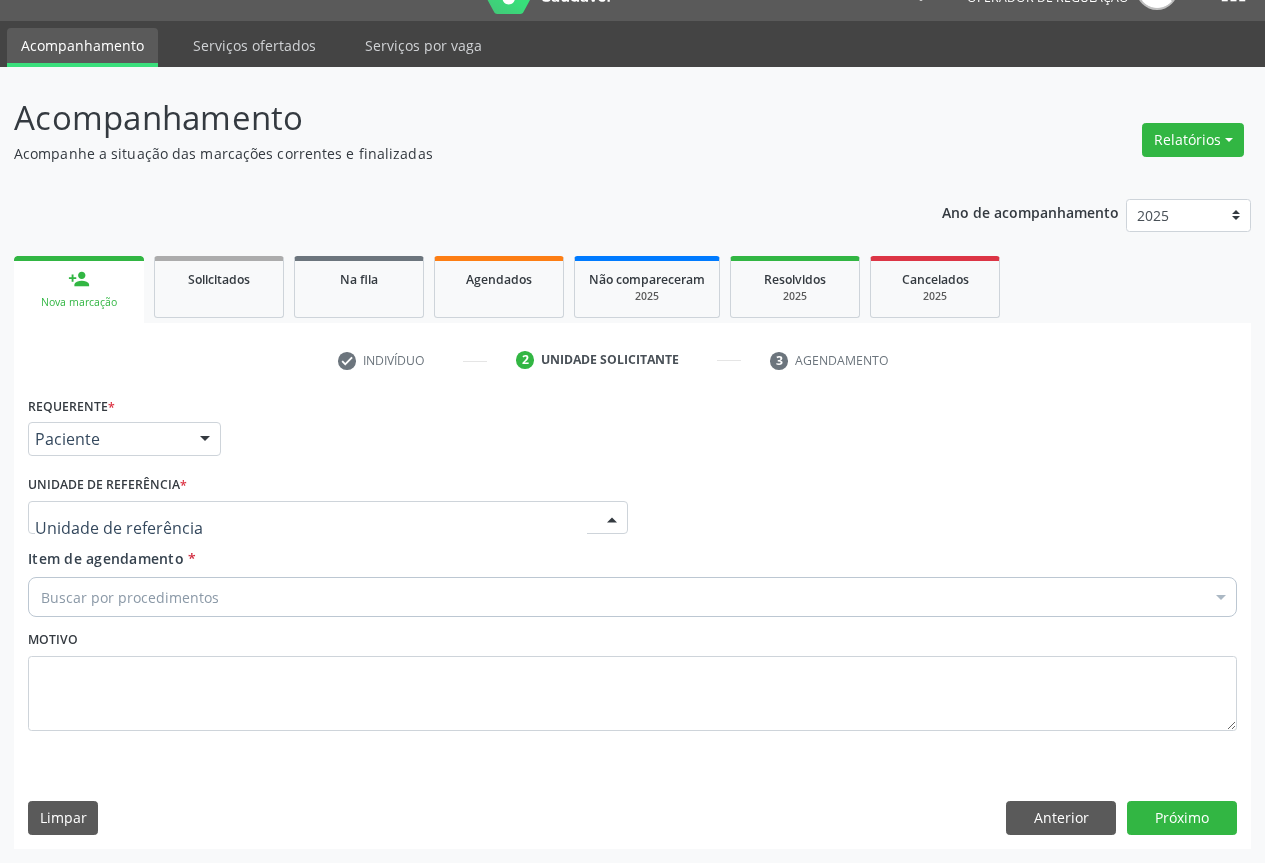 drag, startPoint x: 236, startPoint y: 515, endPoint x: 232, endPoint y: 593, distance: 78.10249 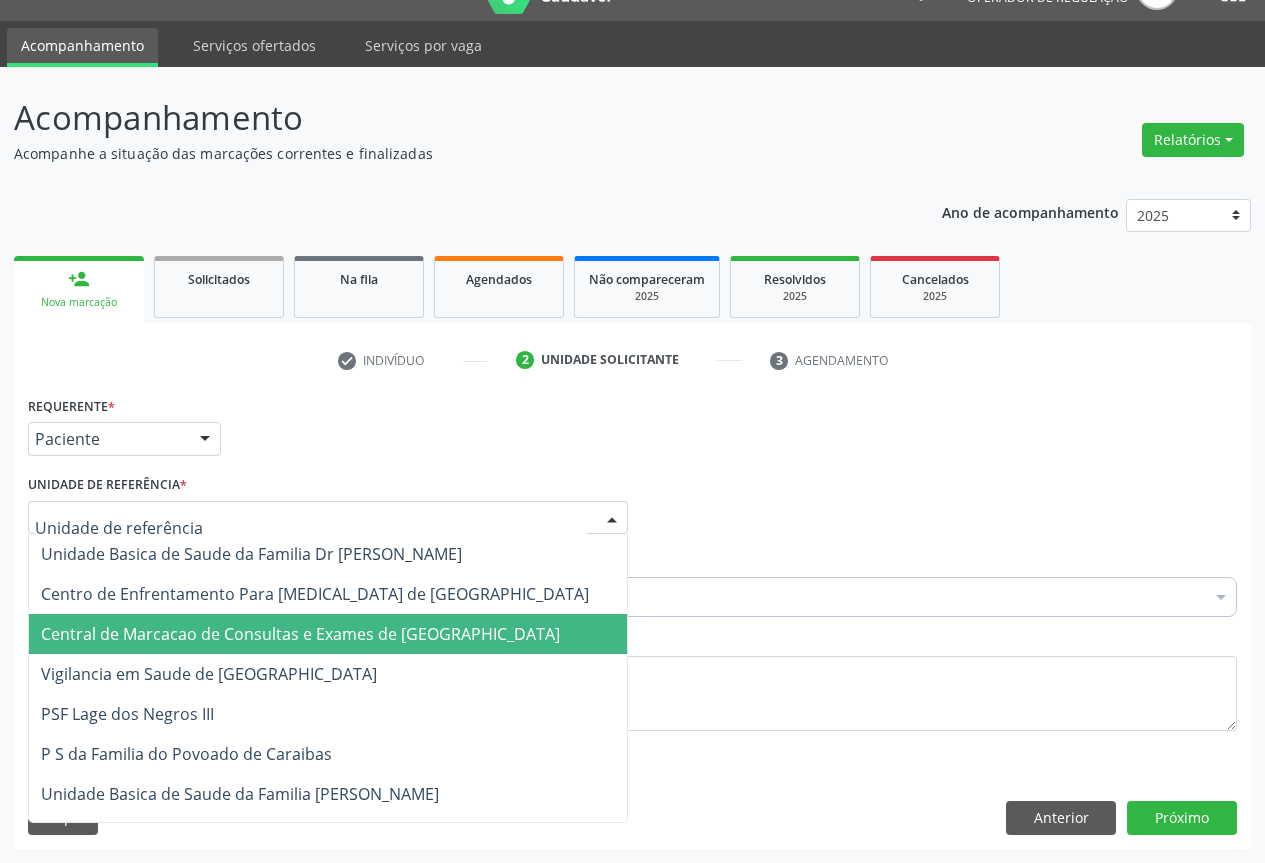 click on "Central de Marcacao de Consultas e Exames de [GEOGRAPHIC_DATA]" at bounding box center (328, 634) 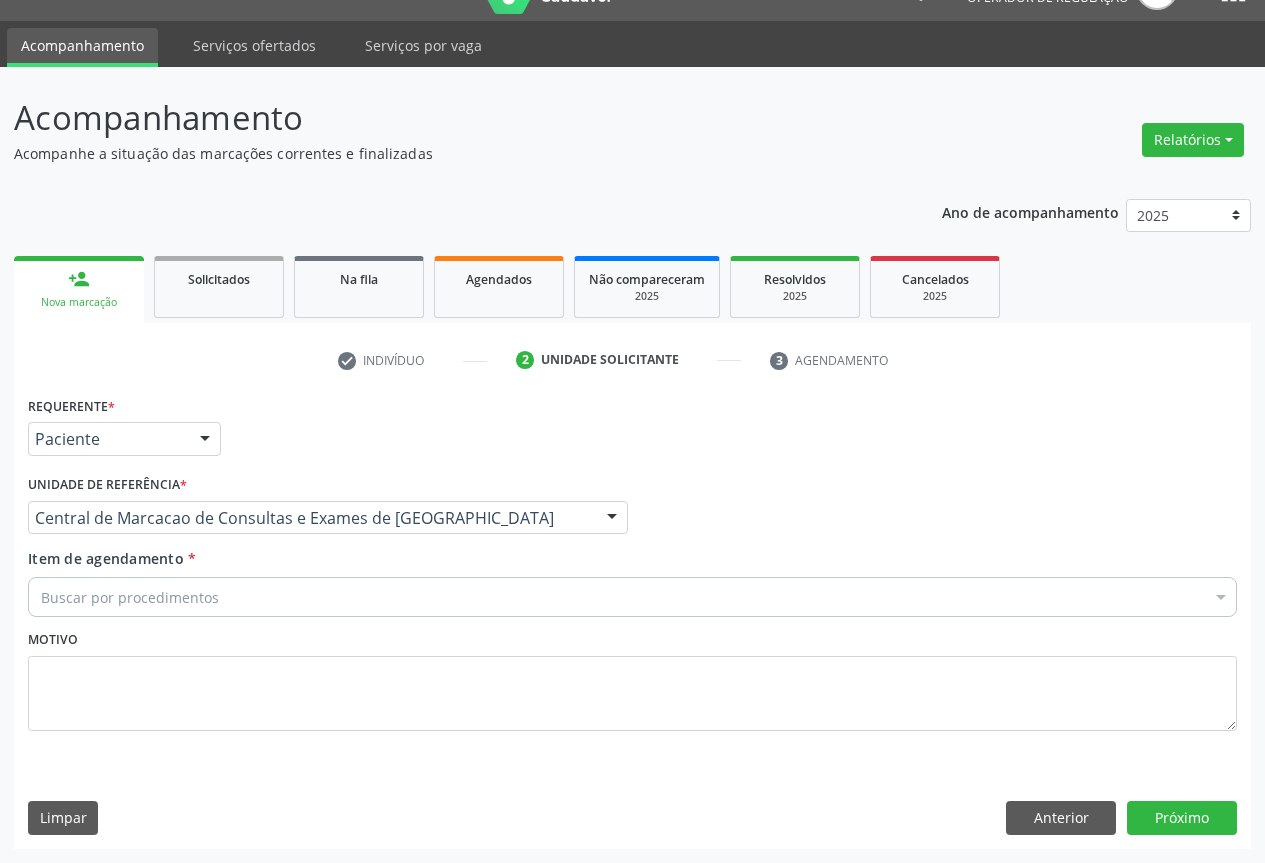 click on "Buscar por procedimentos" at bounding box center [632, 597] 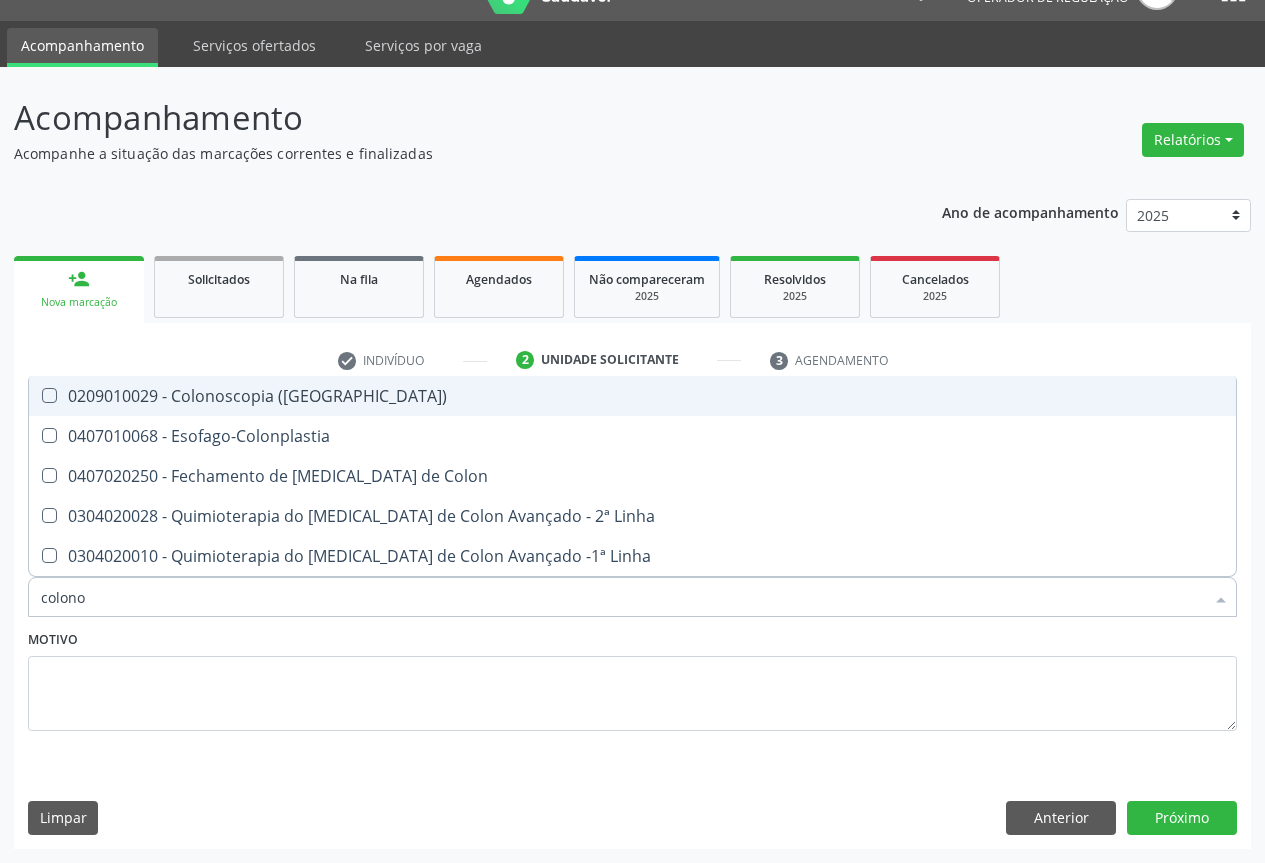 type on "colonos" 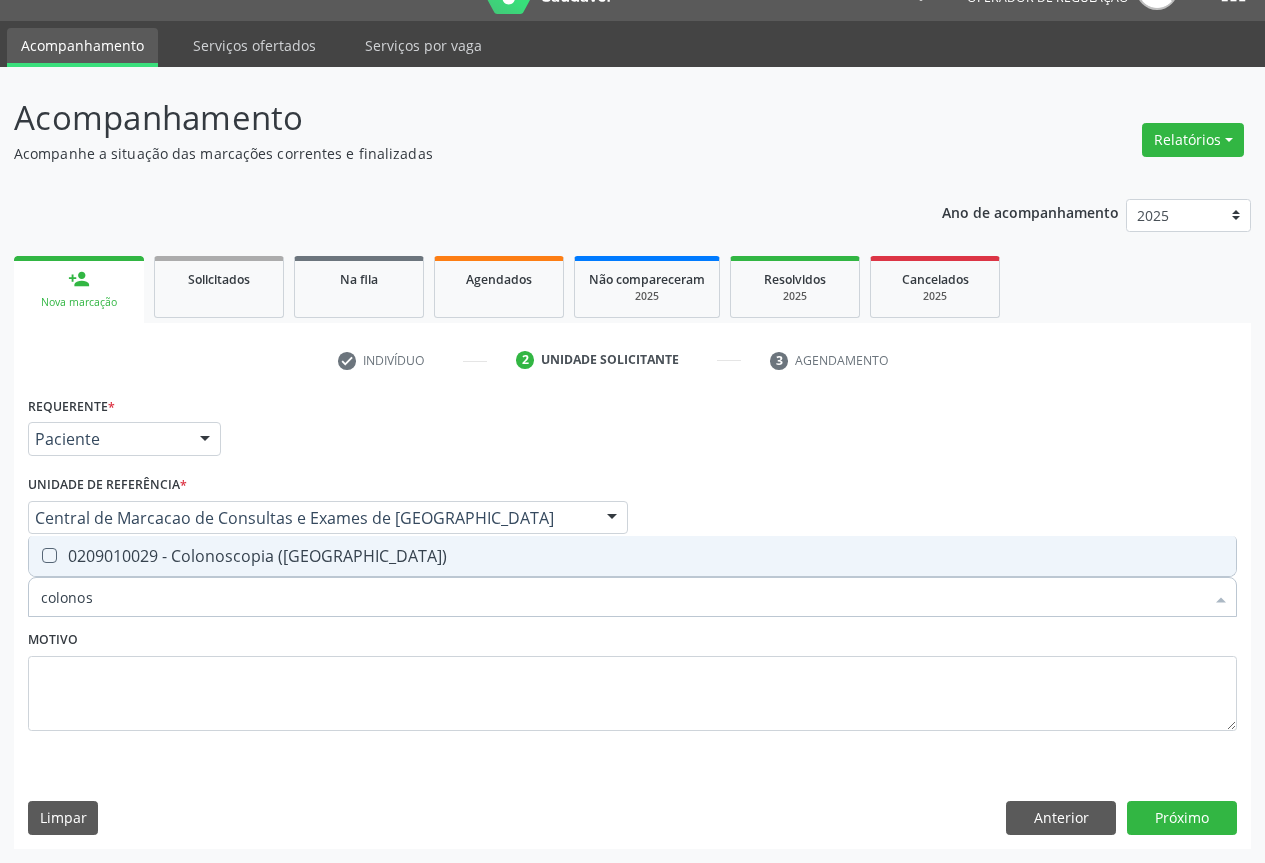 click on "0209010029 - Colonoscopia ([GEOGRAPHIC_DATA])" at bounding box center (632, 556) 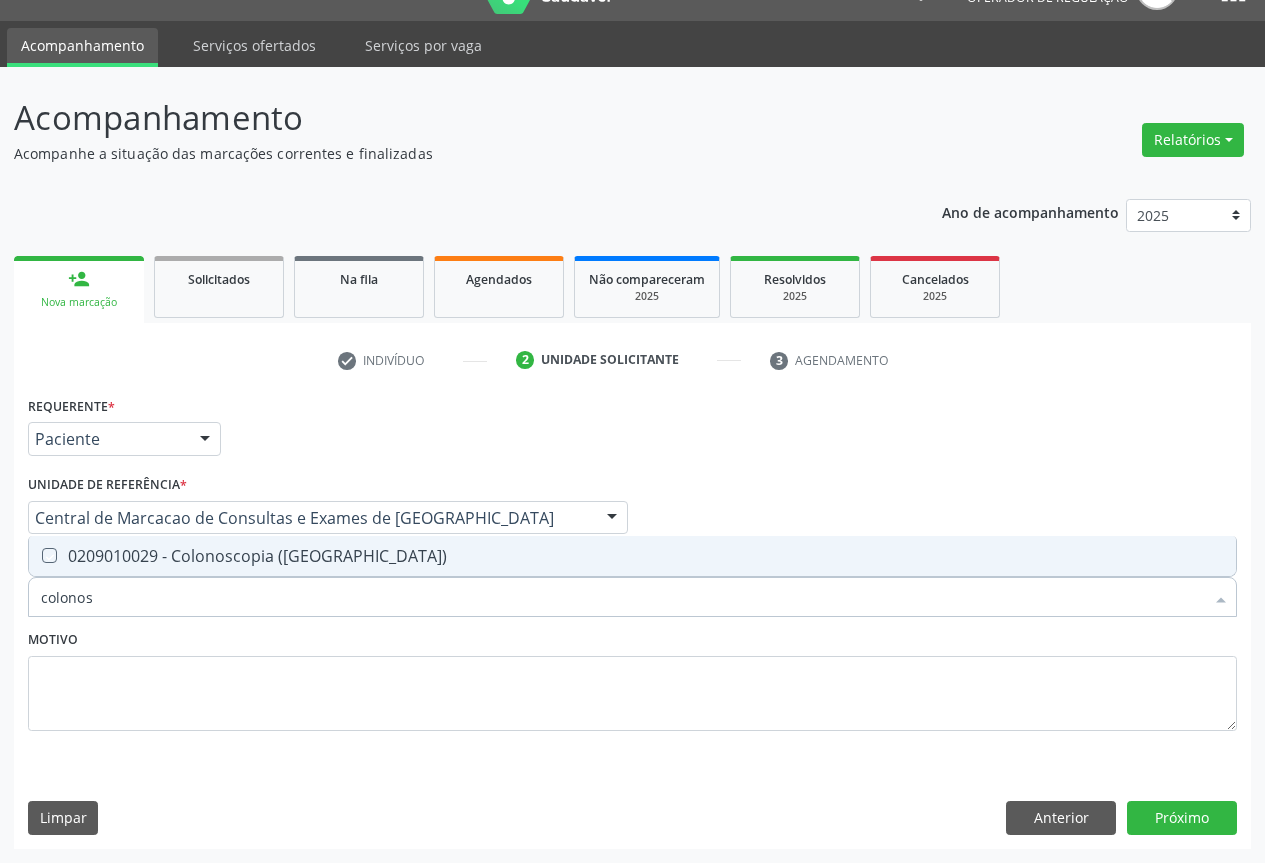 checkbox on "true" 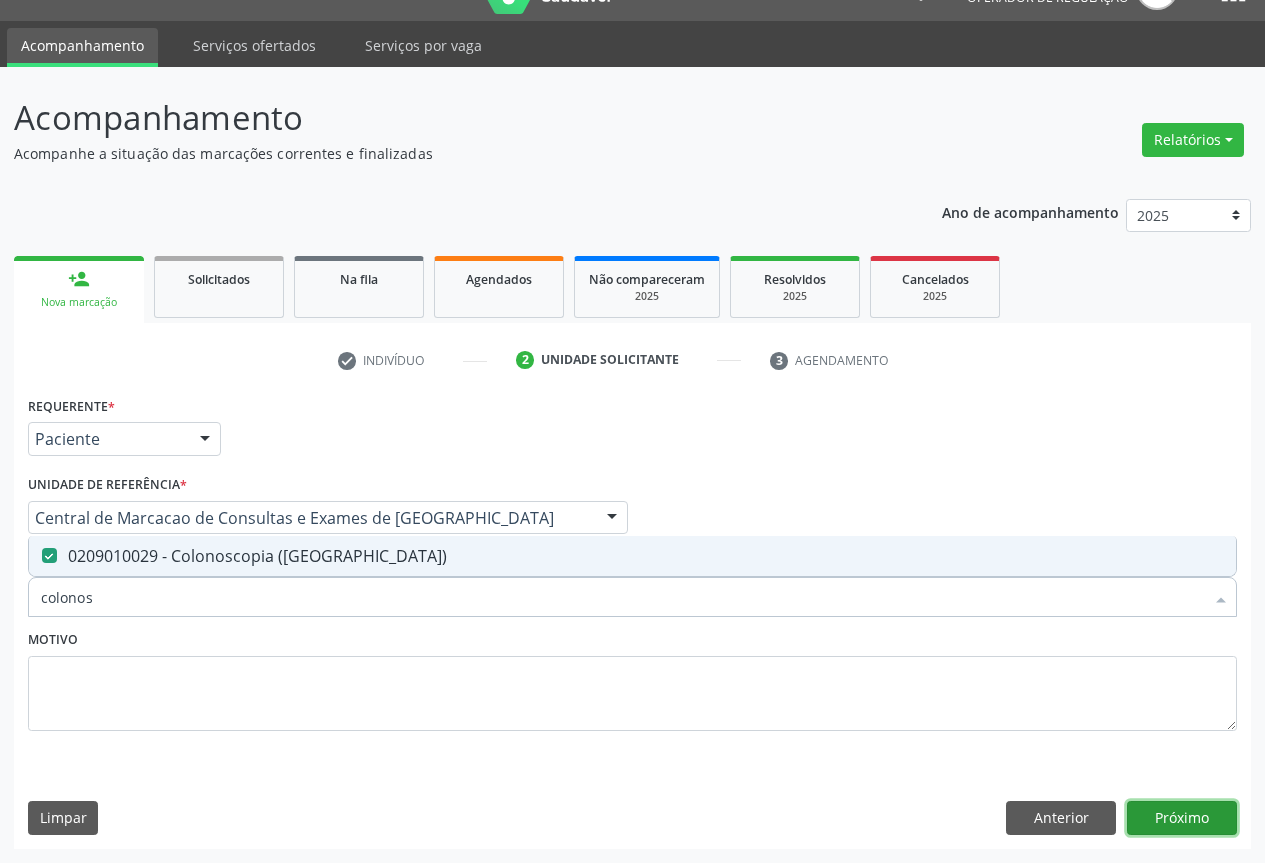 click on "Próximo" at bounding box center (1182, 818) 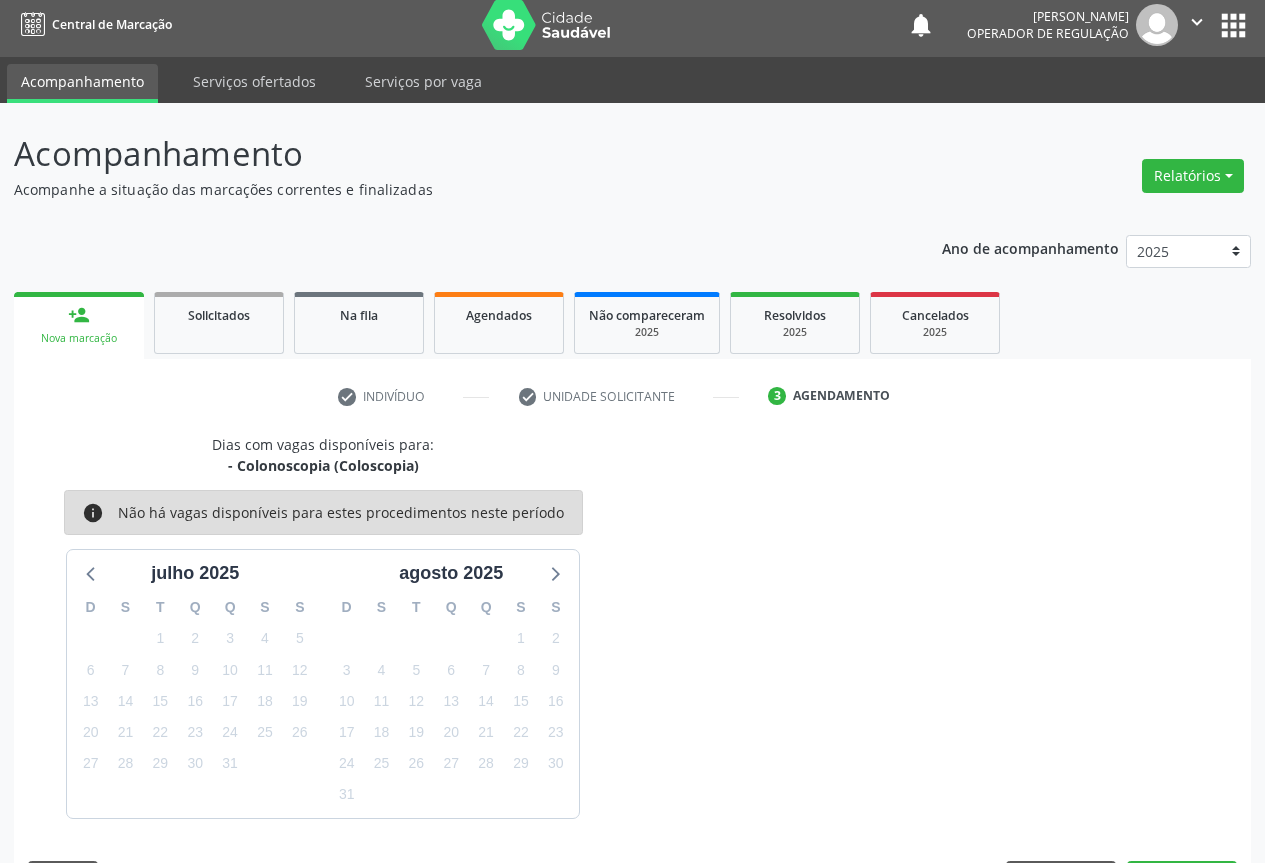 scroll, scrollTop: 43, scrollLeft: 0, axis: vertical 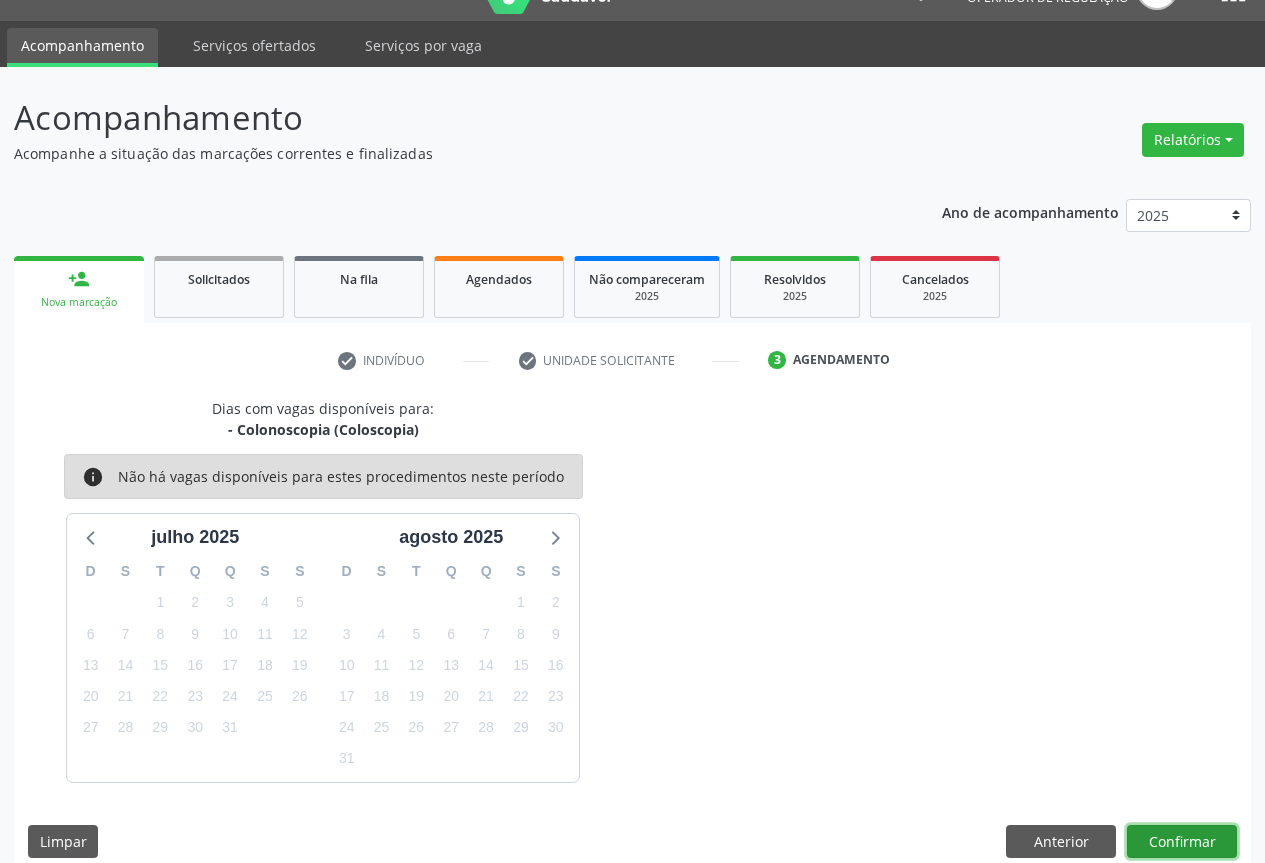 click on "Confirmar" at bounding box center (1182, 842) 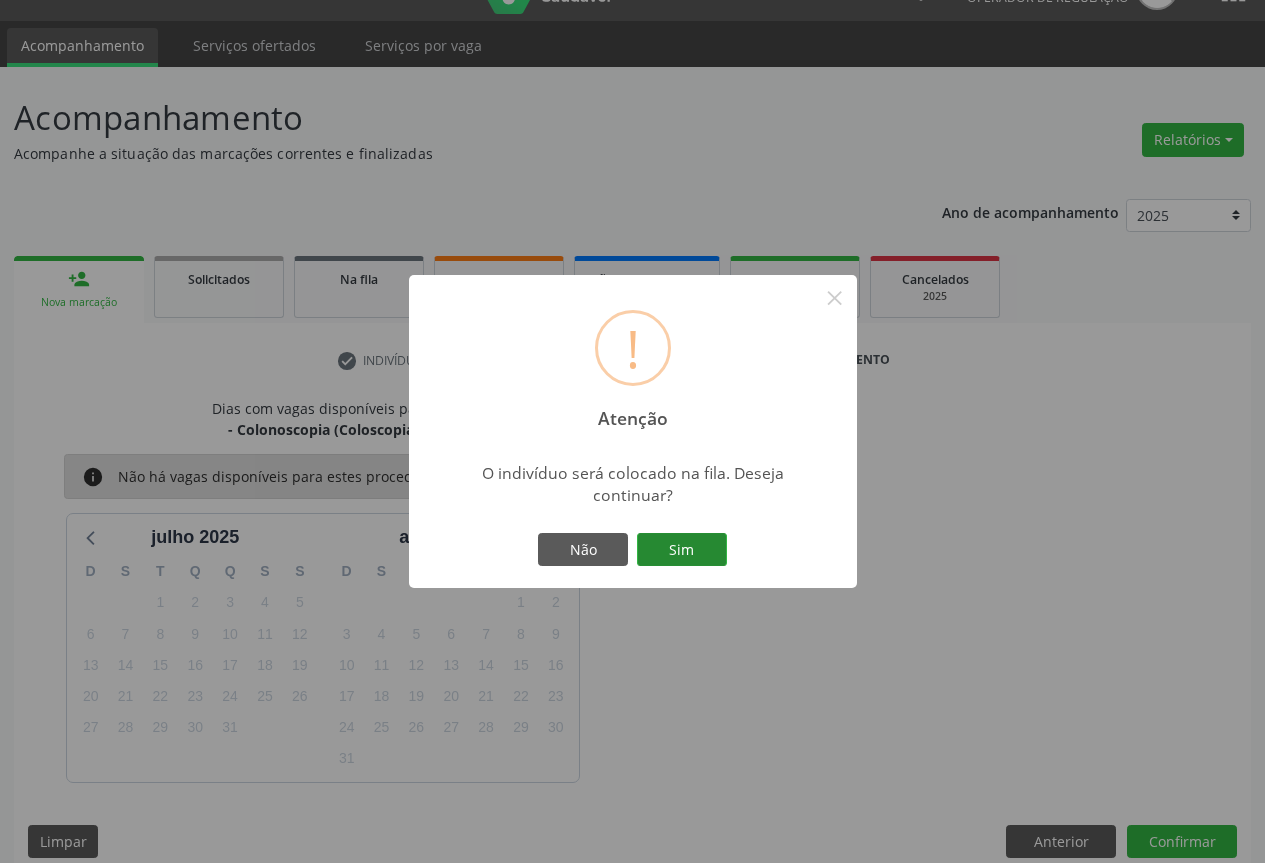 click on "Sim" at bounding box center [682, 550] 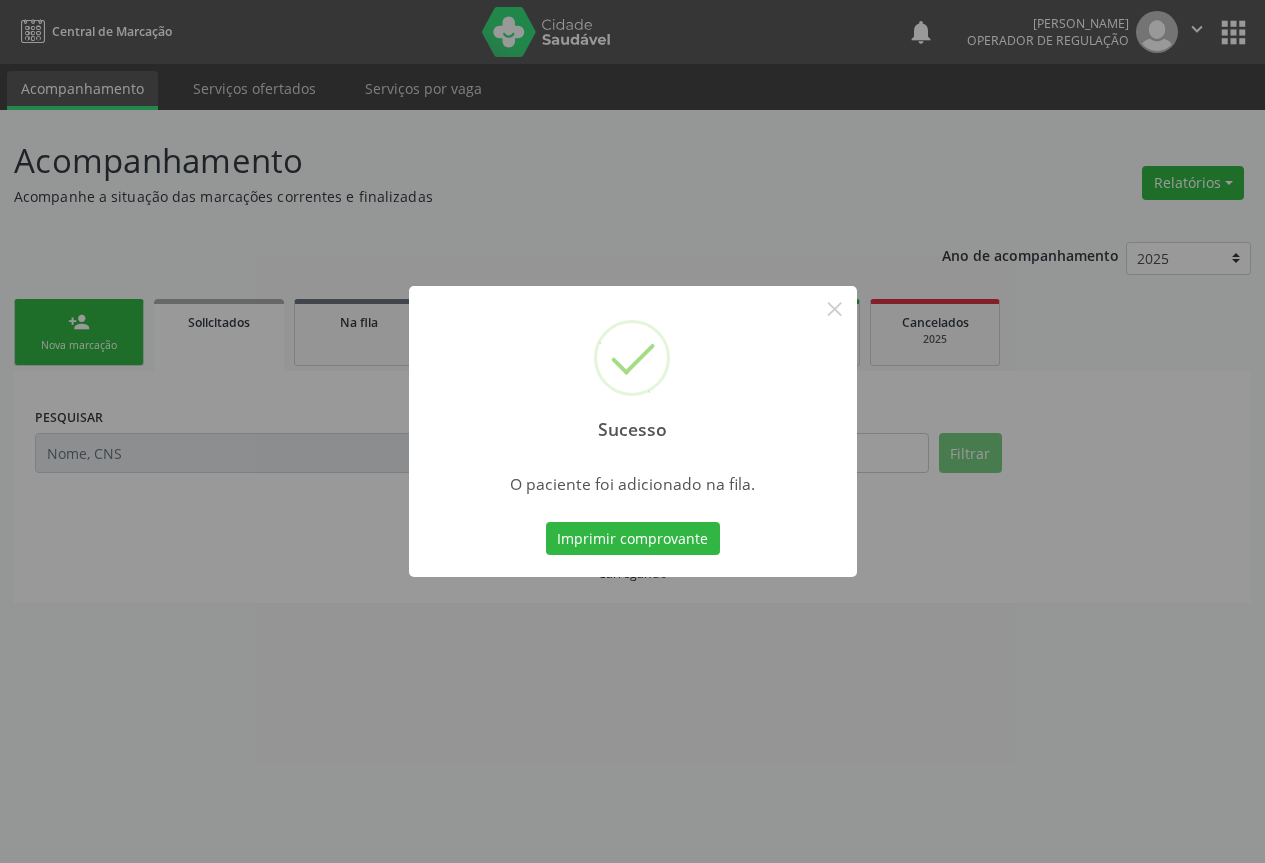 scroll, scrollTop: 0, scrollLeft: 0, axis: both 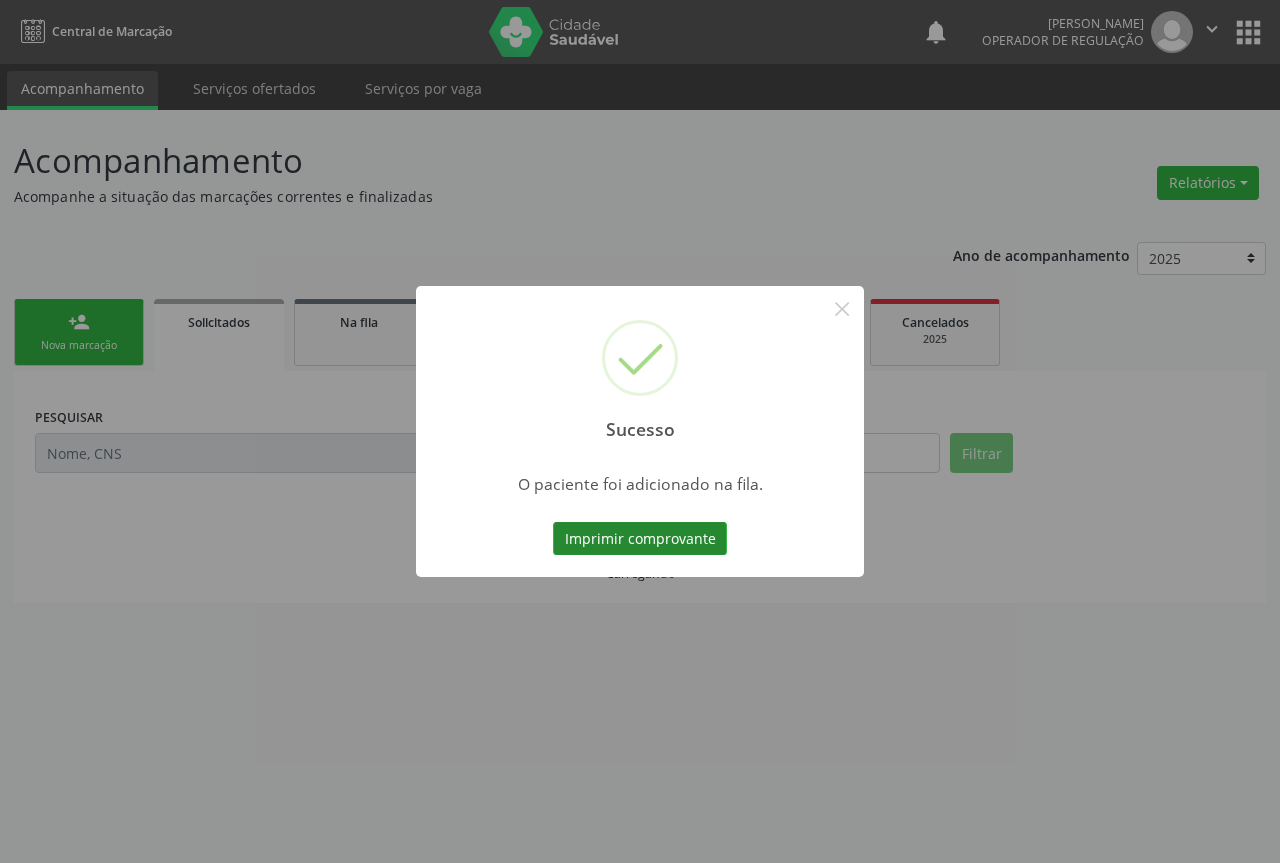 click on "Imprimir comprovante" at bounding box center (640, 539) 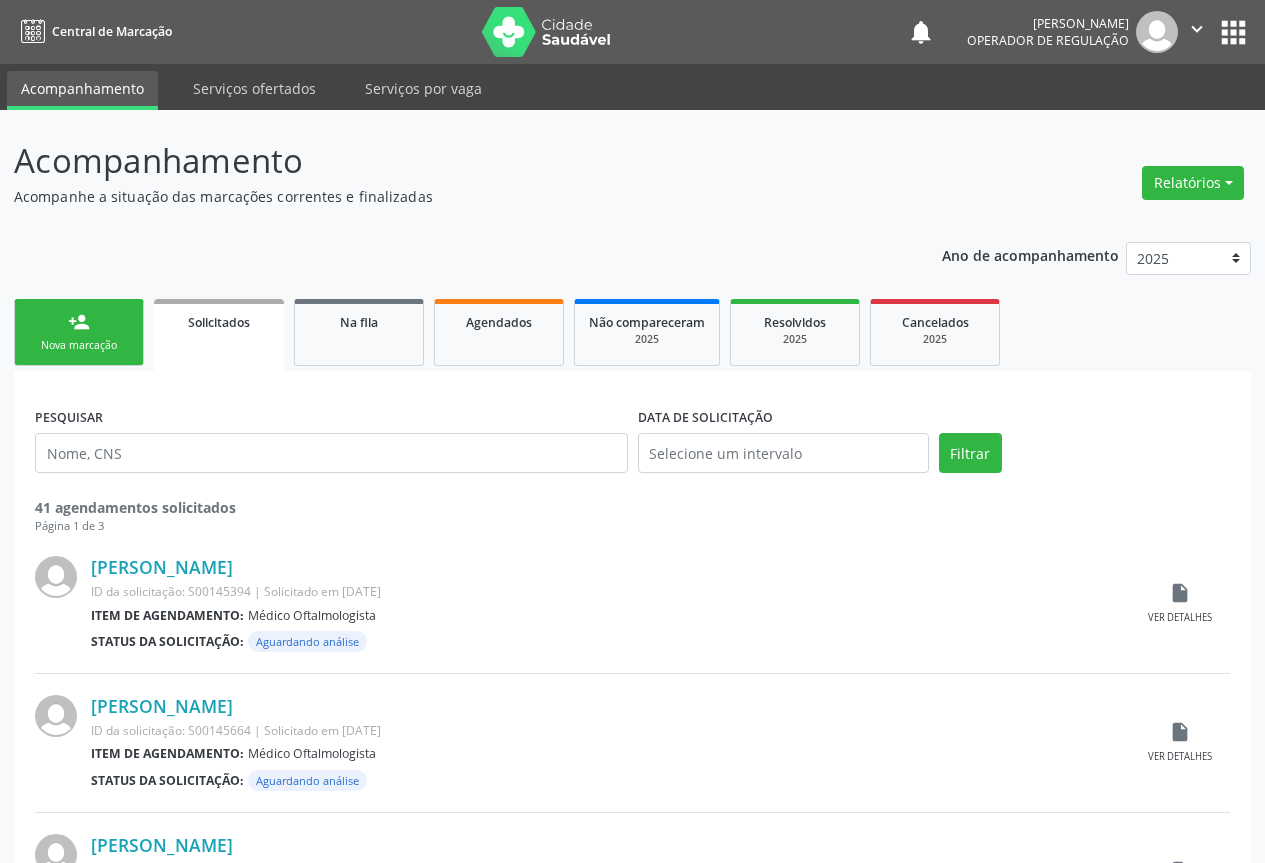click on "person_add" at bounding box center [79, 322] 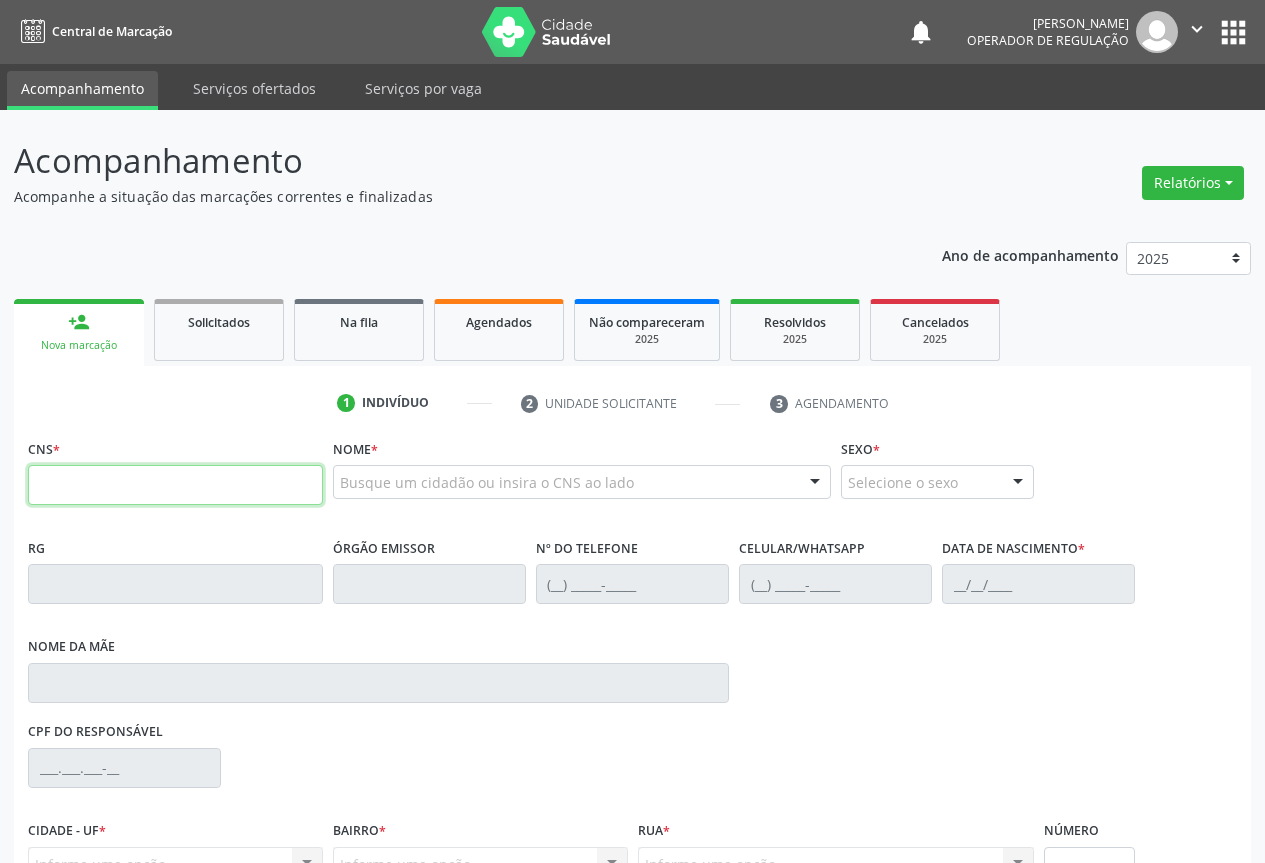 click at bounding box center [175, 485] 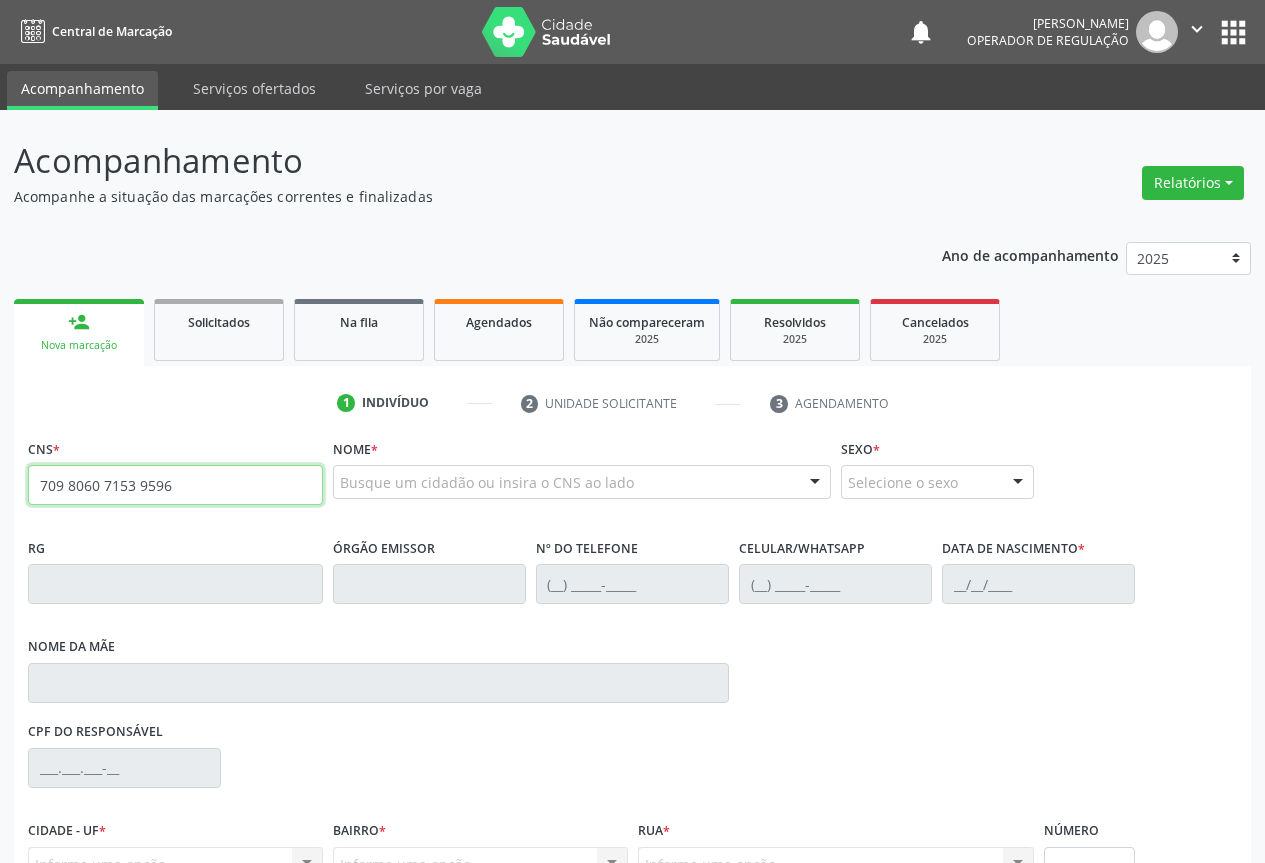 type on "709 8060 7153 9596" 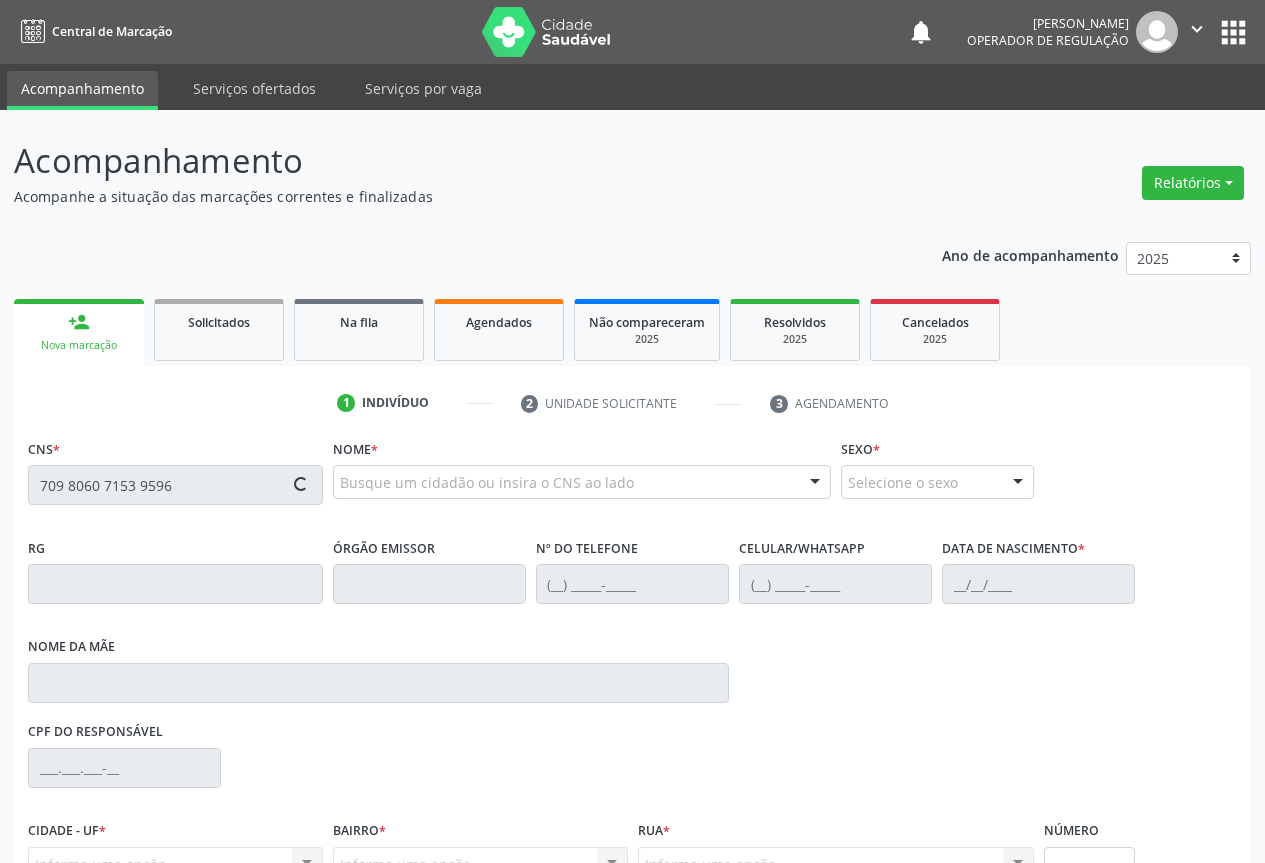 scroll, scrollTop: 207, scrollLeft: 0, axis: vertical 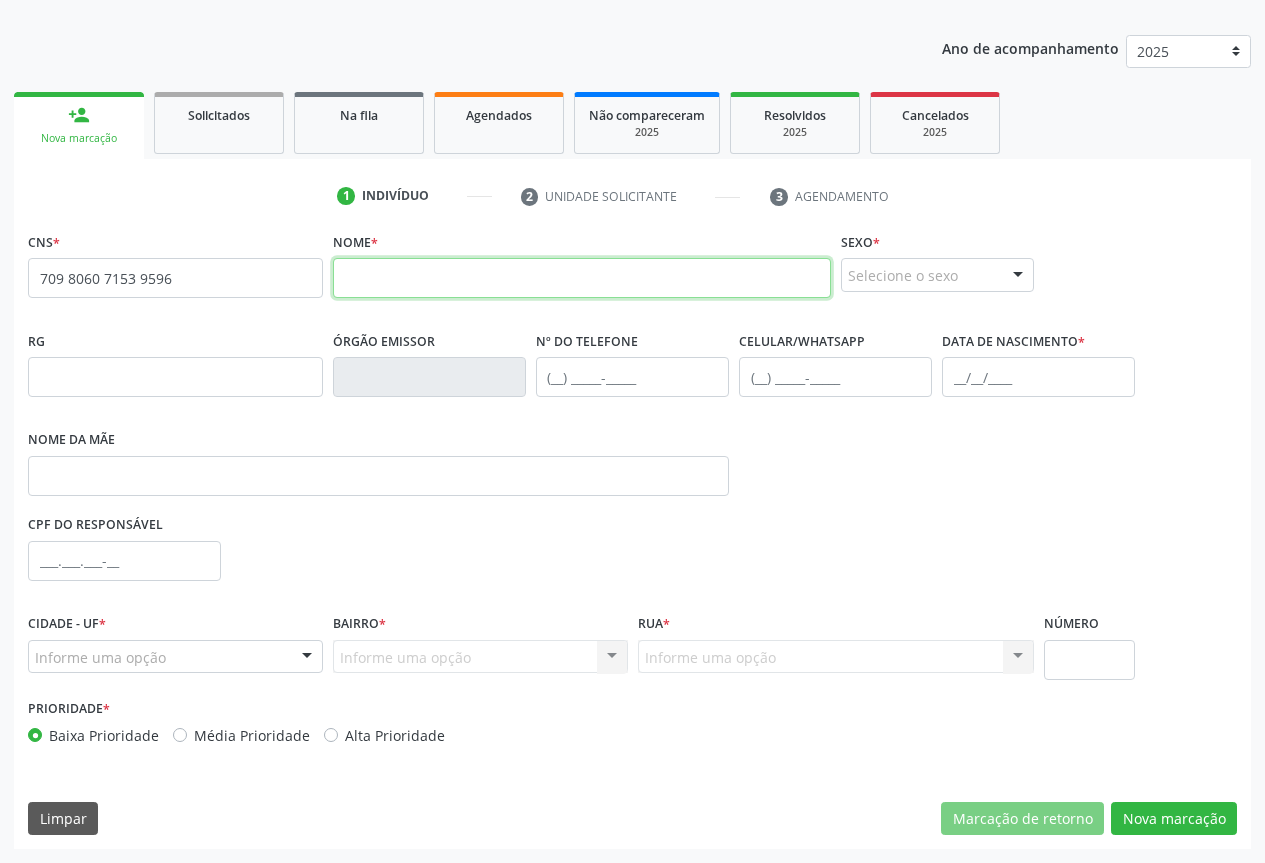 click at bounding box center (582, 278) 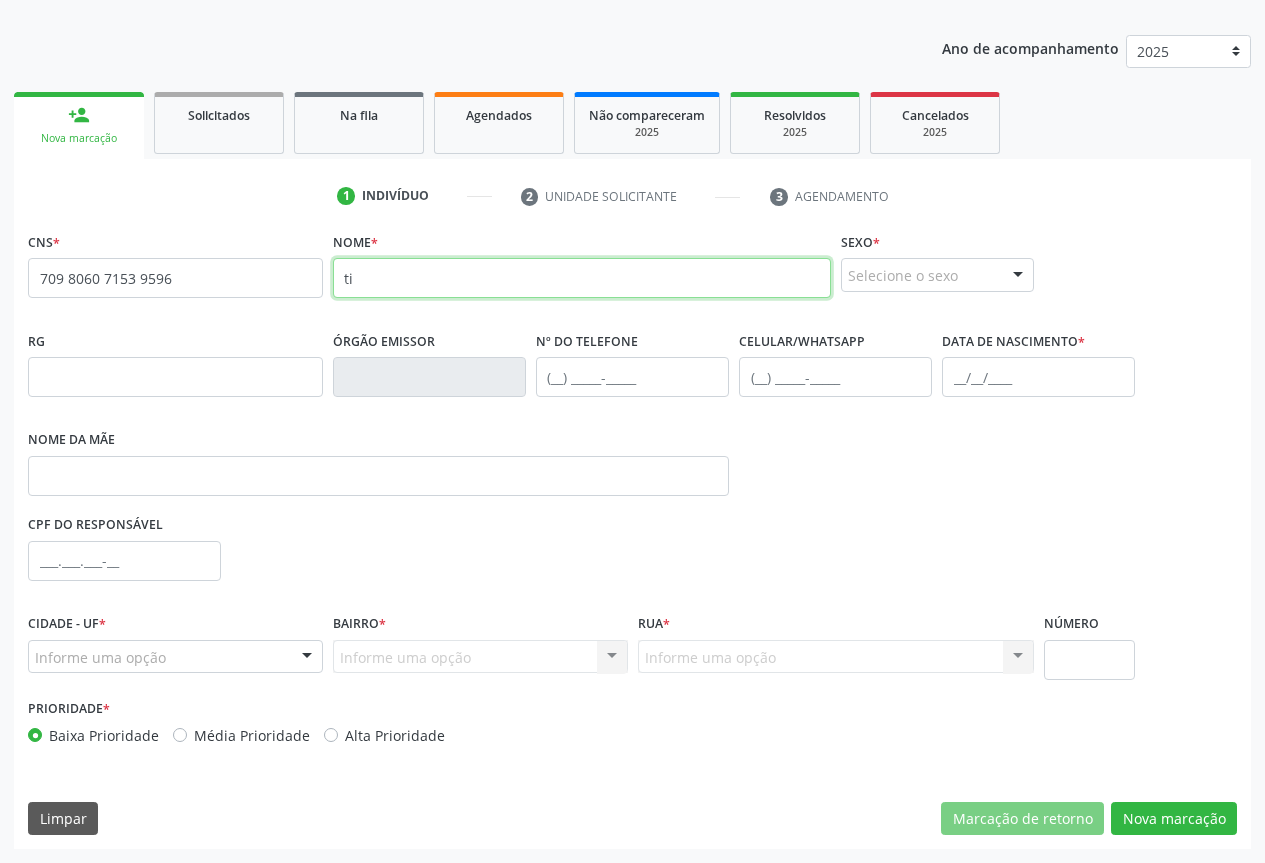 type on "t" 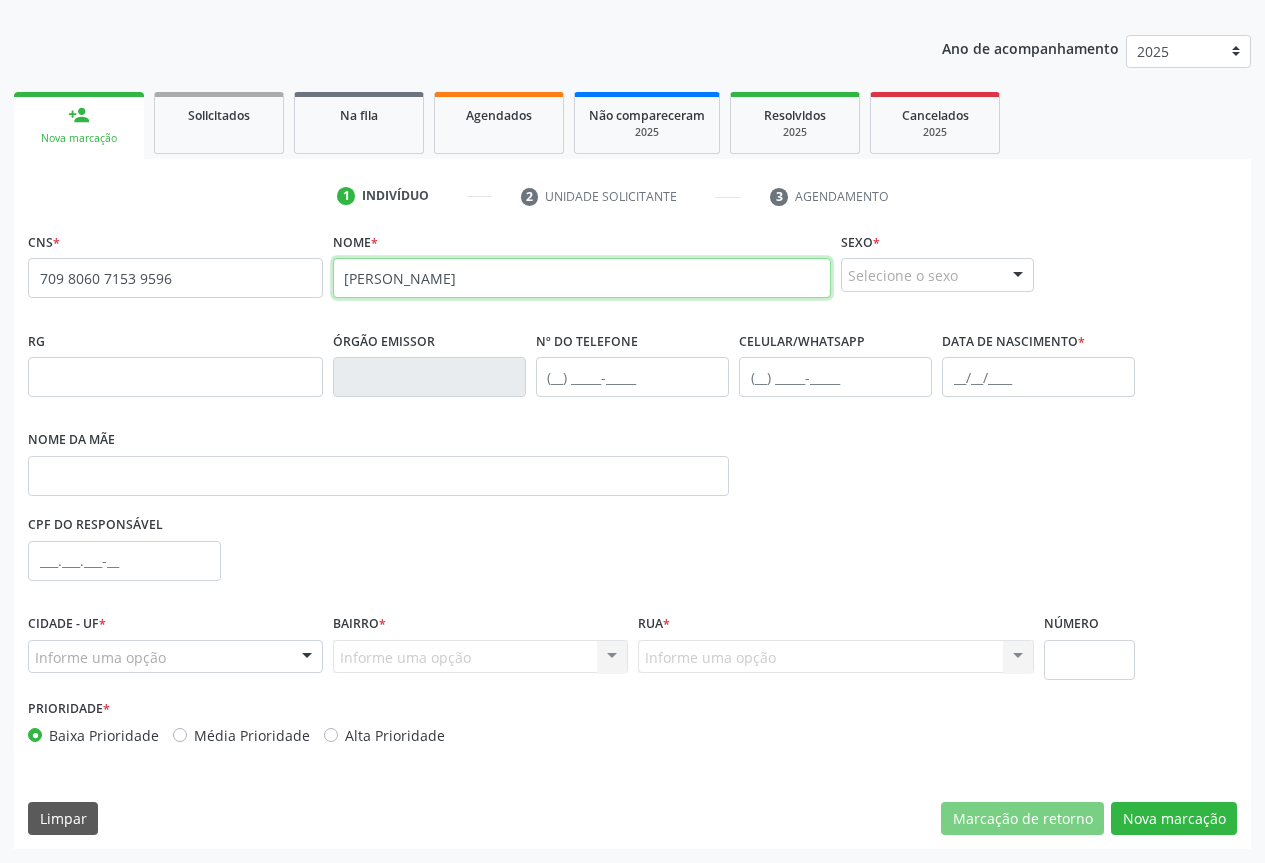 type on "[PERSON_NAME]" 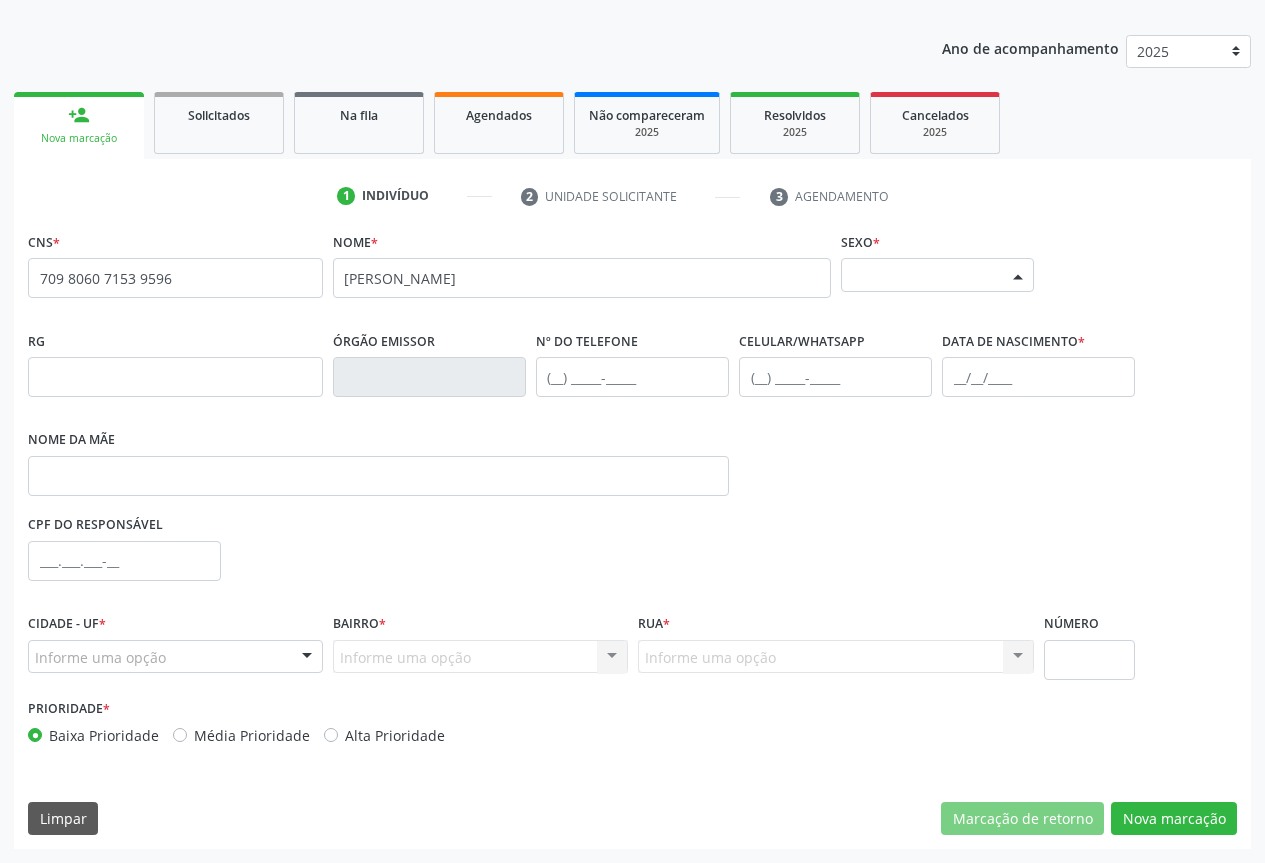 click on "Selecione o sexo" at bounding box center (937, 275) 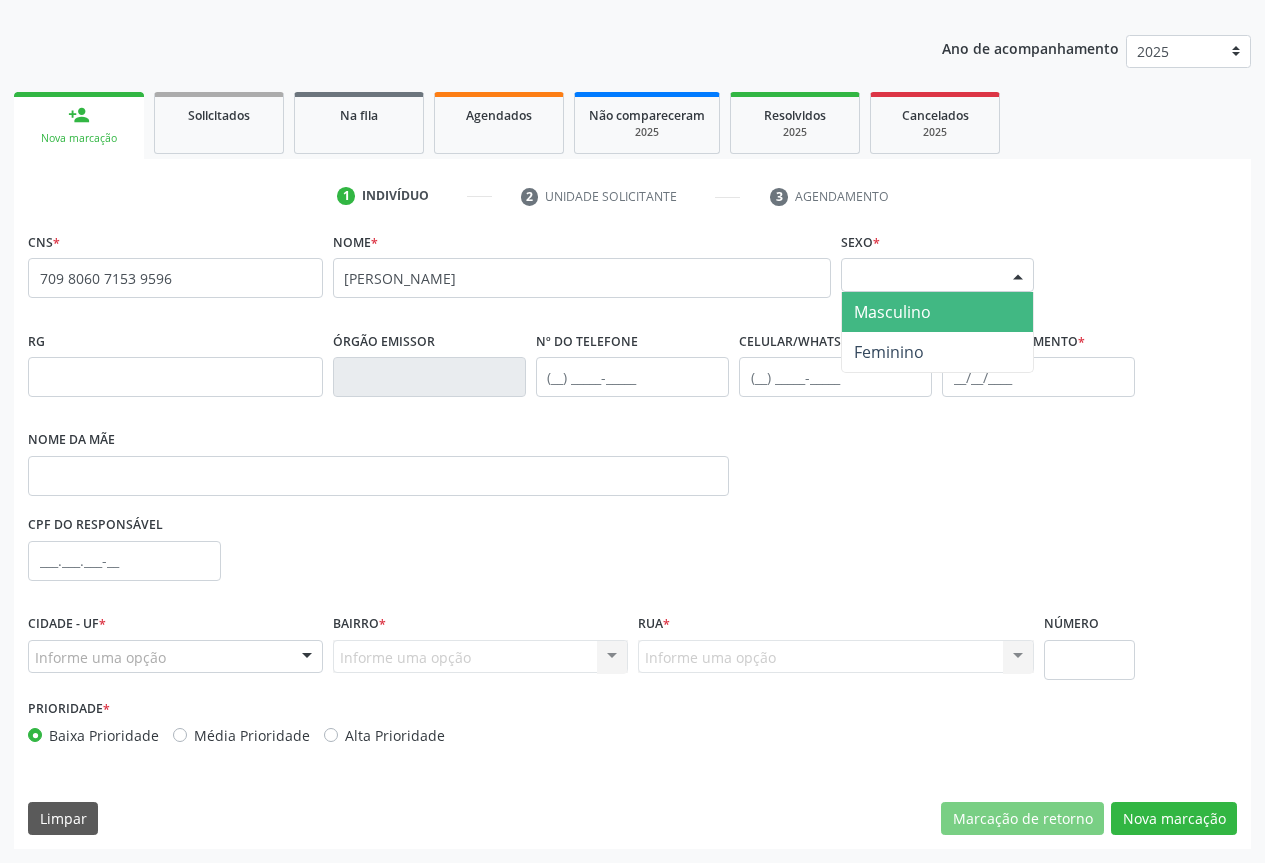 click on "Masculino" at bounding box center [892, 312] 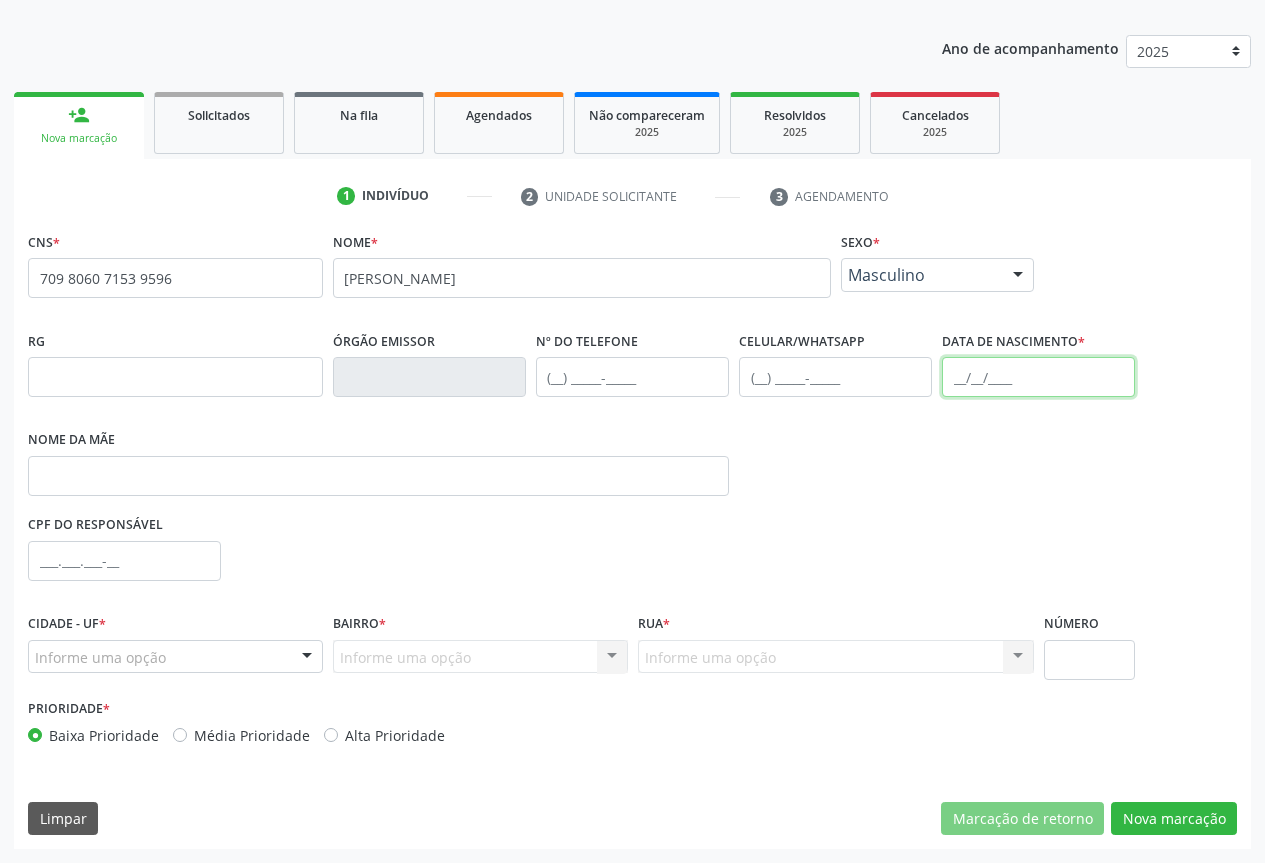 click at bounding box center [1038, 377] 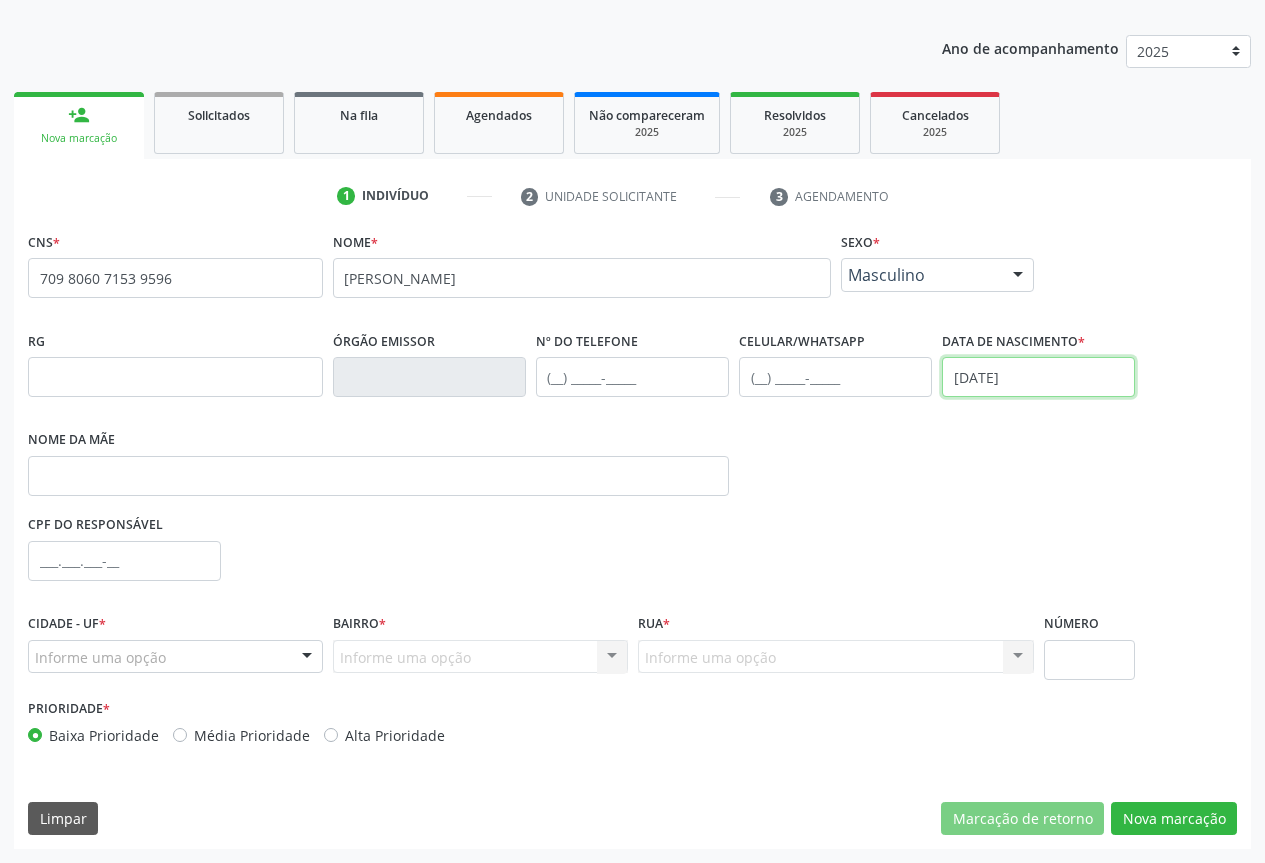 type on "[DATE]" 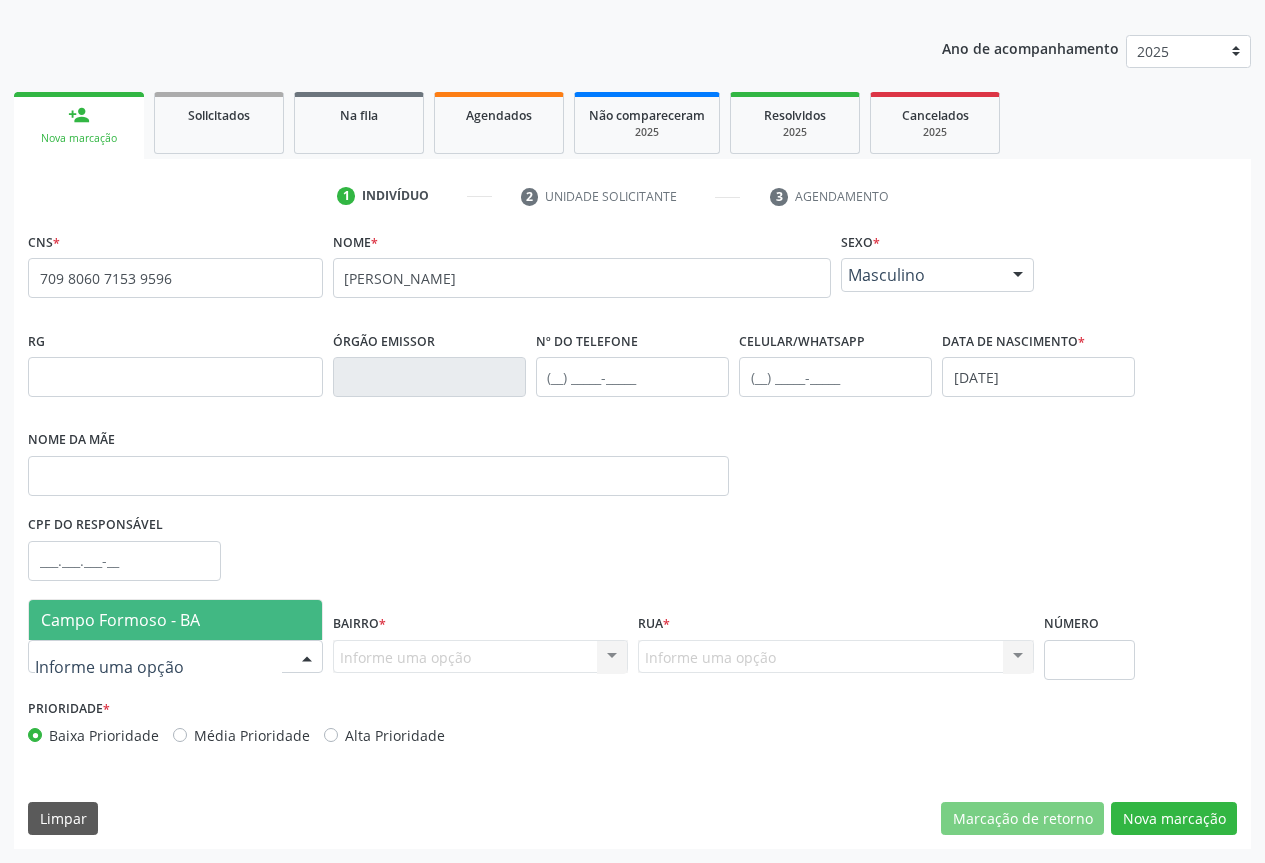 click at bounding box center (175, 657) 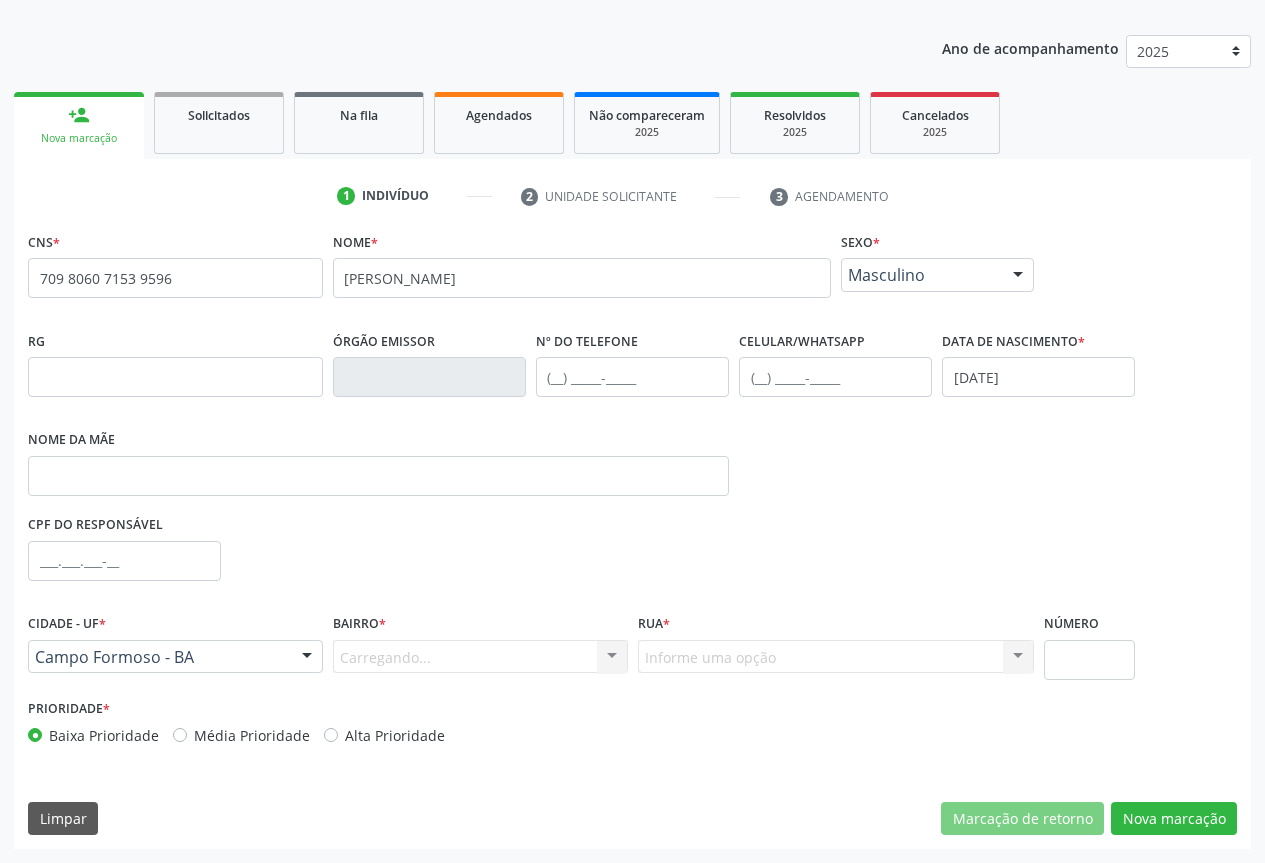 click on "Carregando...
Nenhum resultado encontrado para: "   "
Nenhuma opção encontrada. Digite para adicionar." at bounding box center [480, 657] 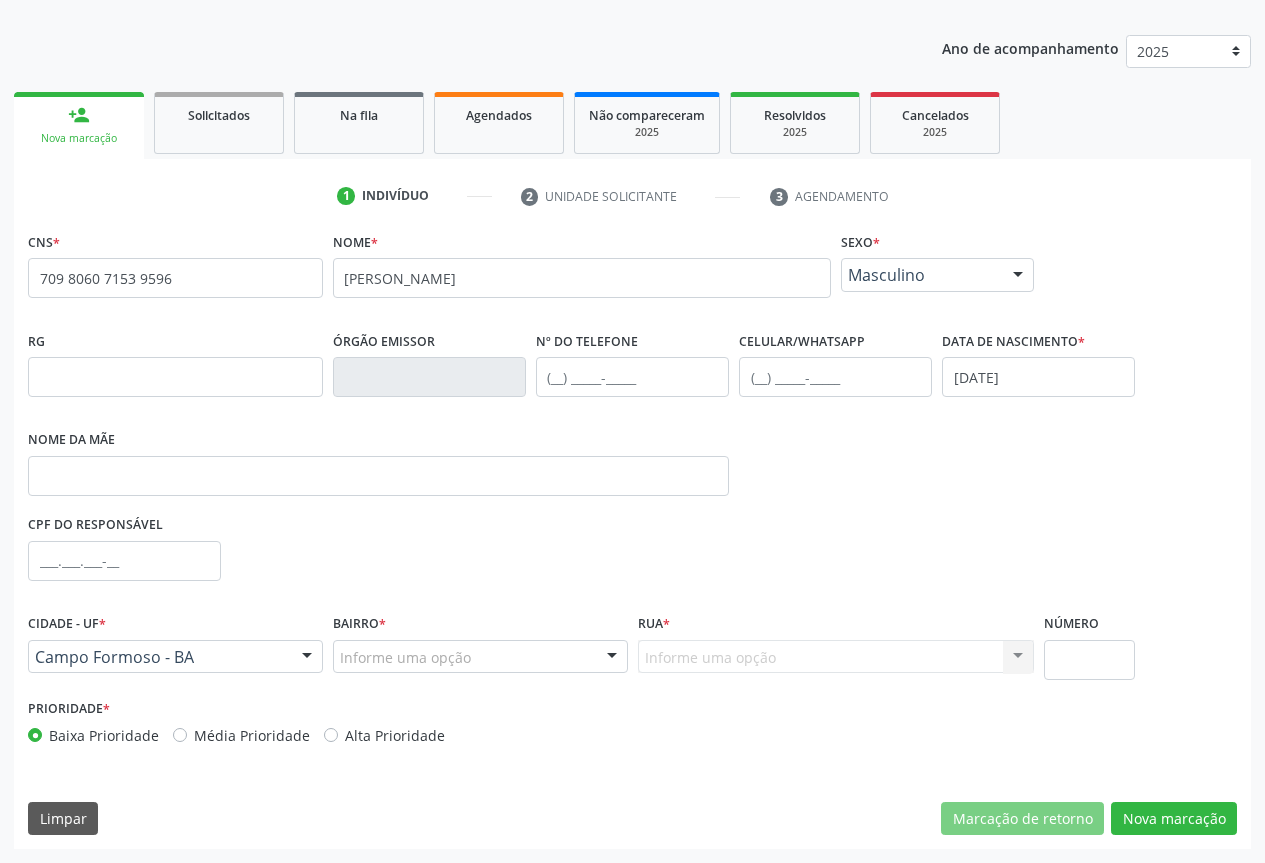 drag, startPoint x: 606, startPoint y: 656, endPoint x: 576, endPoint y: 550, distance: 110.16351 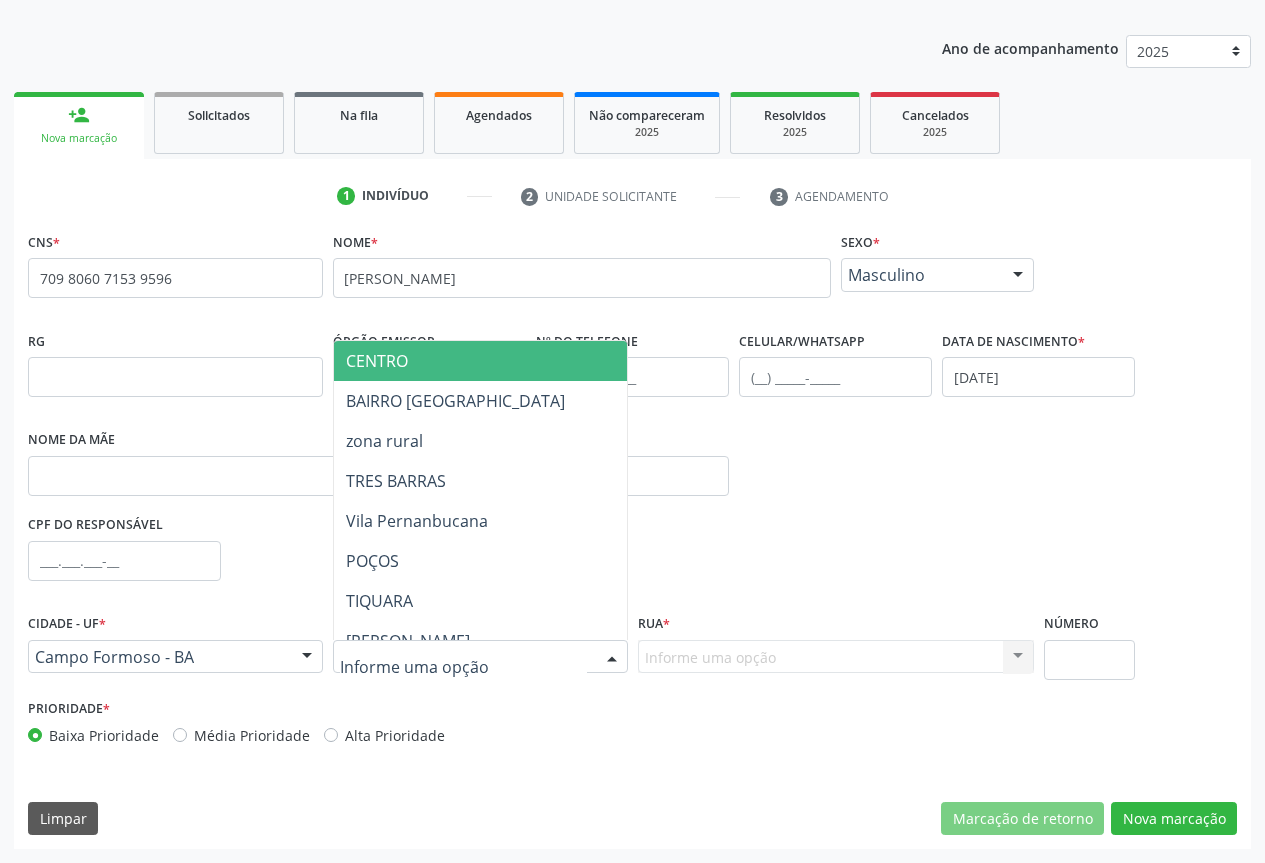 click on "CENTRO" at bounding box center [550, 361] 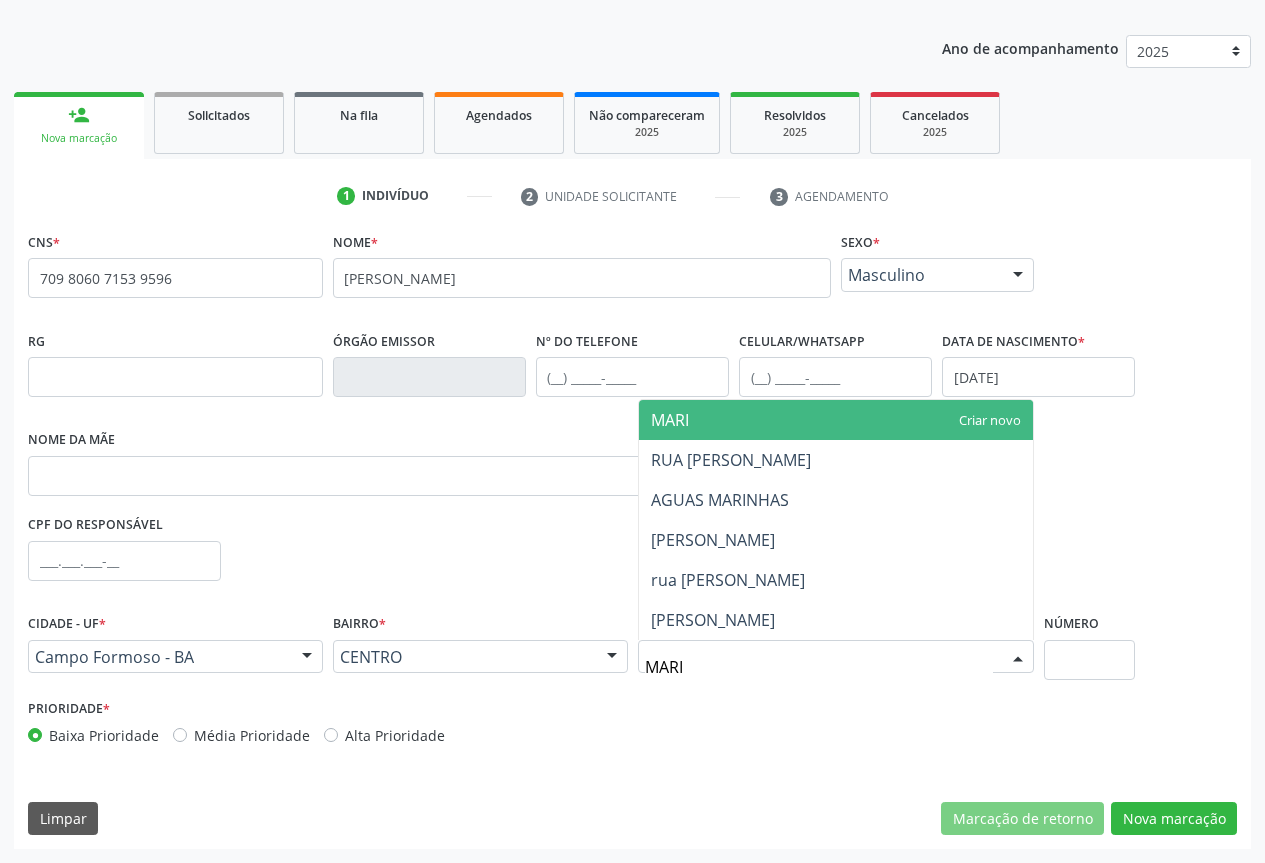 type on "[PERSON_NAME]" 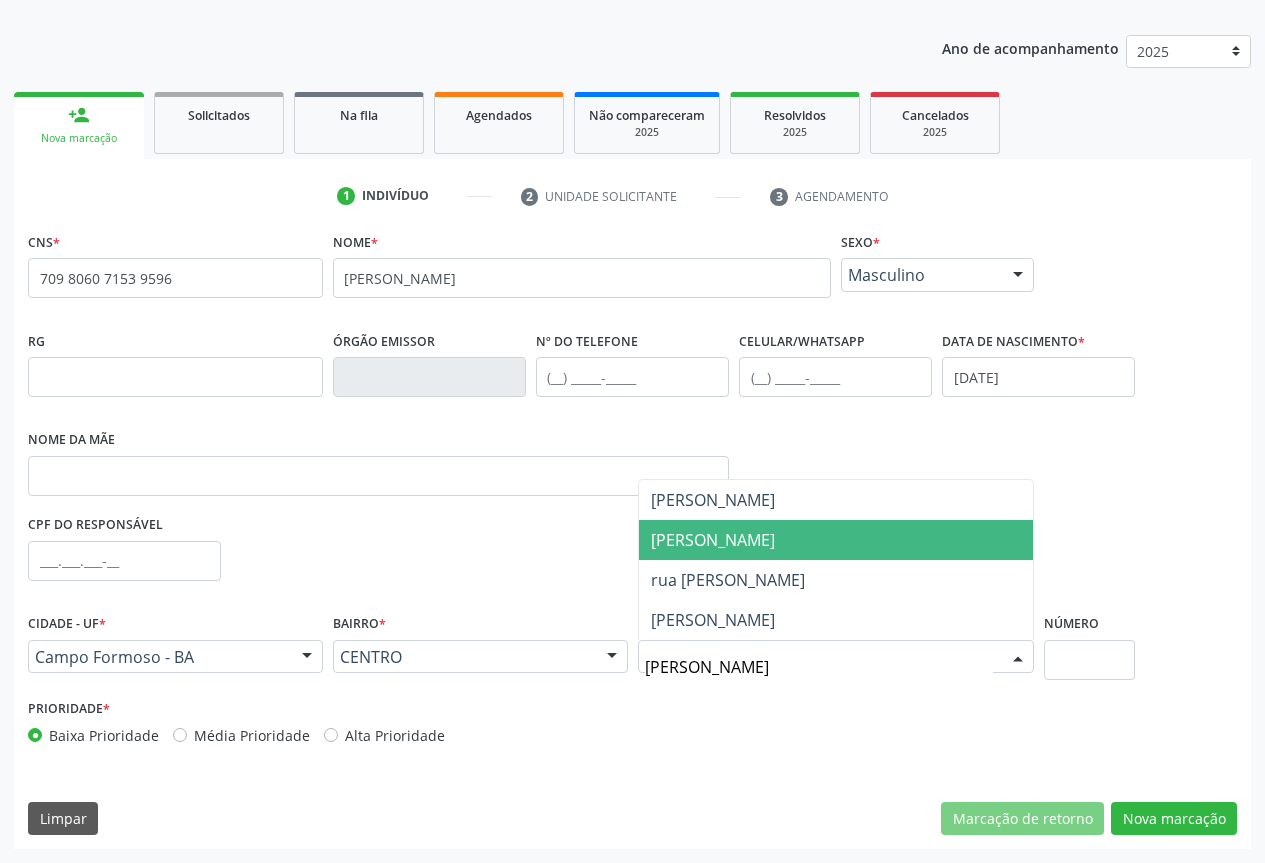 click on "[PERSON_NAME]" at bounding box center (836, 540) 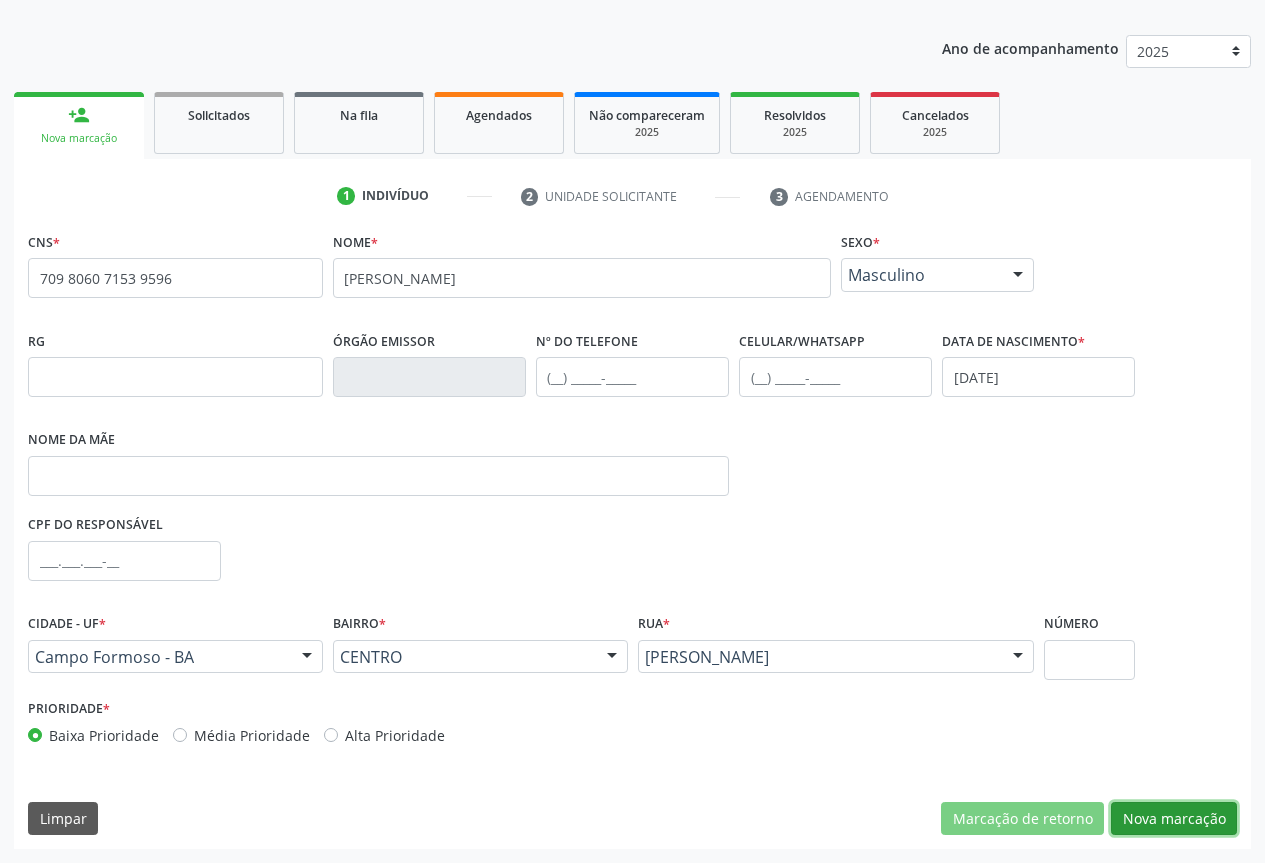 click on "Nova marcação" at bounding box center [1174, 819] 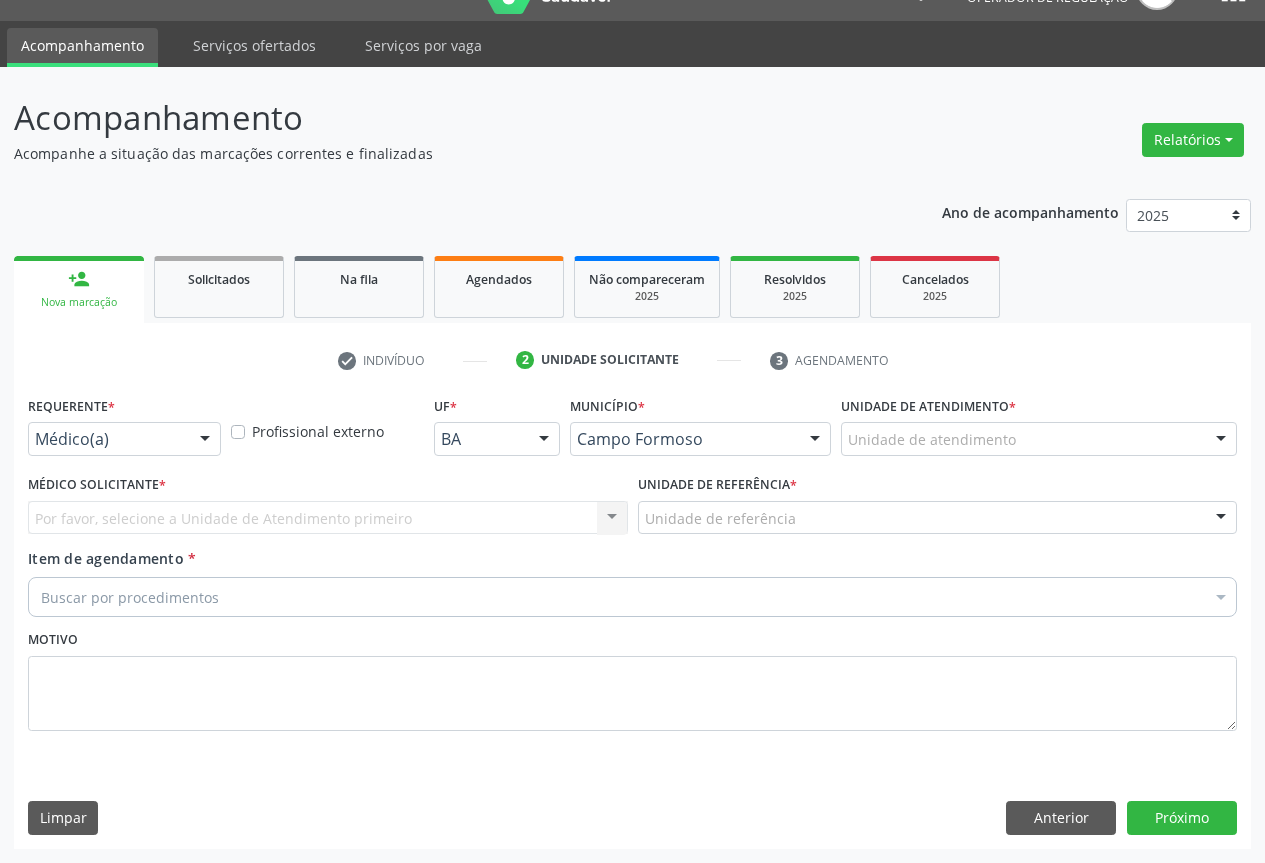 scroll, scrollTop: 43, scrollLeft: 0, axis: vertical 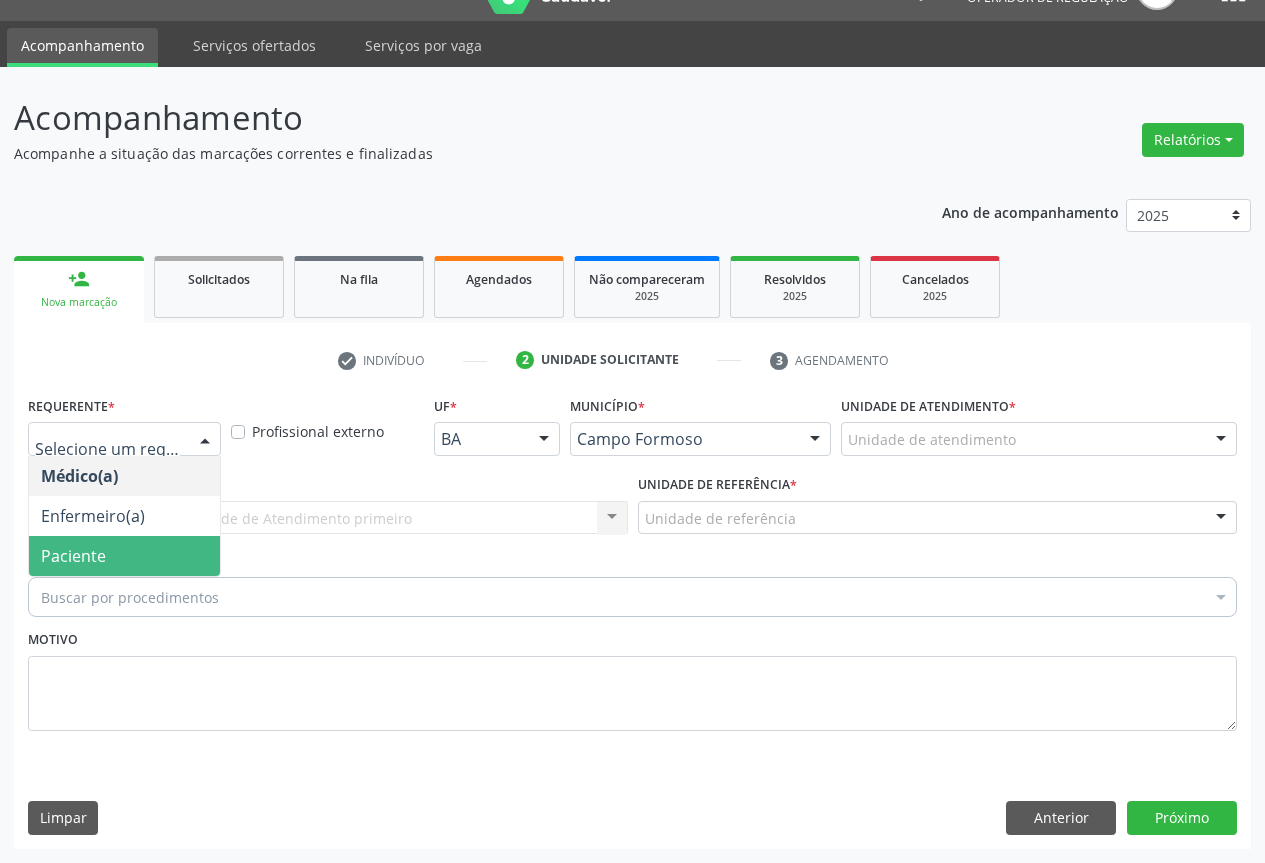 click on "Paciente" at bounding box center [124, 556] 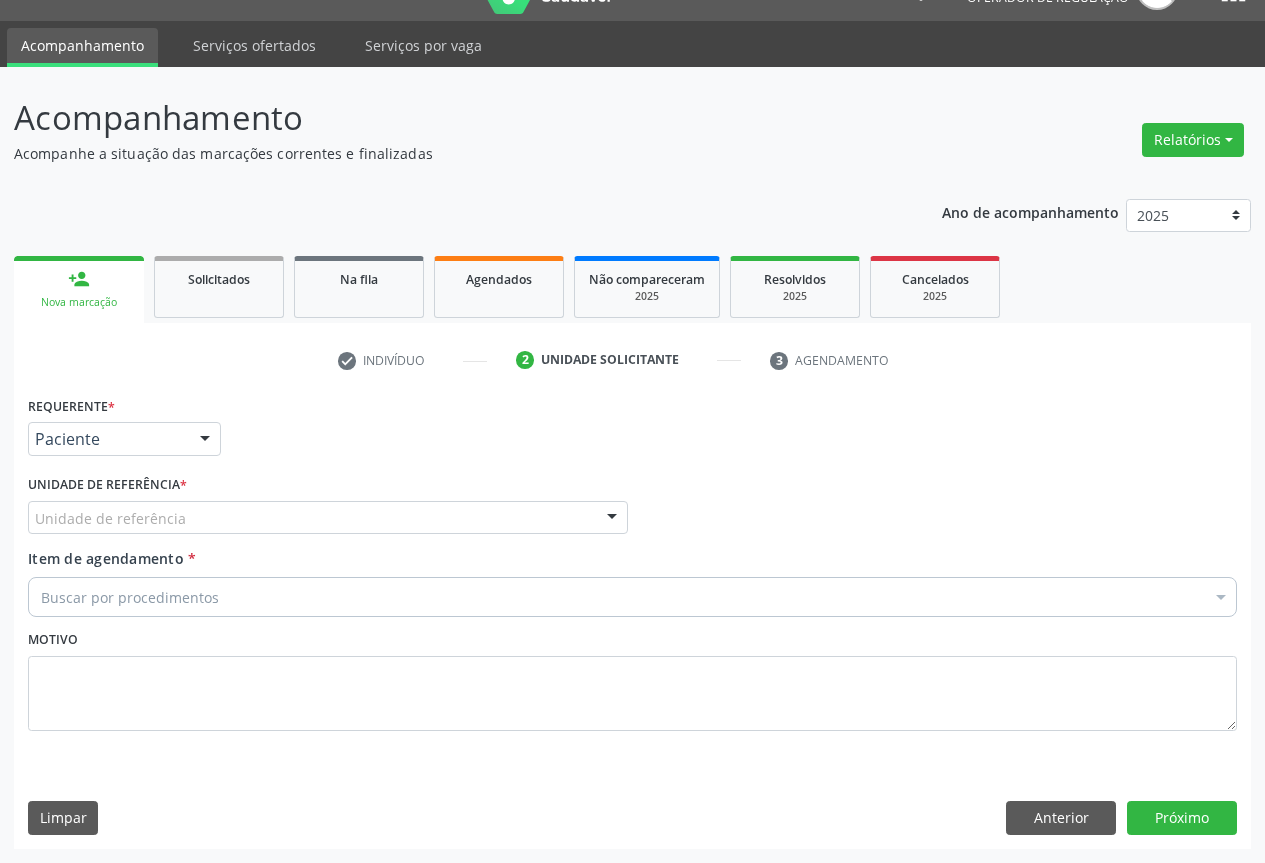 click on "Unidade de referência" at bounding box center (328, 518) 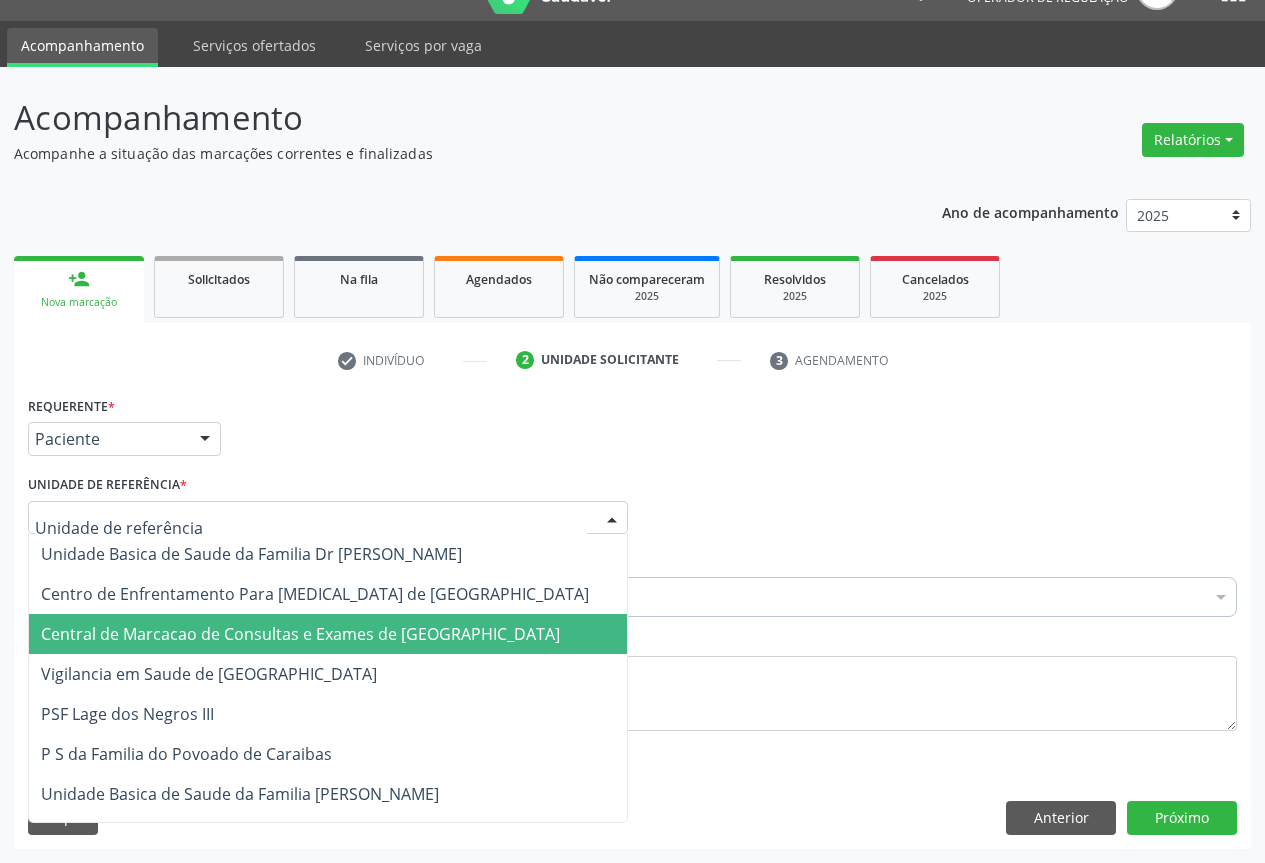 click on "Central de Marcacao de Consultas e Exames de [GEOGRAPHIC_DATA]" at bounding box center [328, 634] 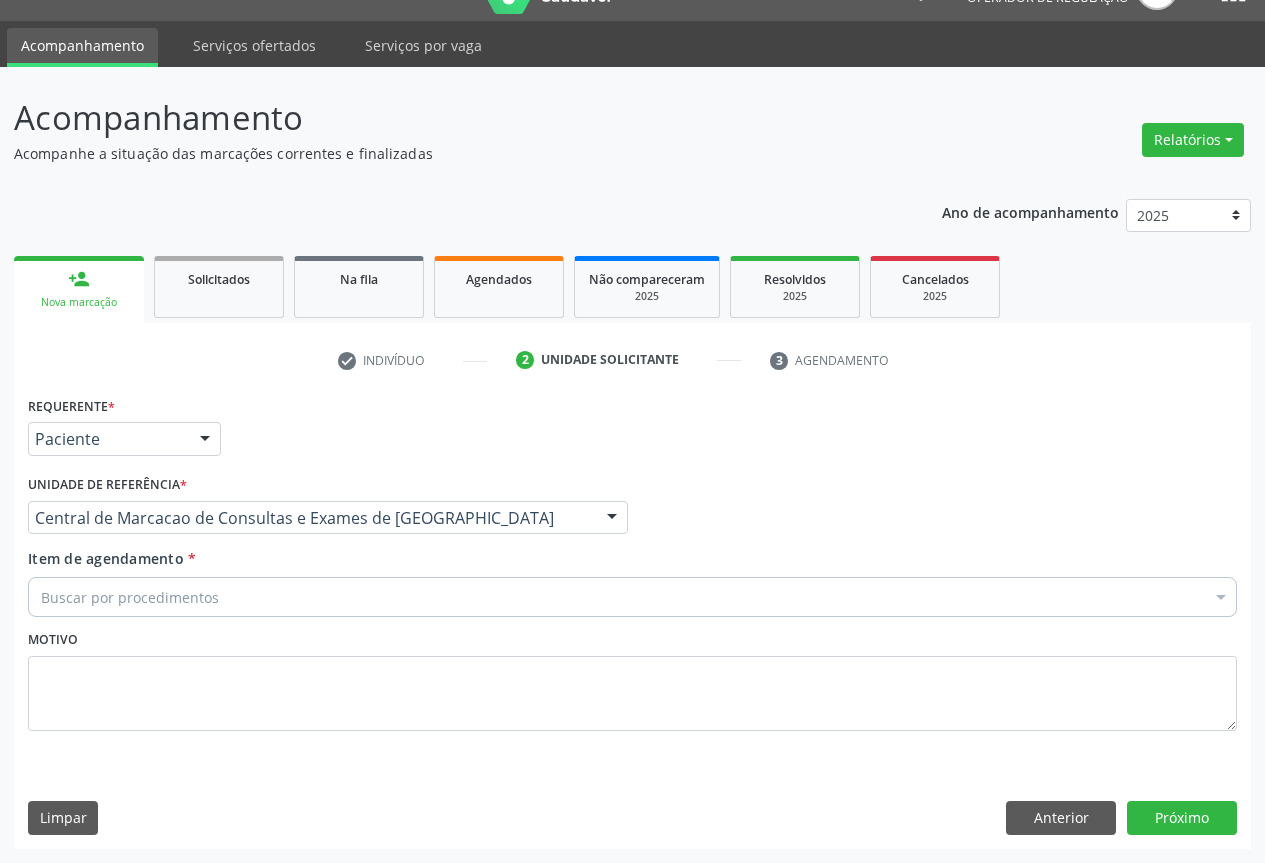 click on "Buscar por procedimentos" at bounding box center [632, 597] 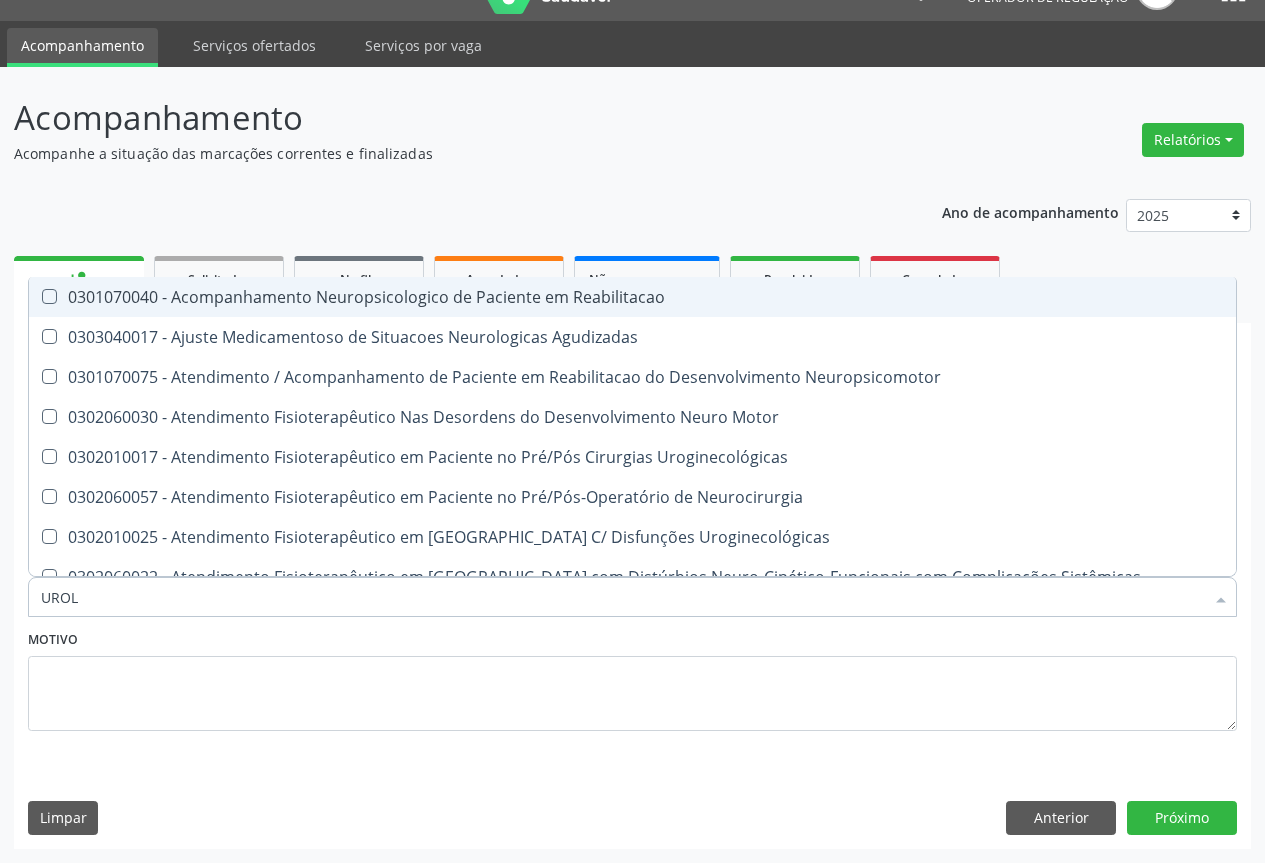 type on "UROLO" 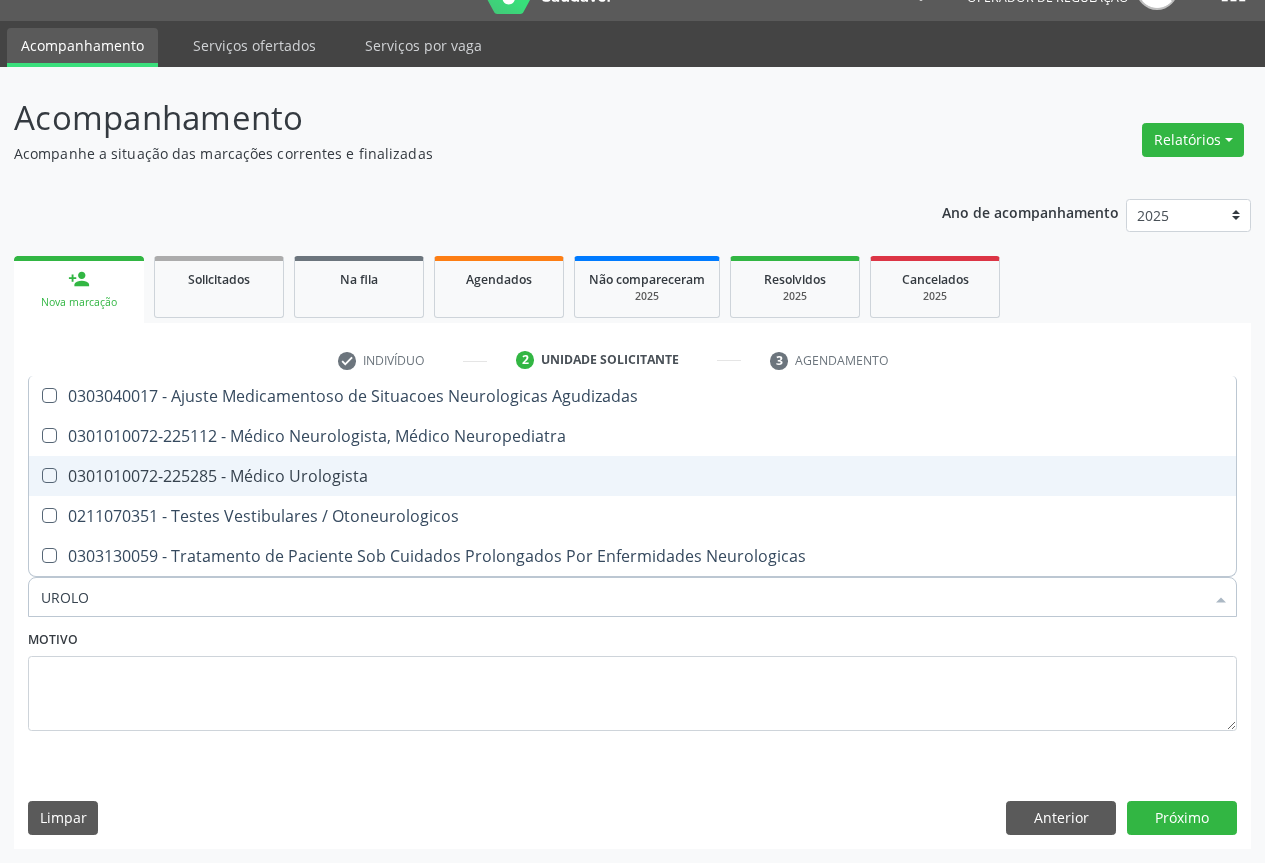 click on "0301010072-225285 - Médico Urologista" at bounding box center (632, 476) 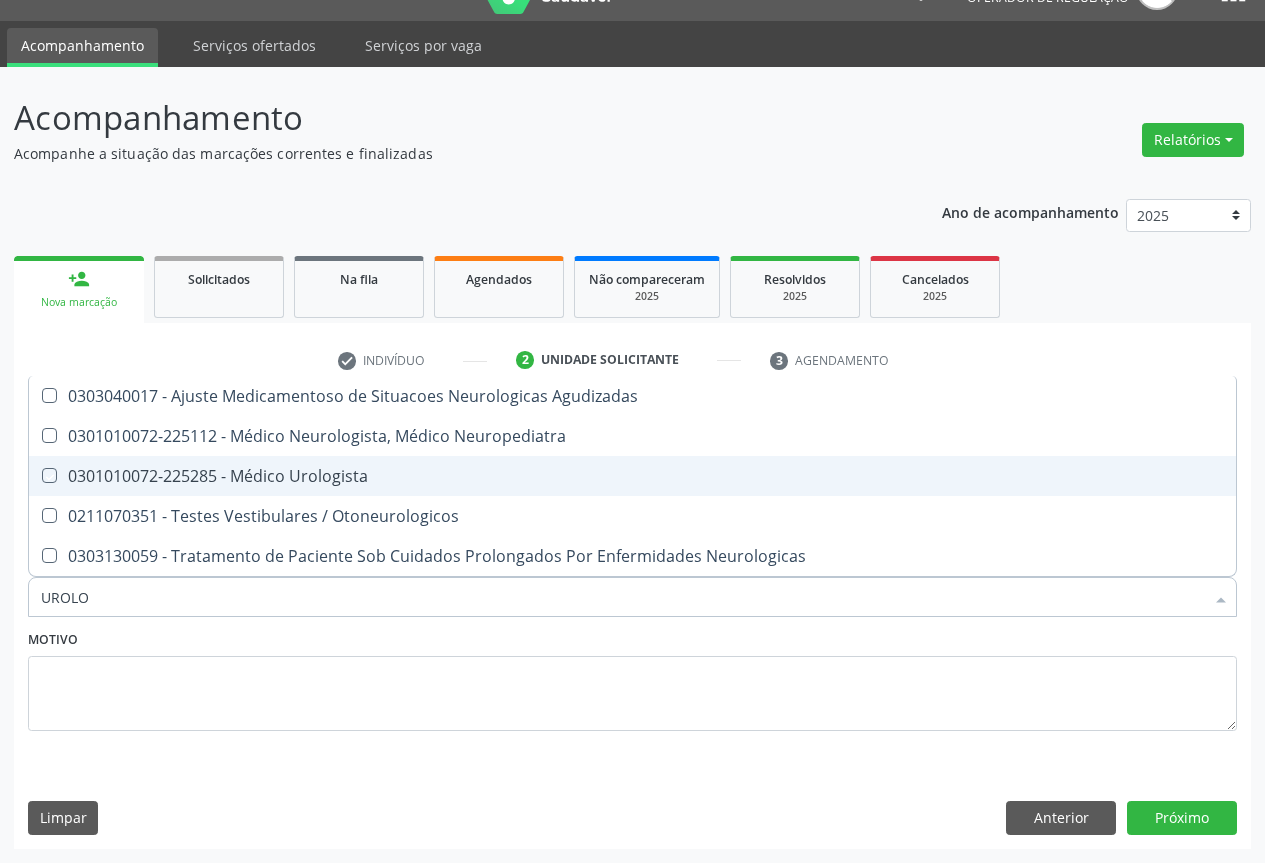 checkbox on "true" 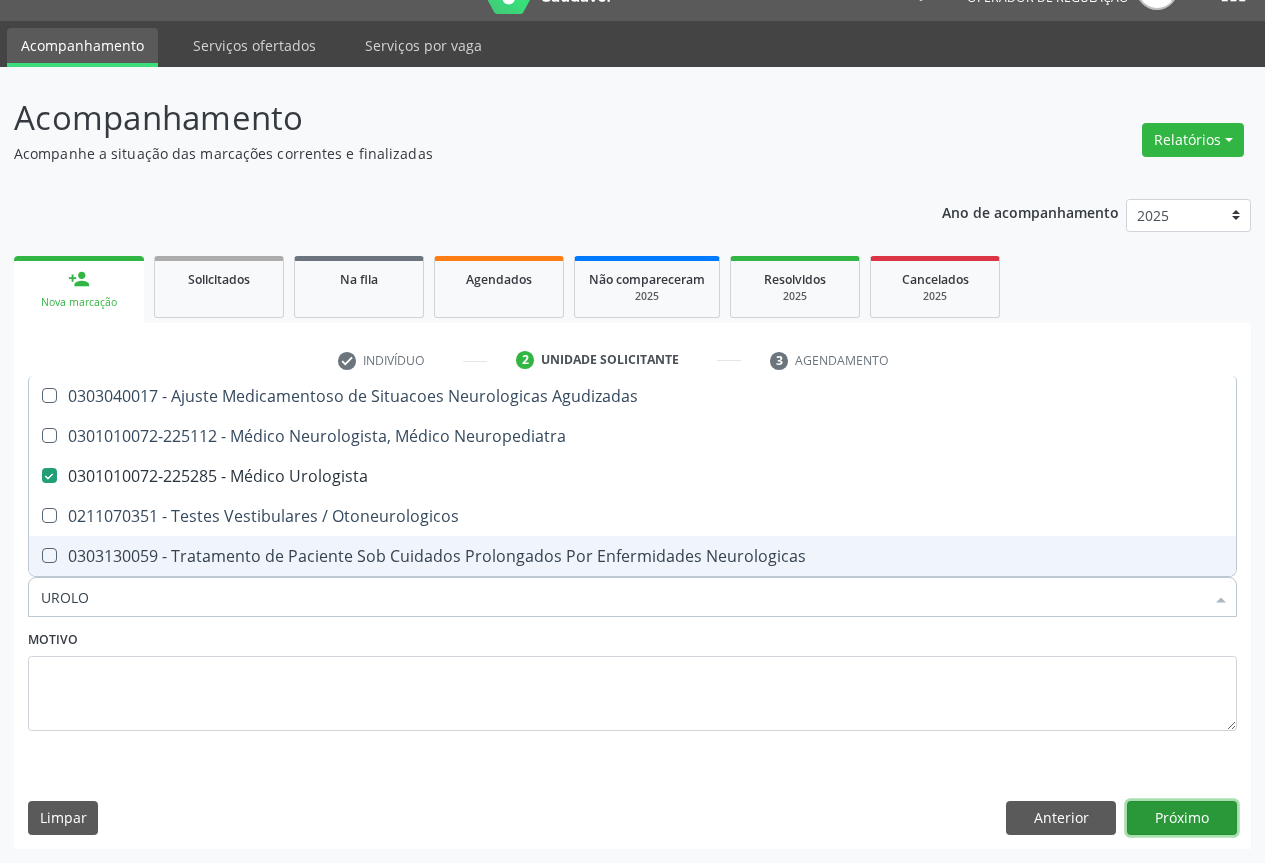 click on "Próximo" at bounding box center [1182, 818] 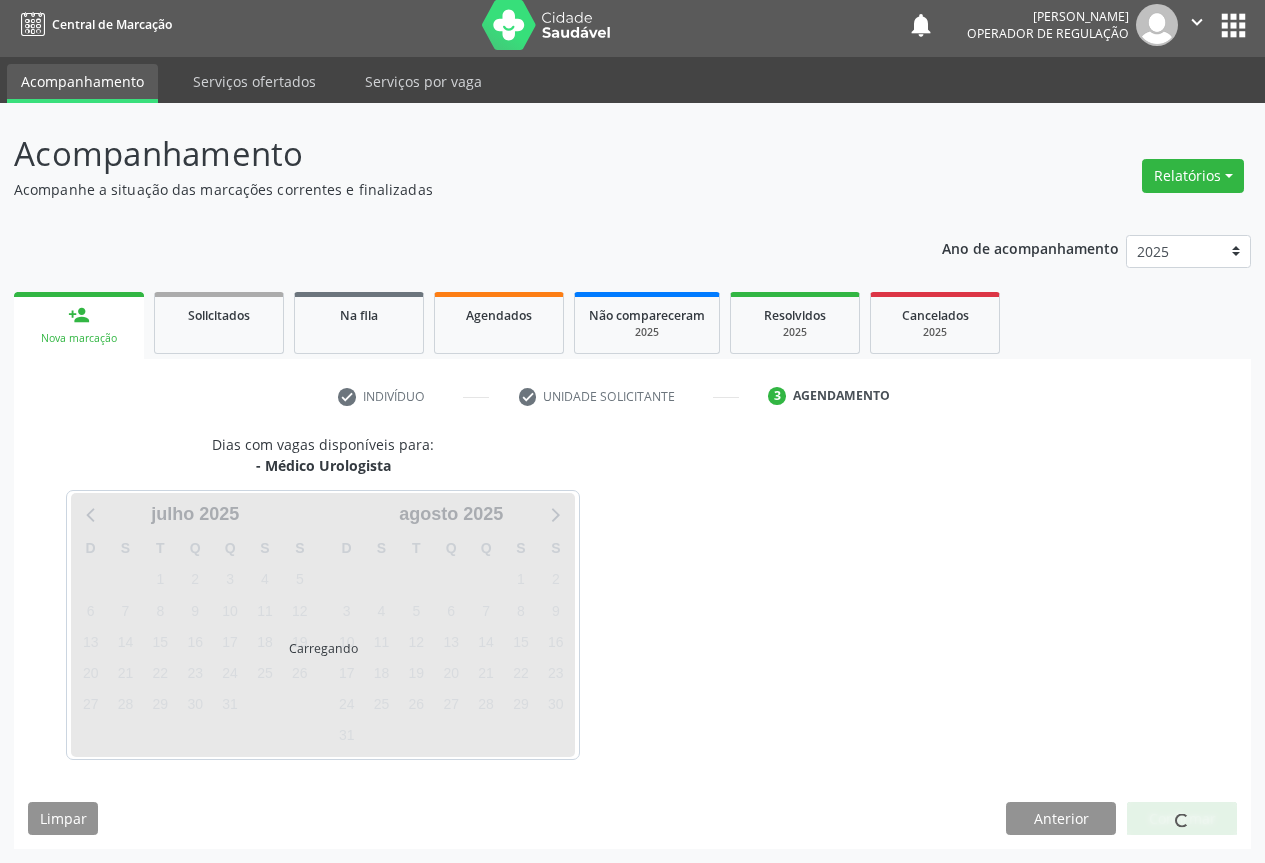 scroll, scrollTop: 7, scrollLeft: 0, axis: vertical 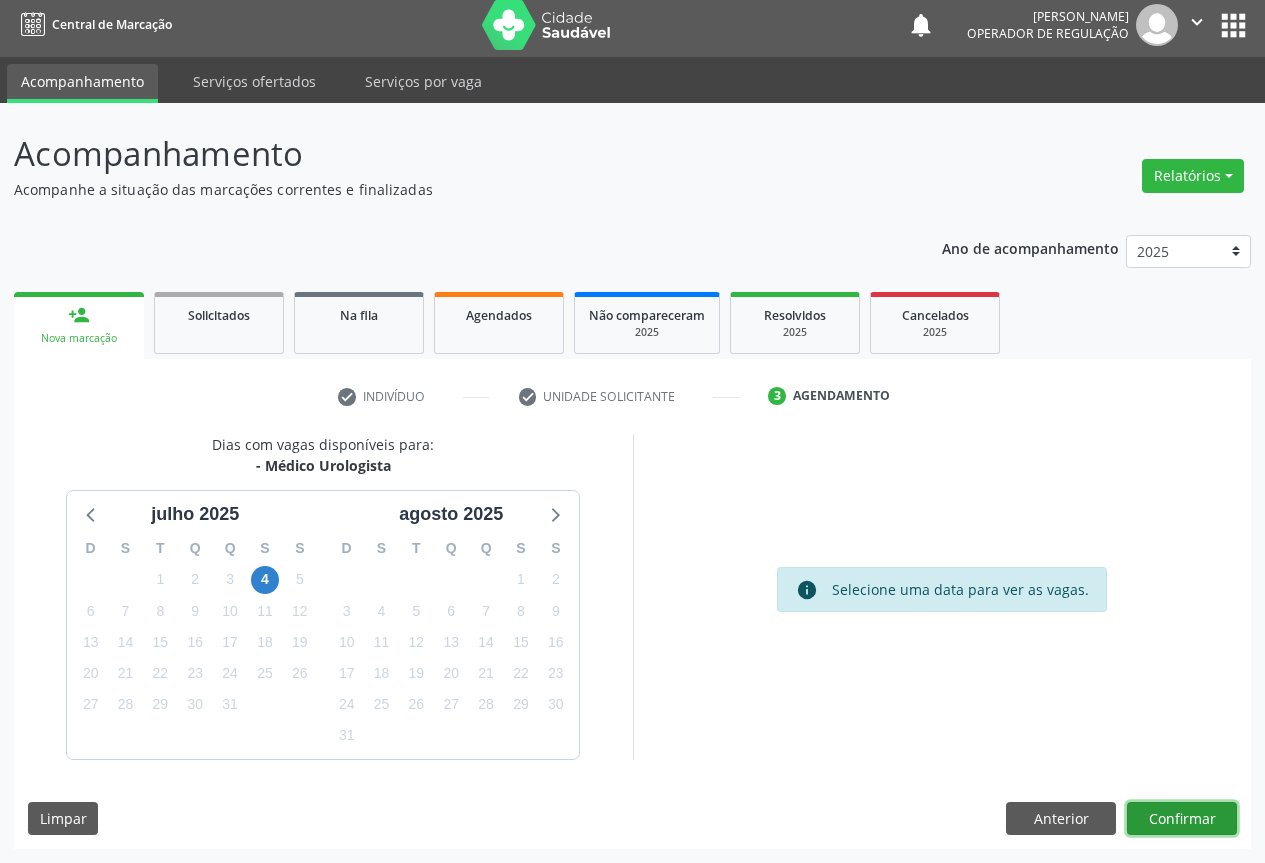 click on "Confirmar" at bounding box center (1182, 819) 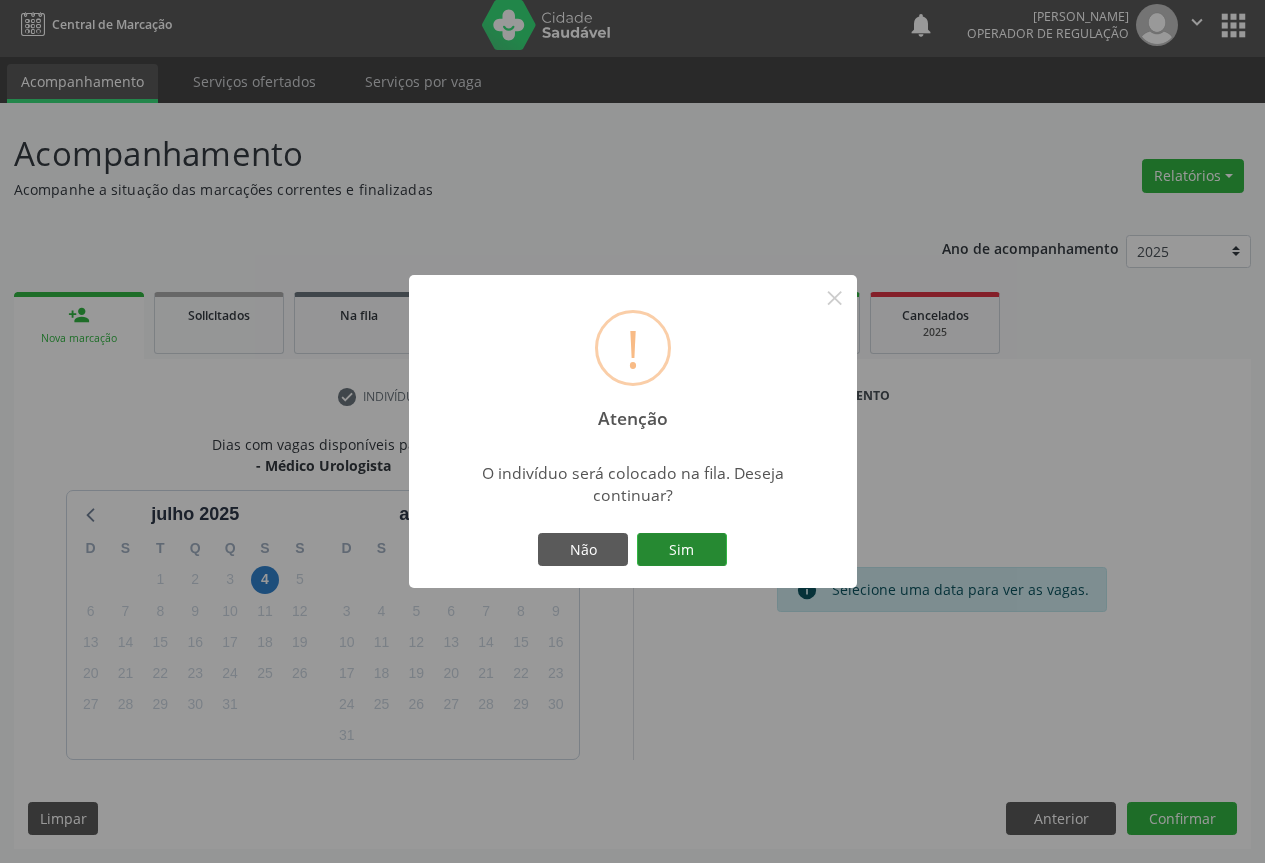 click on "Sim" at bounding box center [682, 550] 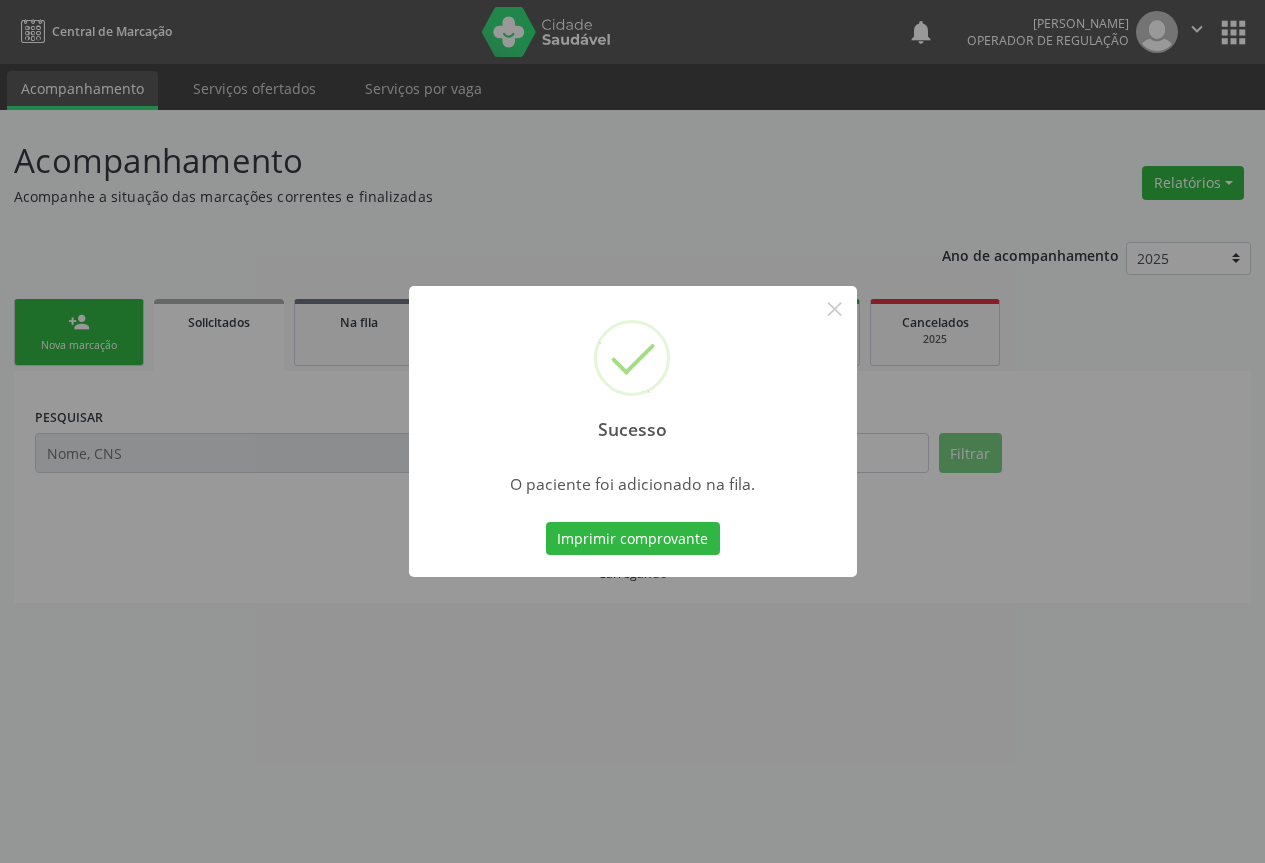 scroll, scrollTop: 0, scrollLeft: 0, axis: both 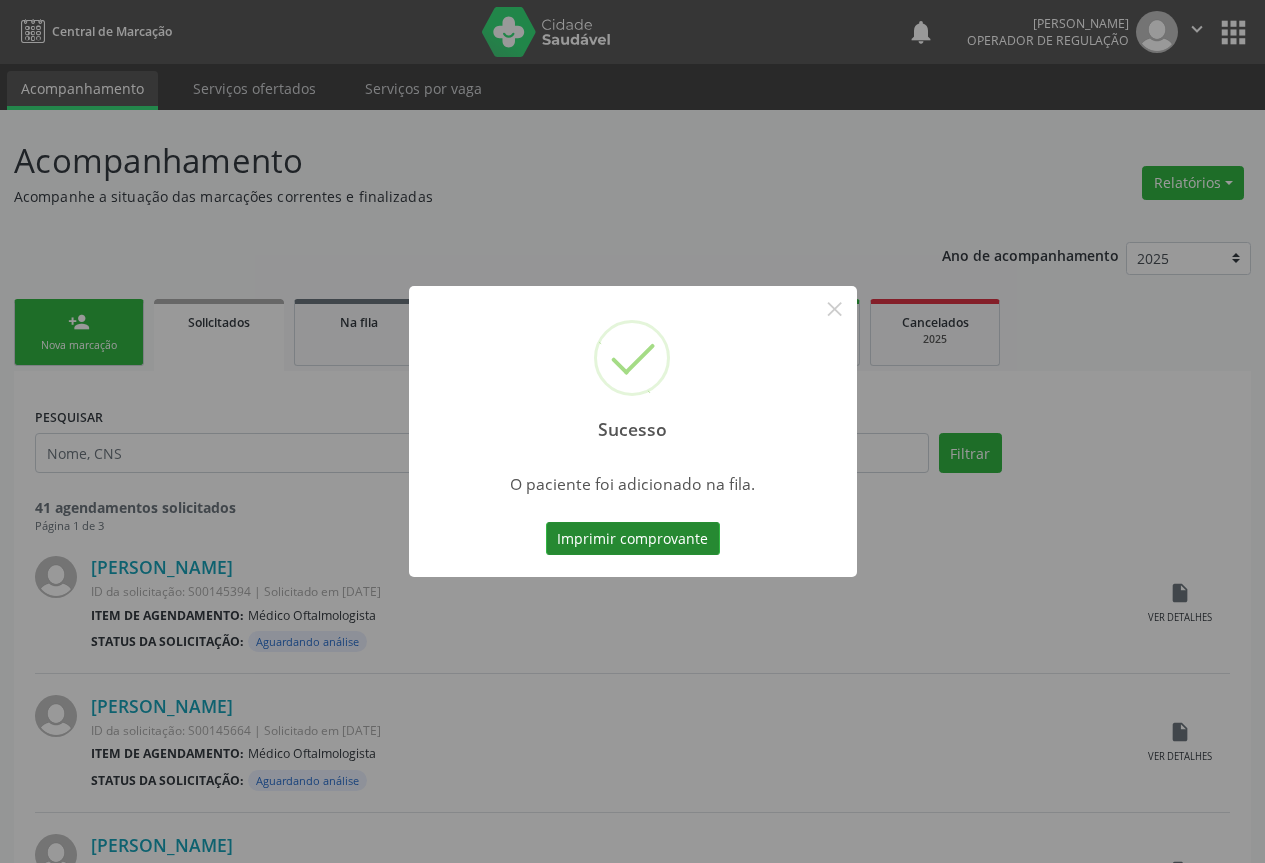 click on "Imprimir comprovante" at bounding box center [633, 539] 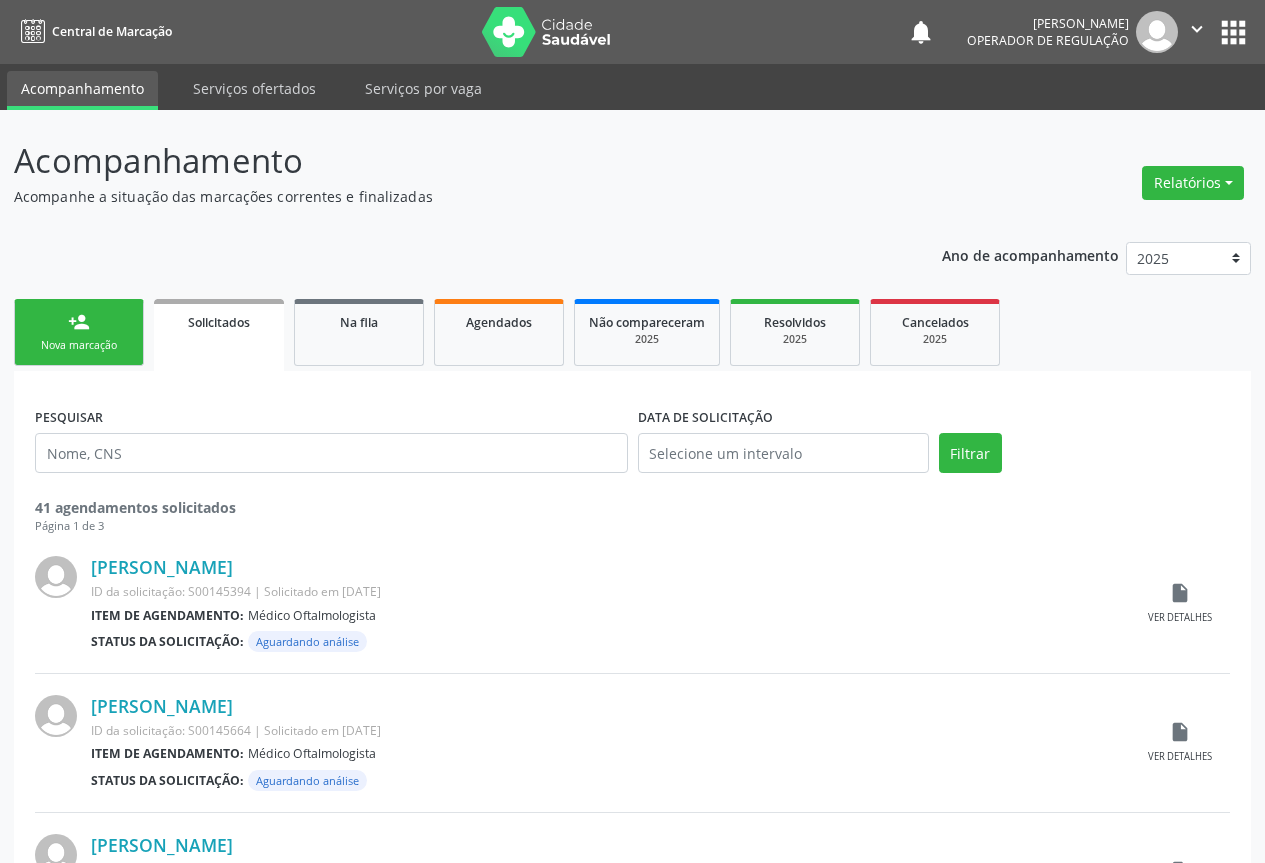 click on "Nova marcação" at bounding box center [79, 345] 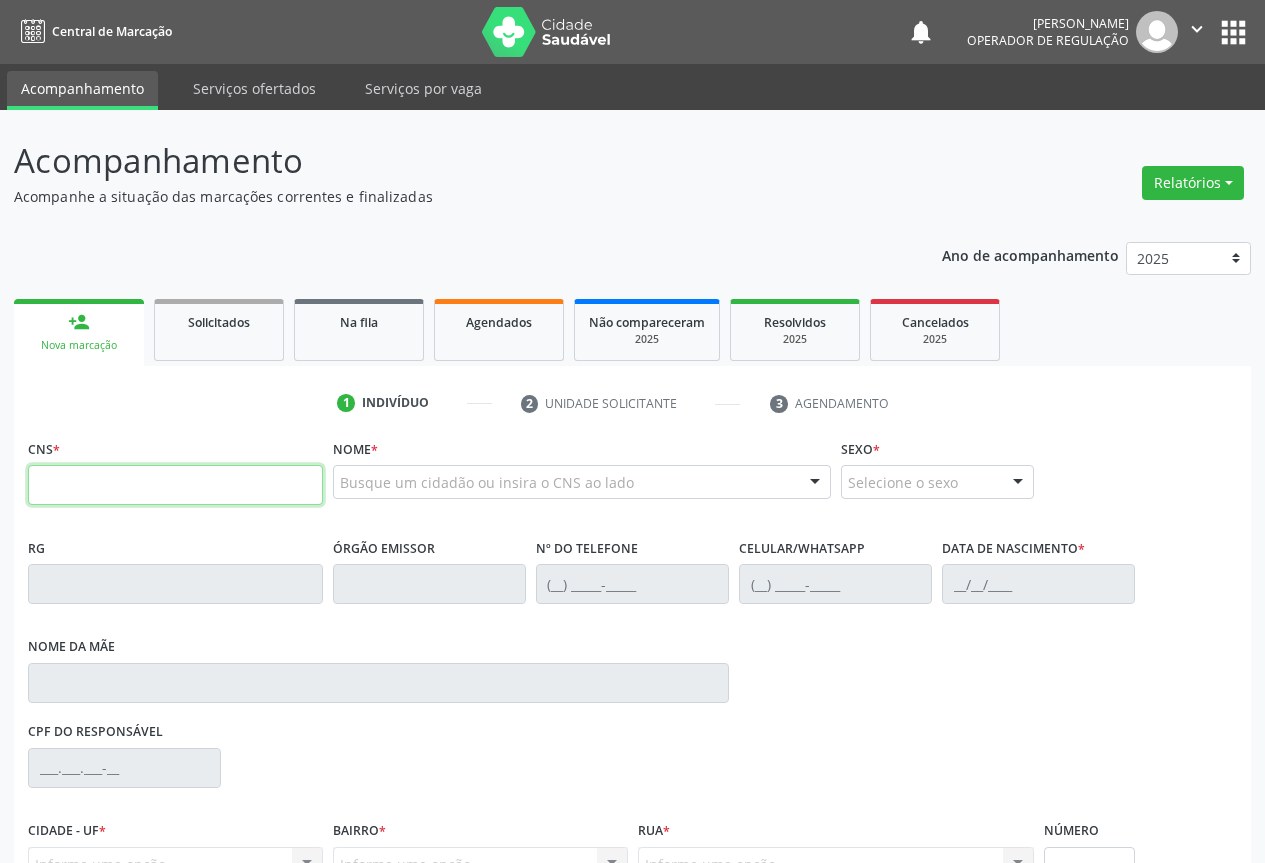 click at bounding box center (175, 485) 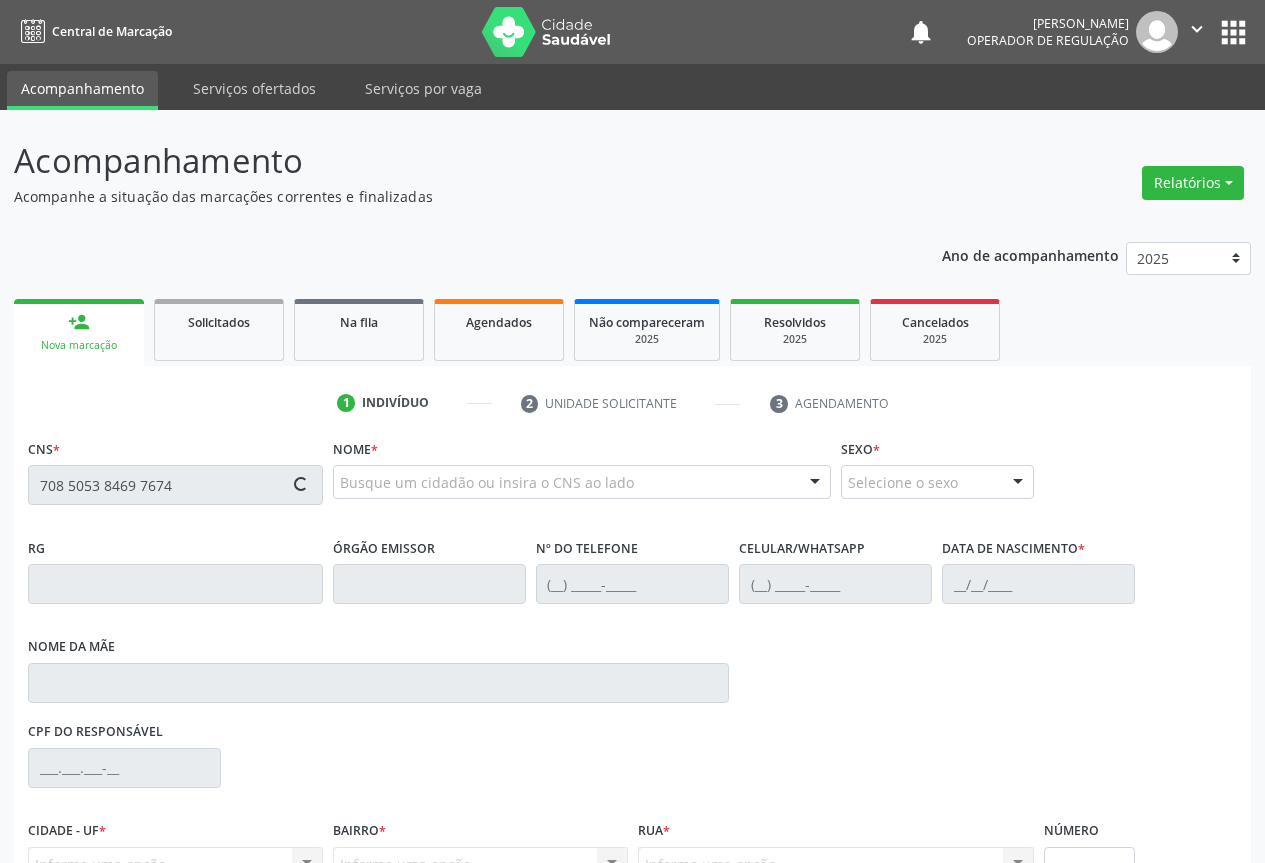 scroll, scrollTop: 207, scrollLeft: 0, axis: vertical 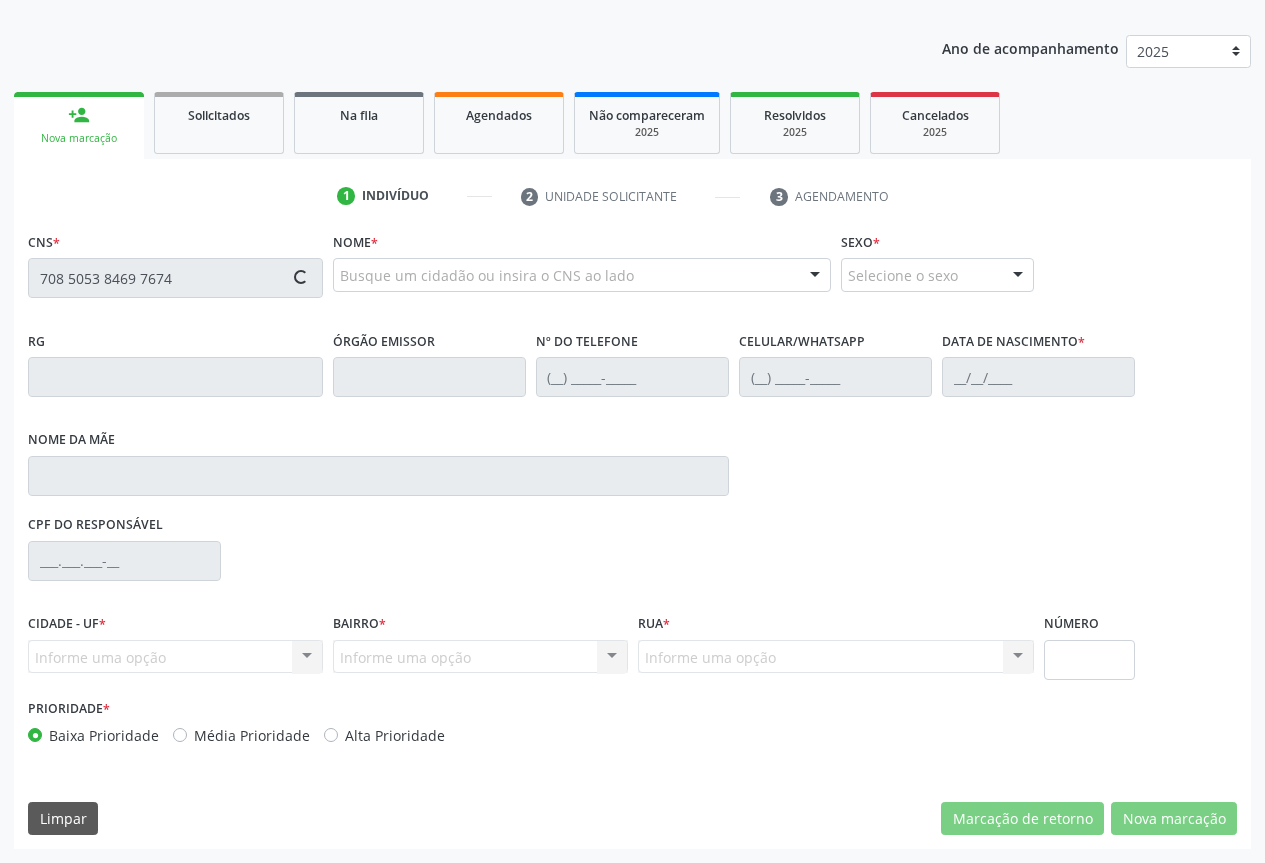type on "708 5053 8469 7674" 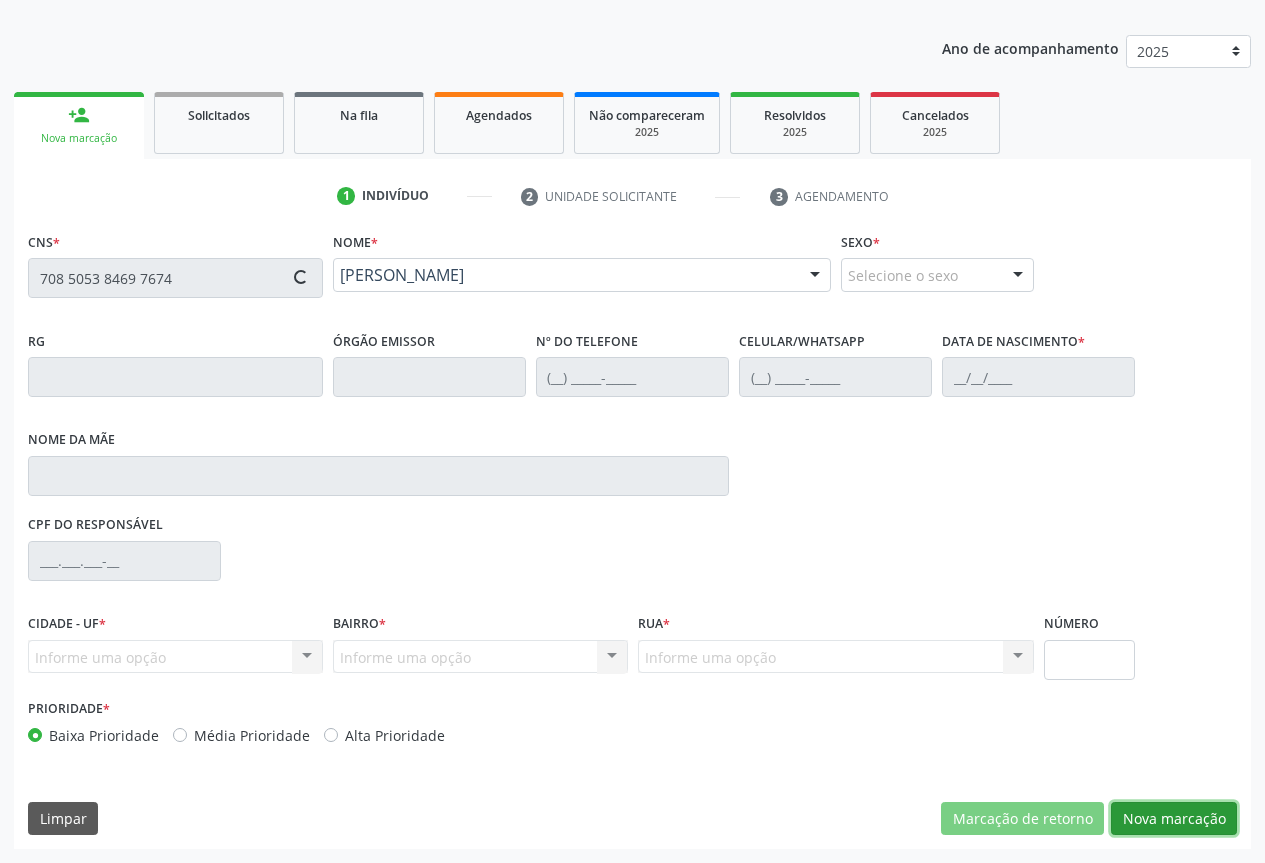 click on "Nova marcação" at bounding box center [1174, 819] 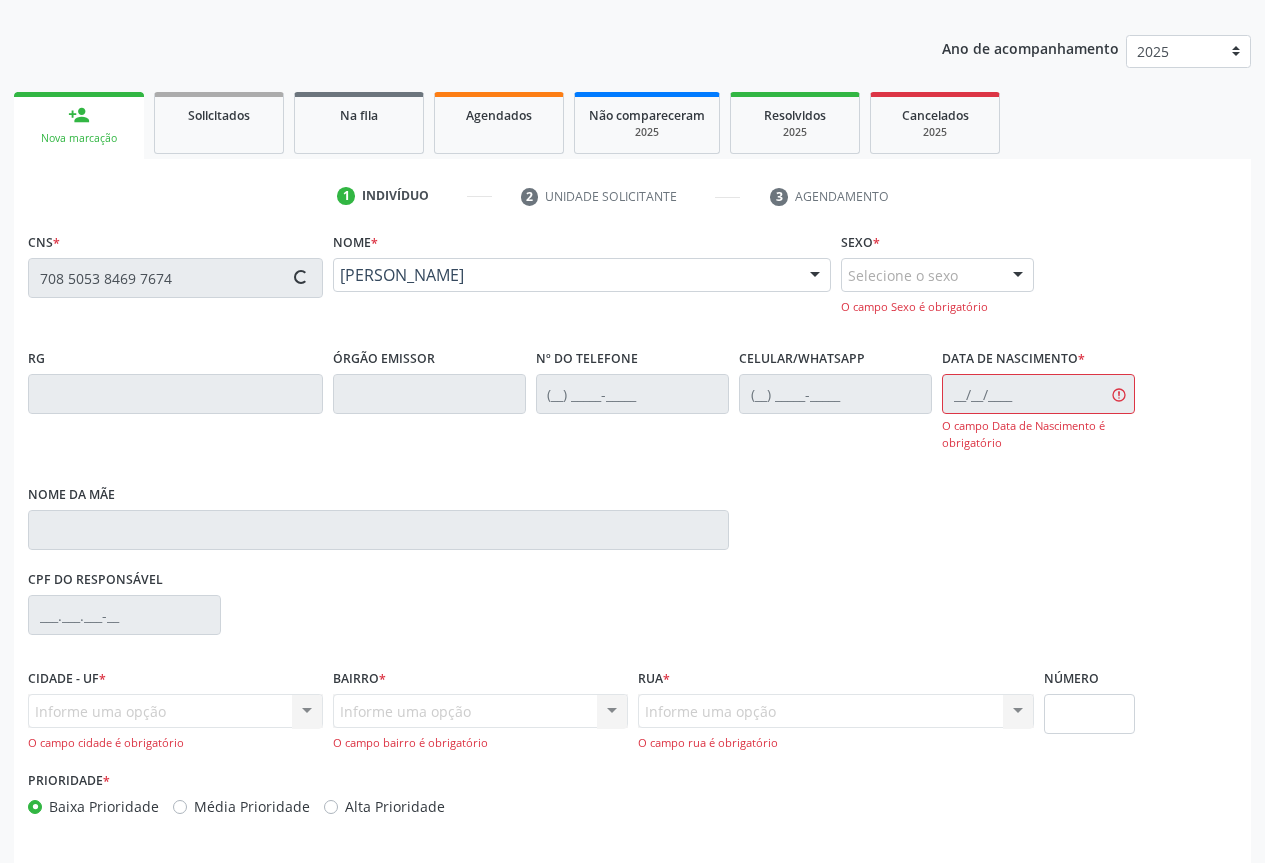 type on "(74) 98873-7969" 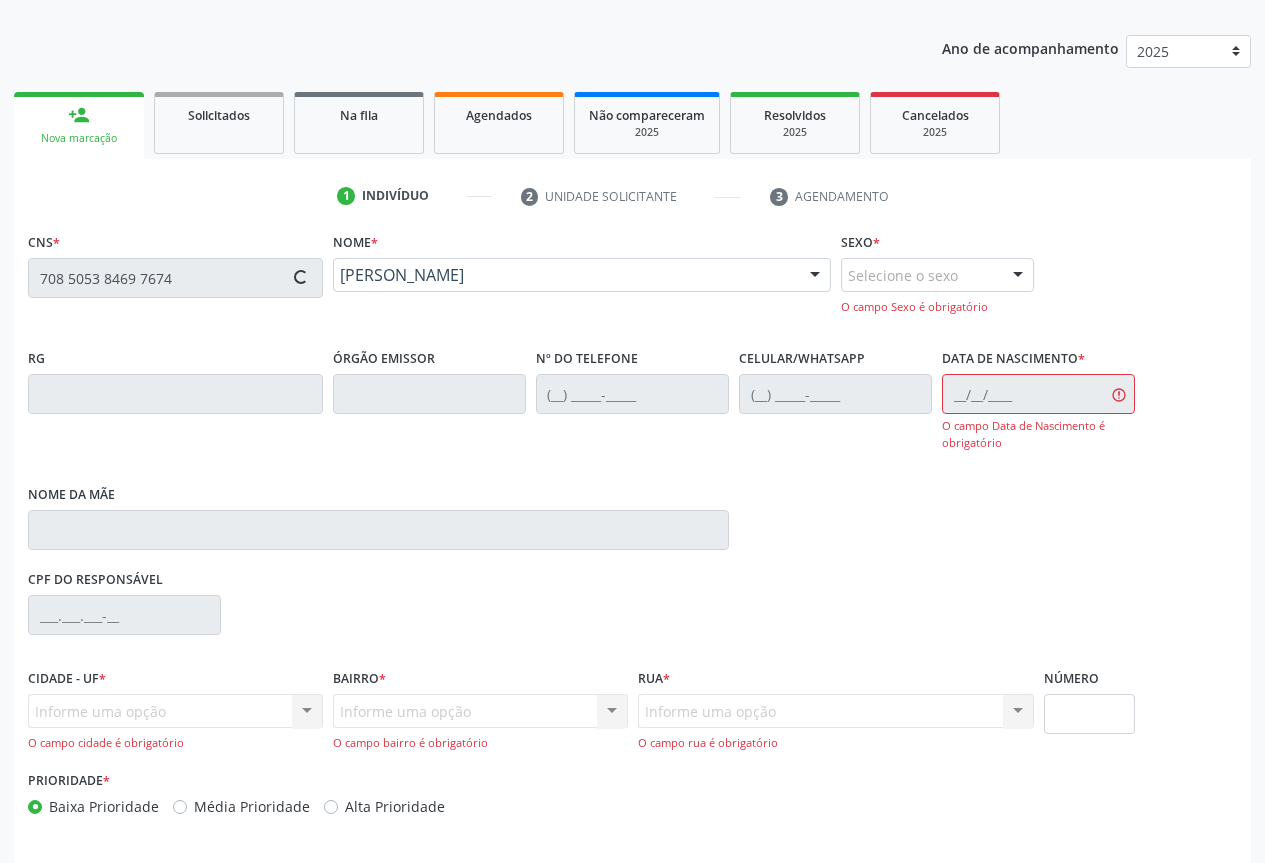 type on "07/04/2025" 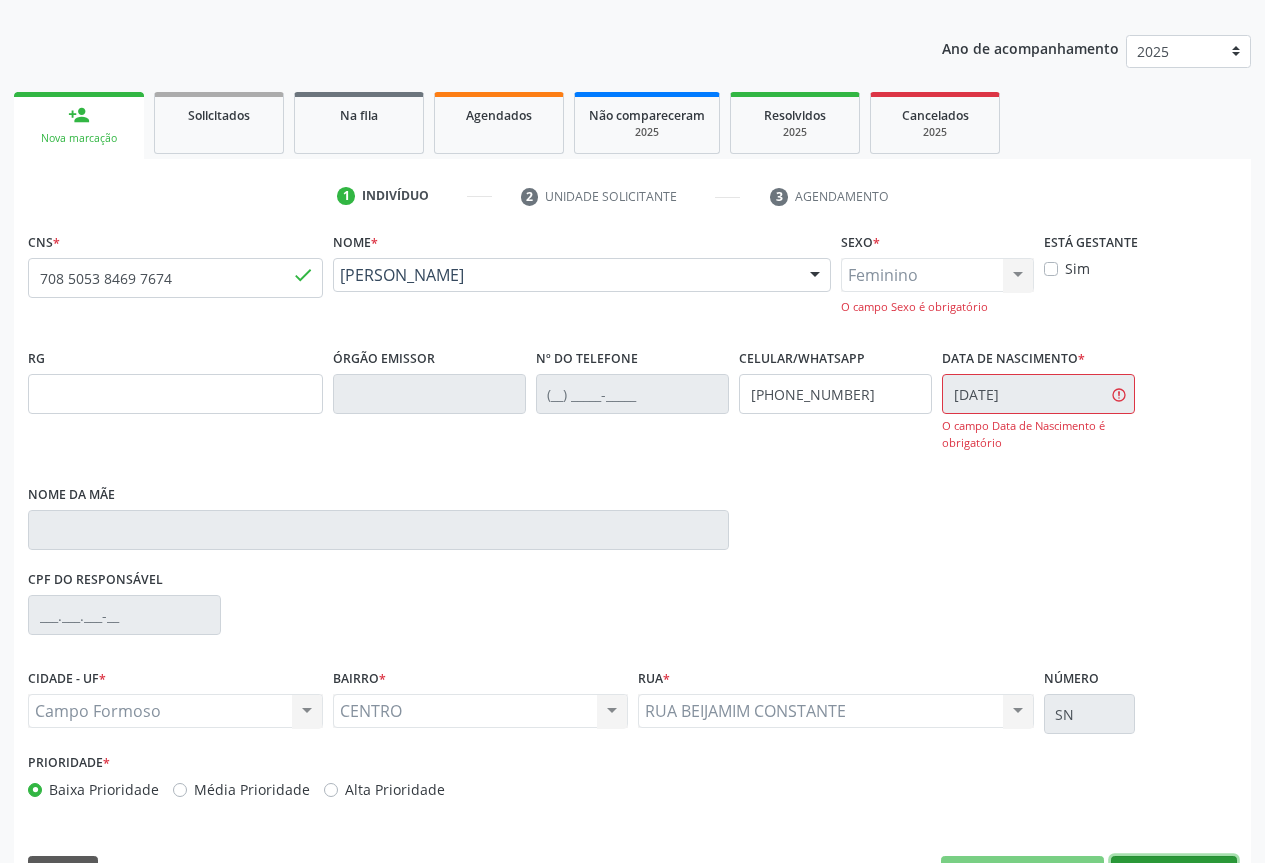 scroll, scrollTop: 262, scrollLeft: 0, axis: vertical 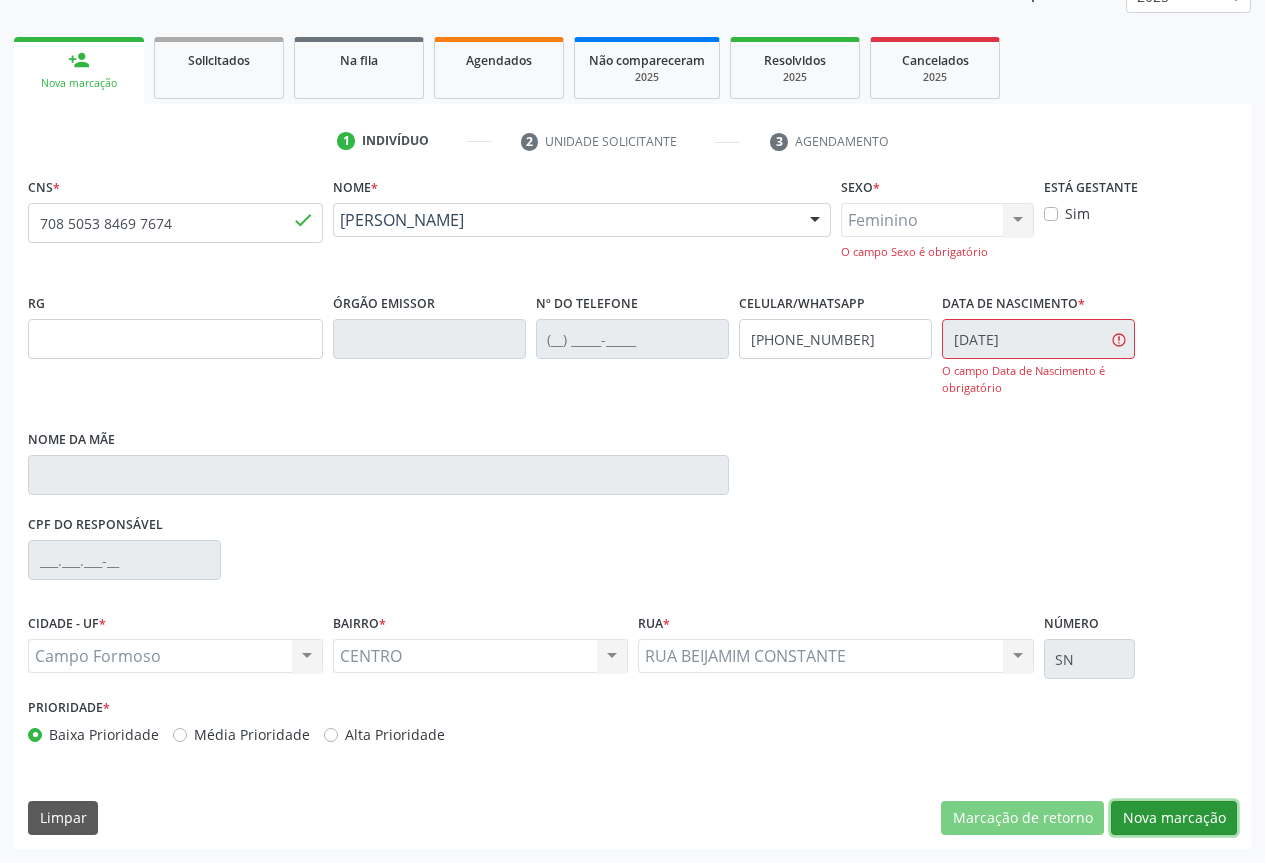 drag, startPoint x: 1157, startPoint y: 816, endPoint x: 538, endPoint y: 586, distance: 660.3491 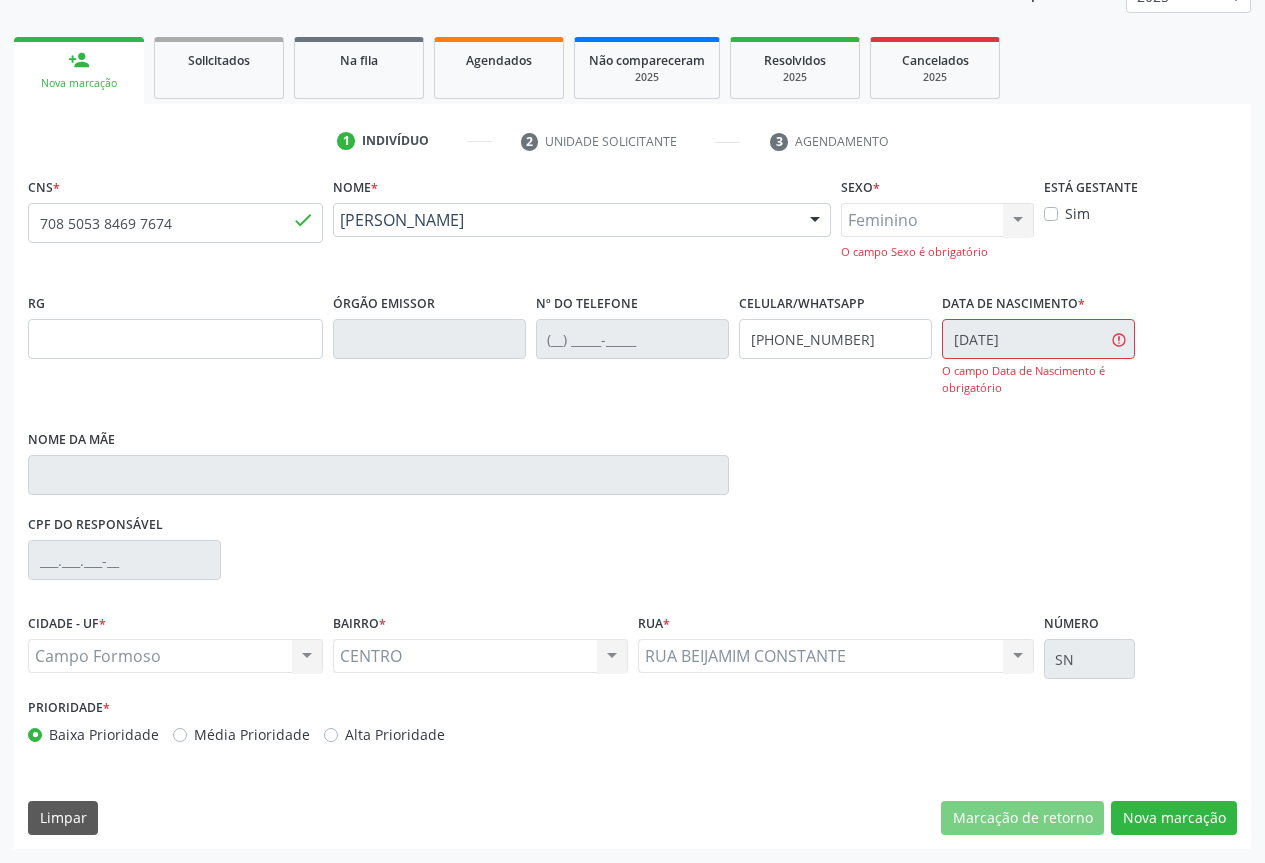 scroll, scrollTop: 43, scrollLeft: 0, axis: vertical 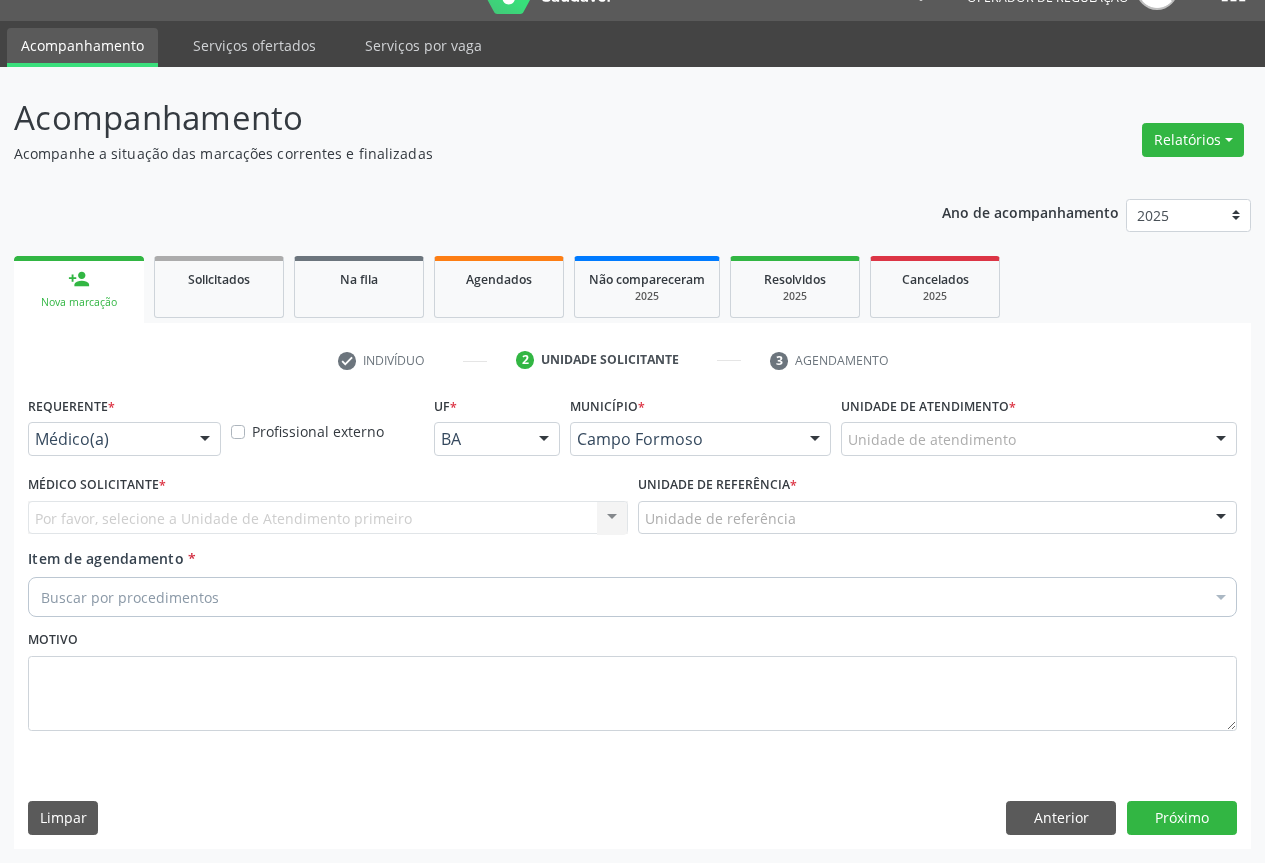 click at bounding box center [205, 440] 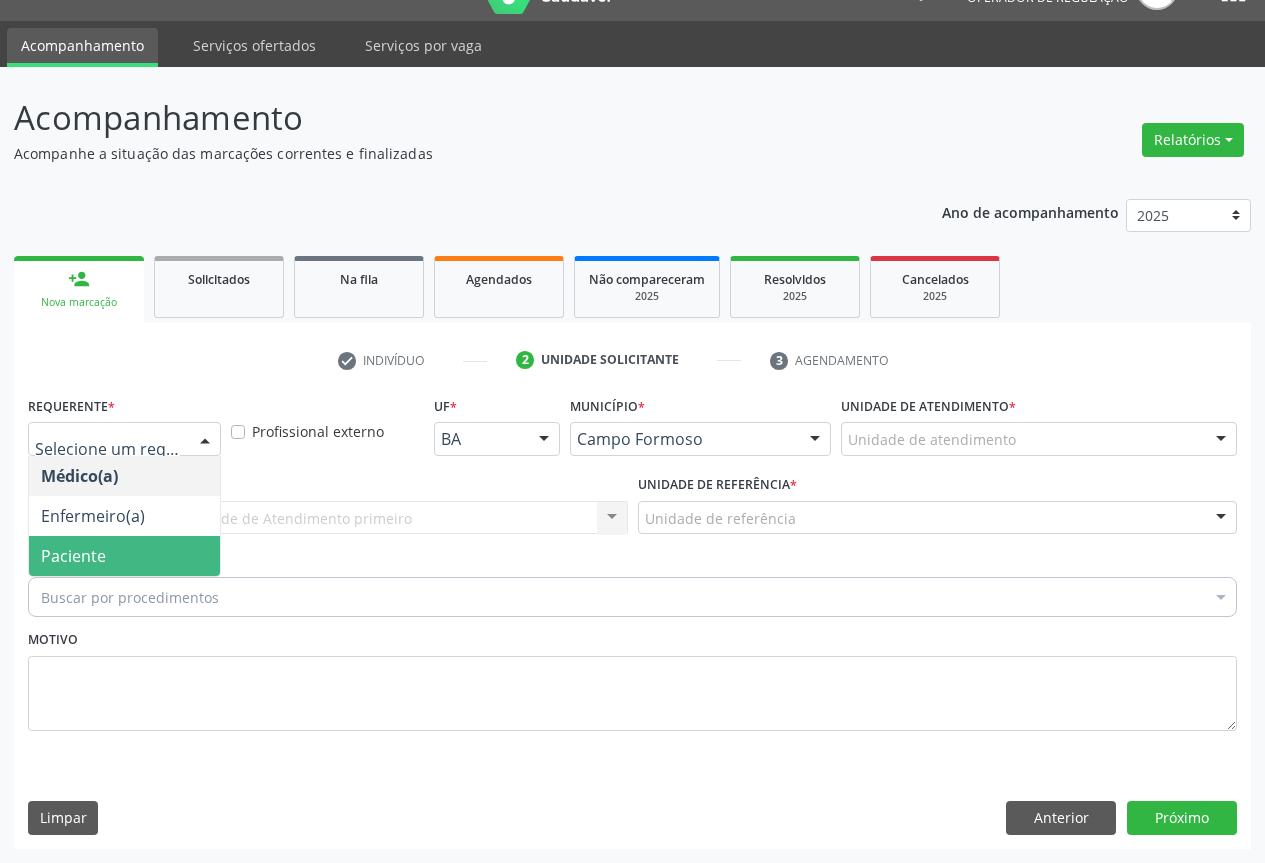 click on "Paciente" at bounding box center [124, 556] 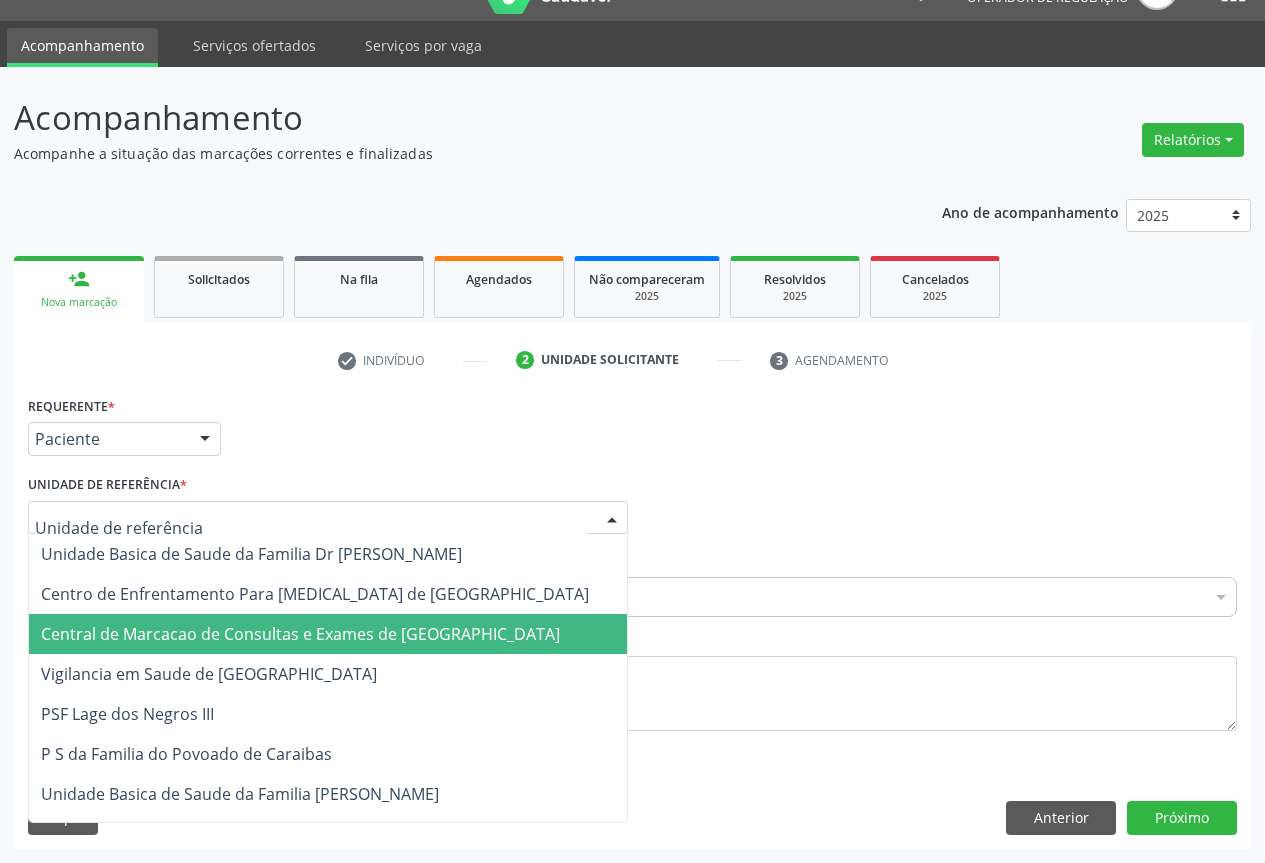 click on "Central de Marcacao de Consultas e Exames de [GEOGRAPHIC_DATA]" at bounding box center [328, 634] 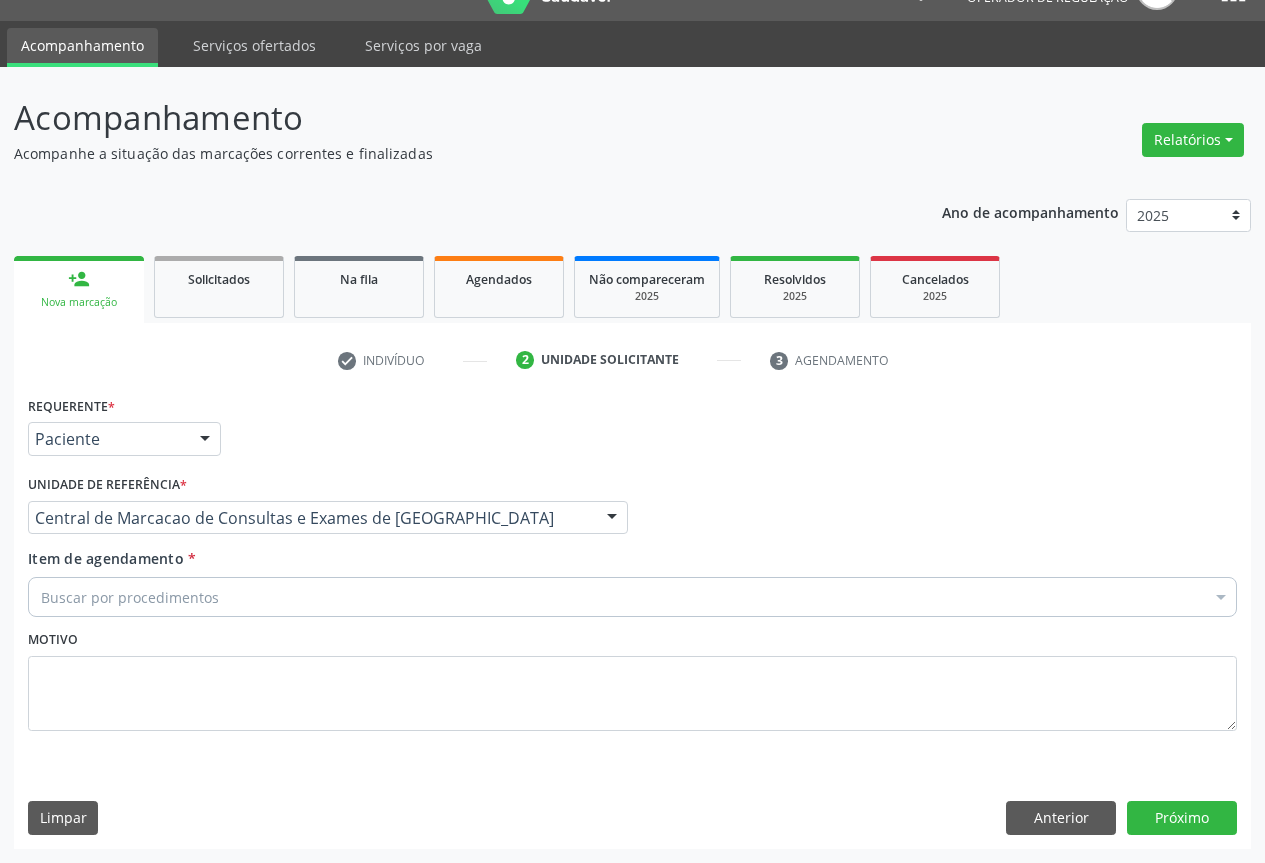 click on "Buscar por procedimentos" at bounding box center [632, 597] 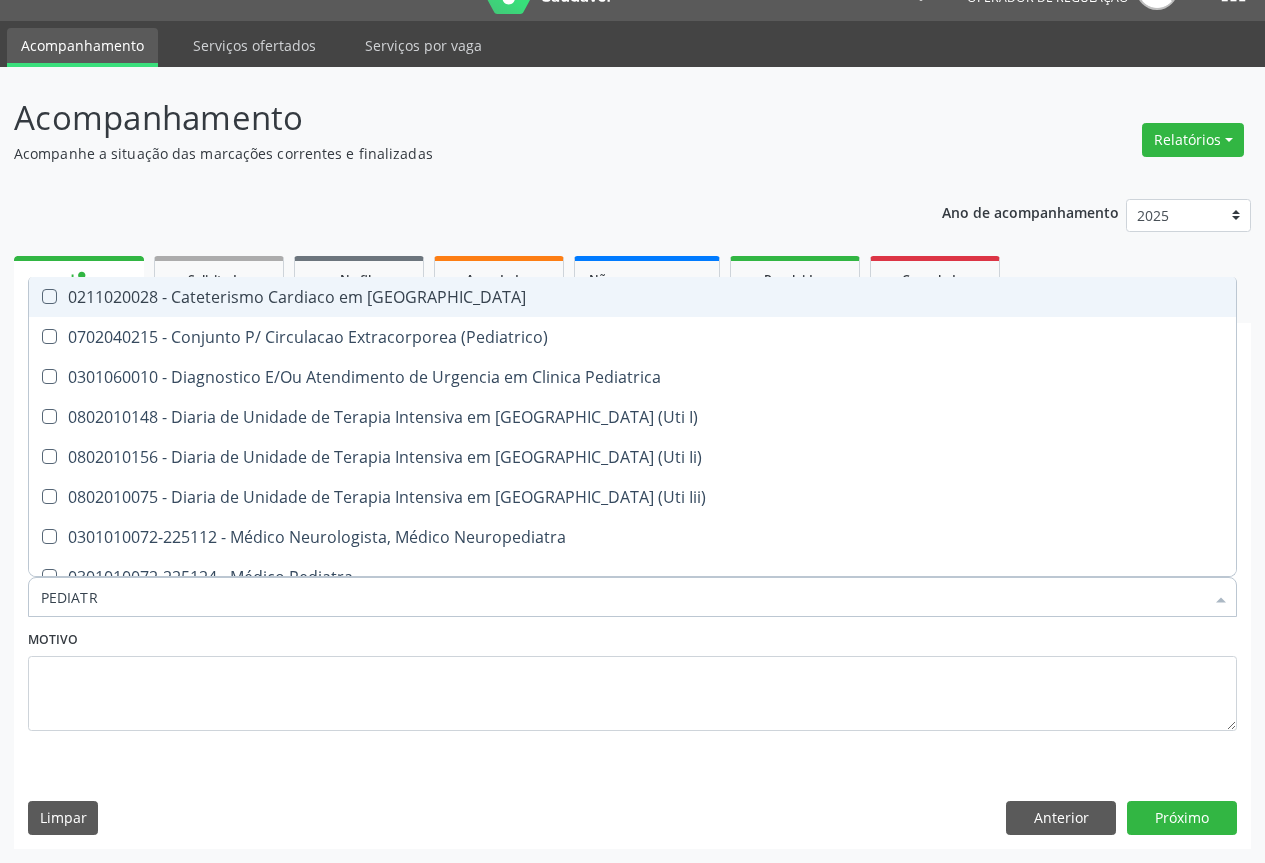 type on "PEDIATRA" 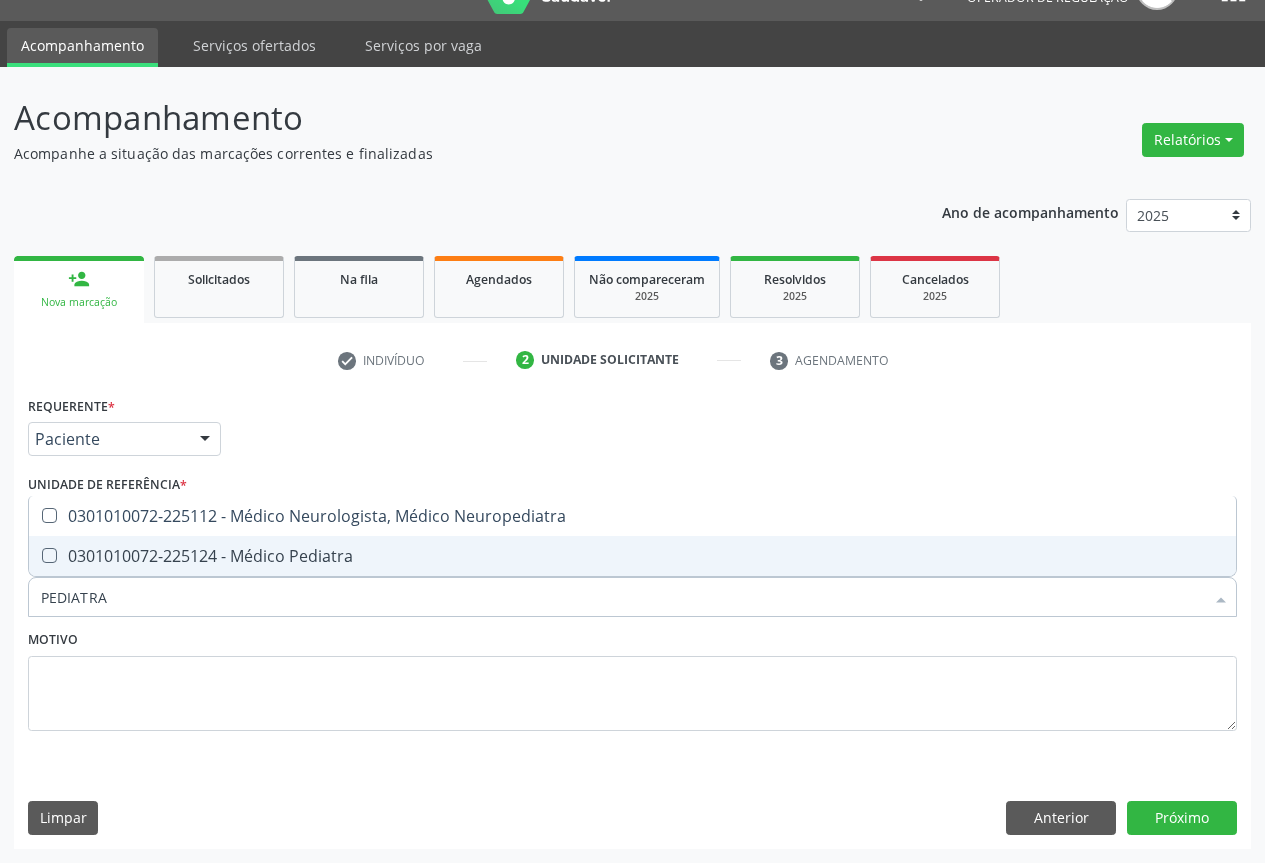 click on "0301010072-225124 - Médico Pediatra" at bounding box center [632, 556] 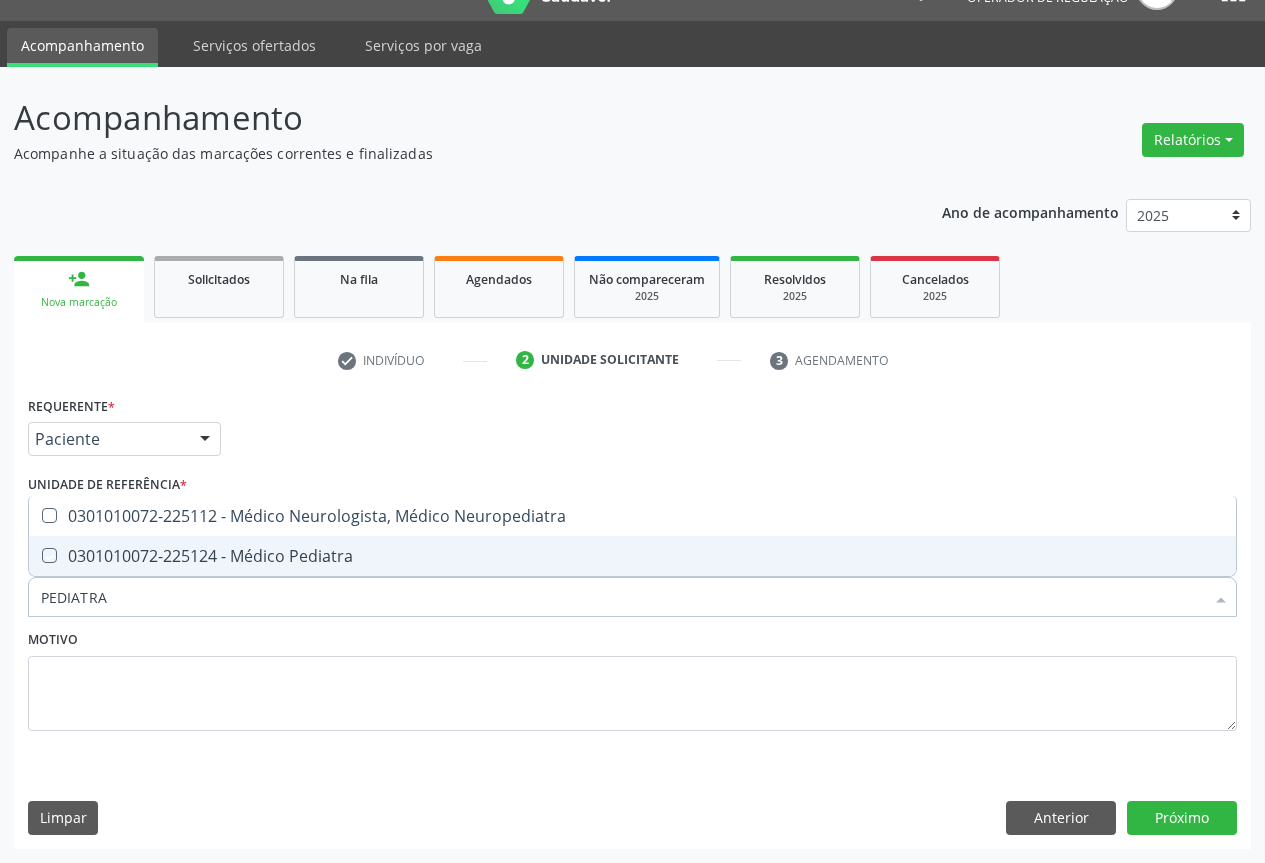 checkbox on "true" 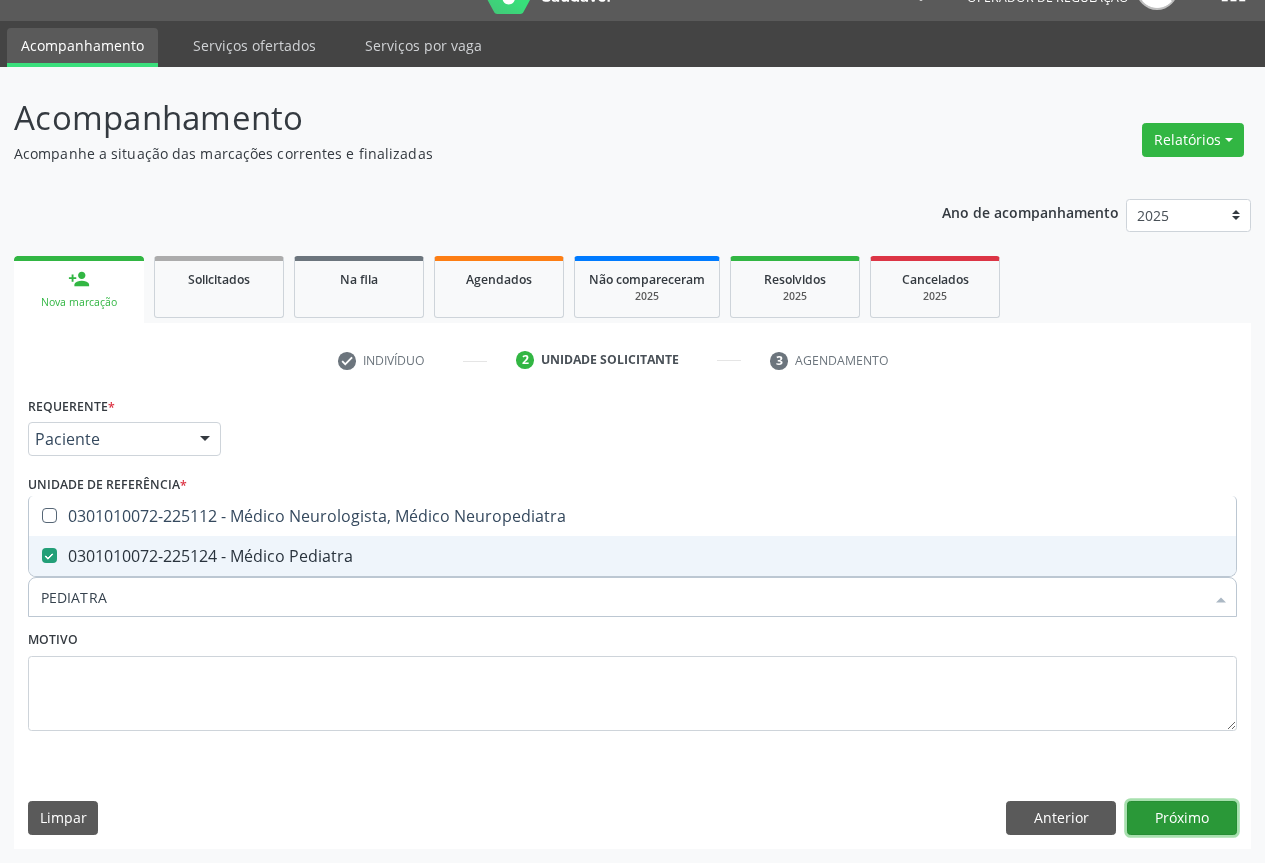 click on "Próximo" at bounding box center (1182, 818) 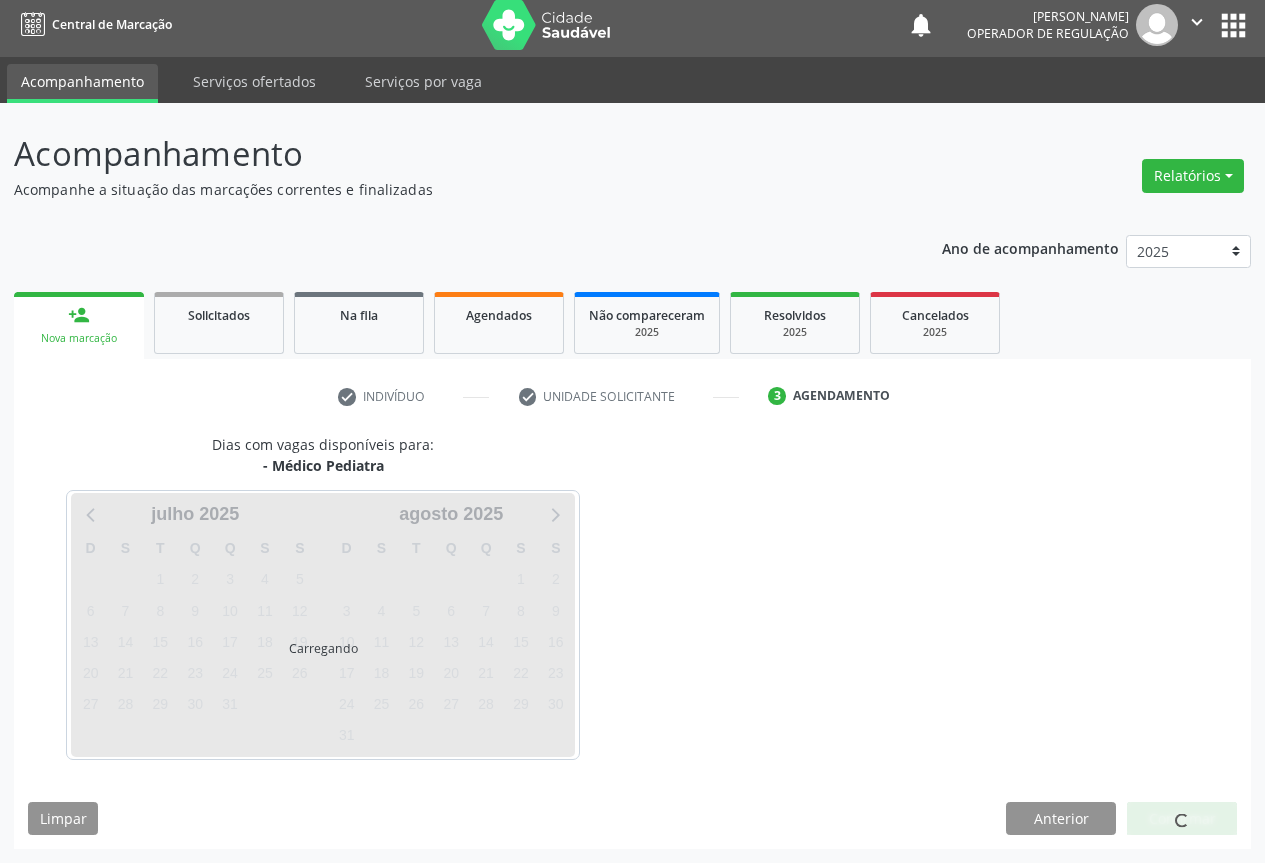 scroll, scrollTop: 7, scrollLeft: 0, axis: vertical 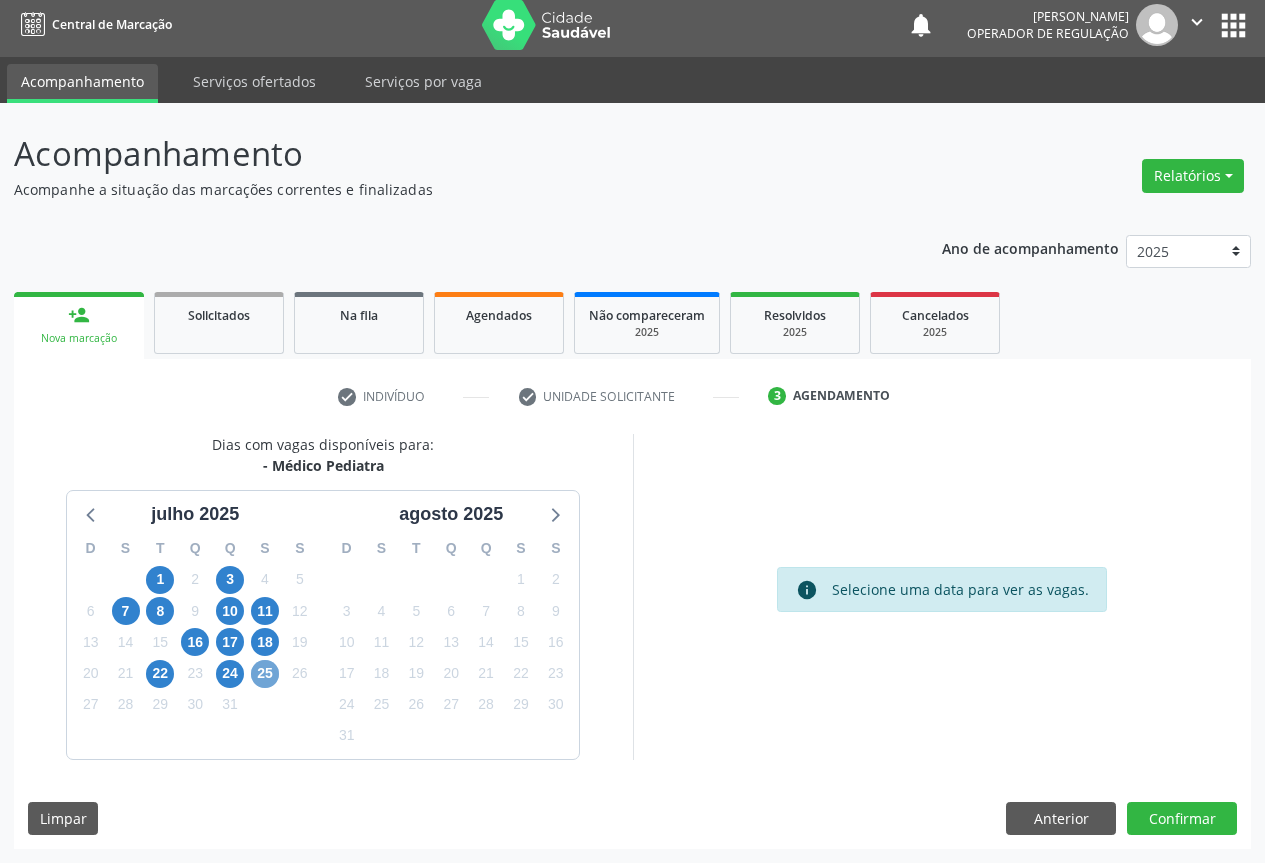 click on "25" at bounding box center [265, 674] 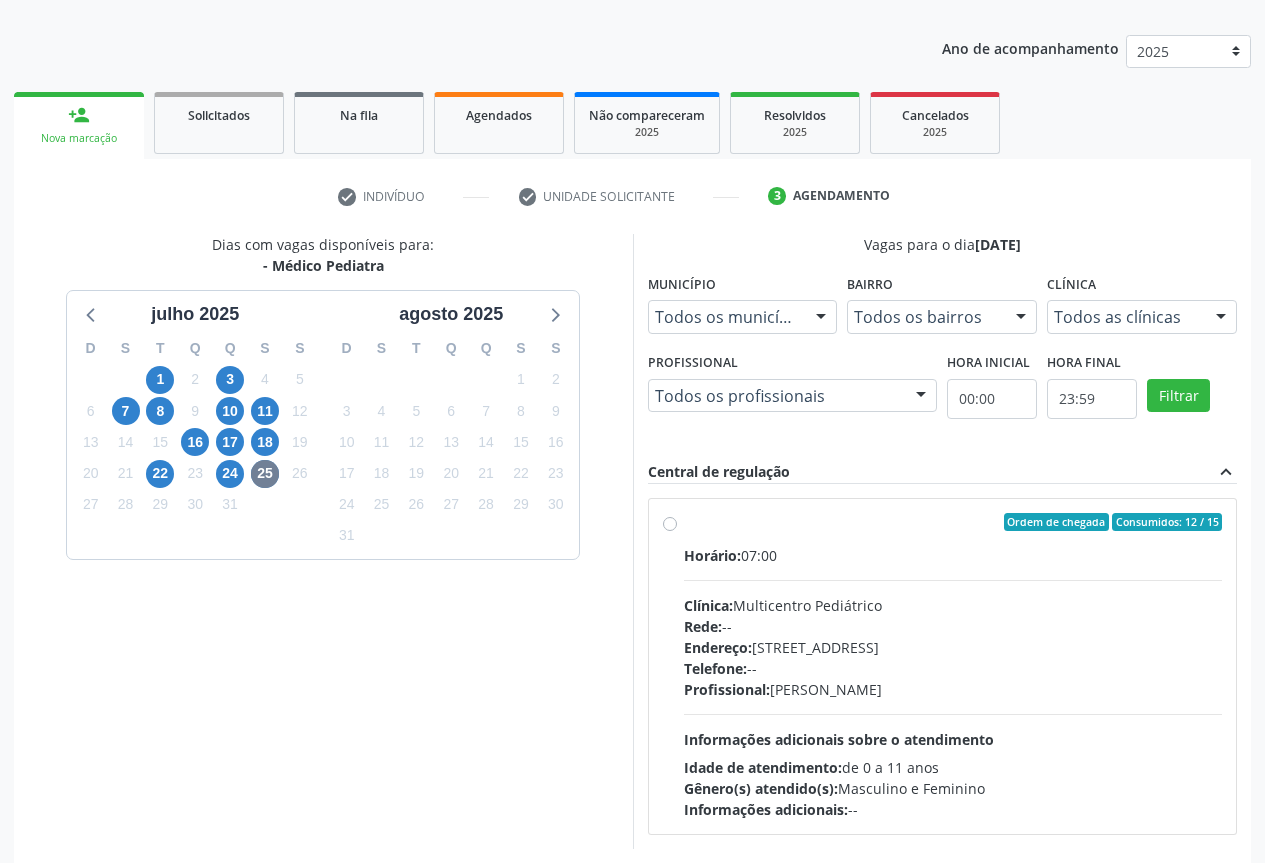 click on "Horário:   07:00
Clínica:  Multicentro Pediátrico
Rede:
--
Endereço:   Antigo Casa Grande, nº 37, Centro, Campo Formoso - BA
Telefone:   --
Profissional:
Maria Ubaldina Silva Calixto Sobreira
Informações adicionais sobre o atendimento
Idade de atendimento:
de 0 a 11 anos
Gênero(s) atendido(s):
Masculino e Feminino
Informações adicionais:
--" at bounding box center [953, 682] 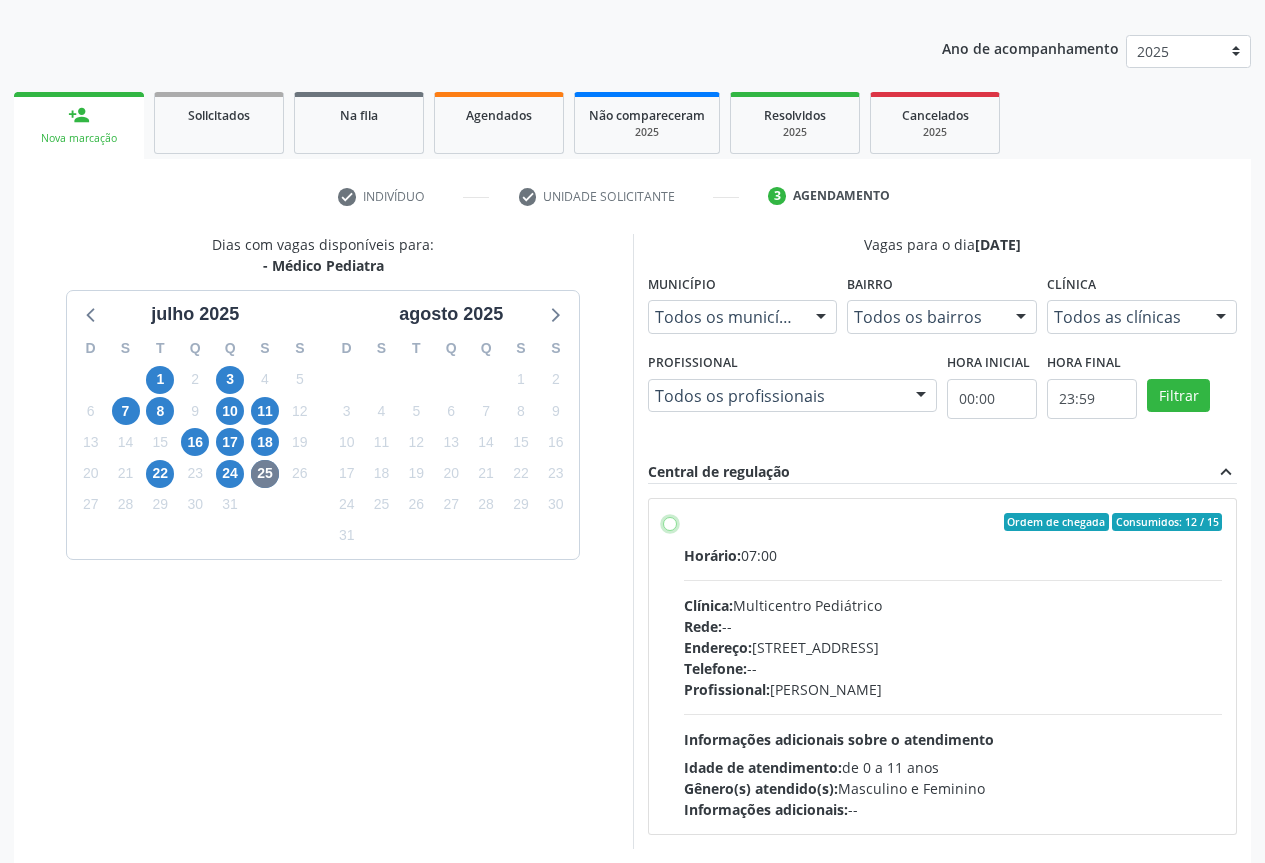 click on "Ordem de chegada
Consumidos: 12 / 15
Horário:   07:00
Clínica:  Multicentro Pediátrico
Rede:
--
Endereço:   Antigo Casa Grande, nº 37, Centro, Campo Formoso - BA
Telefone:   --
Profissional:
Maria Ubaldina Silva Calixto Sobreira
Informações adicionais sobre o atendimento
Idade de atendimento:
de 0 a 11 anos
Gênero(s) atendido(s):
Masculino e Feminino
Informações adicionais:
--" at bounding box center [670, 522] 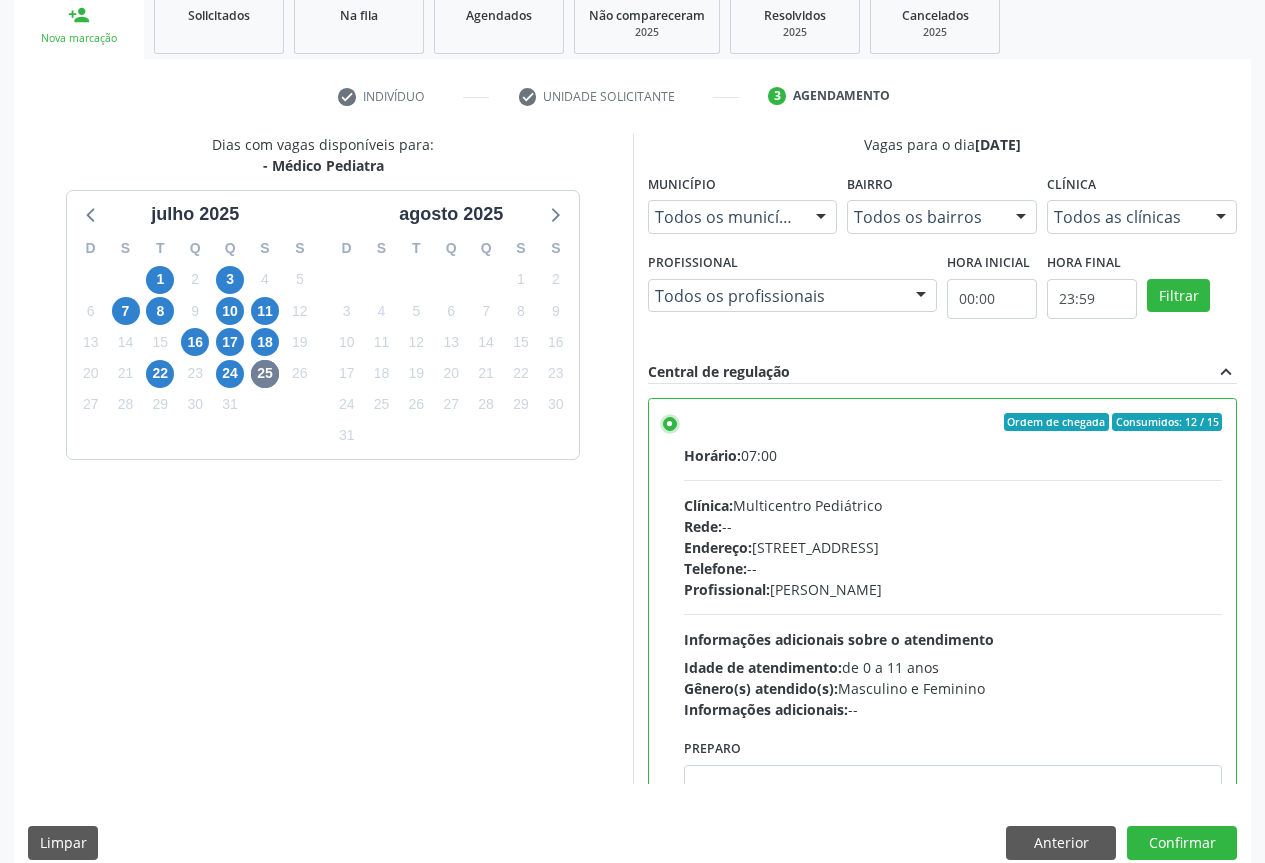 scroll, scrollTop: 332, scrollLeft: 0, axis: vertical 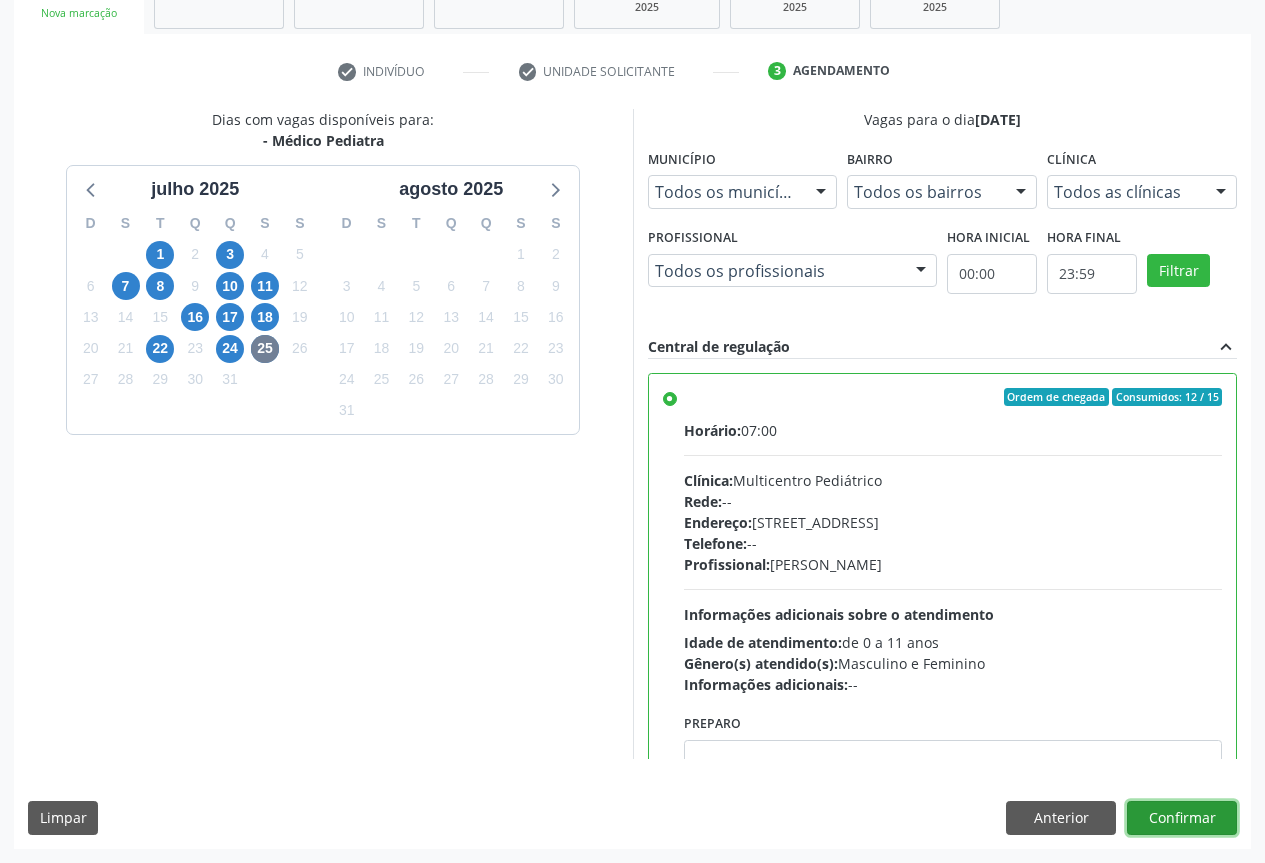 click on "Confirmar" at bounding box center (1182, 818) 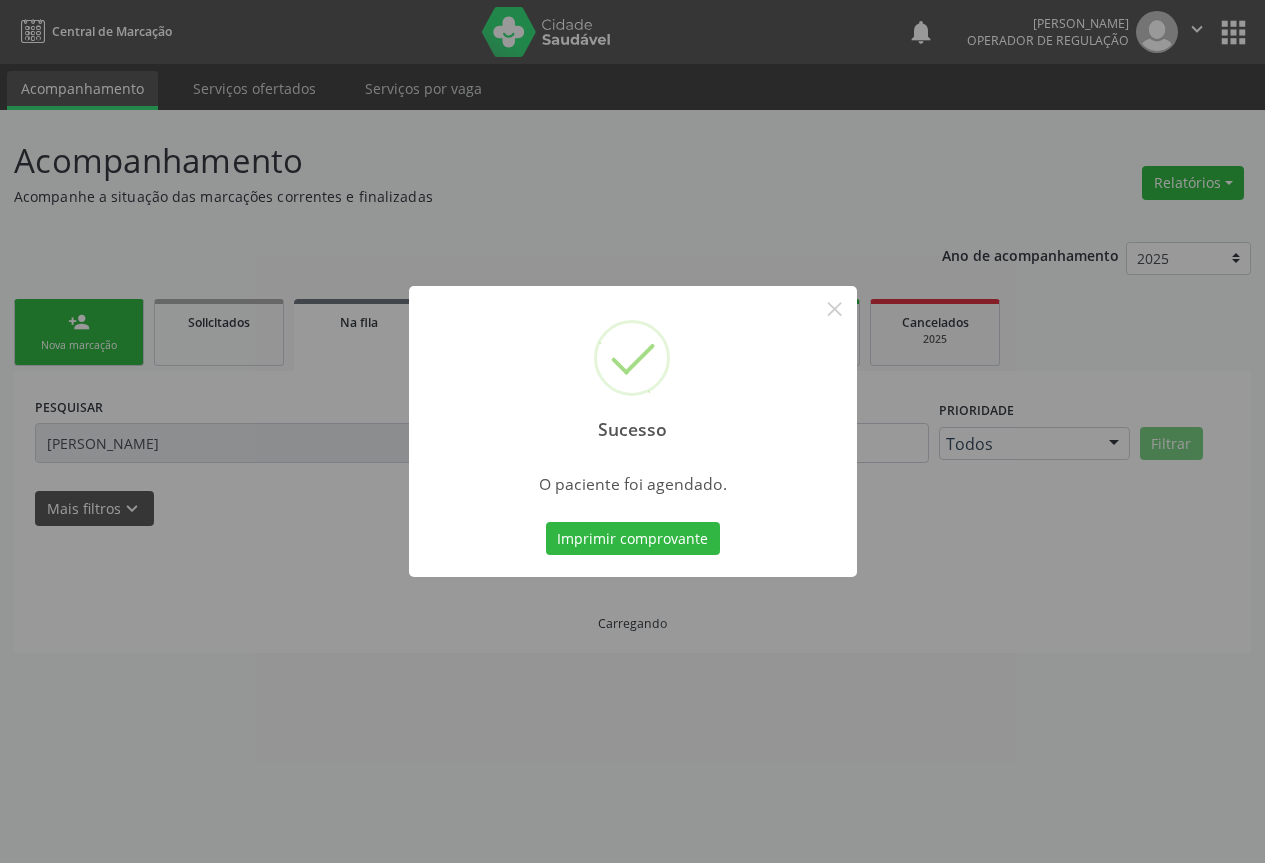 scroll, scrollTop: 0, scrollLeft: 0, axis: both 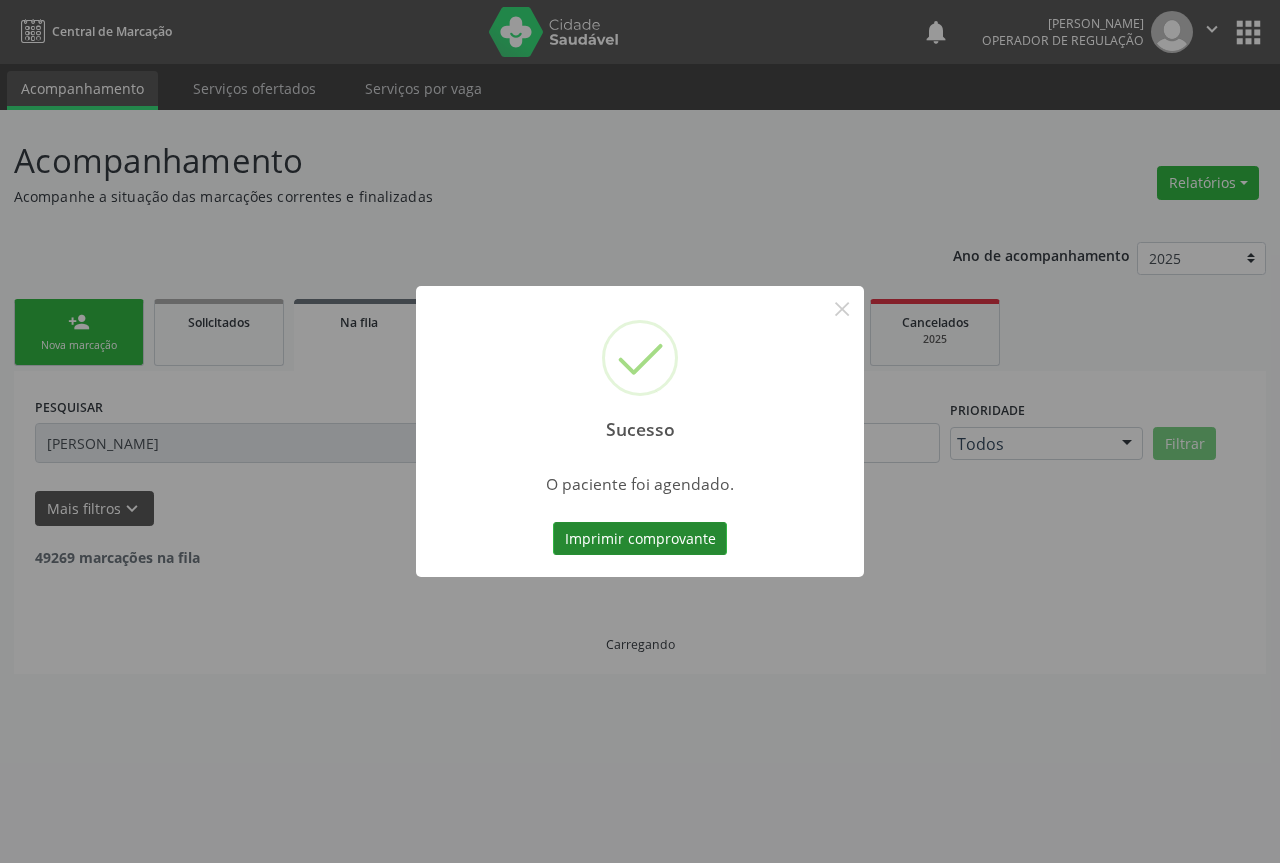 click on "Imprimir comprovante" at bounding box center (640, 539) 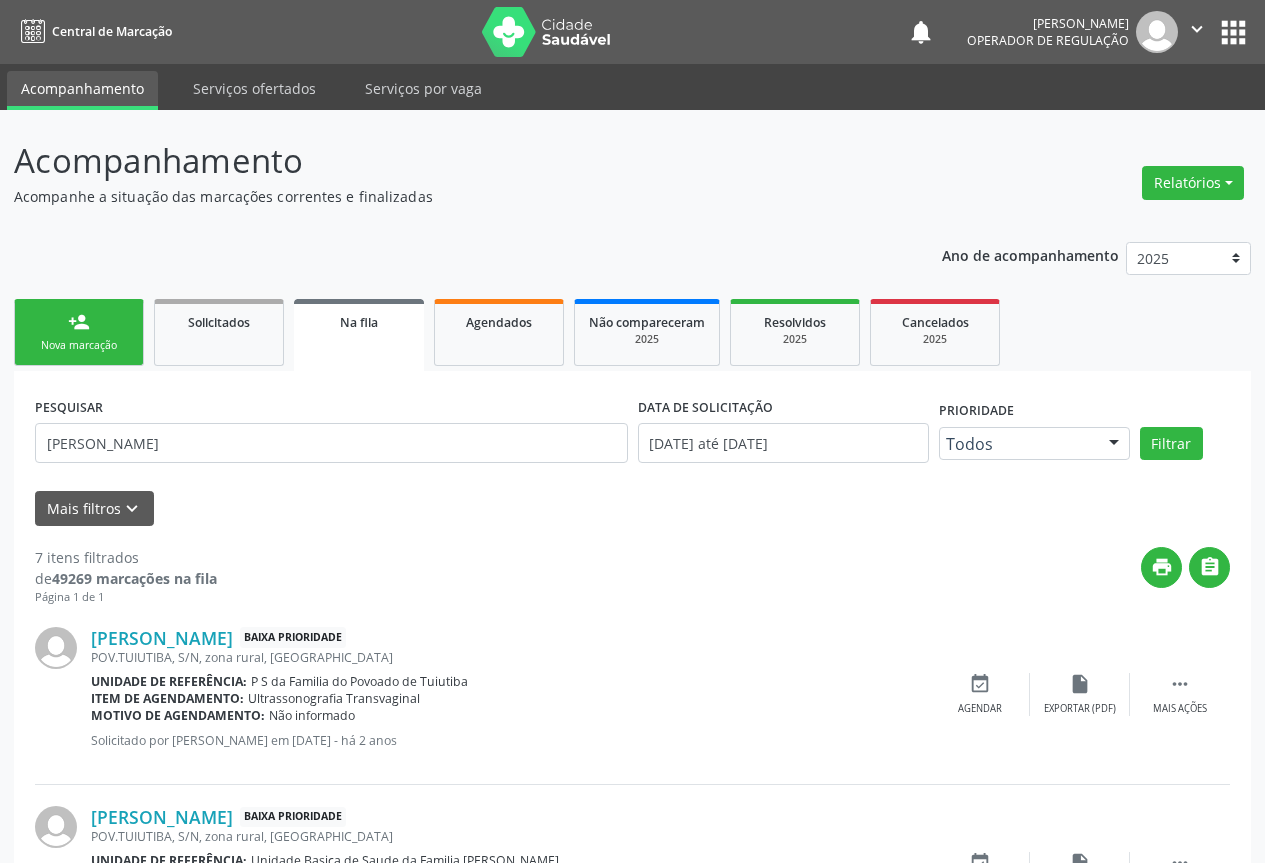 click on "Sucesso × O paciente foi agendado. Imprimir comprovante Cancel" at bounding box center (632, 431) 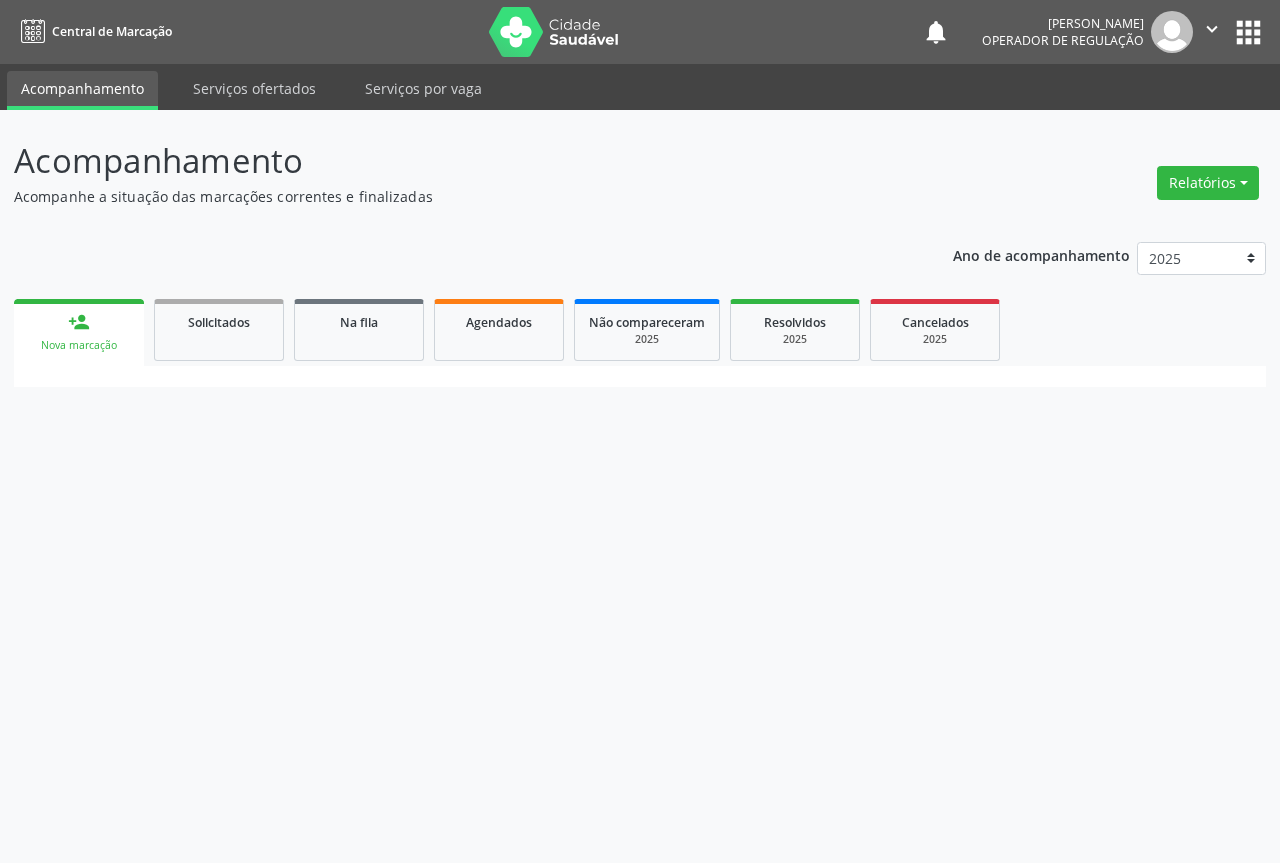 click on "" at bounding box center (1212, 29) 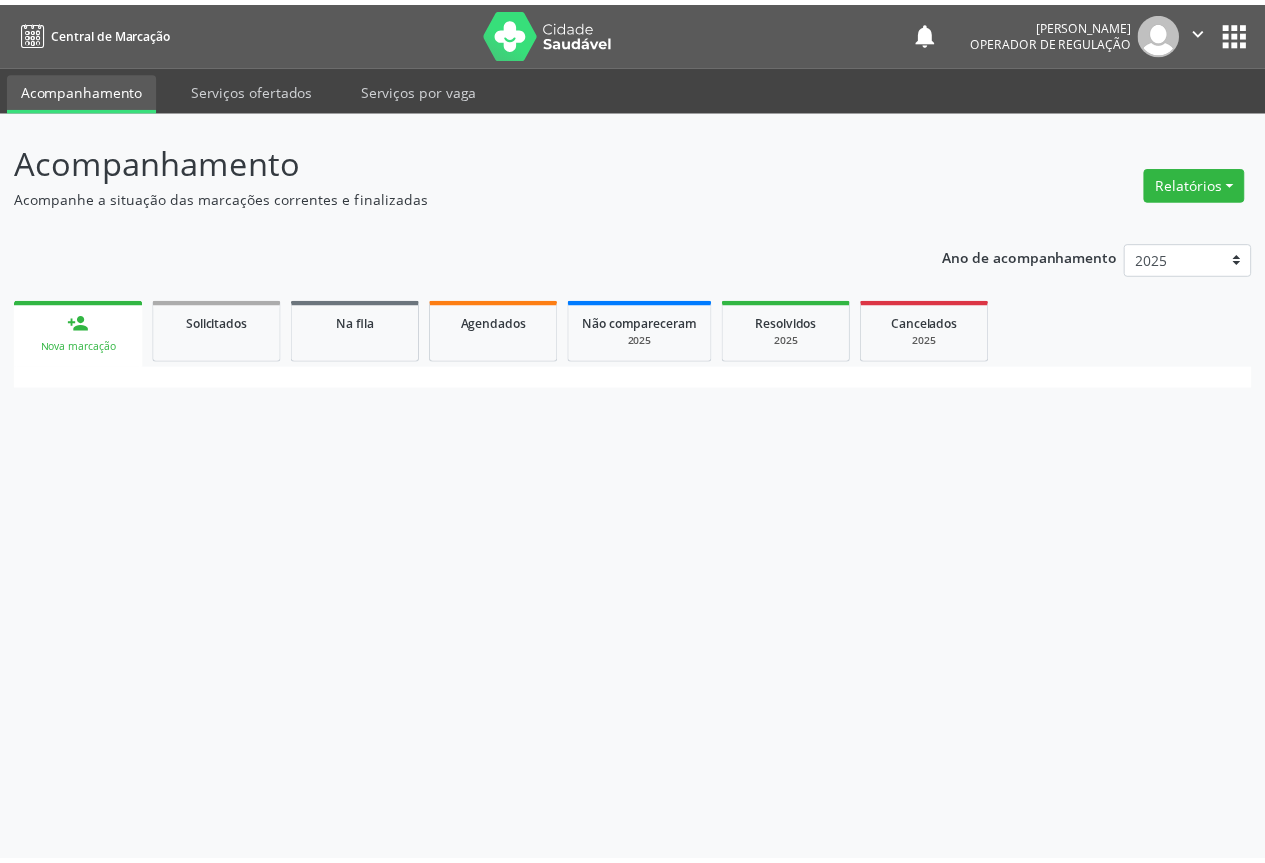scroll, scrollTop: 0, scrollLeft: 0, axis: both 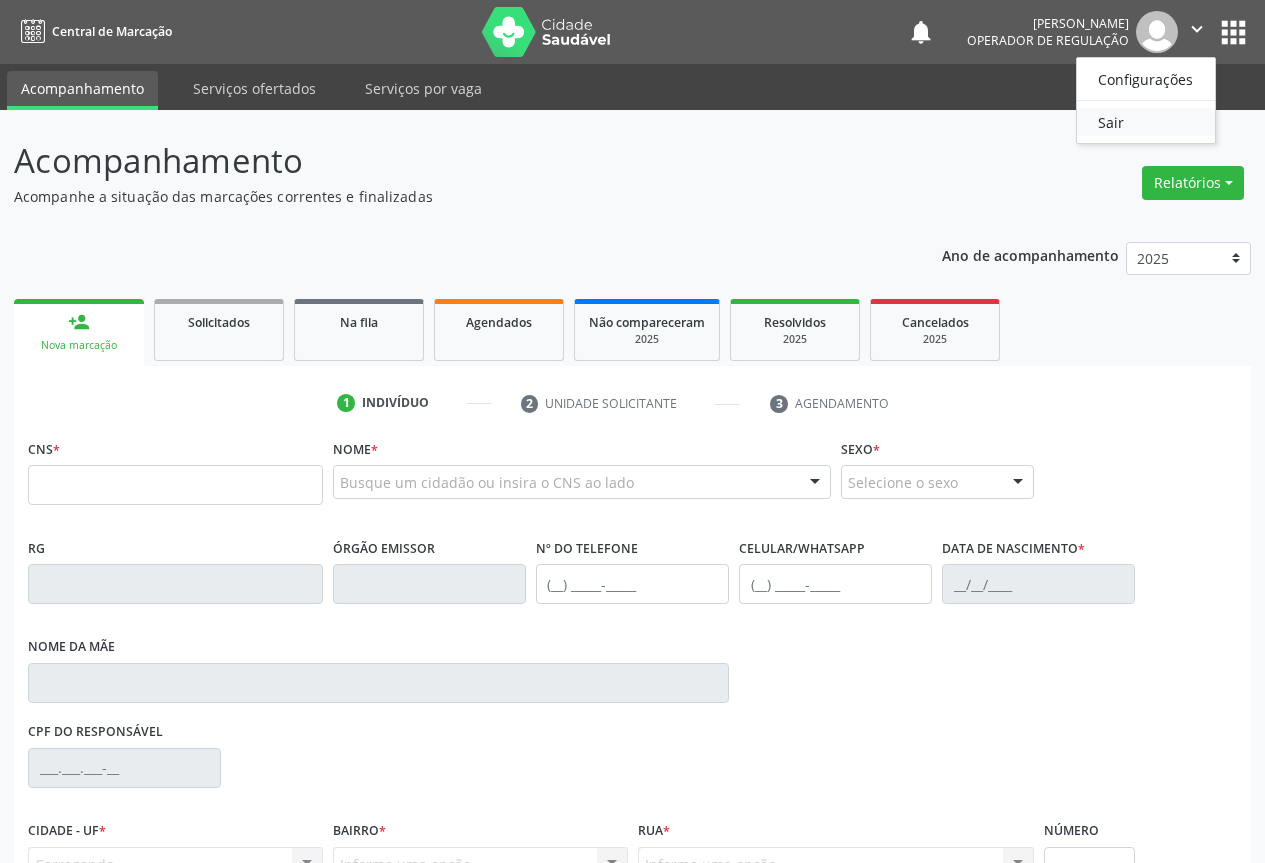 click on "Sair" at bounding box center (1146, 122) 